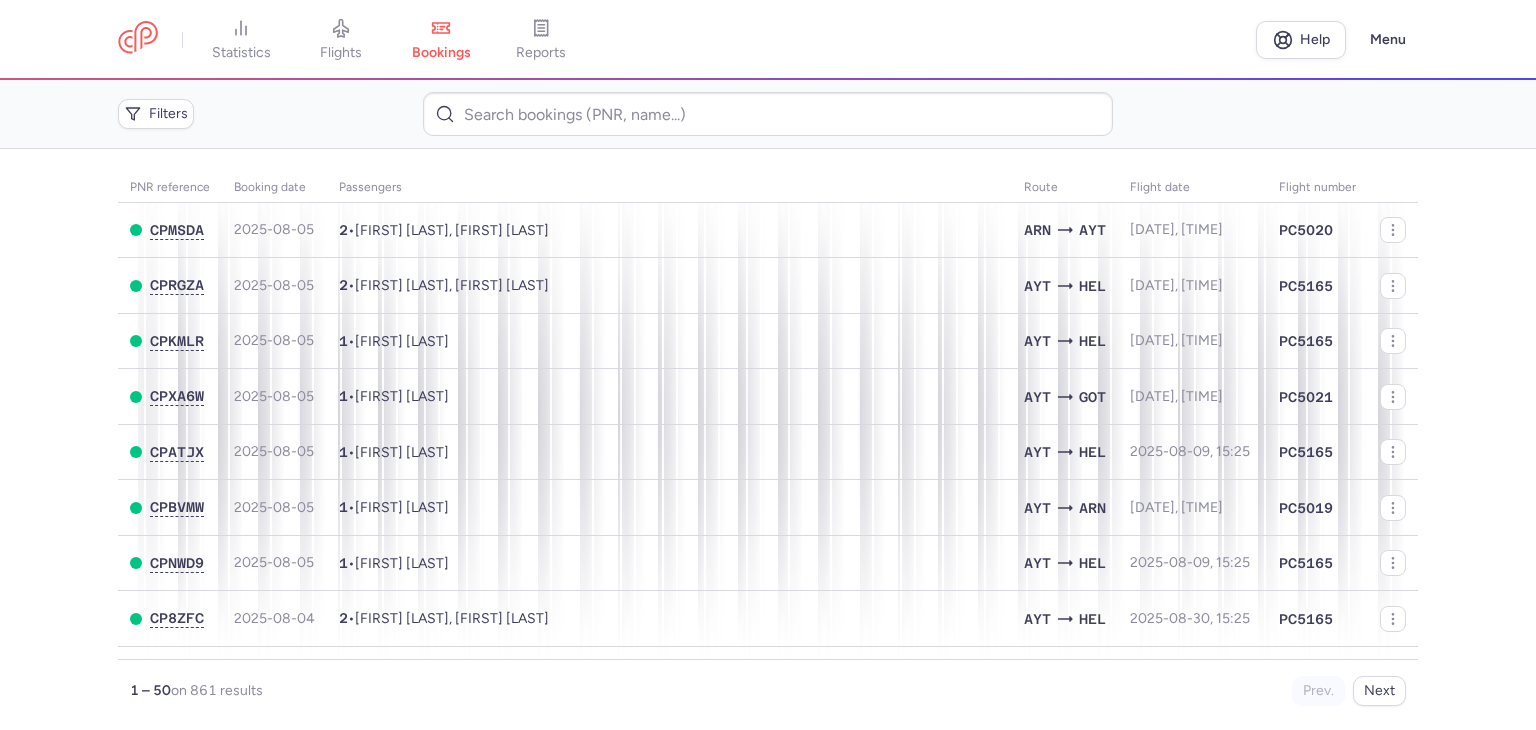 scroll, scrollTop: 0, scrollLeft: 0, axis: both 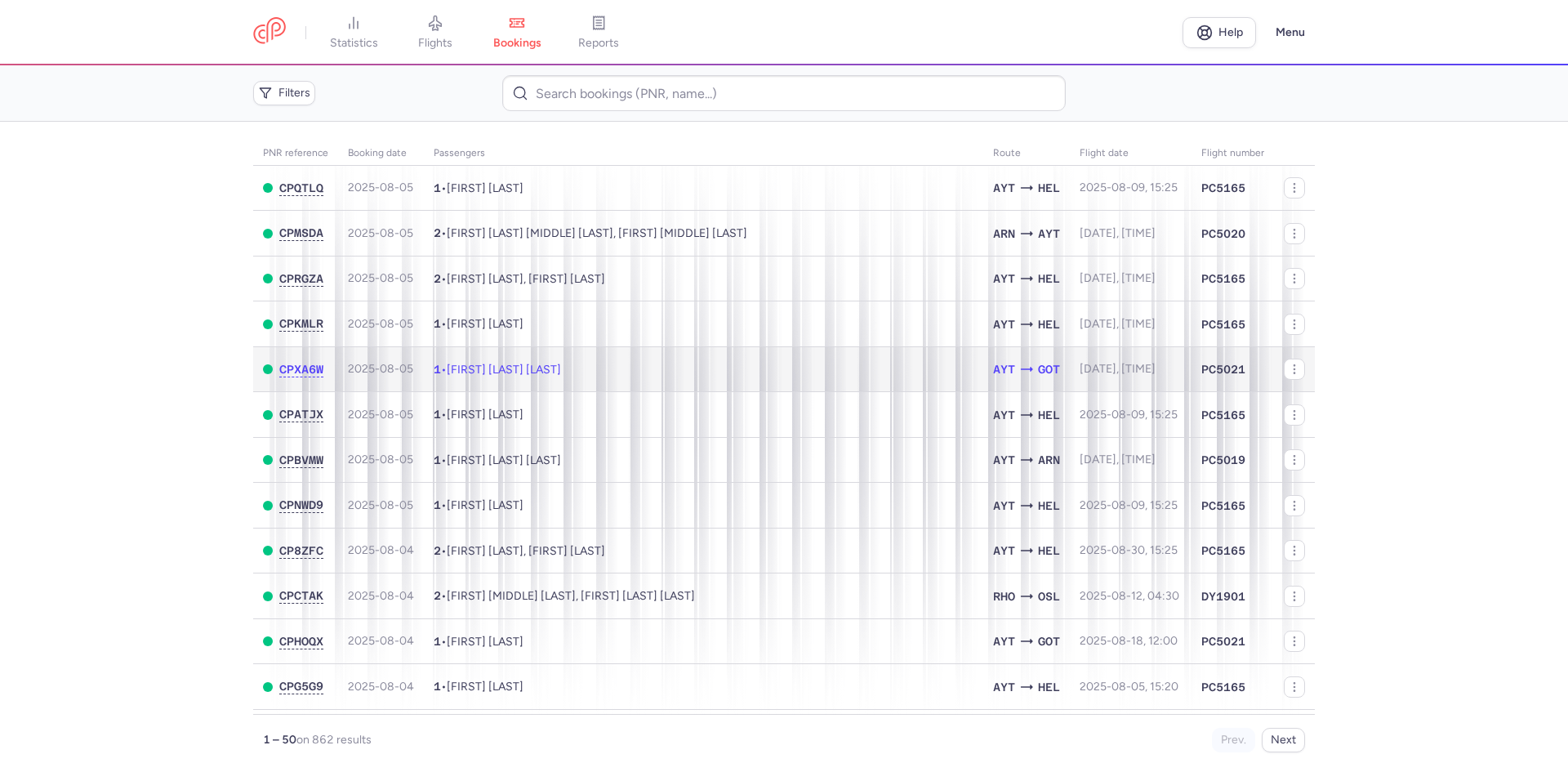 click on "1  •  [FIRST] [LAST] [LAST]" at bounding box center [703, 369] 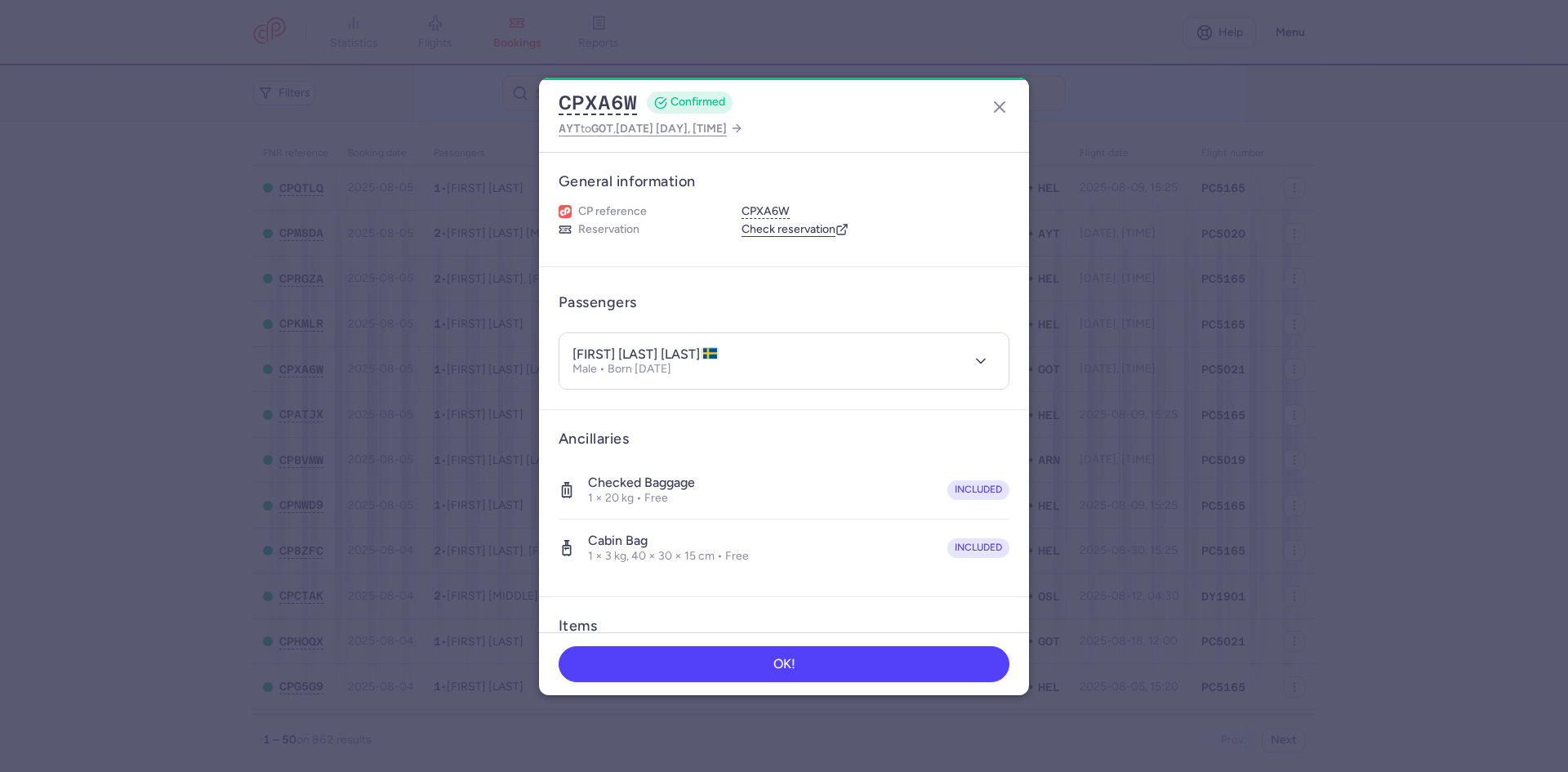 scroll, scrollTop: 185, scrollLeft: 0, axis: vertical 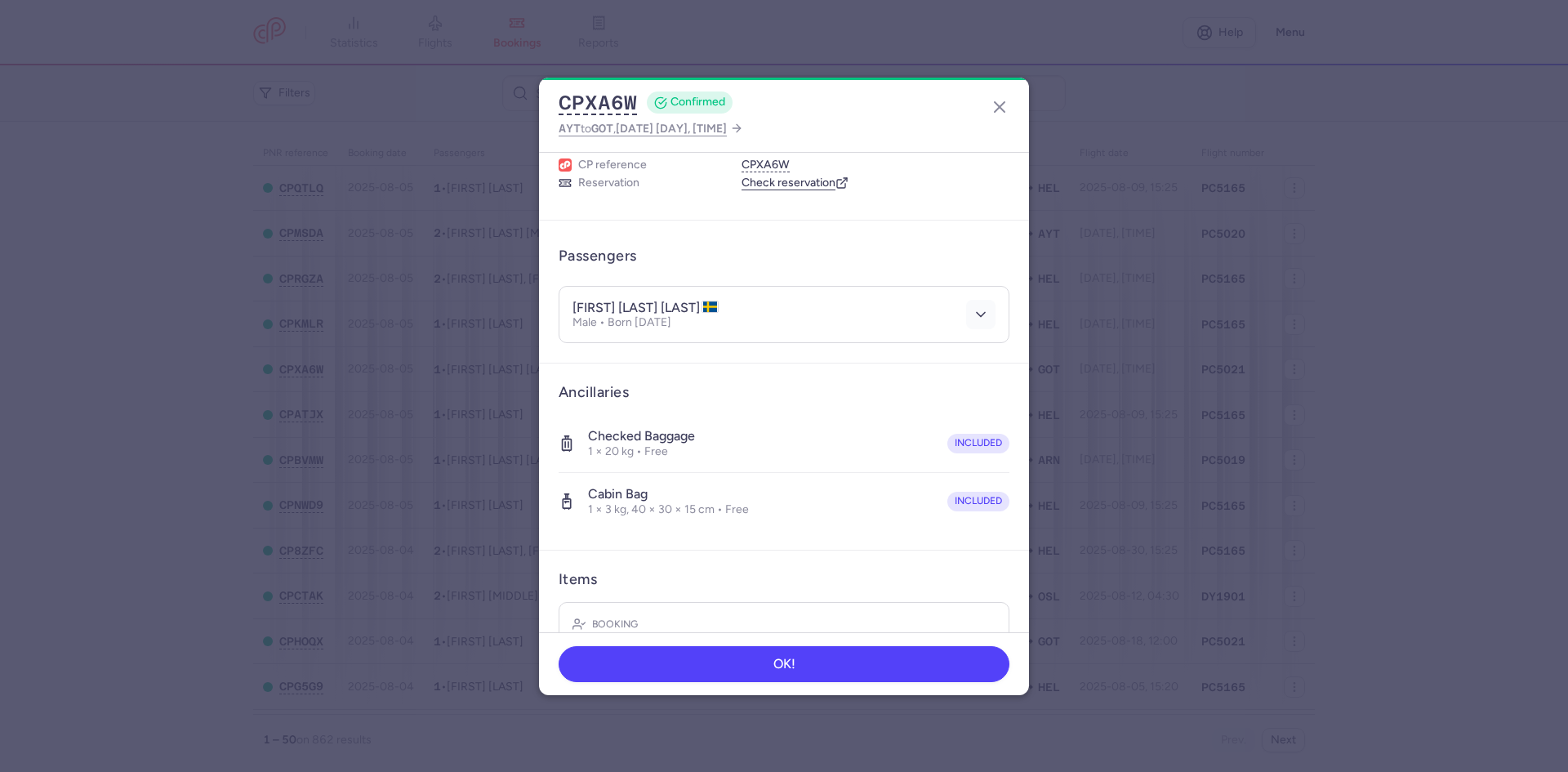 click at bounding box center (981, 315) 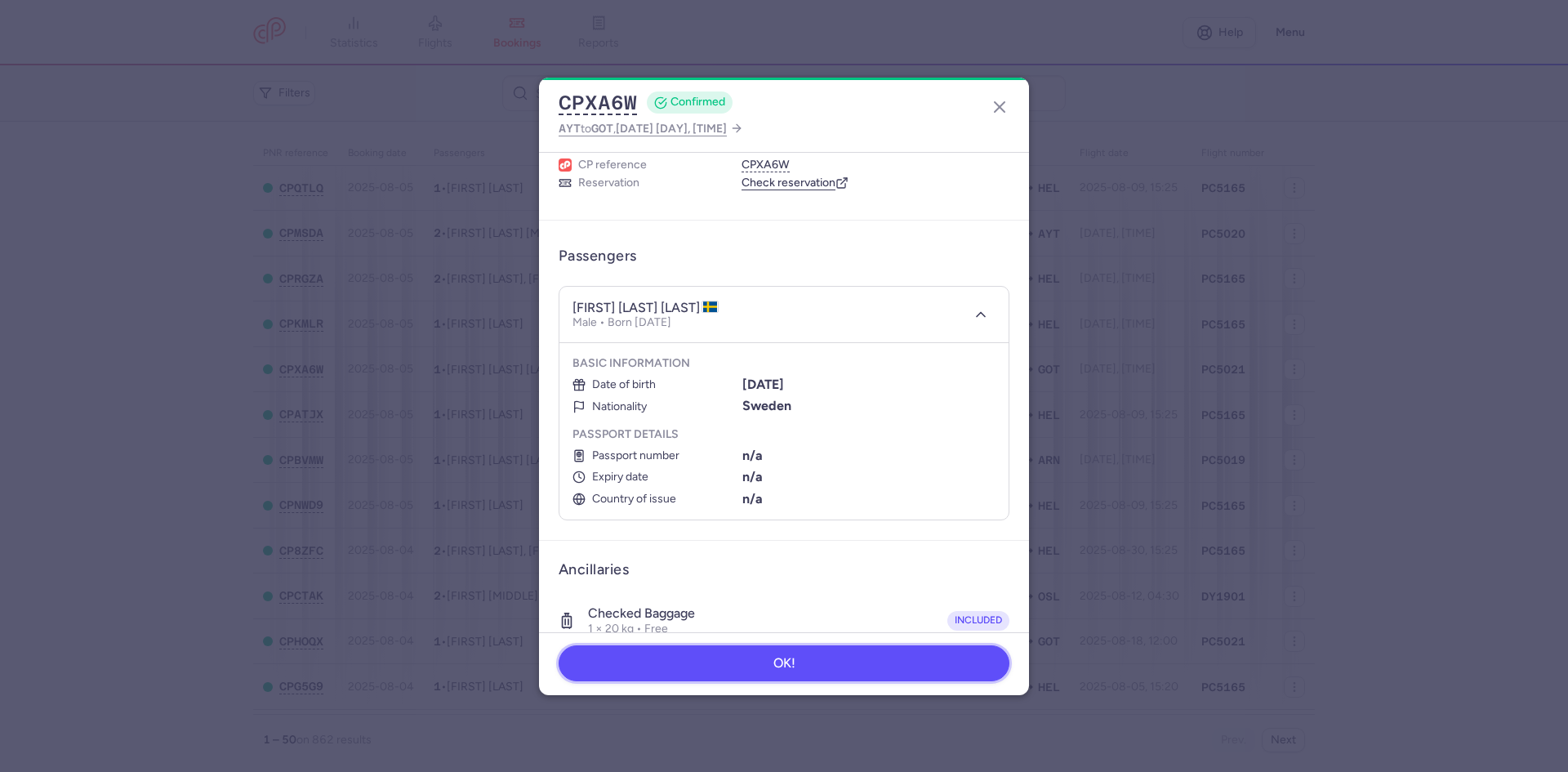click on "OK!" at bounding box center (784, 663) 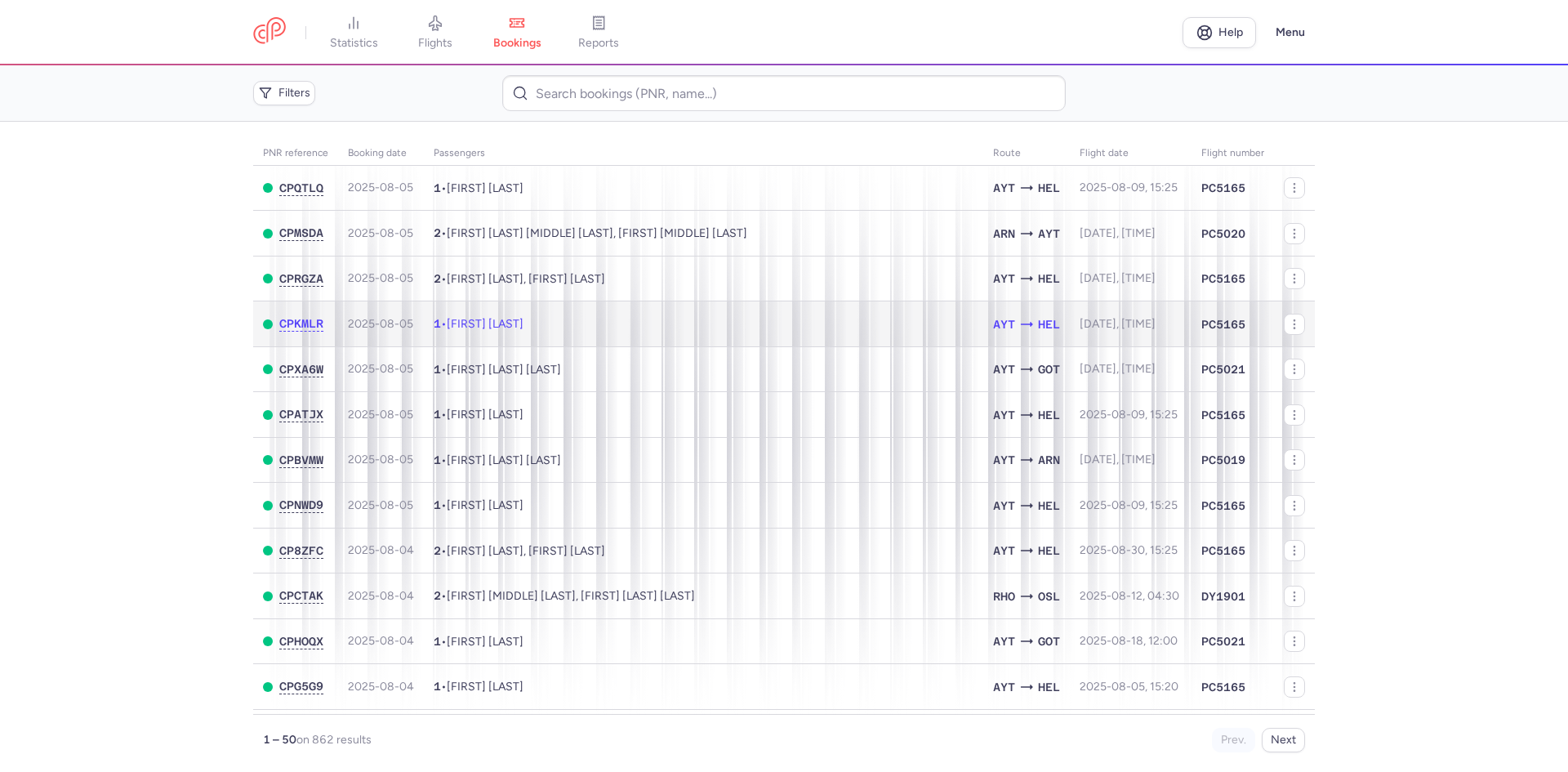 click on "1  •  [FIRST] [LAST]" at bounding box center [703, 324] 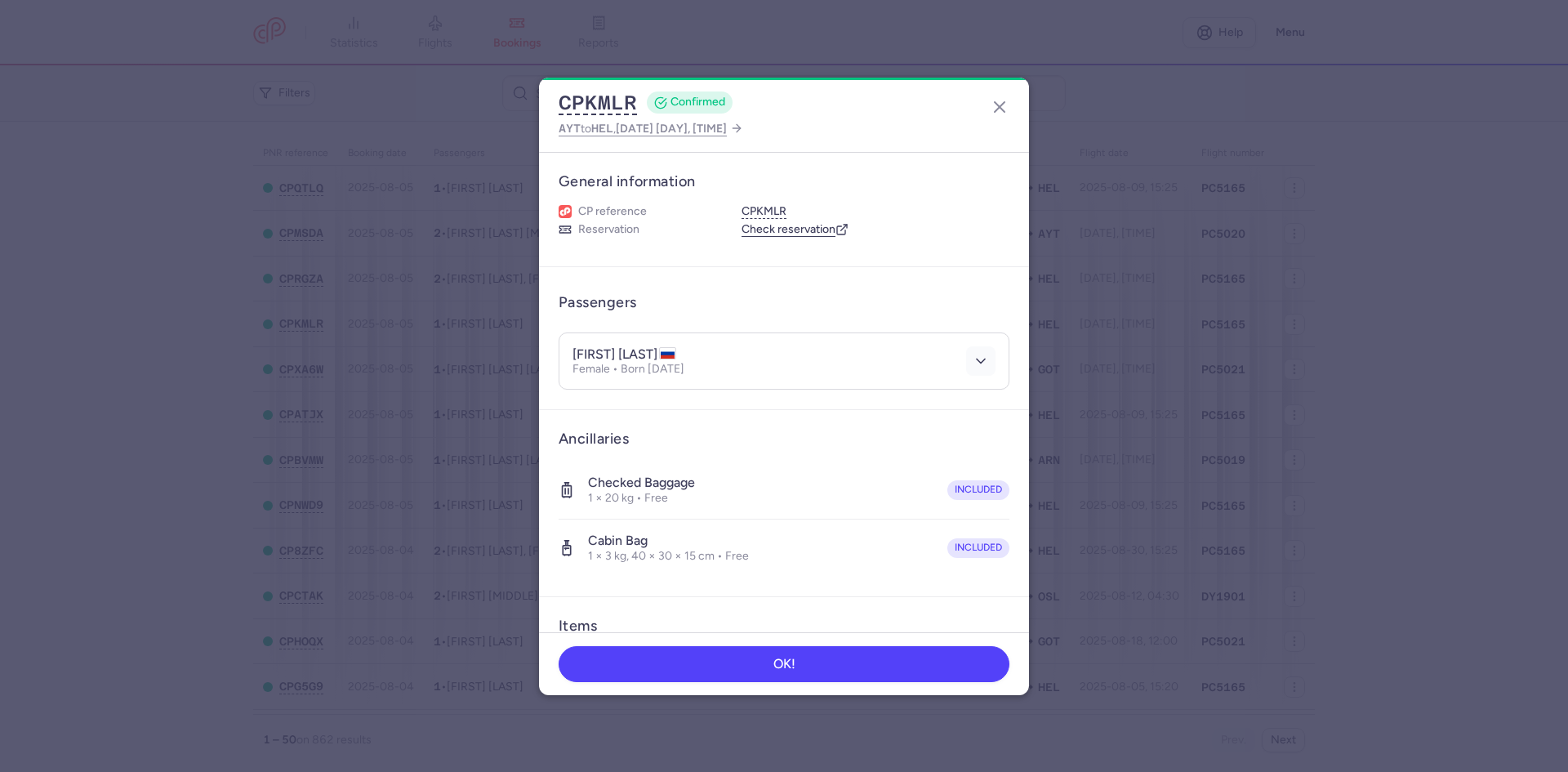 click 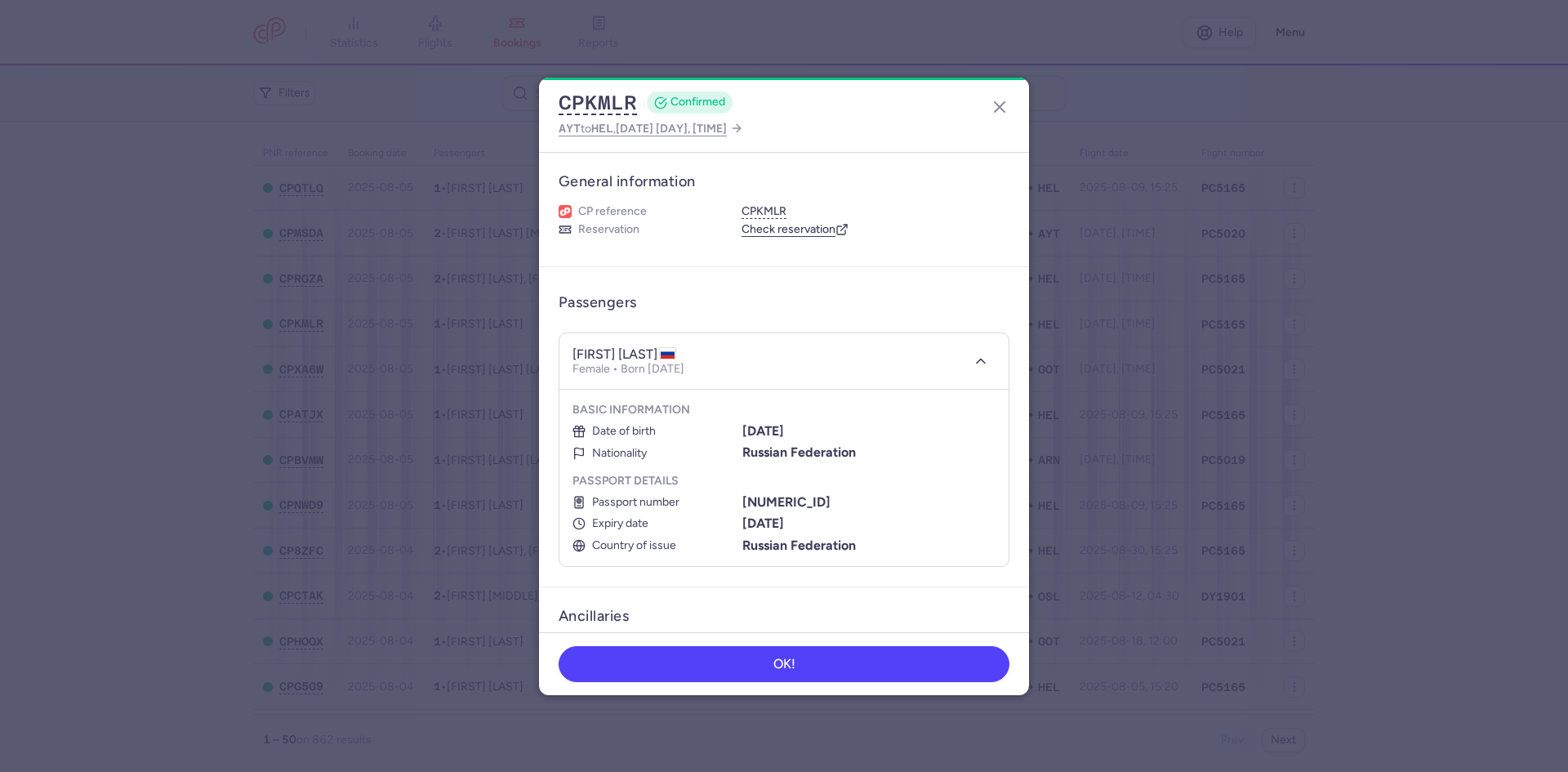 click on "OK!" 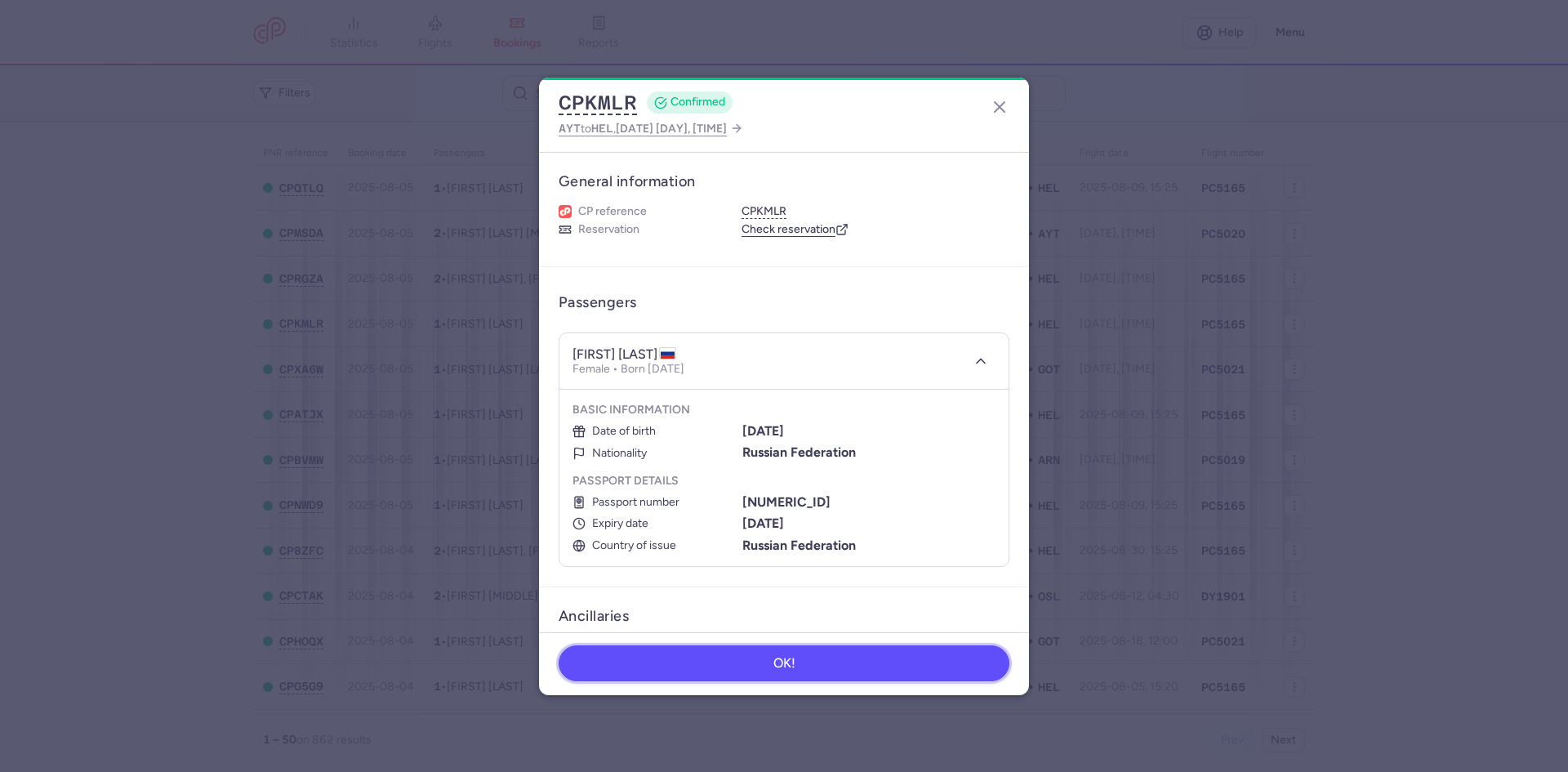 click on "OK!" at bounding box center [784, 663] 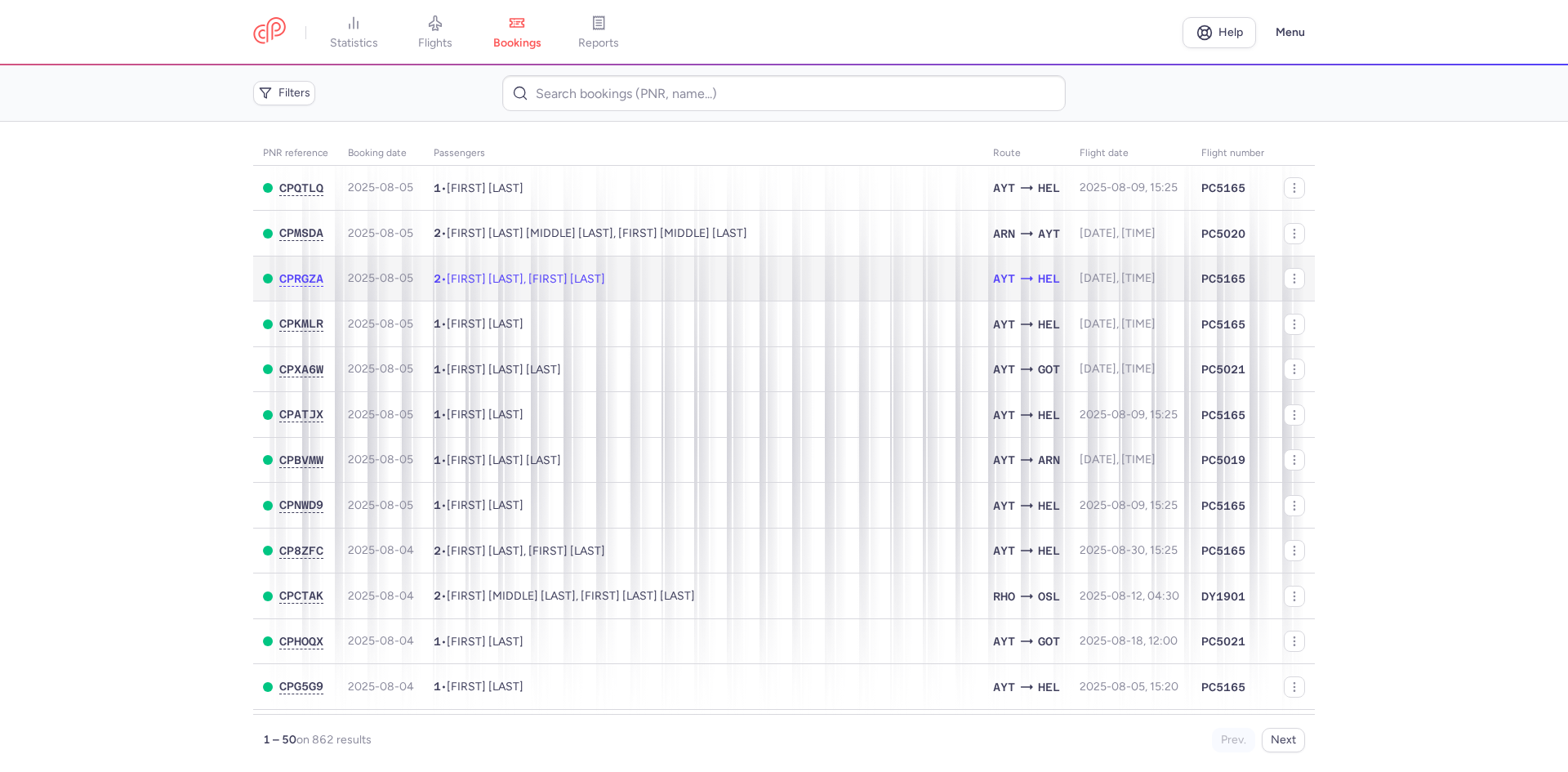 click on "2  •  Jari TARKKIO, Katja TARKKIO" at bounding box center (703, 279) 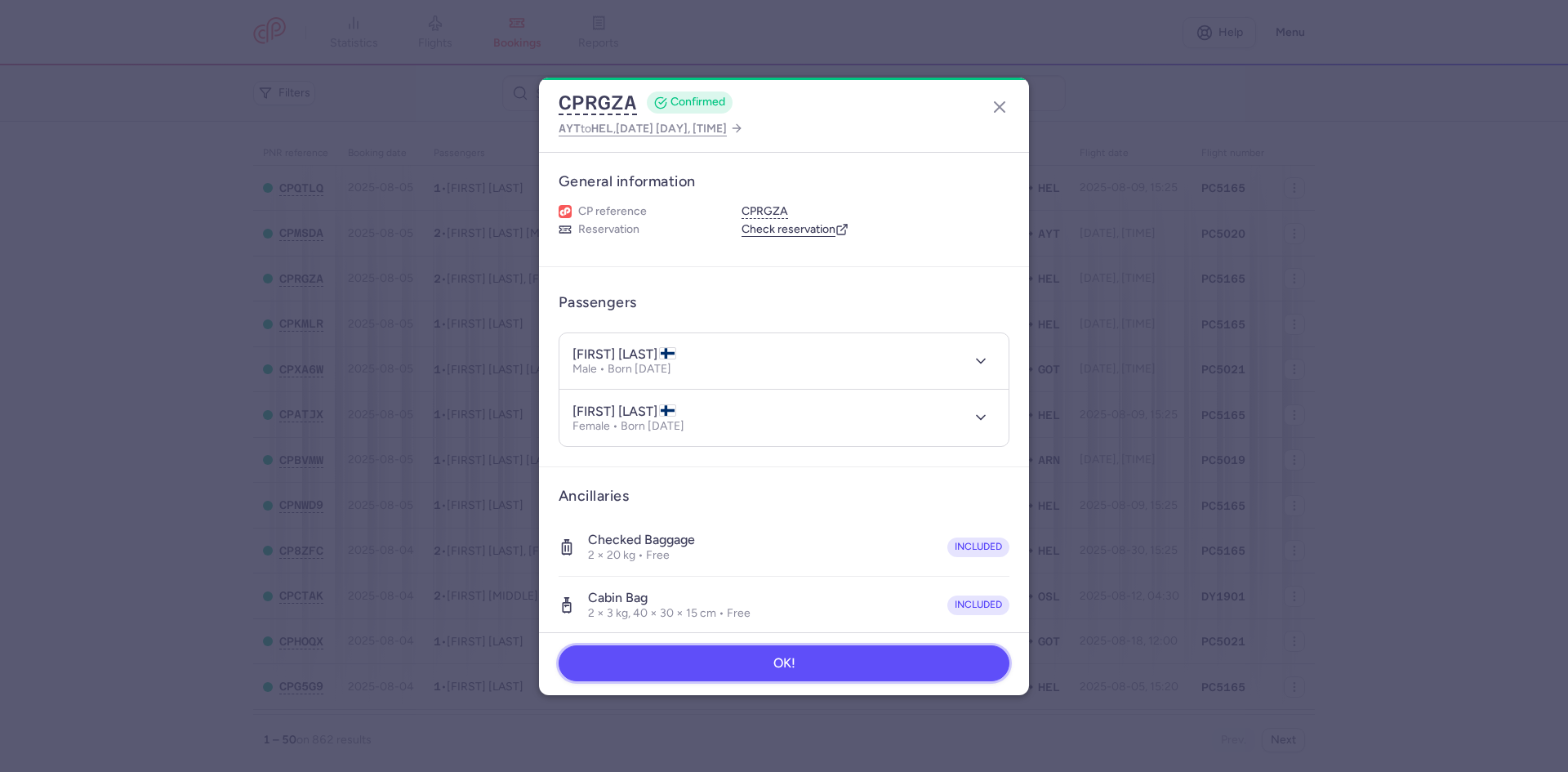 click on "OK!" at bounding box center [784, 663] 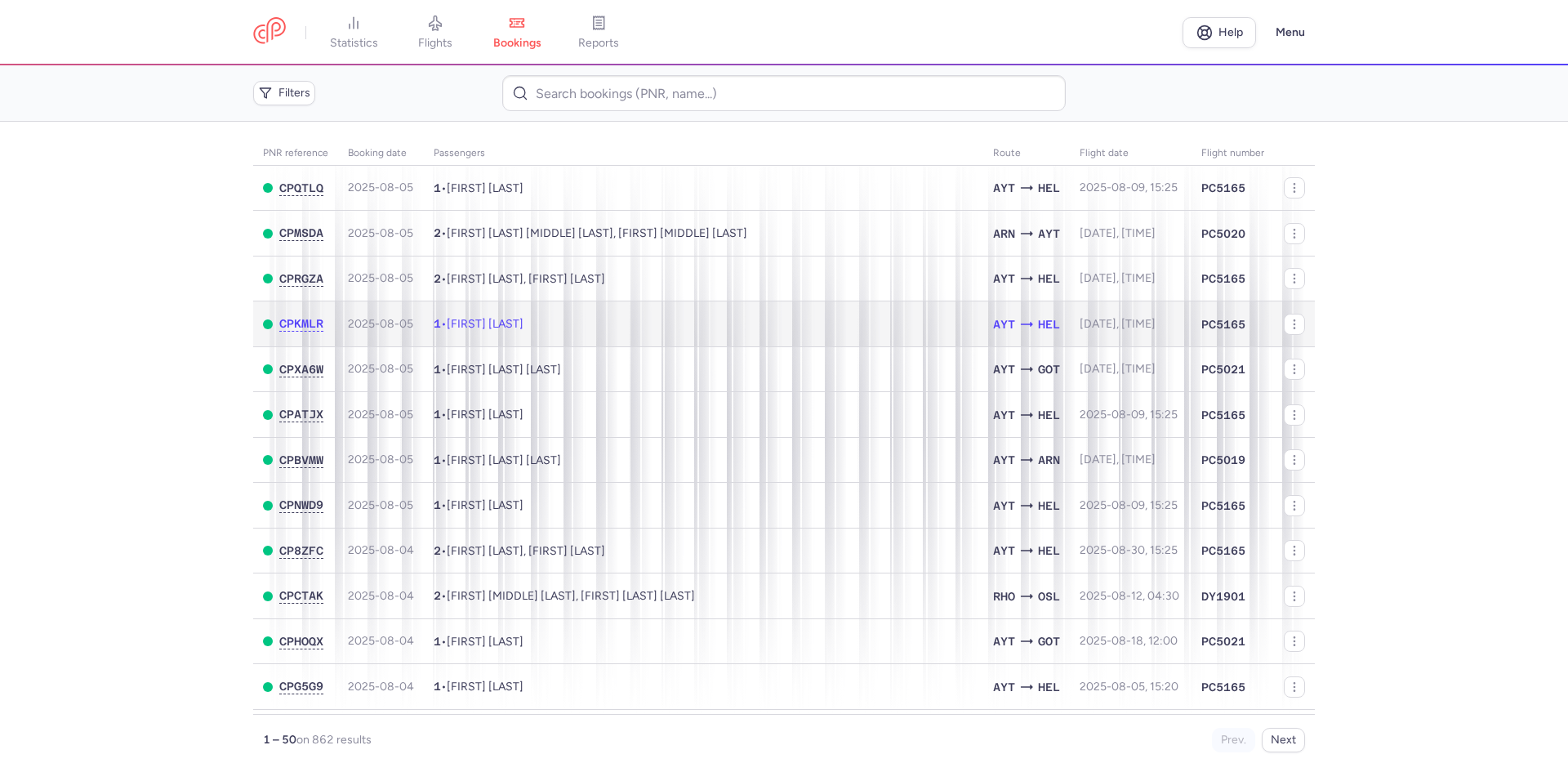 click on "1  •  Kseniia DMITRIEVA" at bounding box center (703, 324) 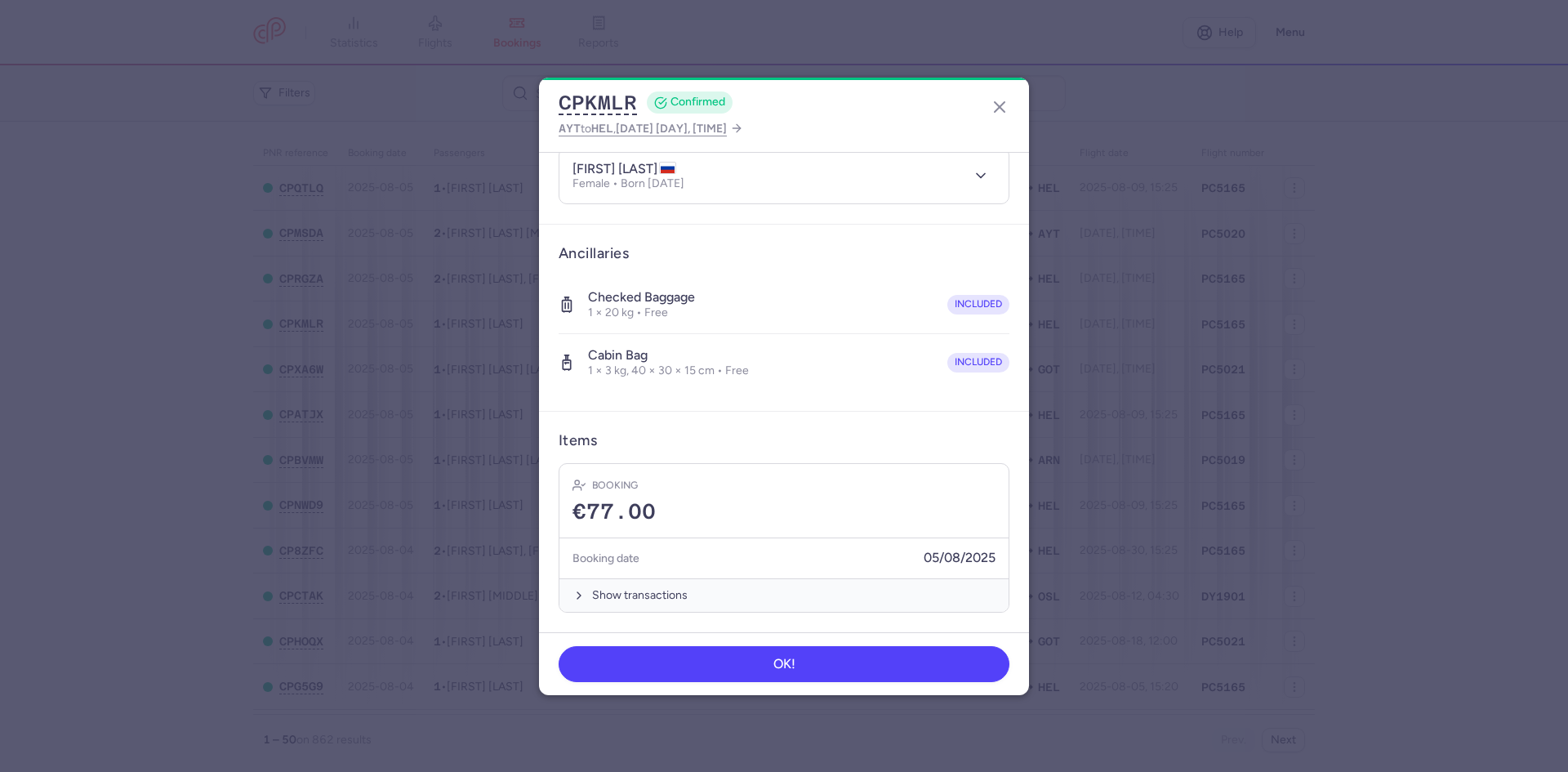 scroll, scrollTop: 106, scrollLeft: 0, axis: vertical 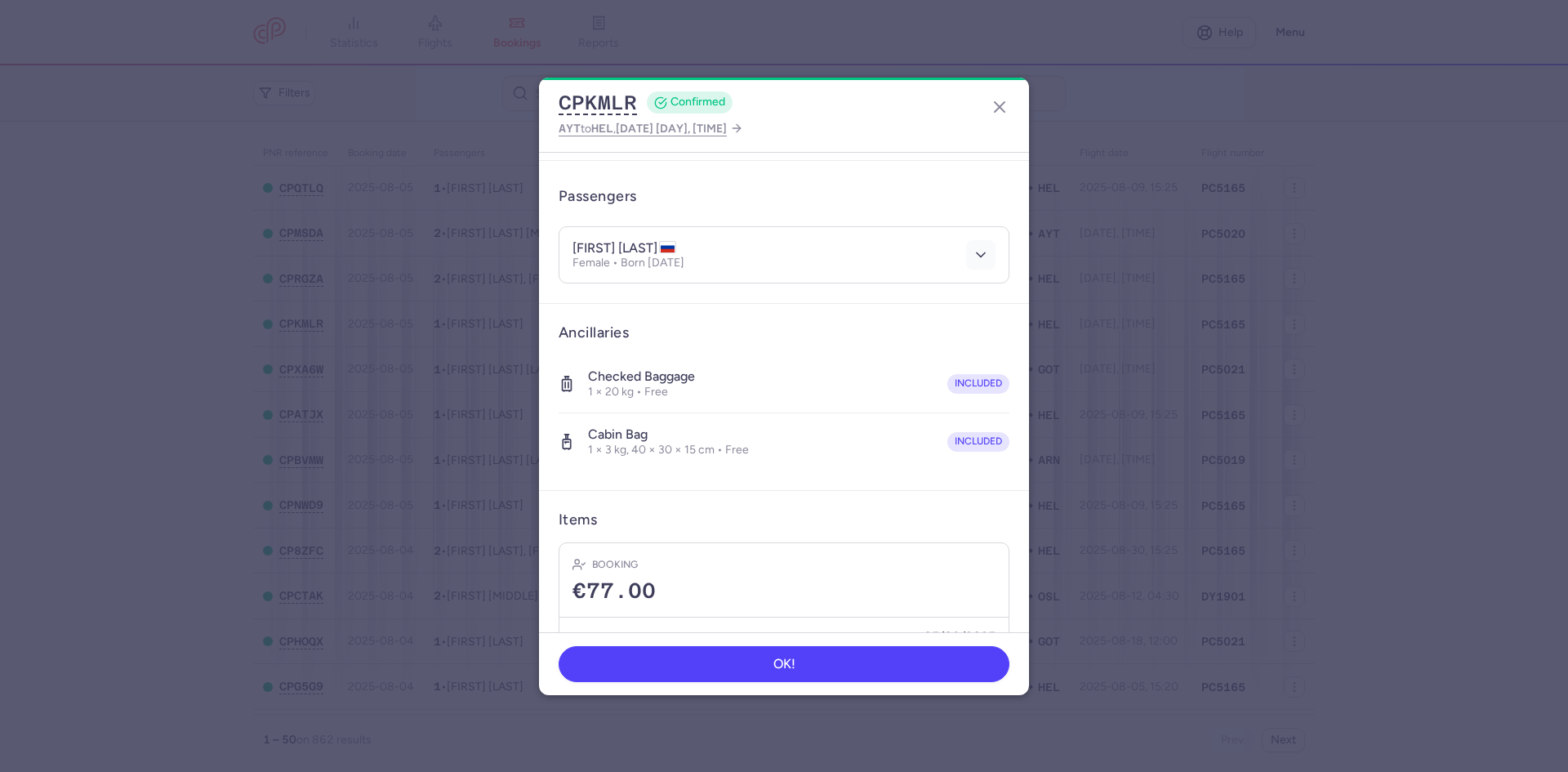 click 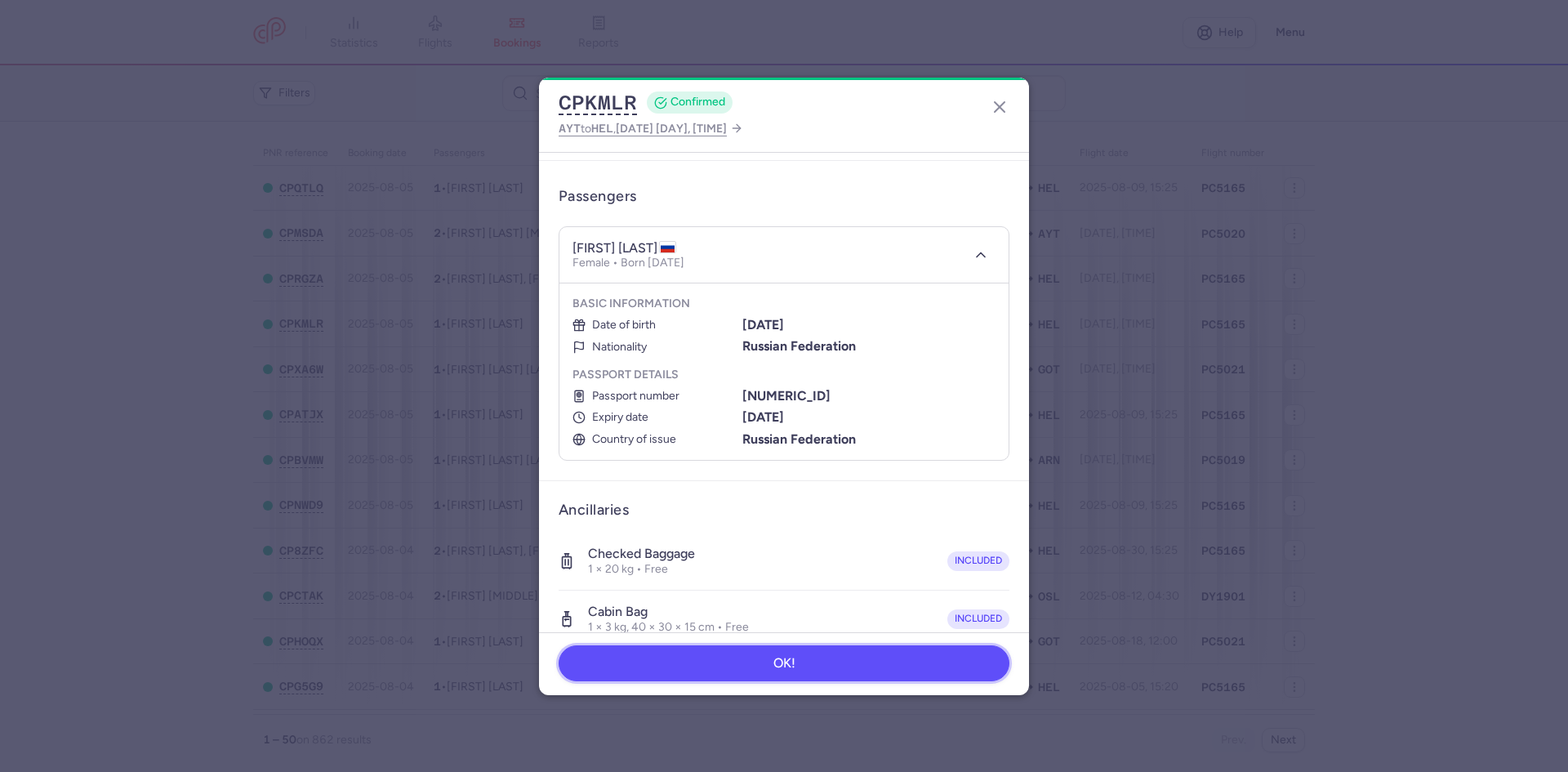click on "OK!" at bounding box center [784, 663] 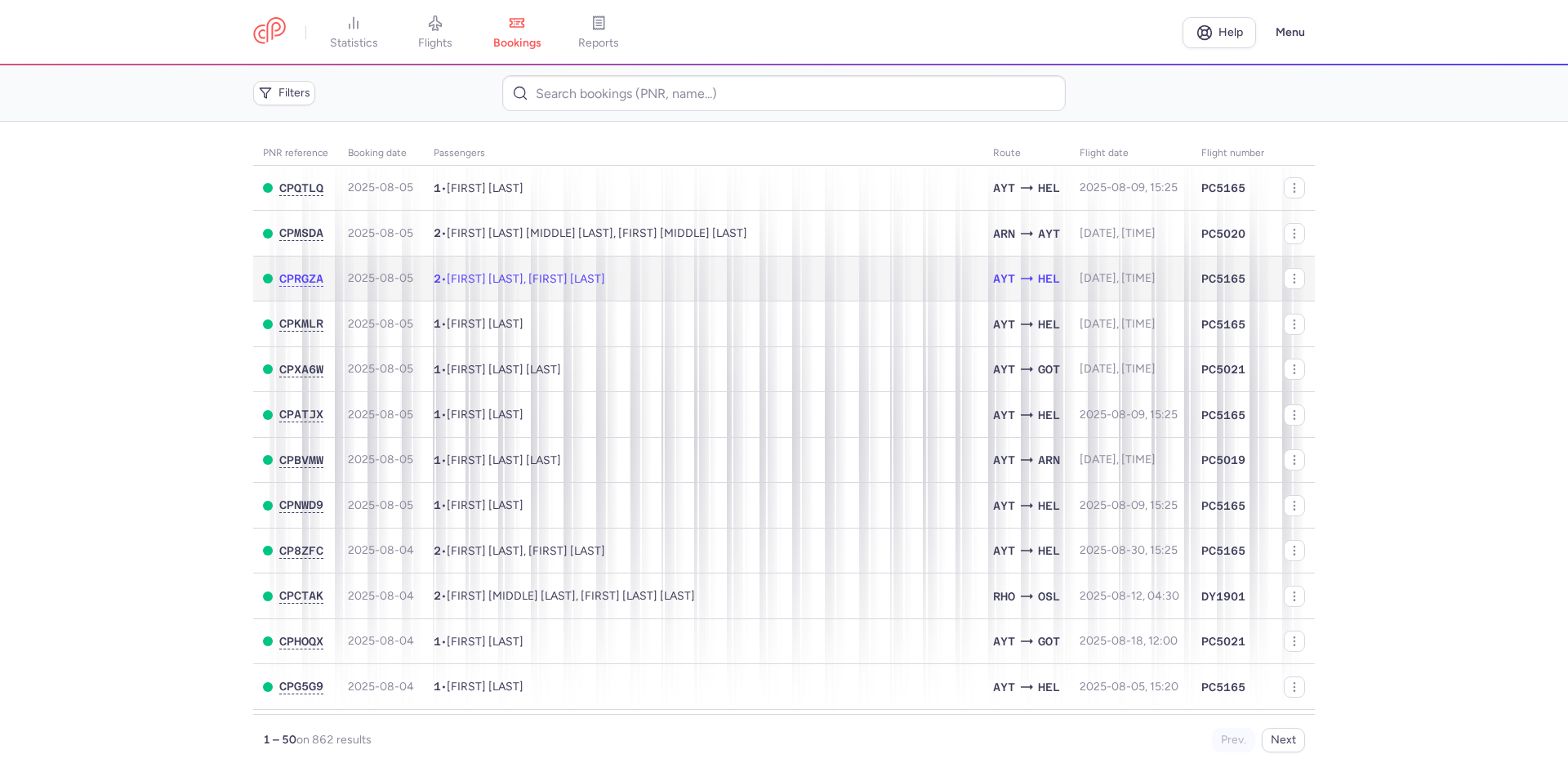 click on "2  •  Jari TARKKIO, Katja TARKKIO" at bounding box center (703, 279) 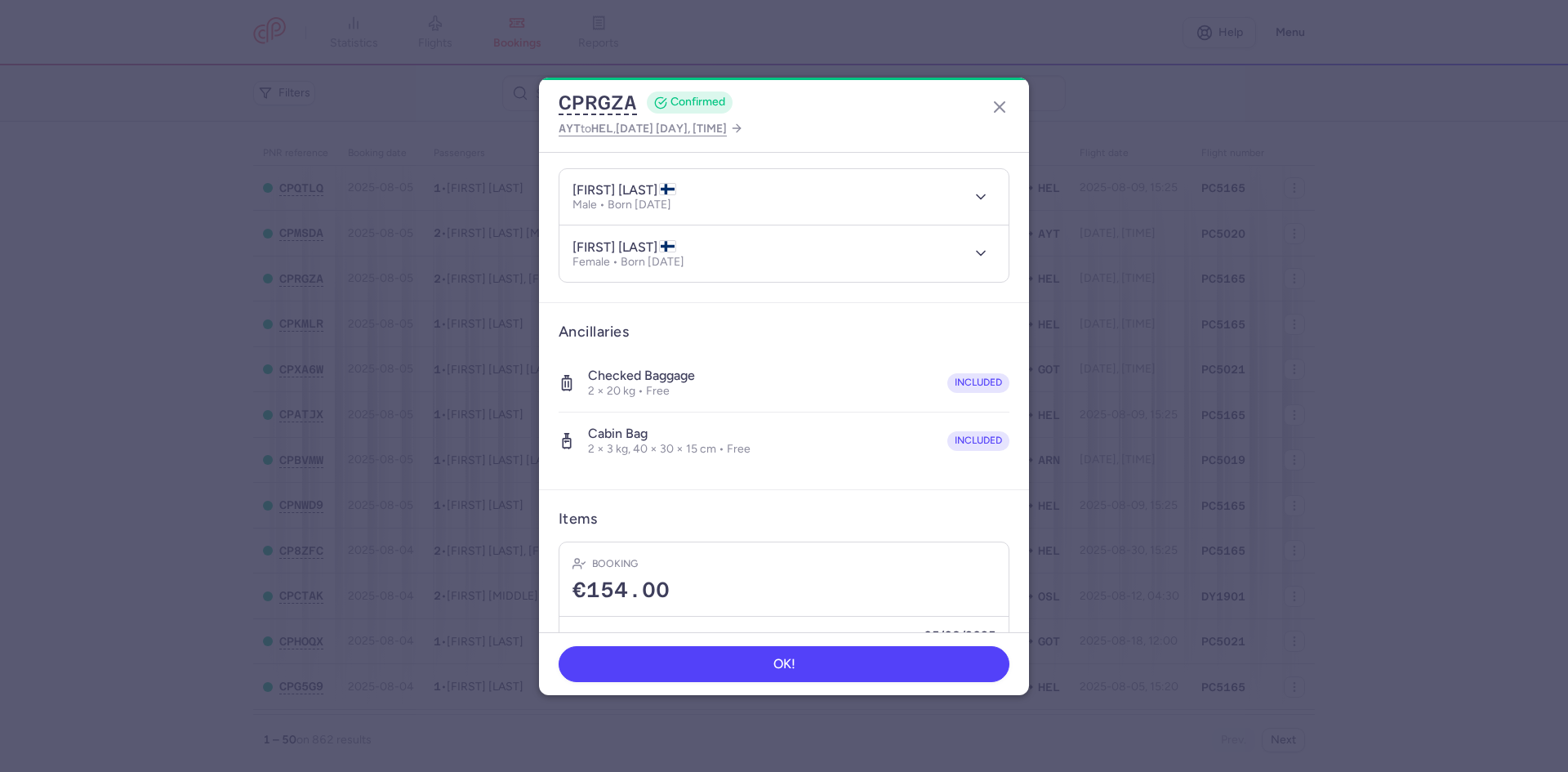 scroll, scrollTop: 113, scrollLeft: 0, axis: vertical 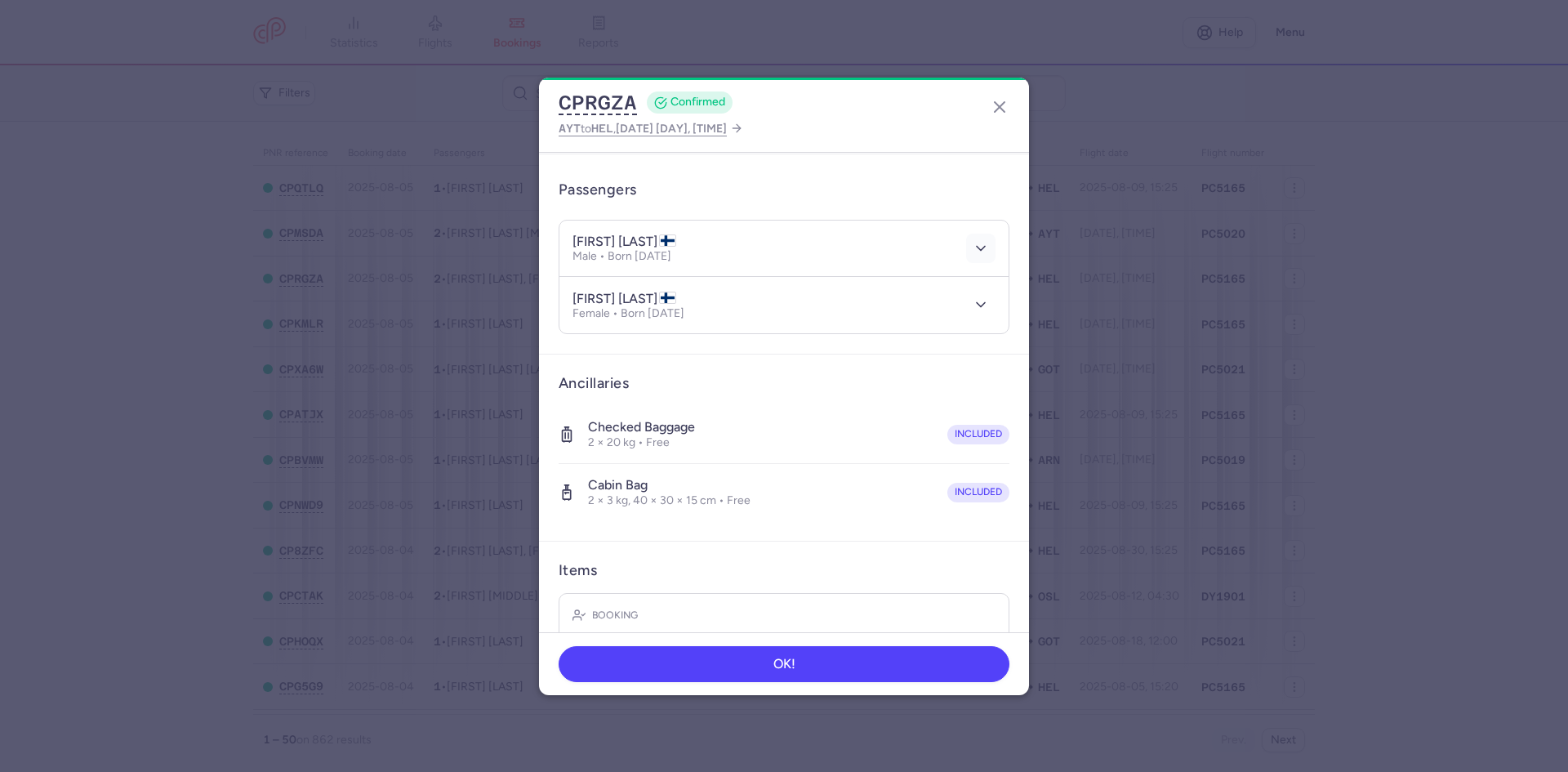click 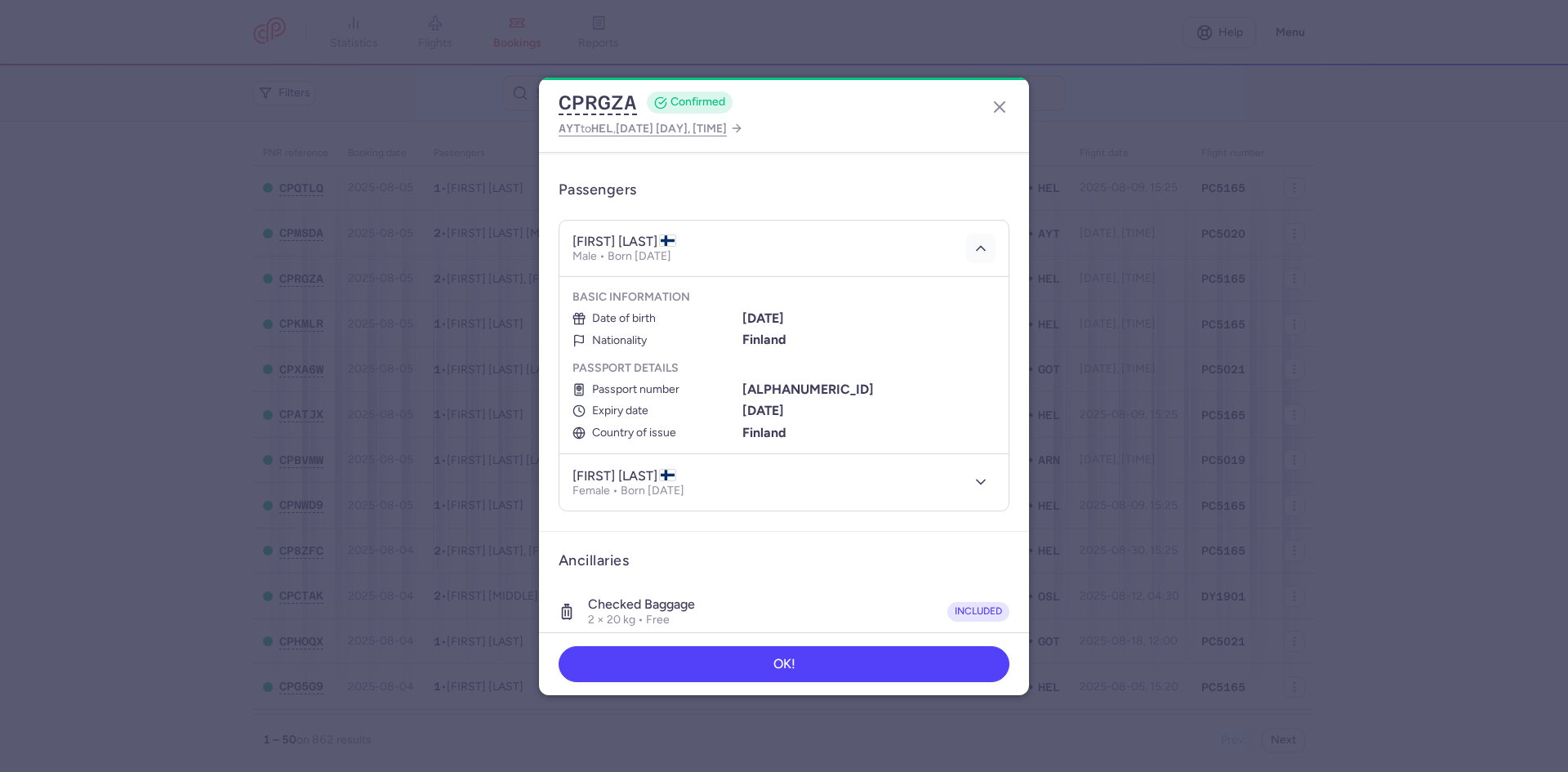 click at bounding box center (981, 248) 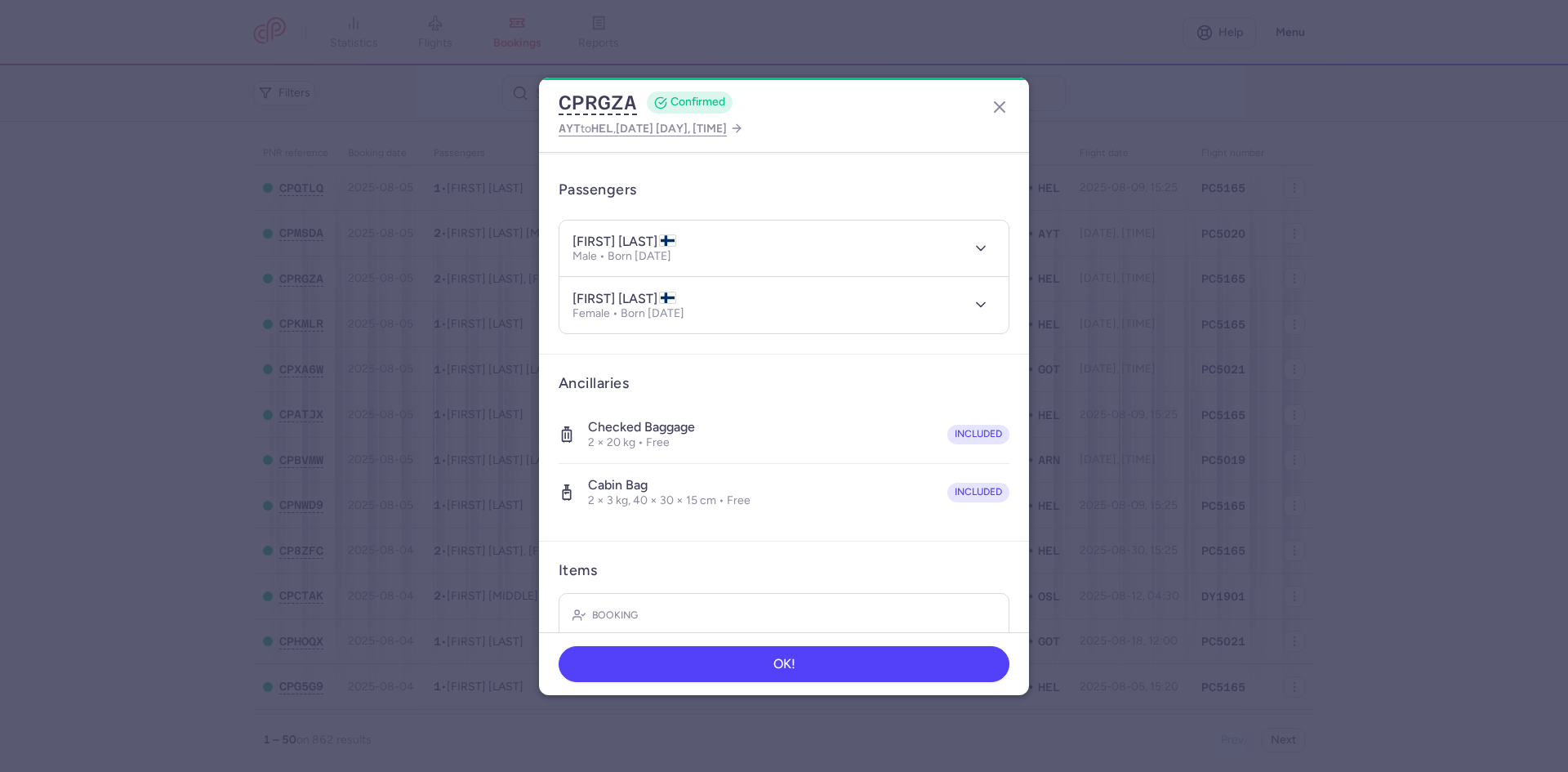 click on "katja TARKKIO  Female • Born 20/07/1968" at bounding box center (784, 305) 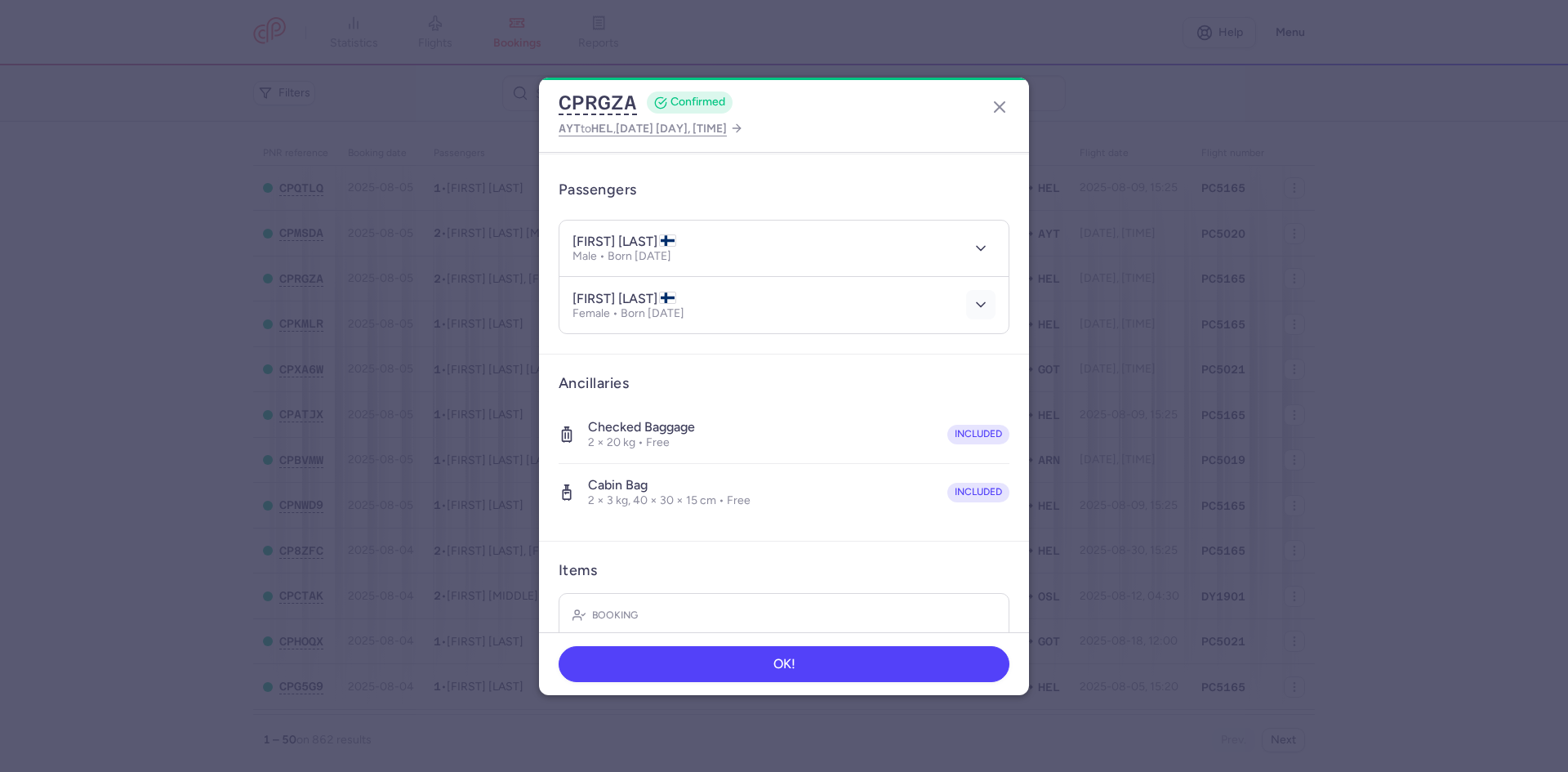 click 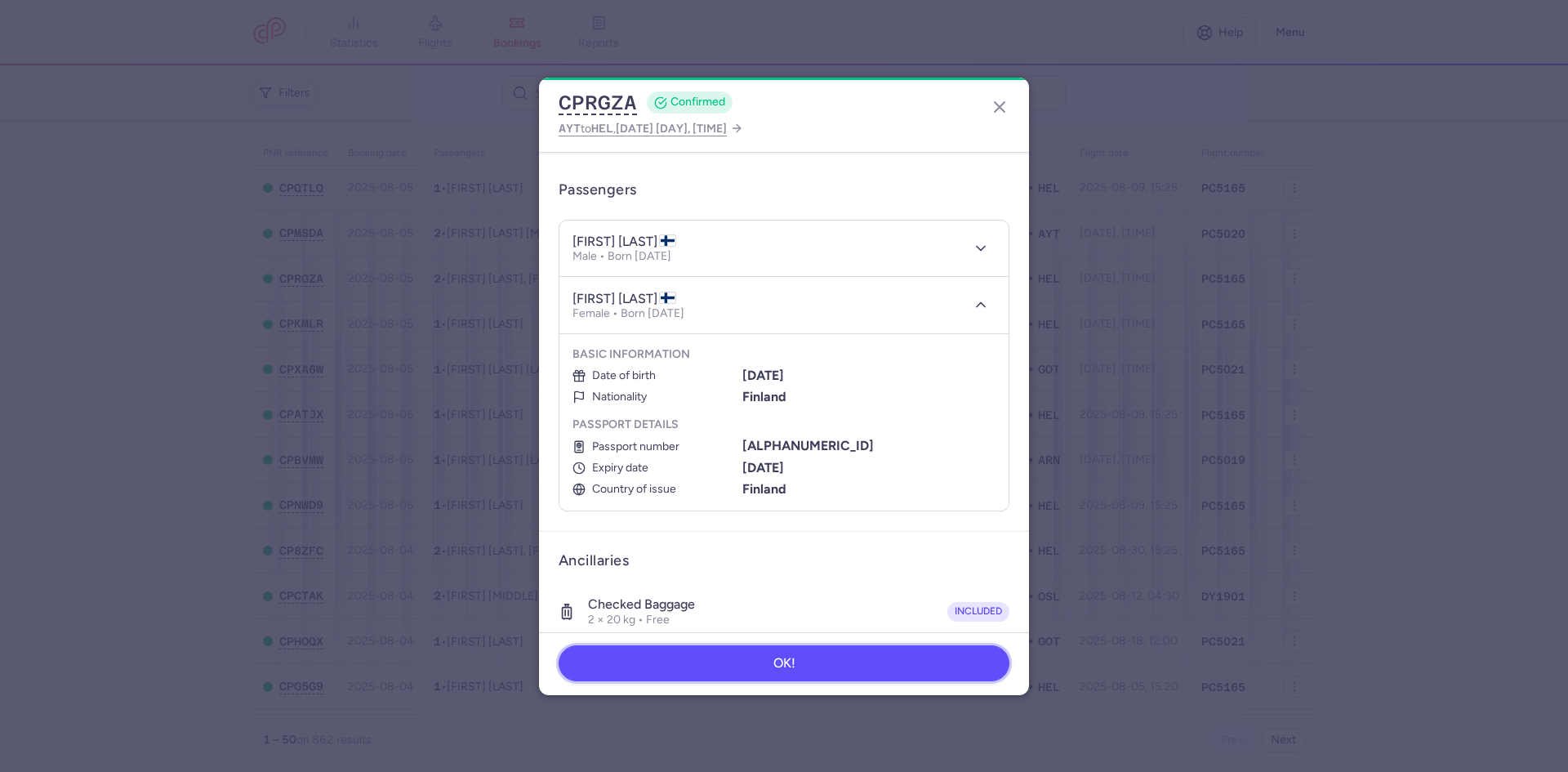 click on "OK!" at bounding box center (784, 663) 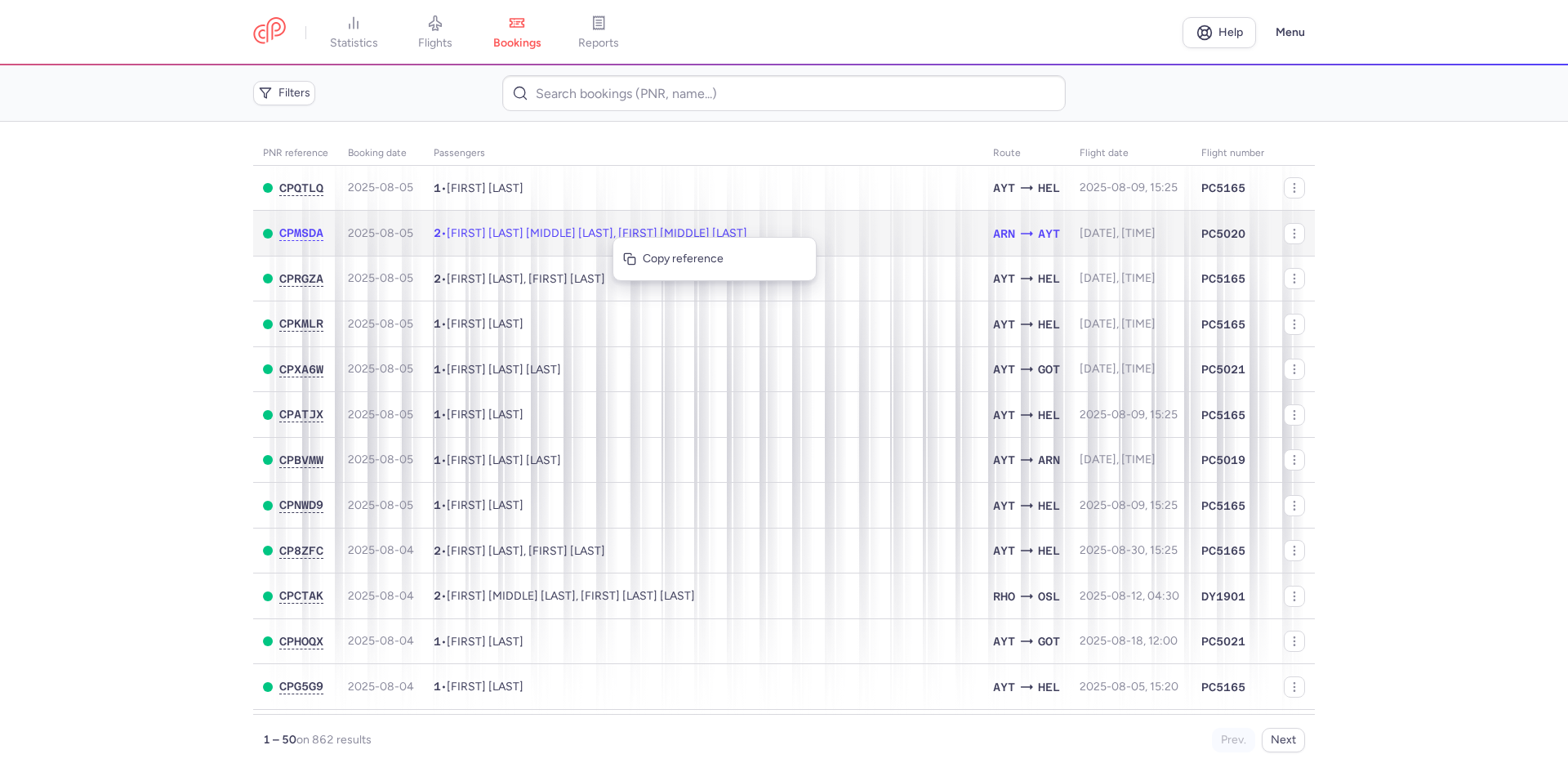 click on "[LAST] [LAST], [LAST] [LAST]" at bounding box center [597, 233] 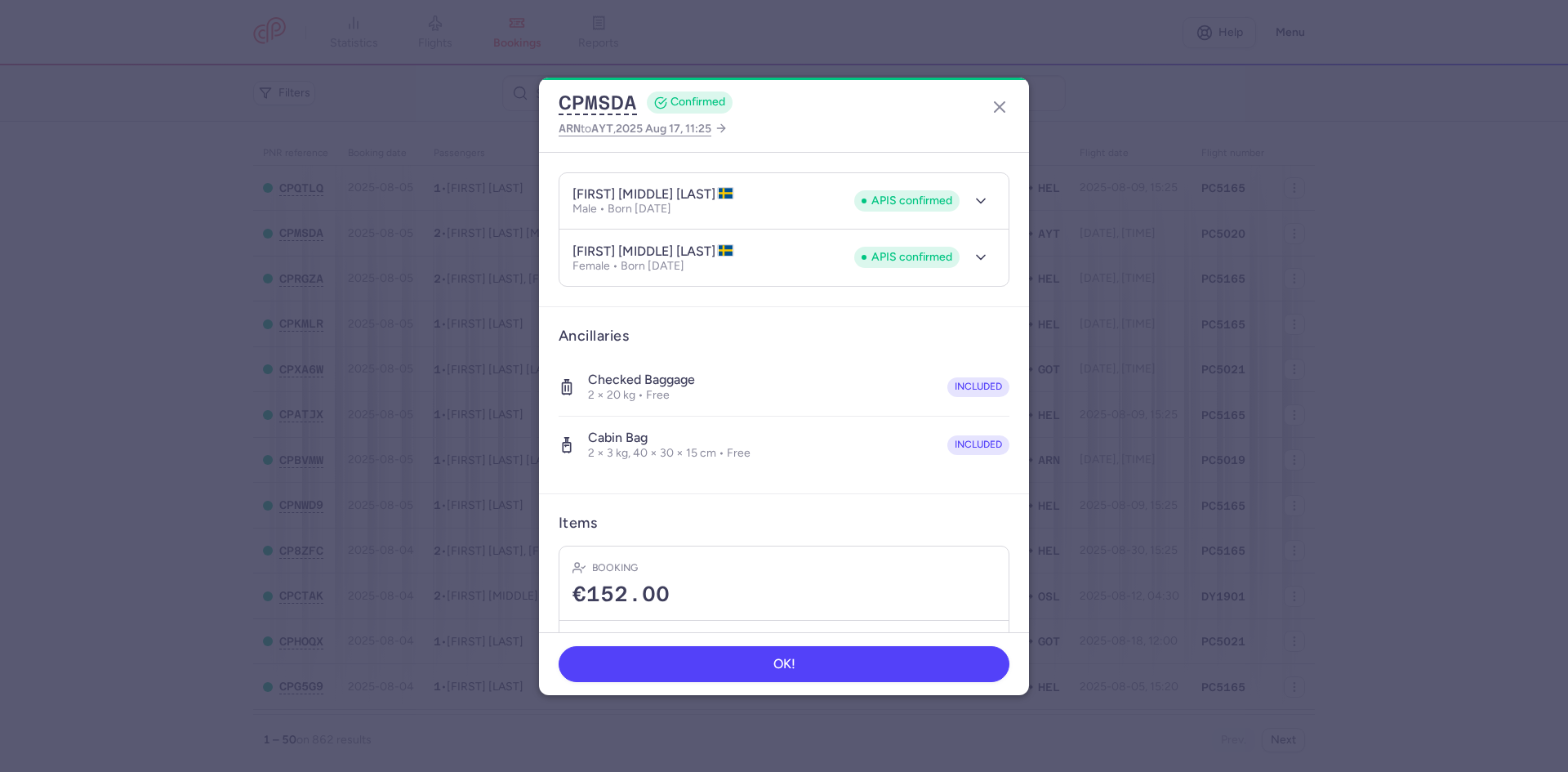 scroll, scrollTop: 158, scrollLeft: 0, axis: vertical 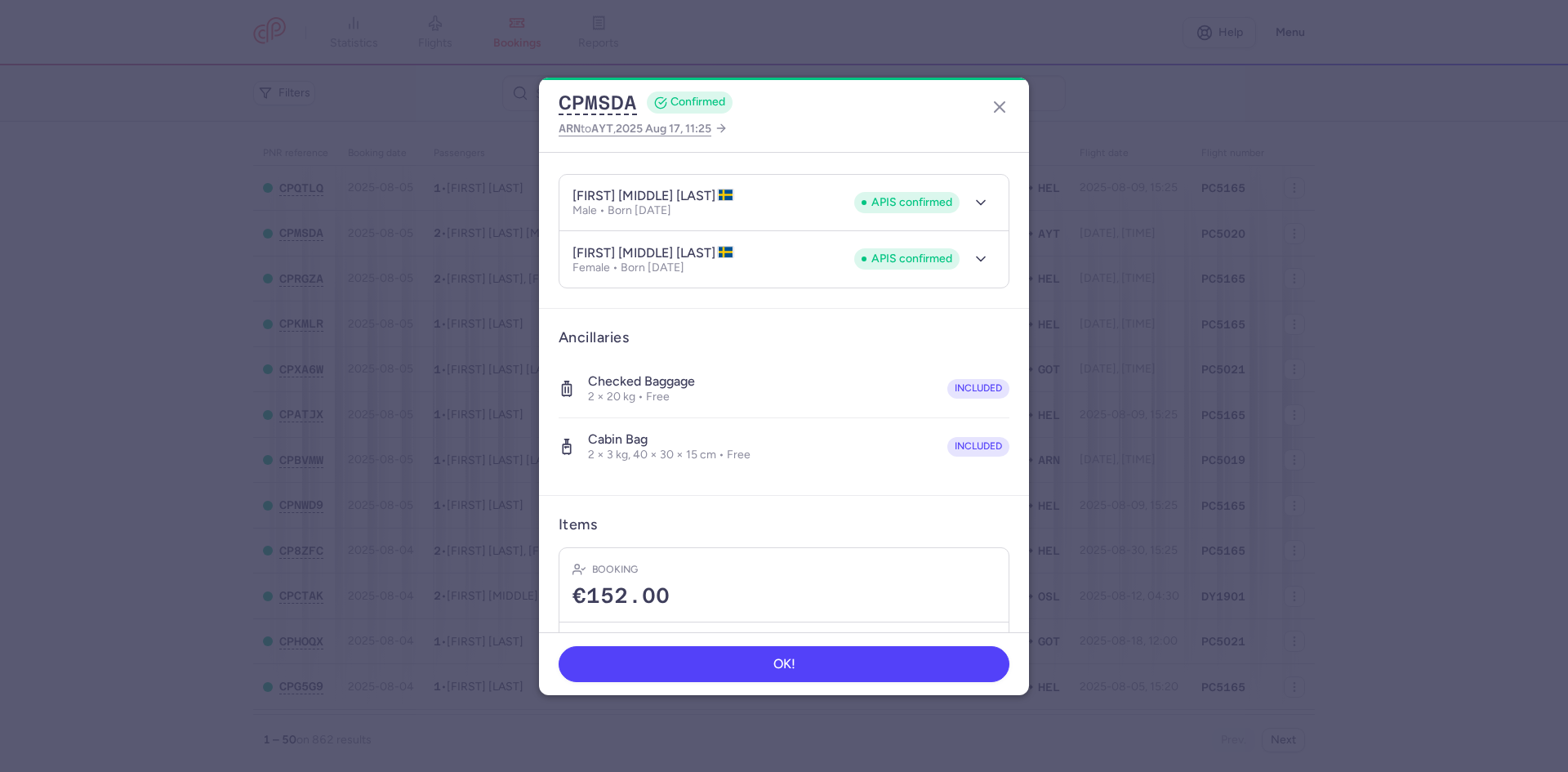 drag, startPoint x: 850, startPoint y: 590, endPoint x: 929, endPoint y: 534, distance: 96.83491 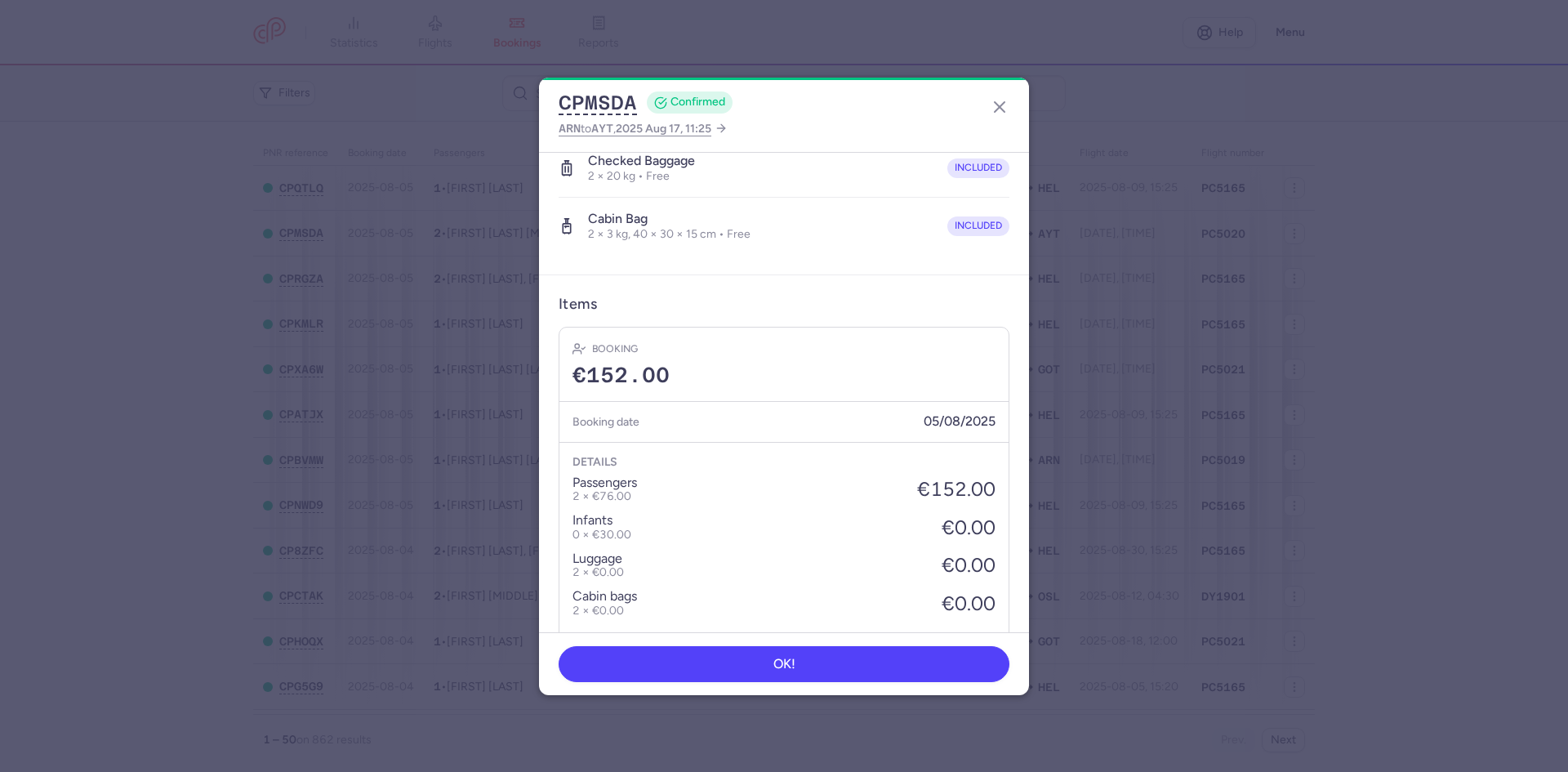 scroll, scrollTop: 382, scrollLeft: 0, axis: vertical 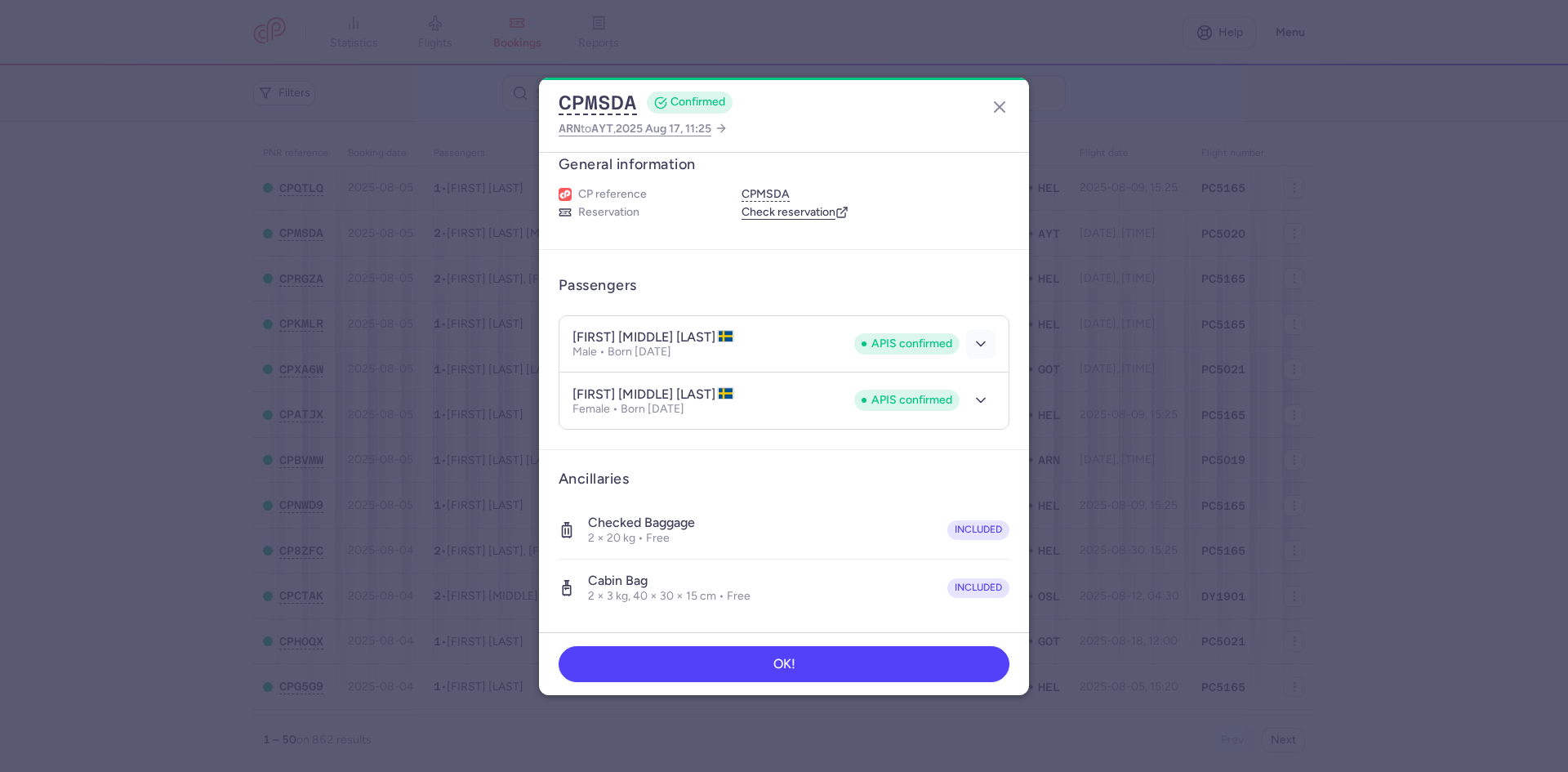 click 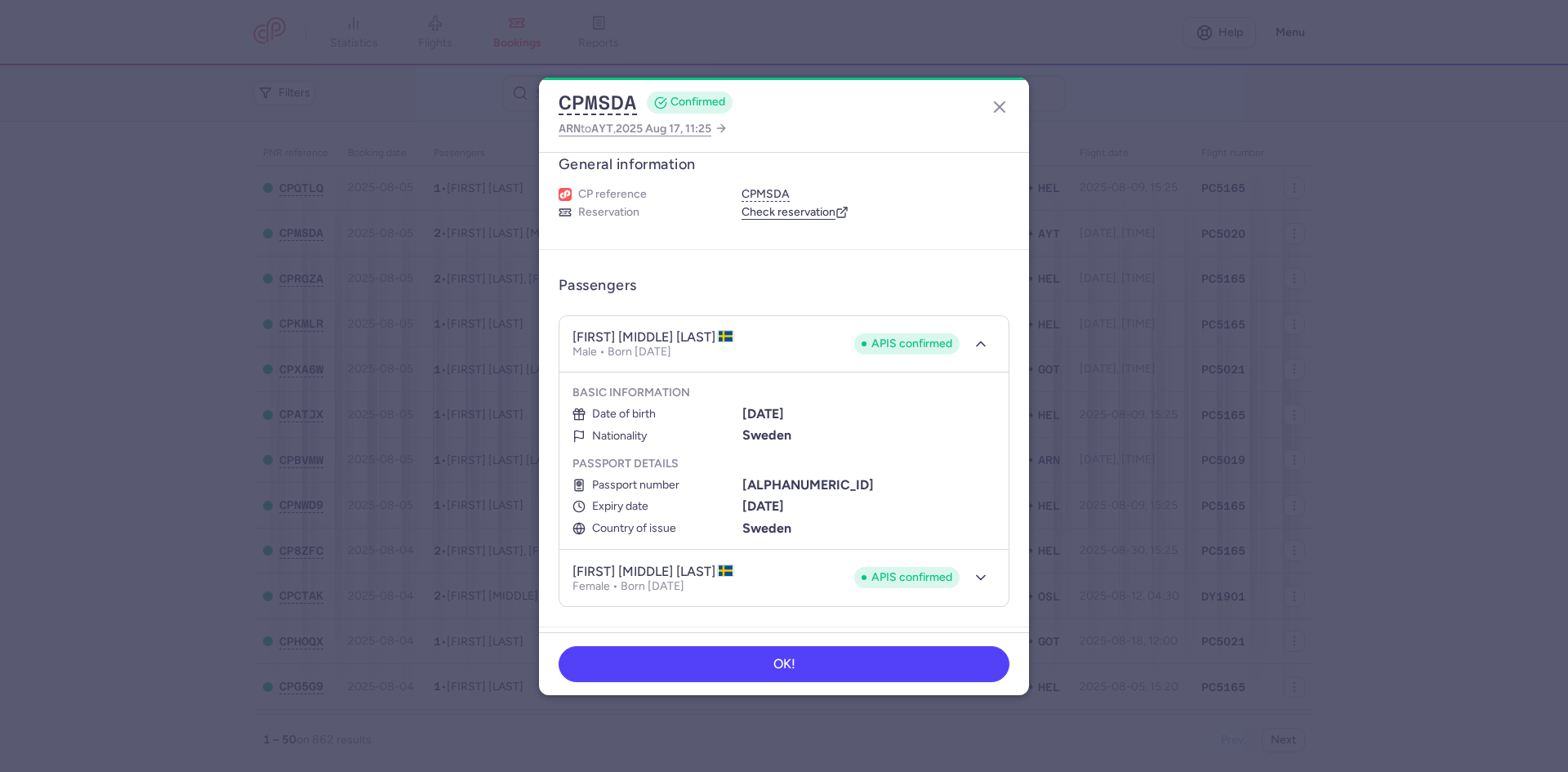 click on "lukas john oerjan GRUNDSTROEM  APIS confirmed Male • Born 27/08/2001 APIS confirmed" at bounding box center [784, 345] 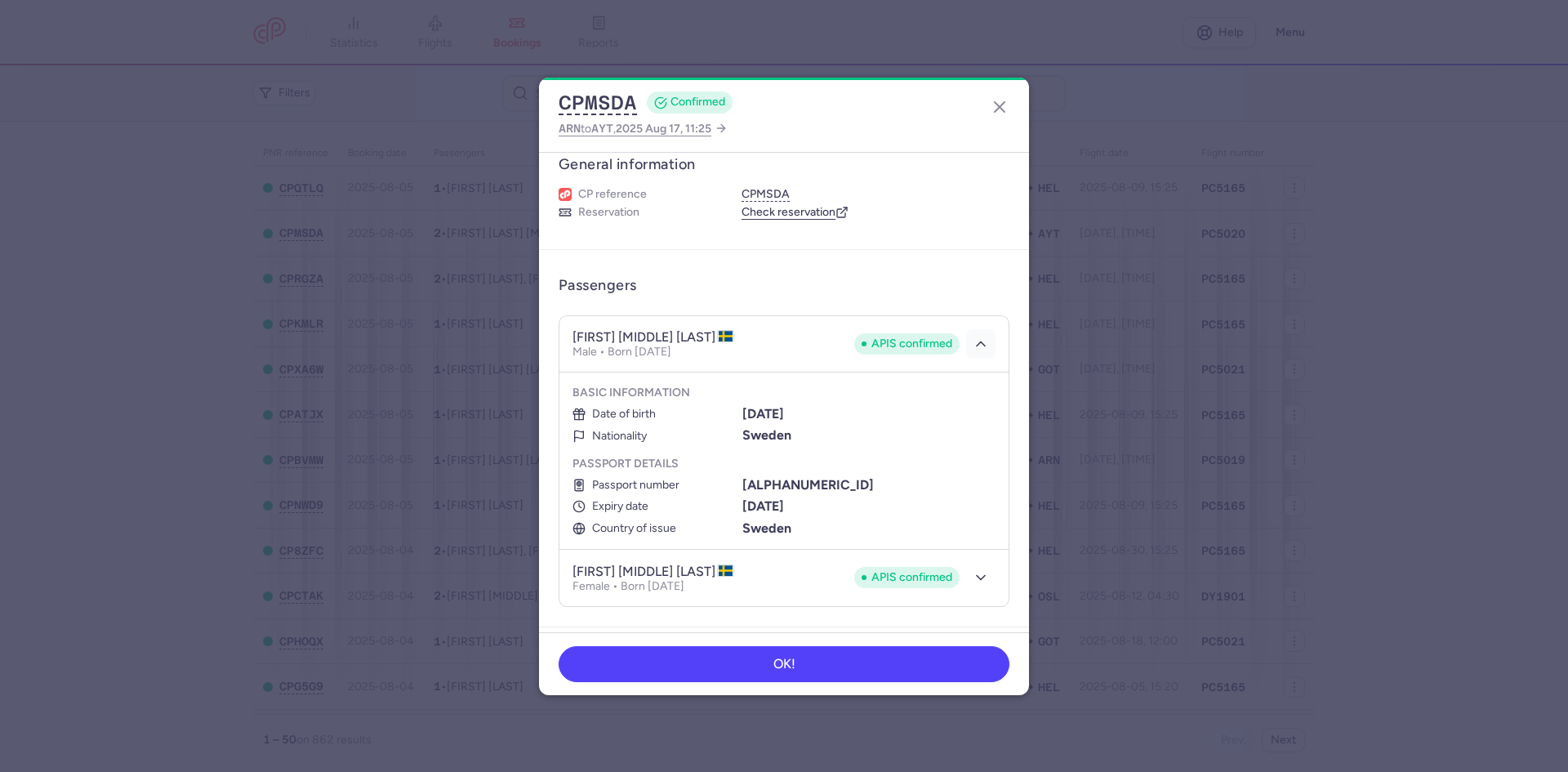click 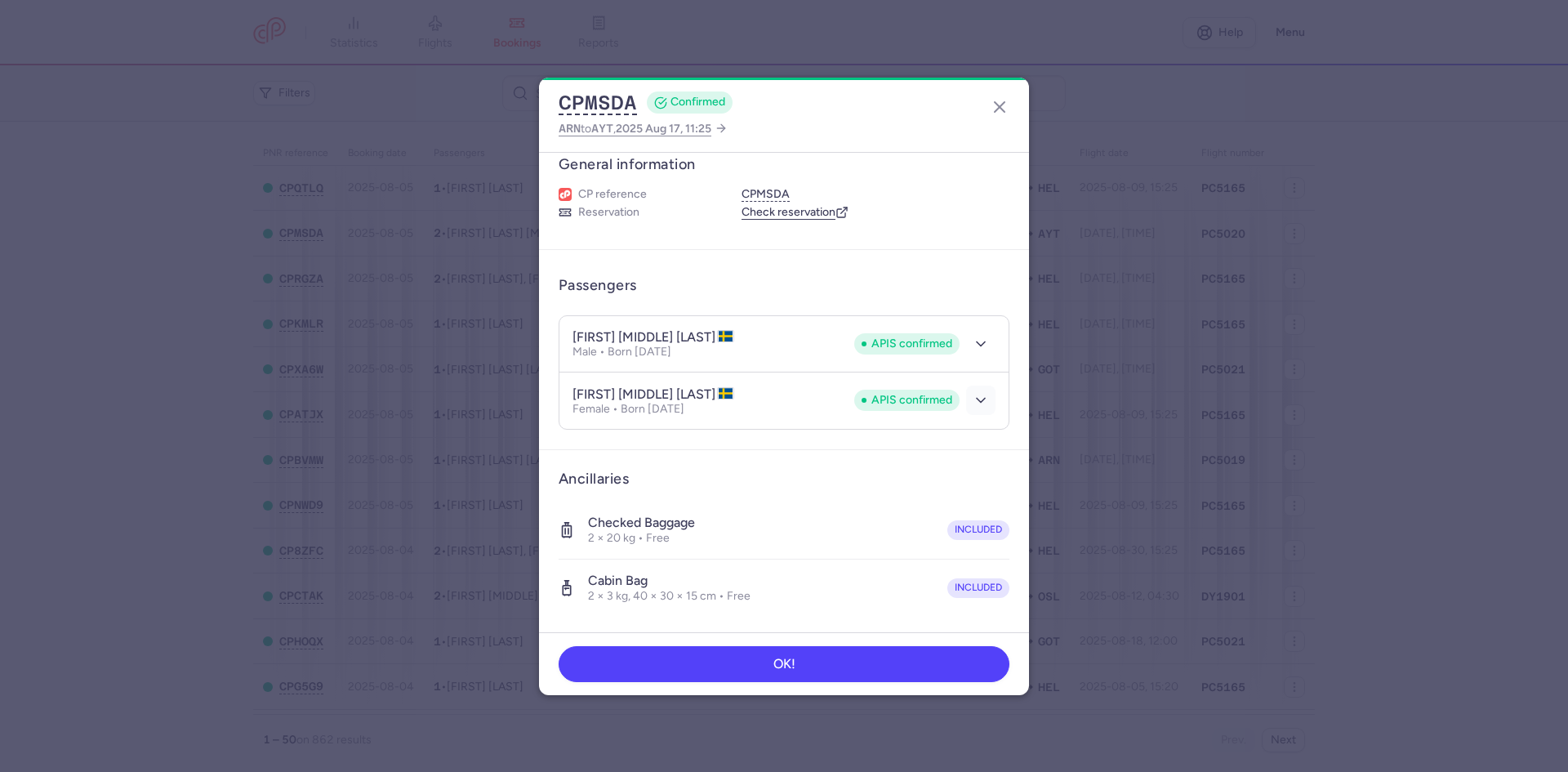 click 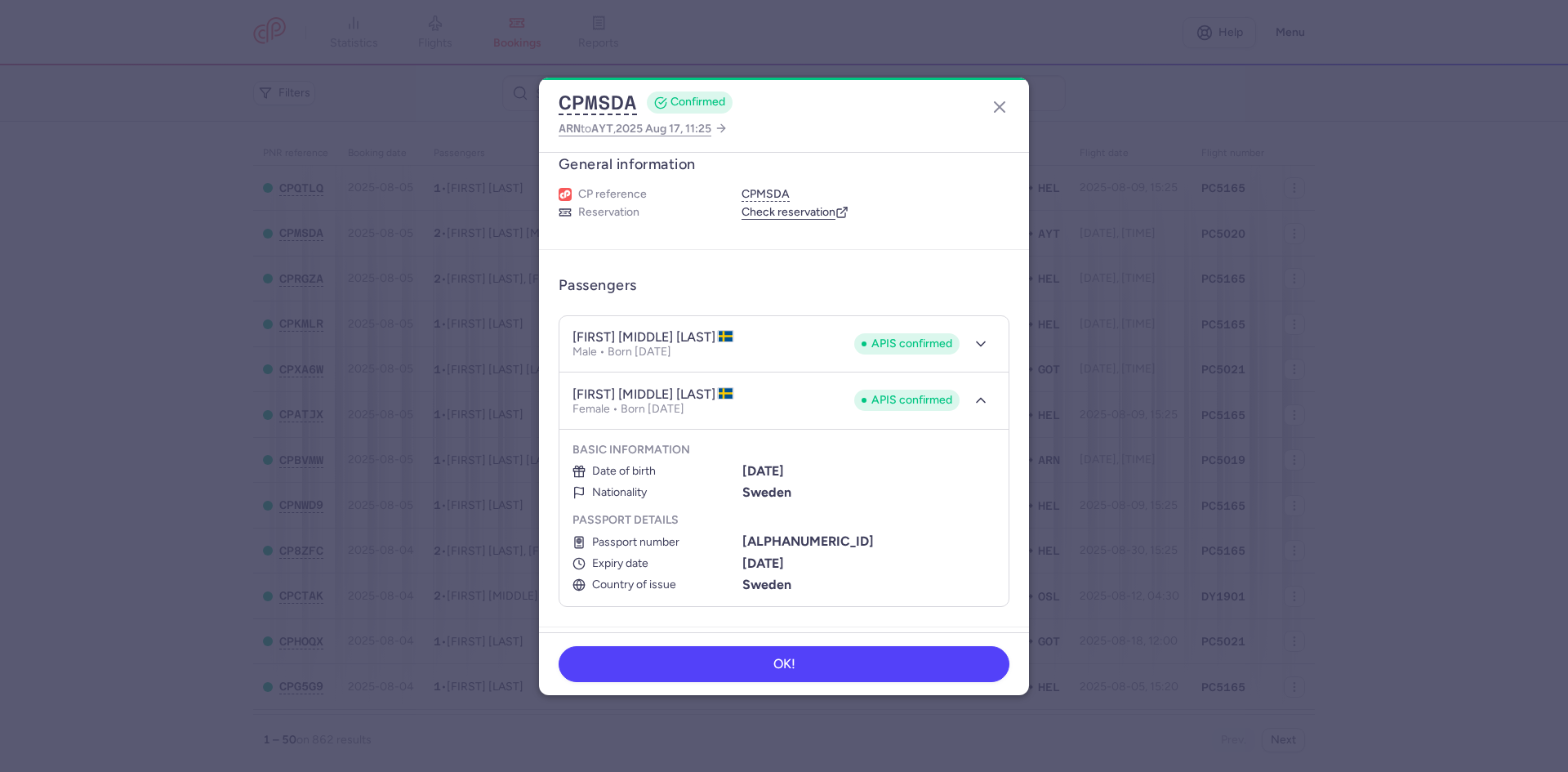 click on "OK!" 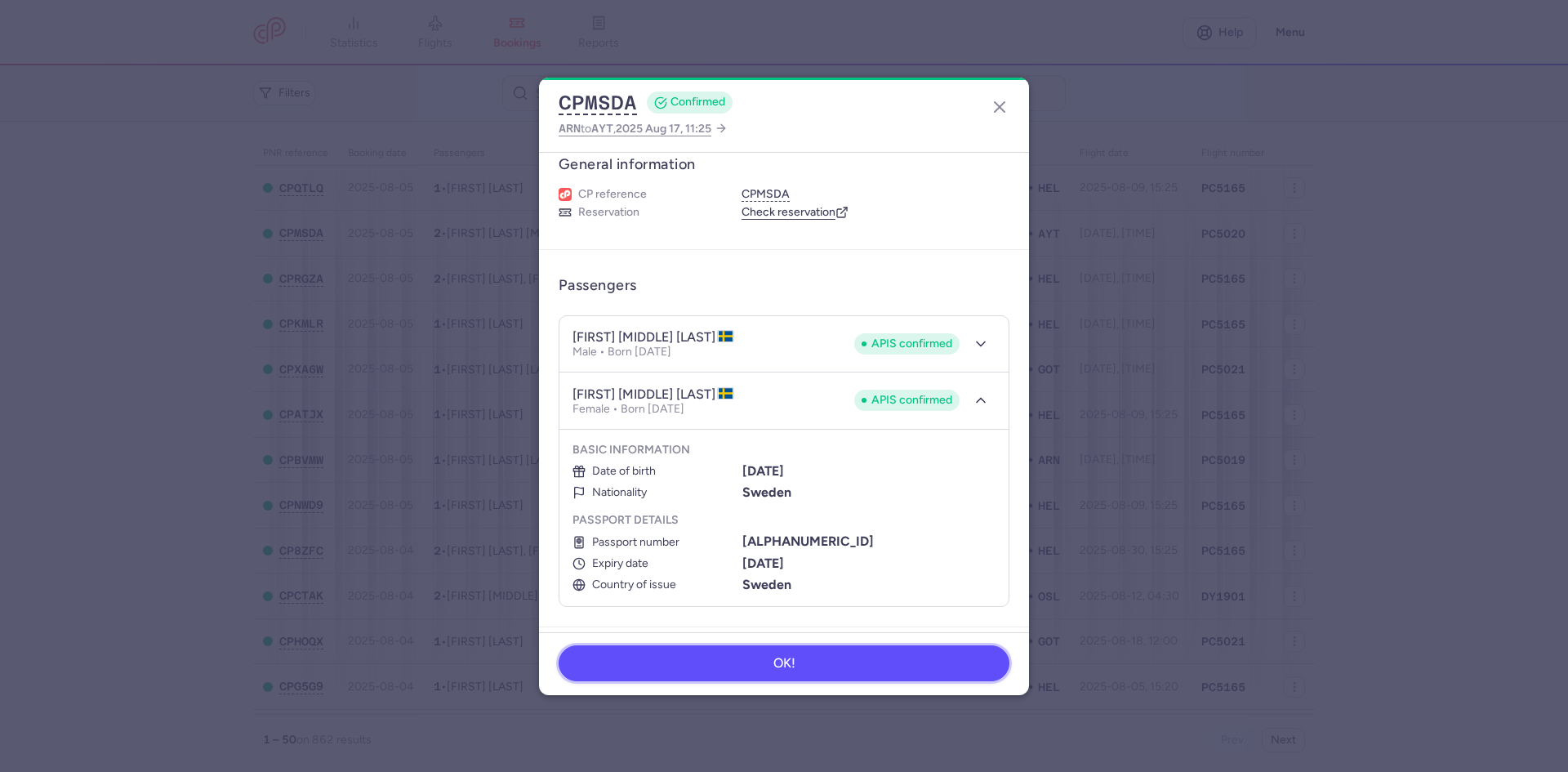 click on "OK!" at bounding box center (784, 663) 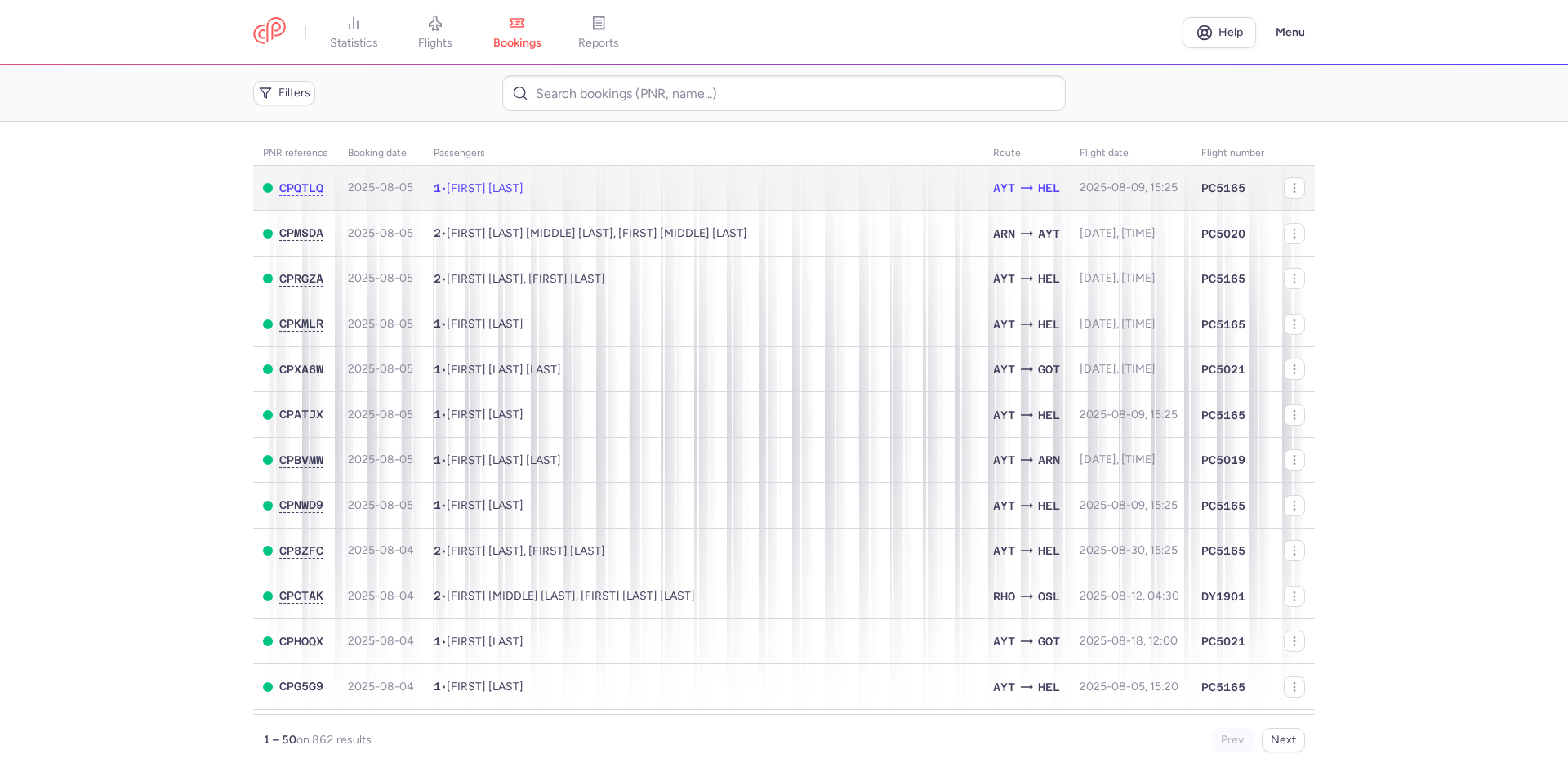 click on "1  •  Juuso PARKKALI" at bounding box center (703, 188) 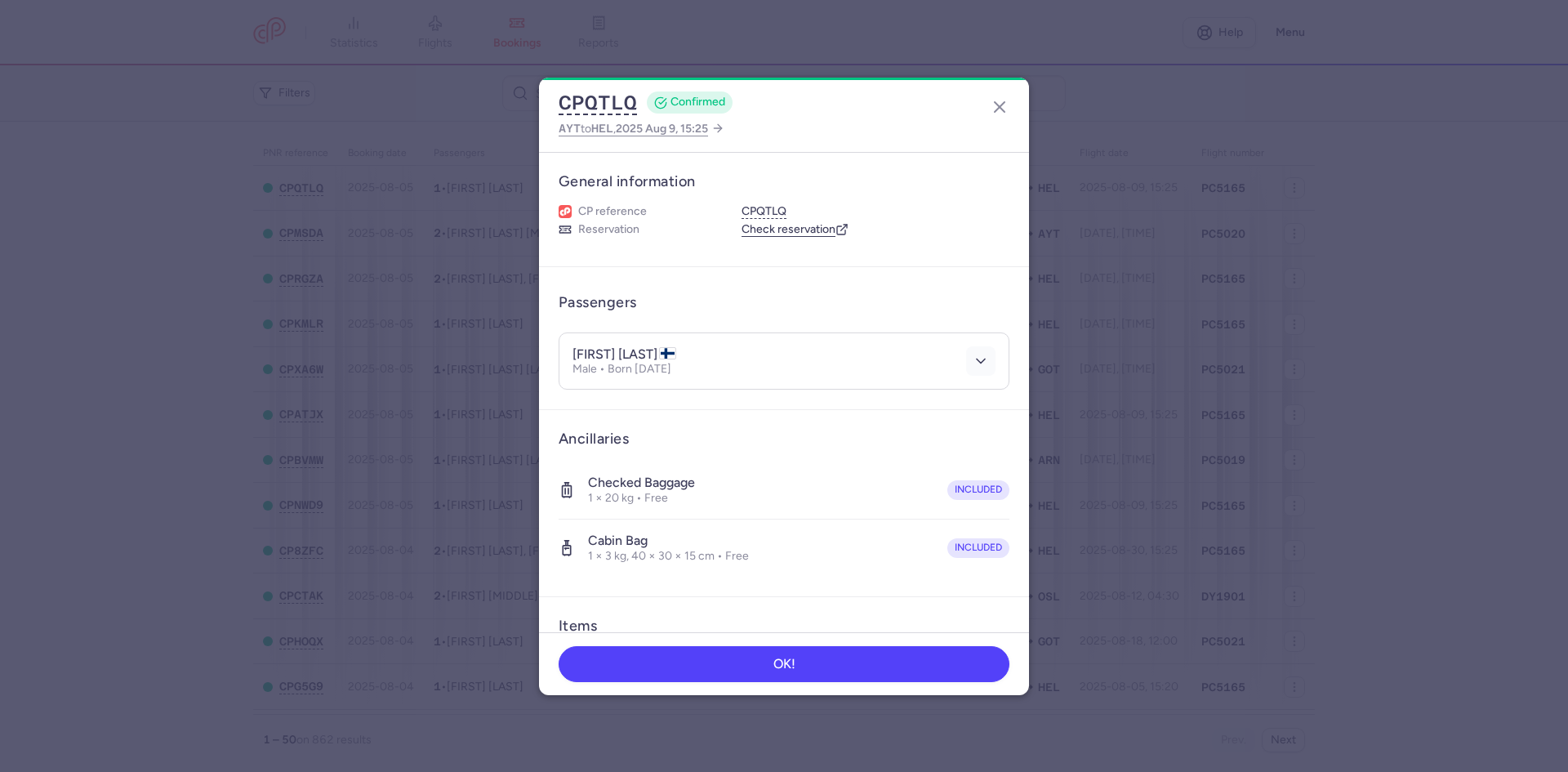 click 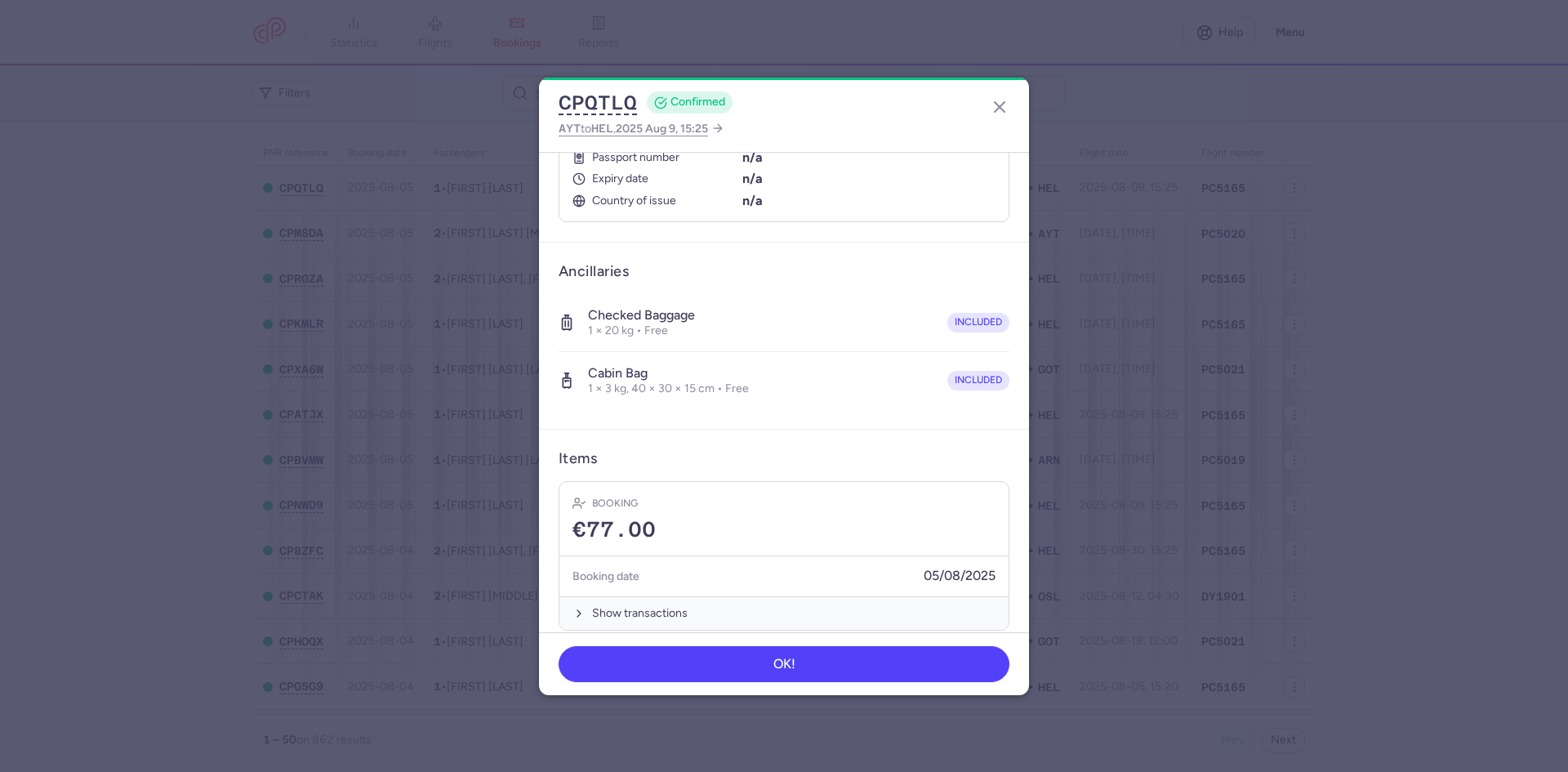 scroll, scrollTop: 357, scrollLeft: 0, axis: vertical 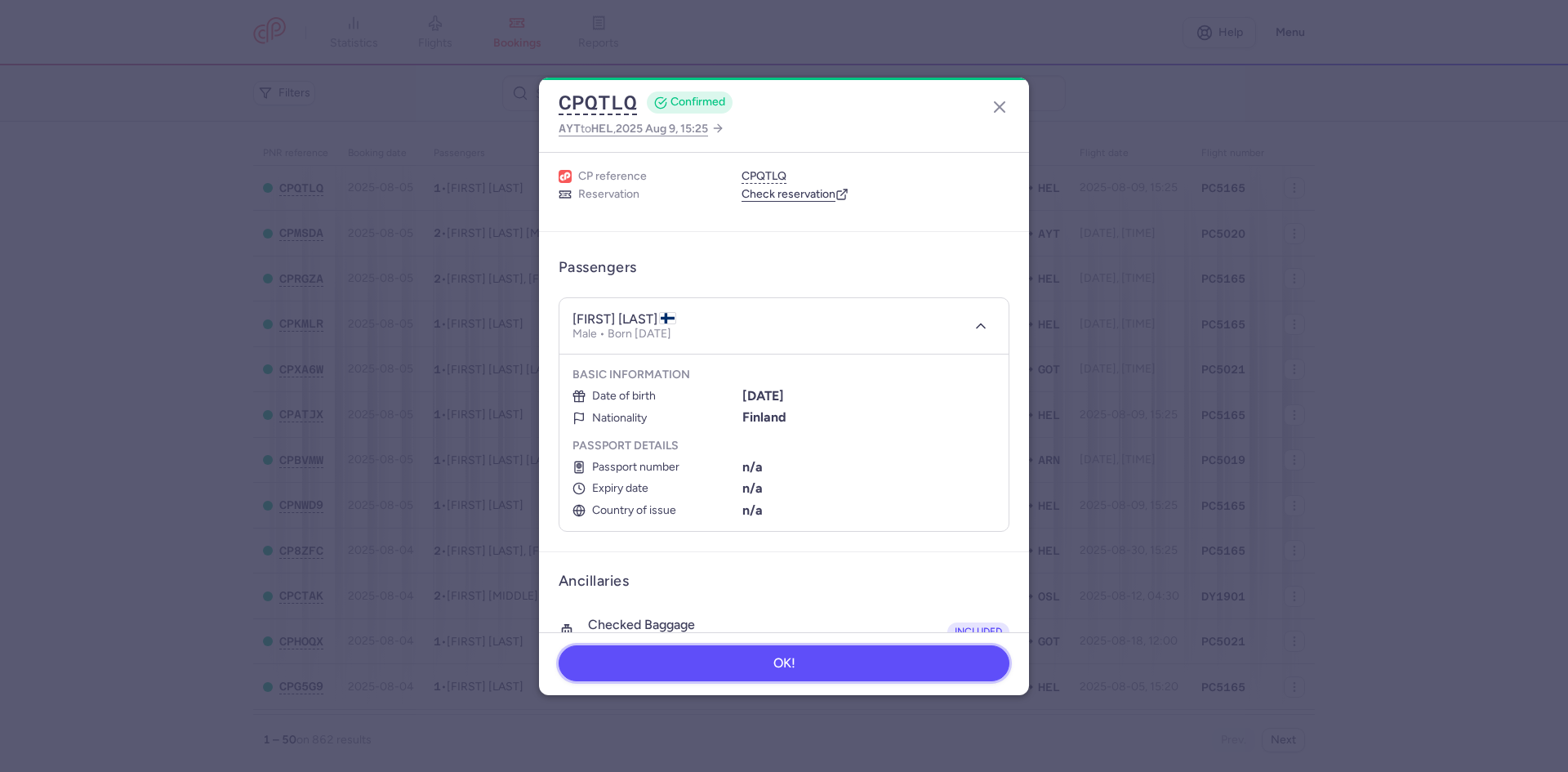 click on "OK!" at bounding box center (784, 663) 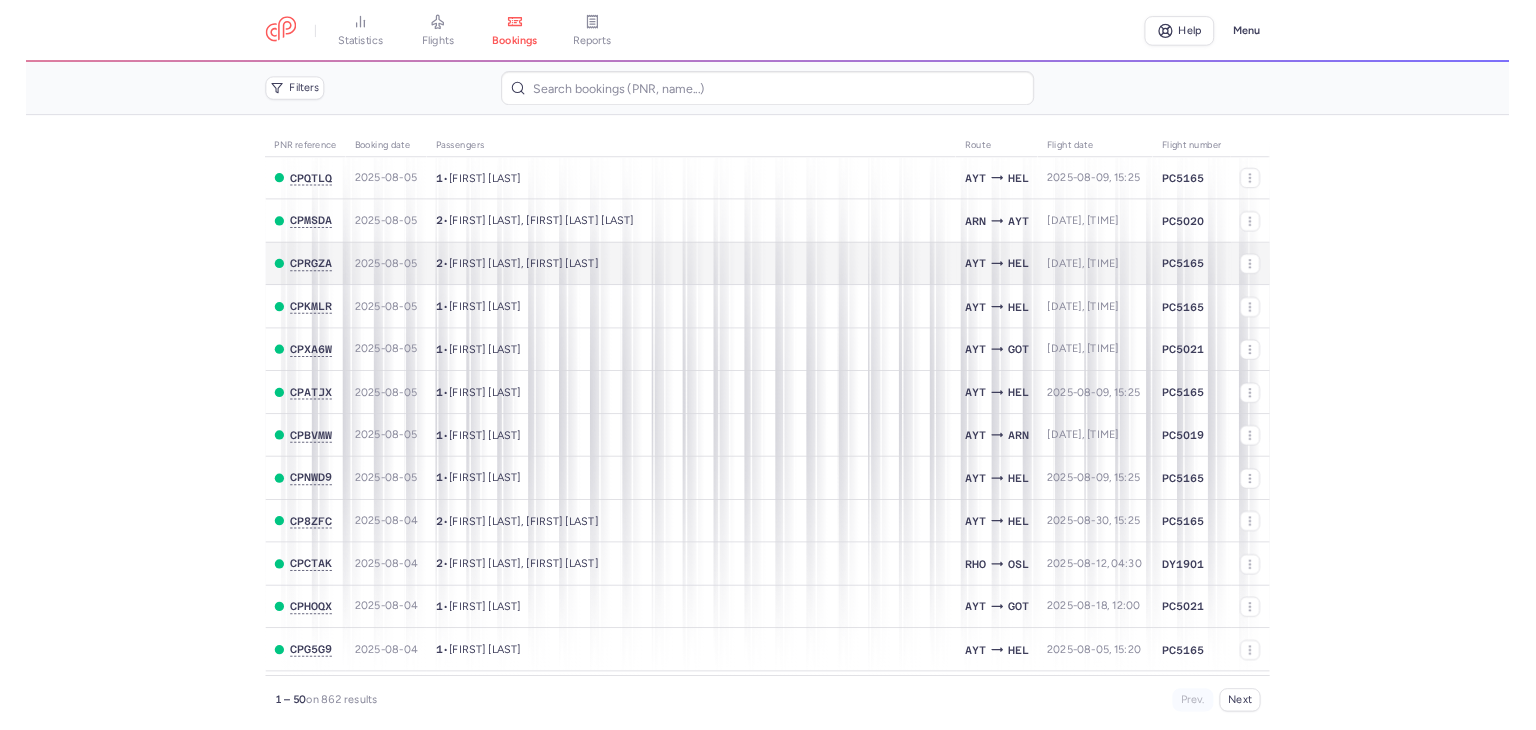 scroll, scrollTop: 0, scrollLeft: 0, axis: both 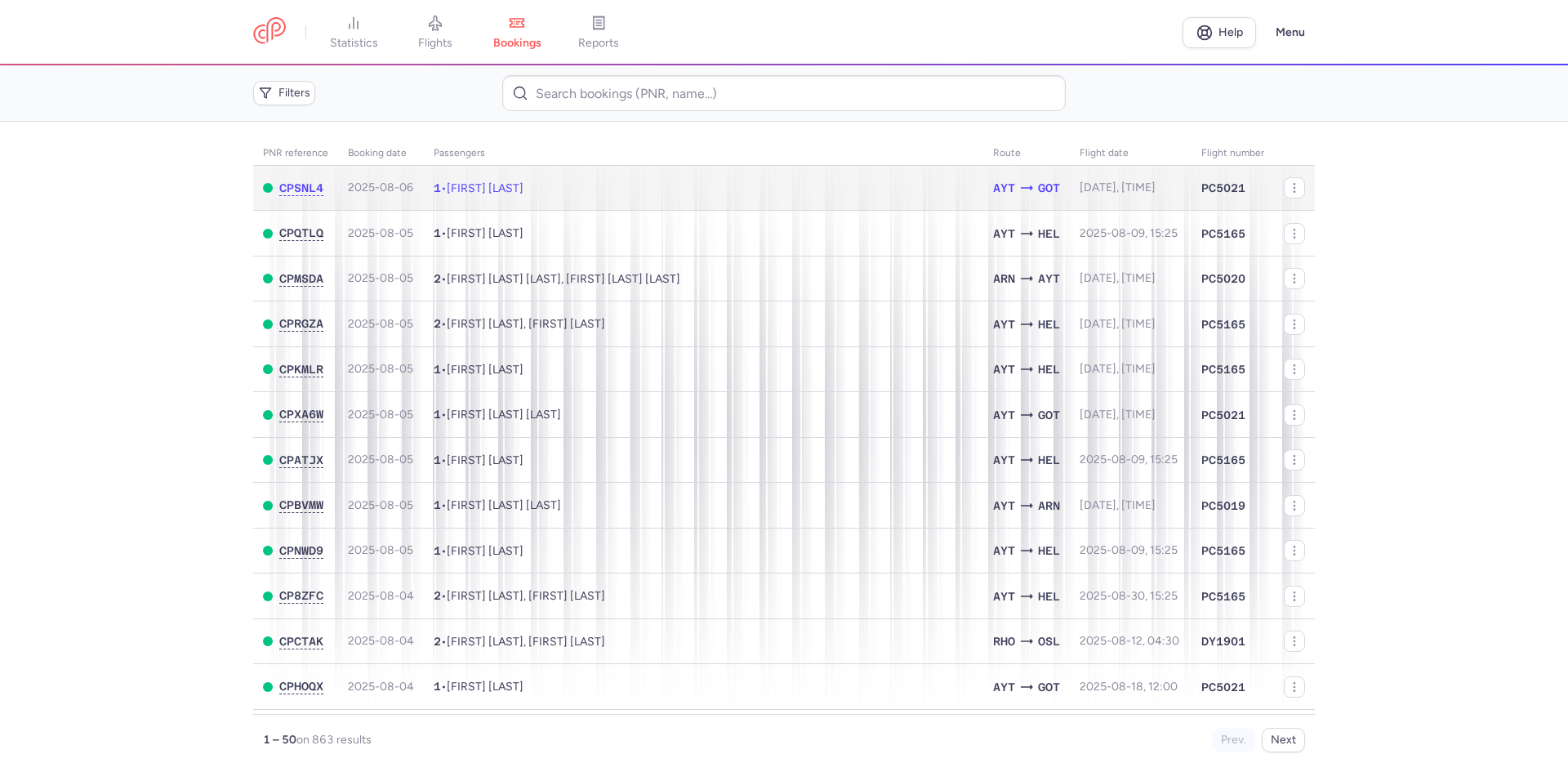 click on "1  •  Bakir SADON" at bounding box center (703, 188) 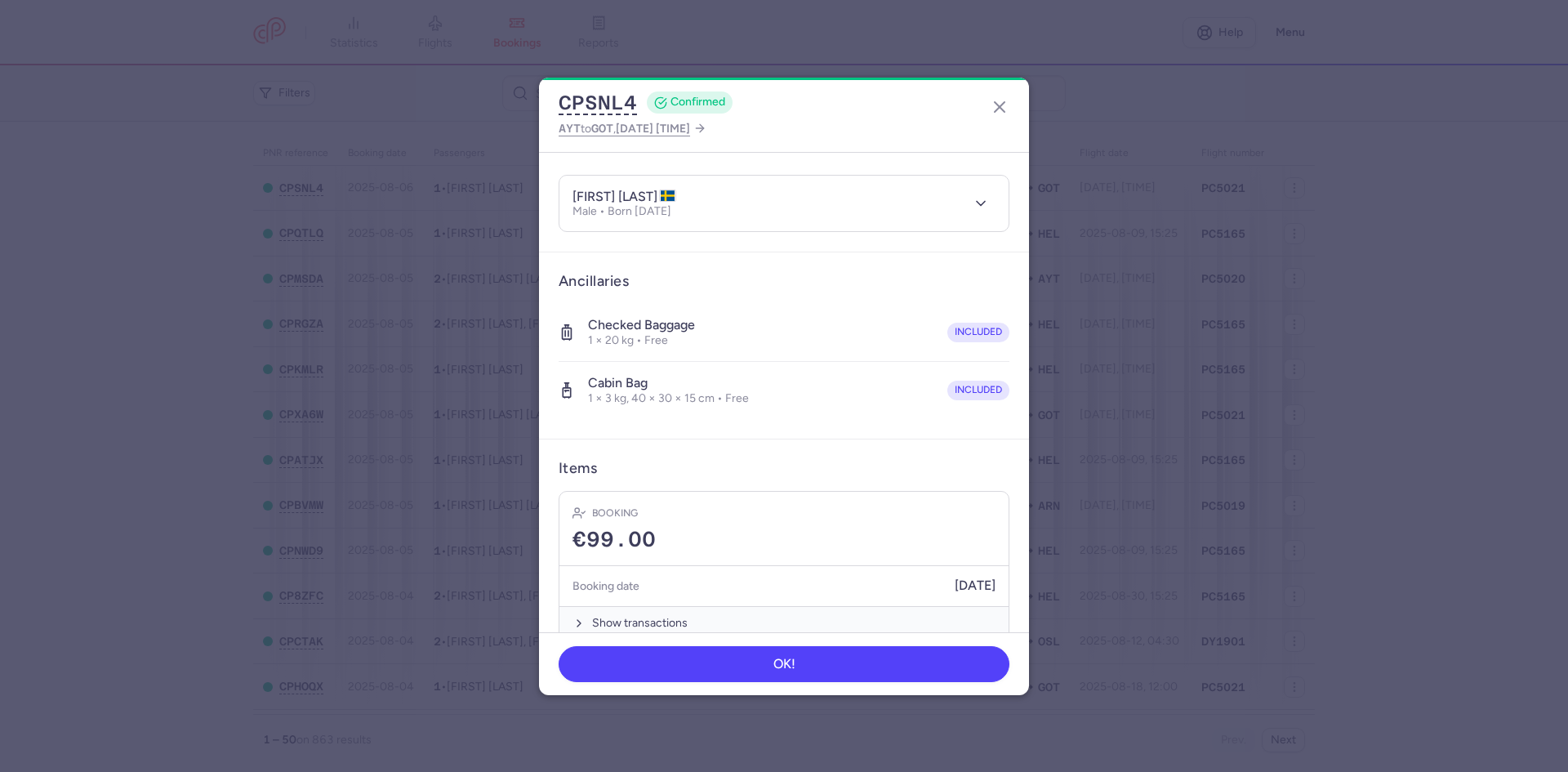 scroll, scrollTop: 185, scrollLeft: 0, axis: vertical 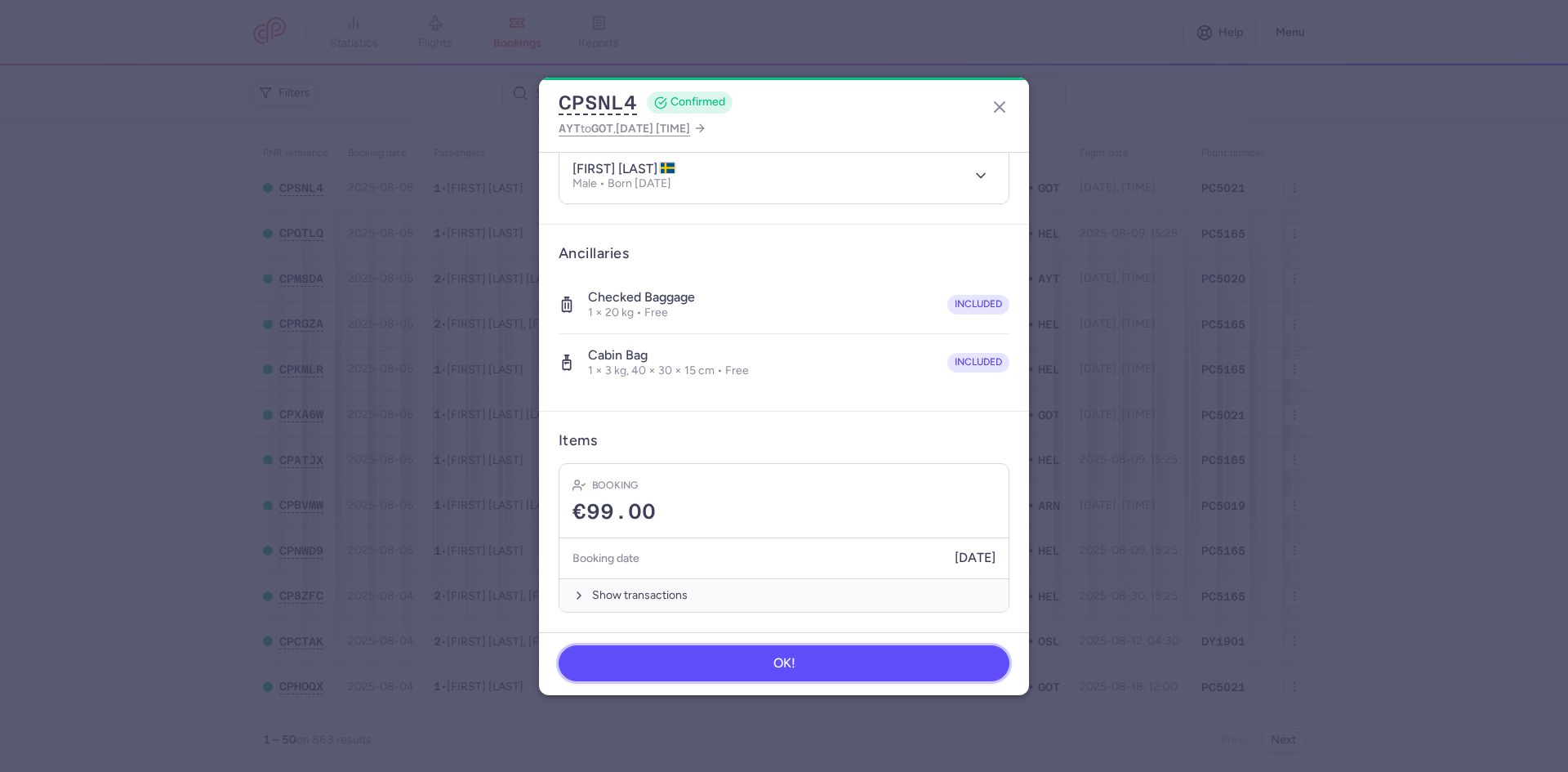 click on "OK!" at bounding box center [784, 663] 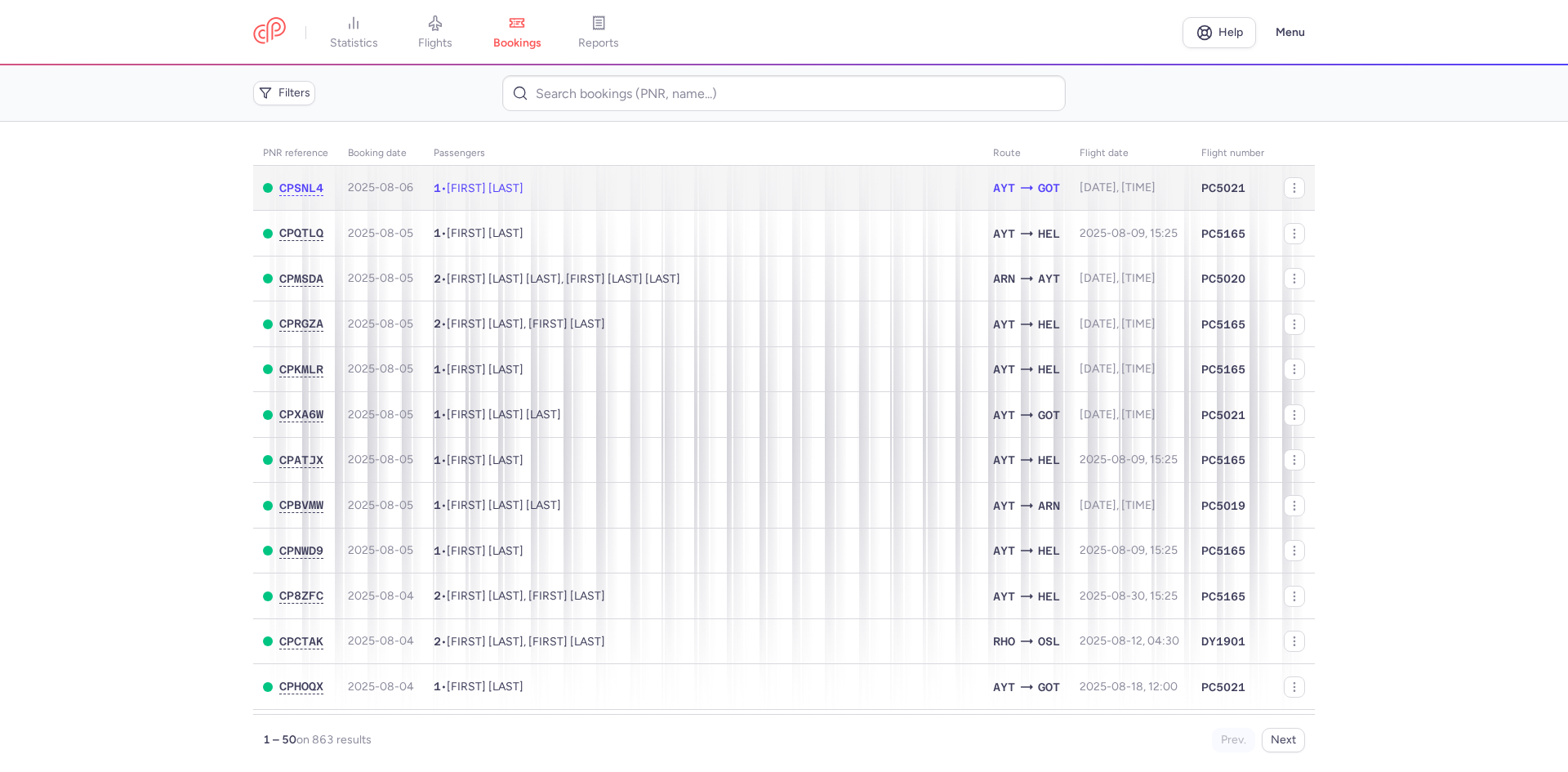 click on "1  •  Bakir SADON" at bounding box center [703, 188] 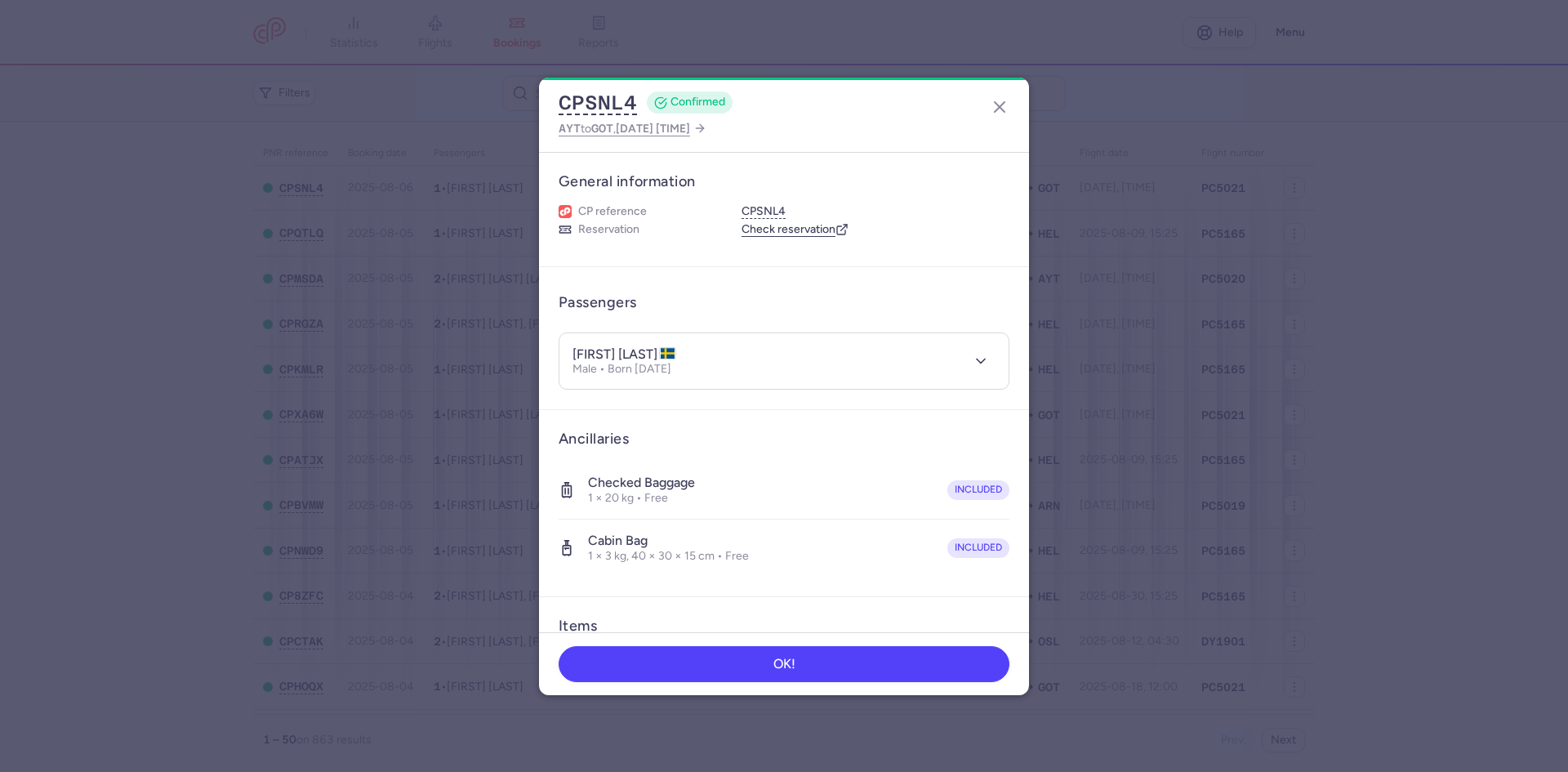 click on "bakir SADON  Male • Born 19/08/1969" at bounding box center [766, 361] 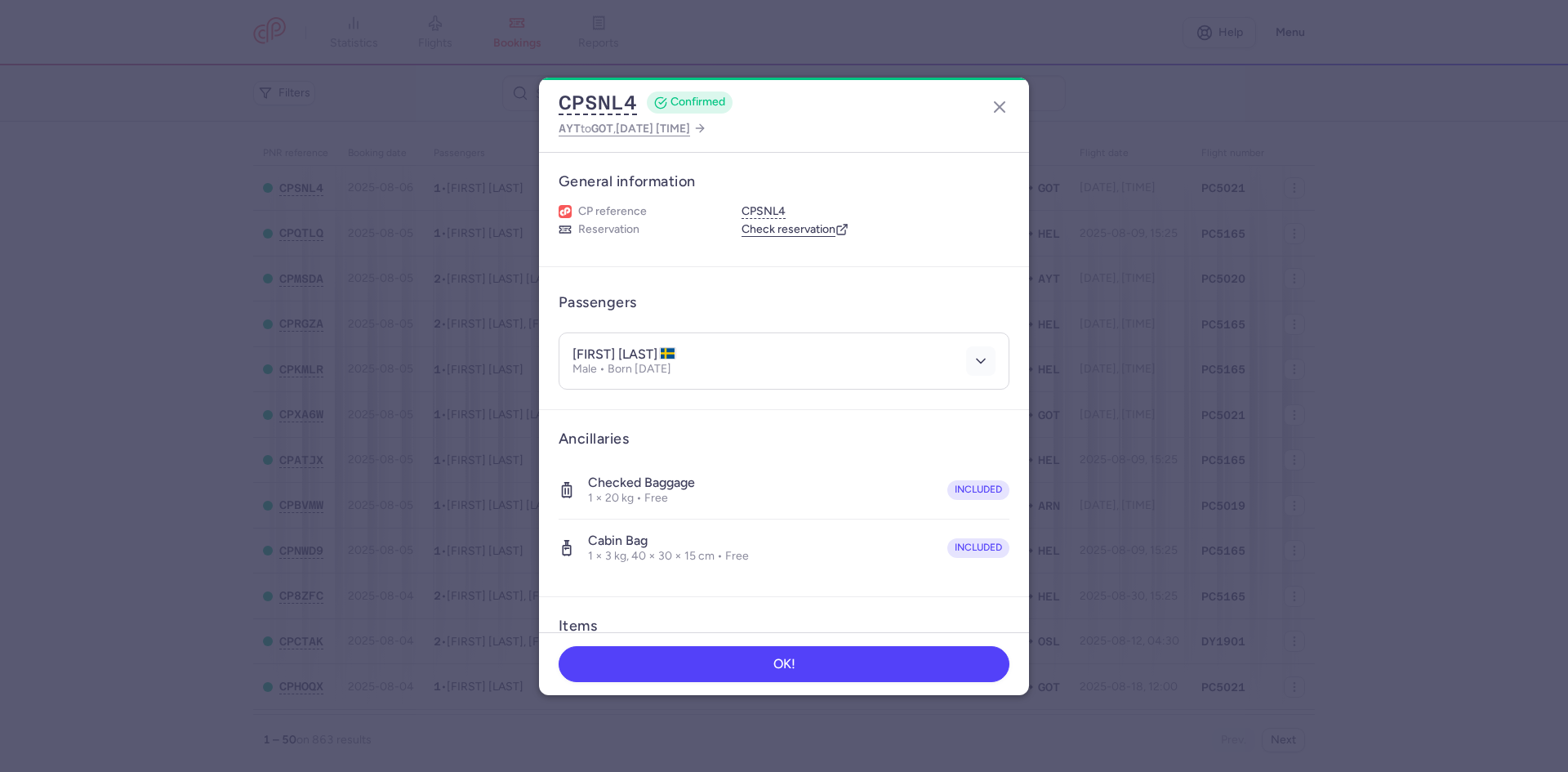 click at bounding box center (981, 361) 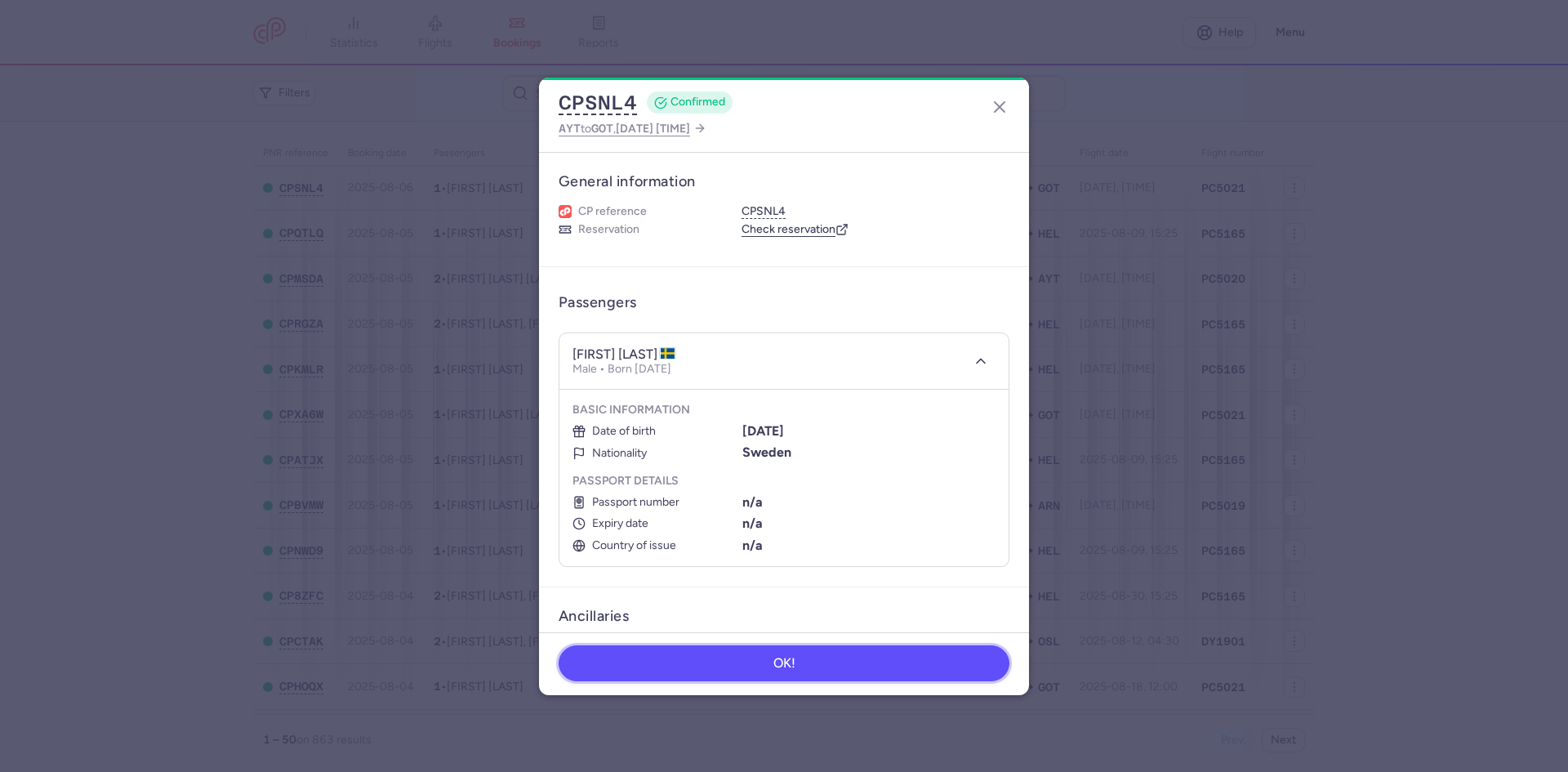 click on "OK!" at bounding box center [784, 663] 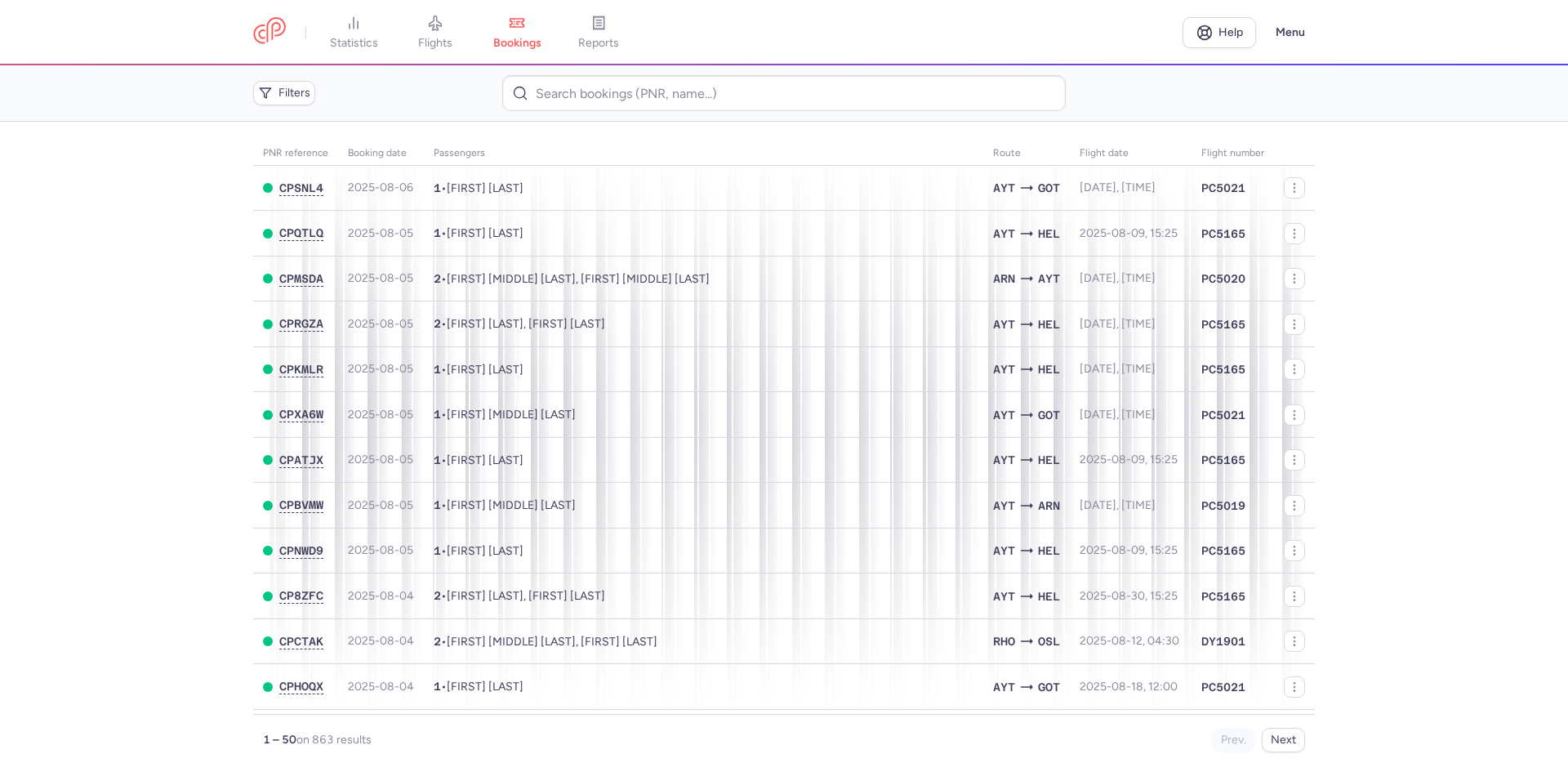 scroll, scrollTop: 0, scrollLeft: 0, axis: both 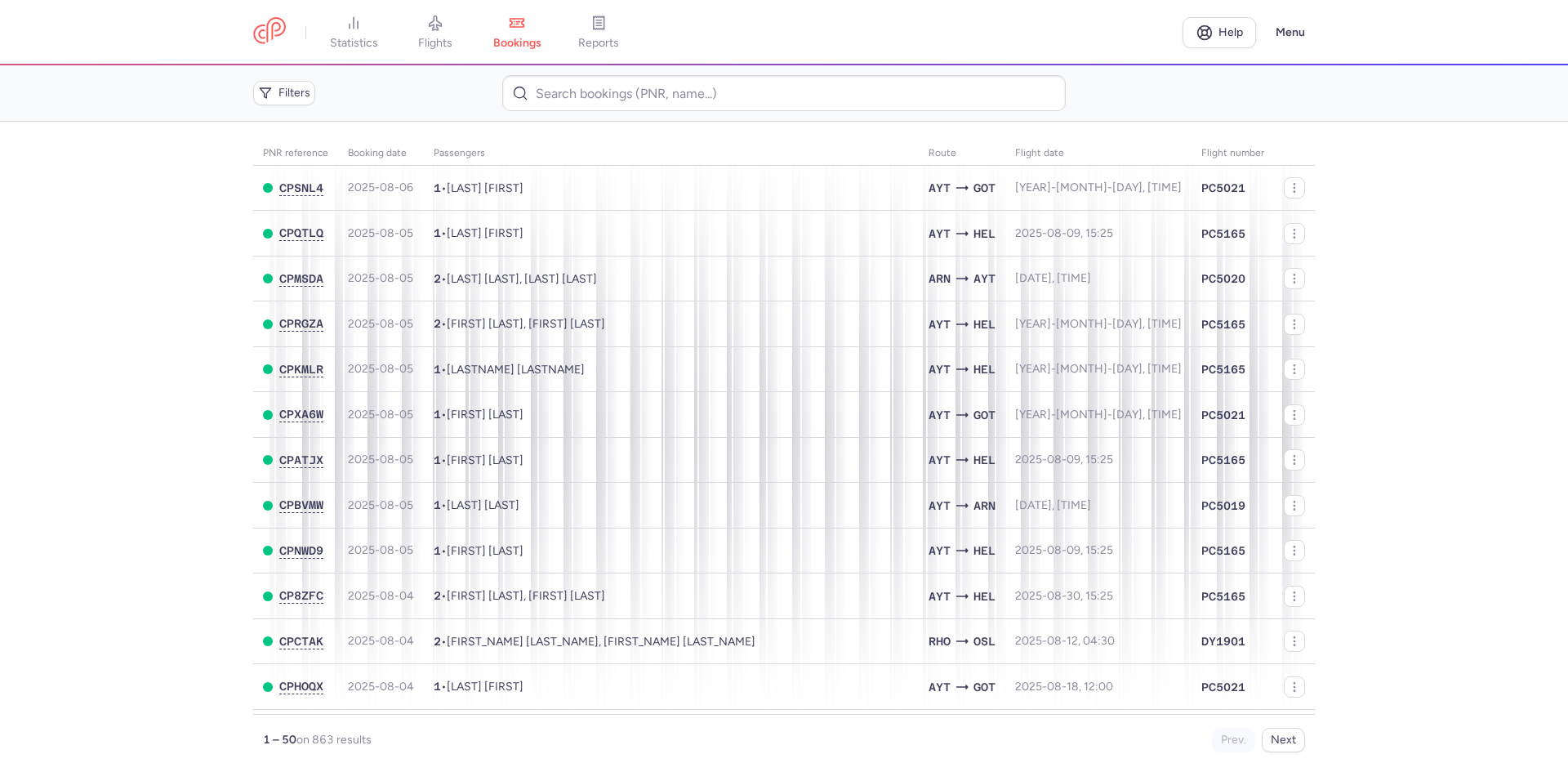 click on "flights" at bounding box center (435, 43) 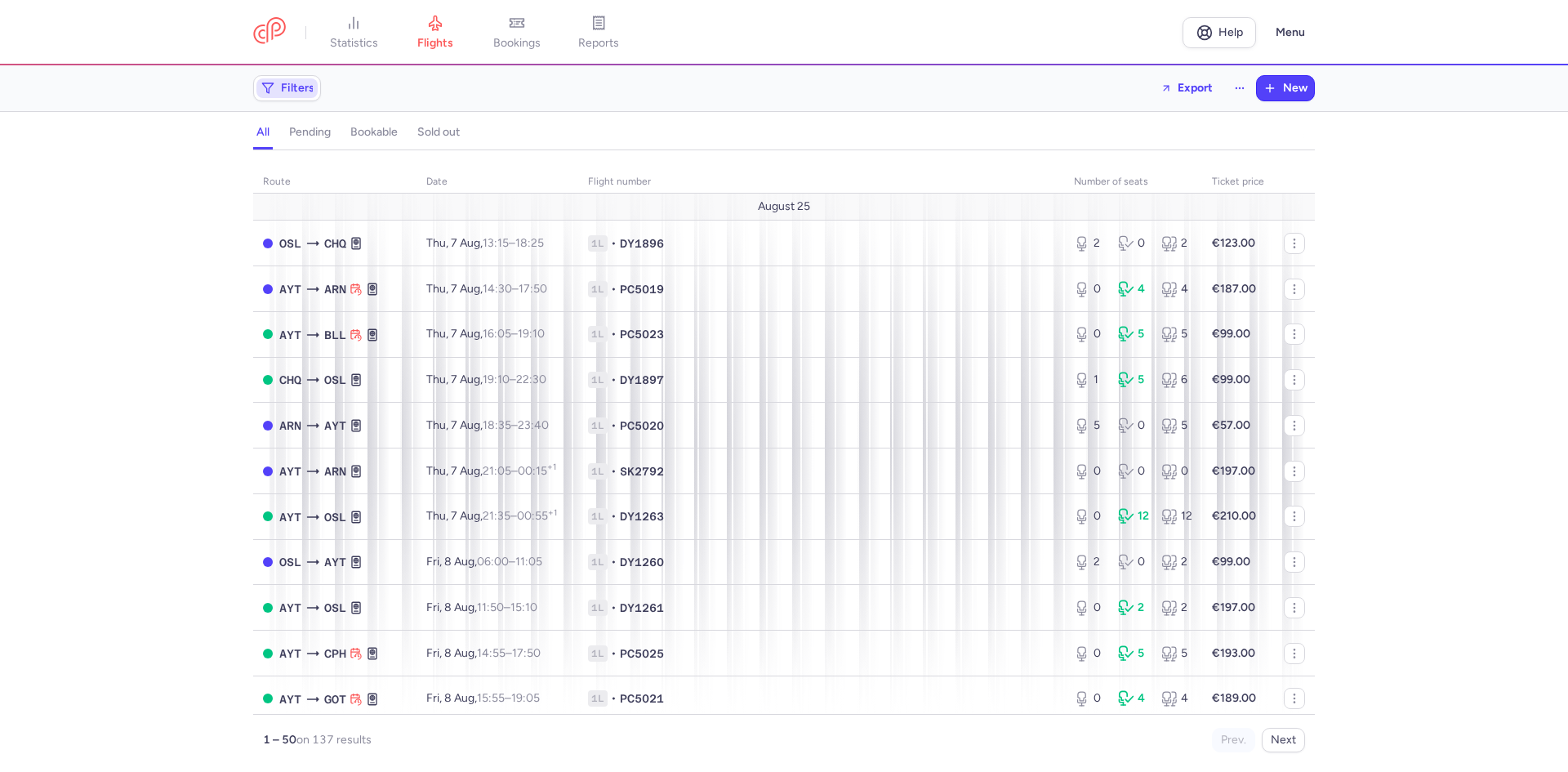 click on "Filters" 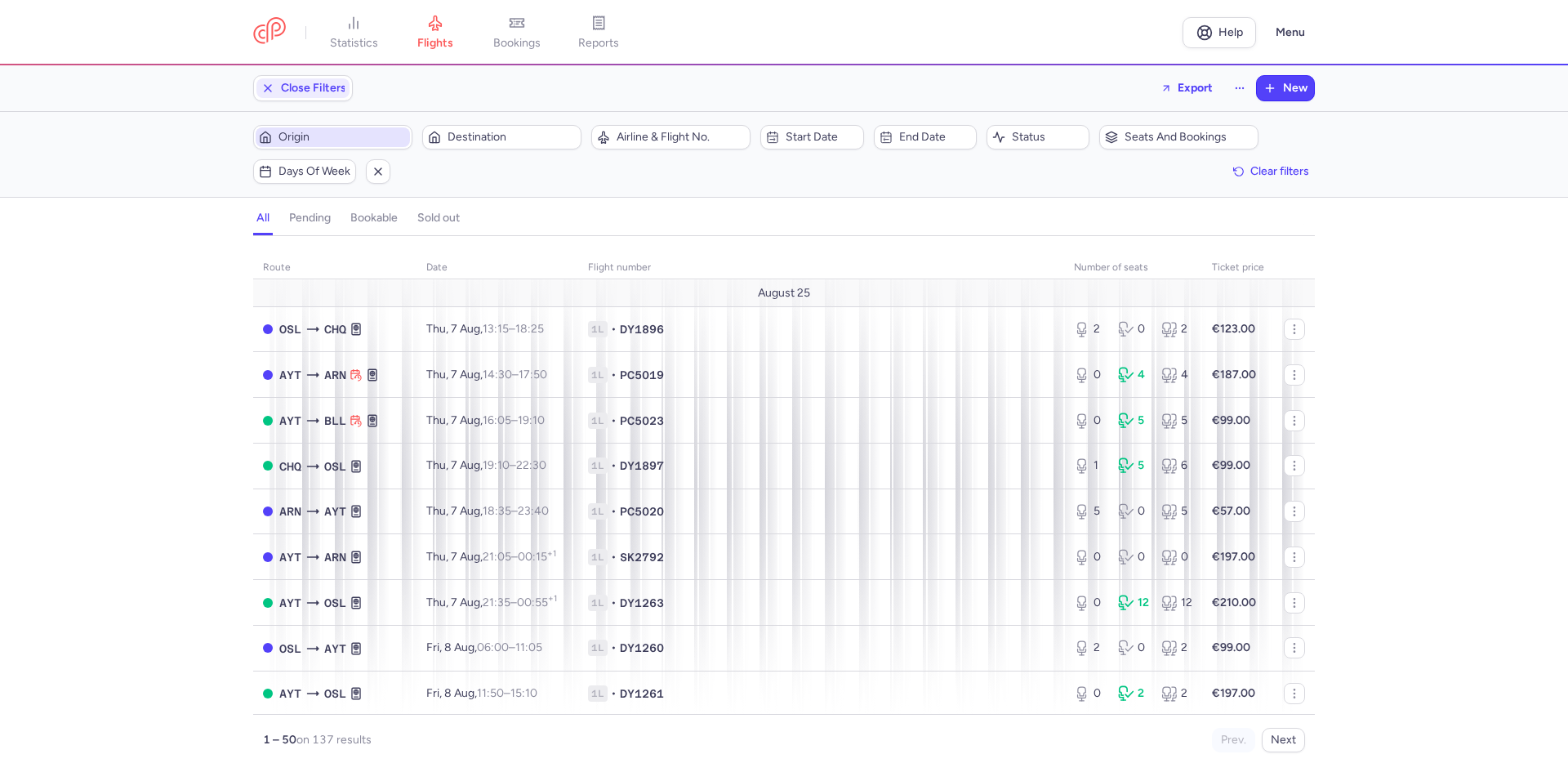 scroll, scrollTop: 0, scrollLeft: 0, axis: both 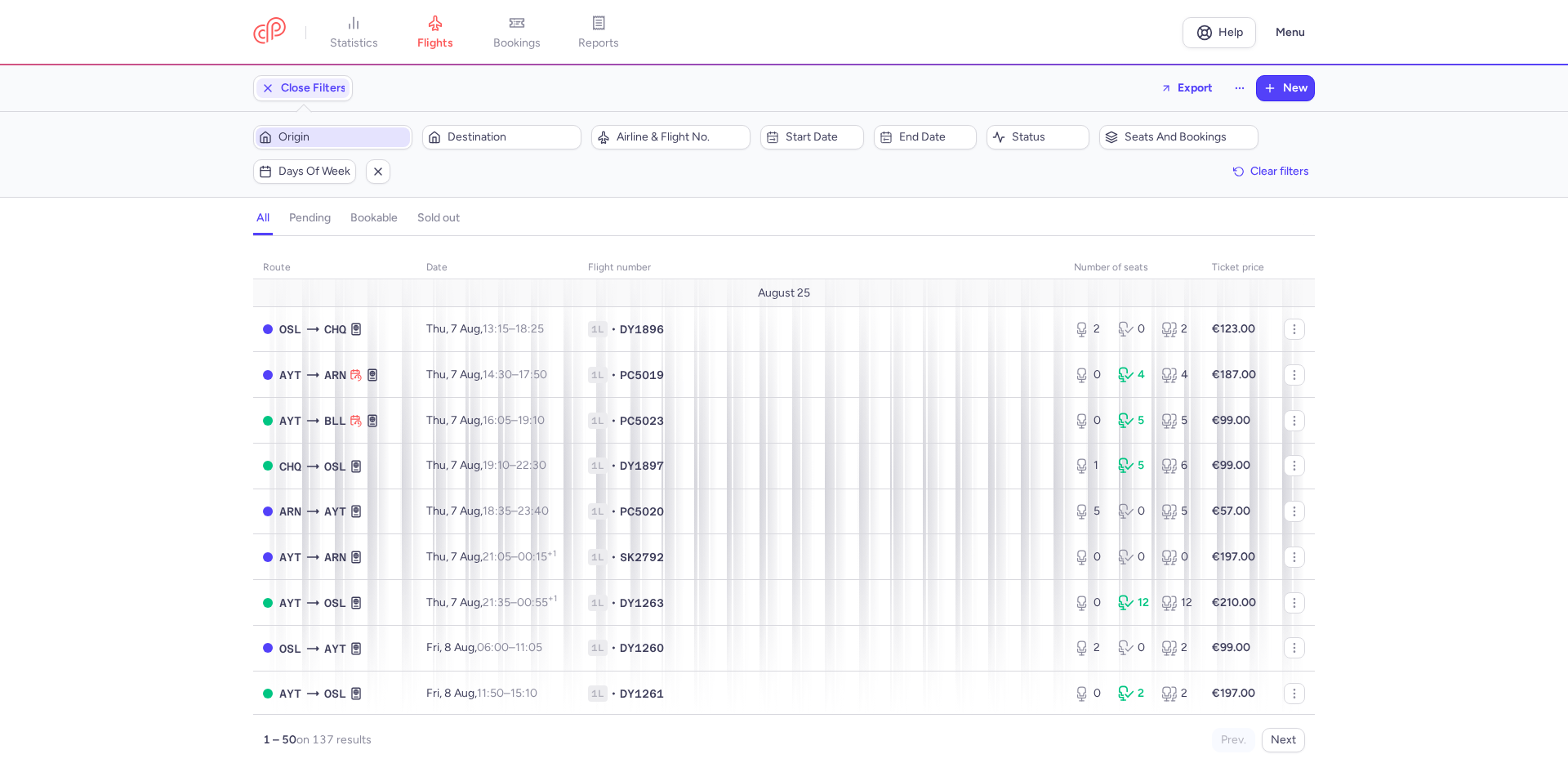 type 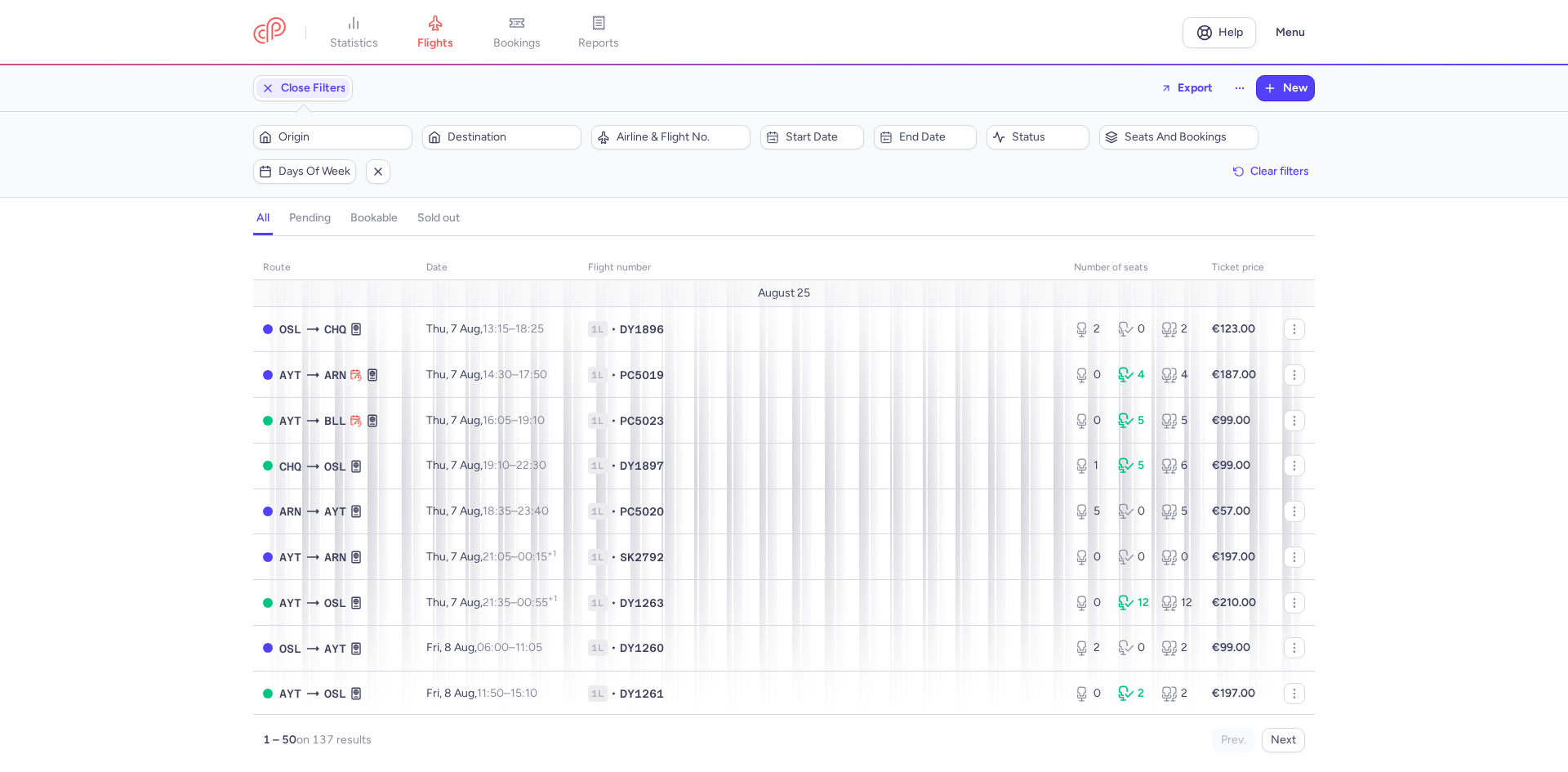 click on "Origin  Destination" at bounding box center [417, 137] 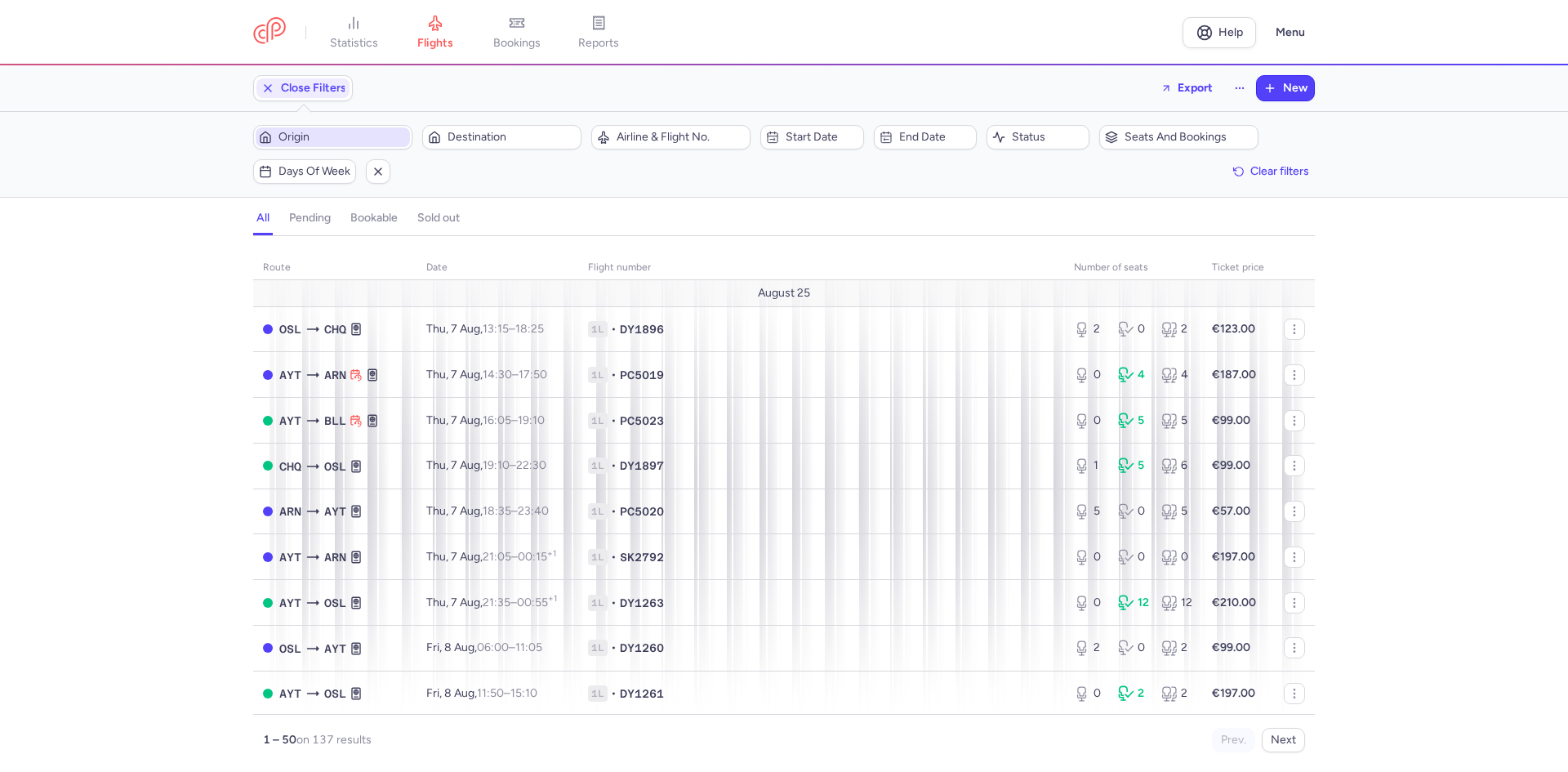 click on "Origin" at bounding box center (342, 137) 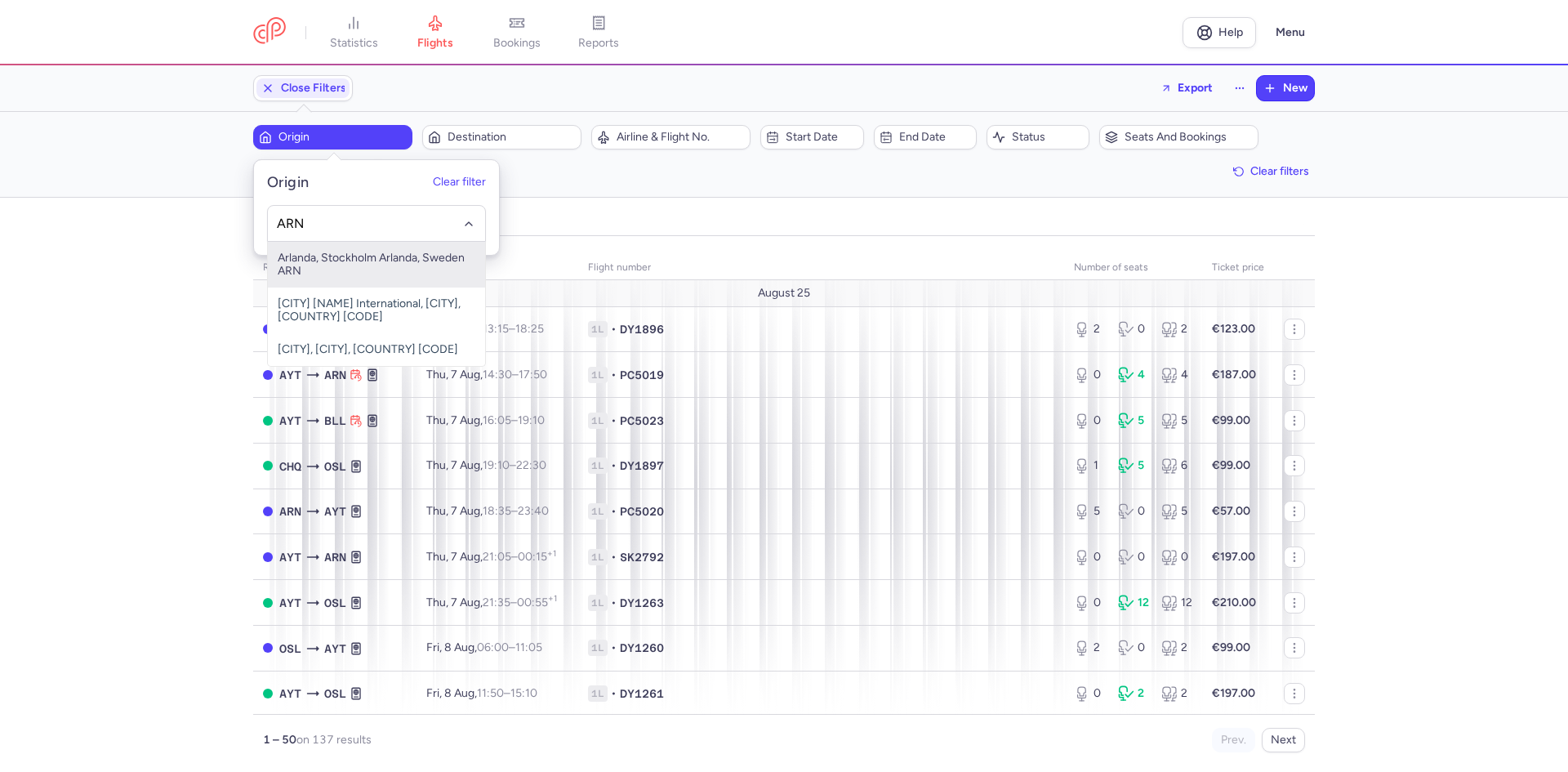 type on "ARN" 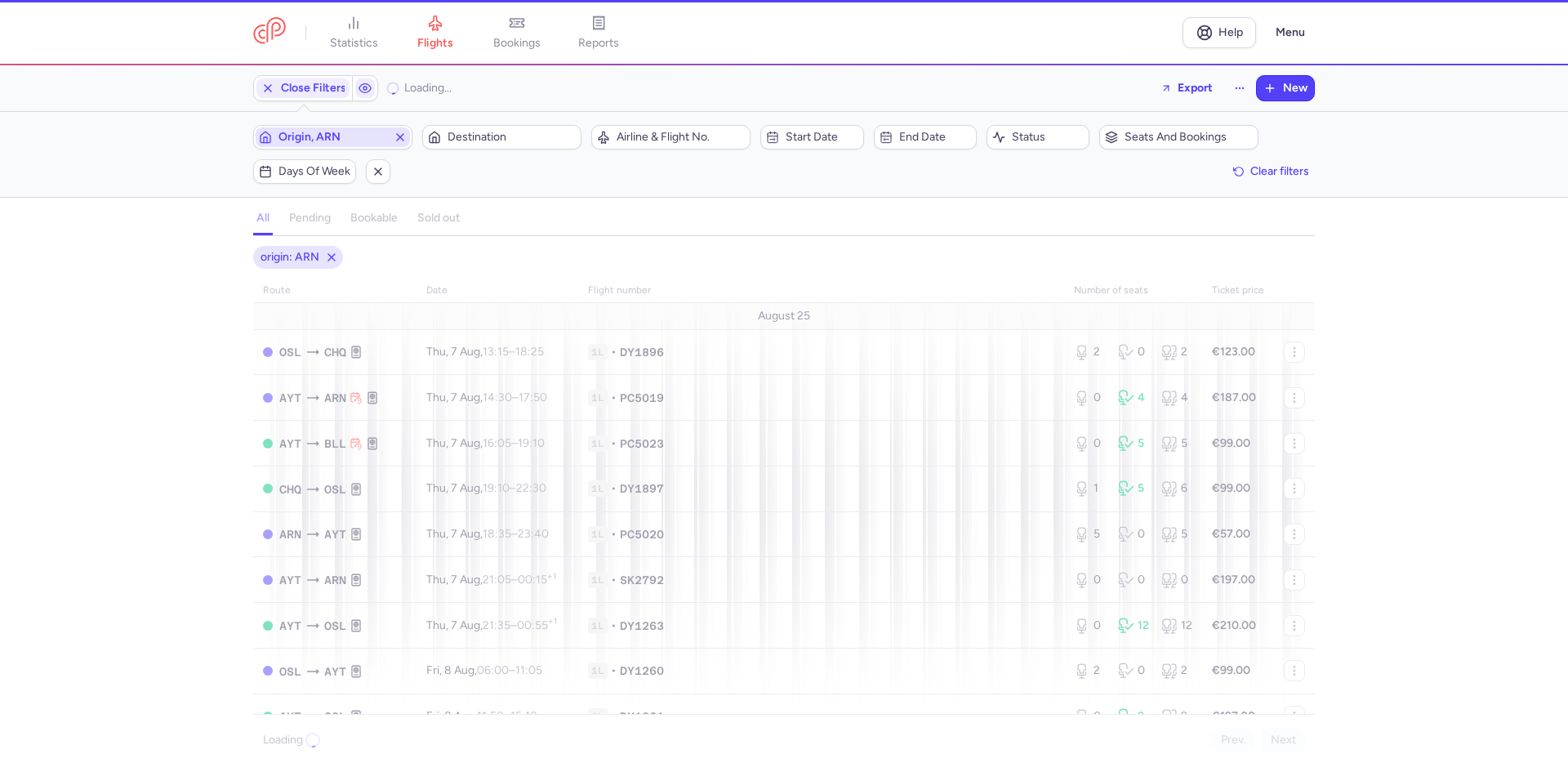 type 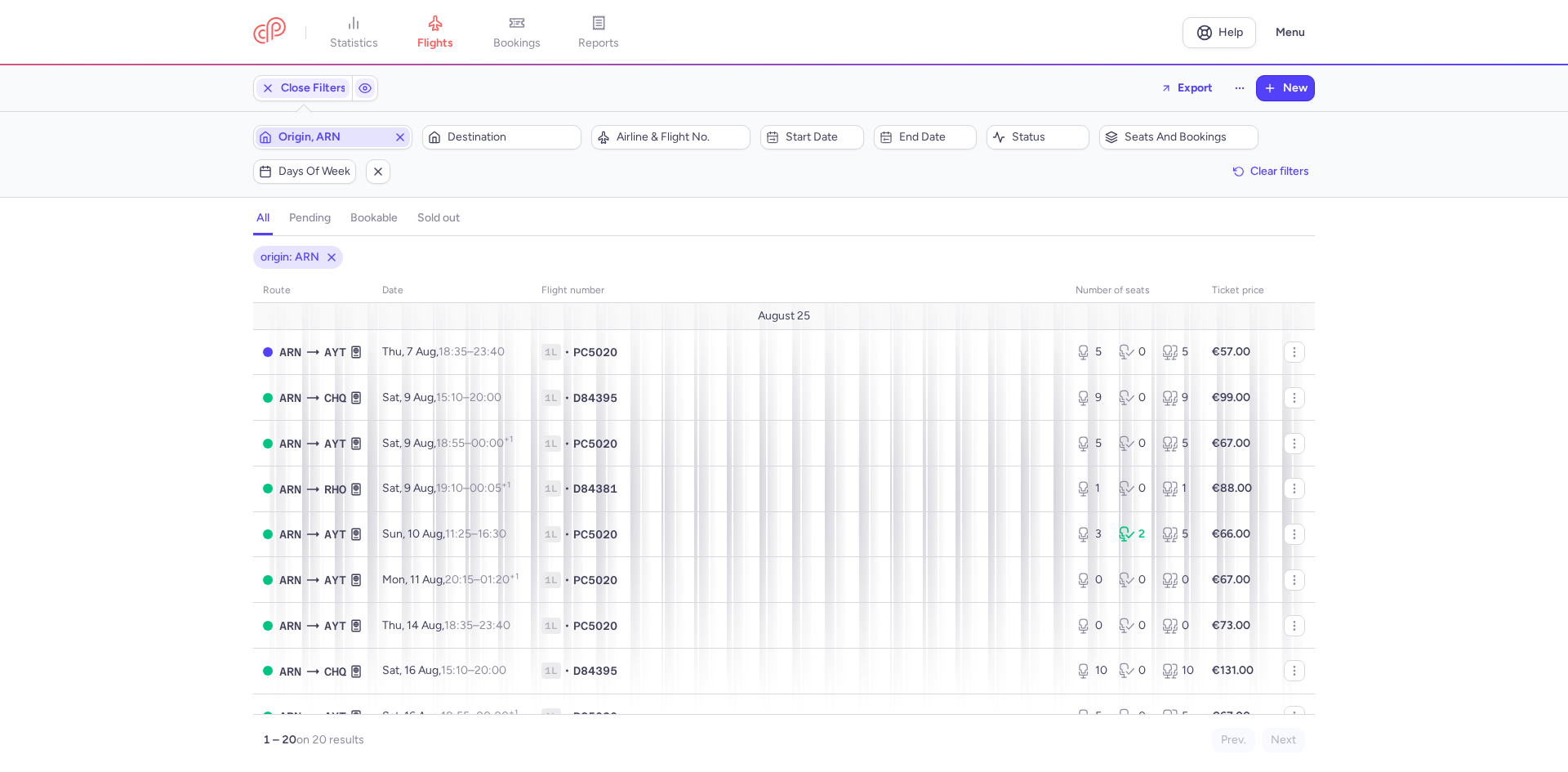 type 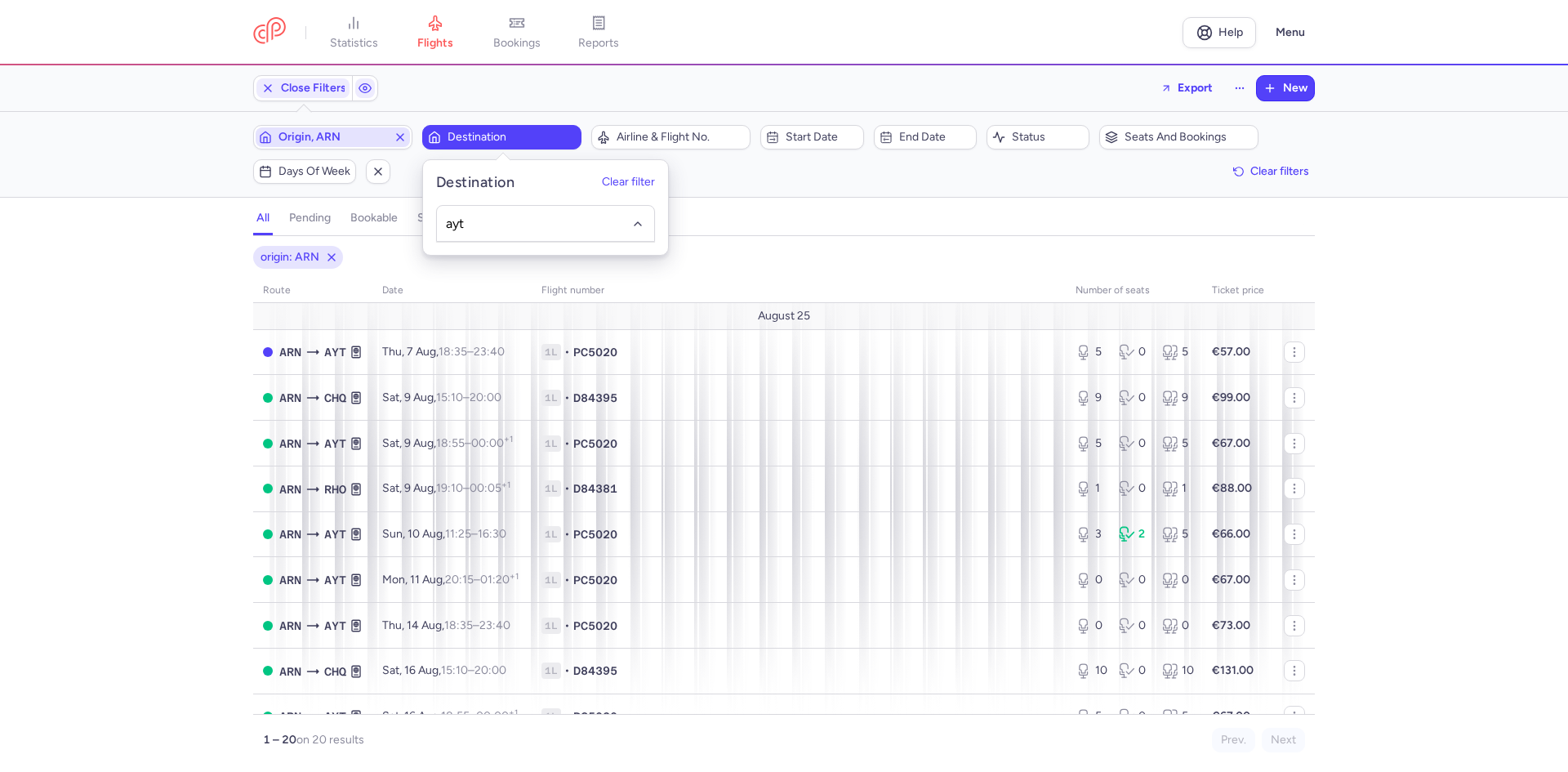 type on "ayt" 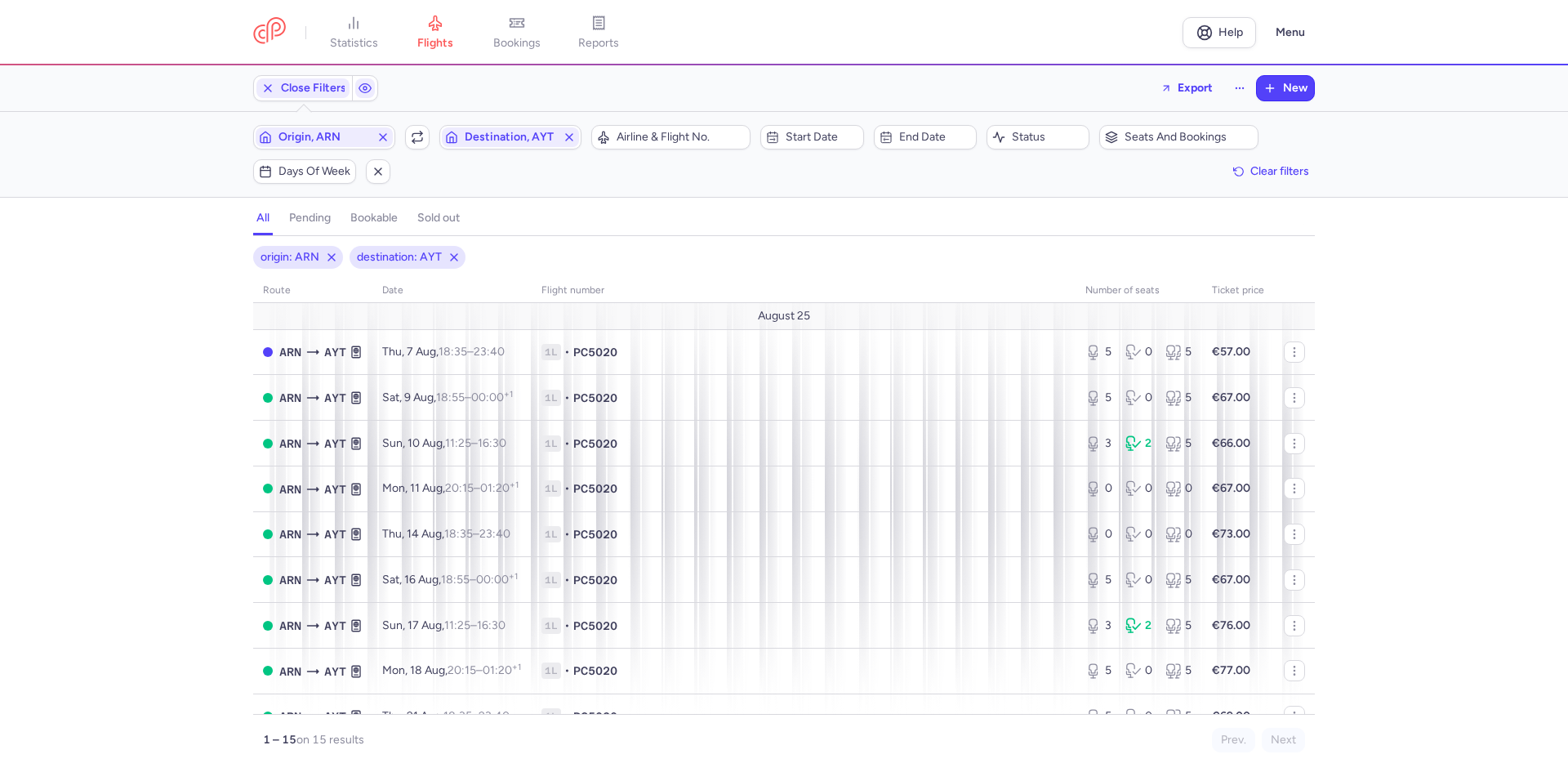 drag, startPoint x: 16, startPoint y: 573, endPoint x: -84, endPoint y: 607, distance: 105.62197 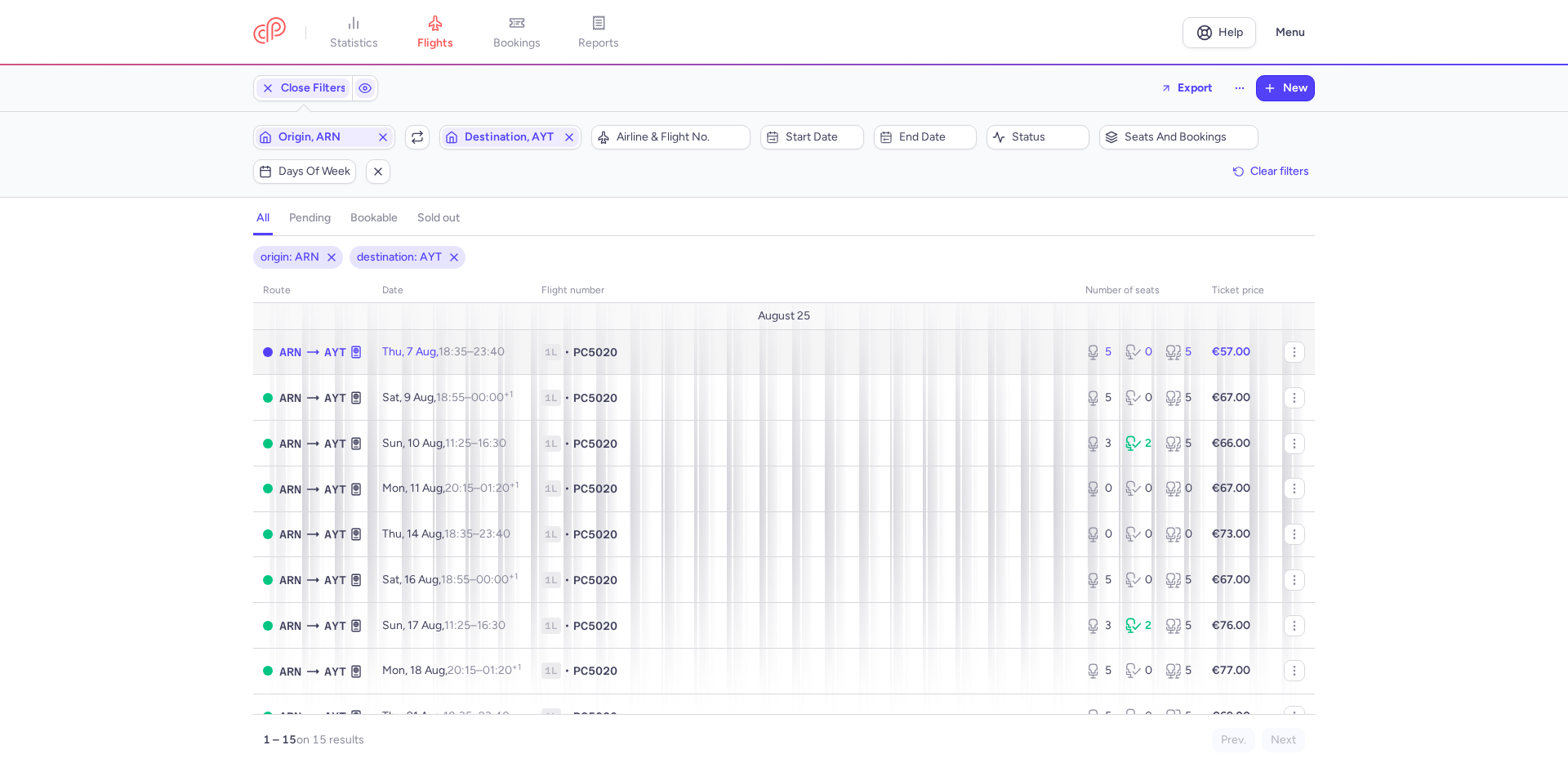 click on "1L • PC5020" 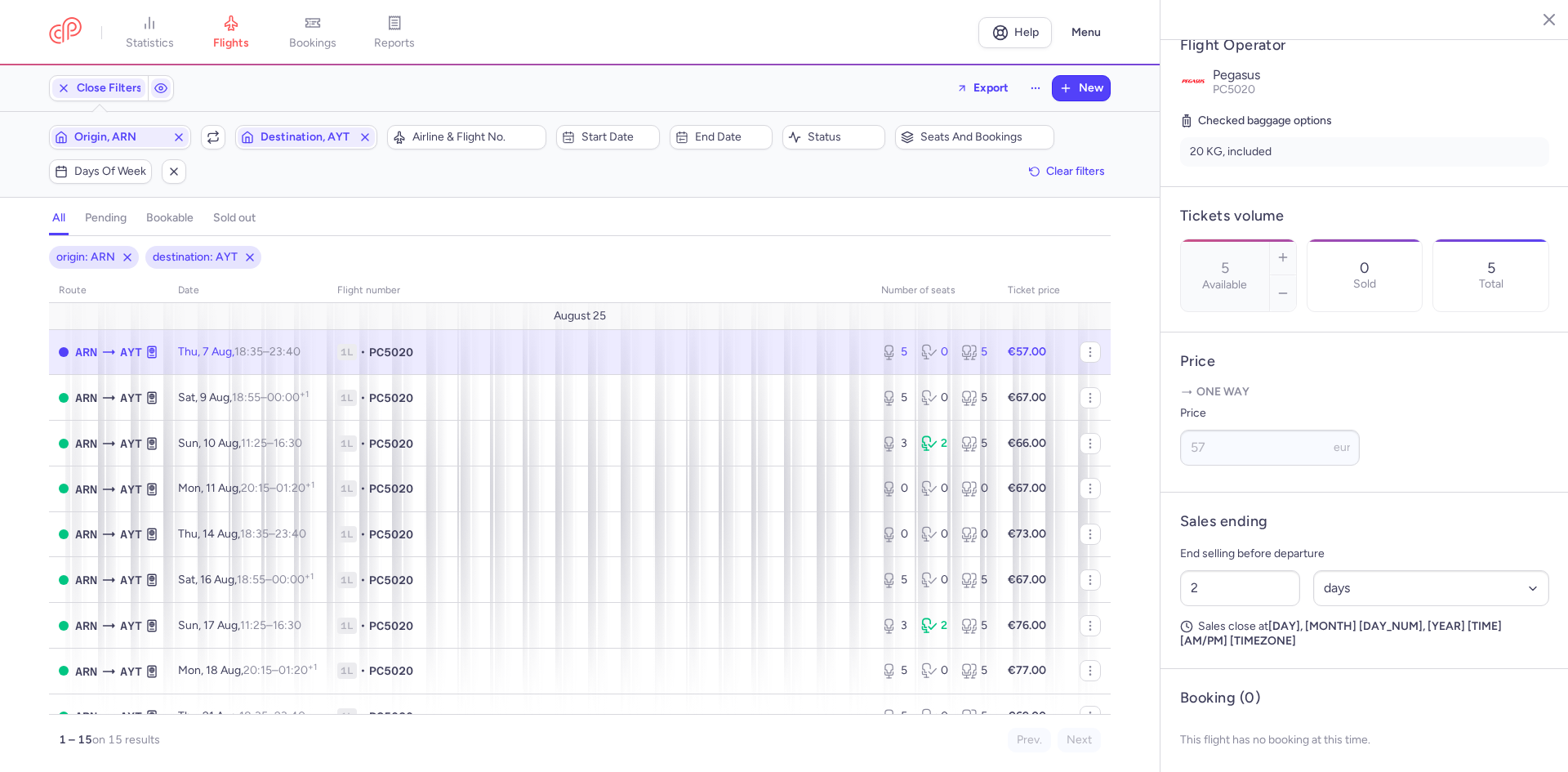 scroll, scrollTop: 367, scrollLeft: 0, axis: vertical 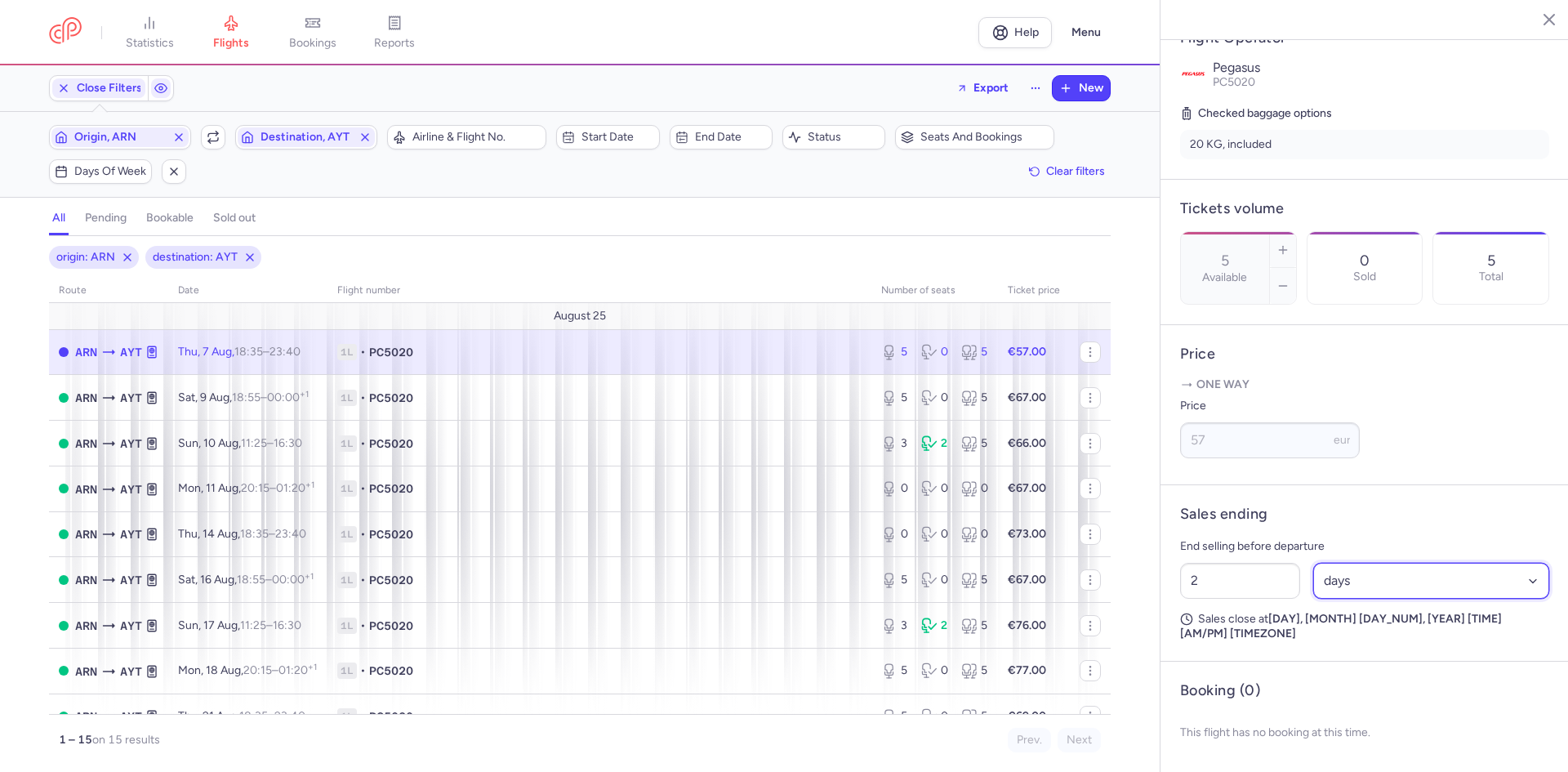 click on "Select an option hours days" at bounding box center (1432, 581) 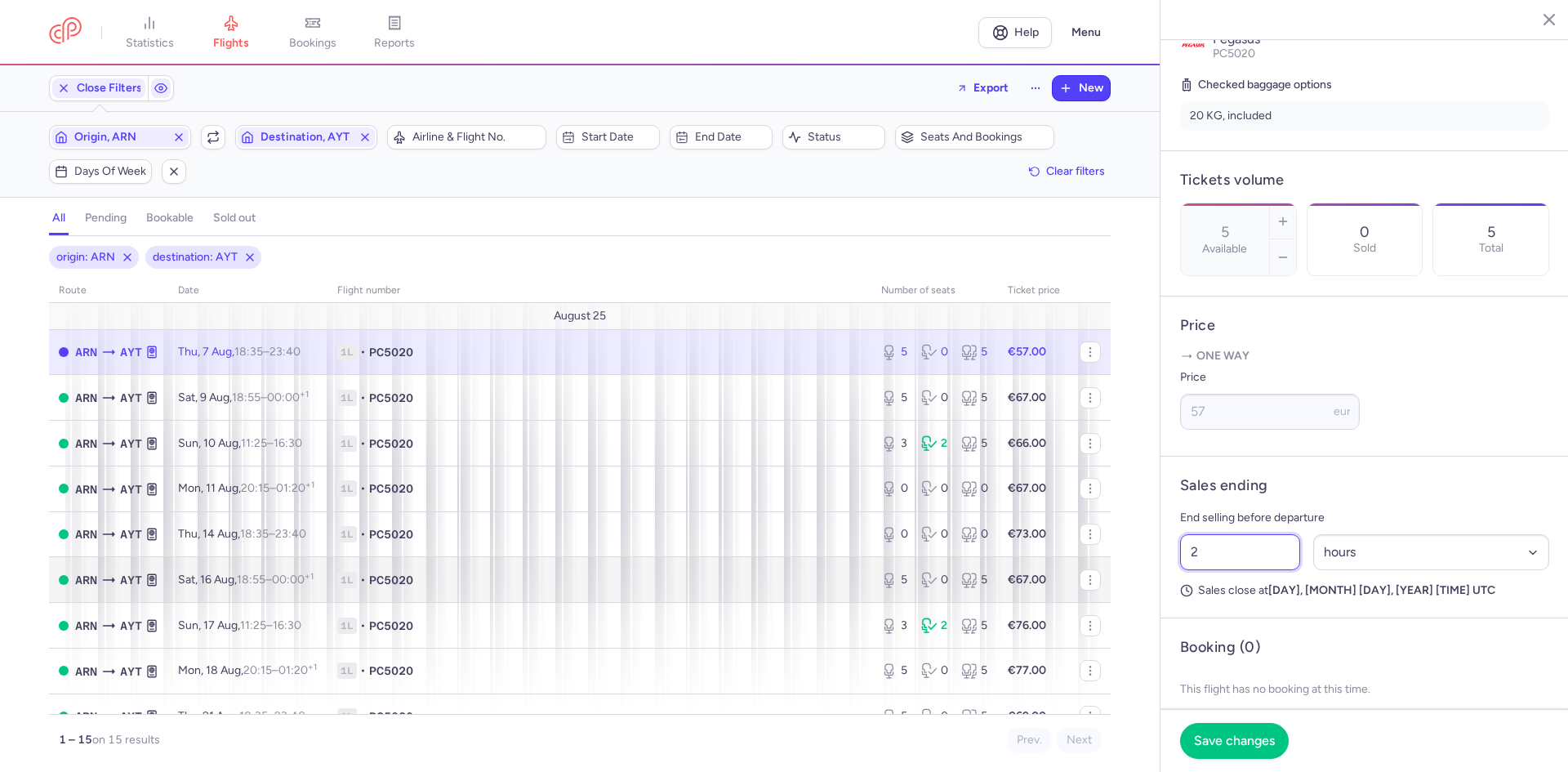 drag, startPoint x: 1232, startPoint y: 601, endPoint x: 918, endPoint y: 595, distance: 314.0573 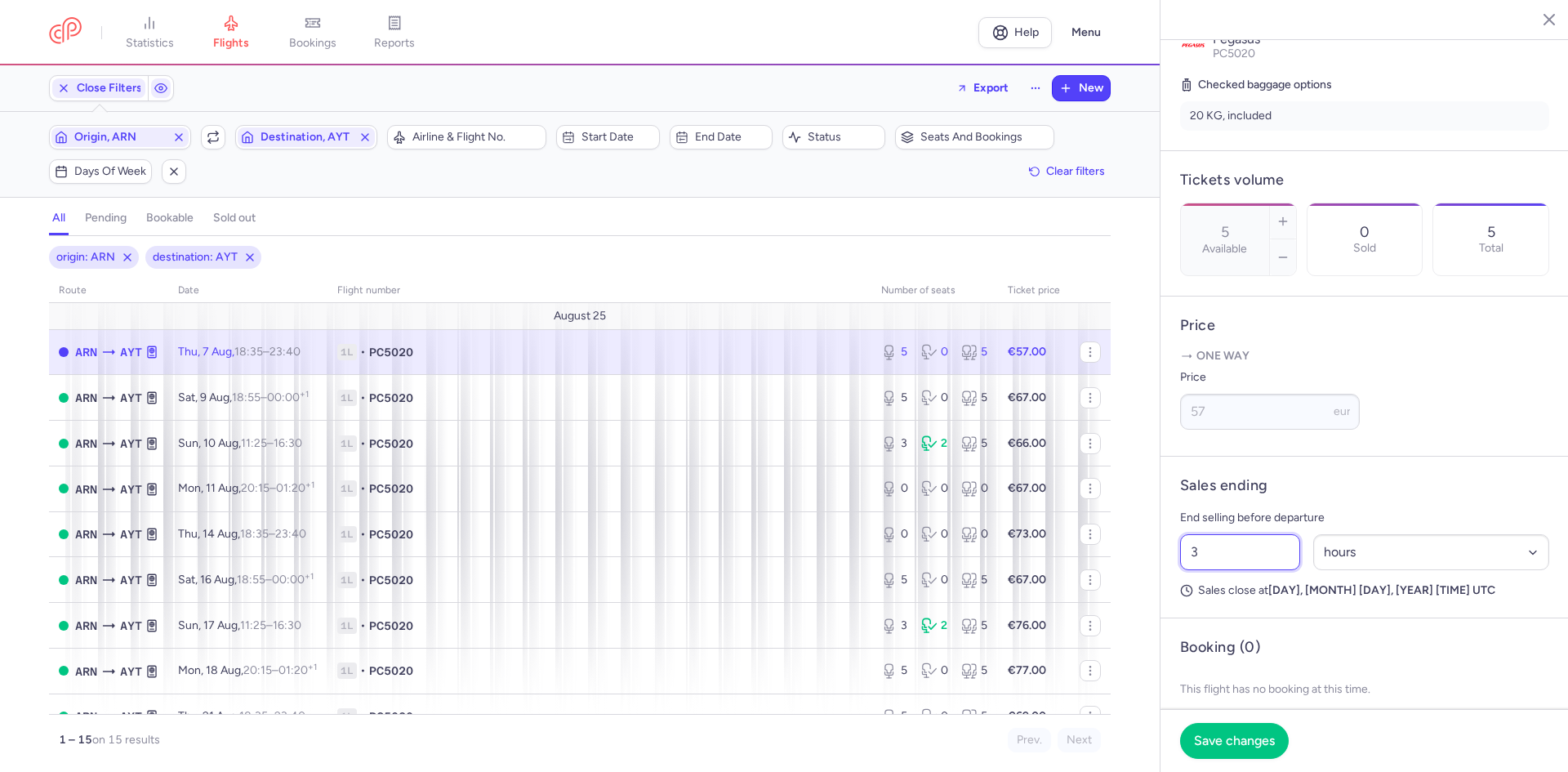 type on "3" 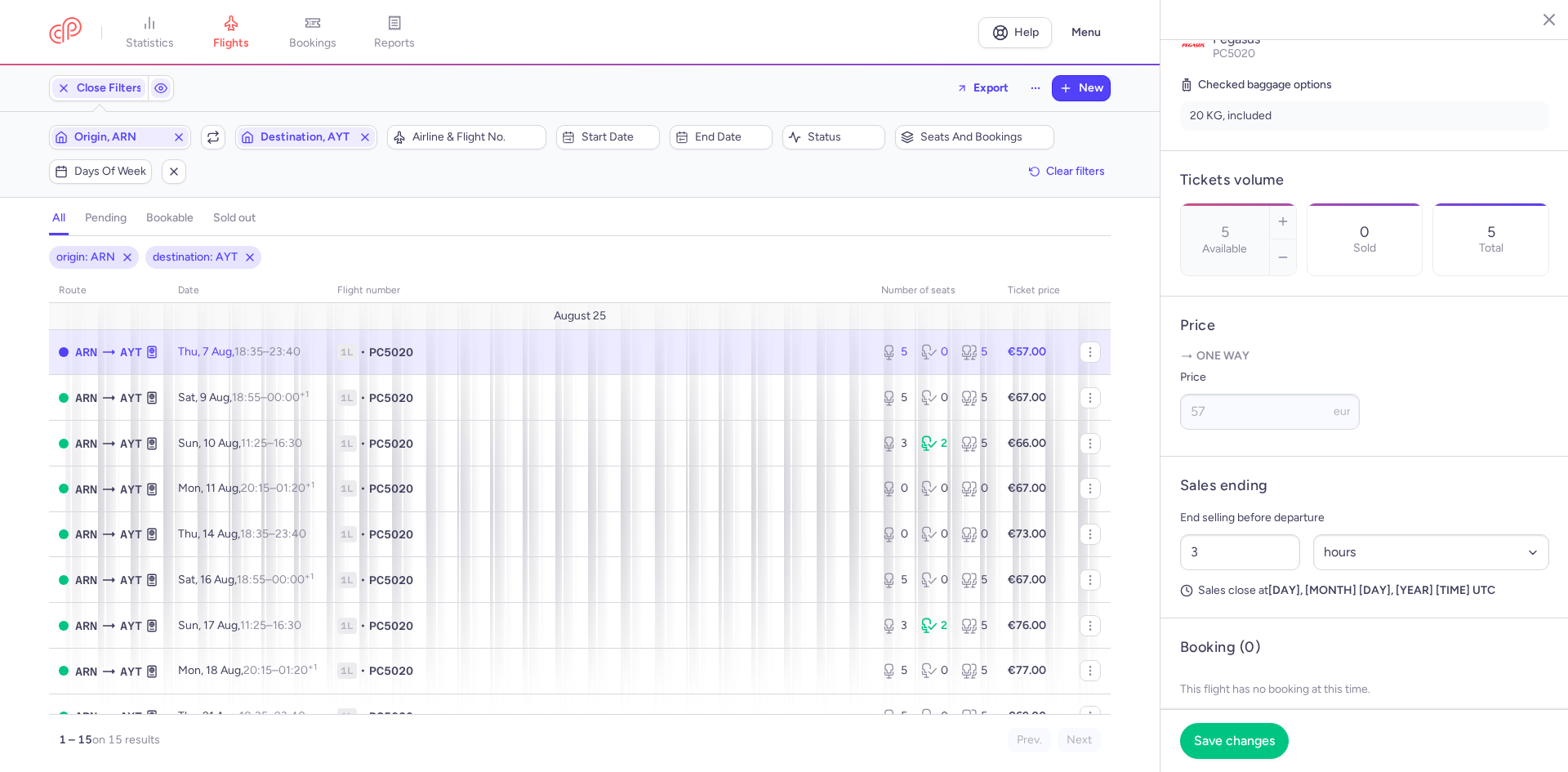 click on "Save changes" 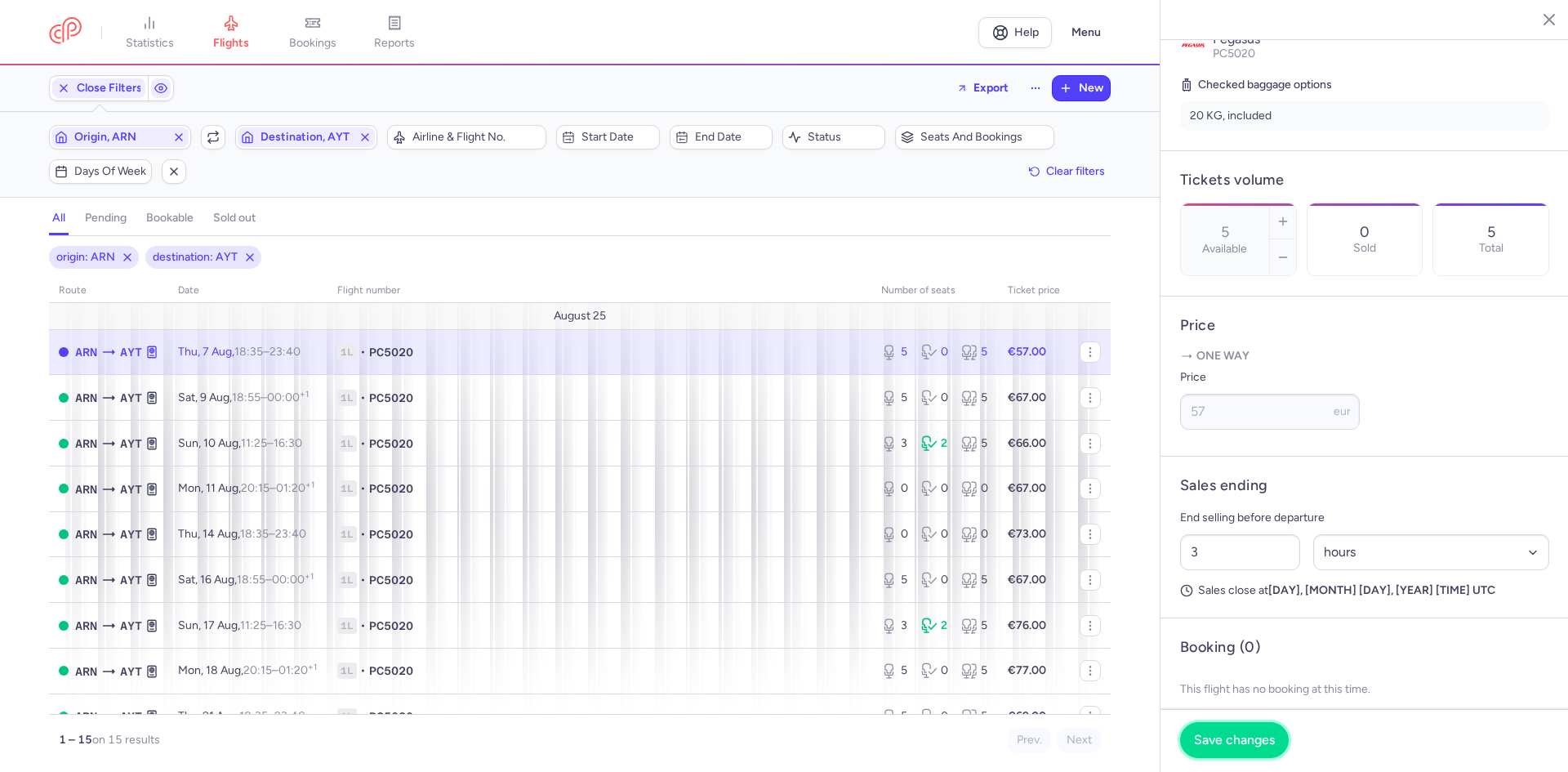 click on "Save changes" at bounding box center (1234, 740) 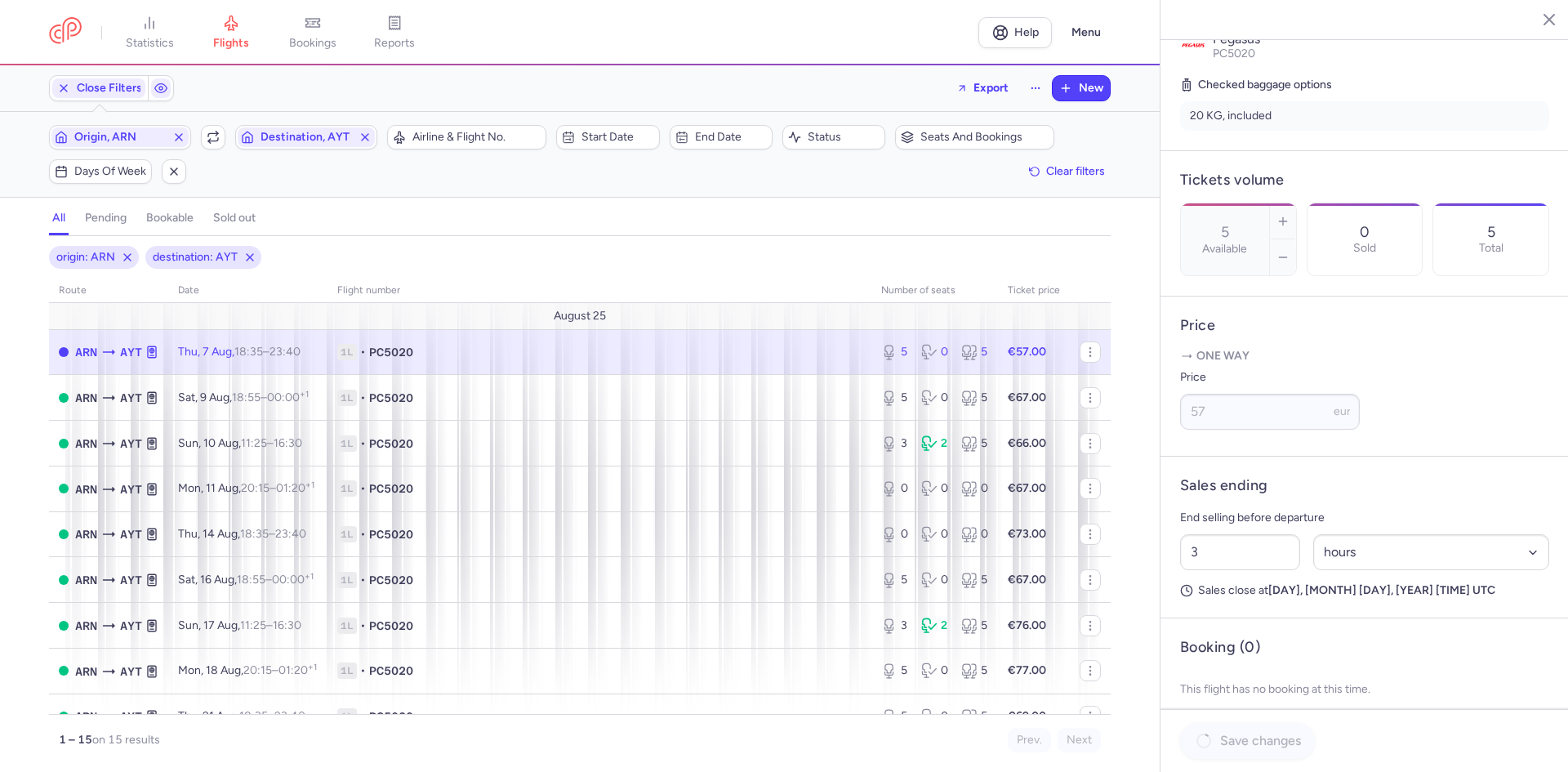 scroll, scrollTop: 354, scrollLeft: 0, axis: vertical 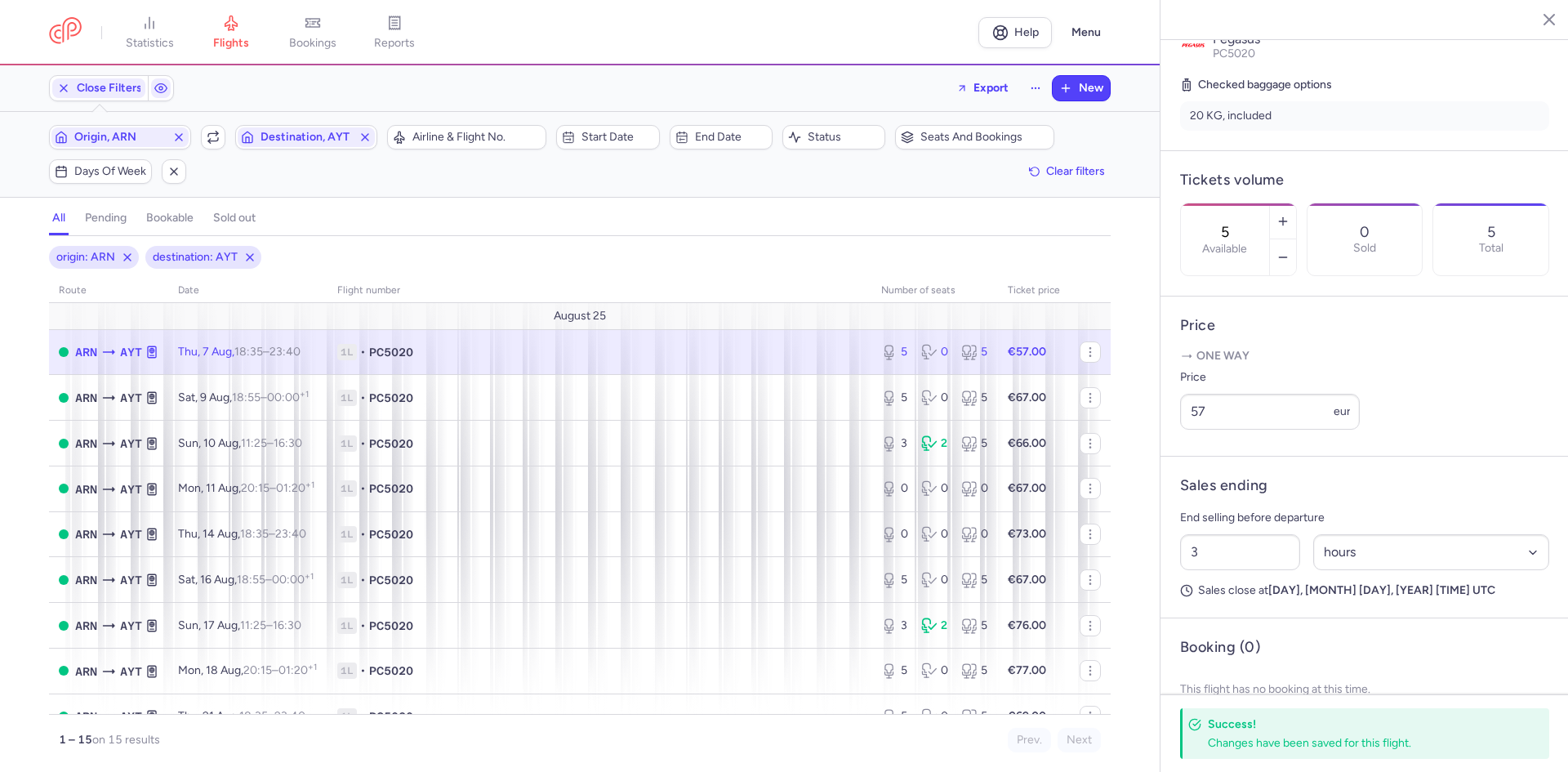 click on "all pending bookable sold out" at bounding box center [580, 221] 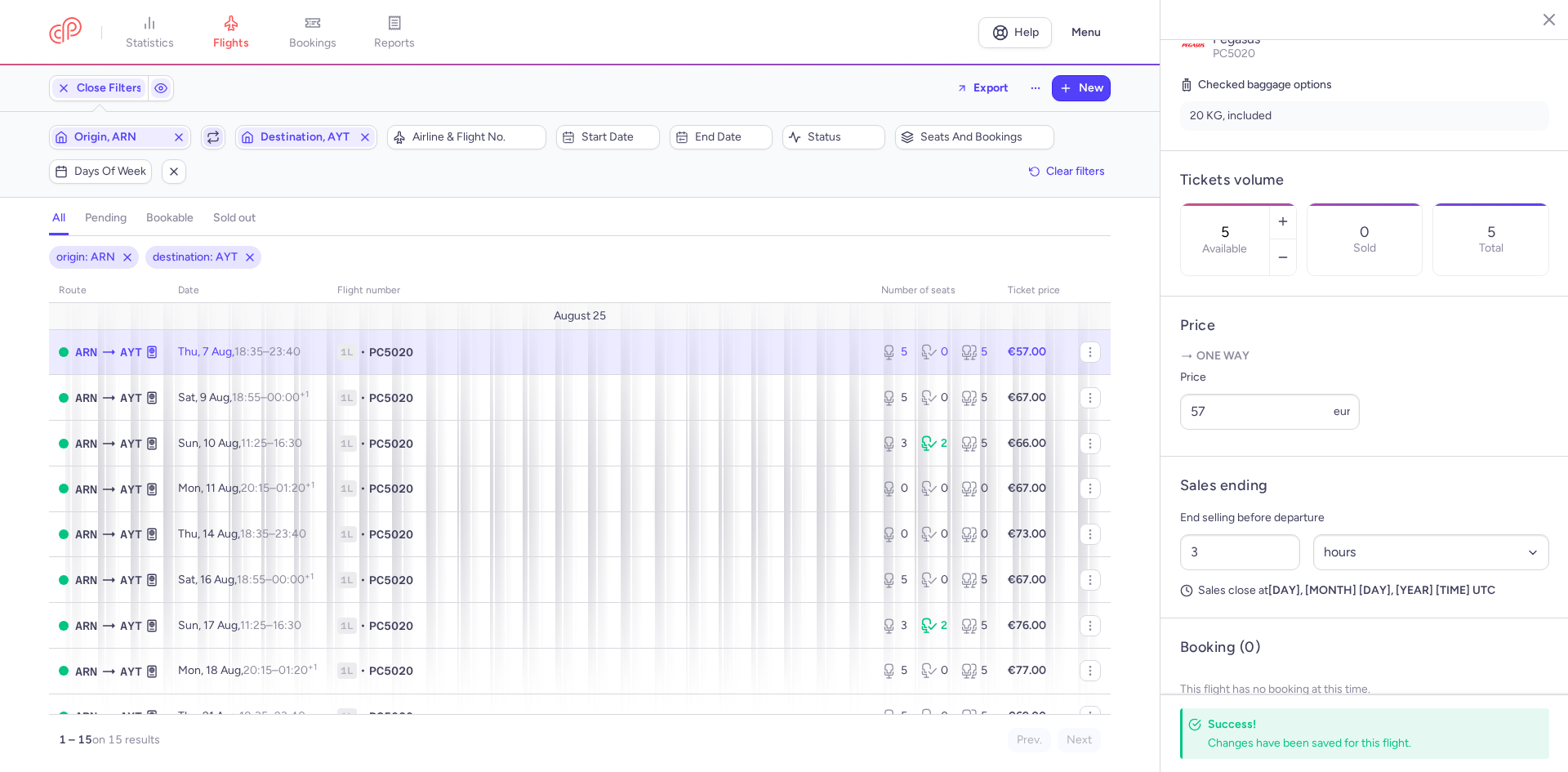 click 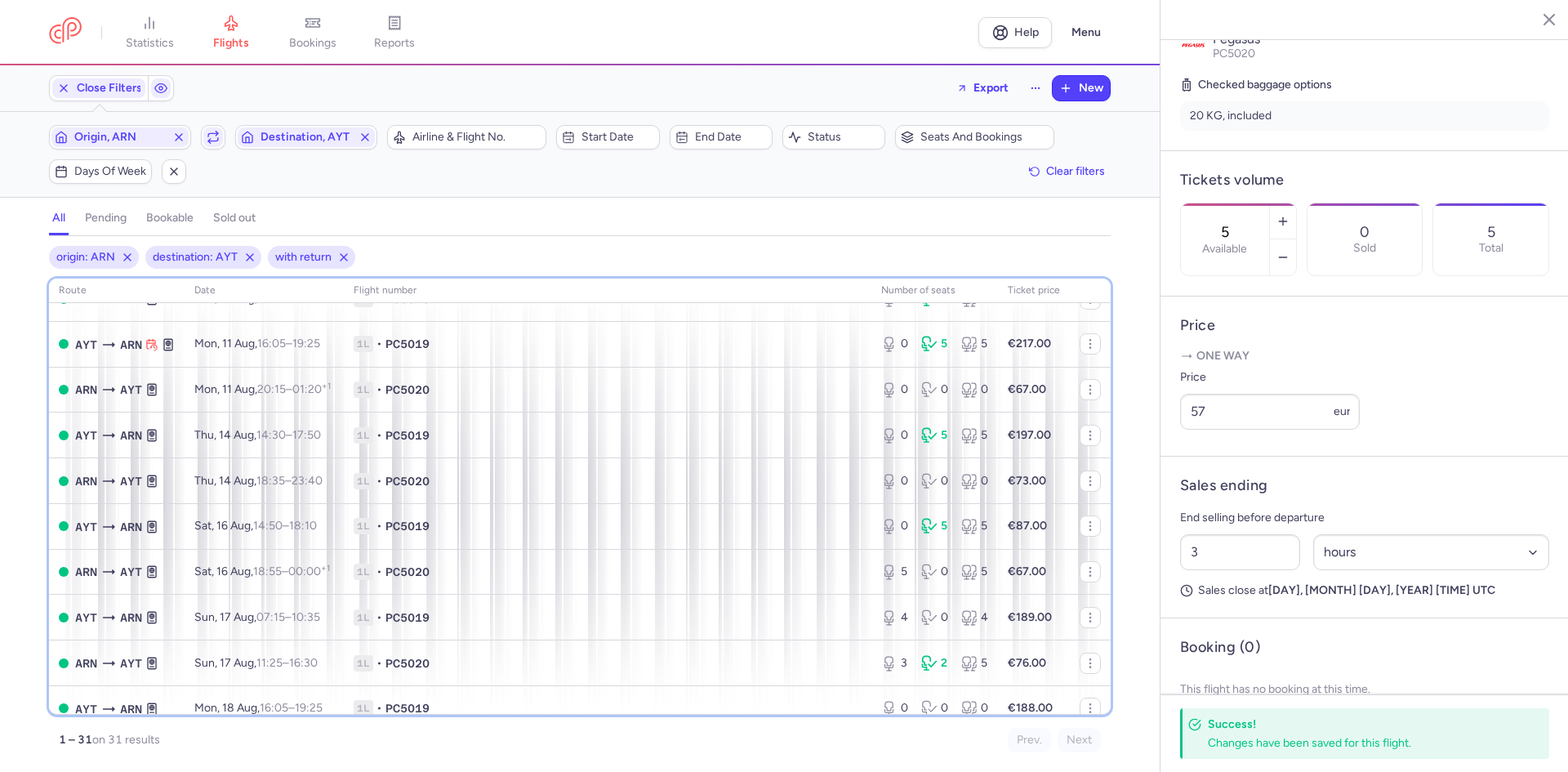 scroll, scrollTop: 386, scrollLeft: 0, axis: vertical 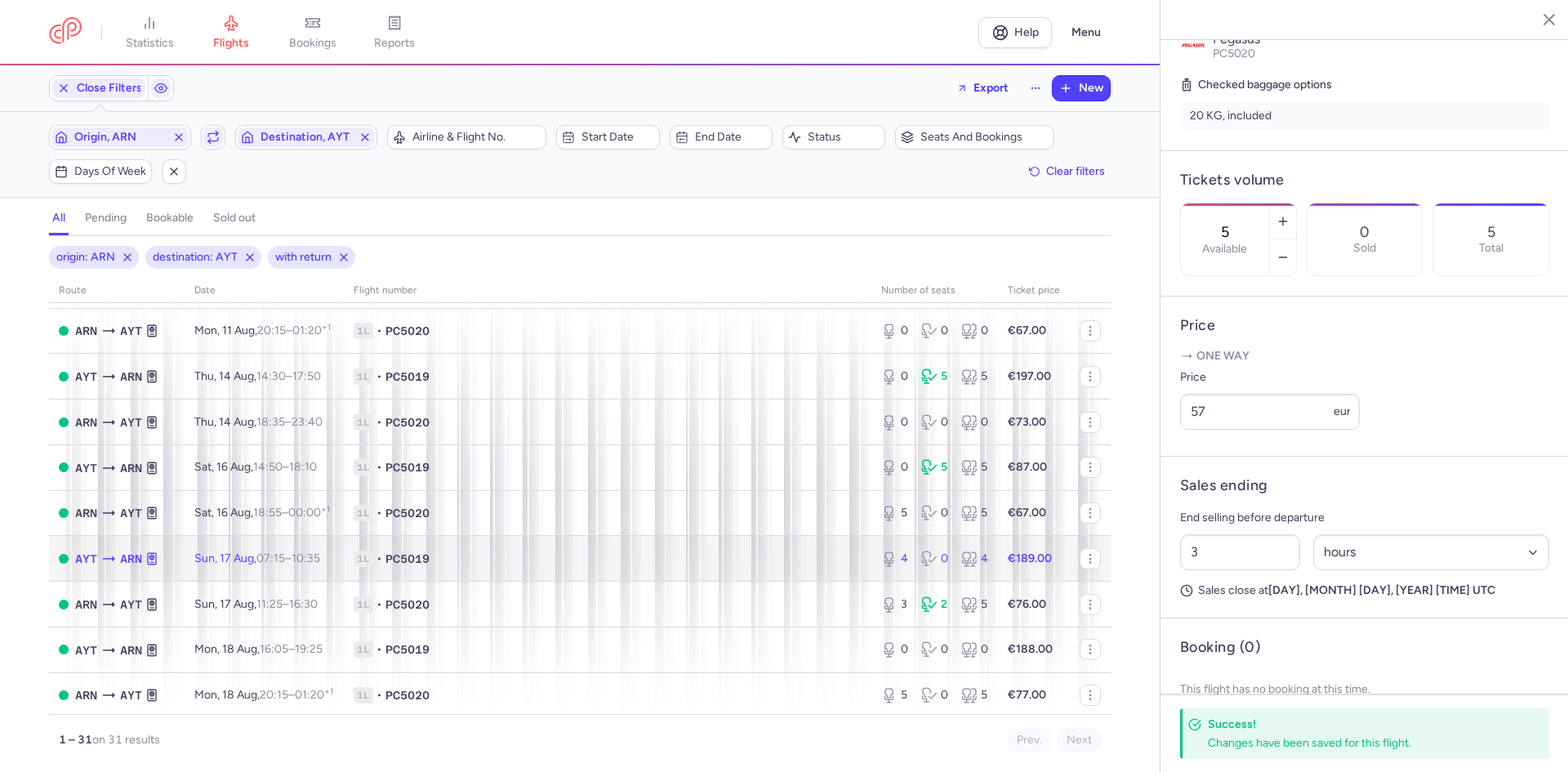click on "1L • PC5019" 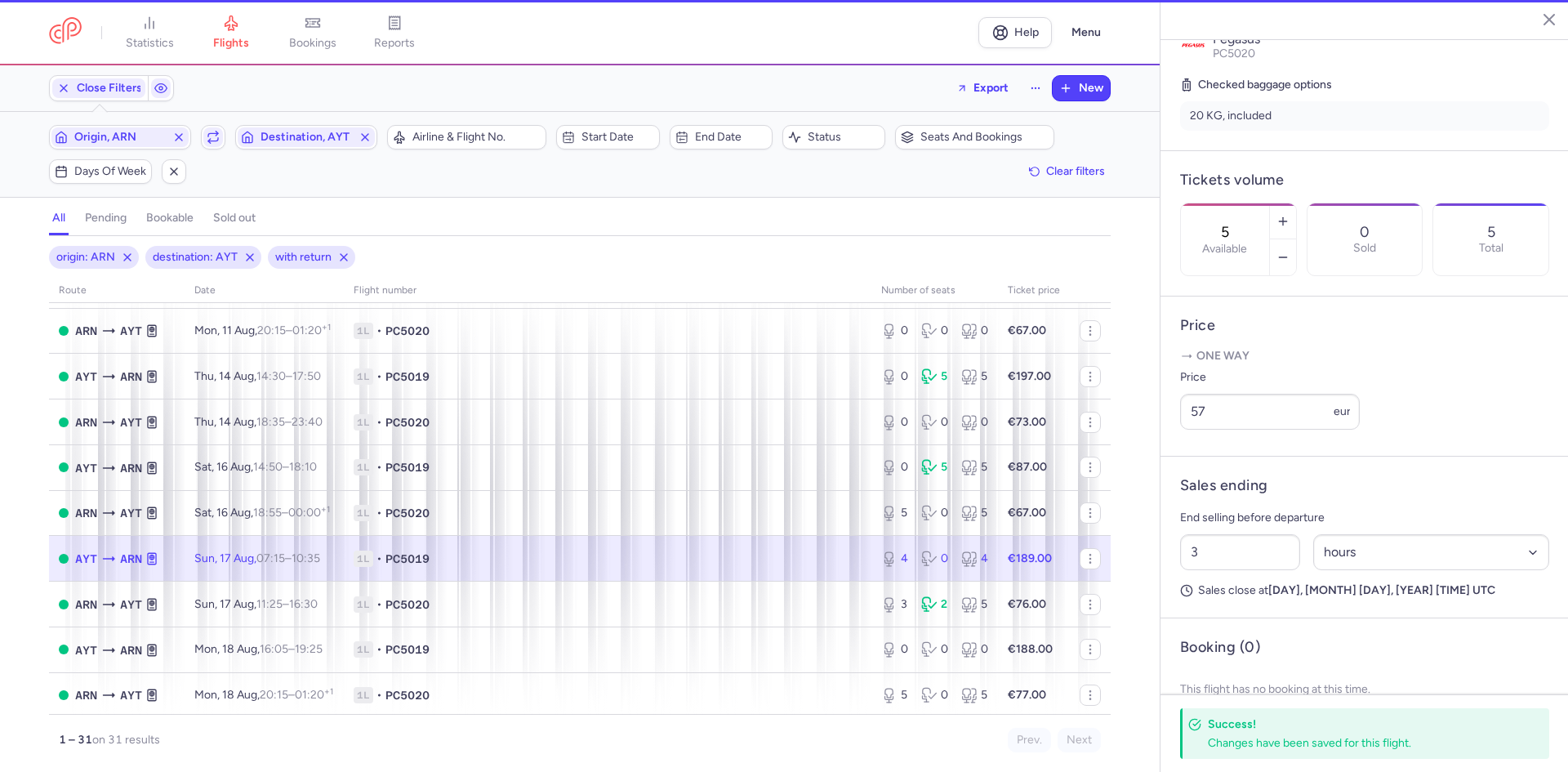 type on "4" 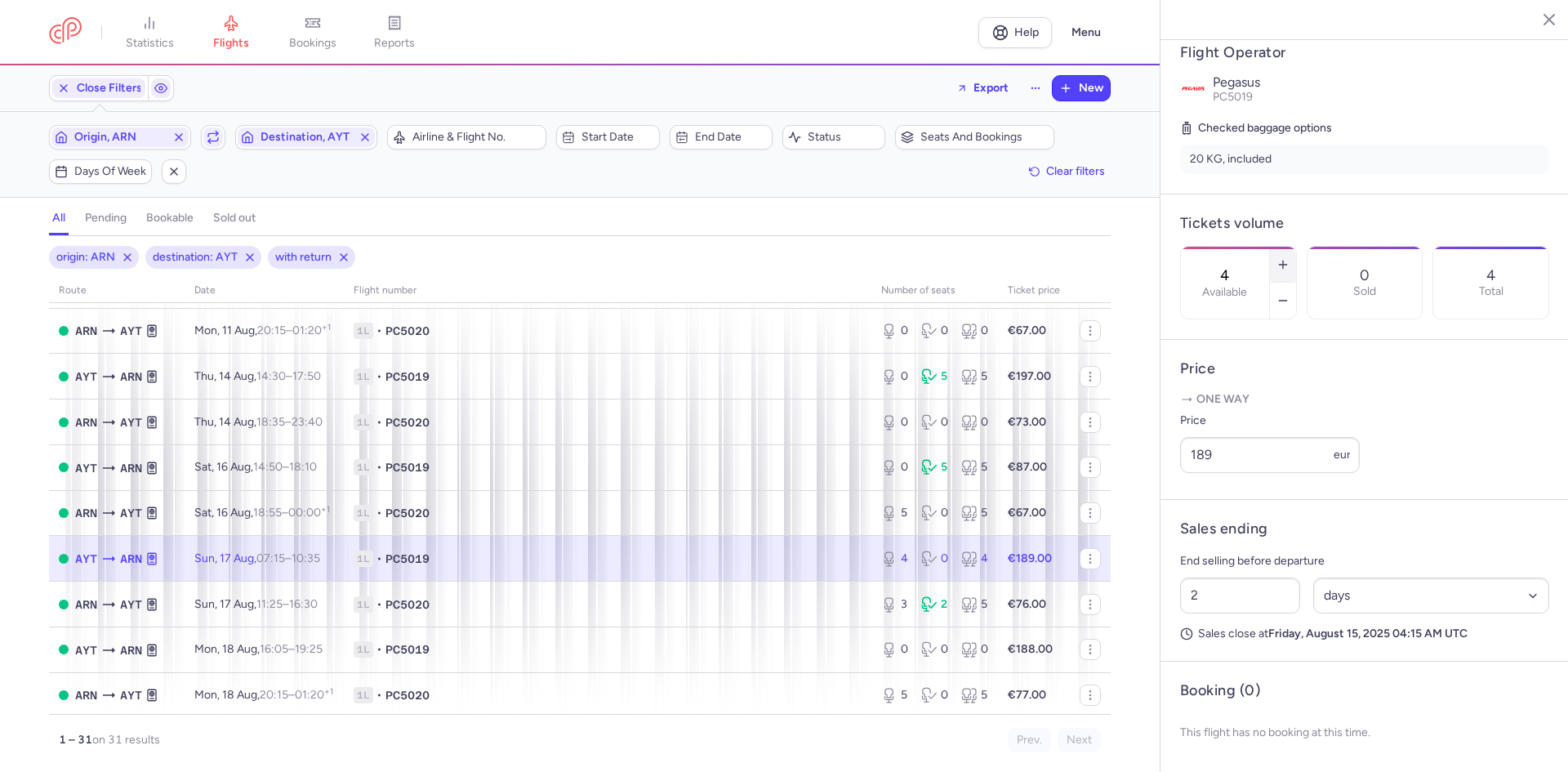 click 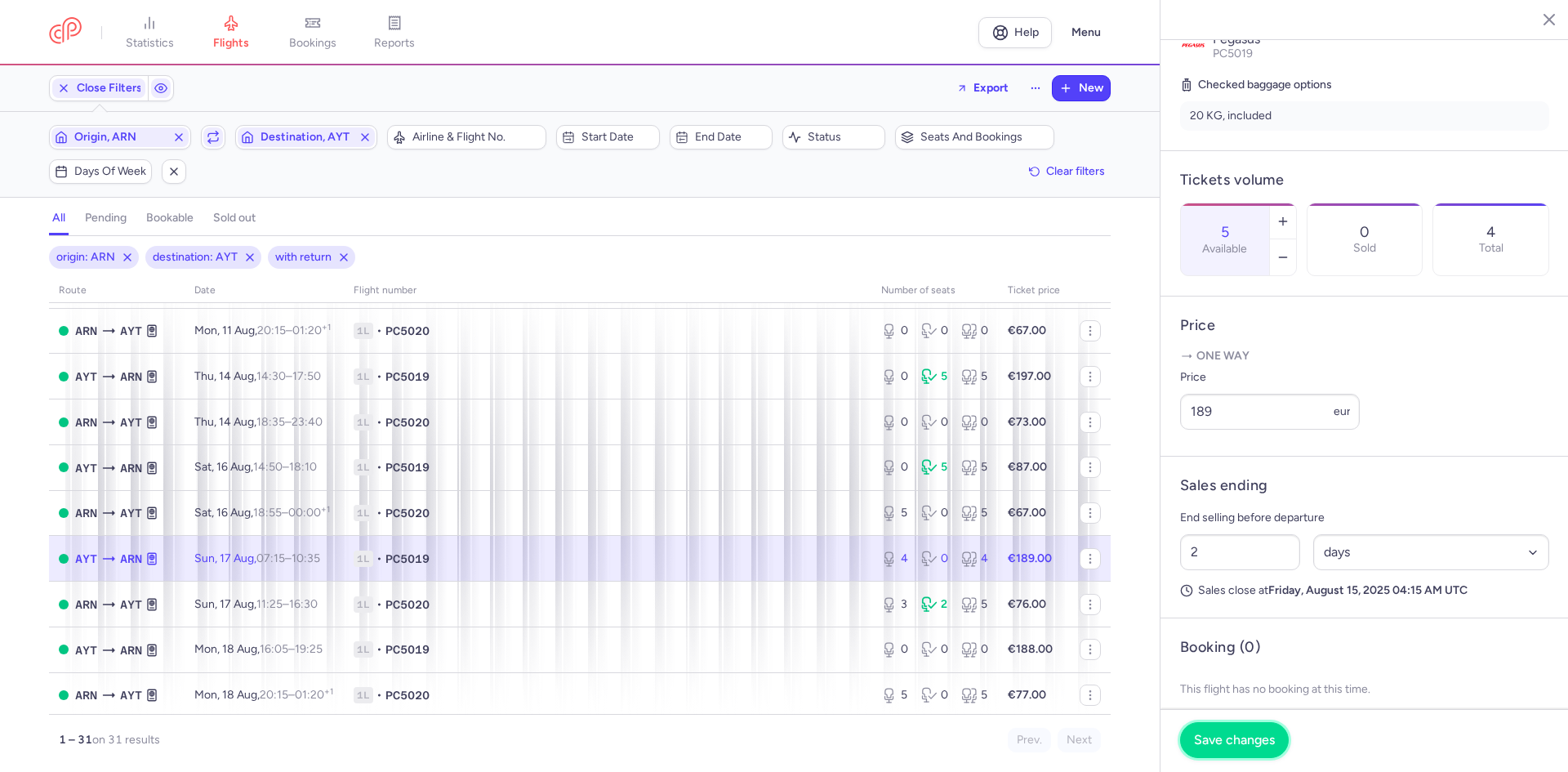 click on "Save changes" at bounding box center [1234, 740] 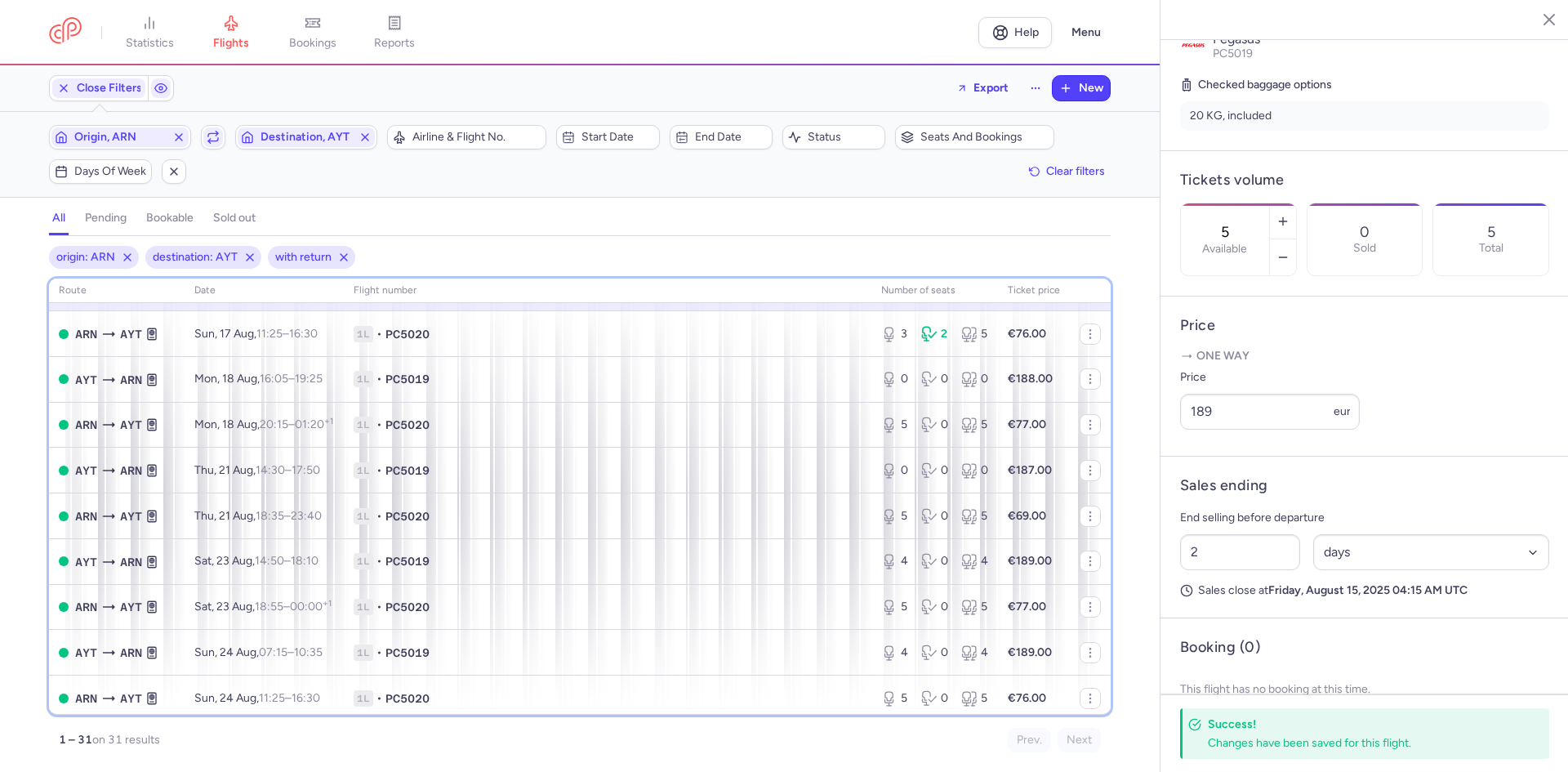 scroll, scrollTop: 676, scrollLeft: 0, axis: vertical 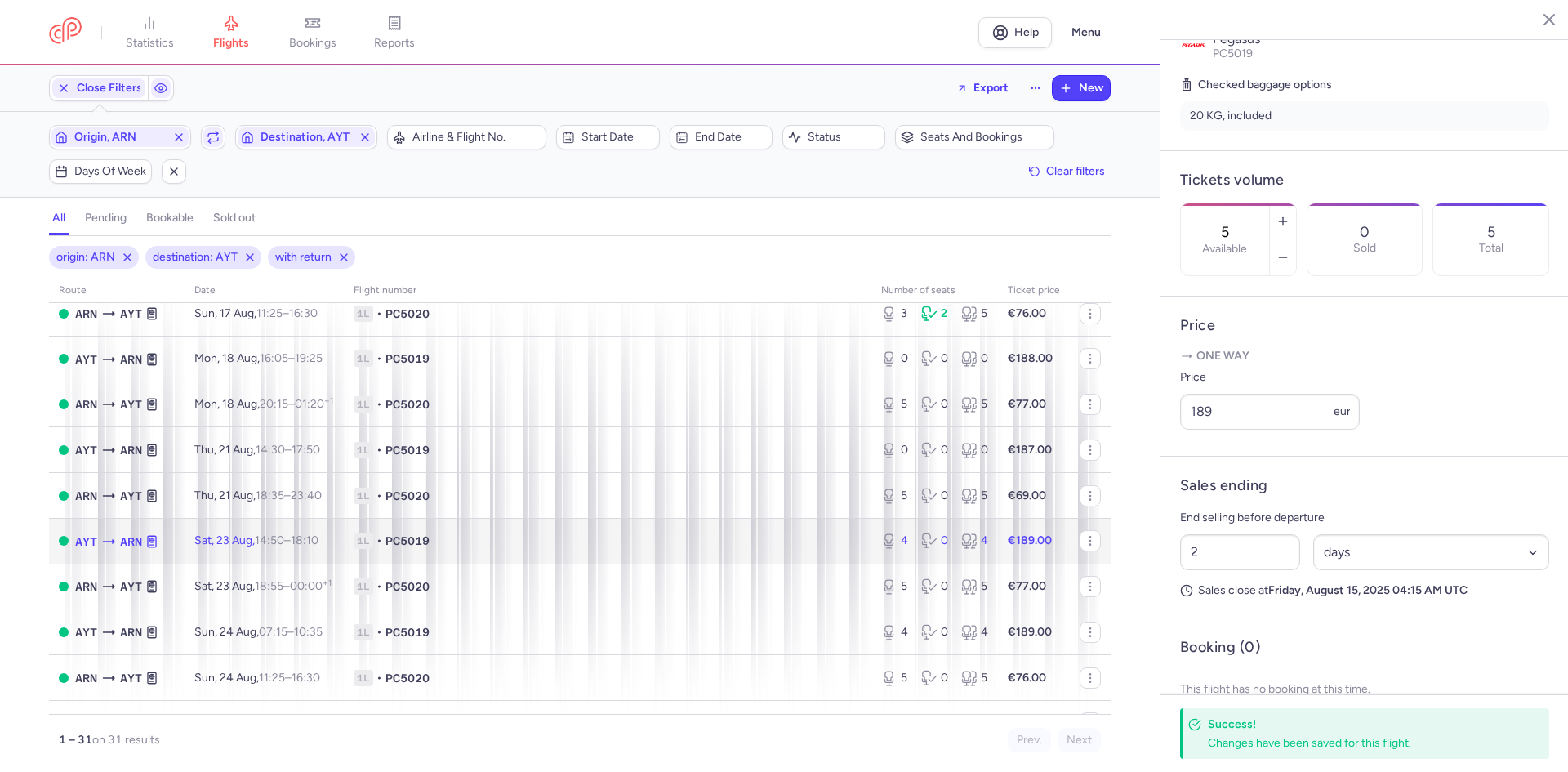 click on "€189.00" 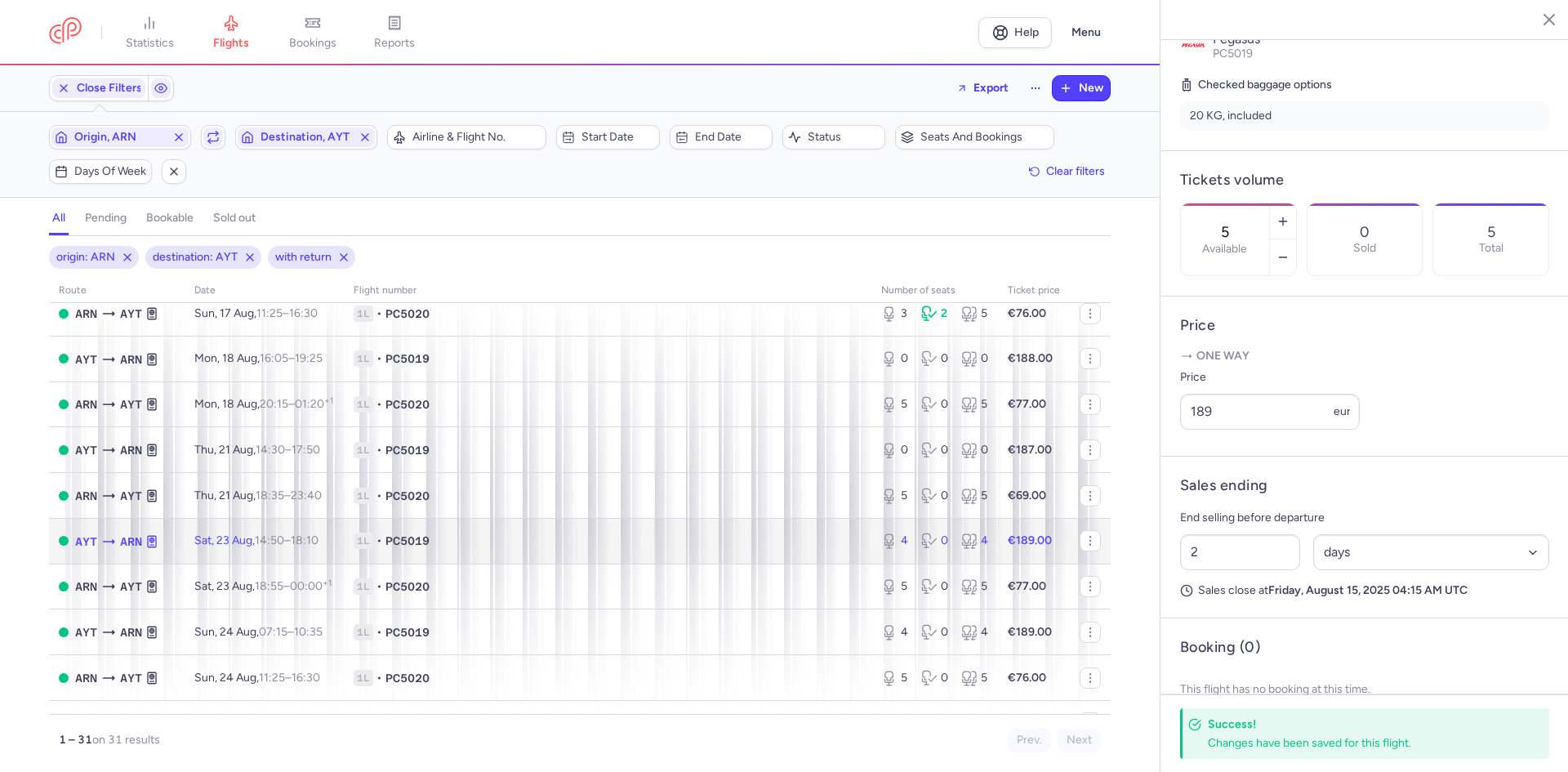 click on "1L • PC5019" 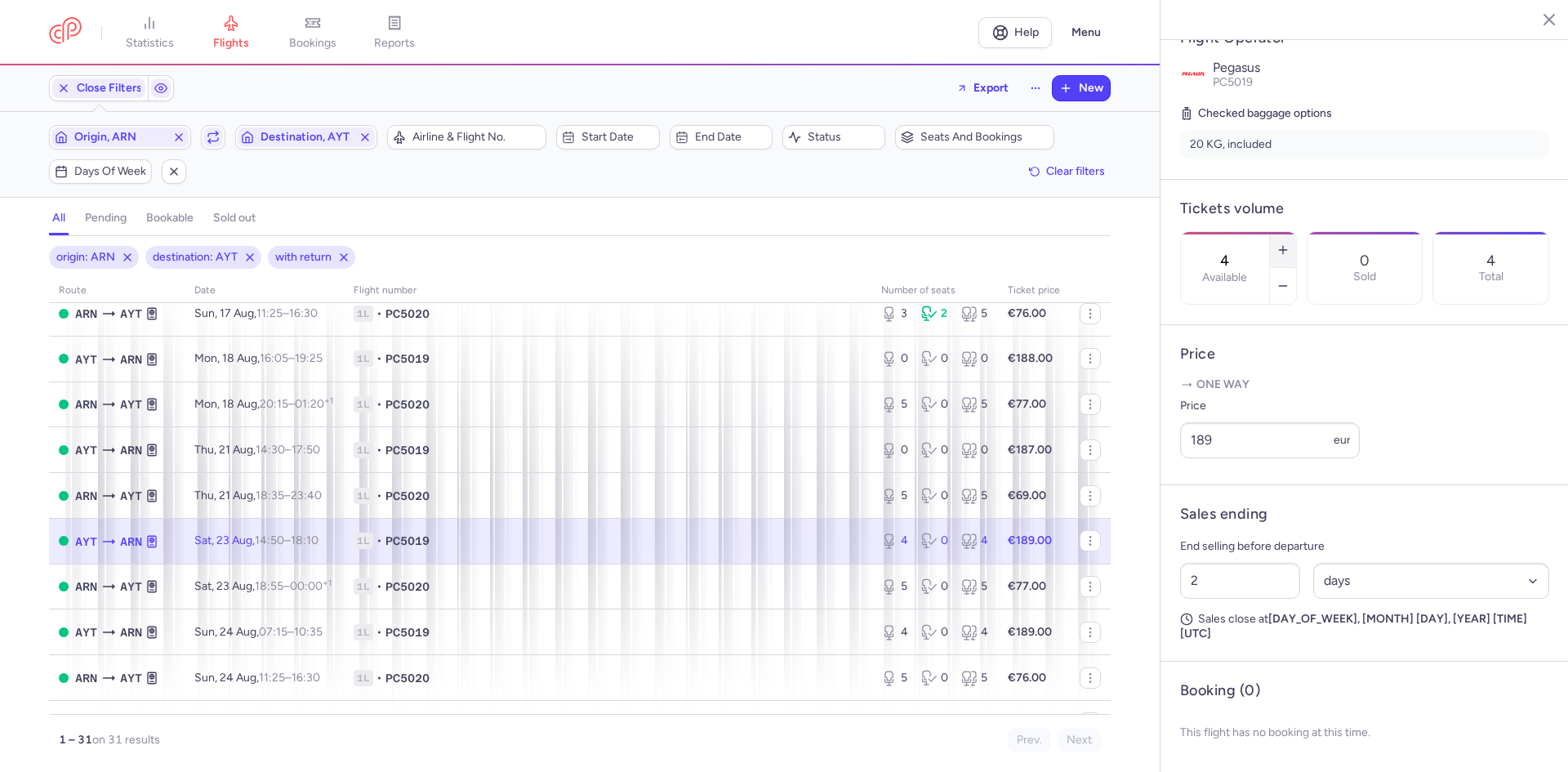 click 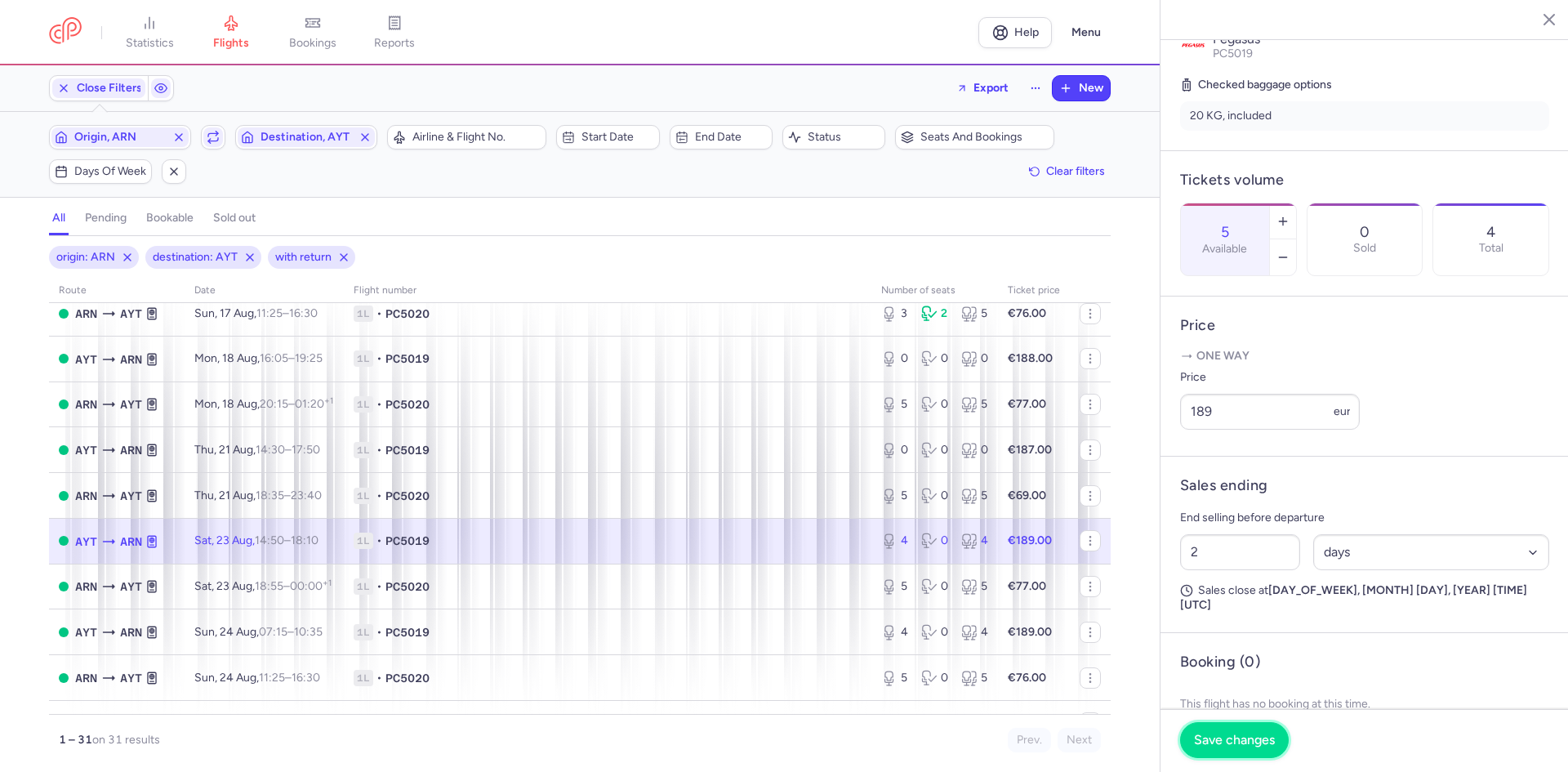 click on "Save changes" at bounding box center (1234, 740) 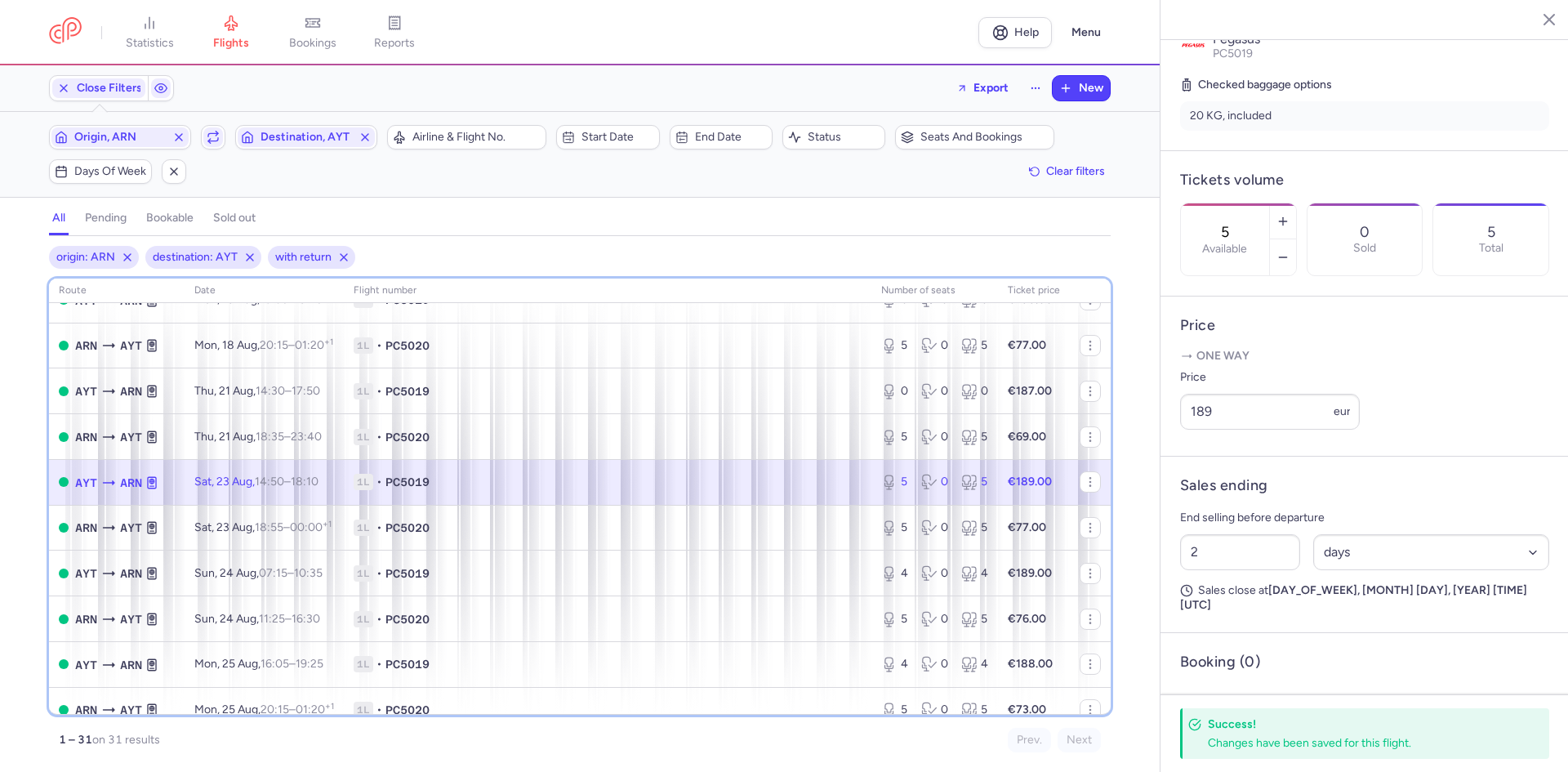 scroll, scrollTop: 759, scrollLeft: 0, axis: vertical 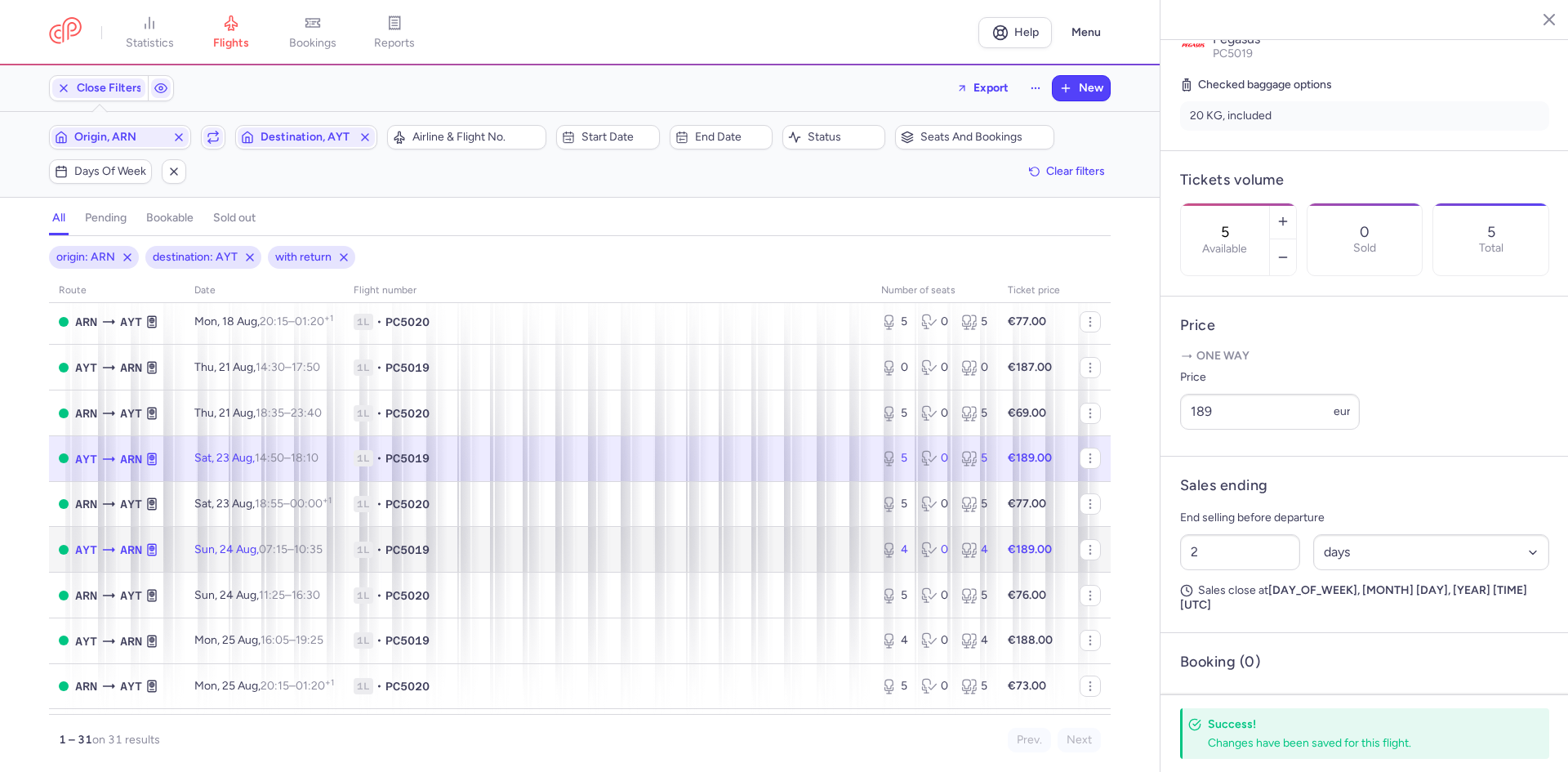 click on "1L • PC5019" 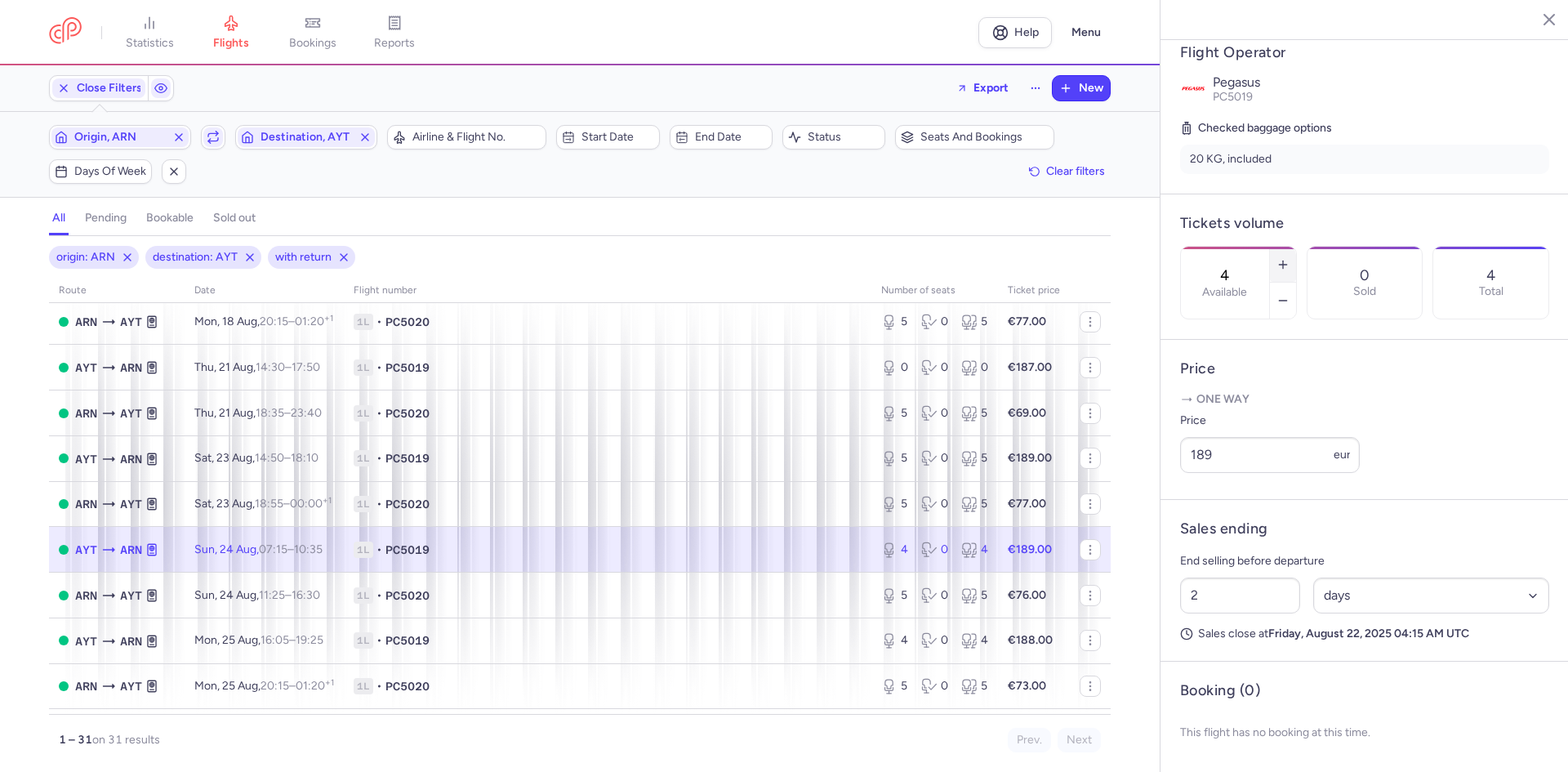 click 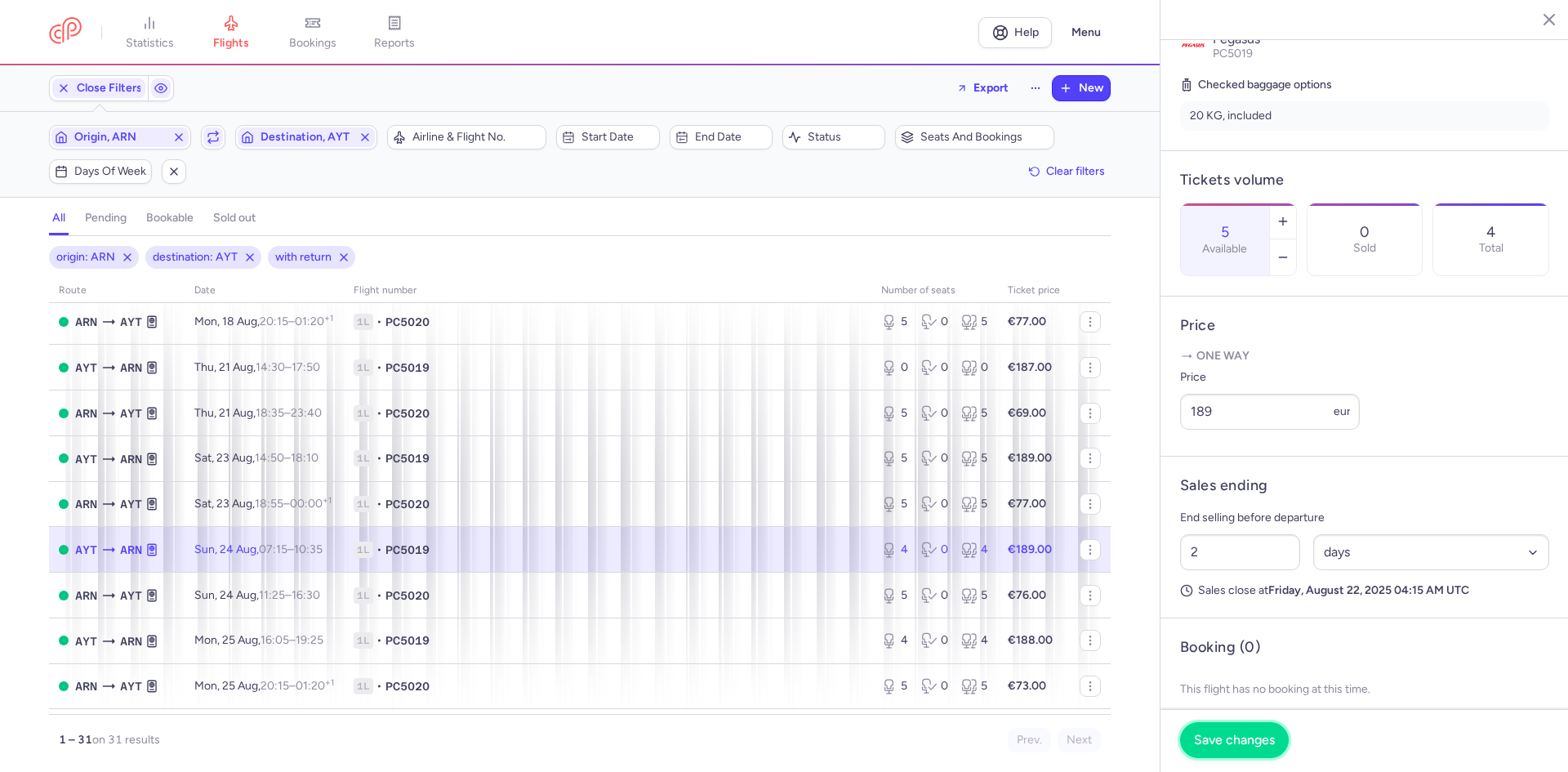 click on "Save changes" at bounding box center (1234, 740) 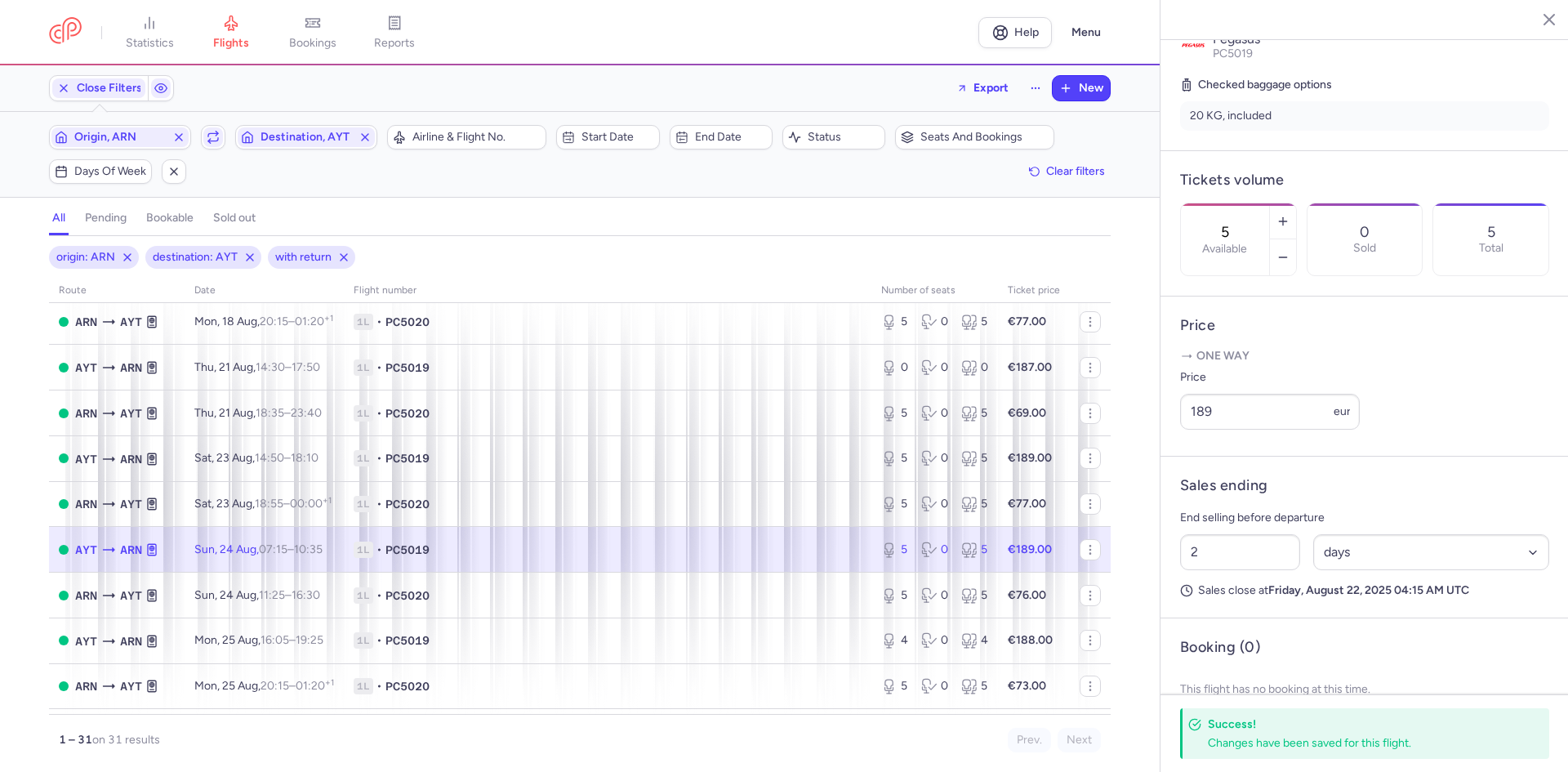 drag, startPoint x: 161, startPoint y: 132, endPoint x: 177, endPoint y: 153, distance: 26.40076 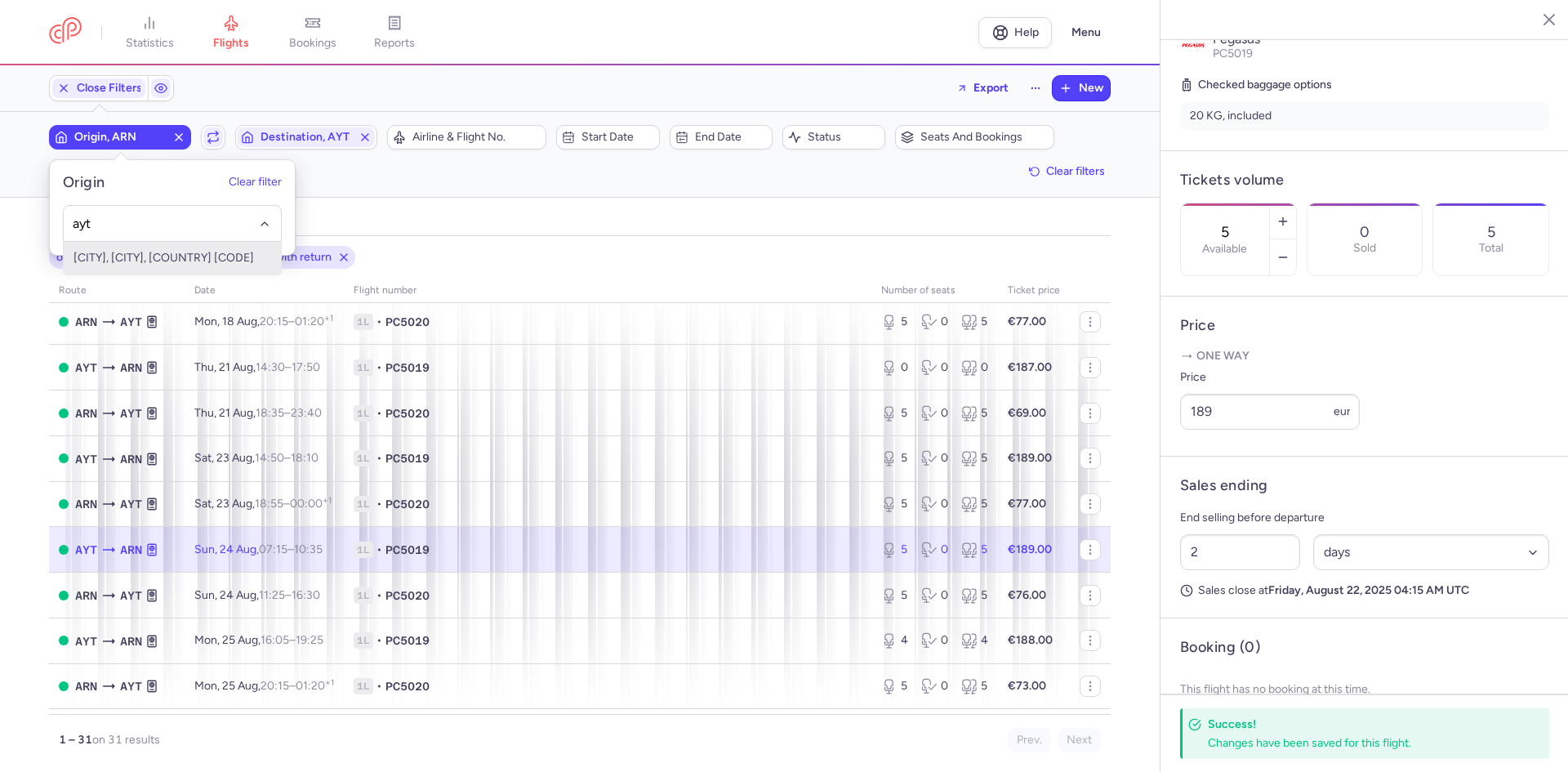 type on "ayt" 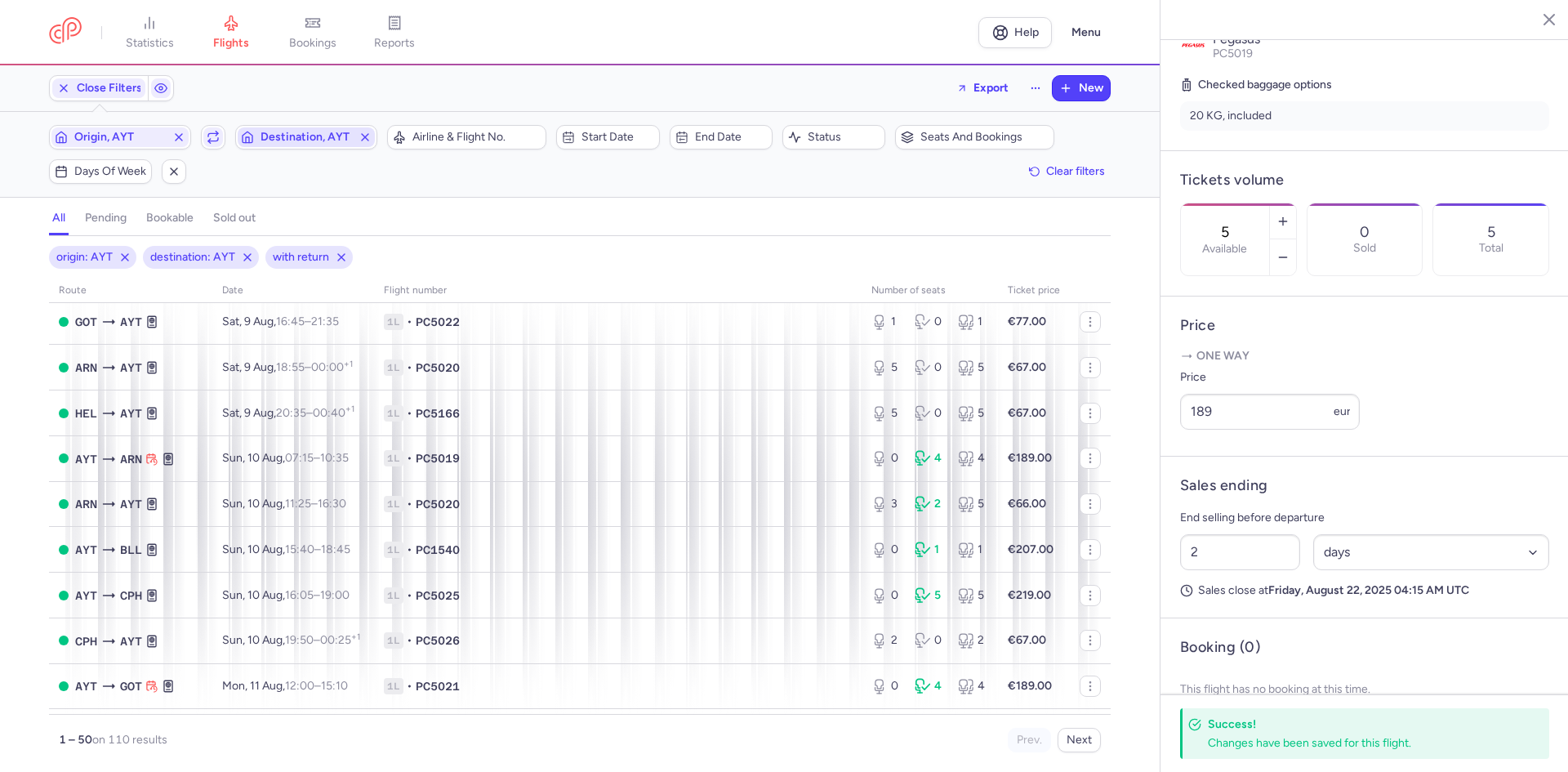 click on "Destination, AYT" at bounding box center [306, 137] 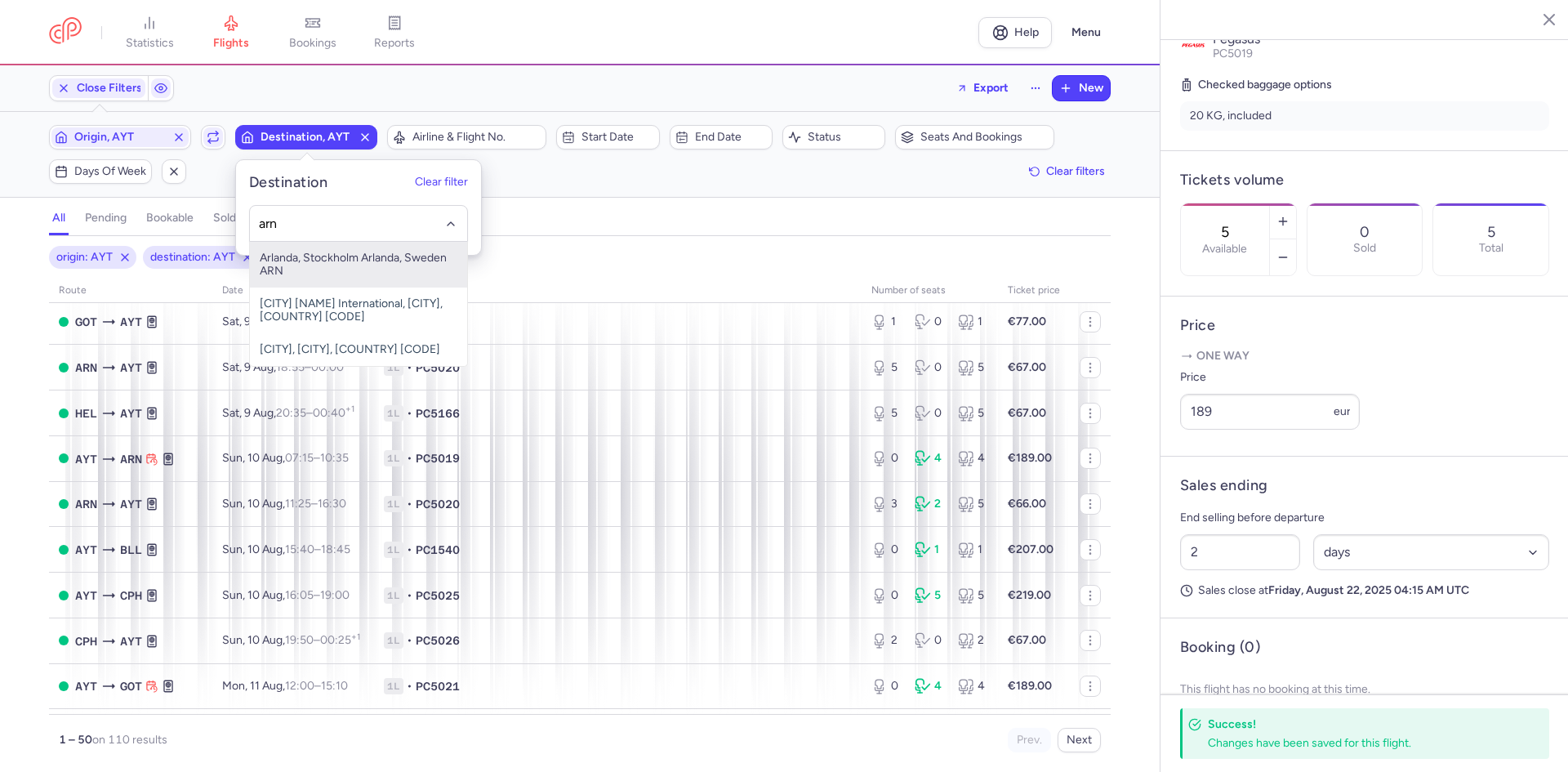 type on "arn" 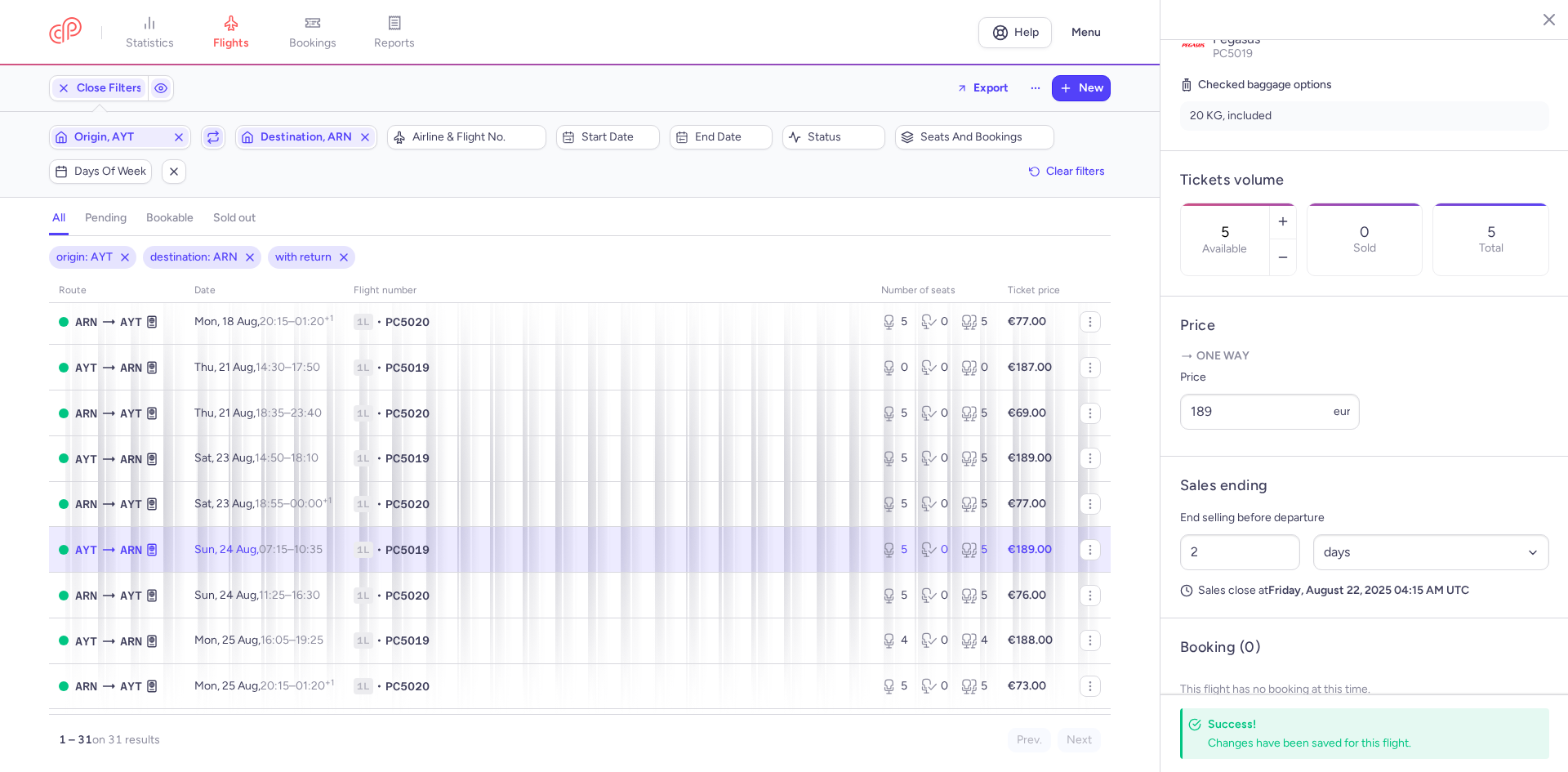 click 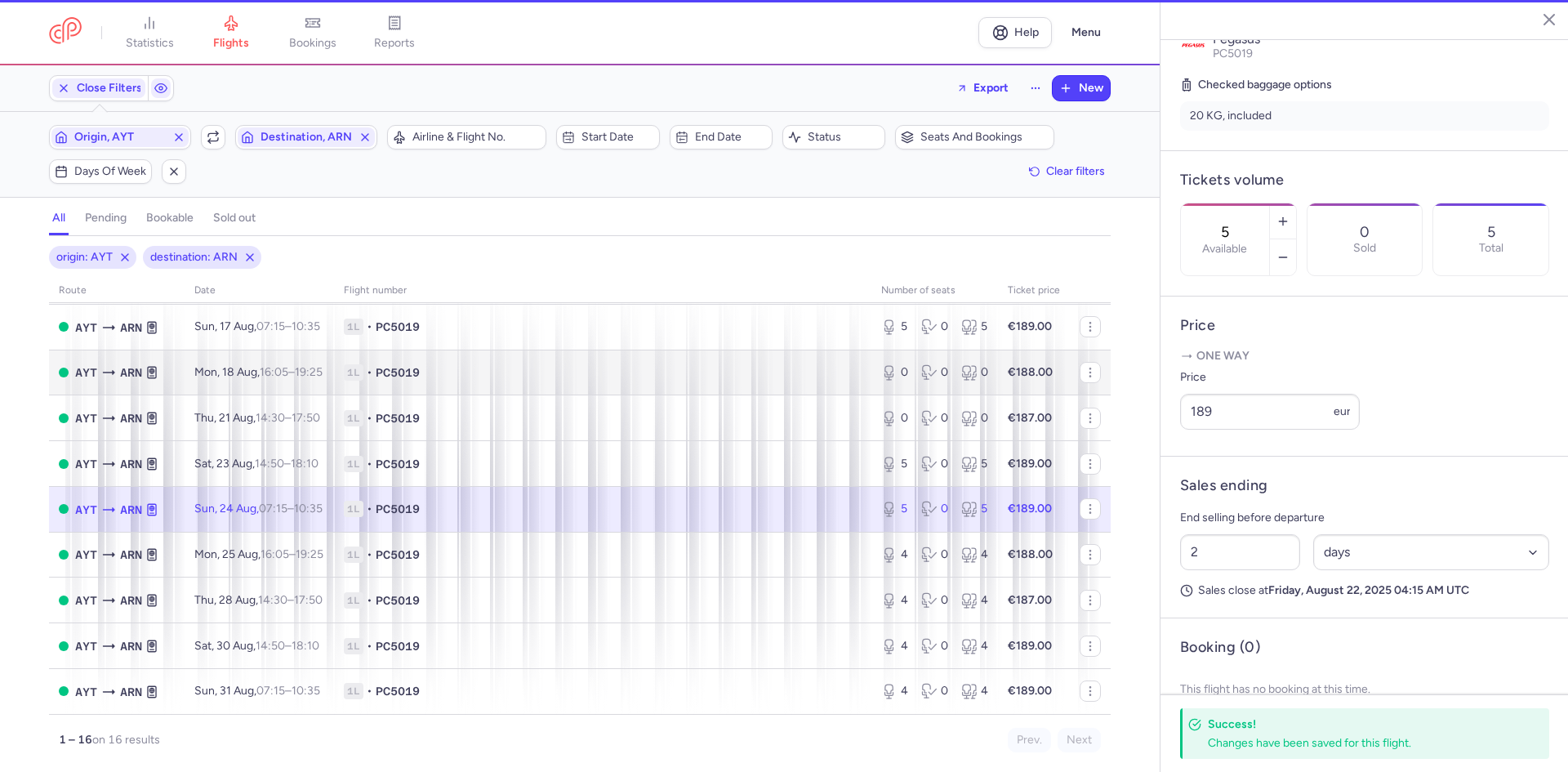 scroll, scrollTop: 344, scrollLeft: 0, axis: vertical 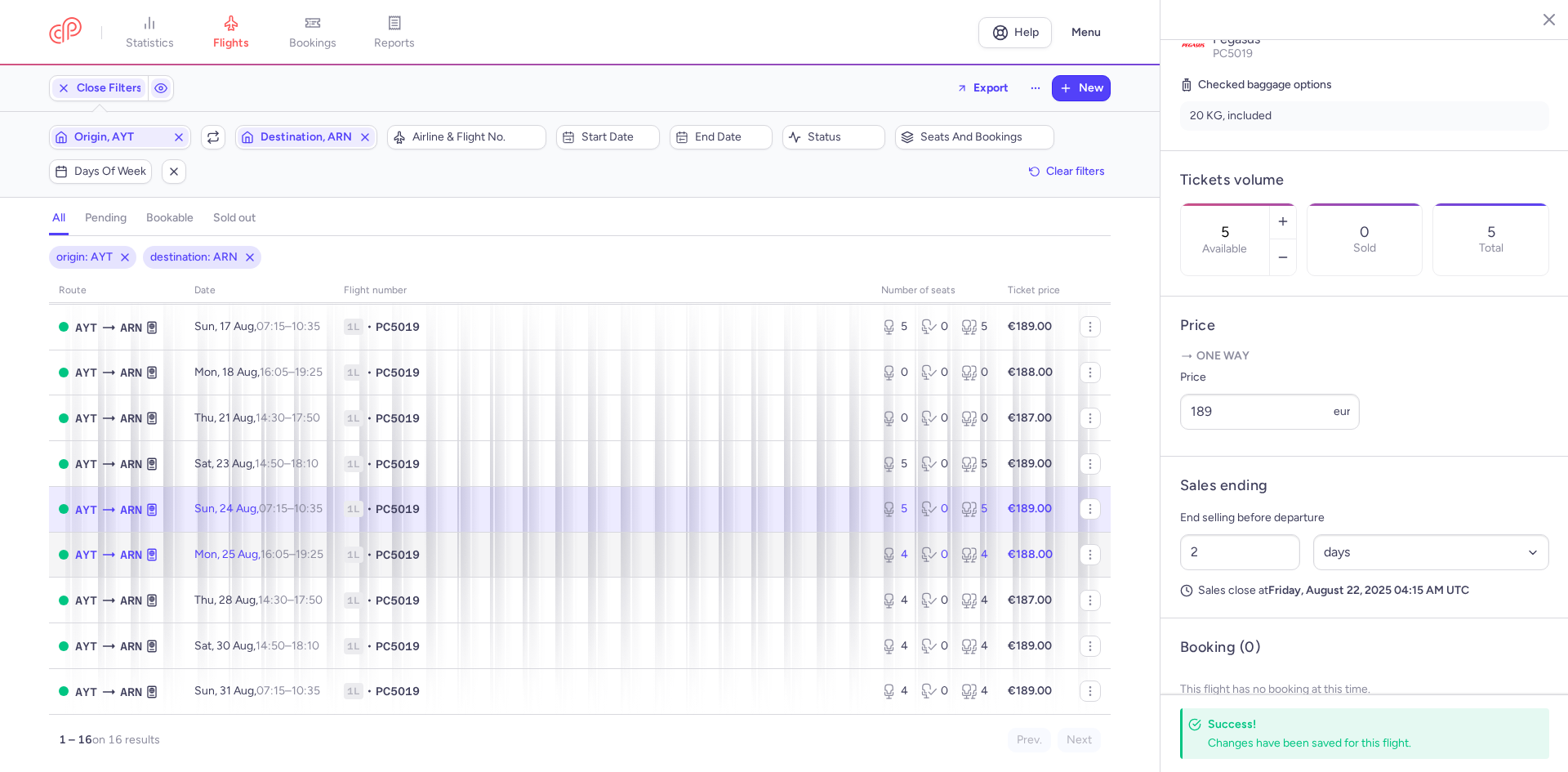 click on "1L • PC5019" 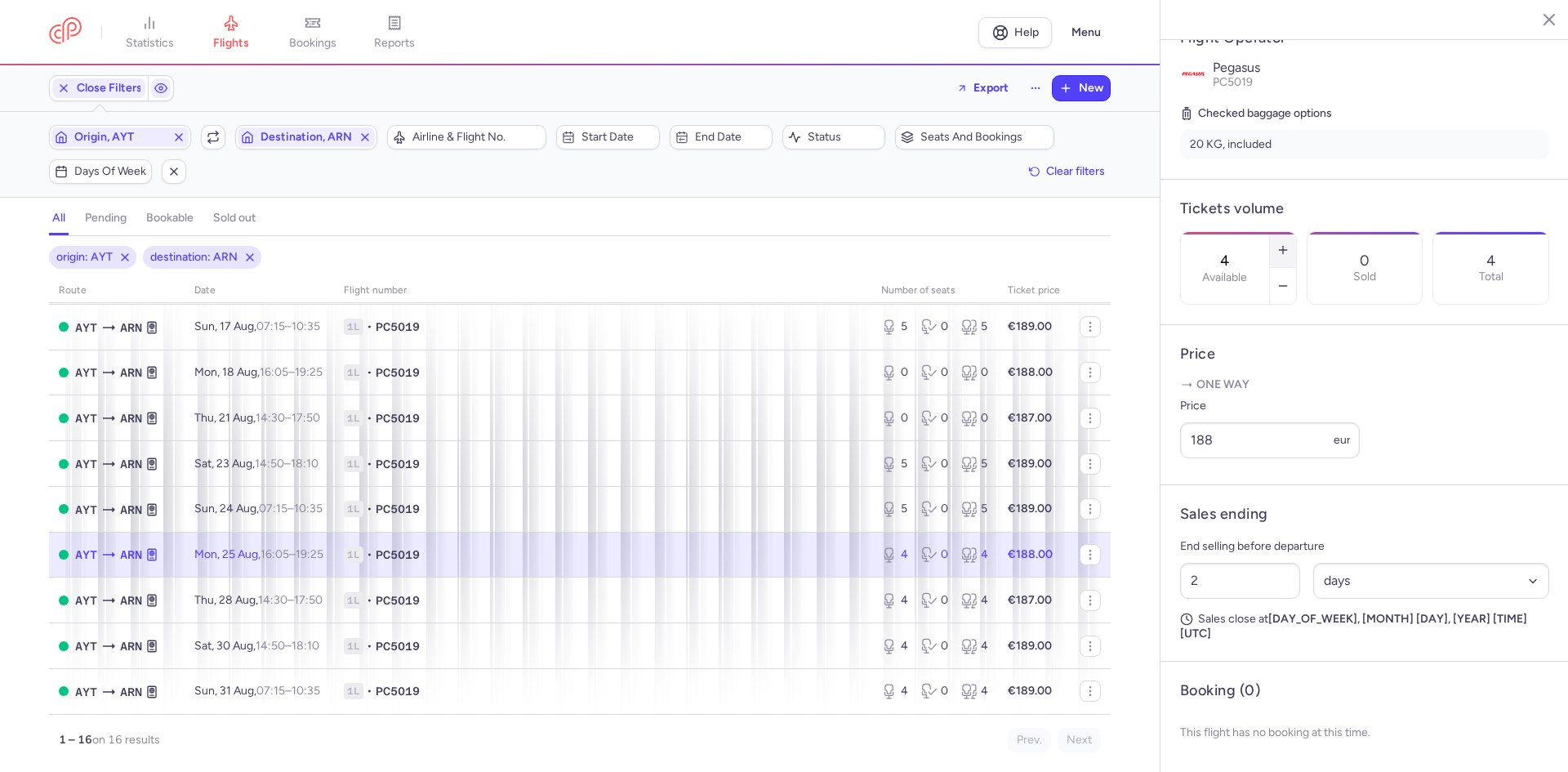 click at bounding box center [1283, 250] 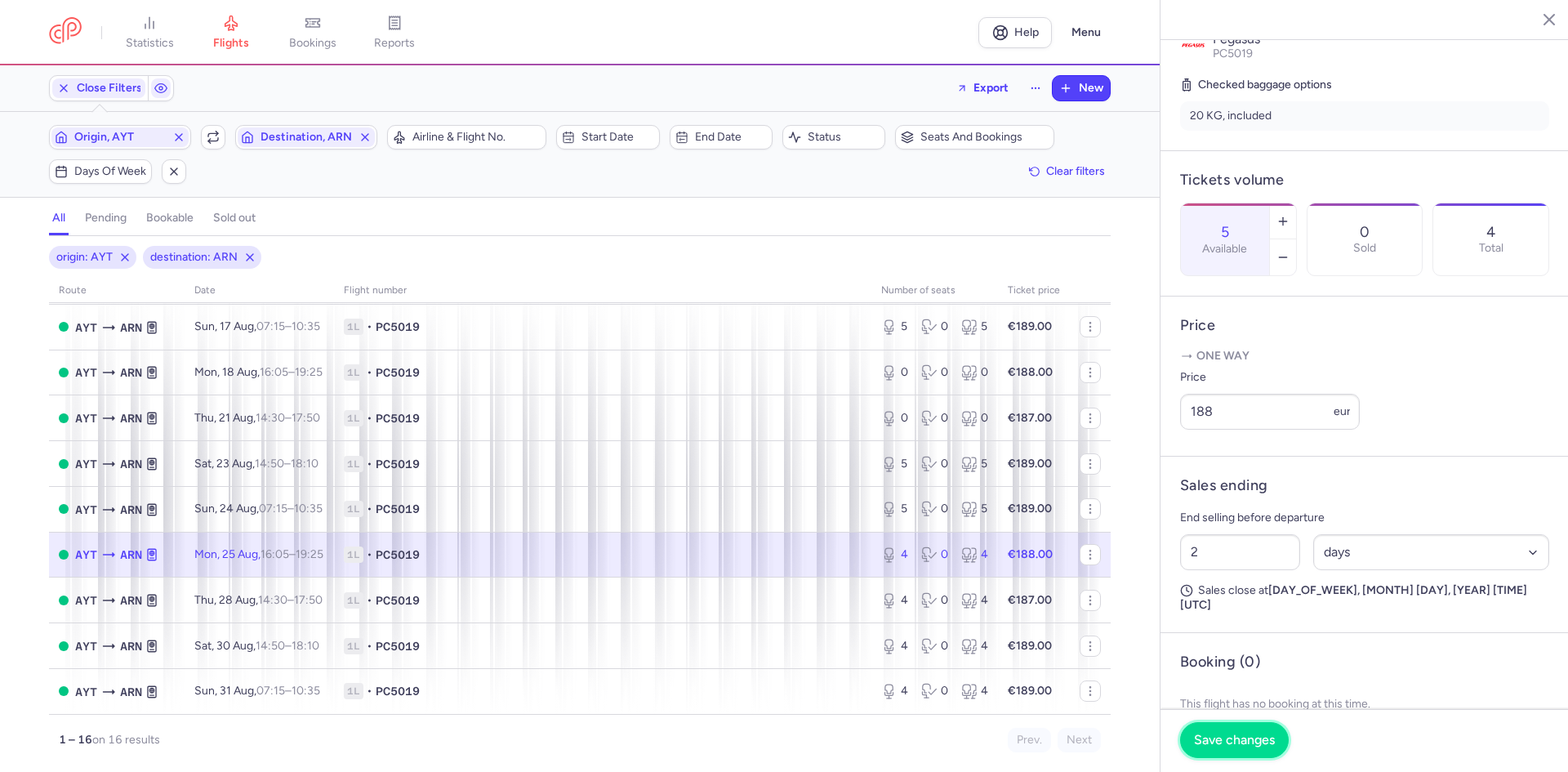 click on "Save changes" at bounding box center [1234, 740] 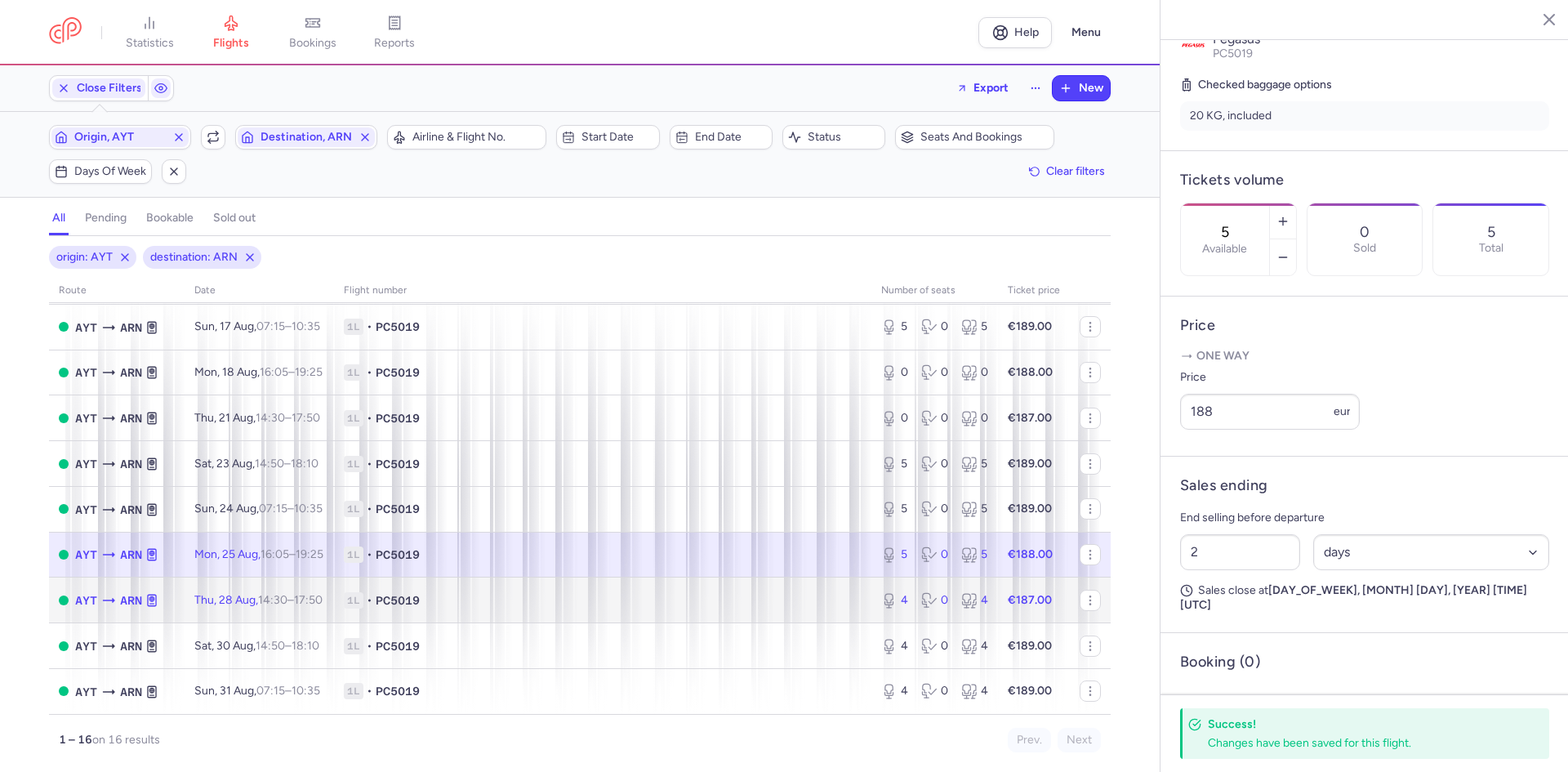 click on "1L • PC5019" 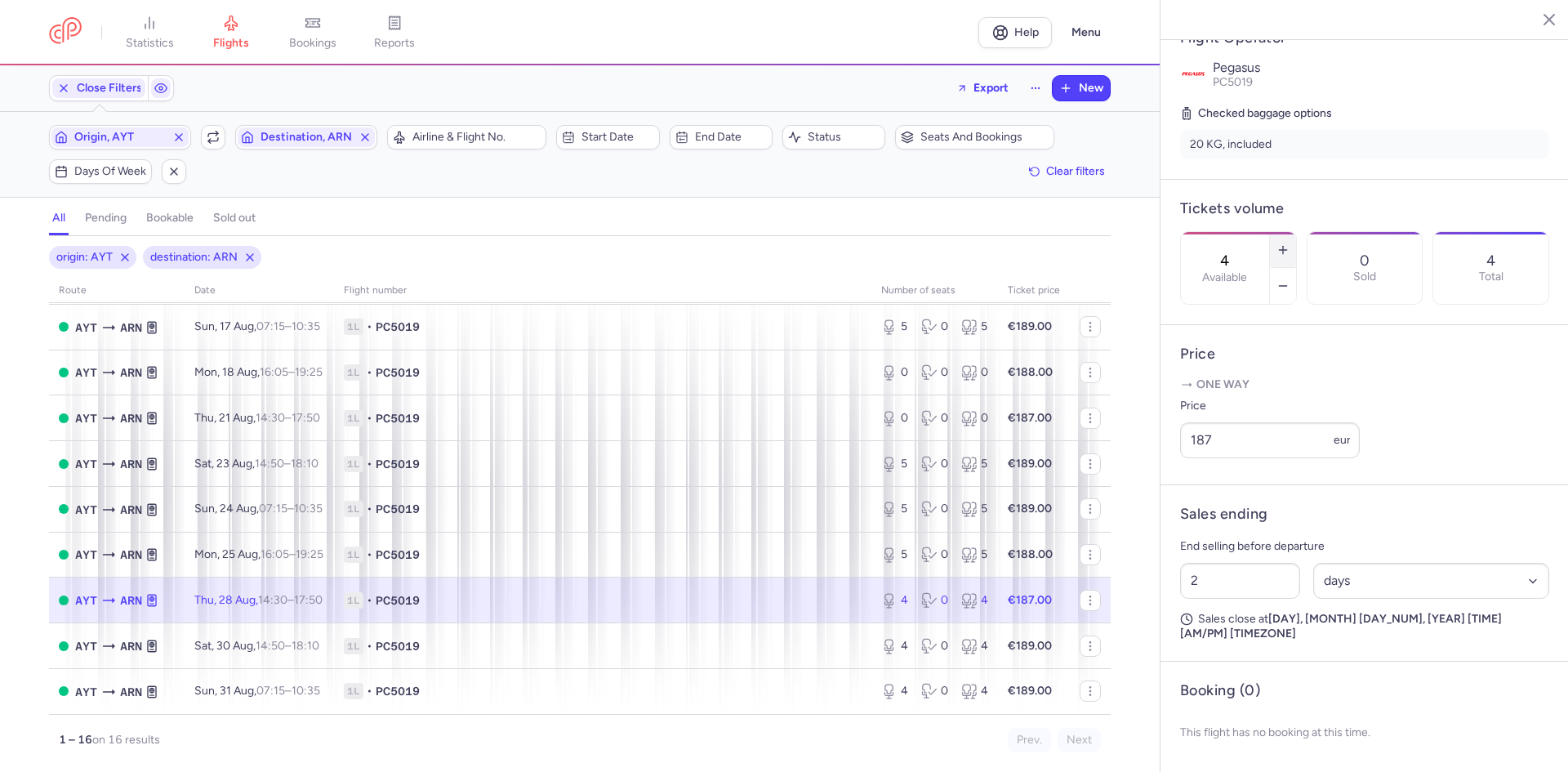 click at bounding box center (1283, 250) 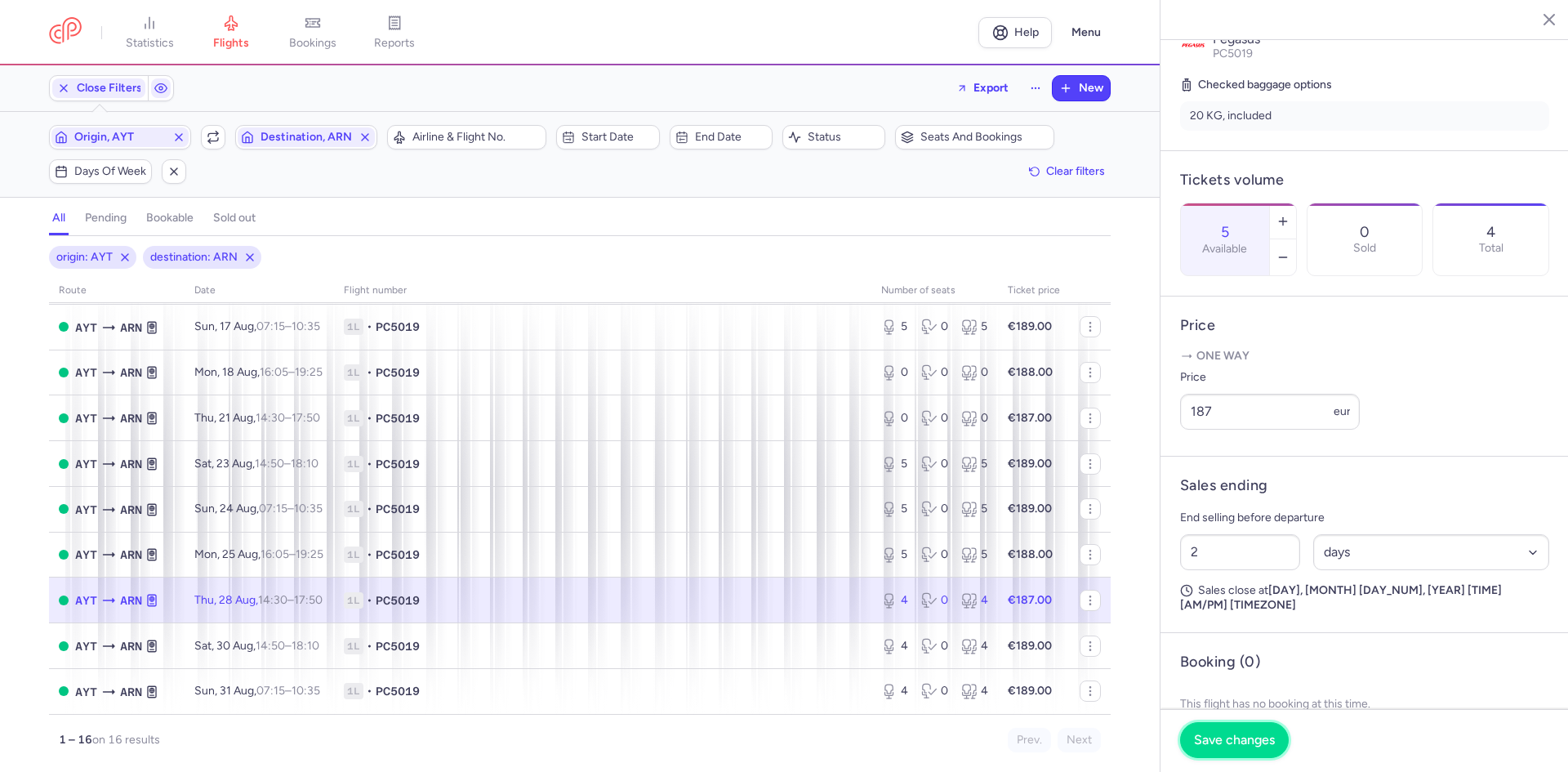 click on "Save changes" at bounding box center [1234, 740] 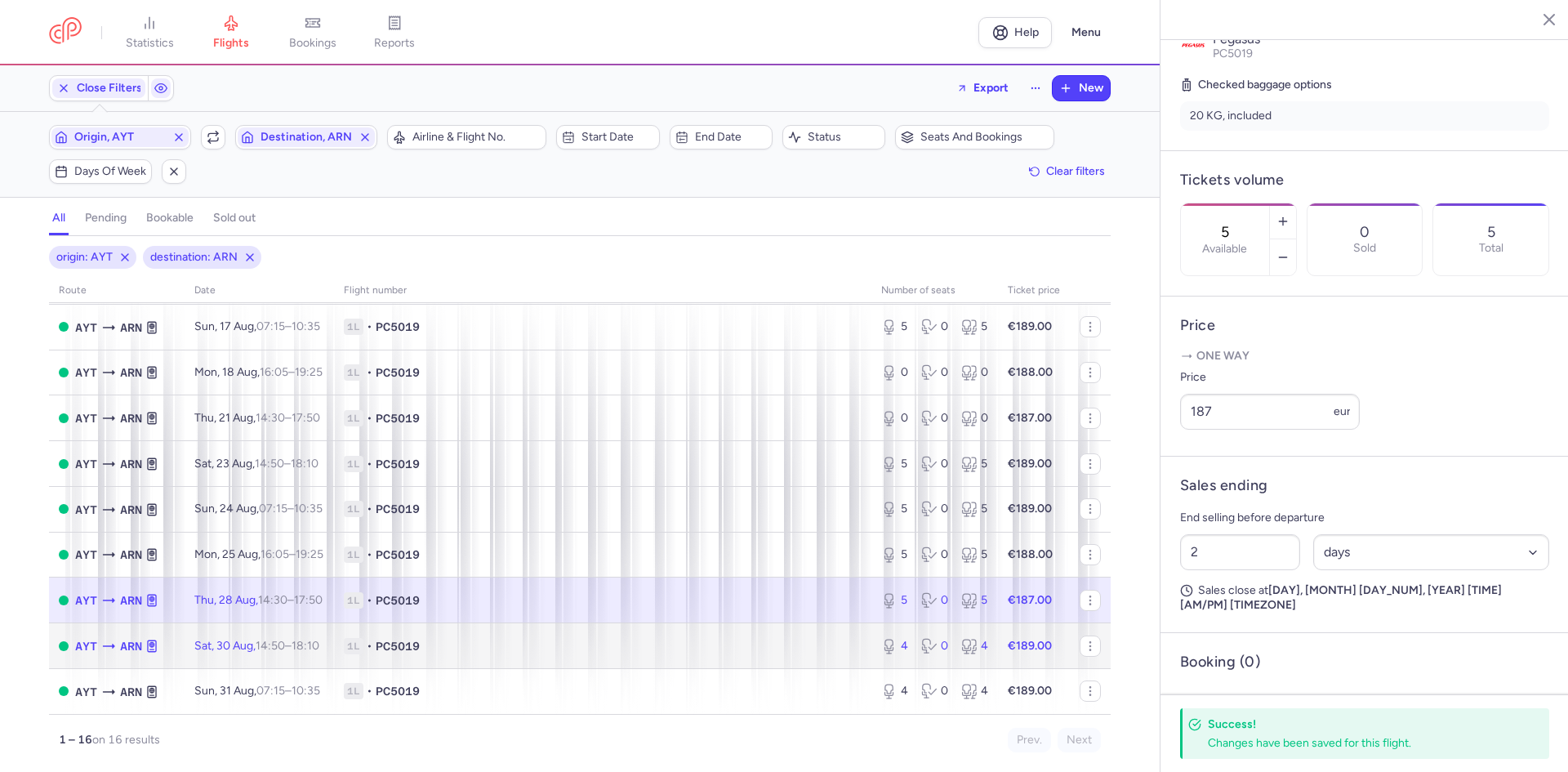 click on "1L • PC5019" 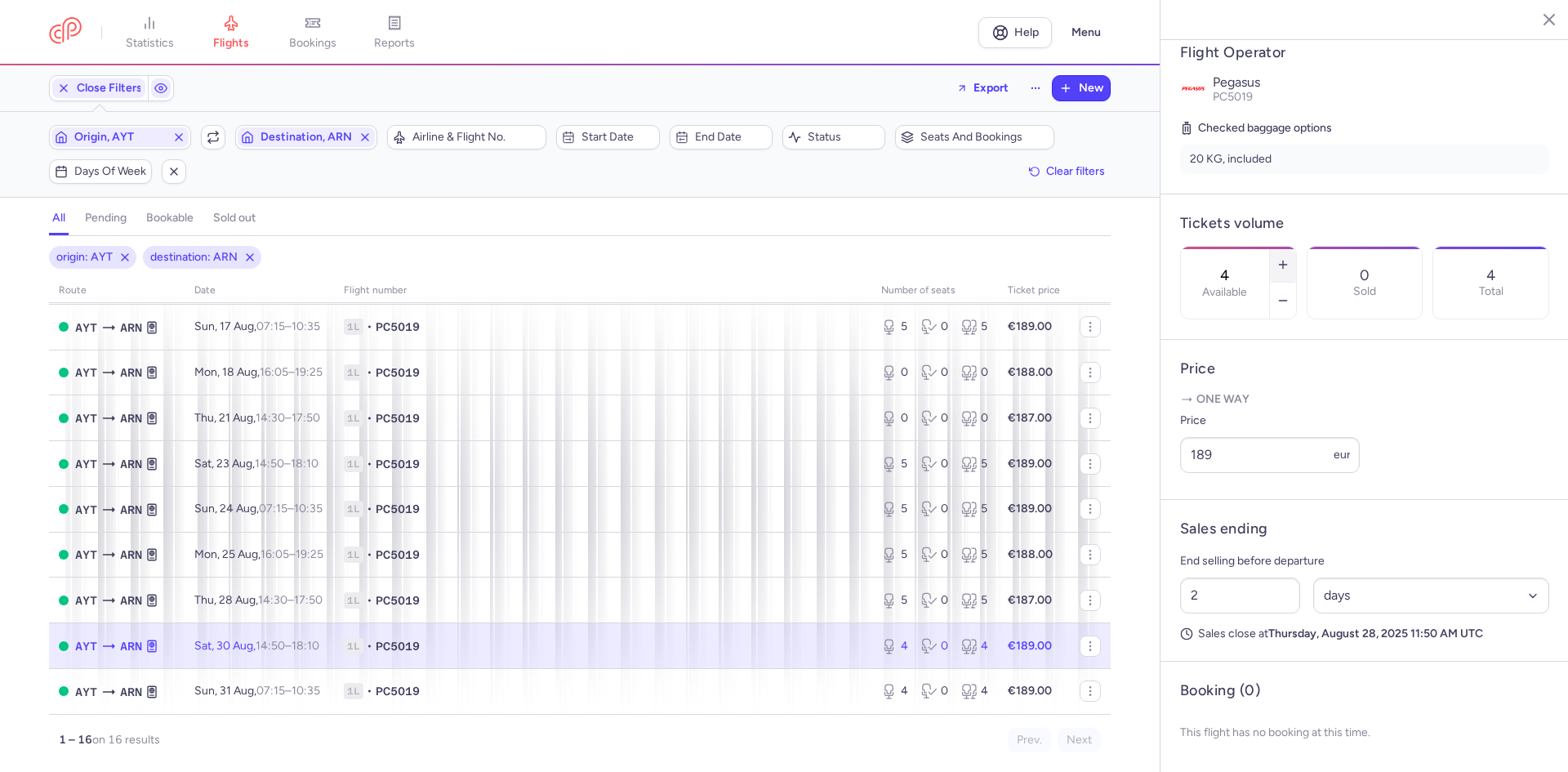click at bounding box center [1283, 265] 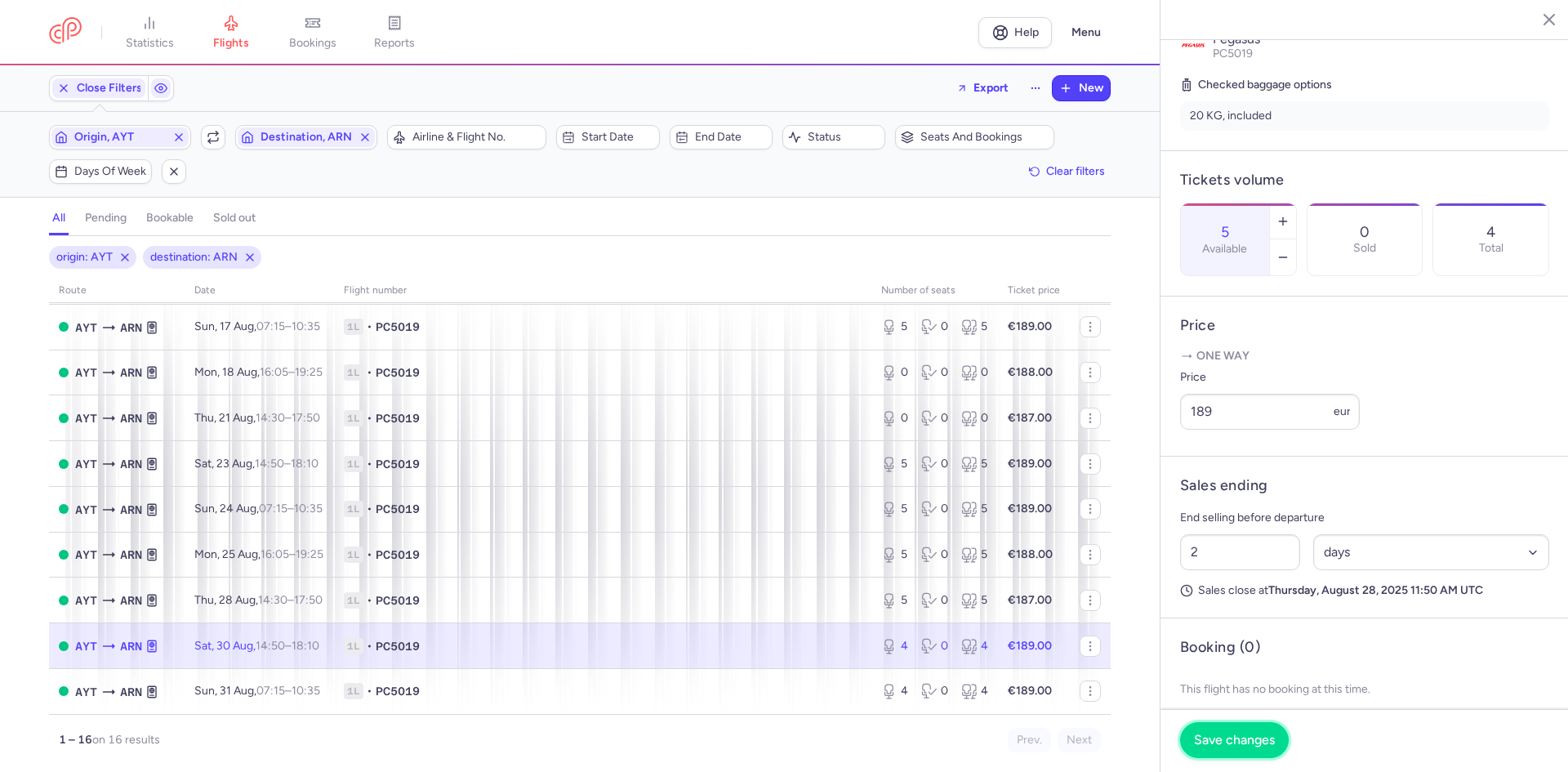 click on "Save changes" at bounding box center [1234, 740] 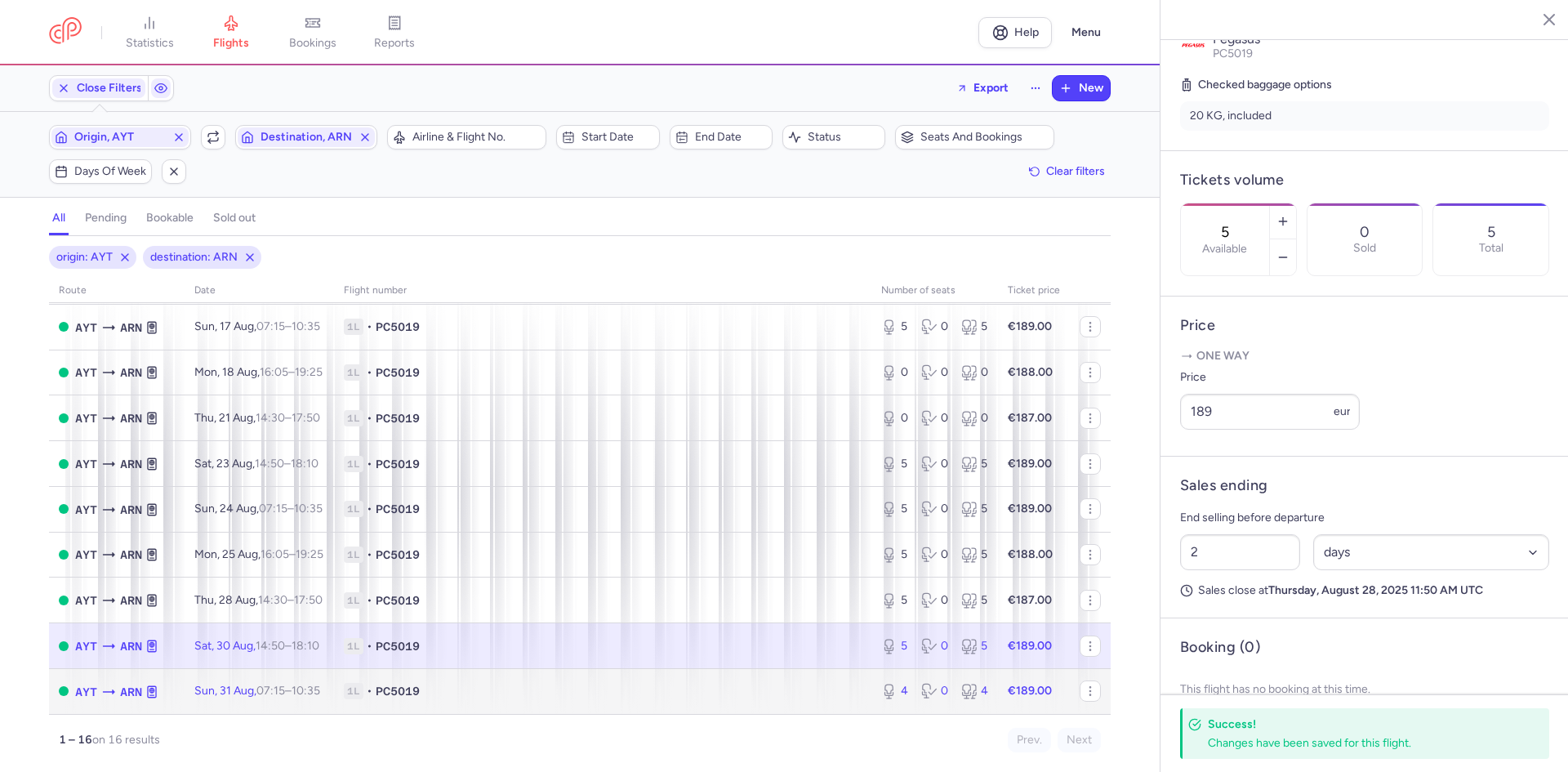 click on "1L • PC5019" 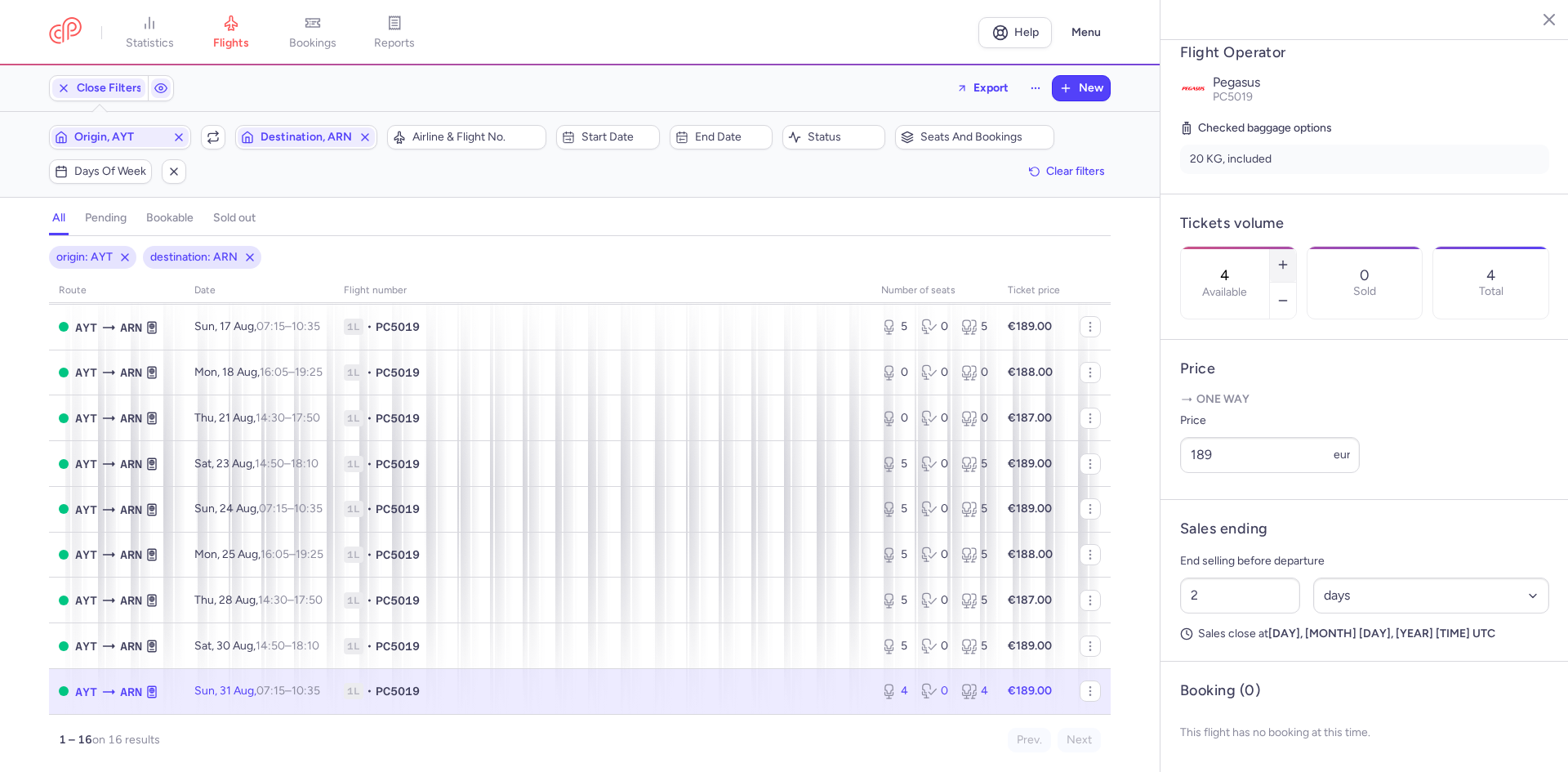 click at bounding box center [1283, 265] 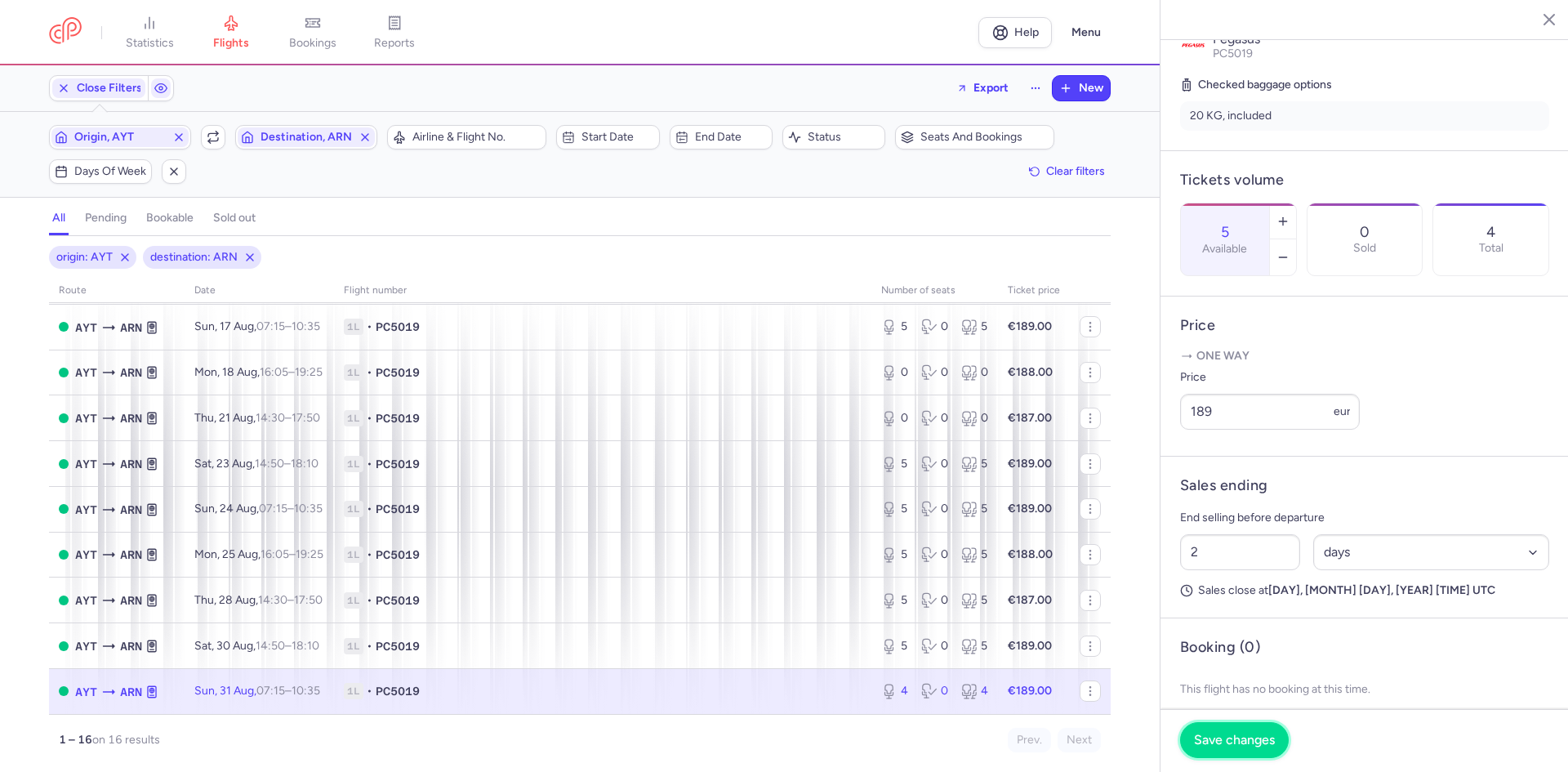click on "Save changes" at bounding box center (1234, 740) 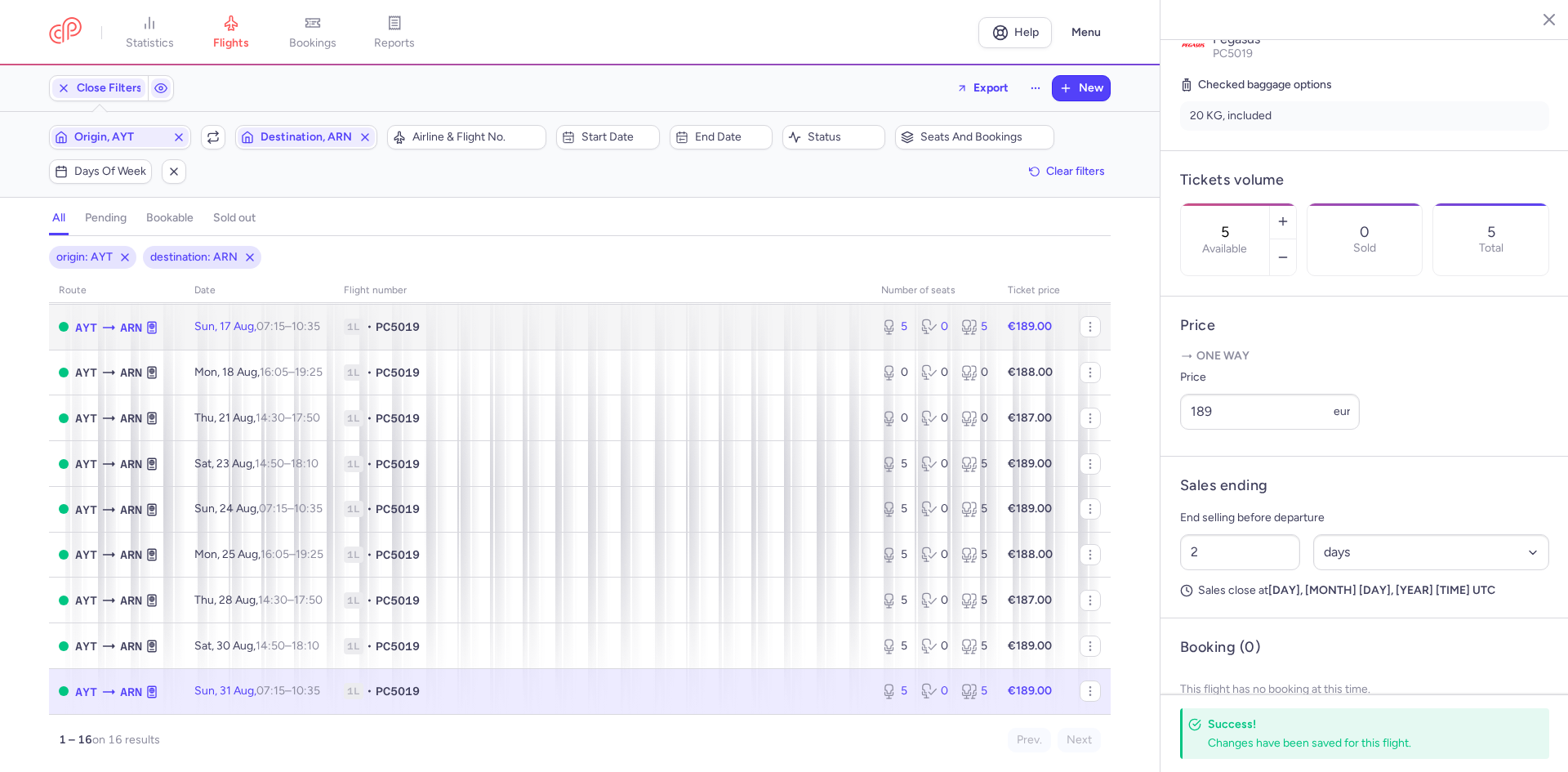 click on "1L • PC5019" 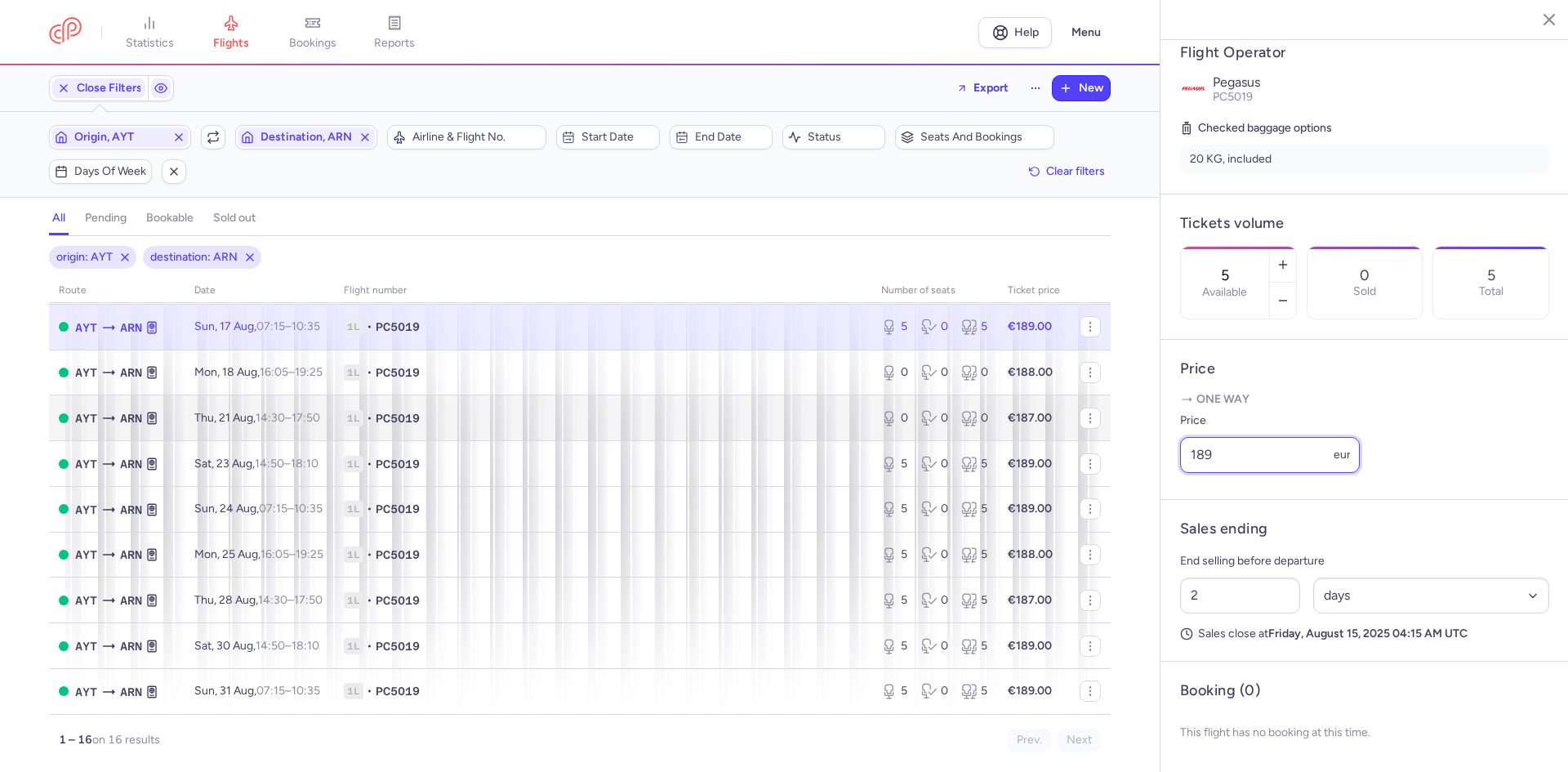 drag, startPoint x: 1240, startPoint y: 457, endPoint x: 847, endPoint y: 408, distance: 396.04293 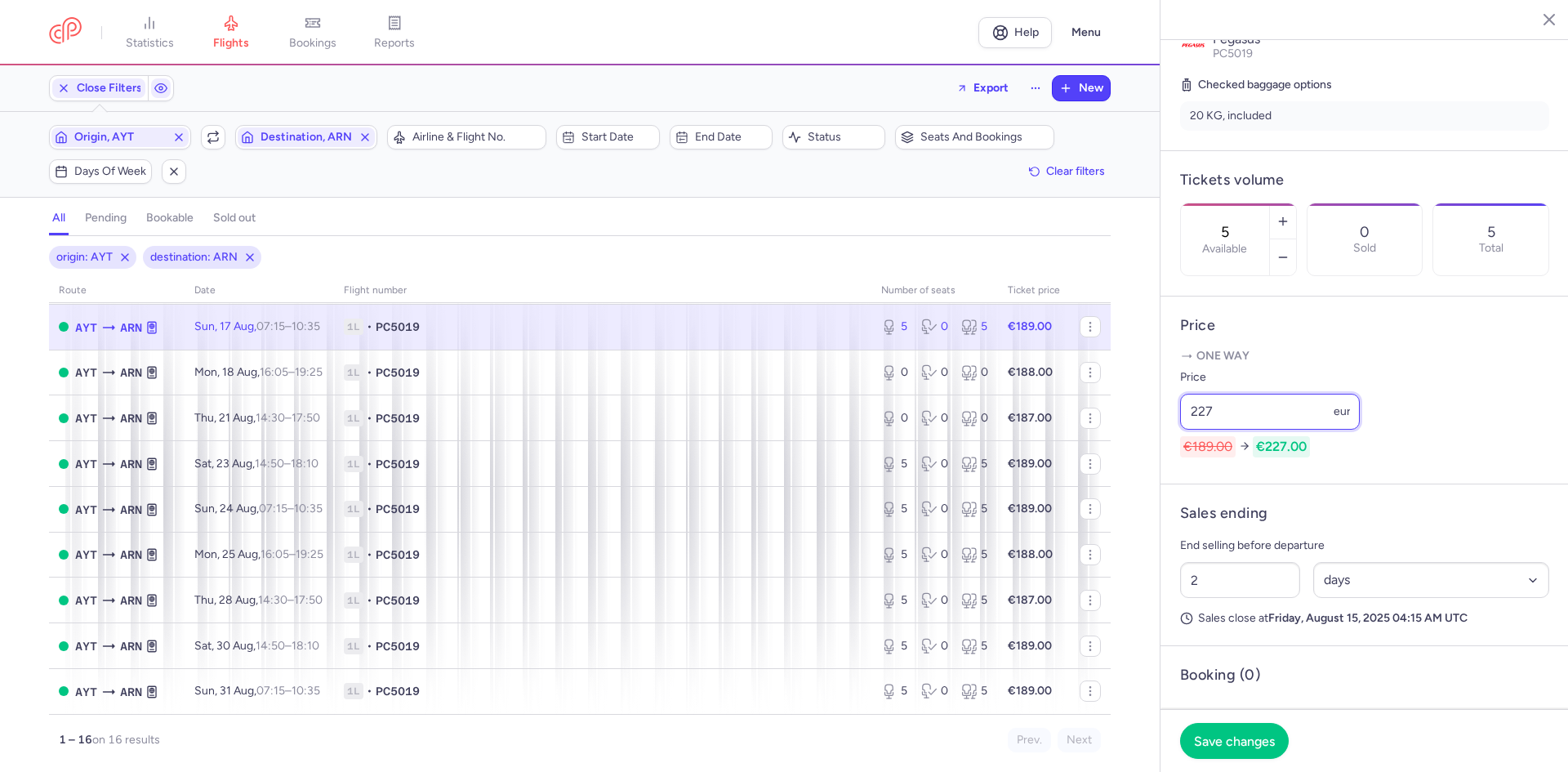 type on "227" 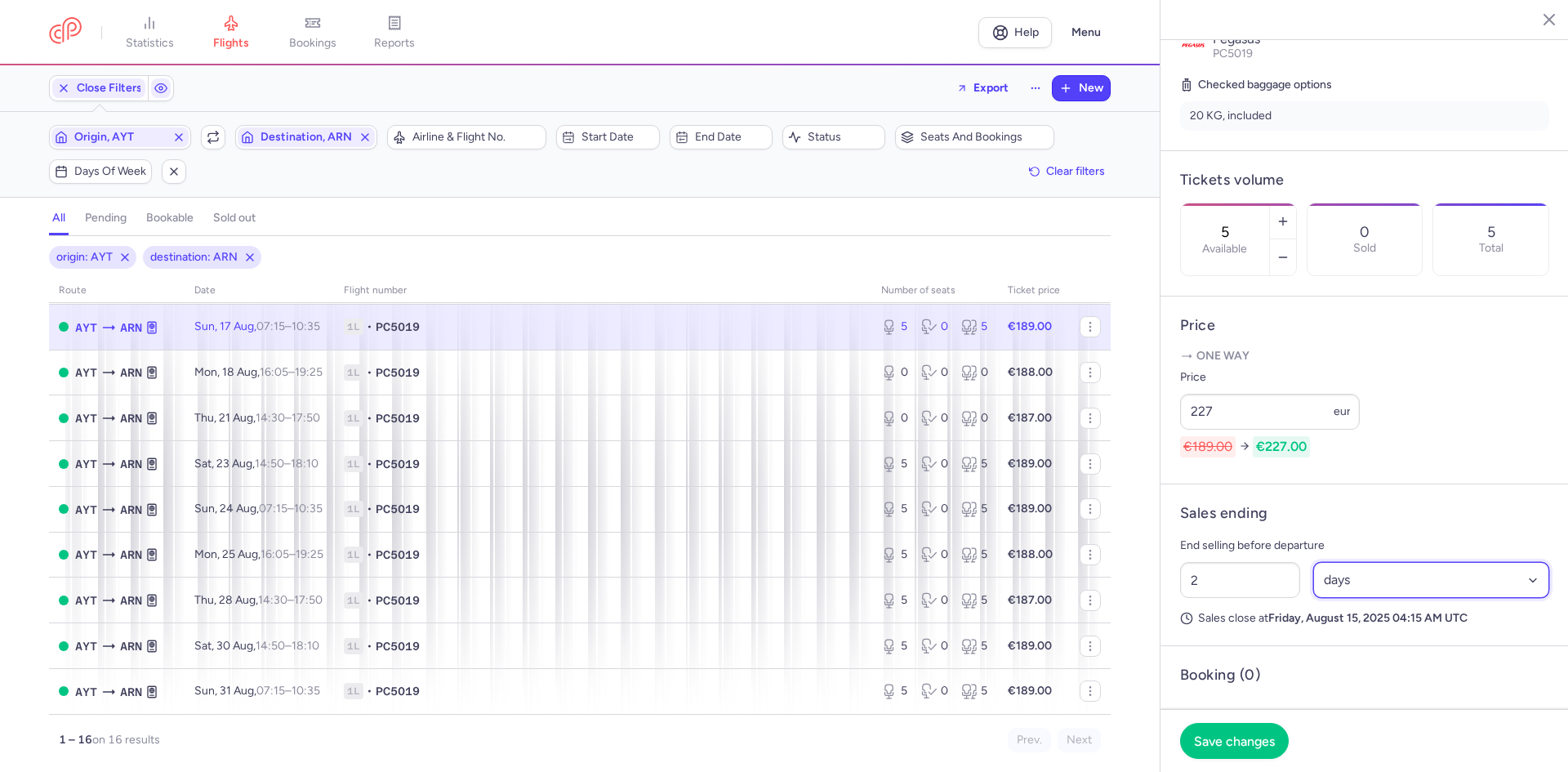 drag, startPoint x: 1400, startPoint y: 616, endPoint x: 1358, endPoint y: 639, distance: 47.88528 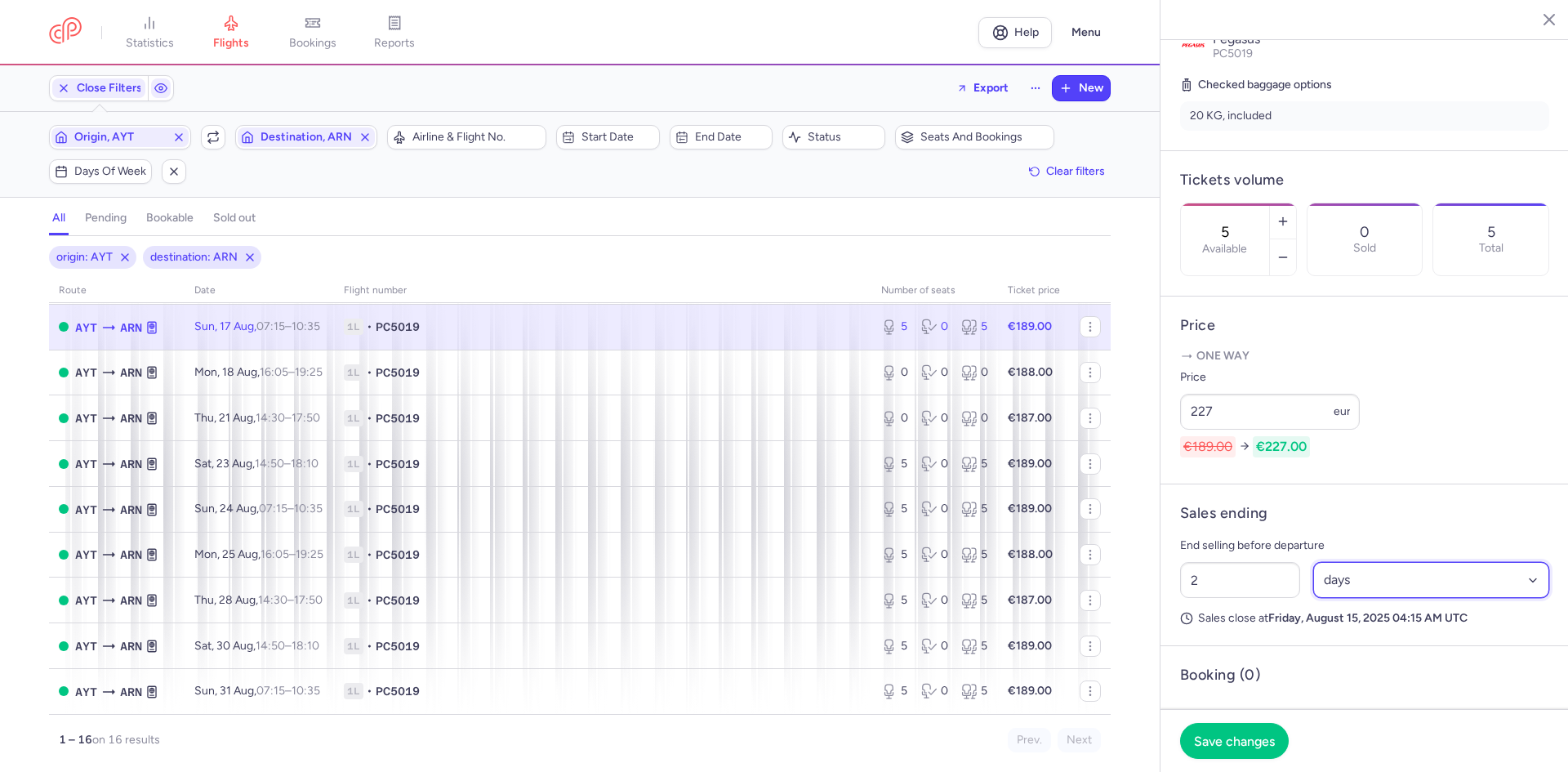 select on "hours" 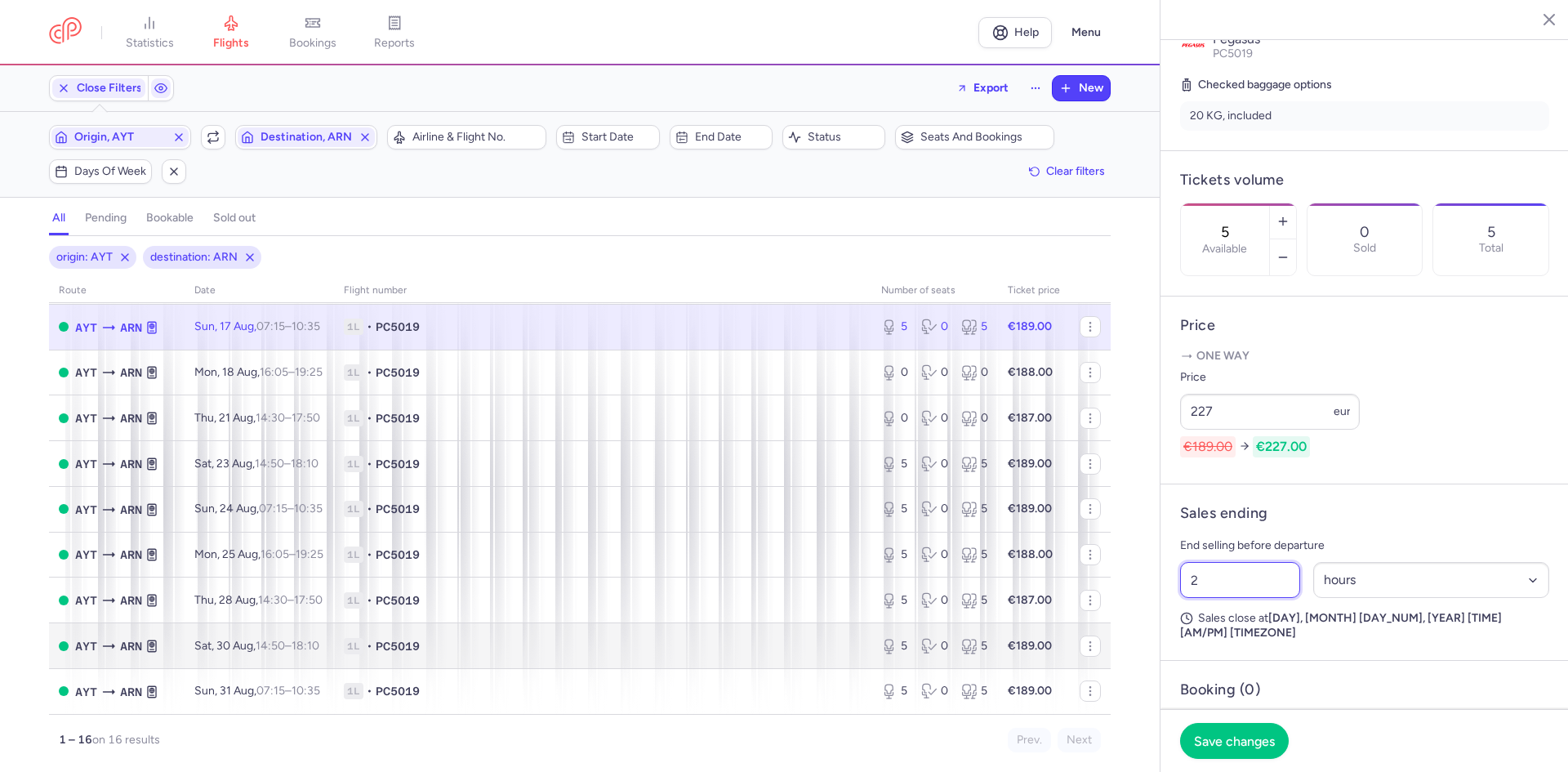 drag, startPoint x: 1270, startPoint y: 628, endPoint x: 1086, endPoint y: 628, distance: 184 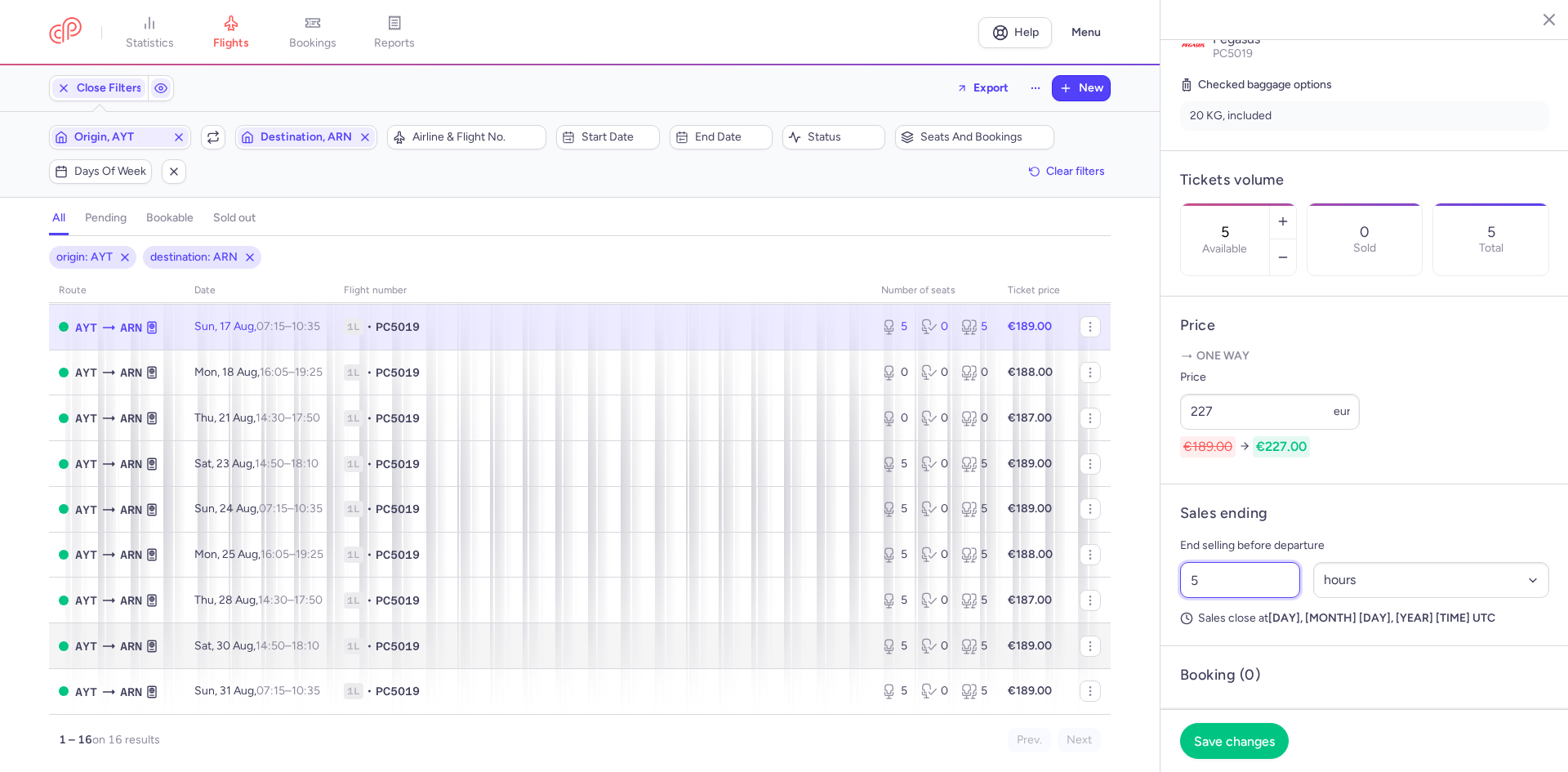 drag, startPoint x: 1209, startPoint y: 623, endPoint x: 1015, endPoint y: 623, distance: 194 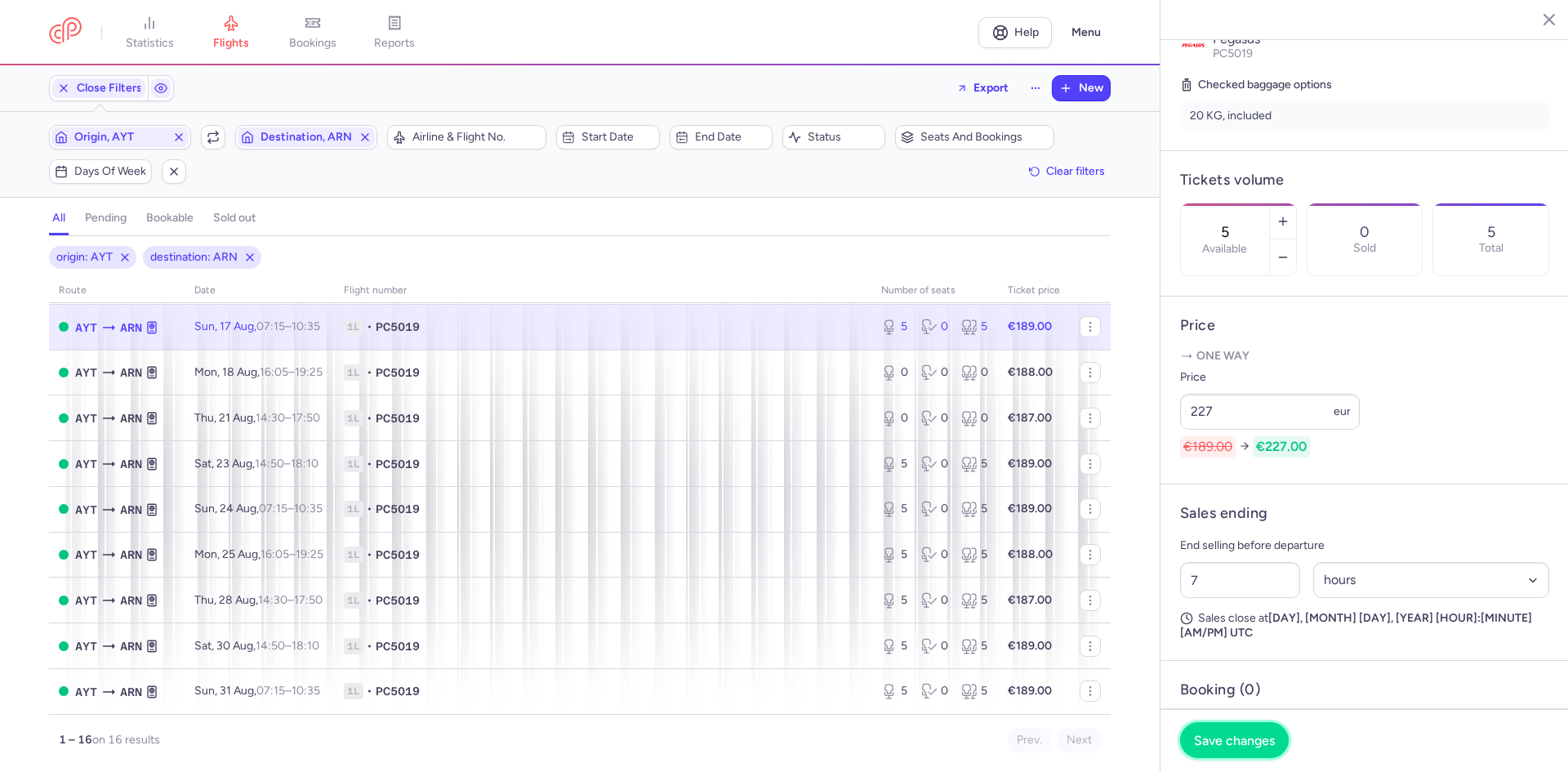 click on "Save changes" at bounding box center [1234, 740] 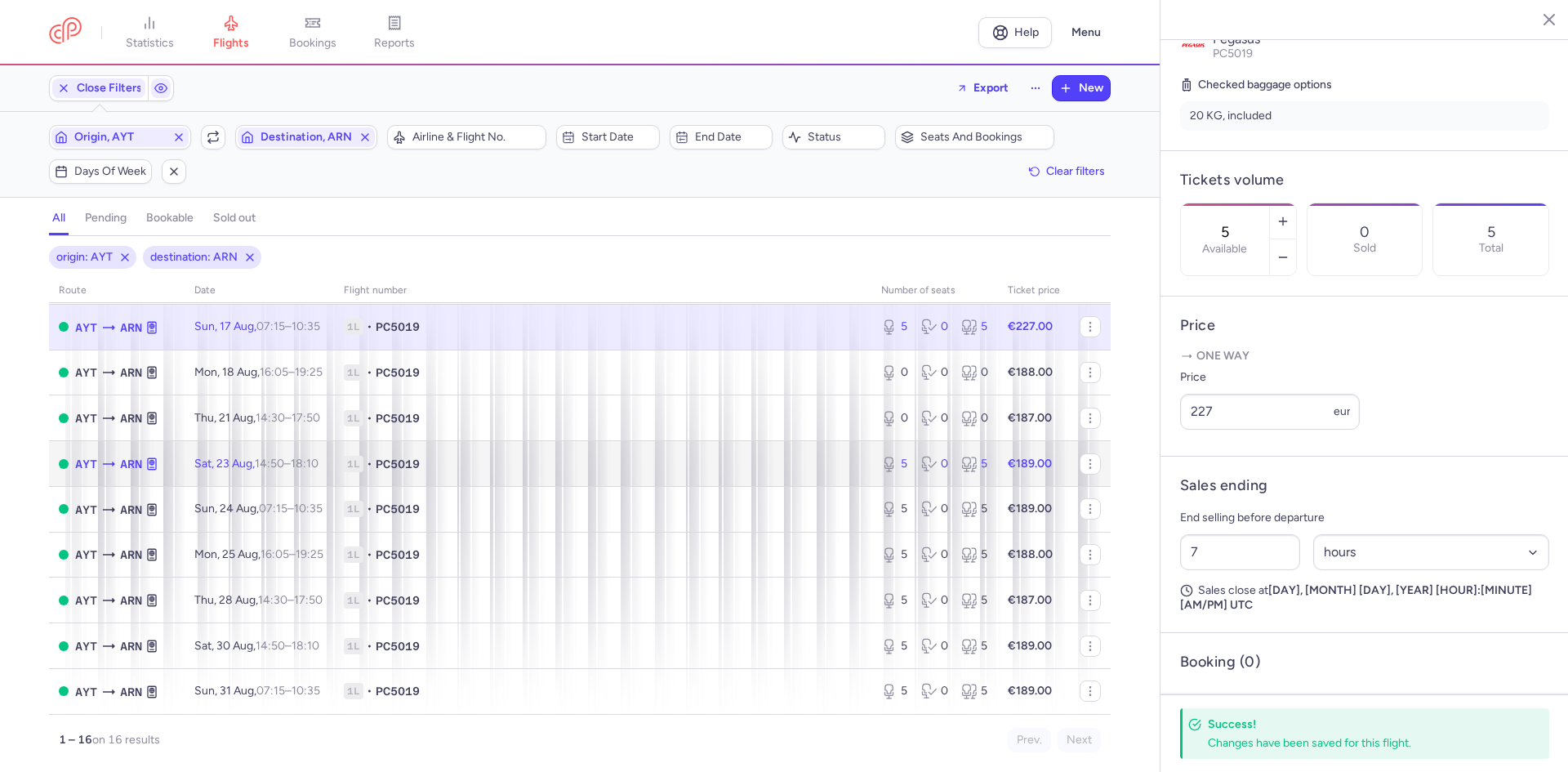 click on "1L • PC5019" 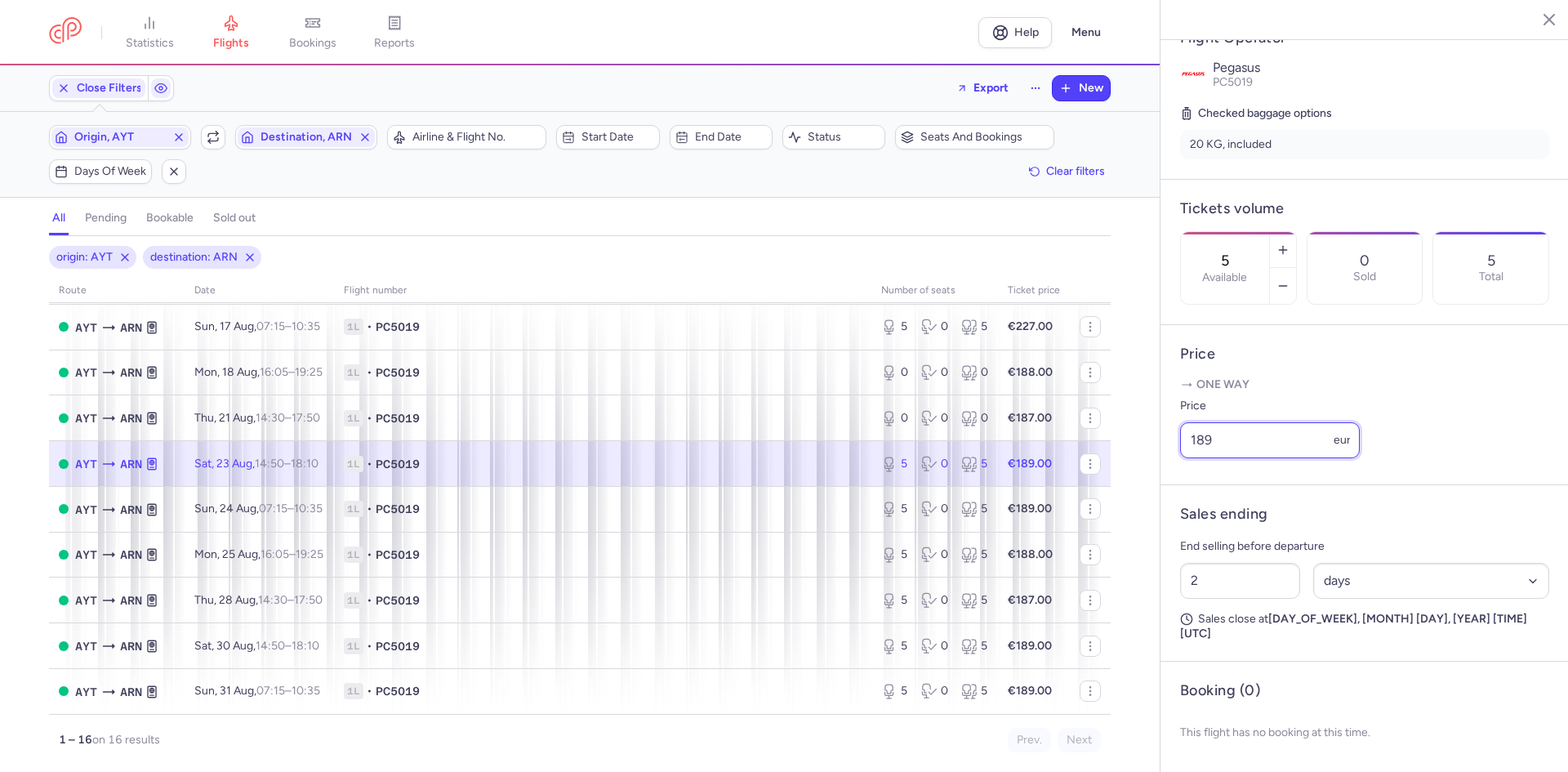 drag, startPoint x: 1239, startPoint y: 454, endPoint x: 1112, endPoint y: 456, distance: 127.01575 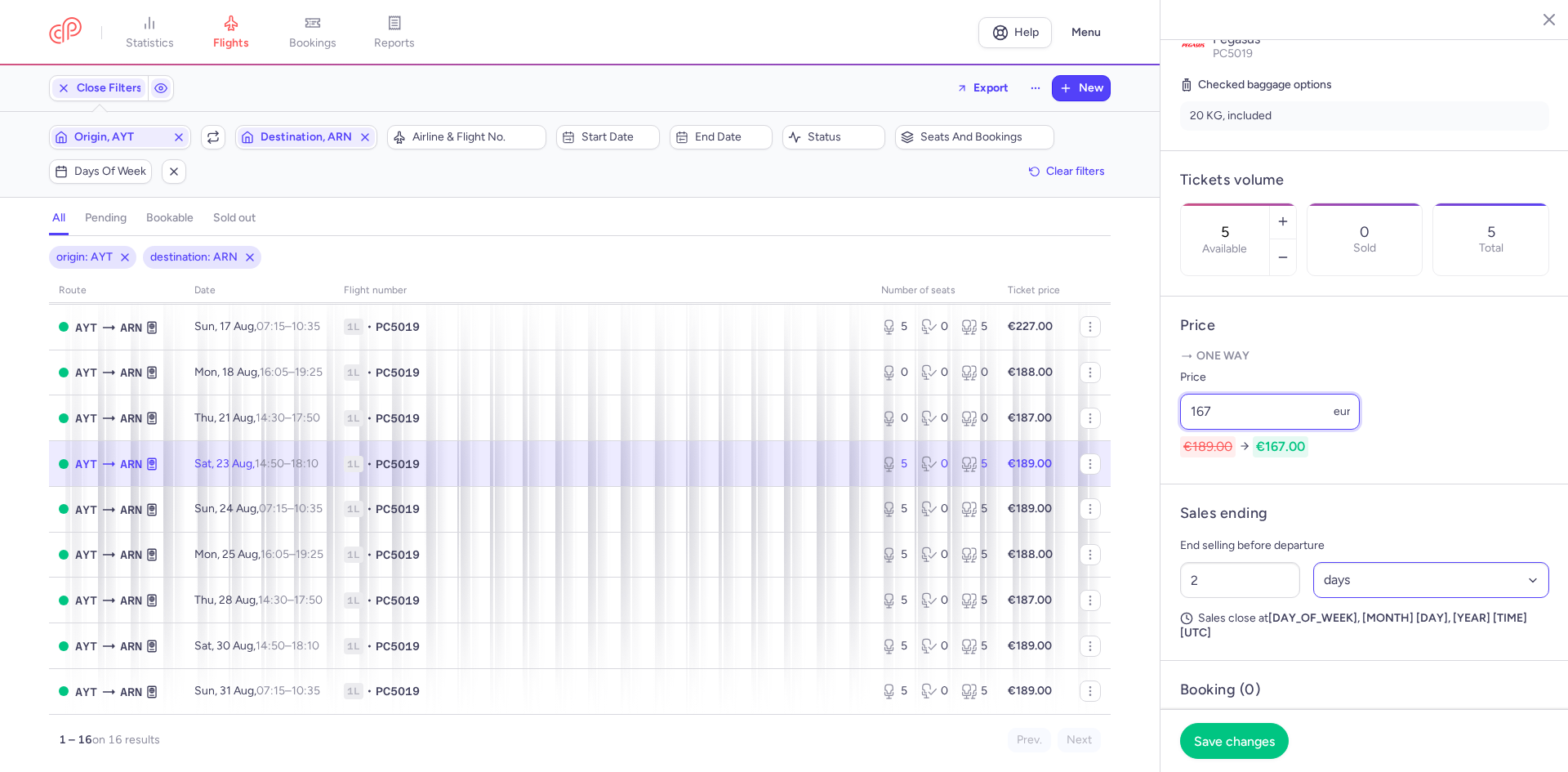 type on "167" 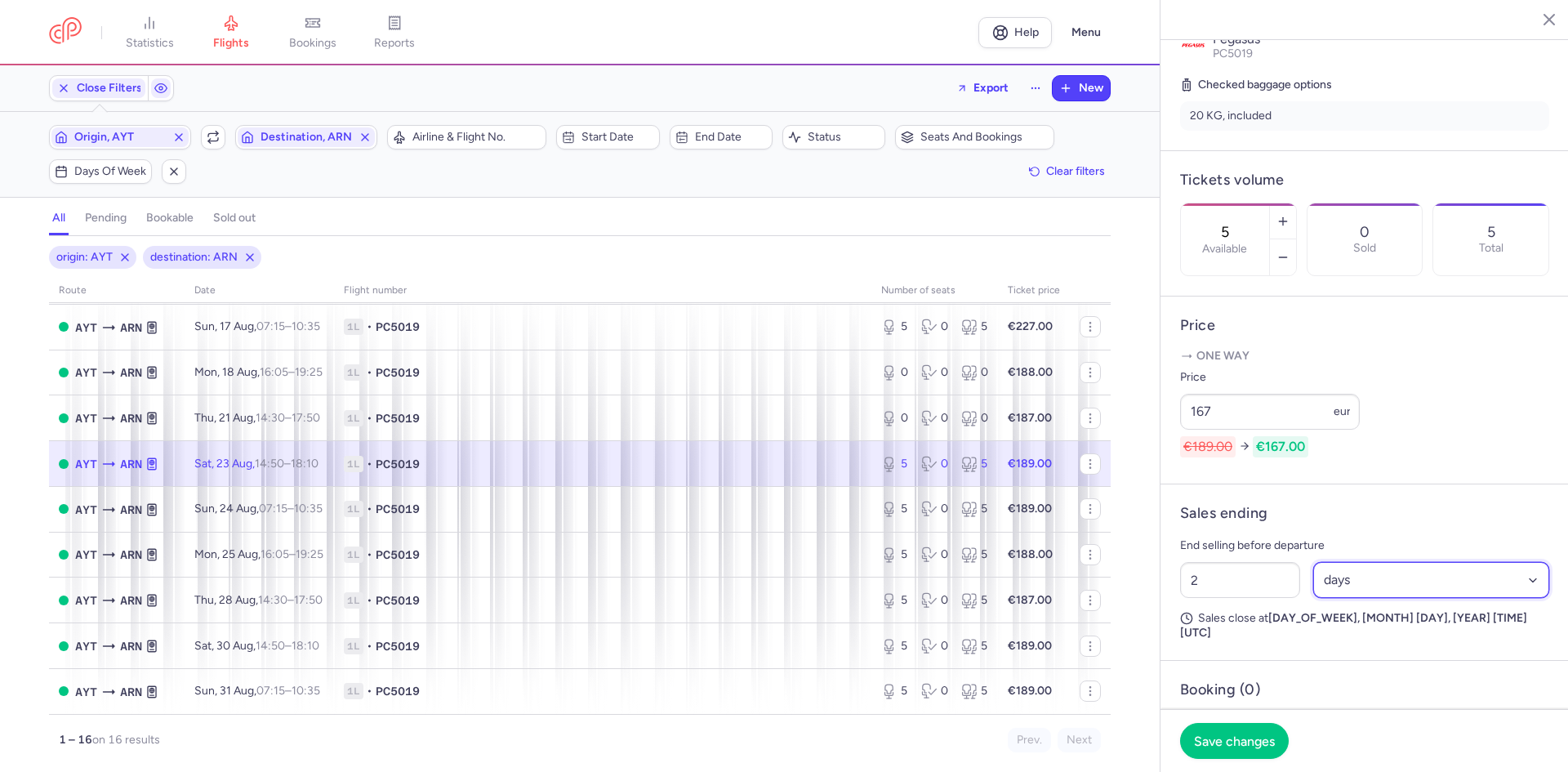 click on "Select an option hours days" at bounding box center [1432, 580] 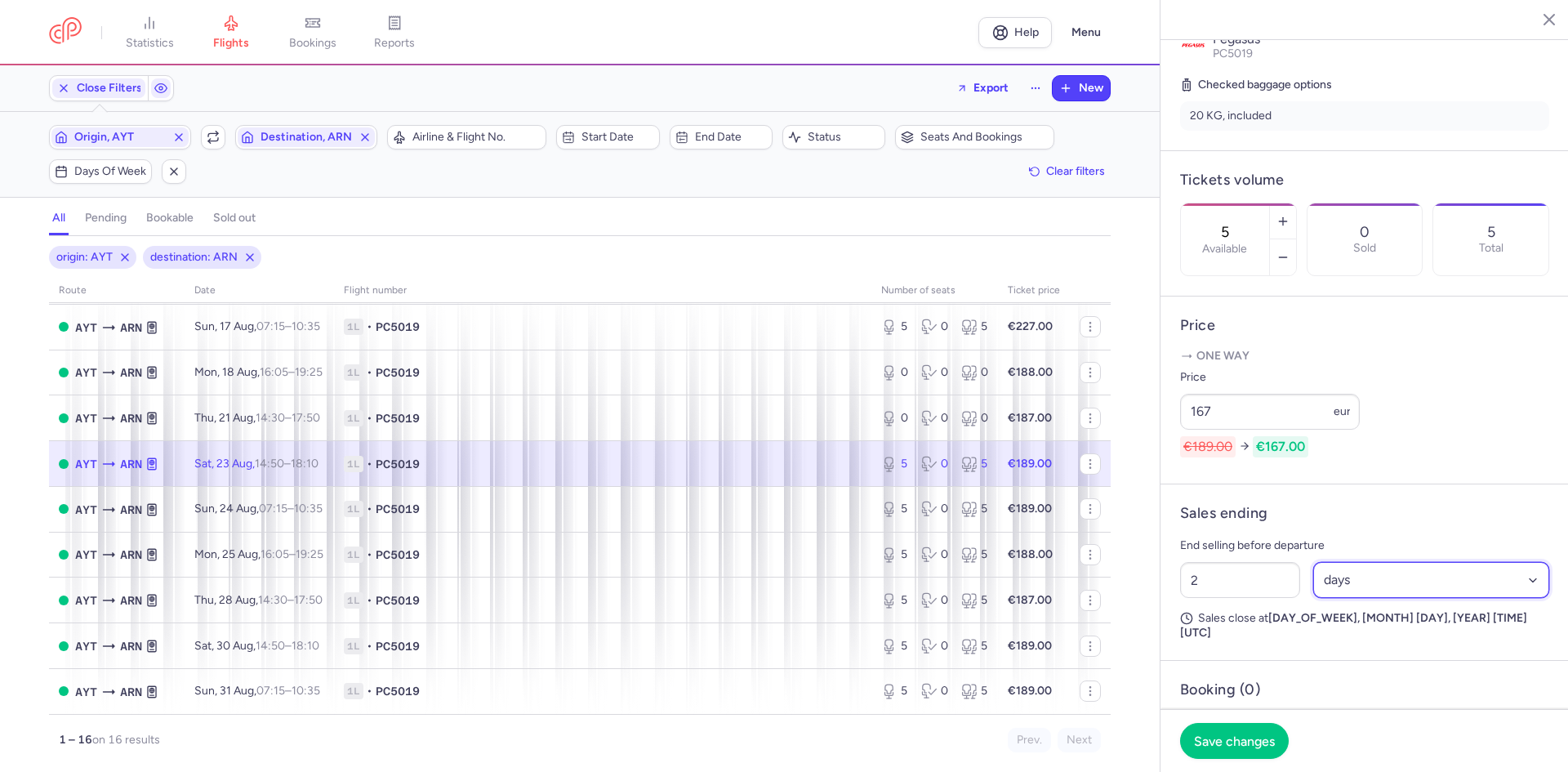 select on "hours" 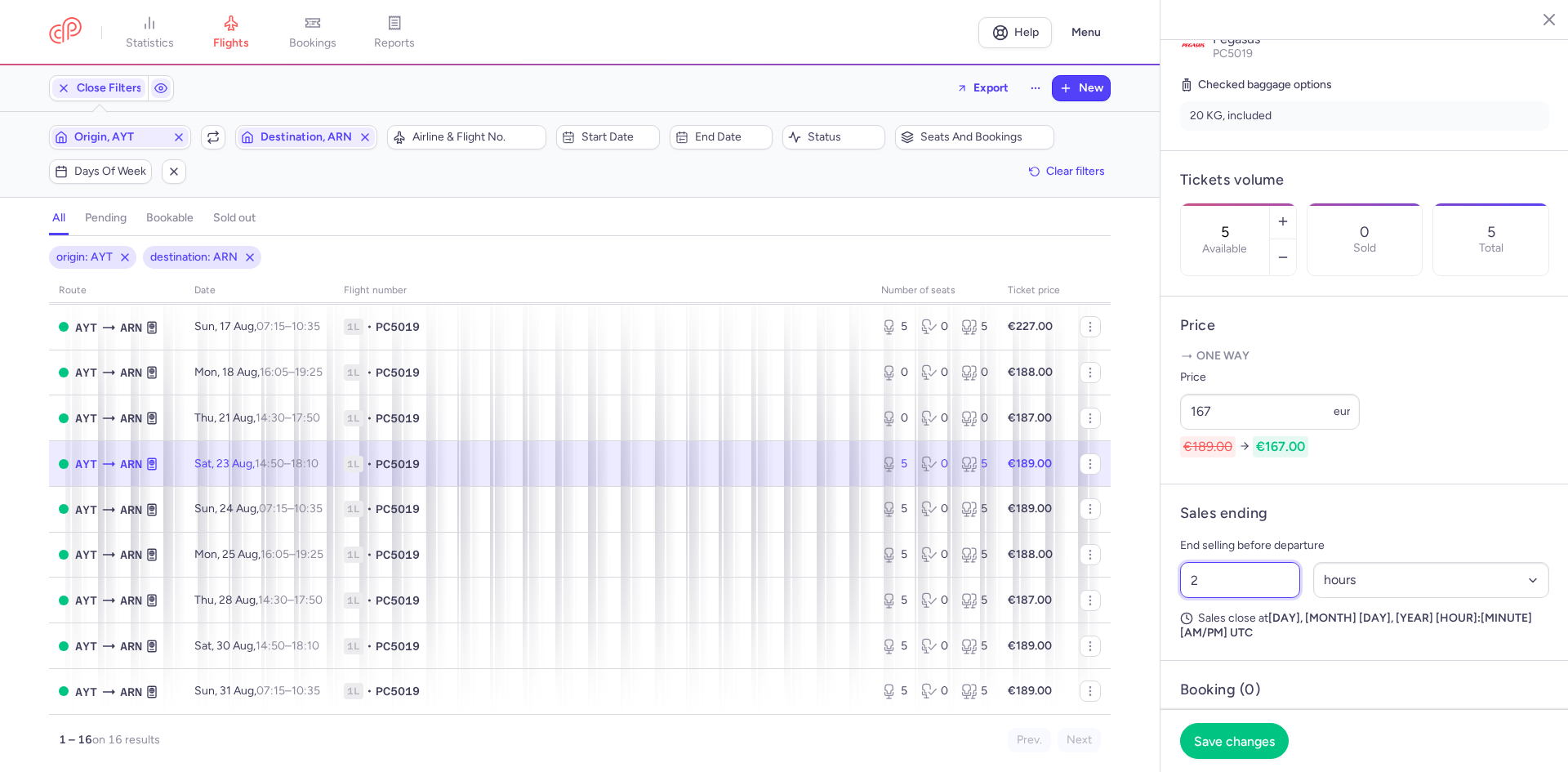 drag, startPoint x: 1222, startPoint y: 627, endPoint x: 1124, endPoint y: 623, distance: 98.0816 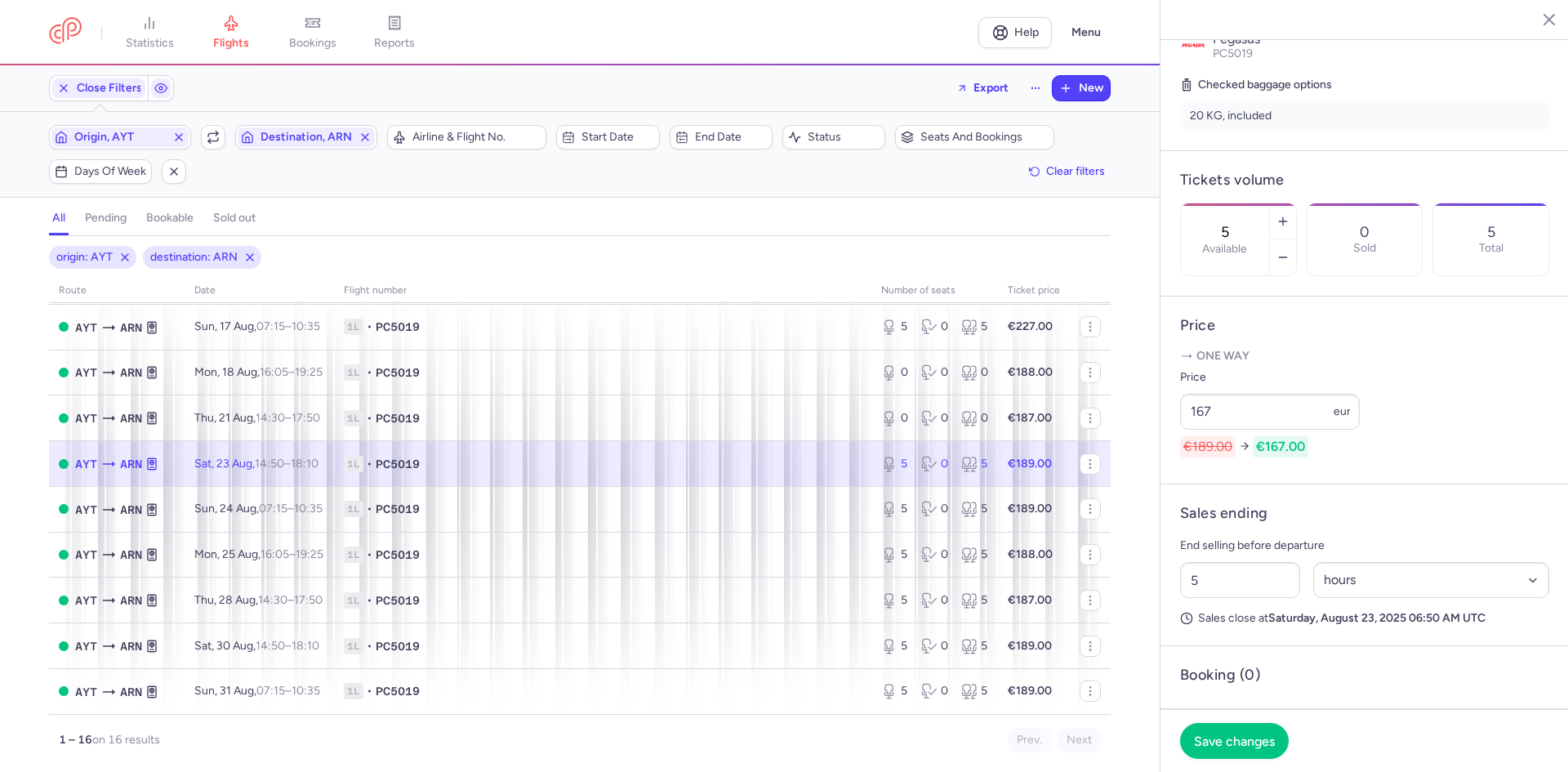 click on "origin: [CITY] destination: [CITY] route date Flight number number of seats Ticket price August 25  [CITY]  [CITY] Thu, 7 Aug,  14:30  –  17:50  +0 1L • PC5019 0 4 4 €187.00  [CITY]  [CITY] Thu, 7 Aug,  21:05  –  00:15  +1 1L • SK2792 0 0 0 €197.00  [CITY]  [CITY] Sat, 9 Aug,  14:50  –  18:10  +0 1L • PC5019 0 4 4 €189.00  [CITY]  [CITY] Sun, 10 Aug,  07:15  –  10:35  +0 1L • PC5019 0 4 4 €189.00  [CITY]  [CITY] Mon, 11 Aug,  16:05  –  19:25  +0 1L • PC5019 0 5 5 €217.00  [CITY]  [CITY] Thu, 14 Aug,  14:30  –  17:50  +0 1L • PC5019 0 5 5 €197.00  [CITY]  [CITY] Sat, 16 Aug,  14:50  –  18:10  +0 1L • PC5019 0 5 5 €87.00  [CITY]  [CITY] Sun, 17 Aug,  07:15  –  10:35  +0 1L • PC5019 5 0 5 €227.00  [CITY]  [CITY] Mon, 18 Aug,  16:05  –  19:25  +0 1L • PC5019 0 0 0 €188.00  [CITY]  [CITY] Thu, 21 Aug,  14:30  –  17:50  +0 1L • PC5019 0 0 0 €187.00  [CITY]  [CITY] Sat, 23 Aug,  14:50  –  18:10  +0 1L • PC5019 5 0 5 €167.00  [CITY]  [CITY] Sun, 24 Aug,  07:15  –  10:35  +0 1L • PC5019 5 0 5 €165.00  [CITY]  [CITY] Mon, 25 Aug," at bounding box center (580, 509) 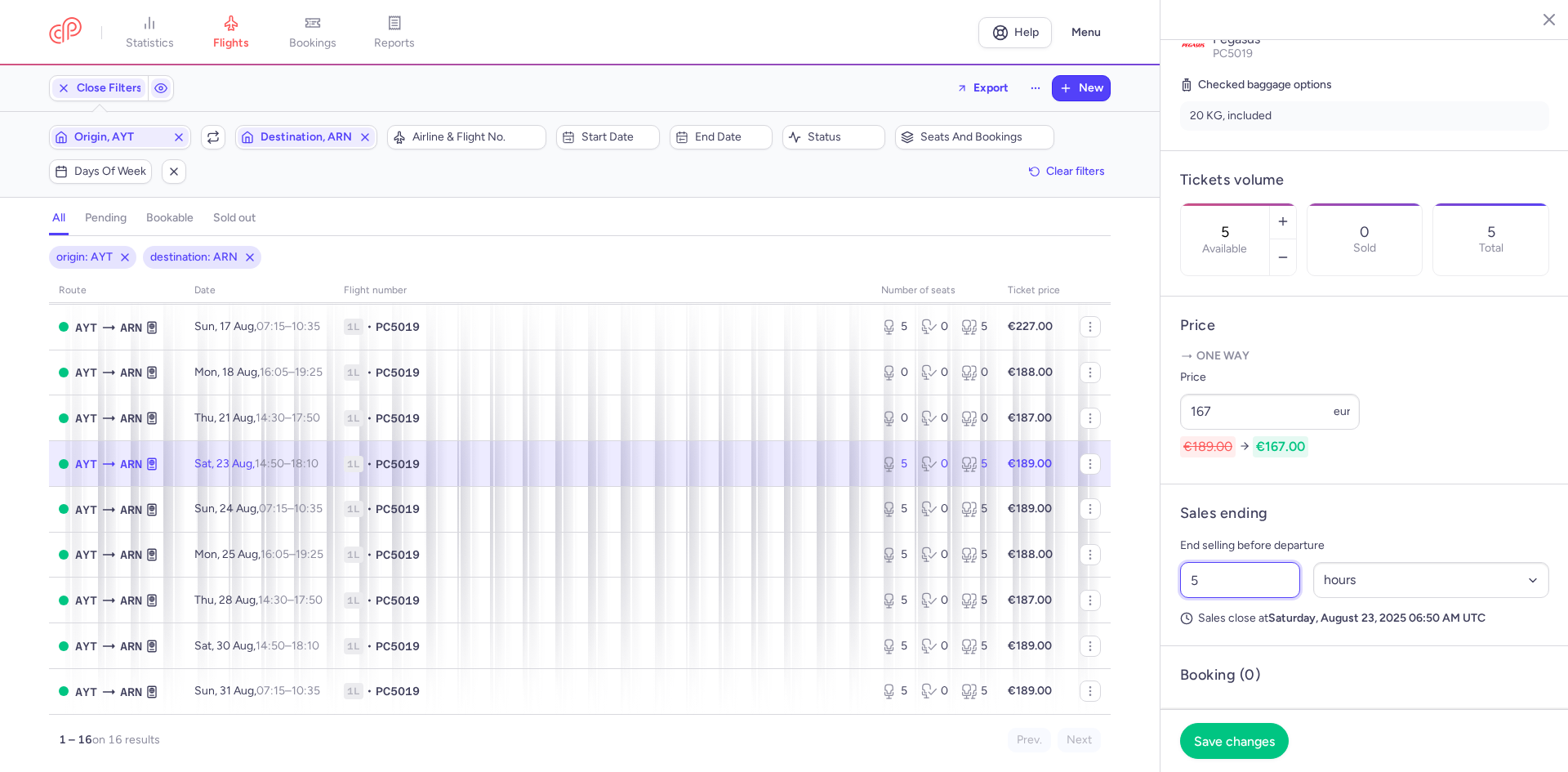 drag, startPoint x: 1219, startPoint y: 623, endPoint x: 1181, endPoint y: 634, distance: 39.56008 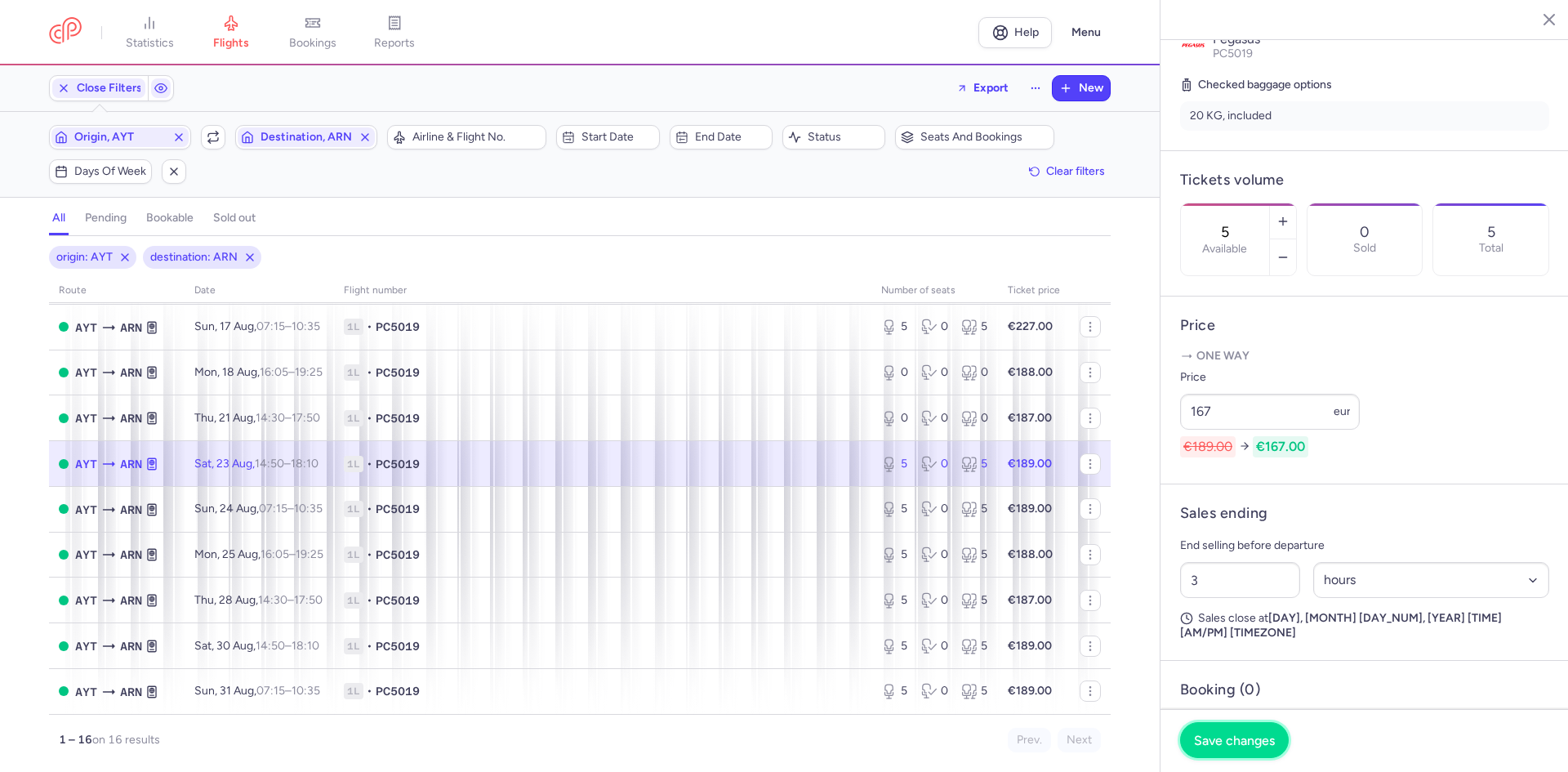 click on "Save changes" at bounding box center [1234, 740] 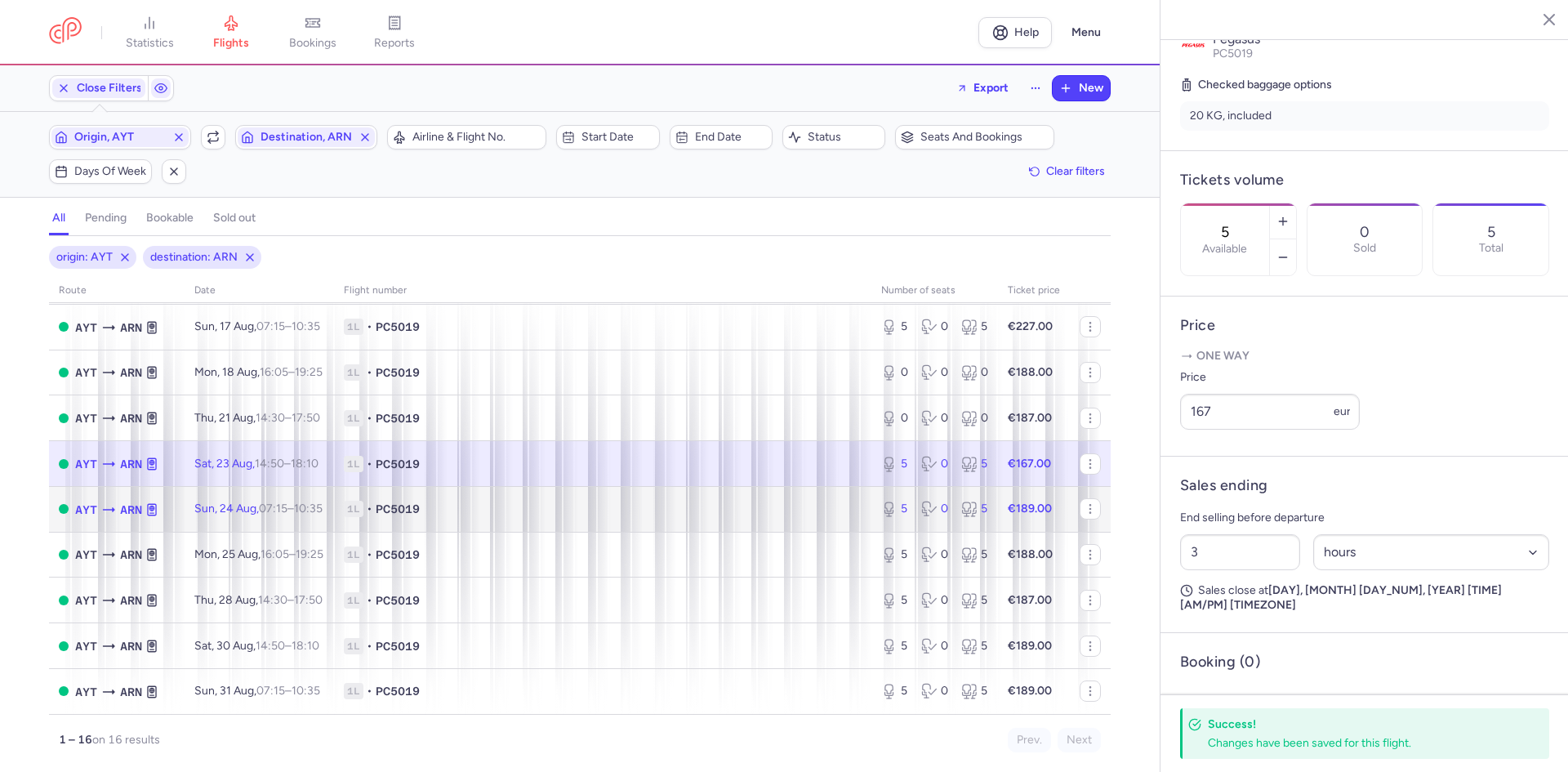click on "1L • PC5019" 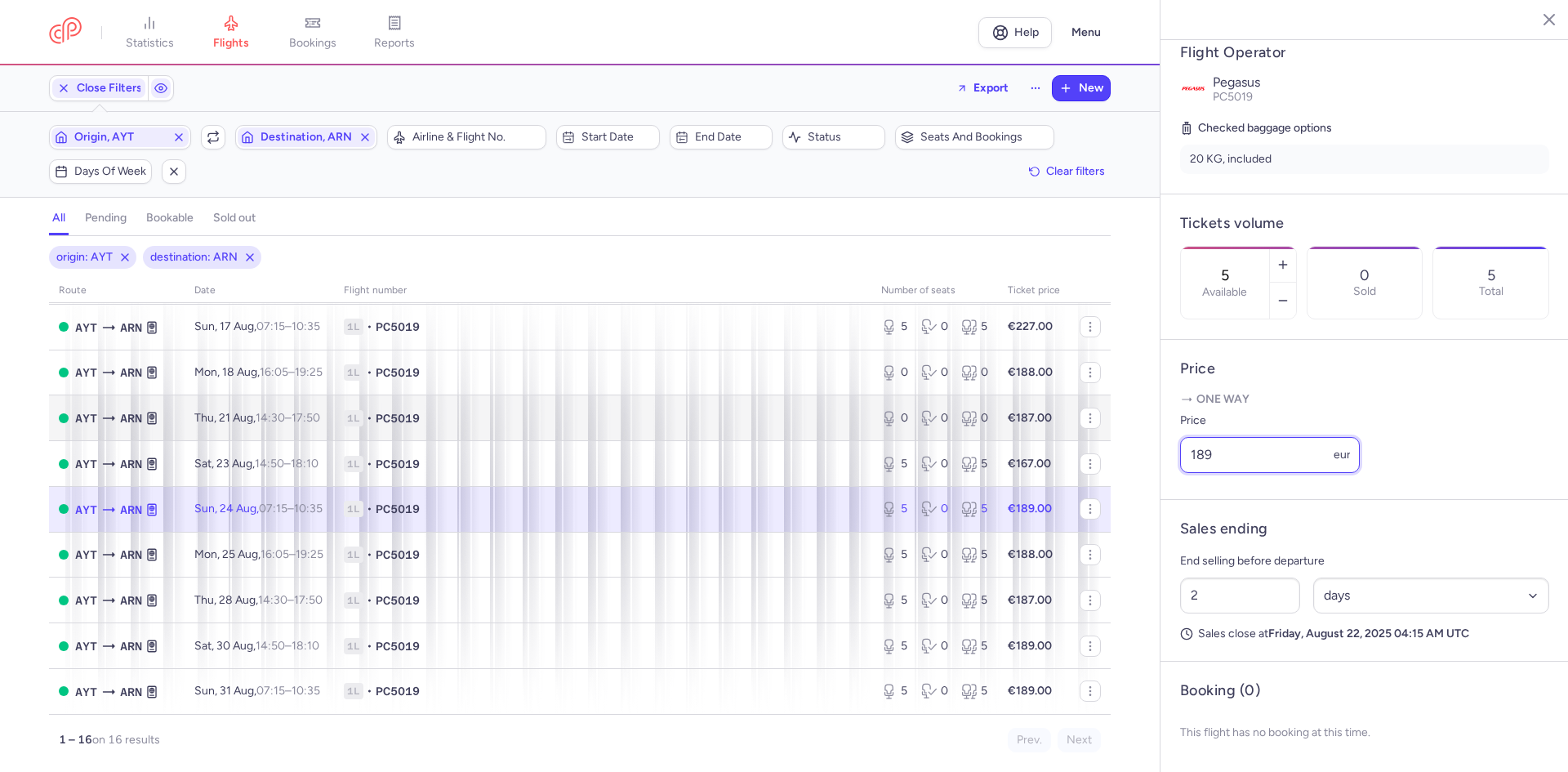 drag, startPoint x: 1192, startPoint y: 446, endPoint x: 1029, endPoint y: 433, distance: 163.51758 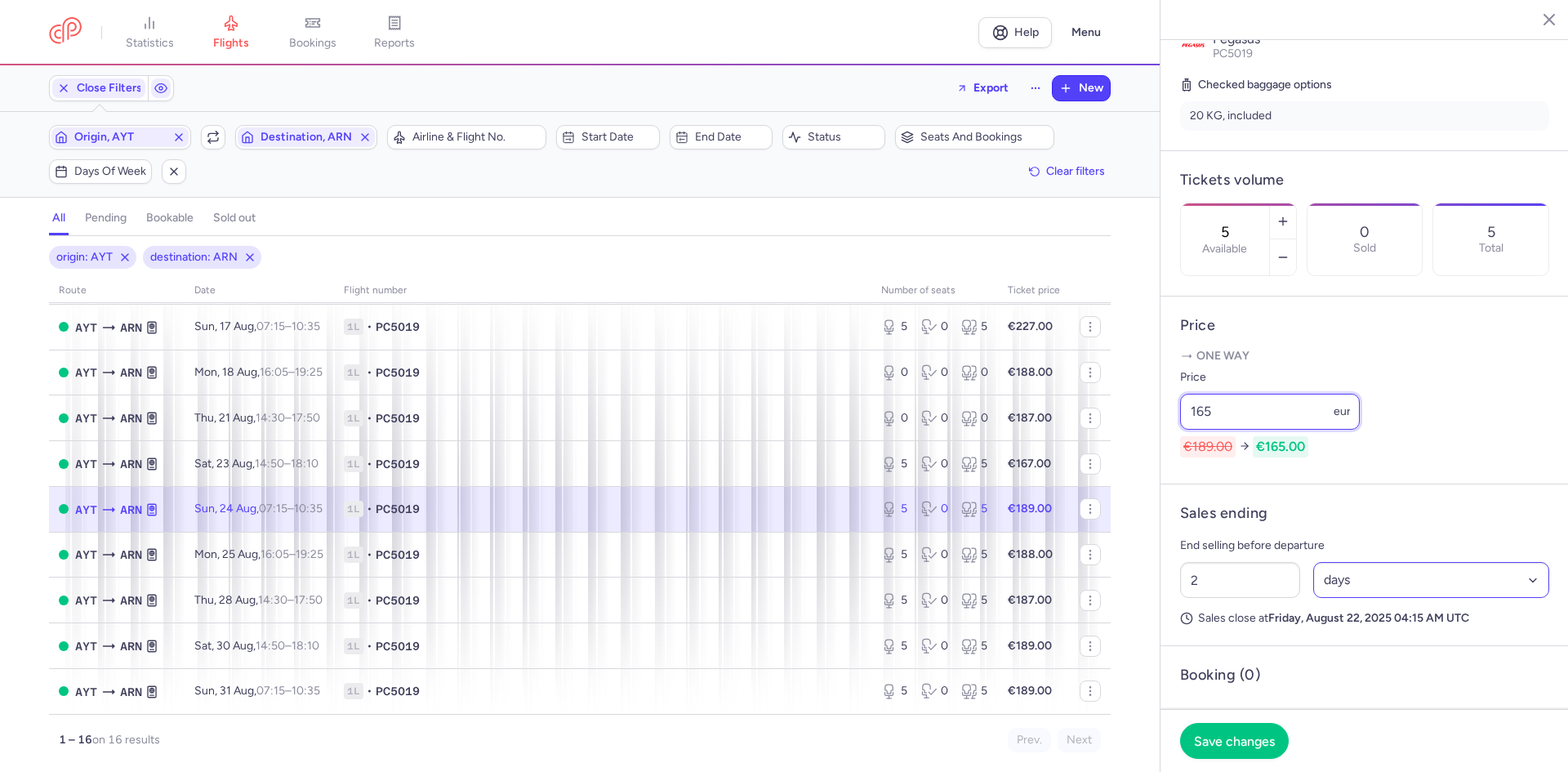 type on "165" 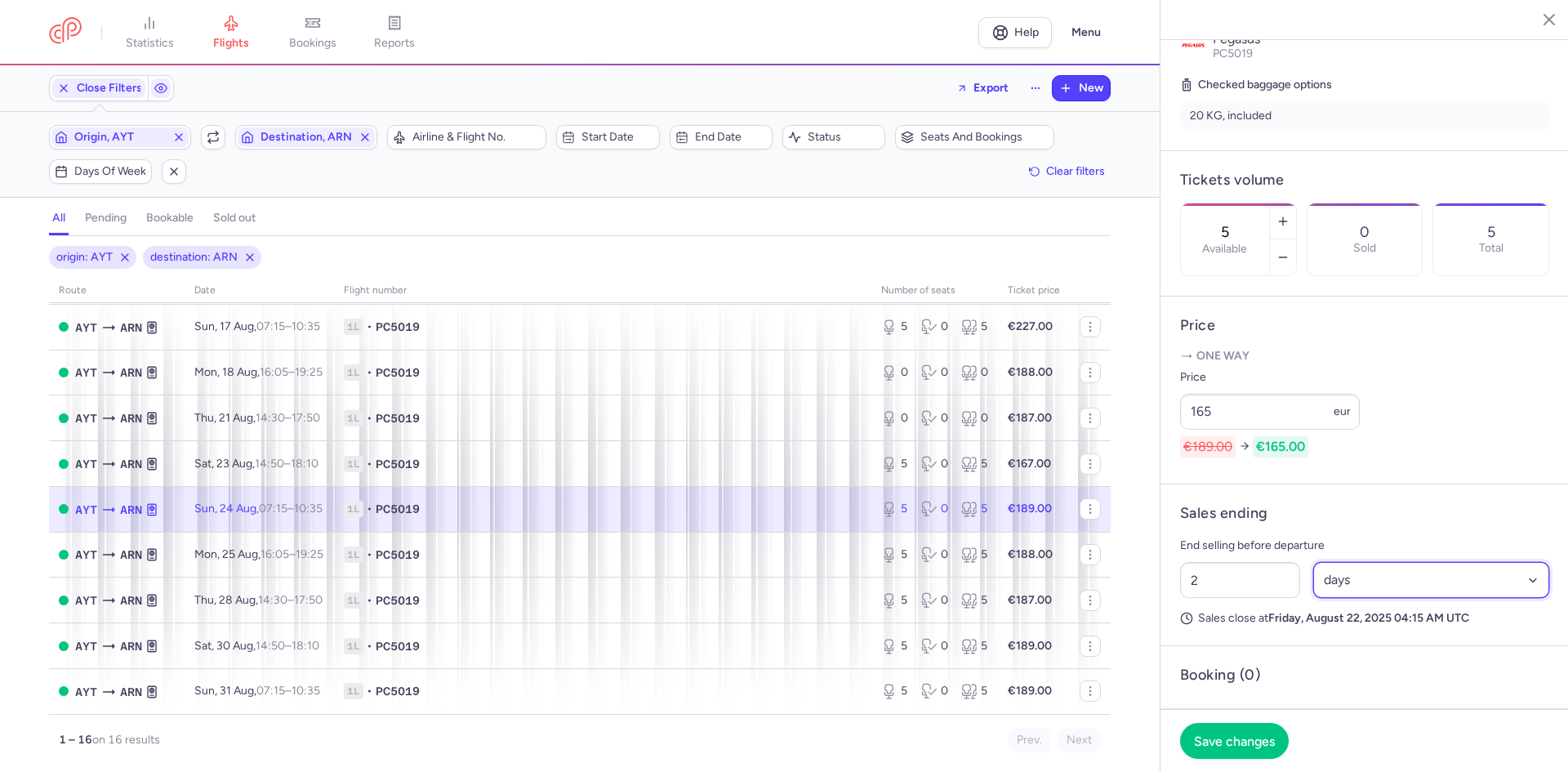 click on "Select an option hours days" at bounding box center [1432, 580] 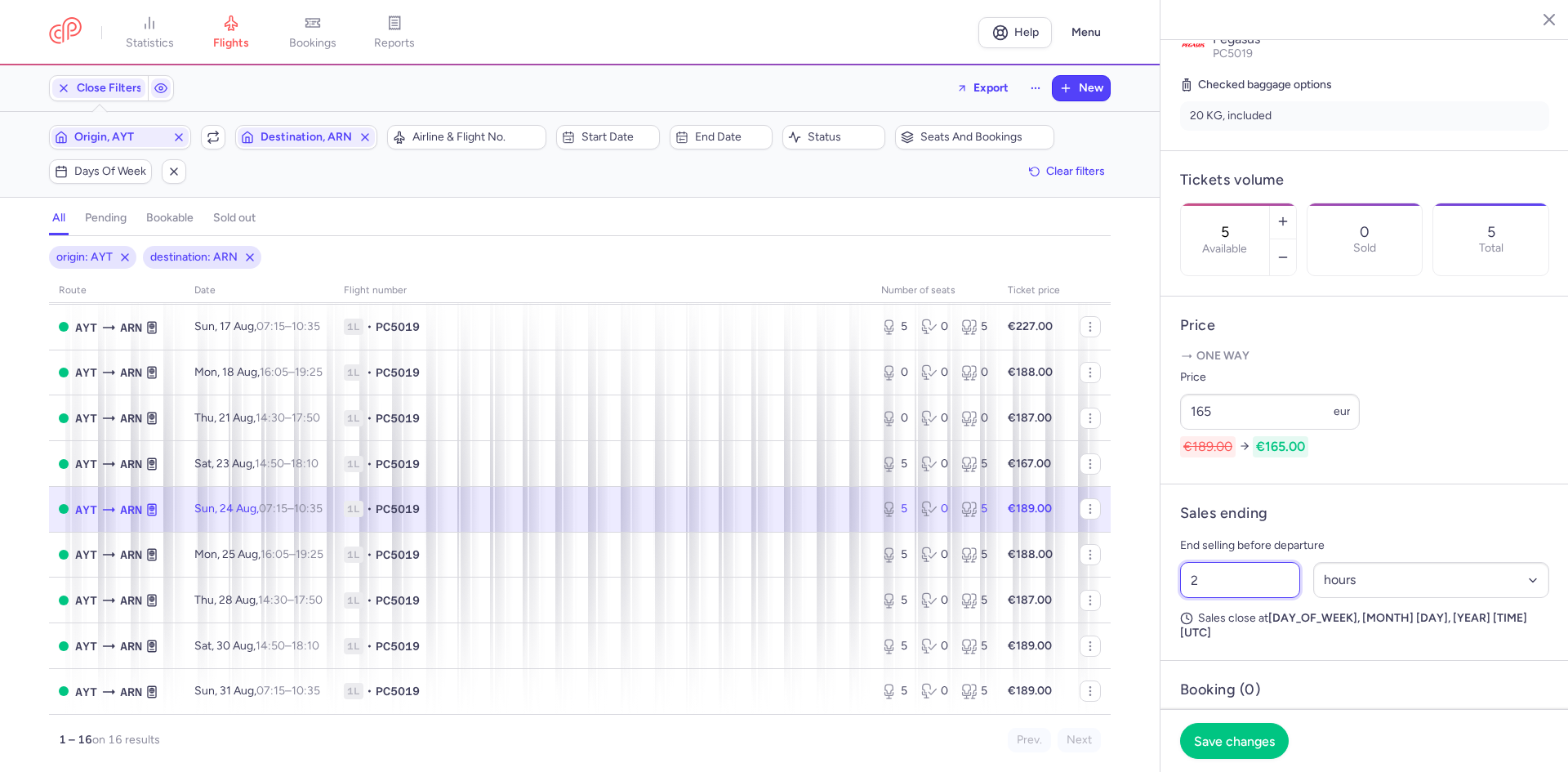 drag, startPoint x: 1284, startPoint y: 634, endPoint x: 1126, endPoint y: 618, distance: 158.80806 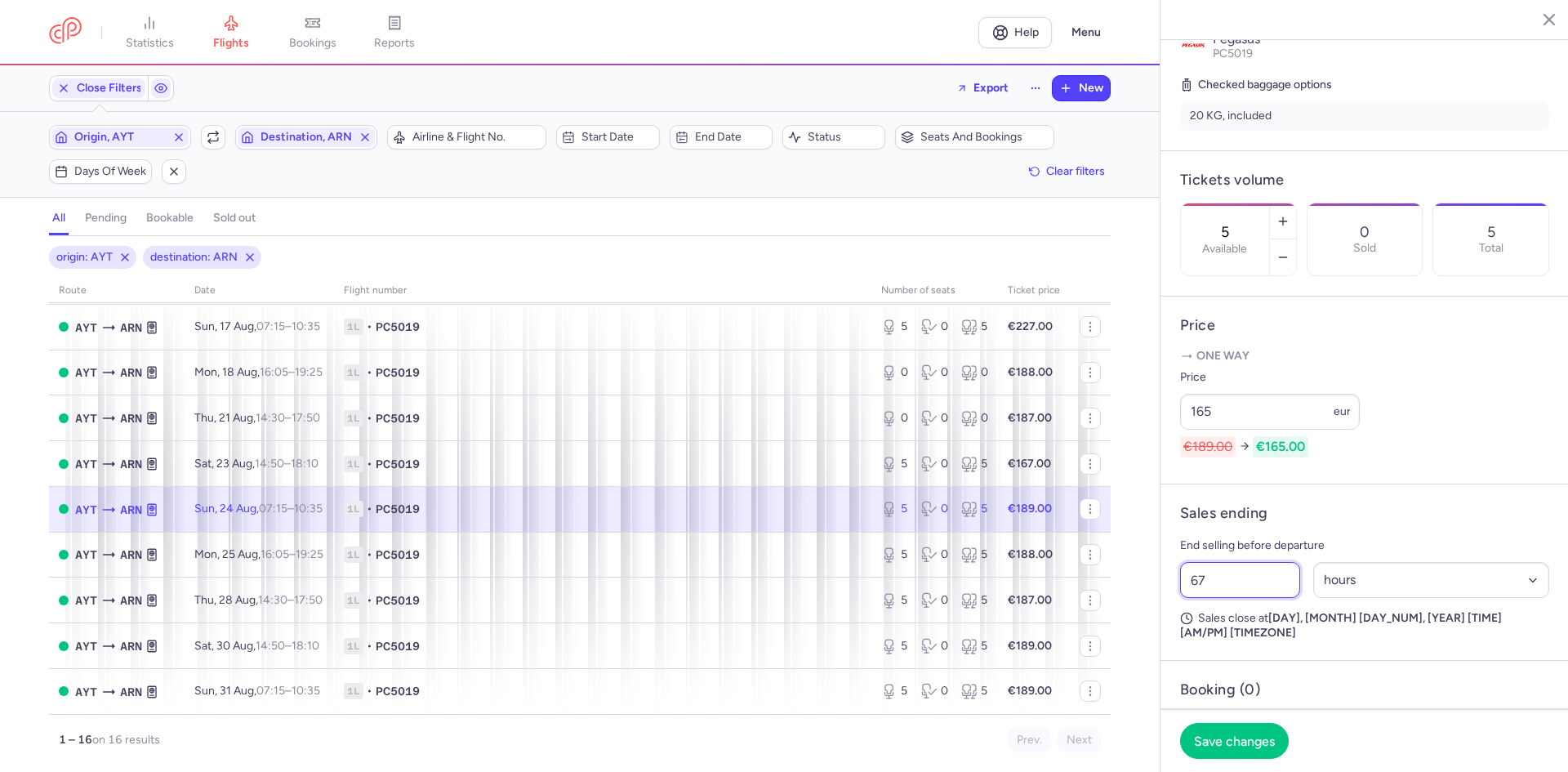 drag, startPoint x: 1218, startPoint y: 611, endPoint x: 1124, endPoint y: 621, distance: 94.53042 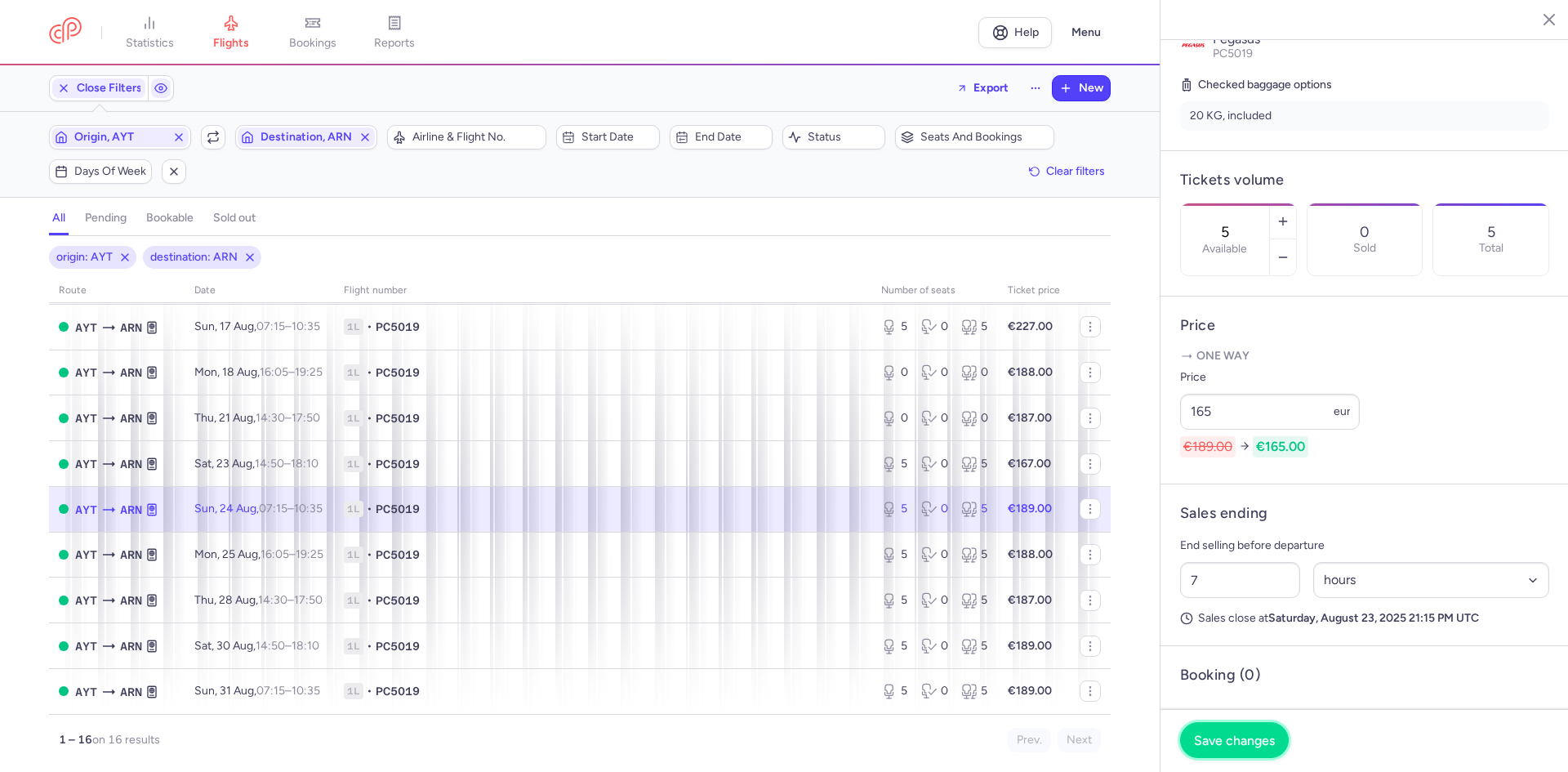 click on "Save changes" at bounding box center [1234, 740] 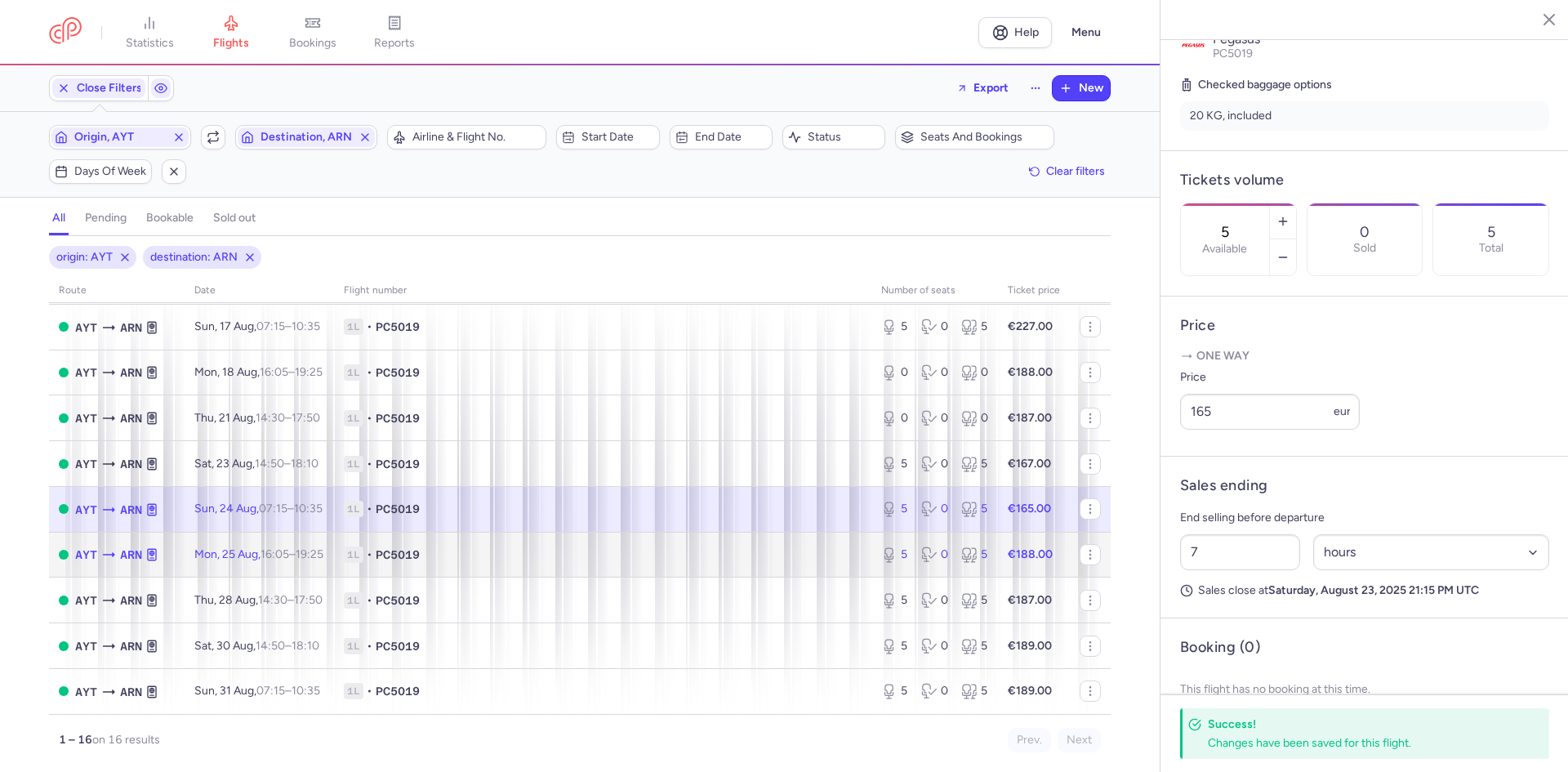 click on "1L • PC5019" 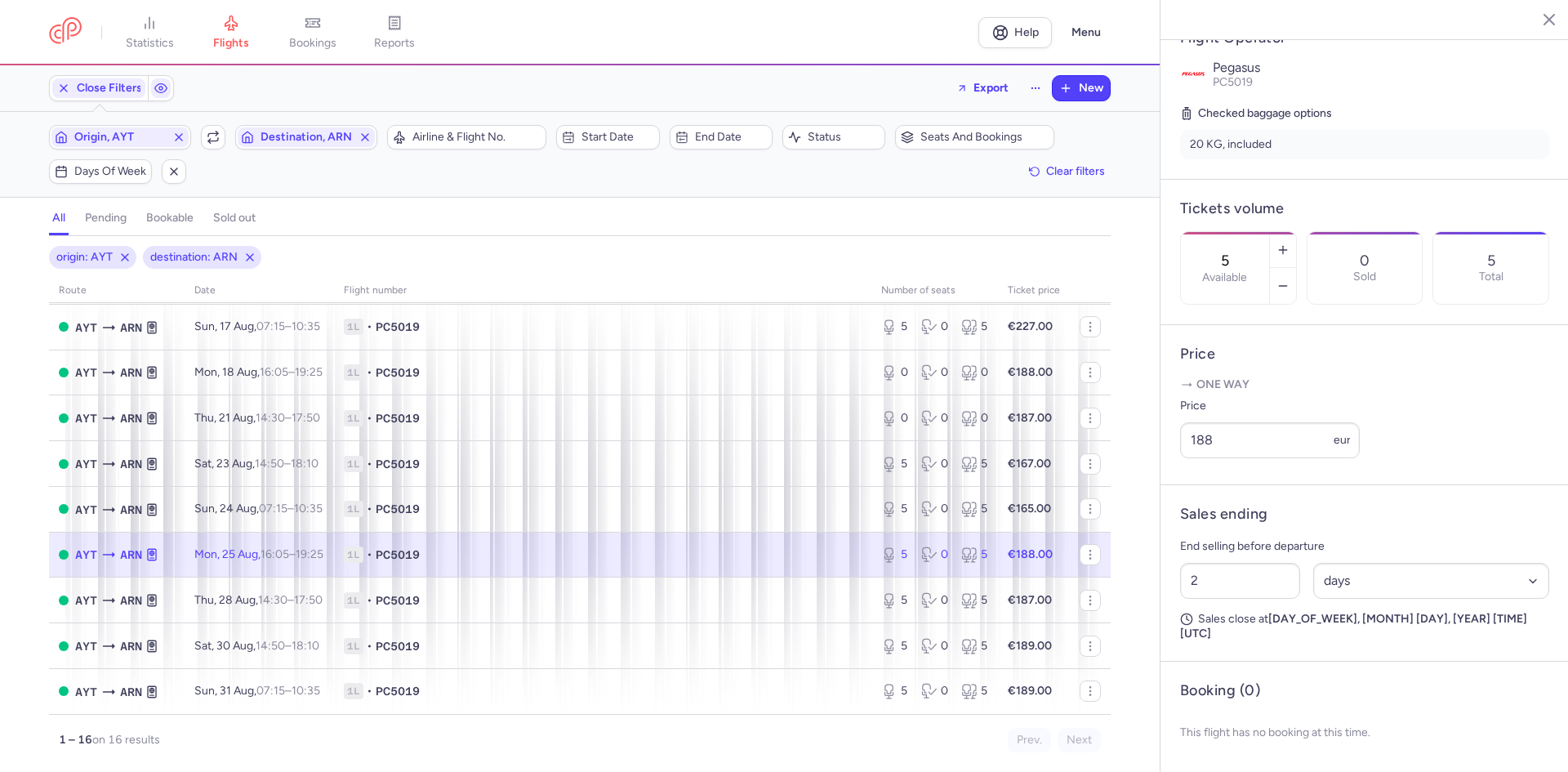 click on "One way  Price  [PRICE] eur" at bounding box center [1365, 421] 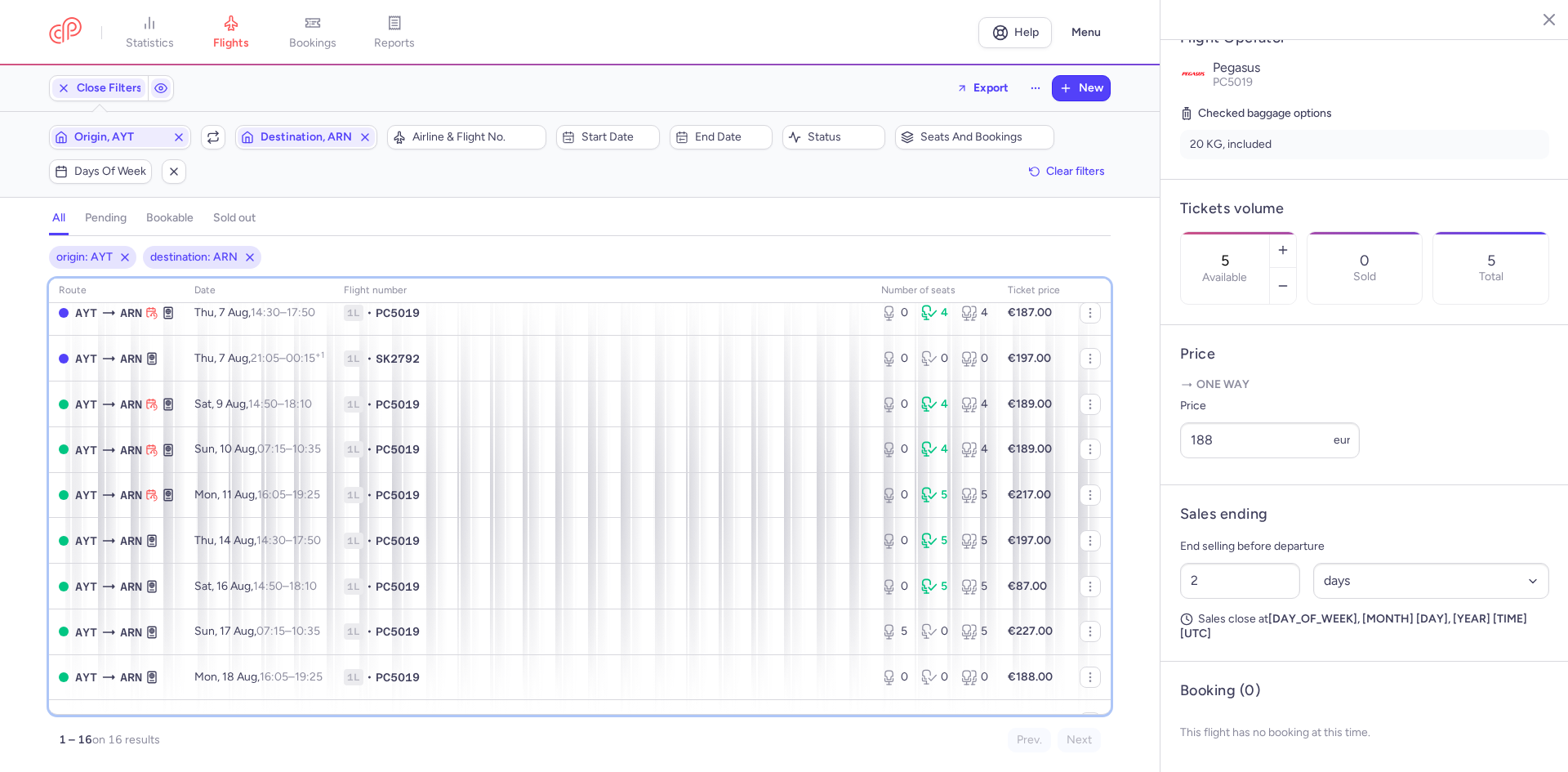 scroll, scrollTop: 0, scrollLeft: 0, axis: both 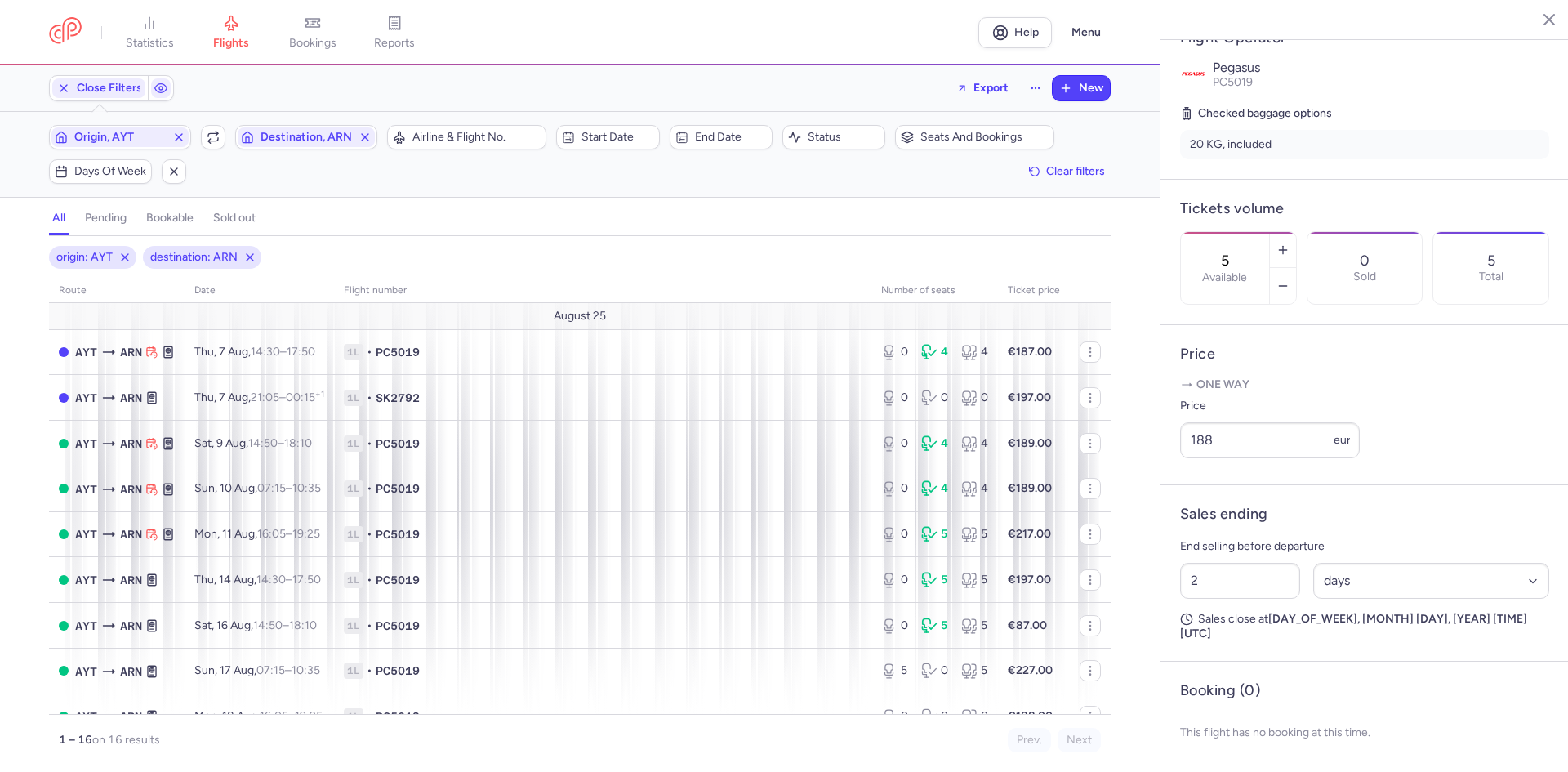 drag, startPoint x: 1126, startPoint y: 300, endPoint x: 1120, endPoint y: 373, distance: 73.24616 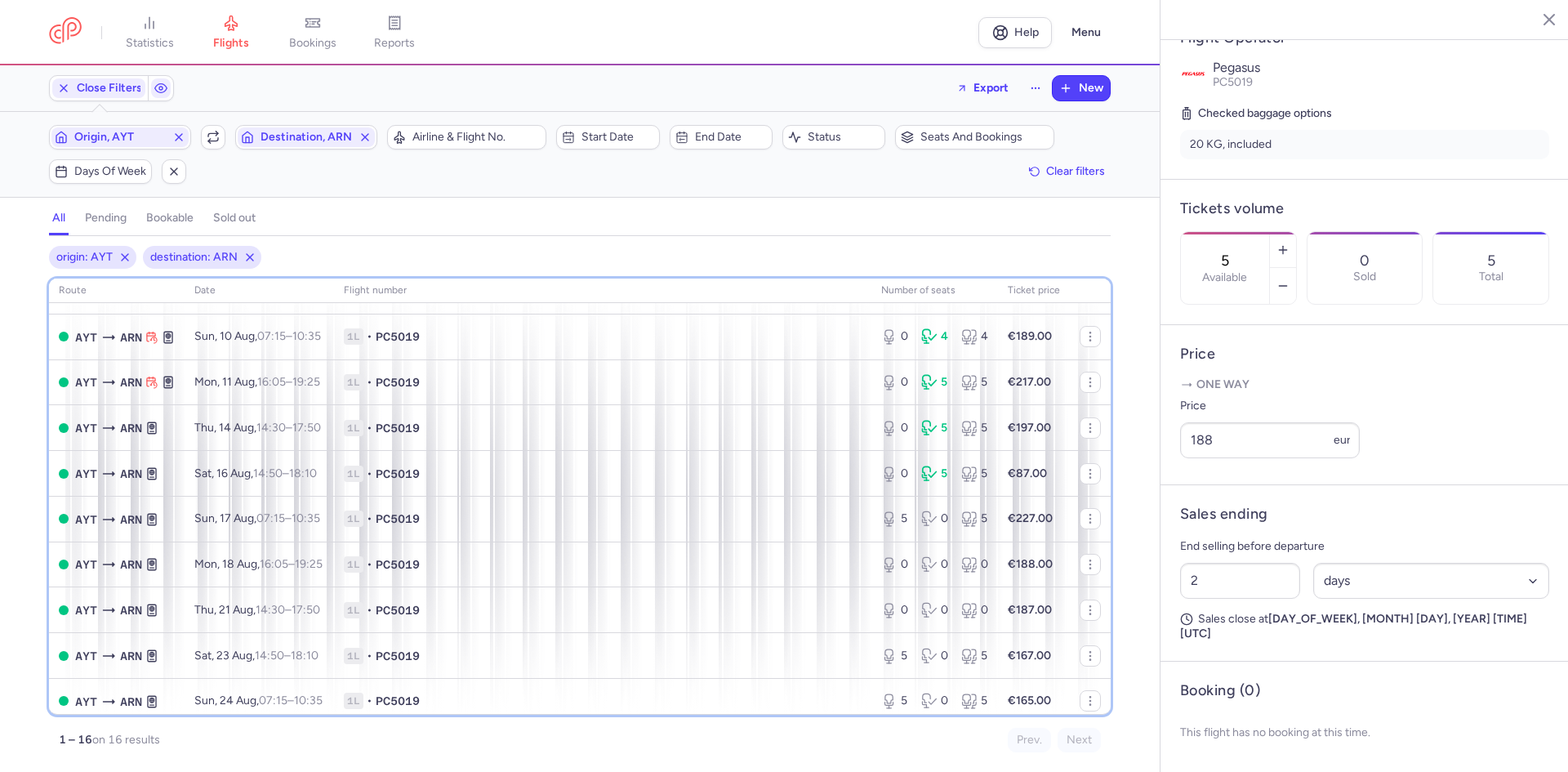 scroll, scrollTop: 344, scrollLeft: 0, axis: vertical 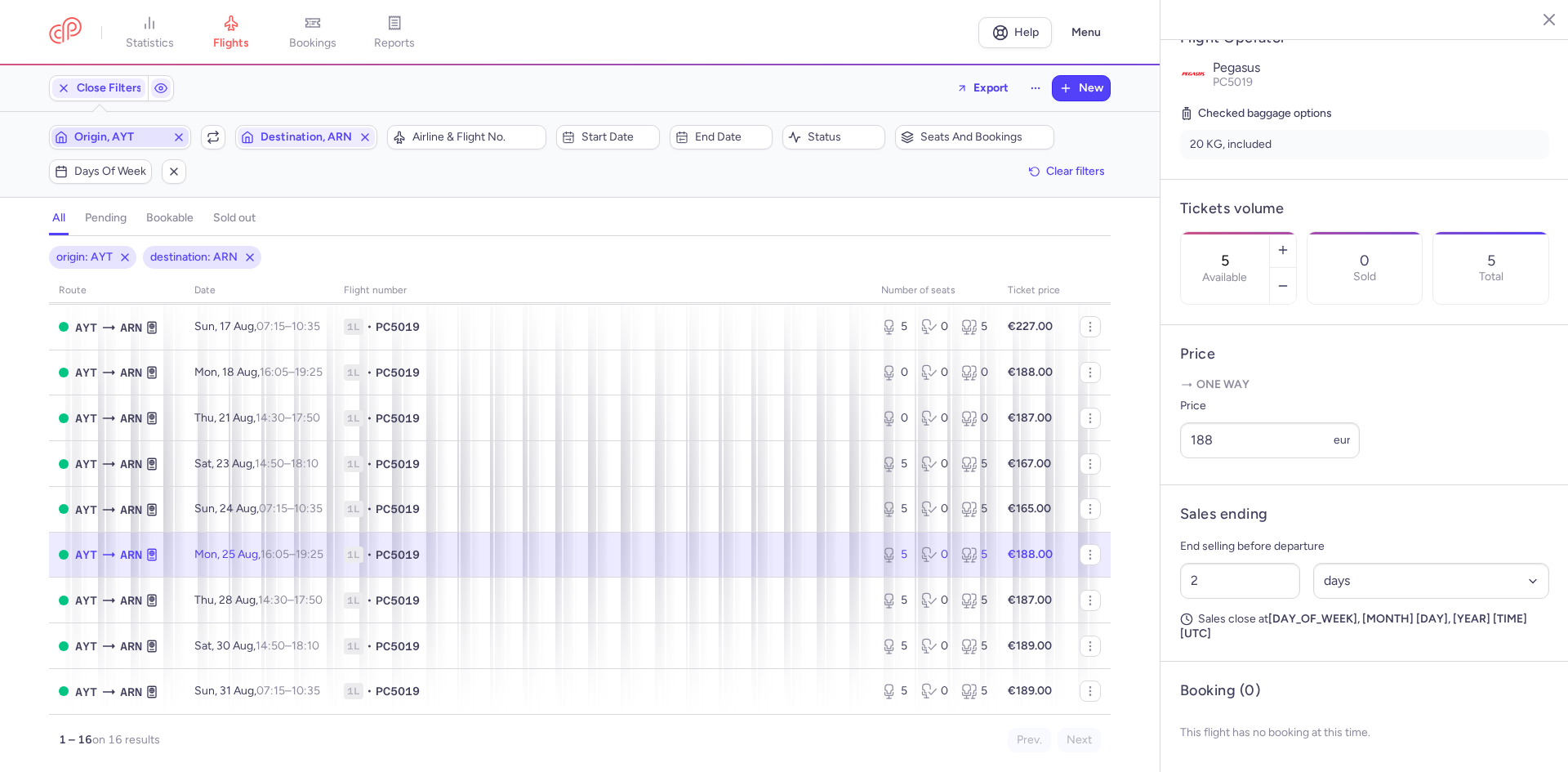 click on "Origin, AYT" at bounding box center (120, 137) 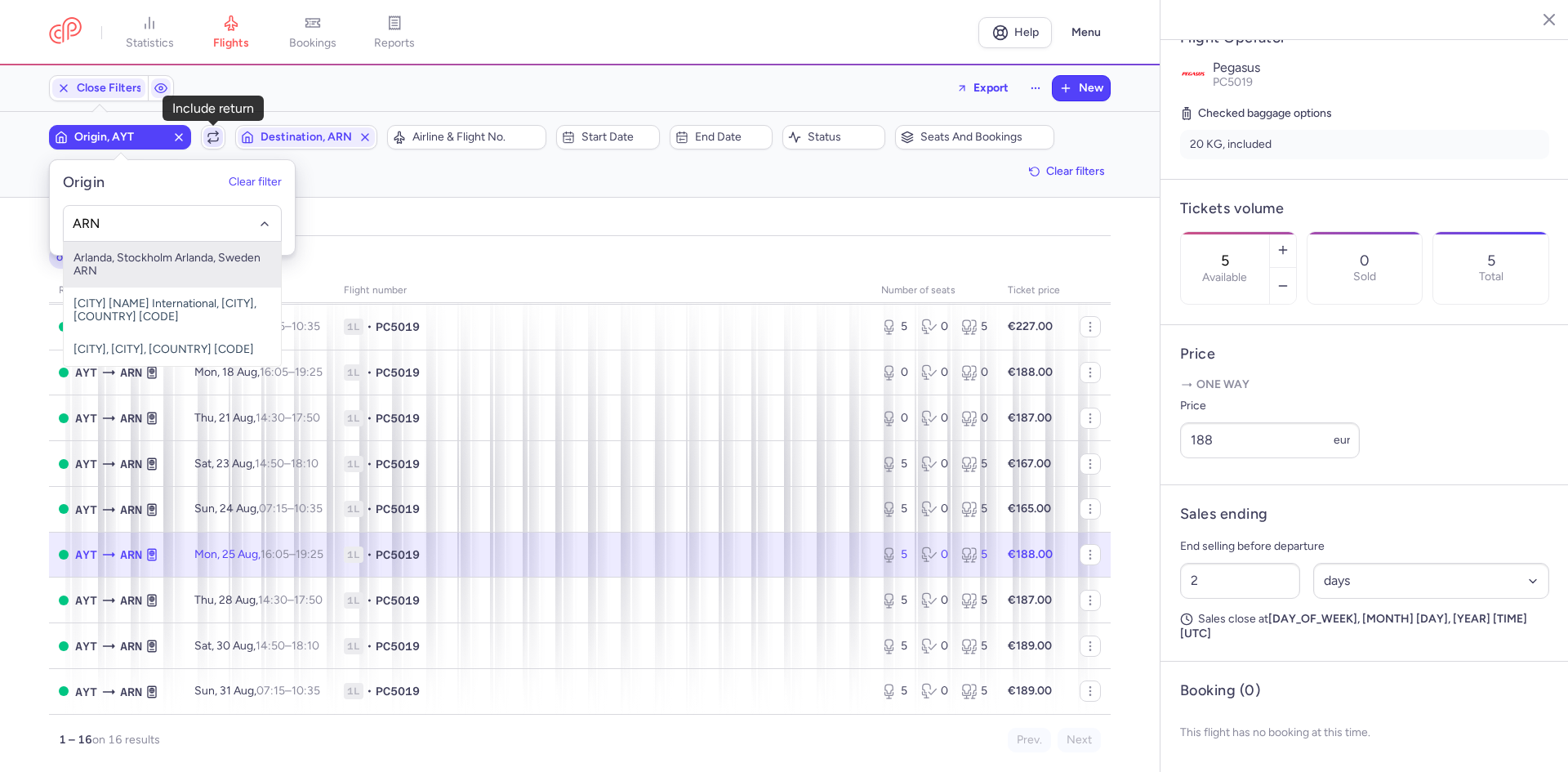type on "ARN" 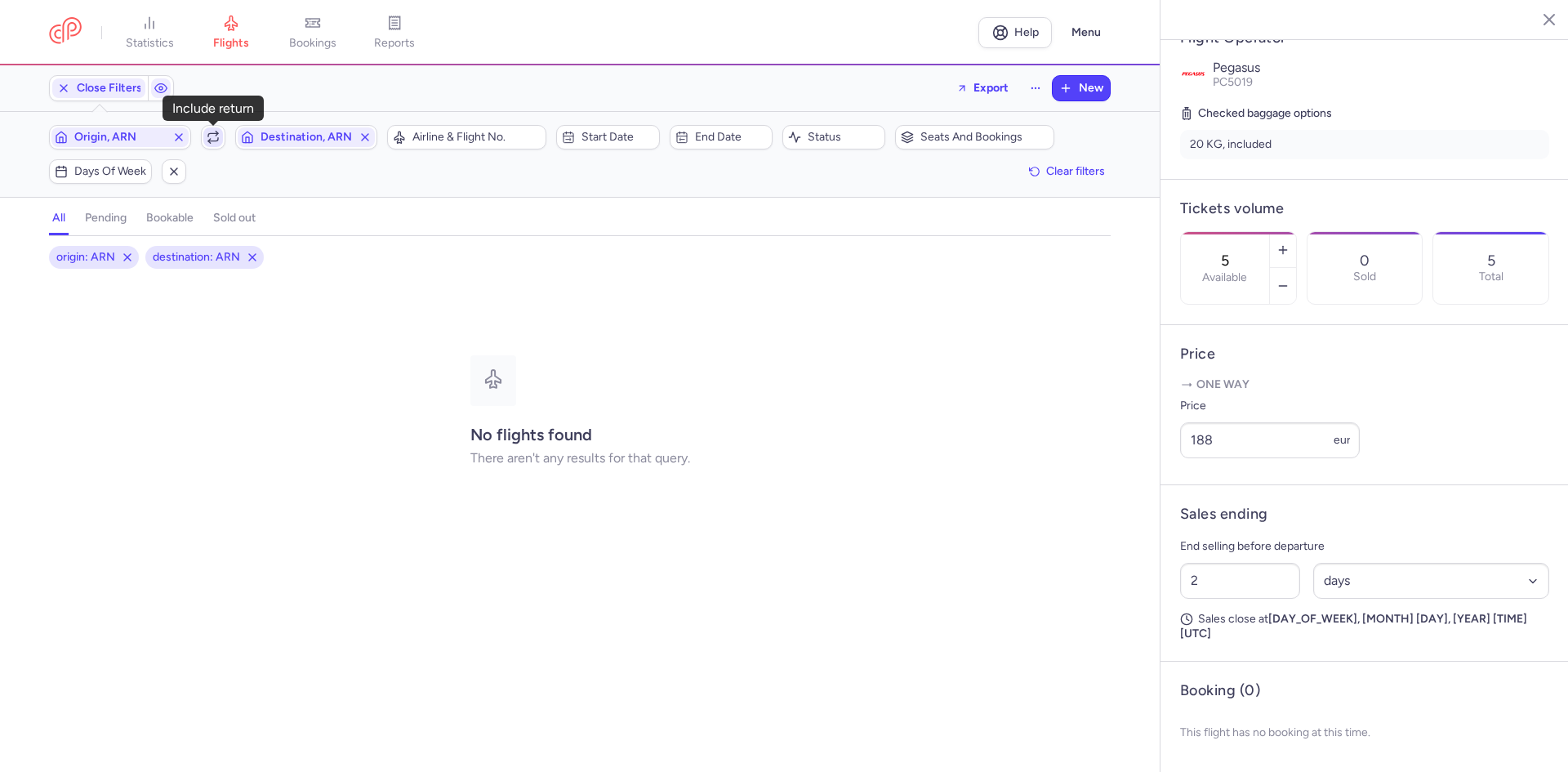 type 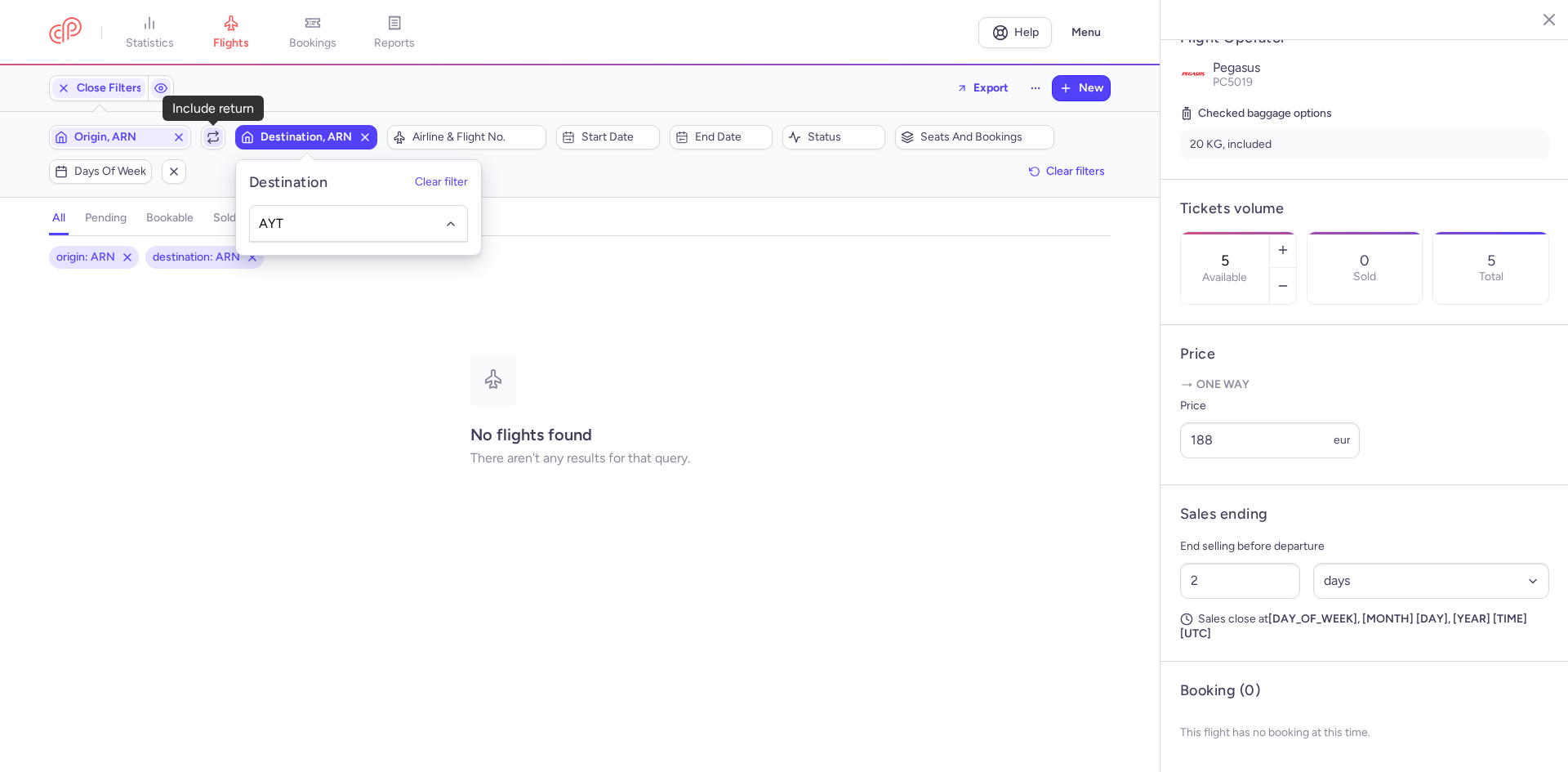type on "AYT" 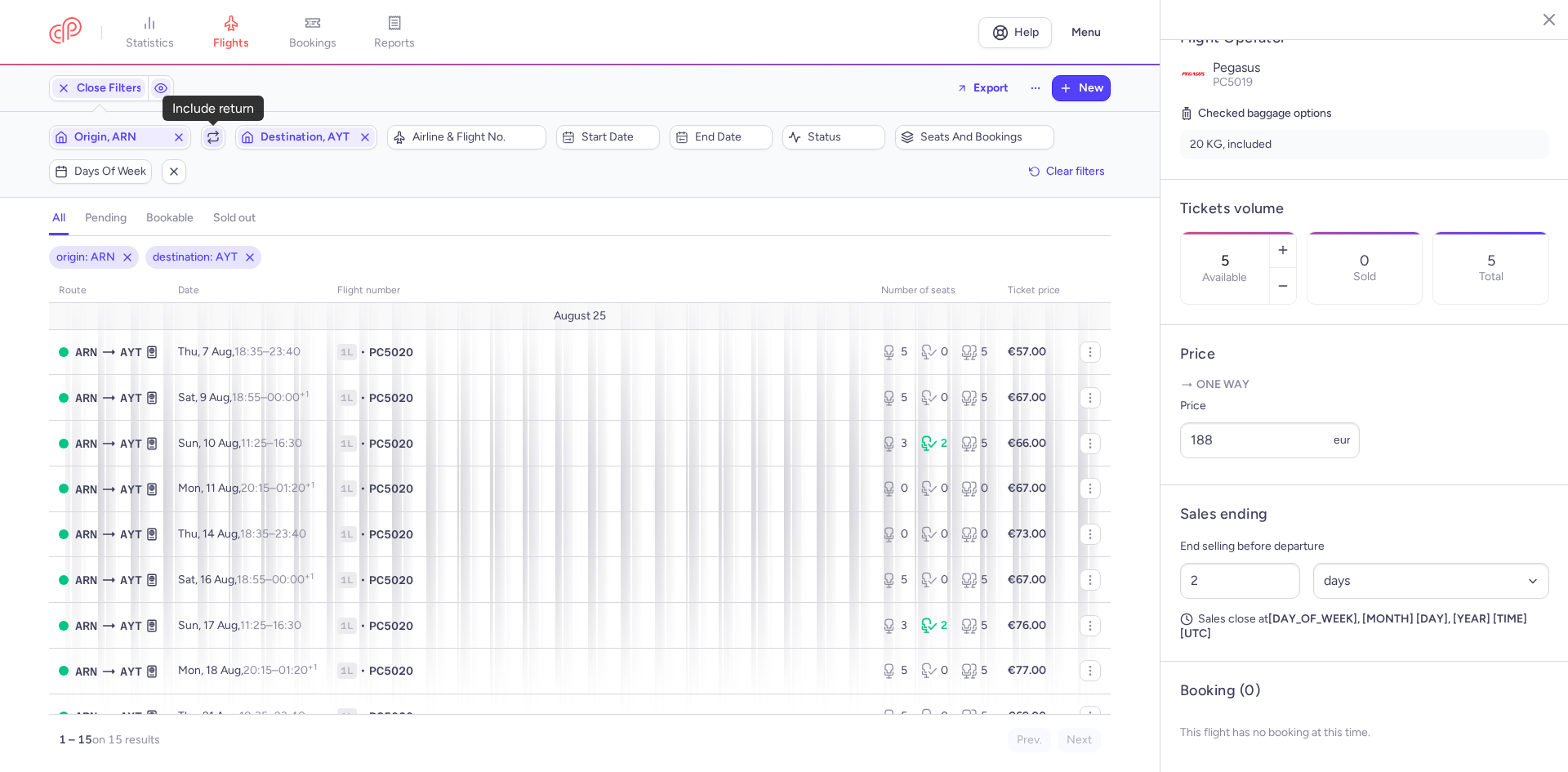 click 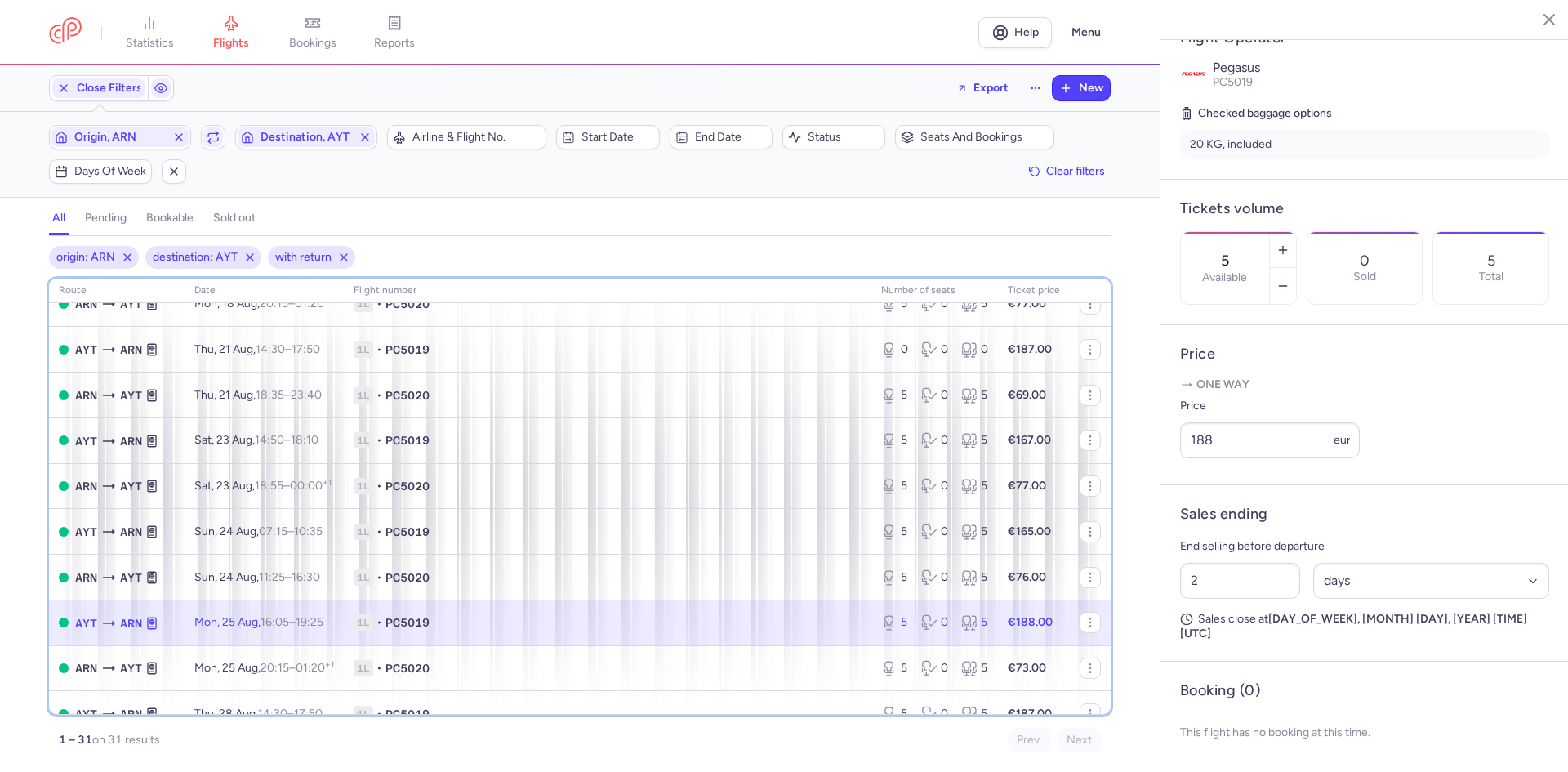 scroll, scrollTop: 788, scrollLeft: 0, axis: vertical 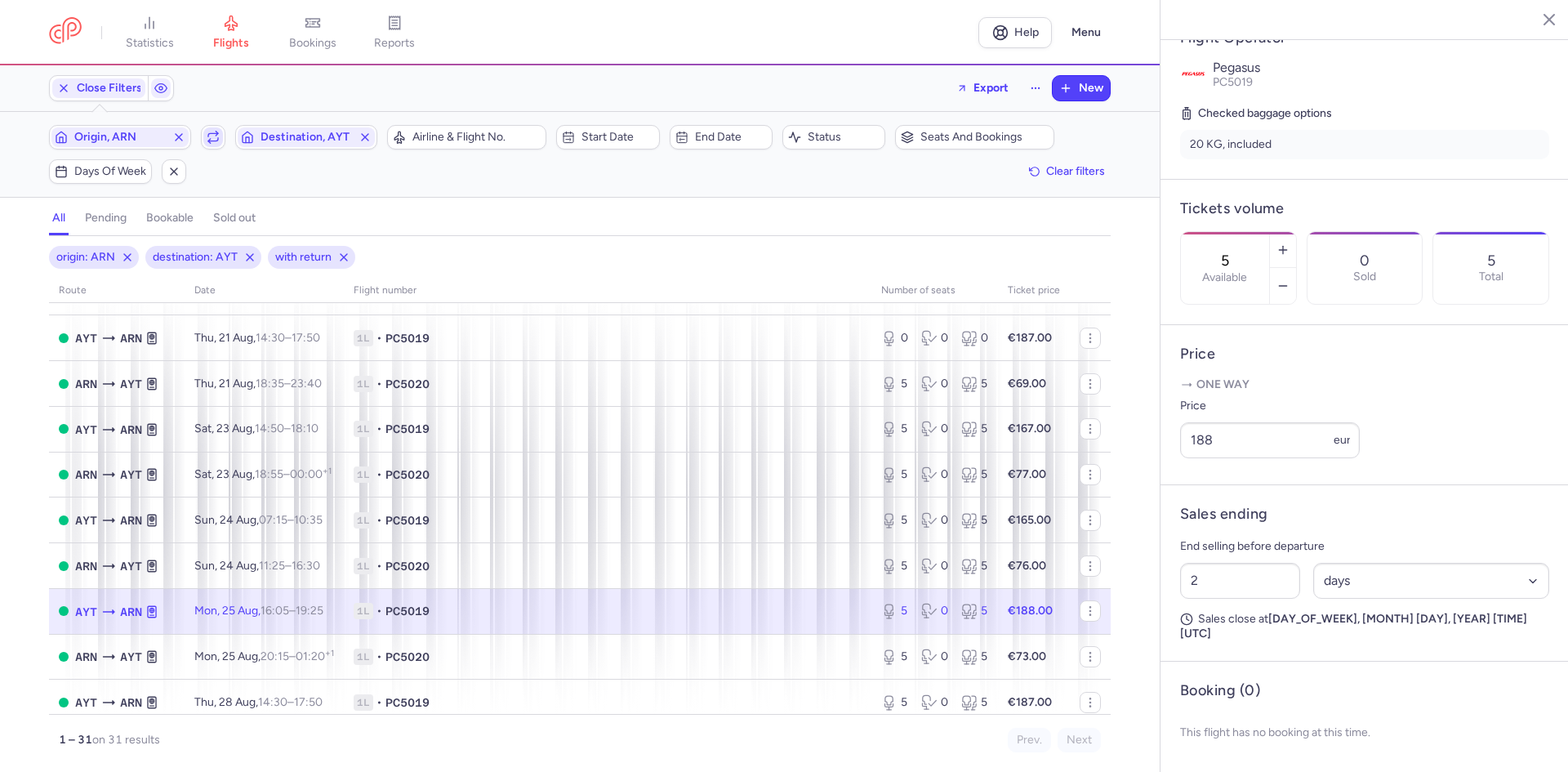 click 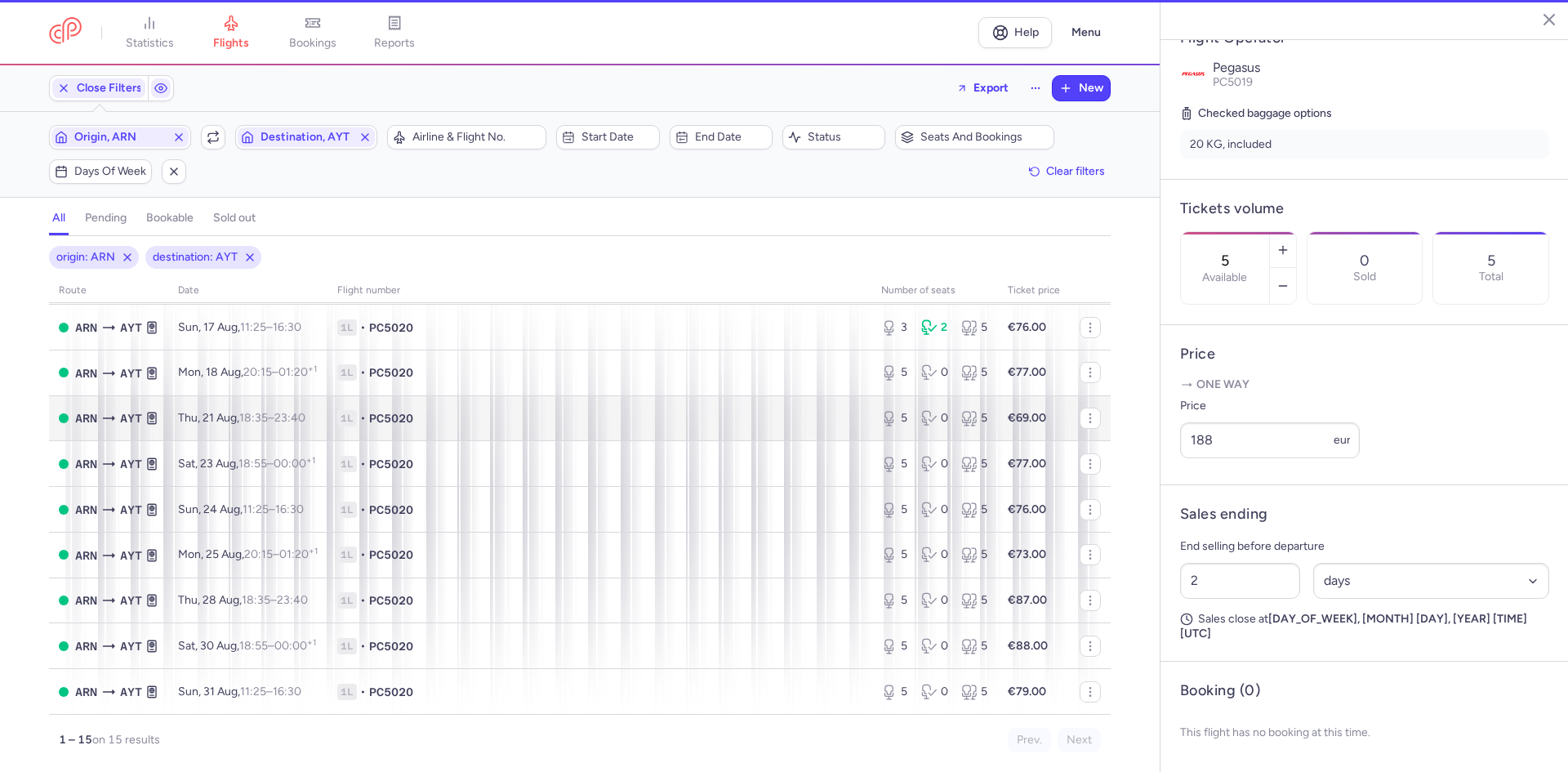 scroll, scrollTop: 298, scrollLeft: 0, axis: vertical 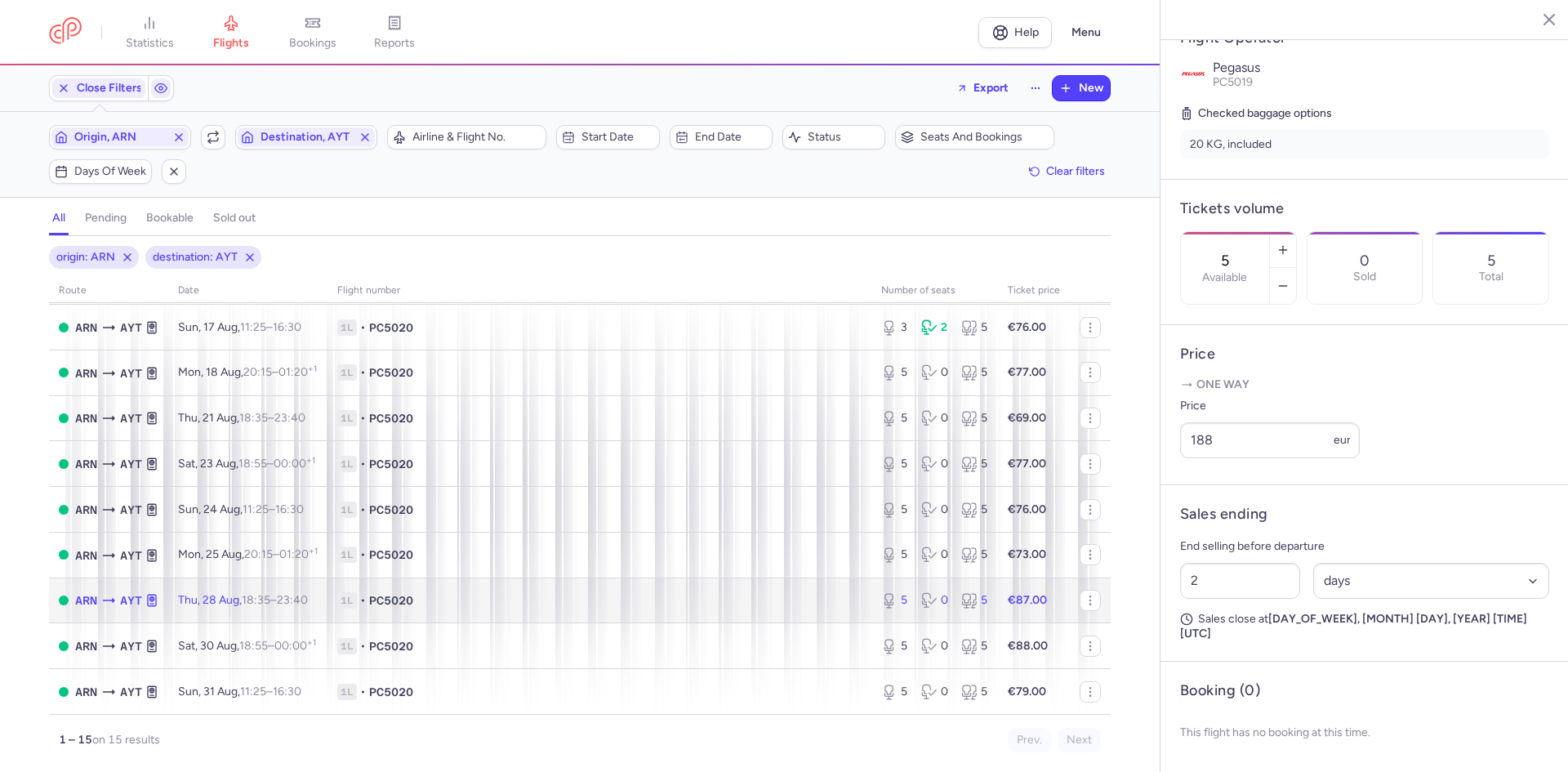 click on "1L • PC5020" 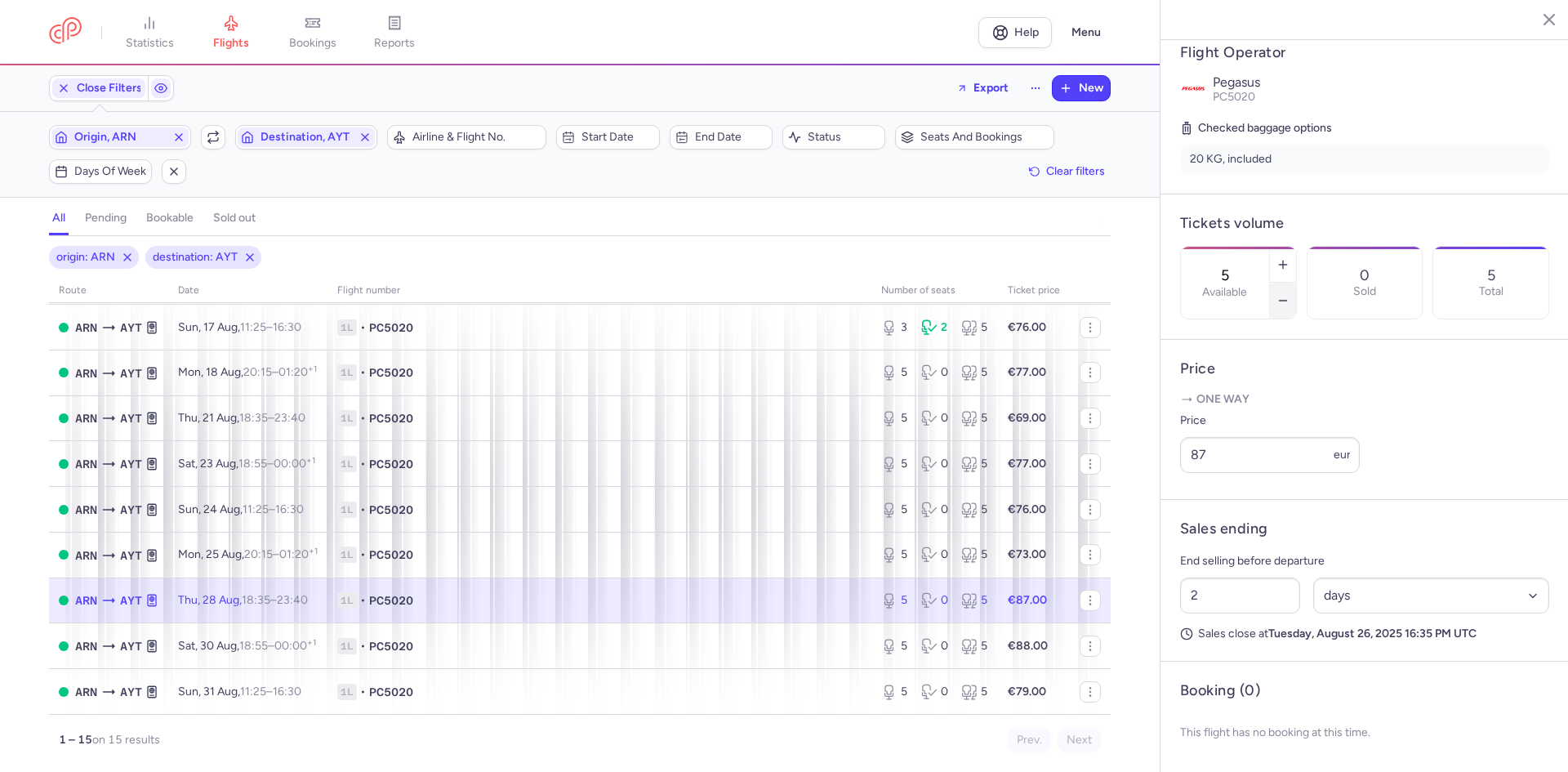 click 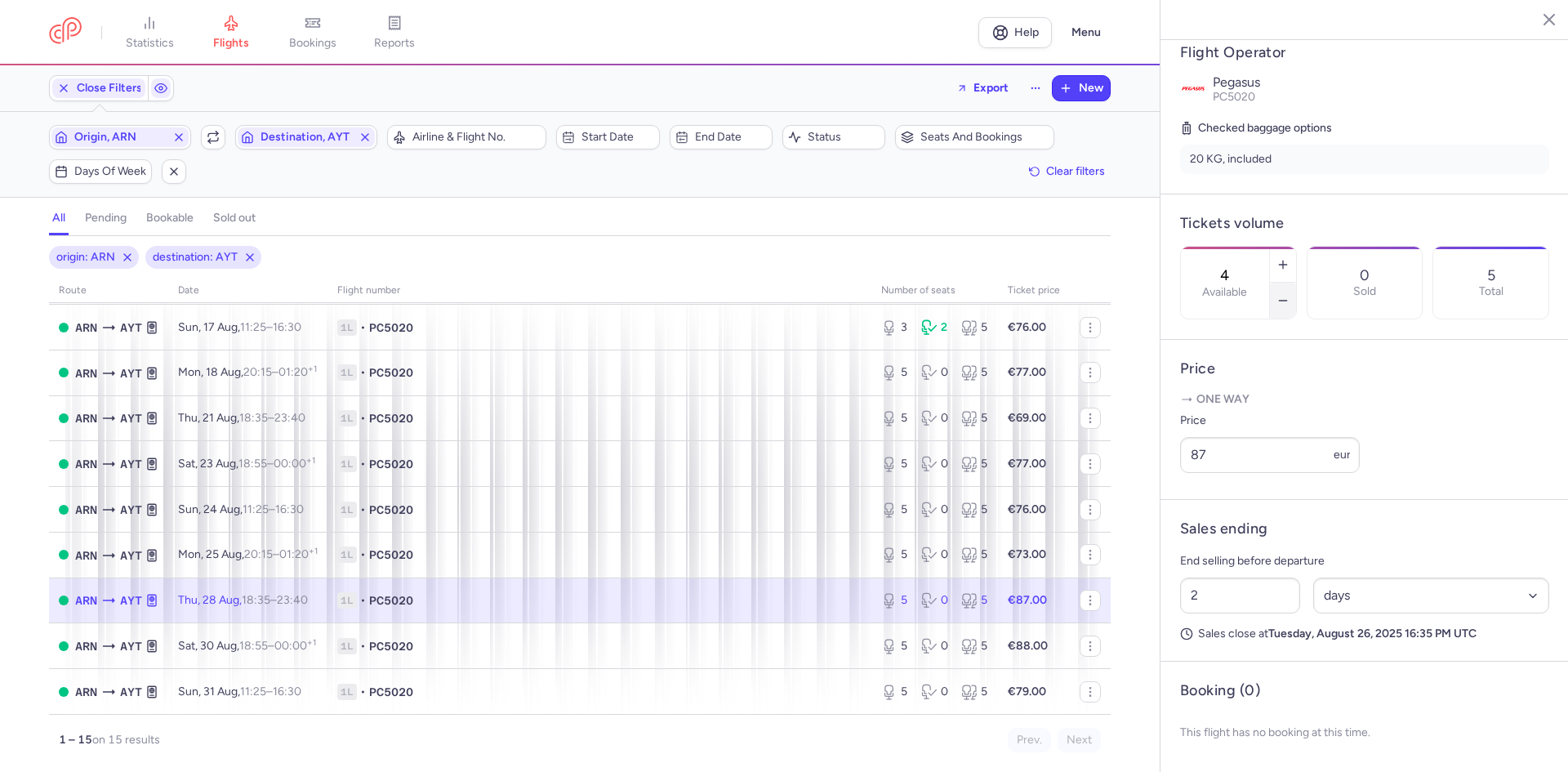 click 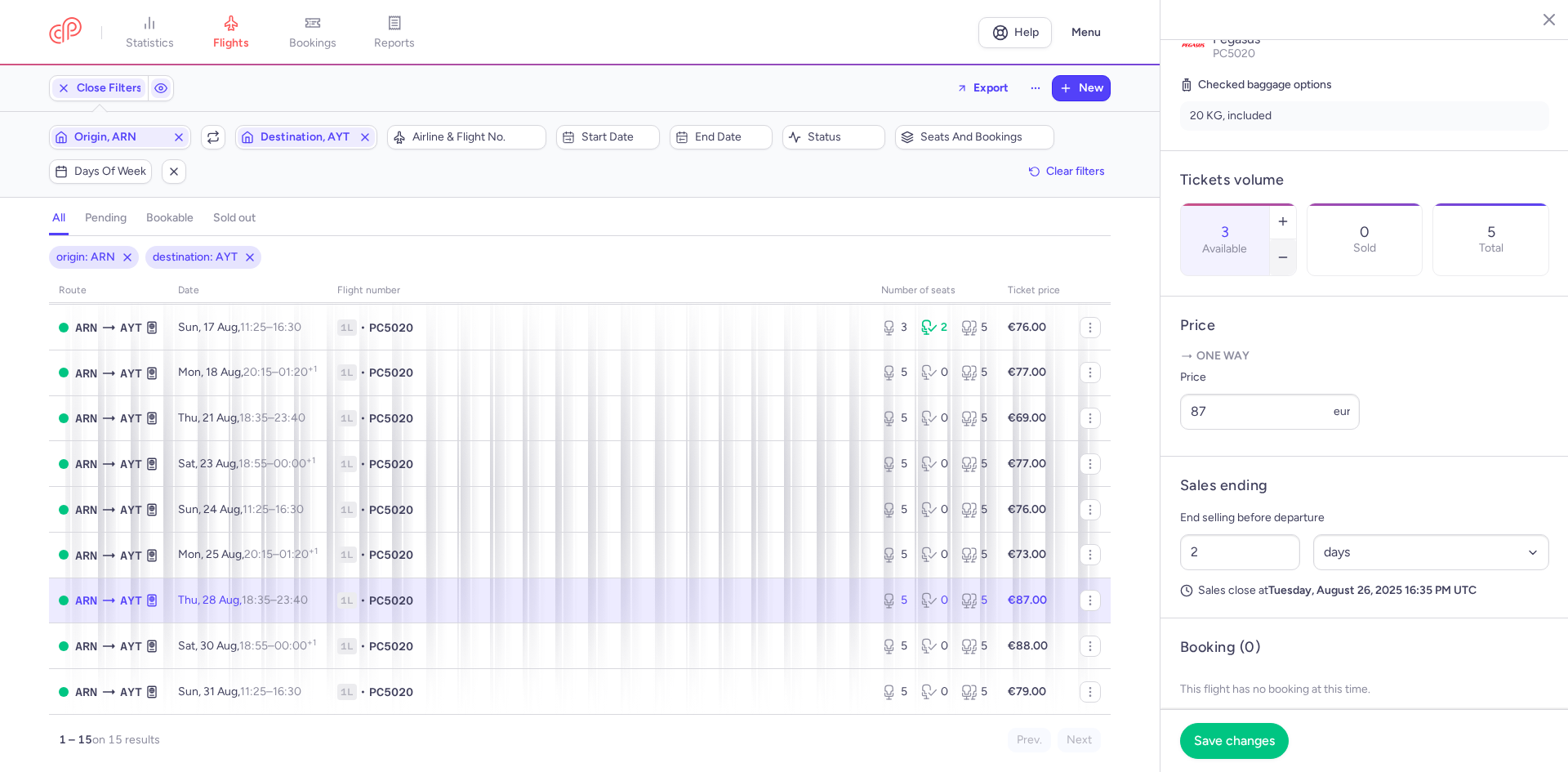 click 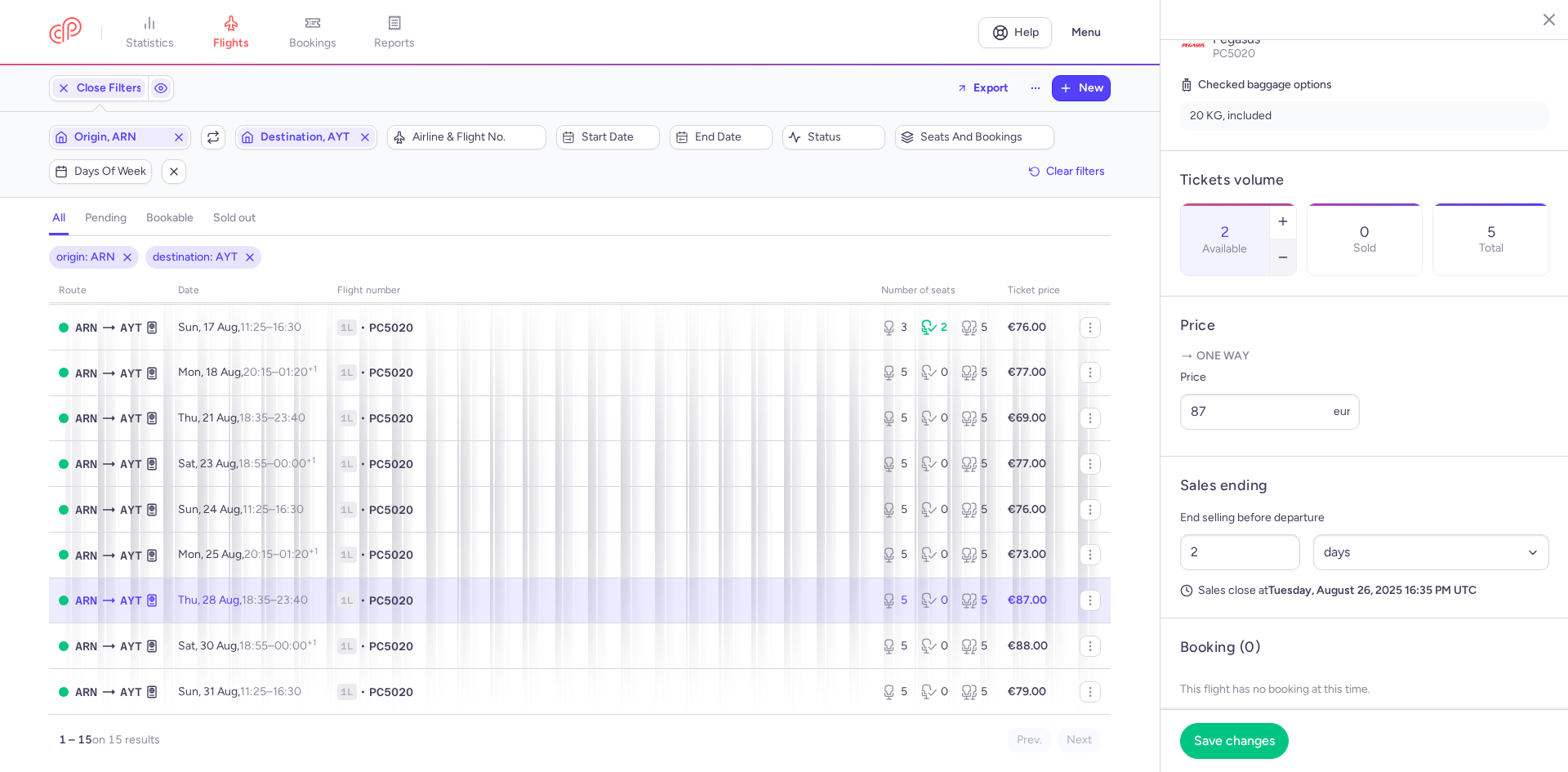 click 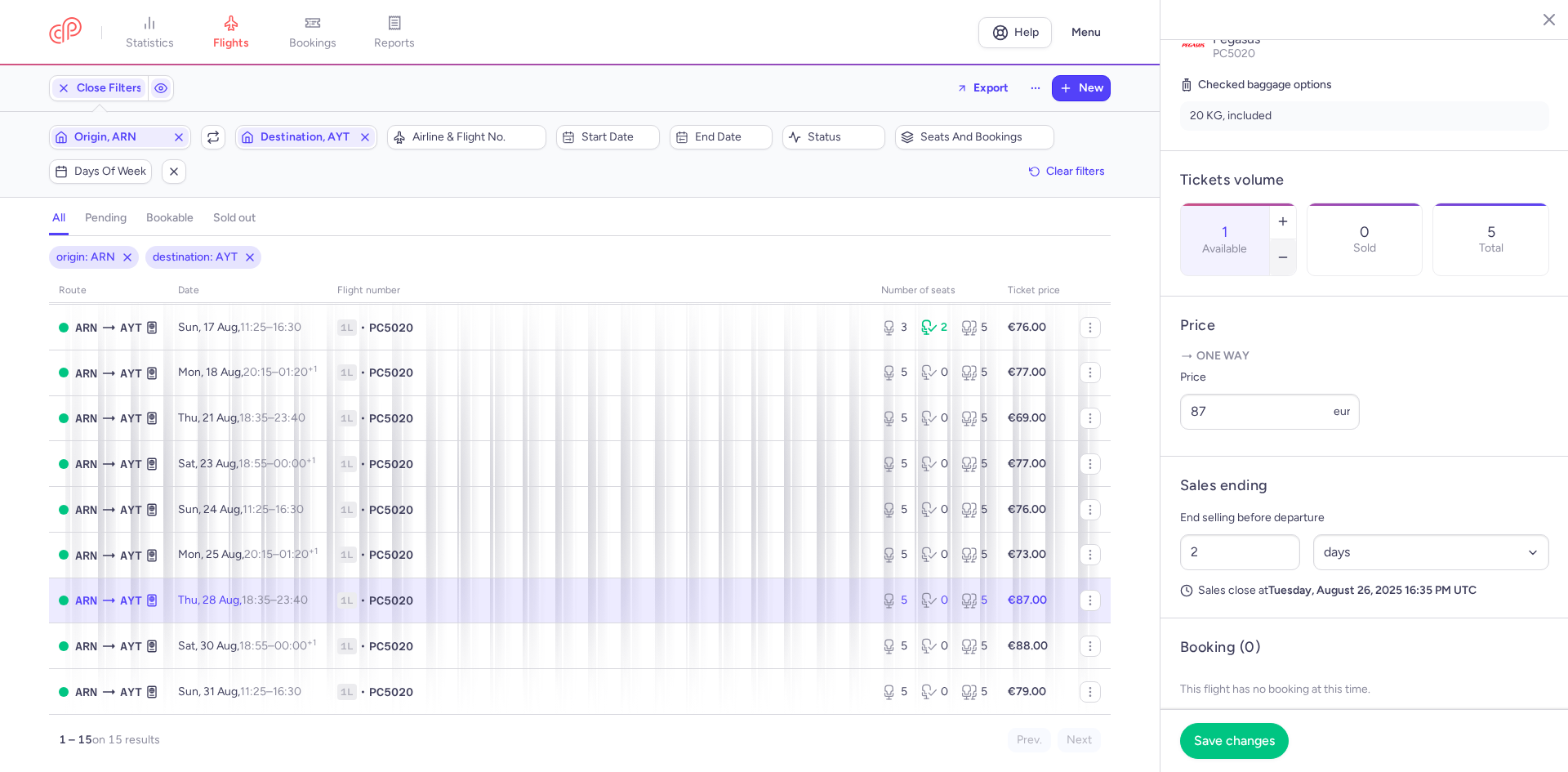 click 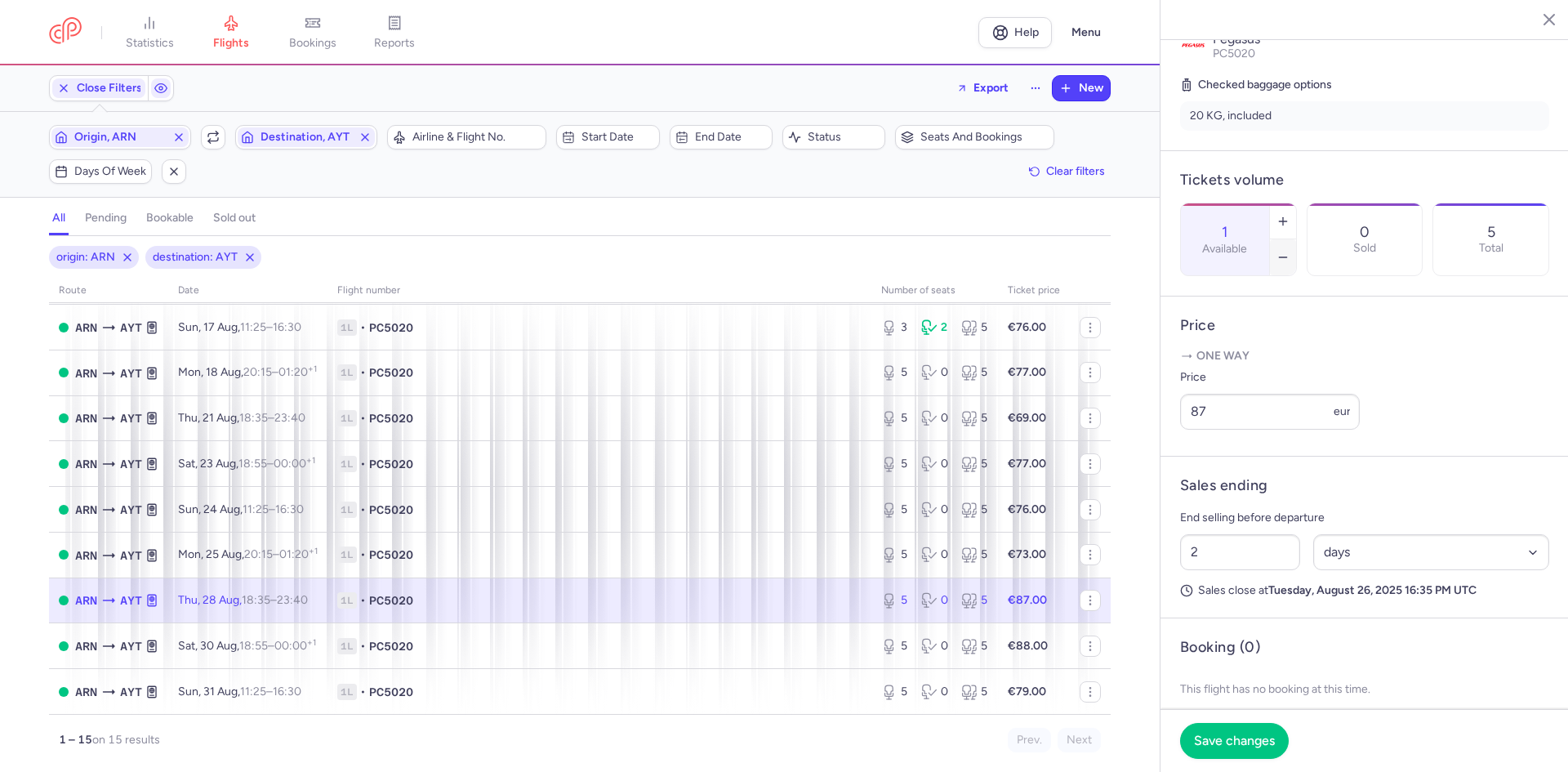 type on "0" 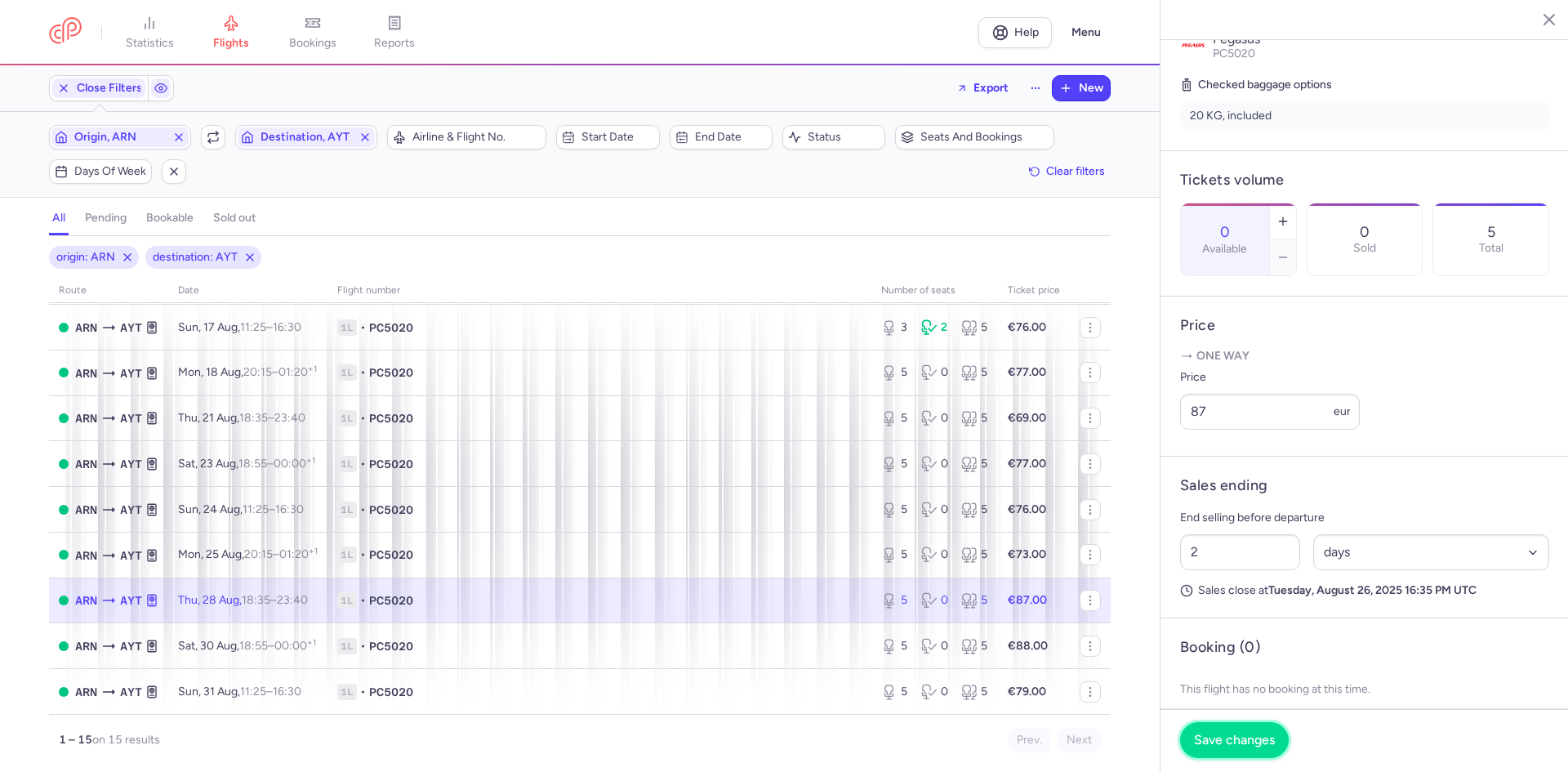 click on "Save changes" at bounding box center [1234, 740] 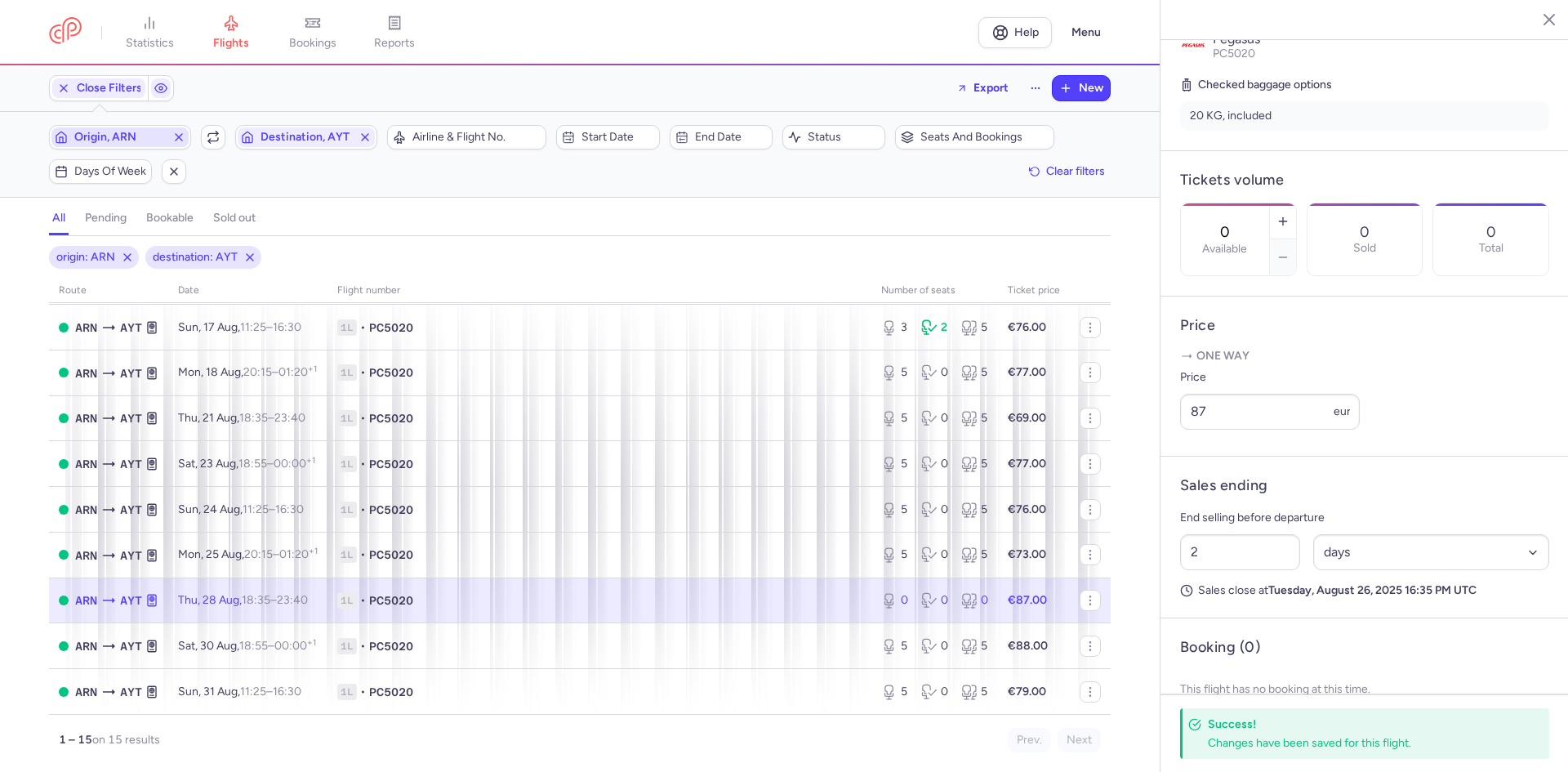 click on "Origin, ARN" at bounding box center (120, 137) 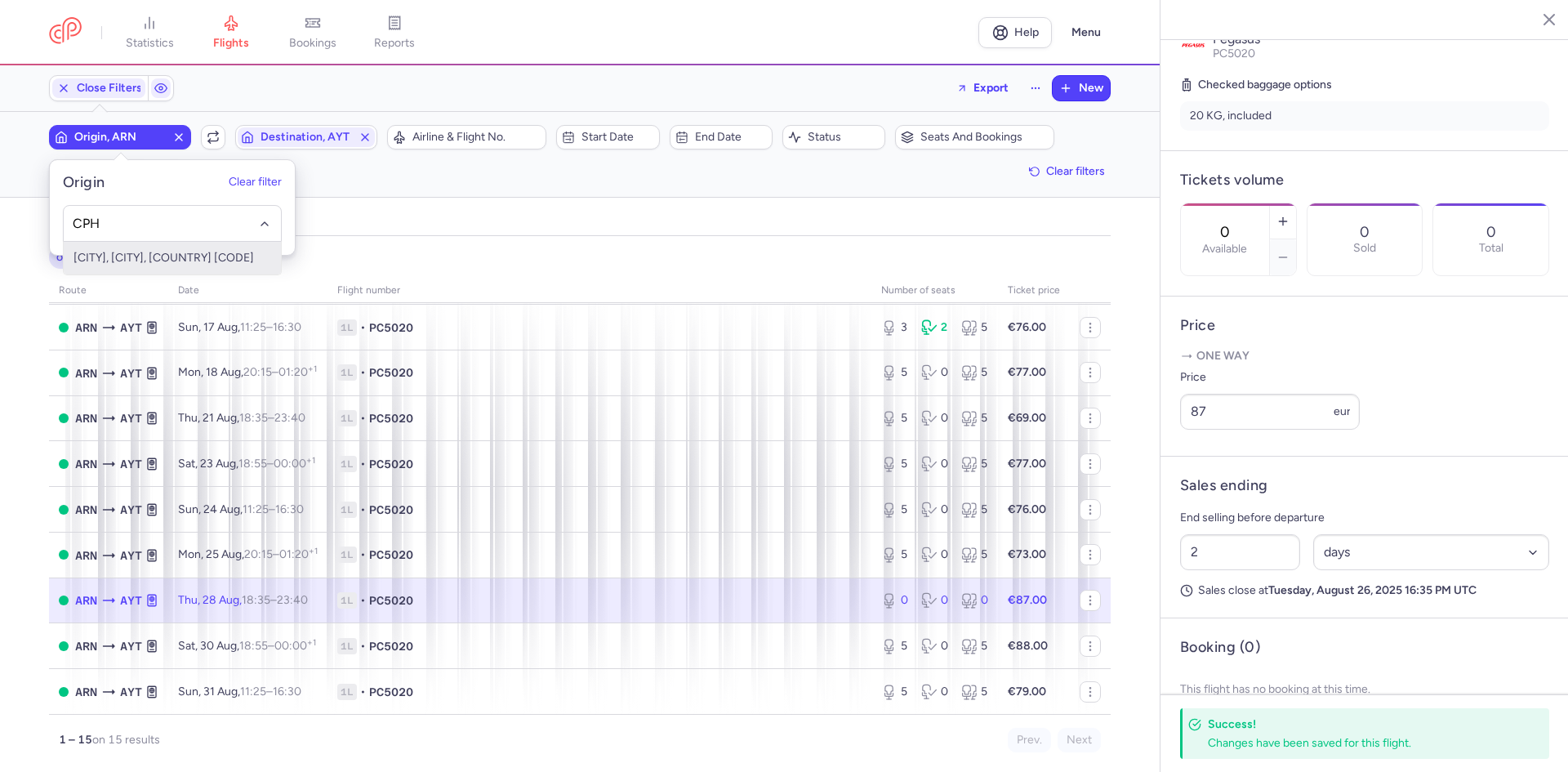 type on "CPH" 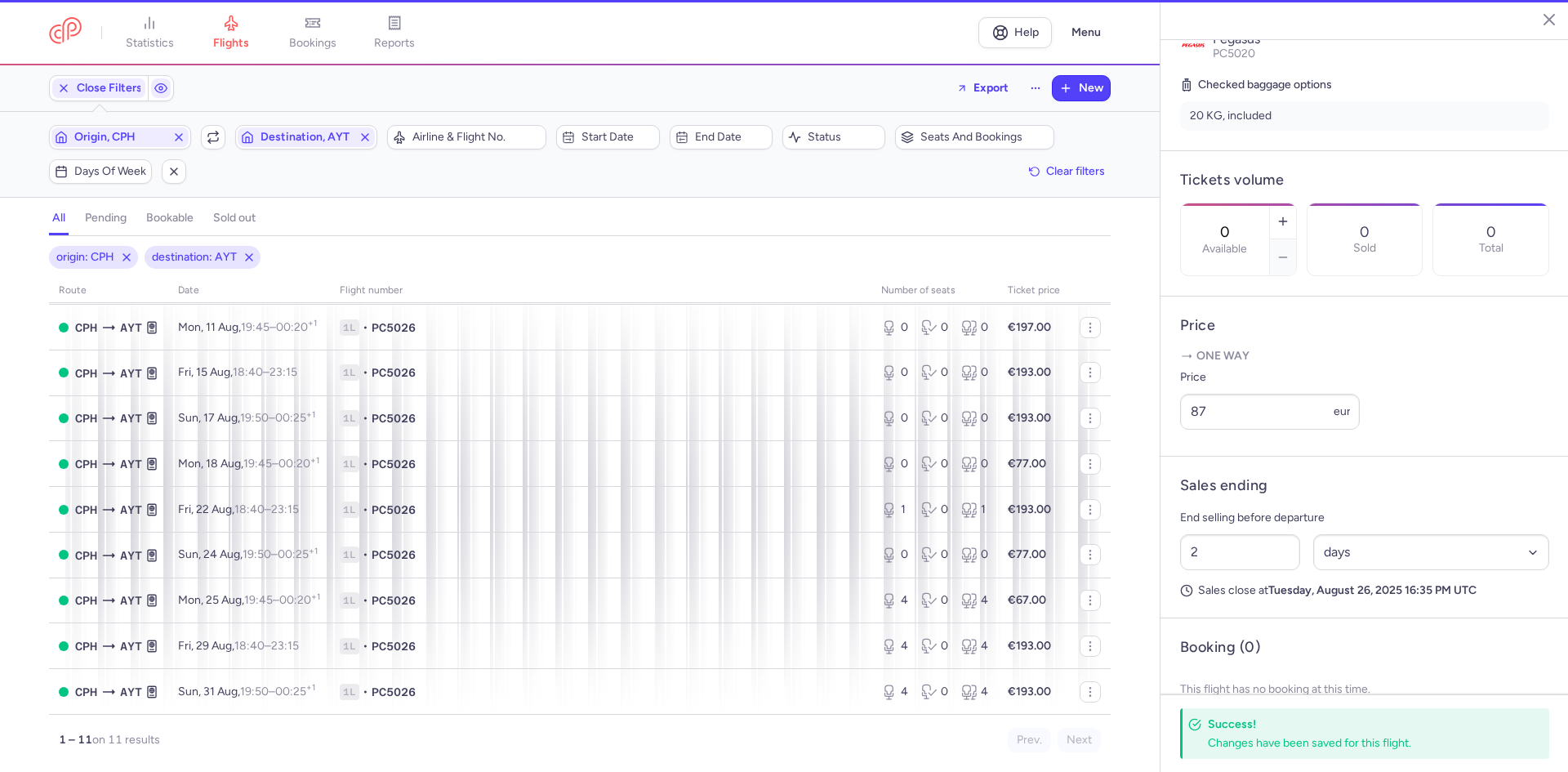 scroll, scrollTop: 116, scrollLeft: 0, axis: vertical 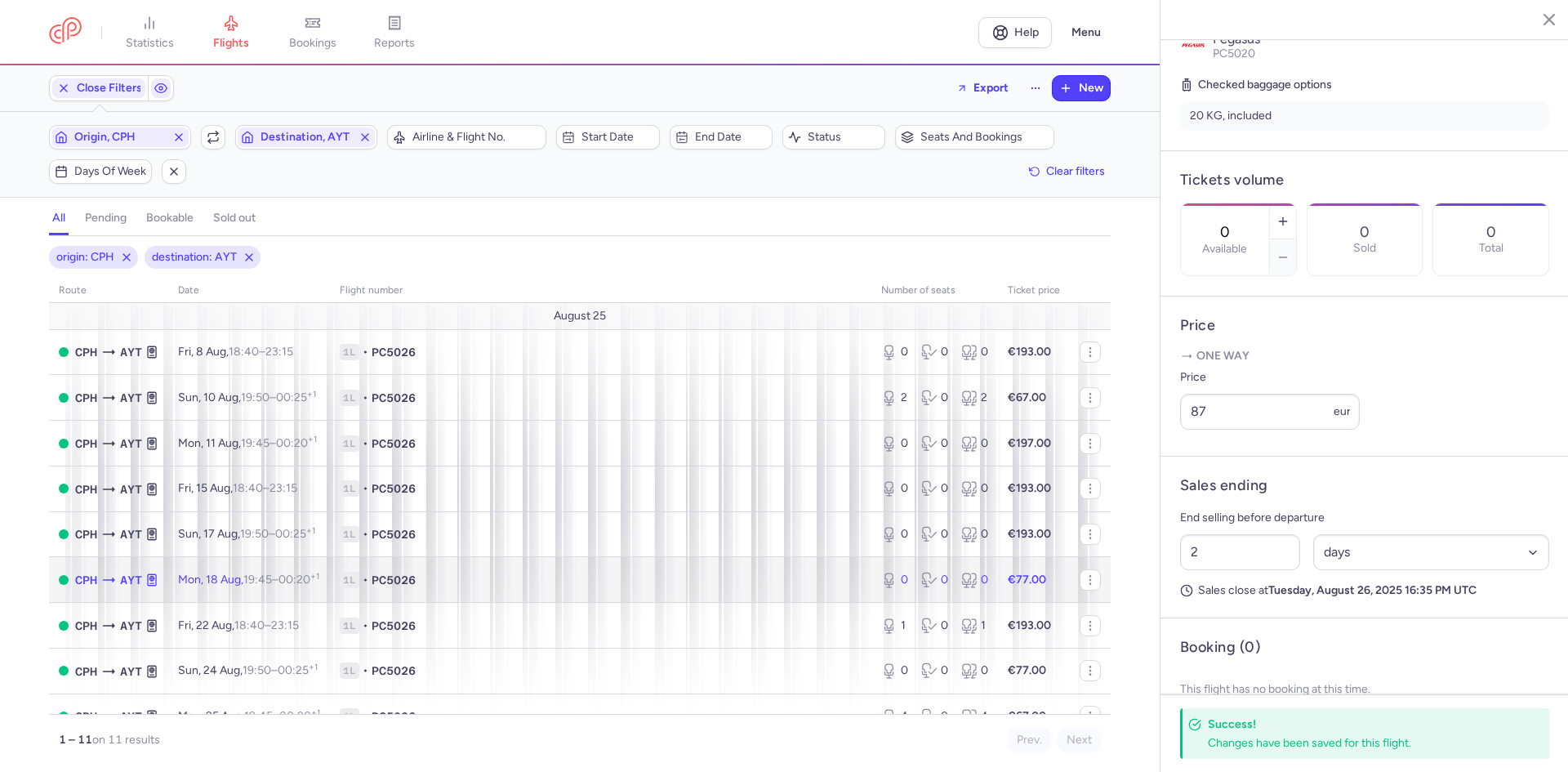 drag, startPoint x: 504, startPoint y: 585, endPoint x: 645, endPoint y: 571, distance: 141.69333 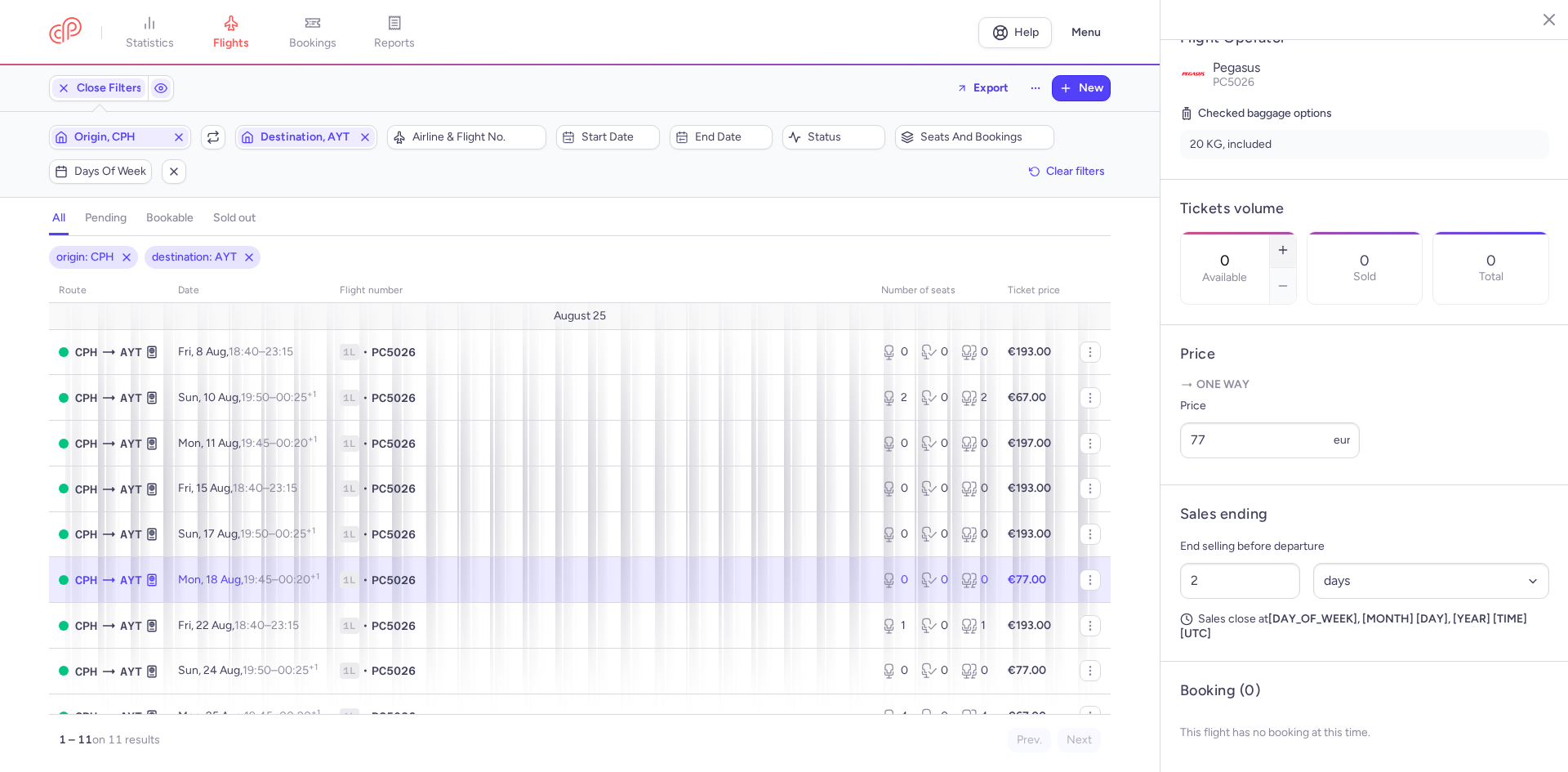 click 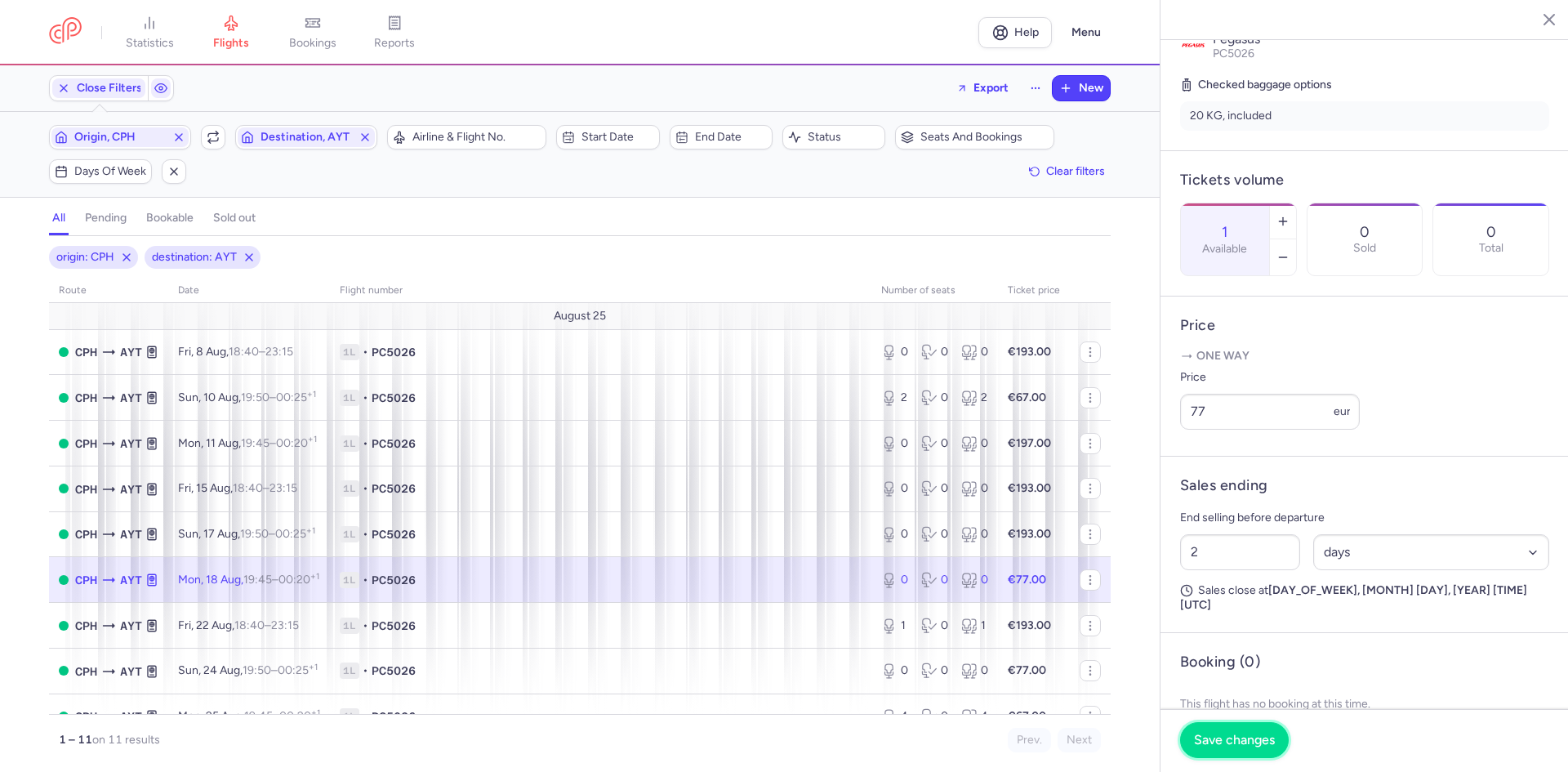 click on "Save changes" at bounding box center (1234, 740) 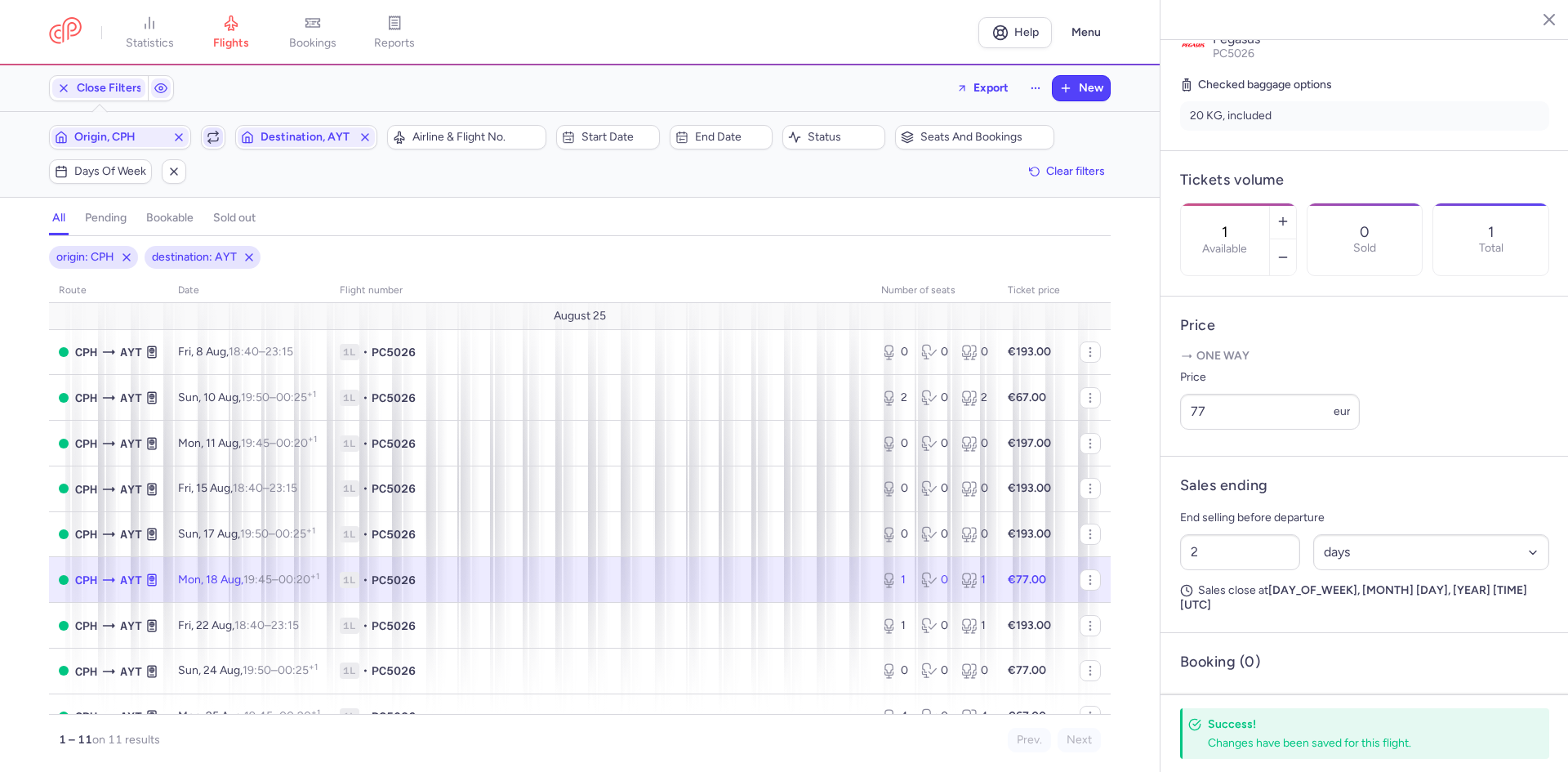 click on "Origin, [AIRPORT] Include return Destination, AYT" at bounding box center (213, 137) 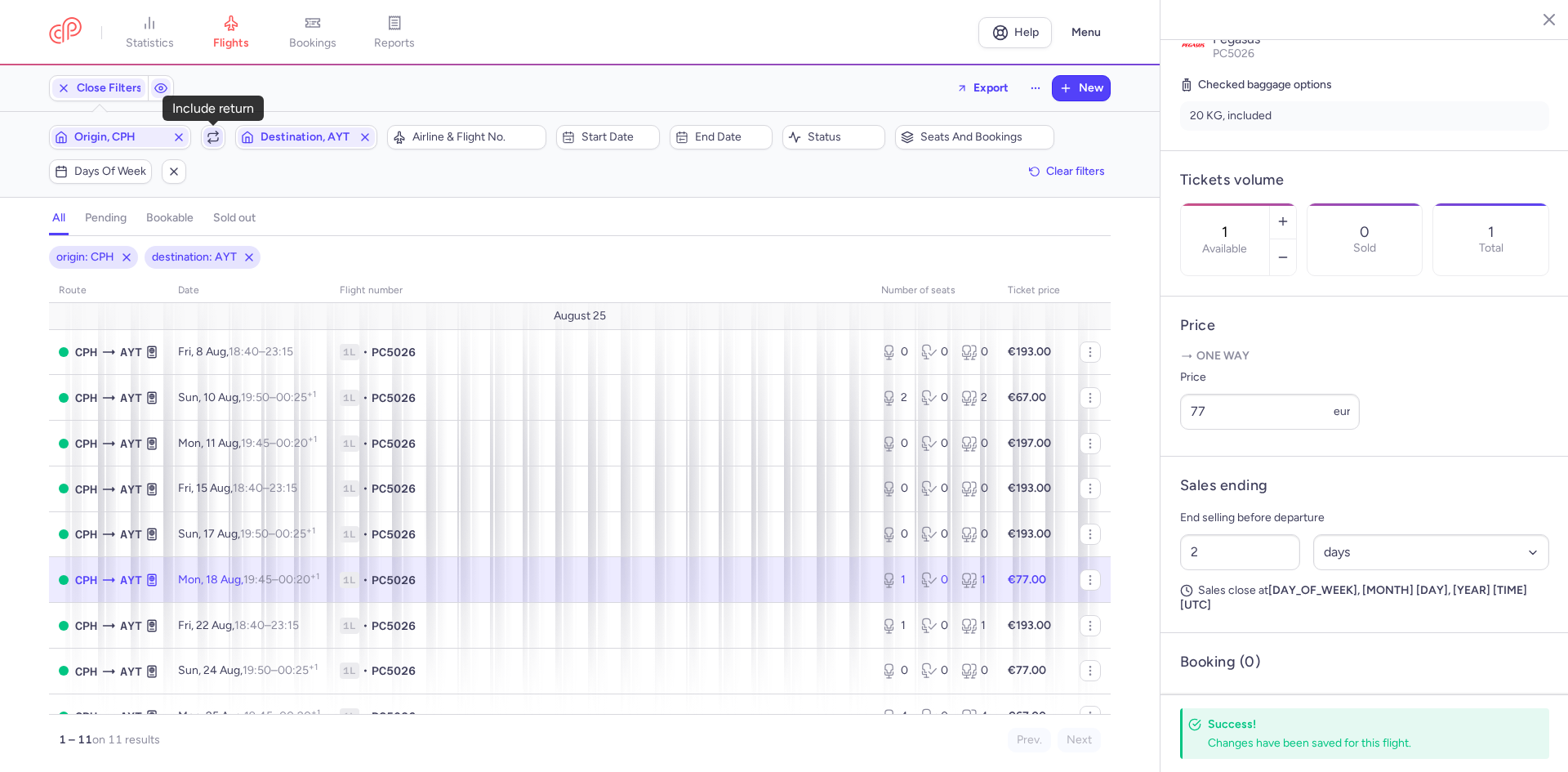 click 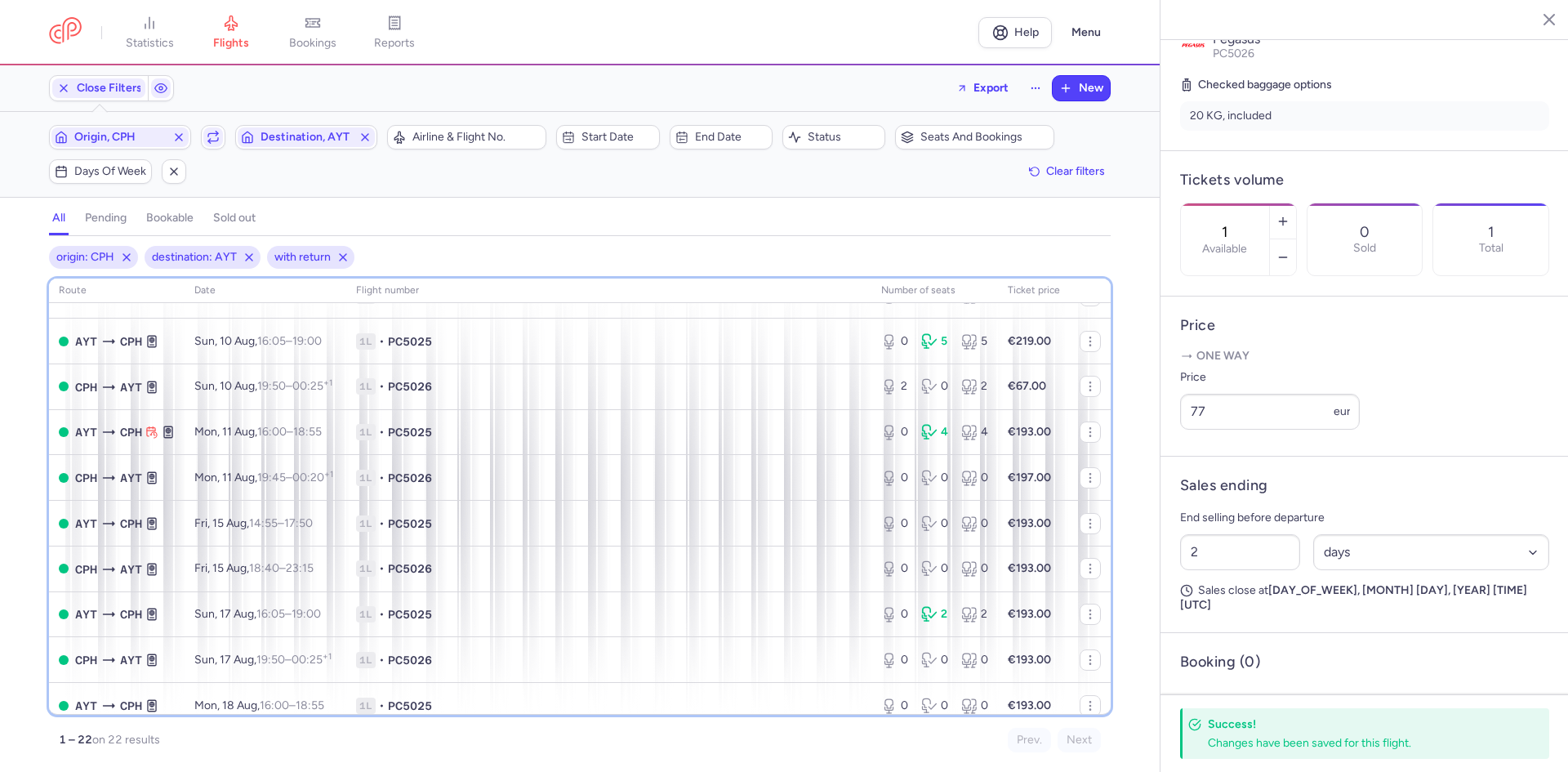 scroll, scrollTop: 132, scrollLeft: 0, axis: vertical 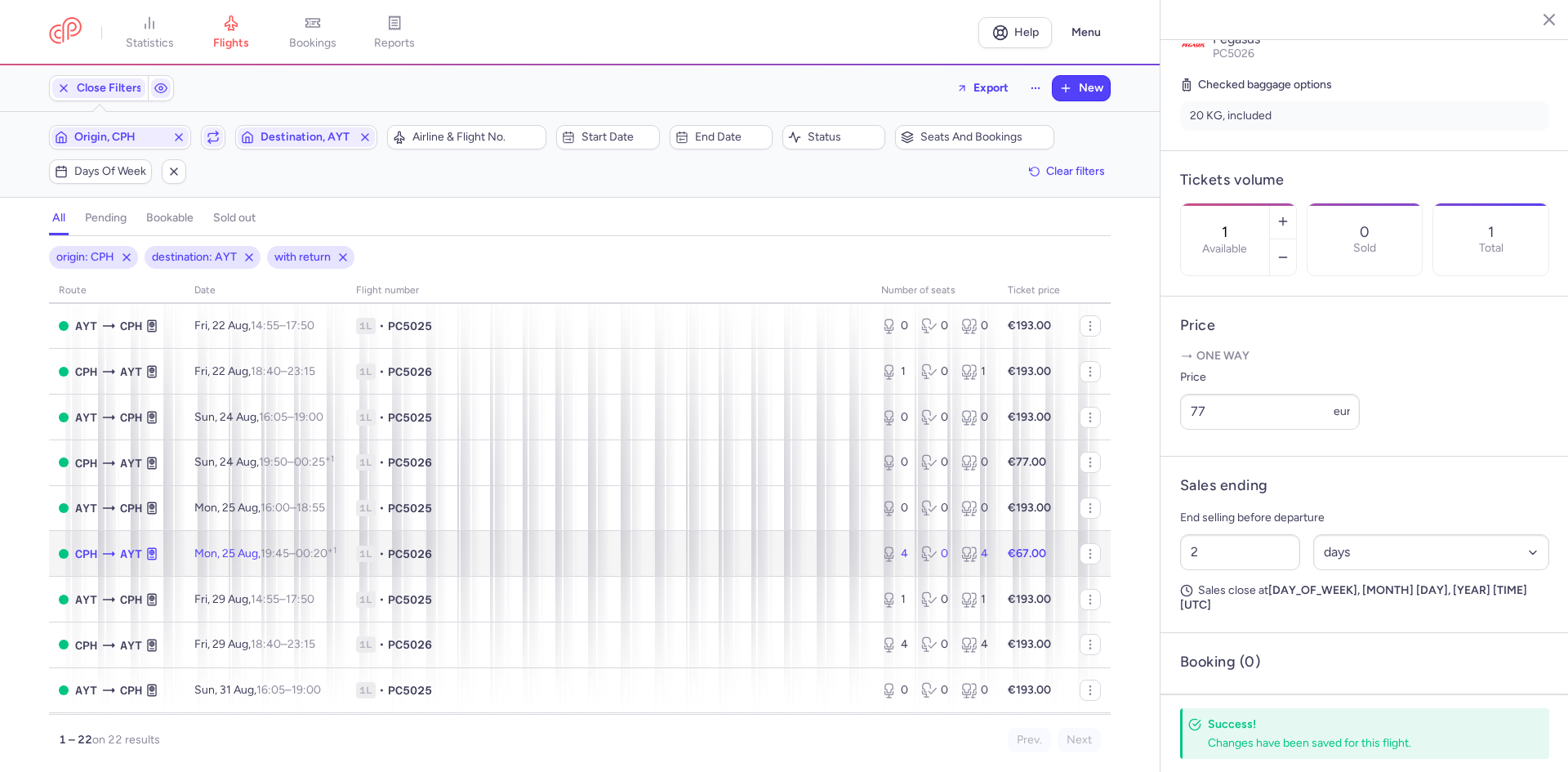 click on "1L • PC5026" 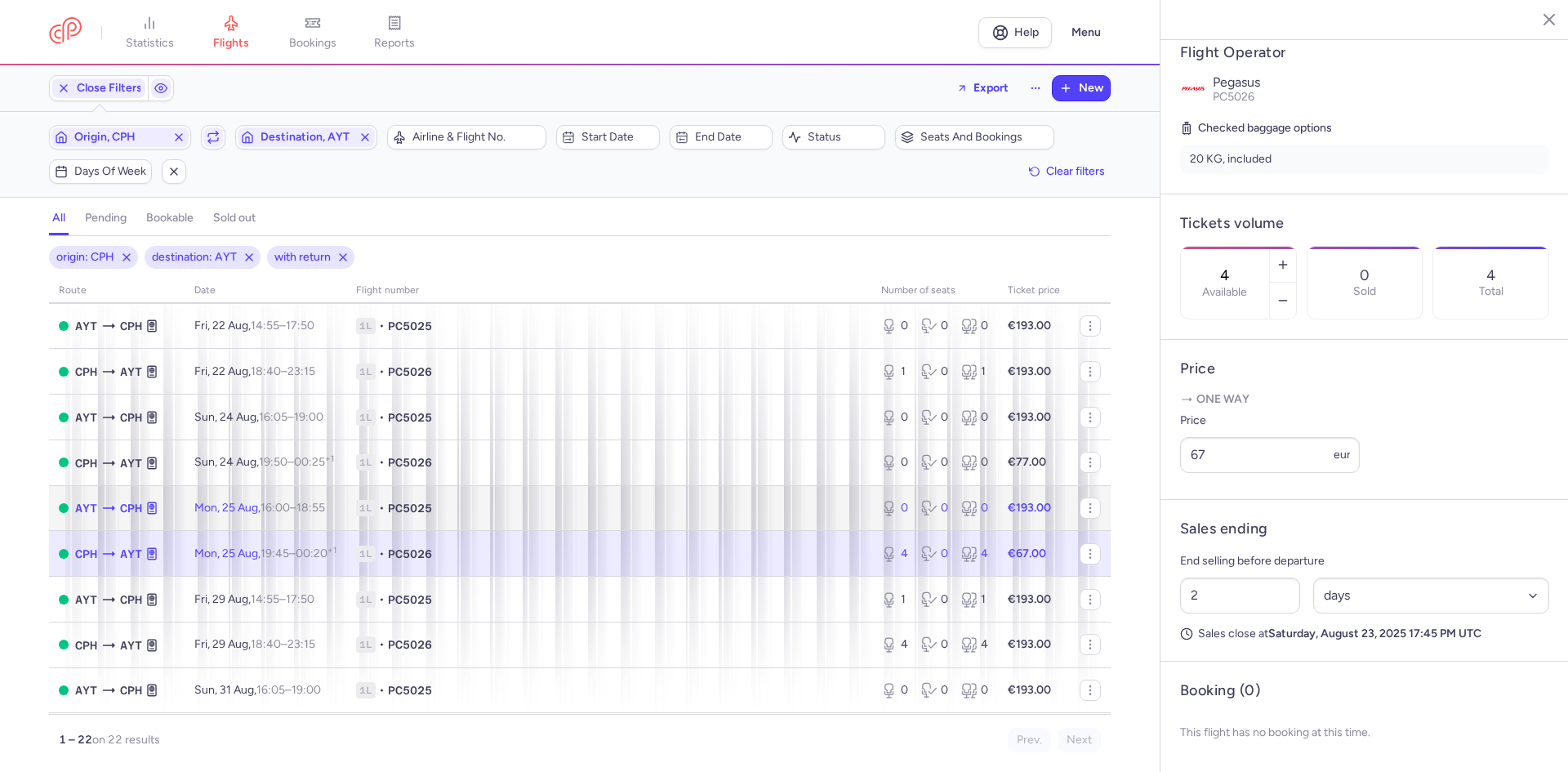 click on "1L • PC5025" 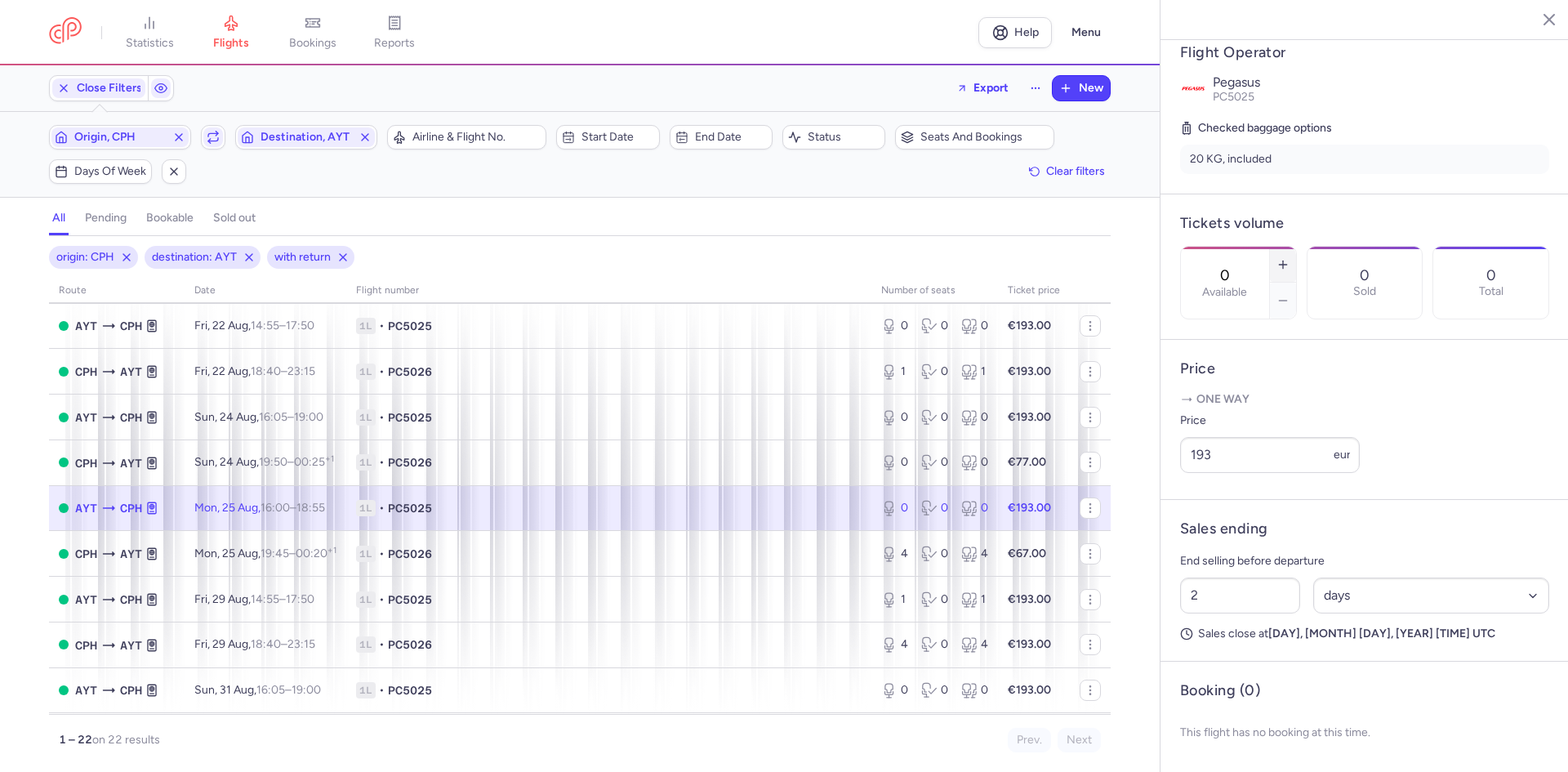 click at bounding box center [1283, 265] 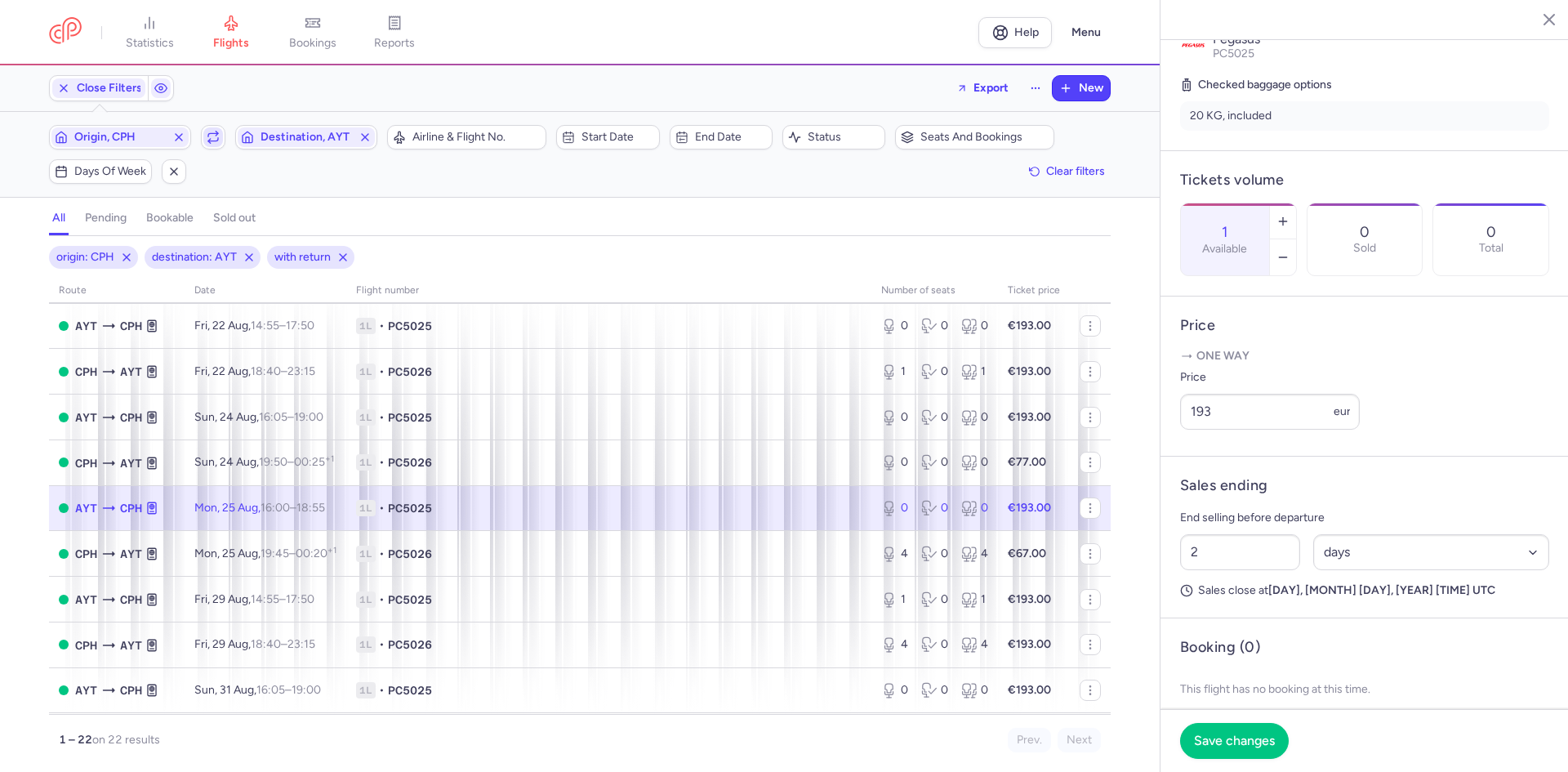 click 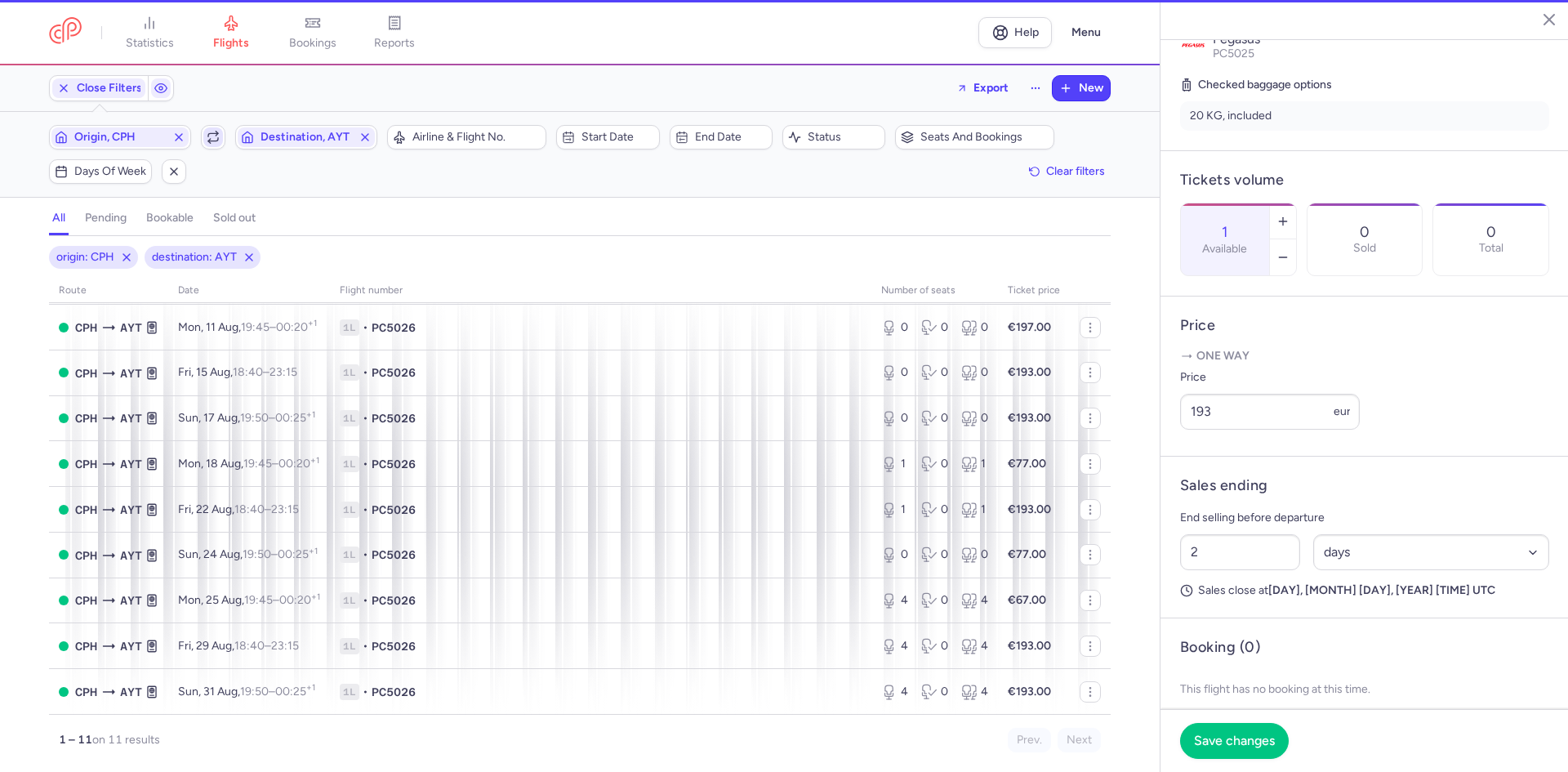 scroll, scrollTop: 116, scrollLeft: 0, axis: vertical 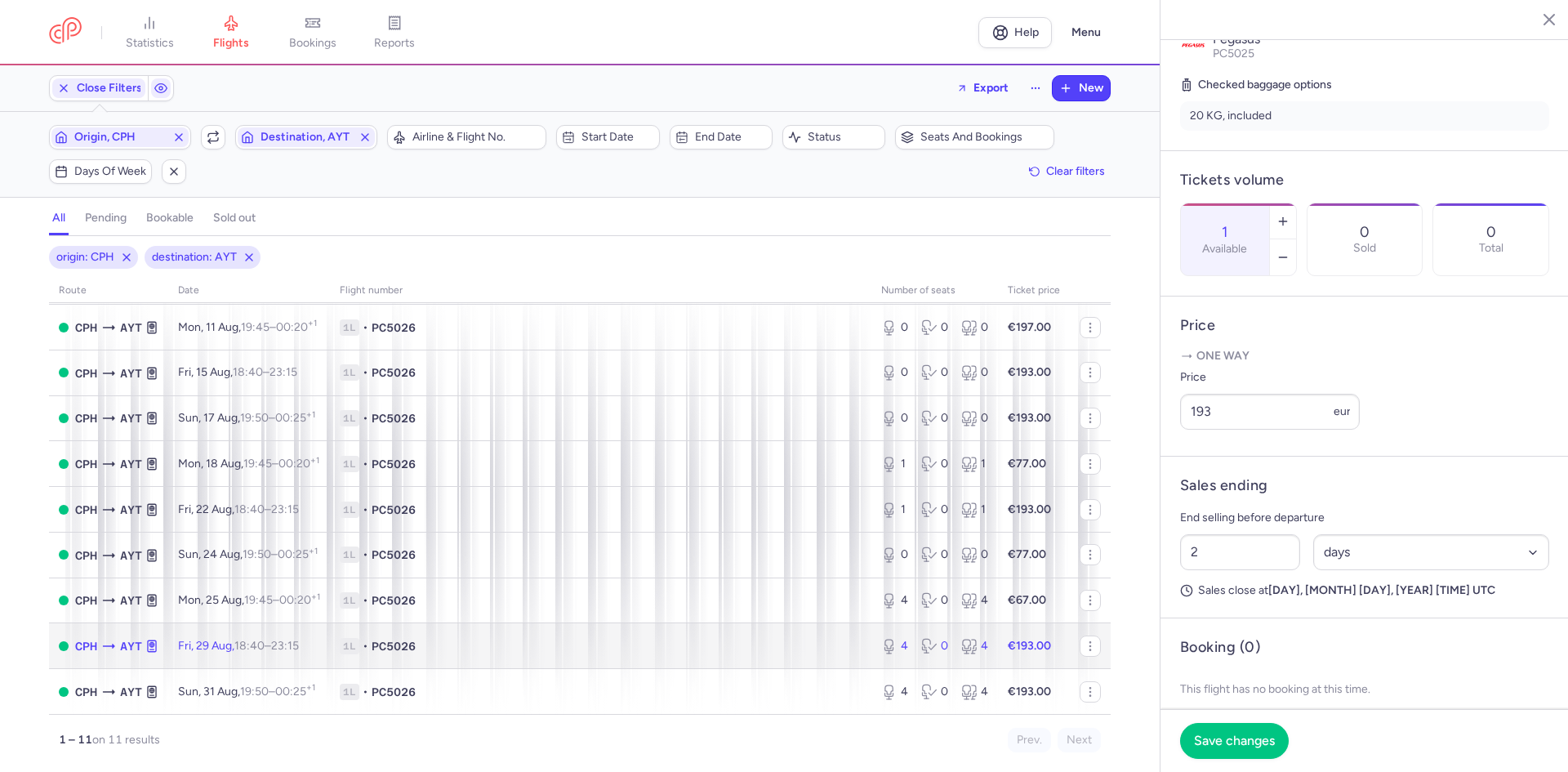 click on "1L" at bounding box center [350, 646] 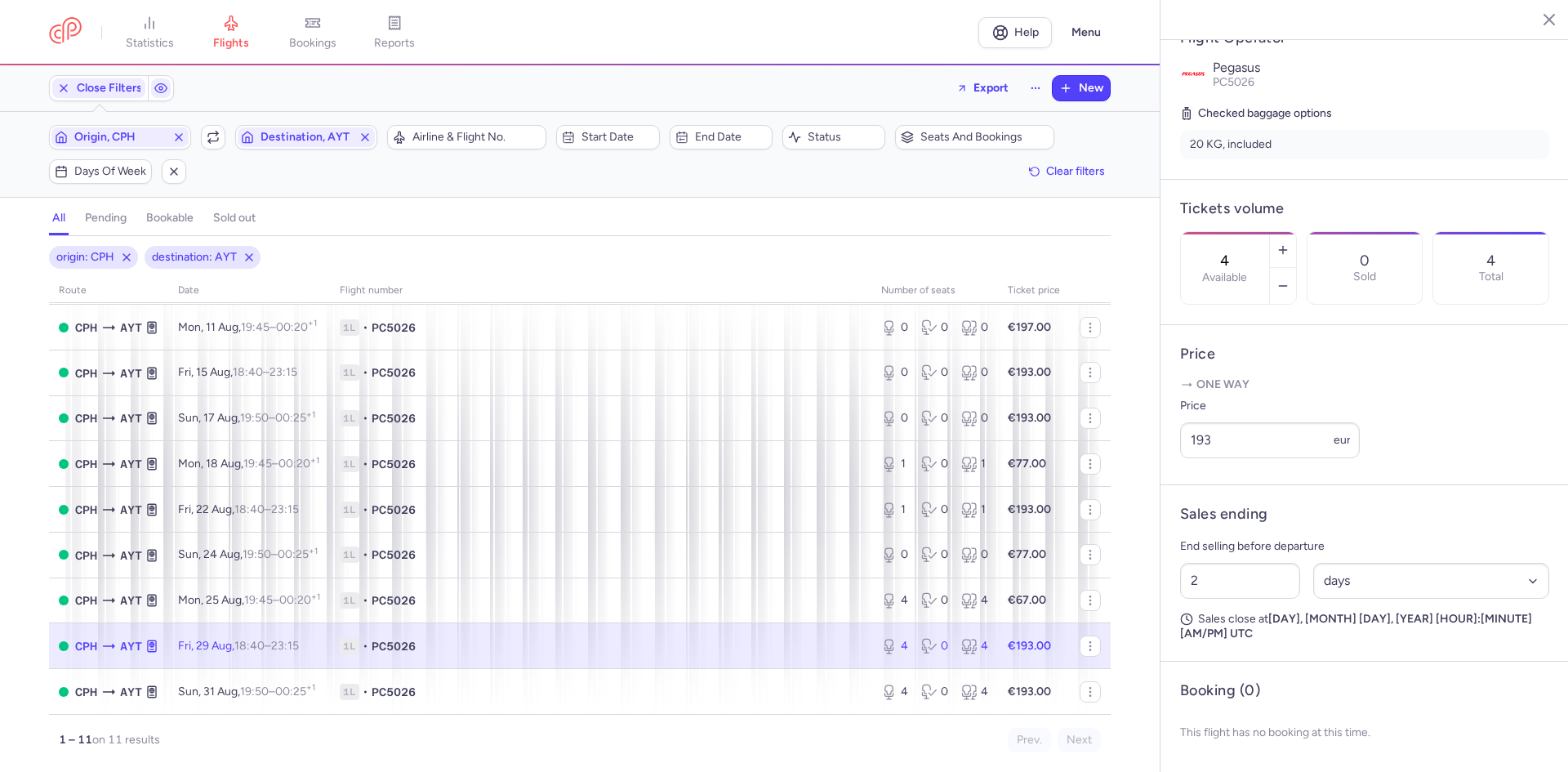 click on "4  Available" at bounding box center [1225, 268] 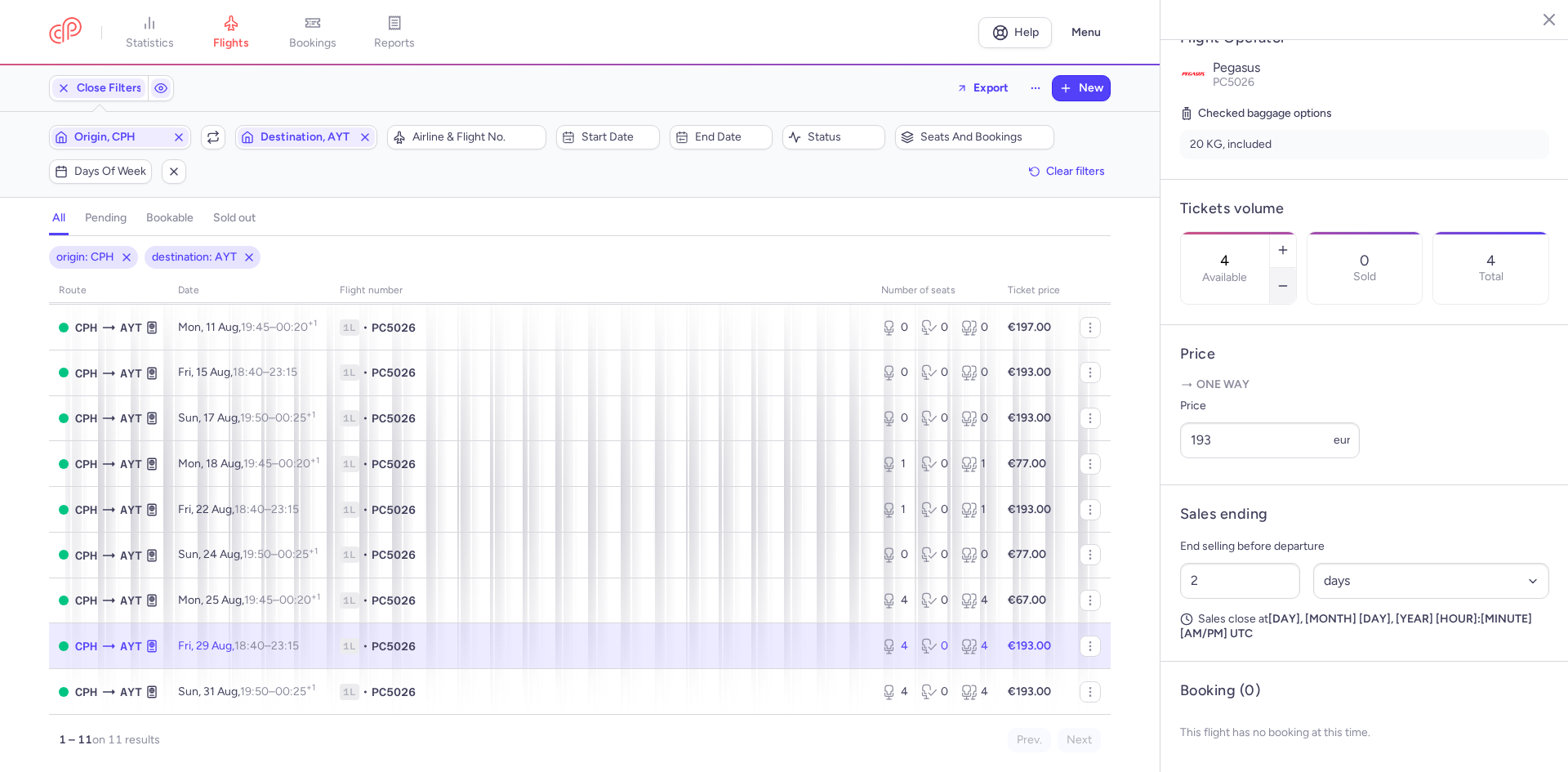 click 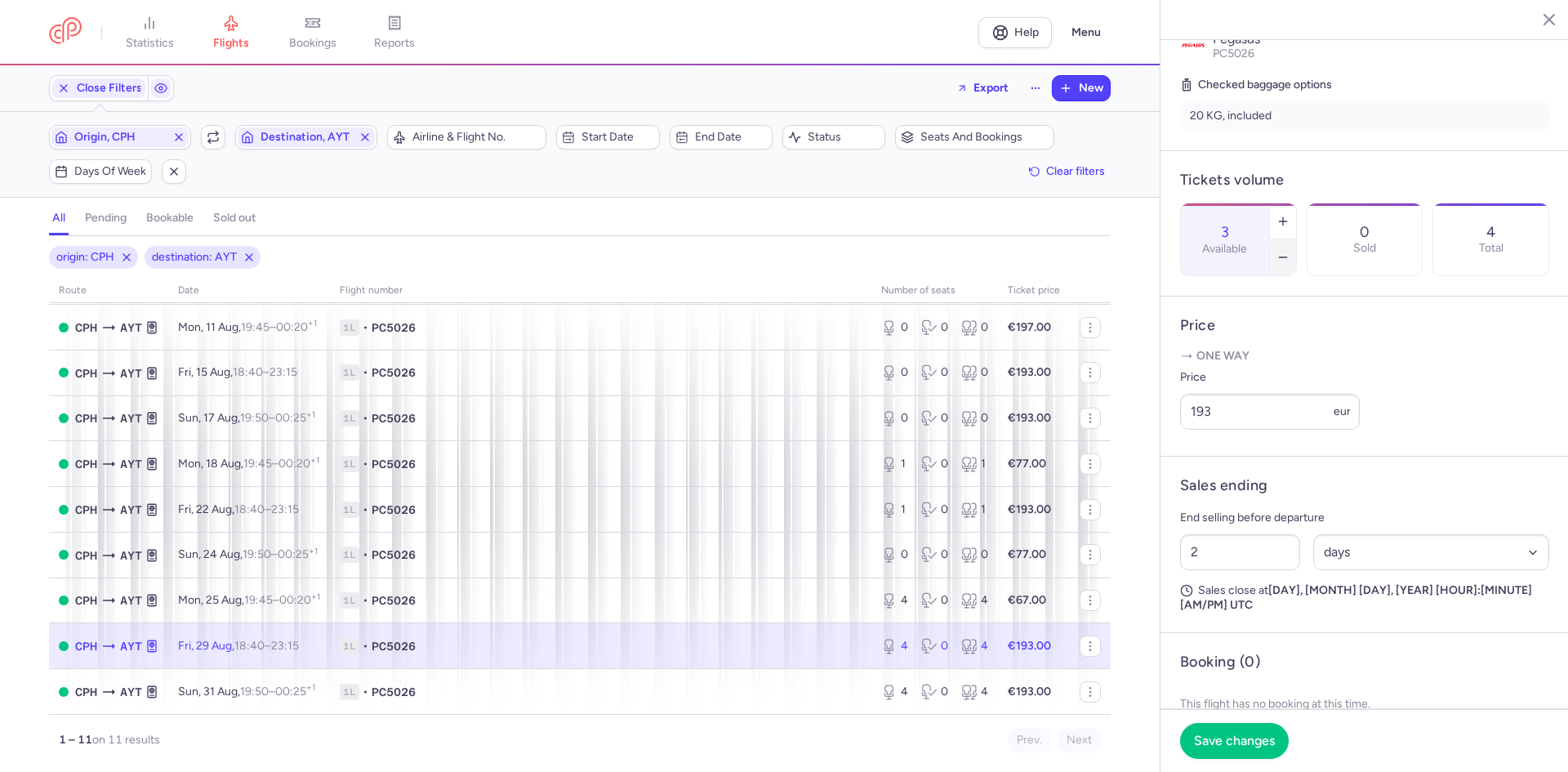 click 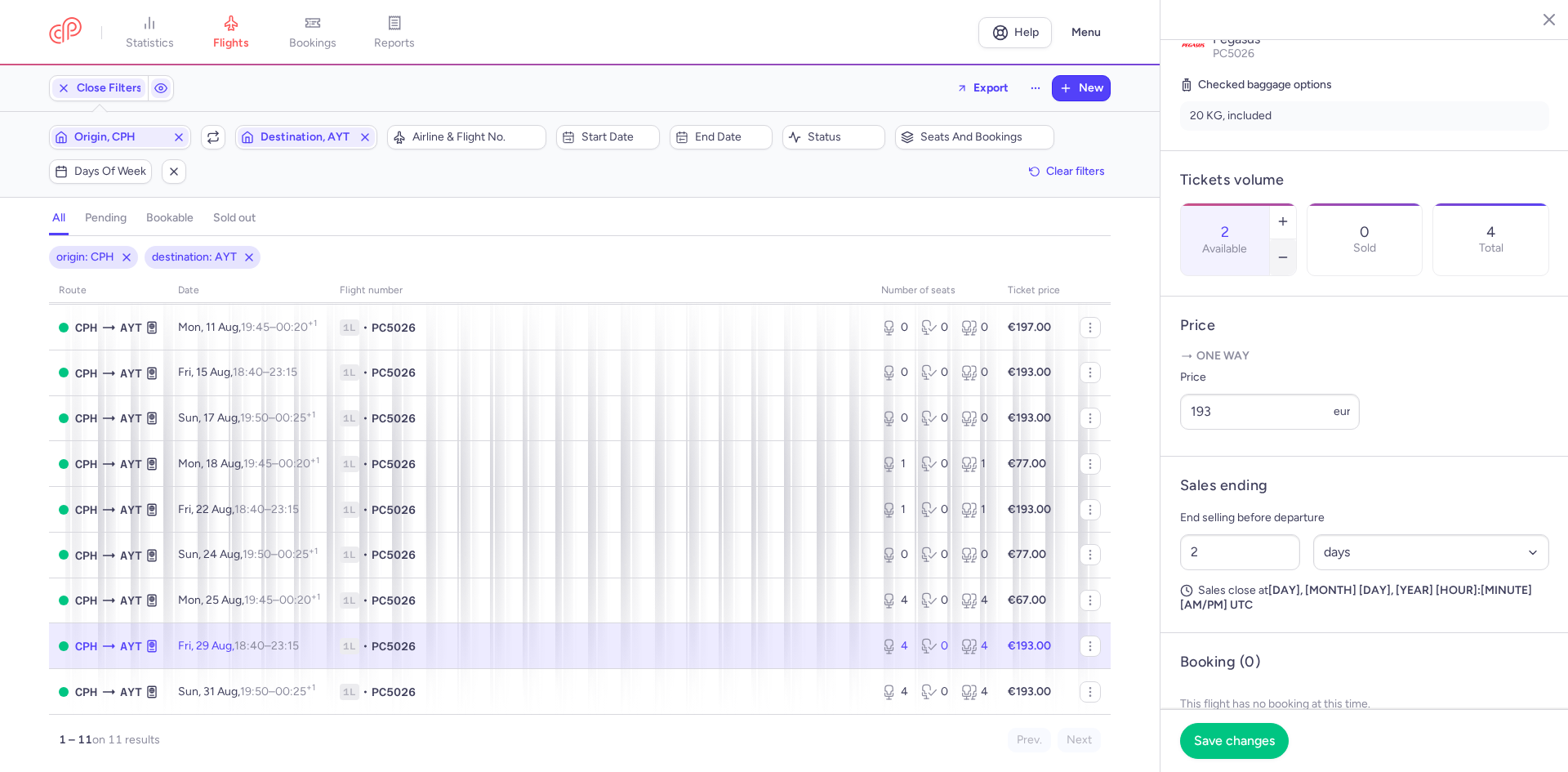 click 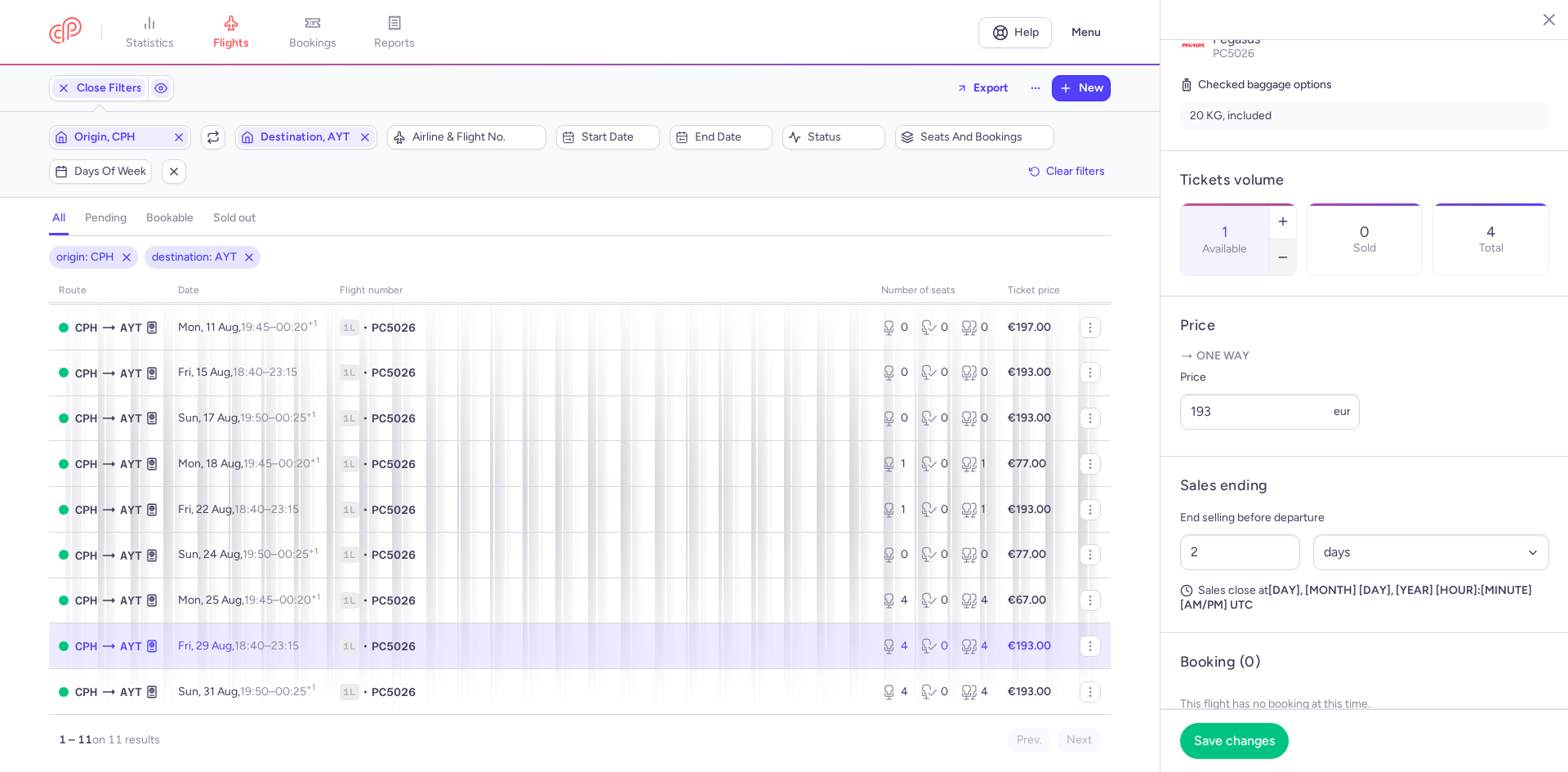 click 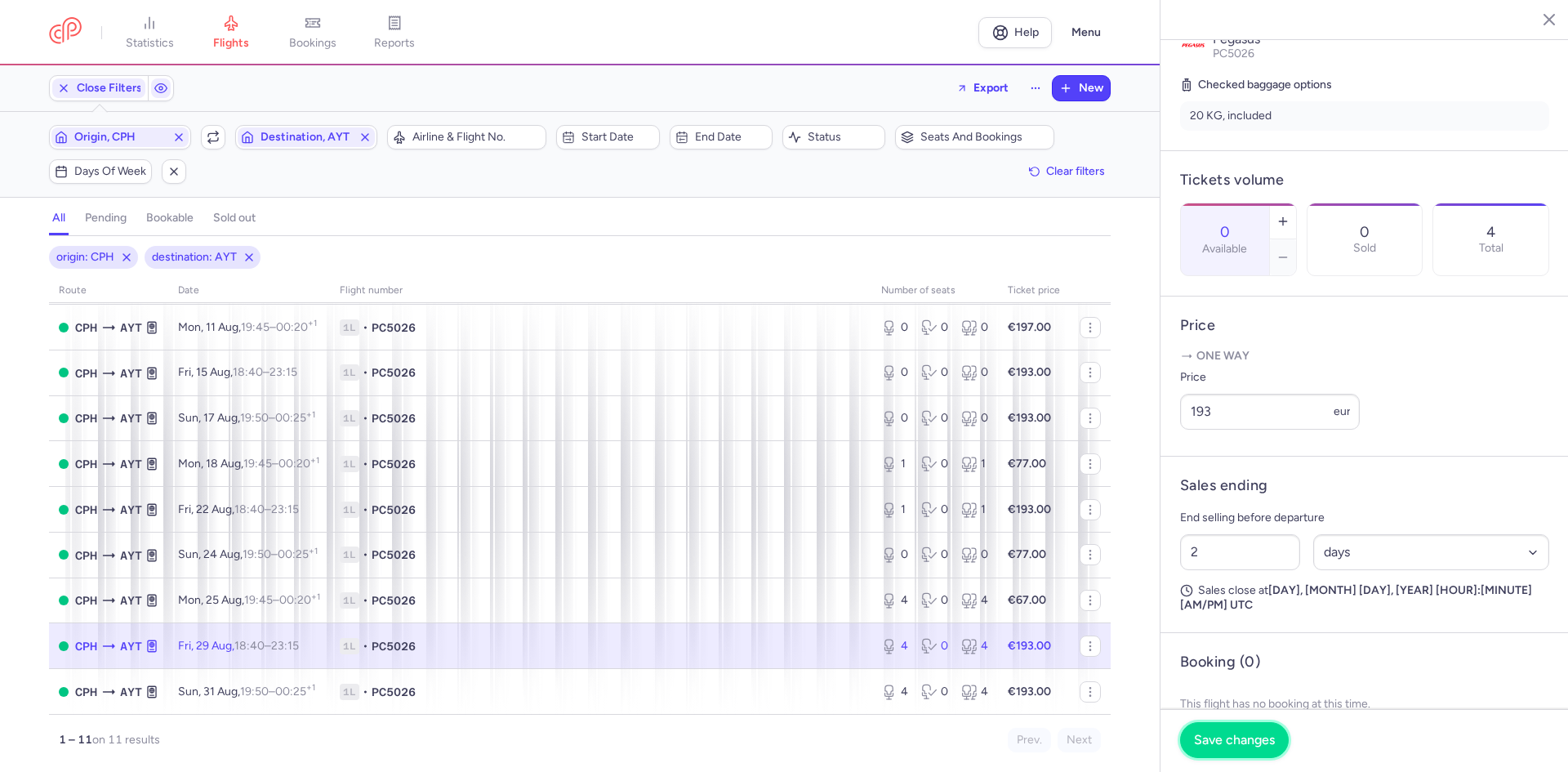 click on "Save changes" at bounding box center (1234, 740) 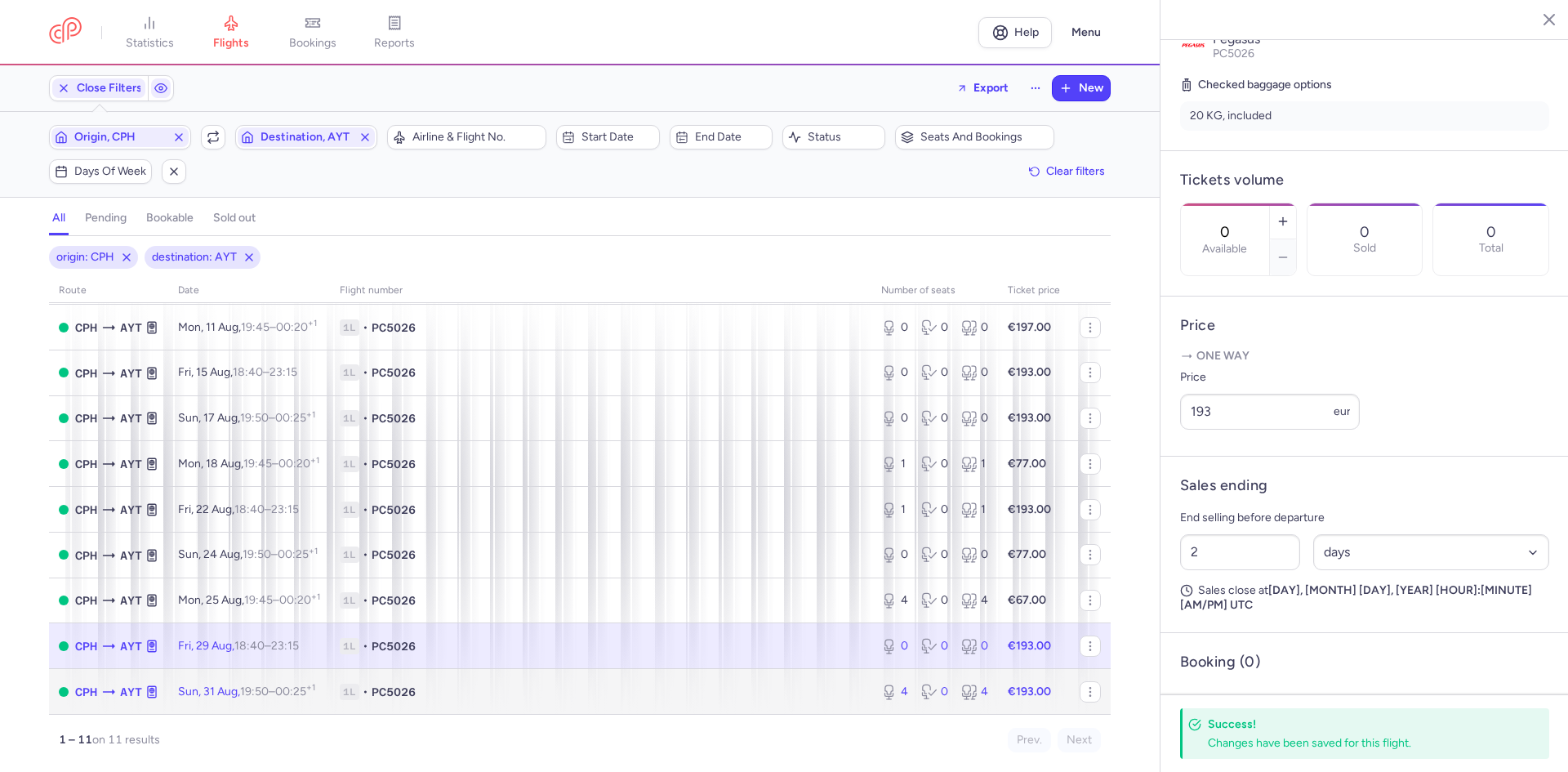 click on "1L • PC5026" 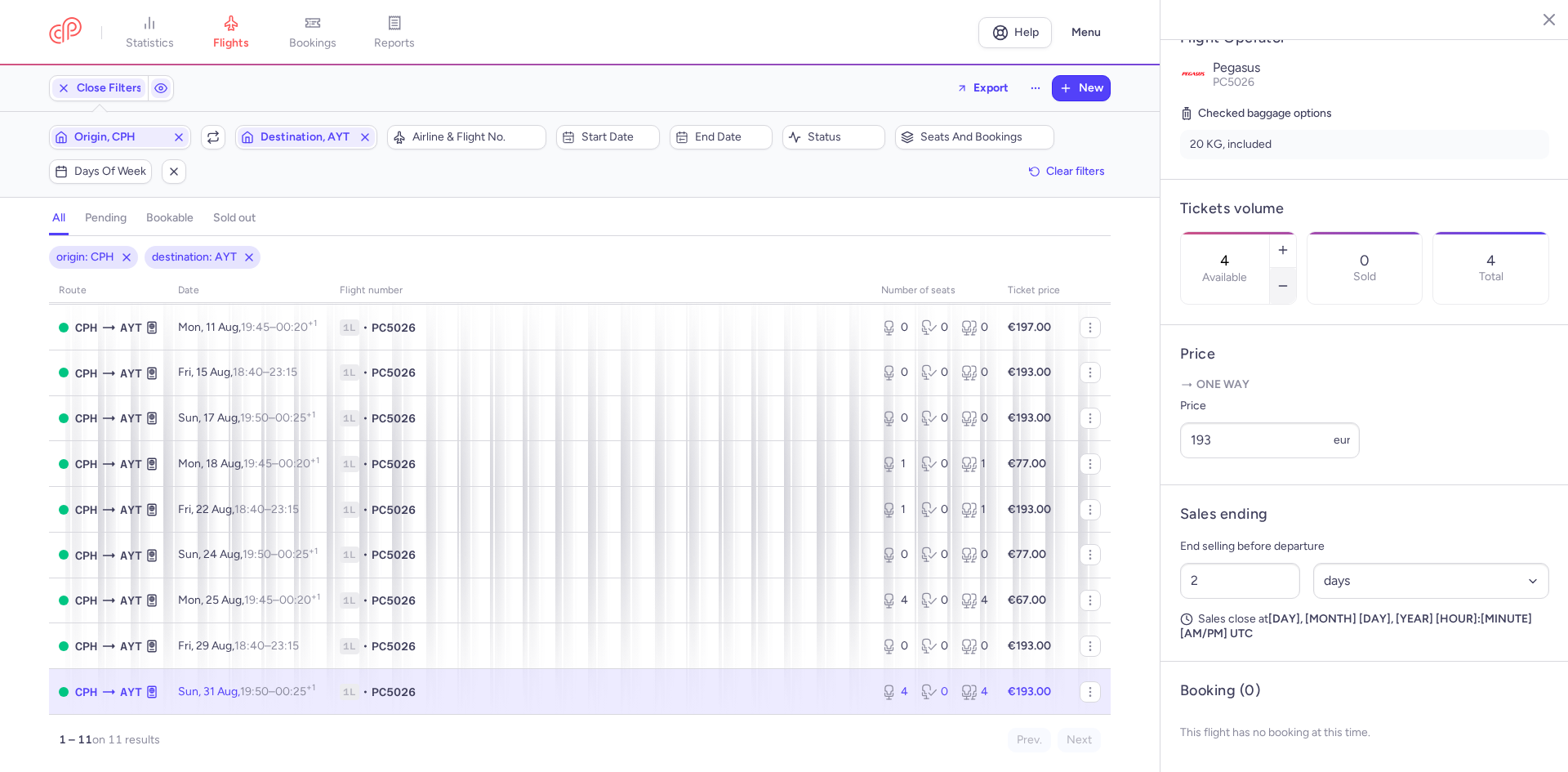 click 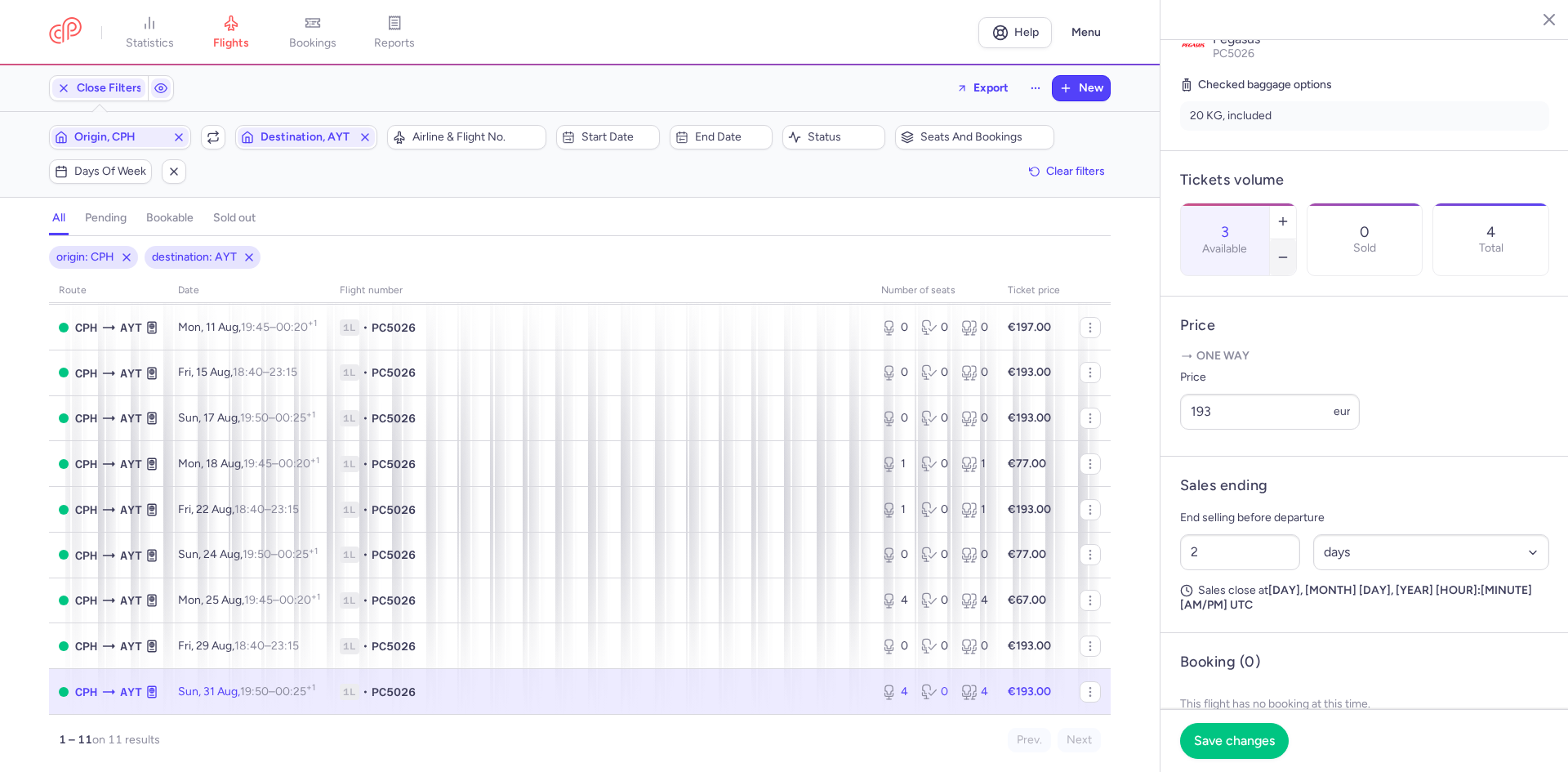 click 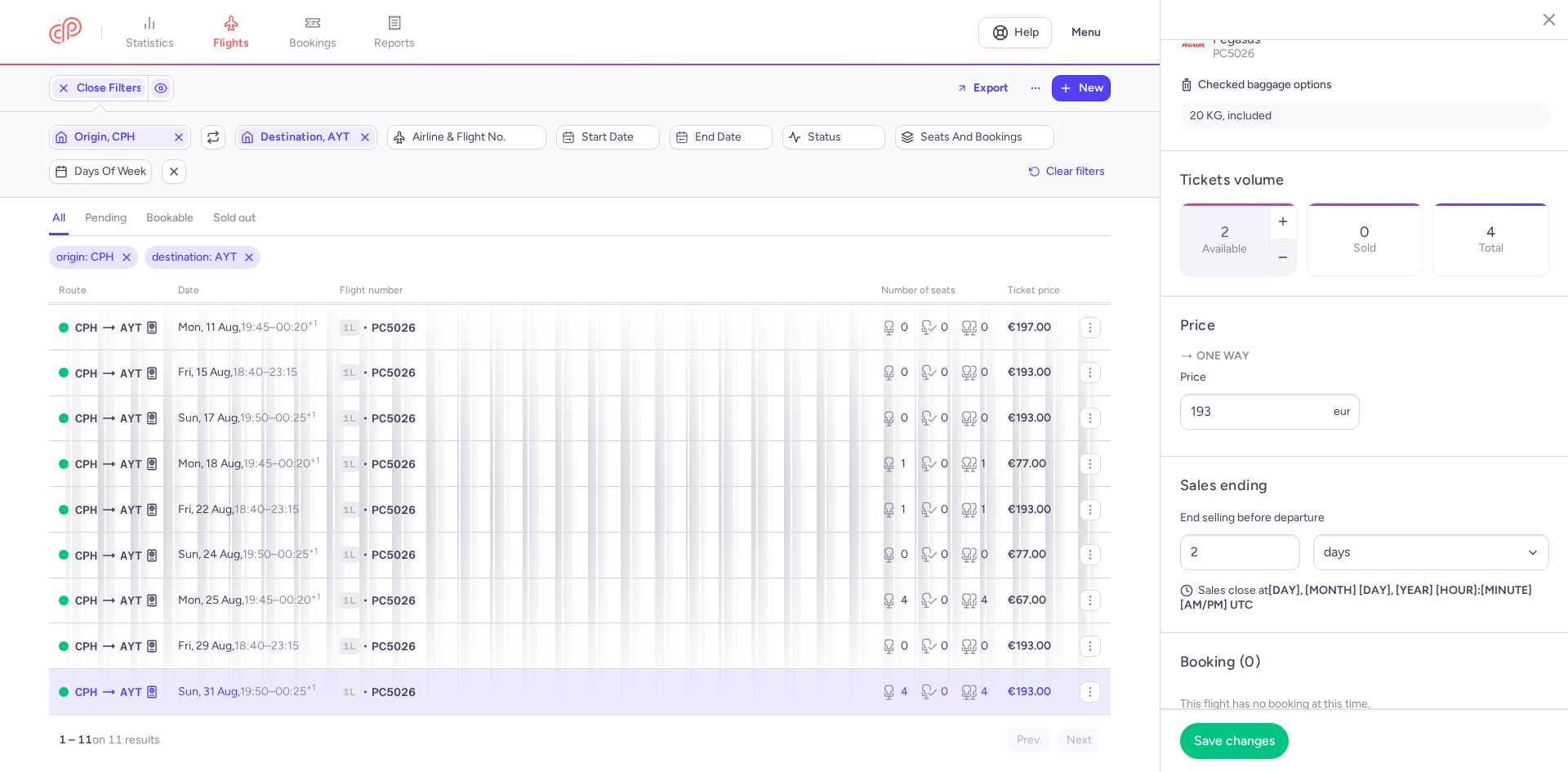 click 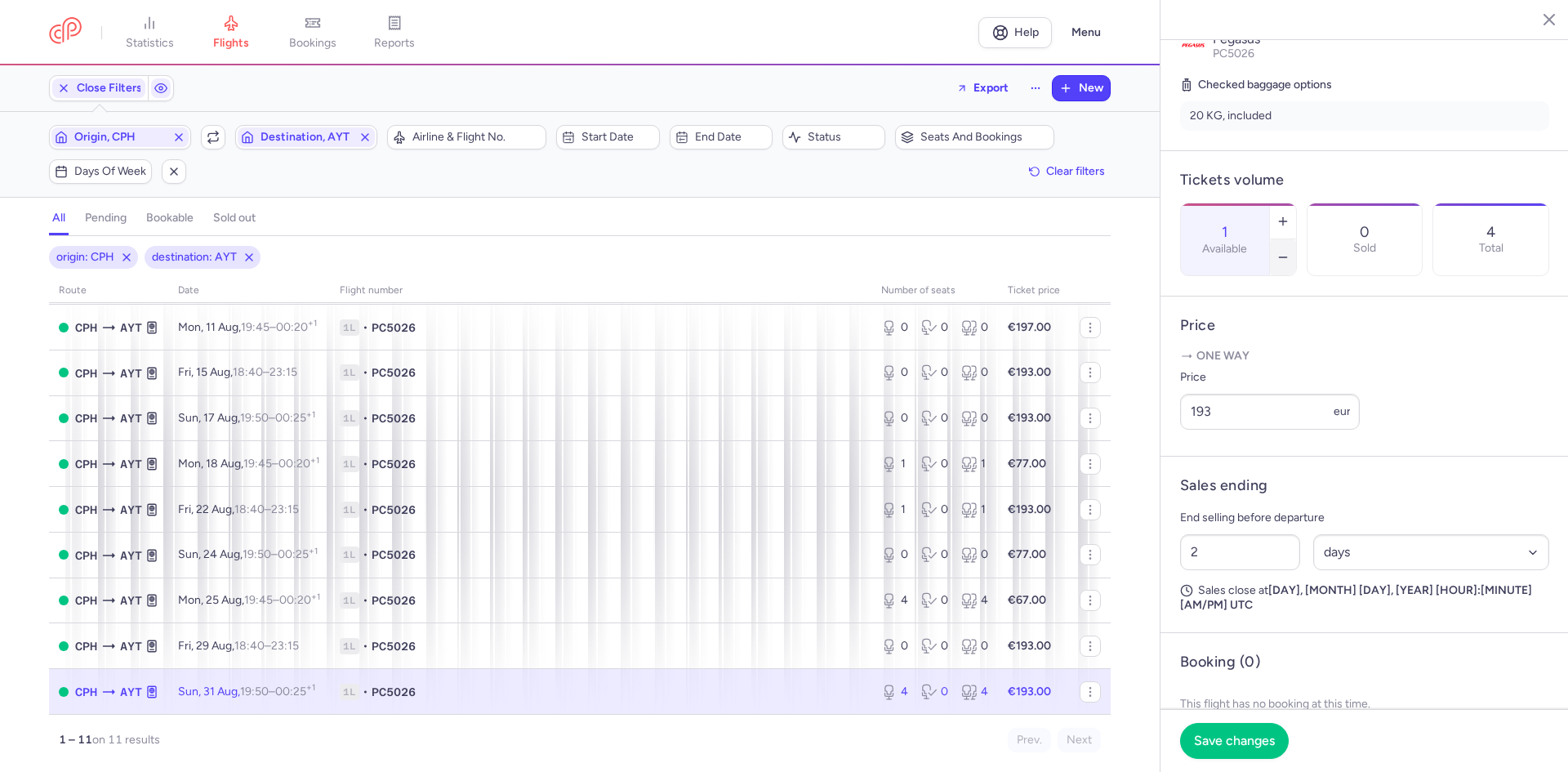 click 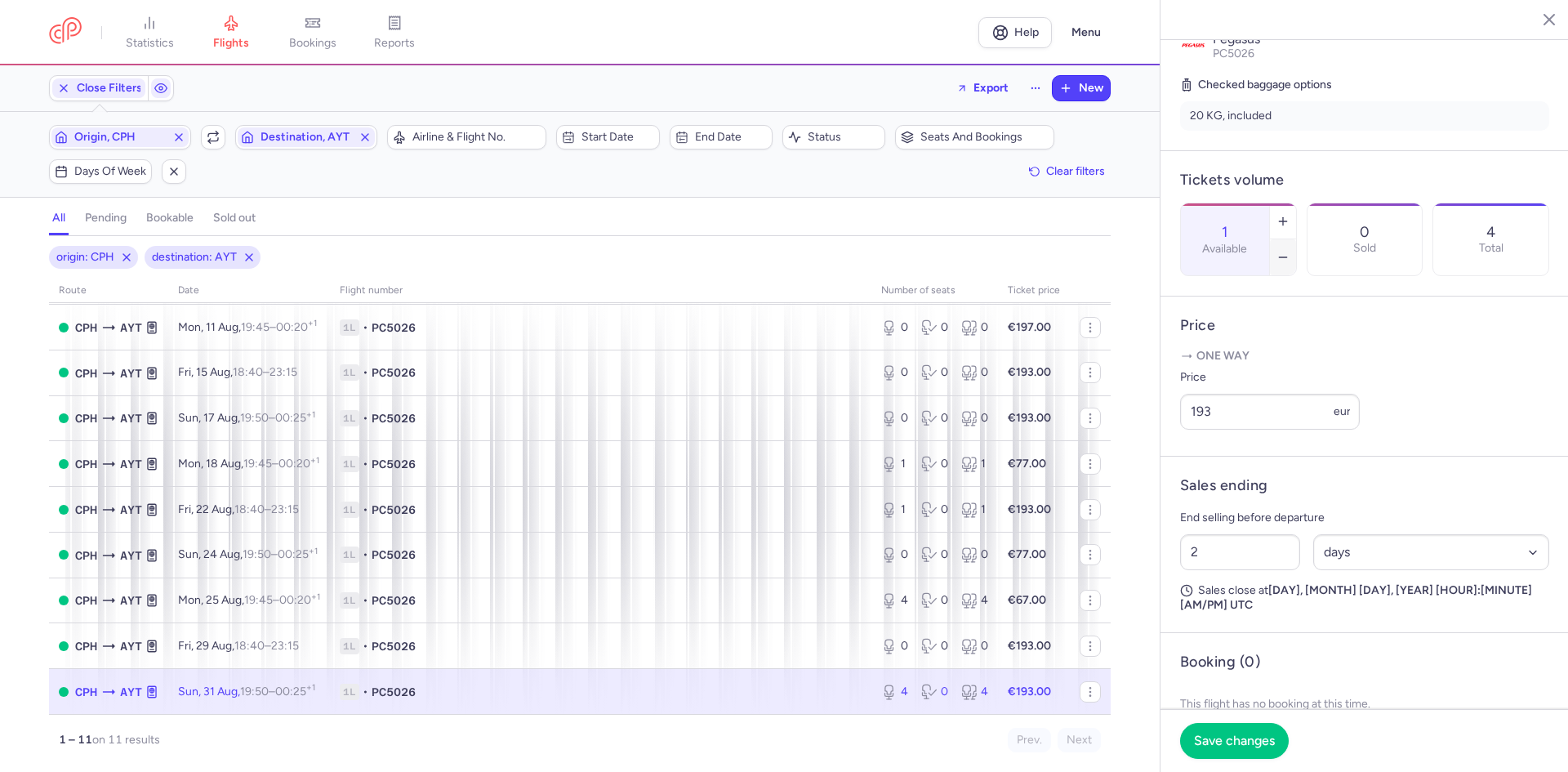 type on "0" 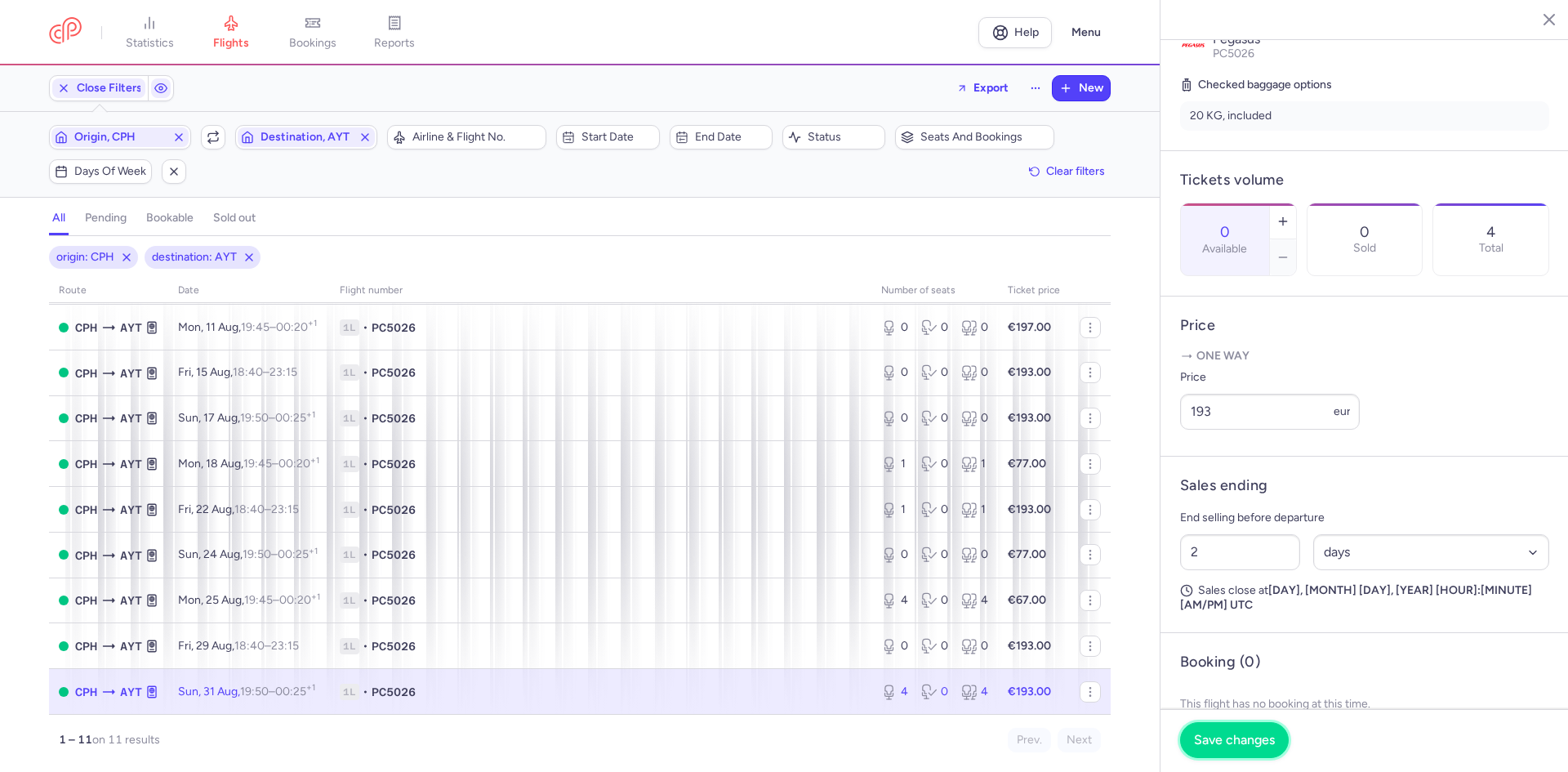 click on "Save changes" at bounding box center [1234, 740] 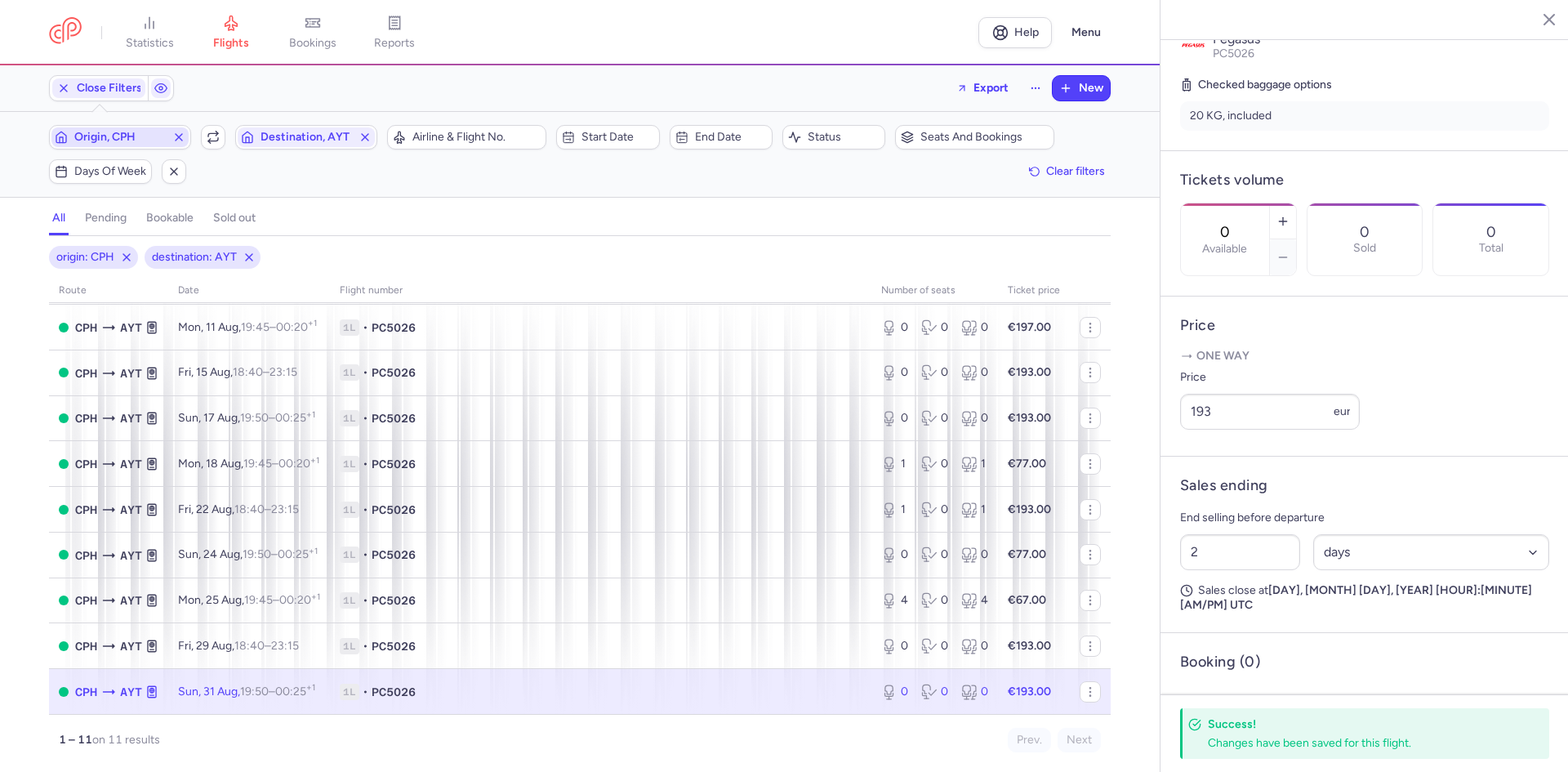 click on "Origin, CPH" at bounding box center [120, 137] 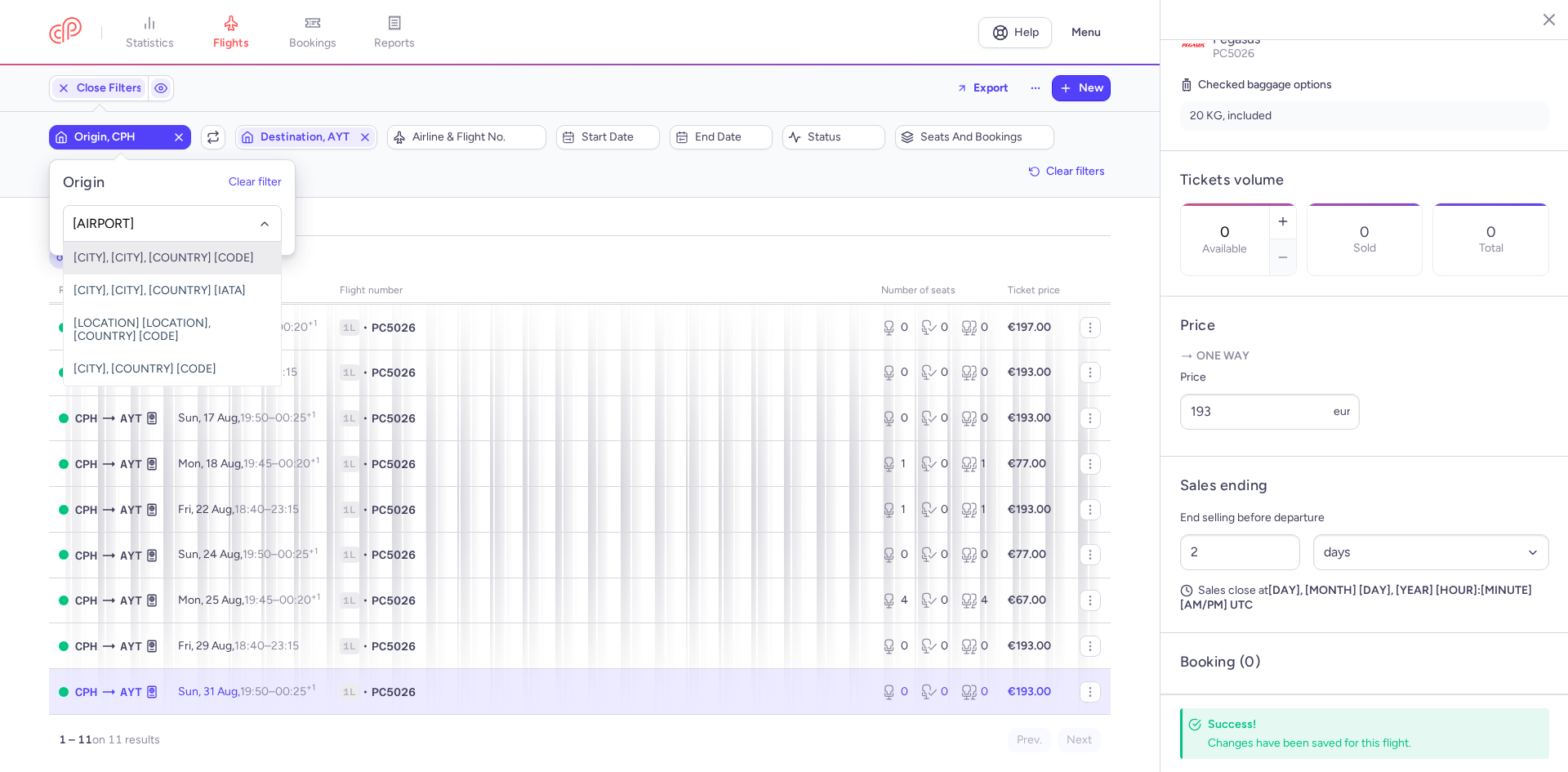 type on "[AIRPORT]" 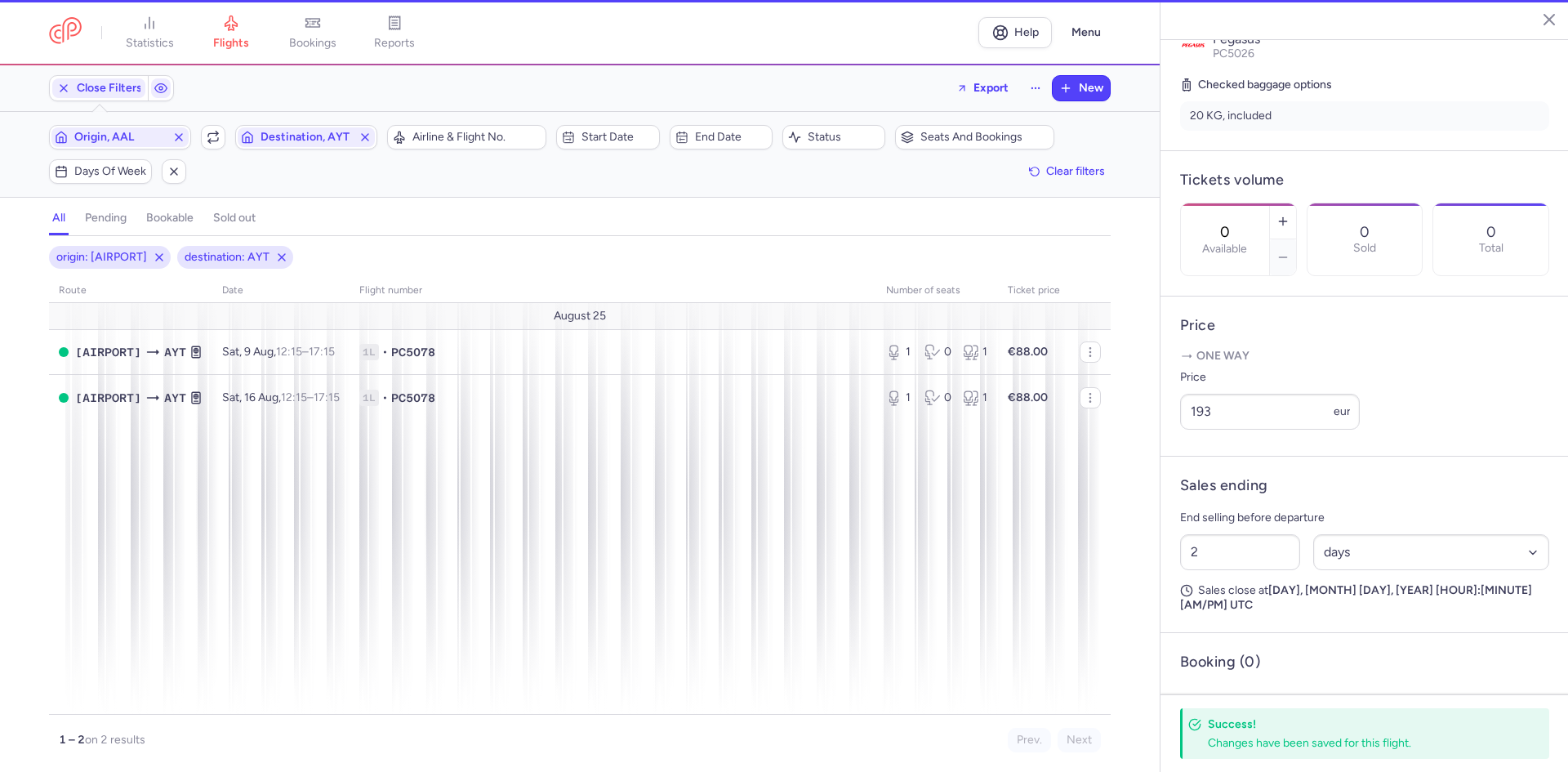 scroll, scrollTop: 0, scrollLeft: 0, axis: both 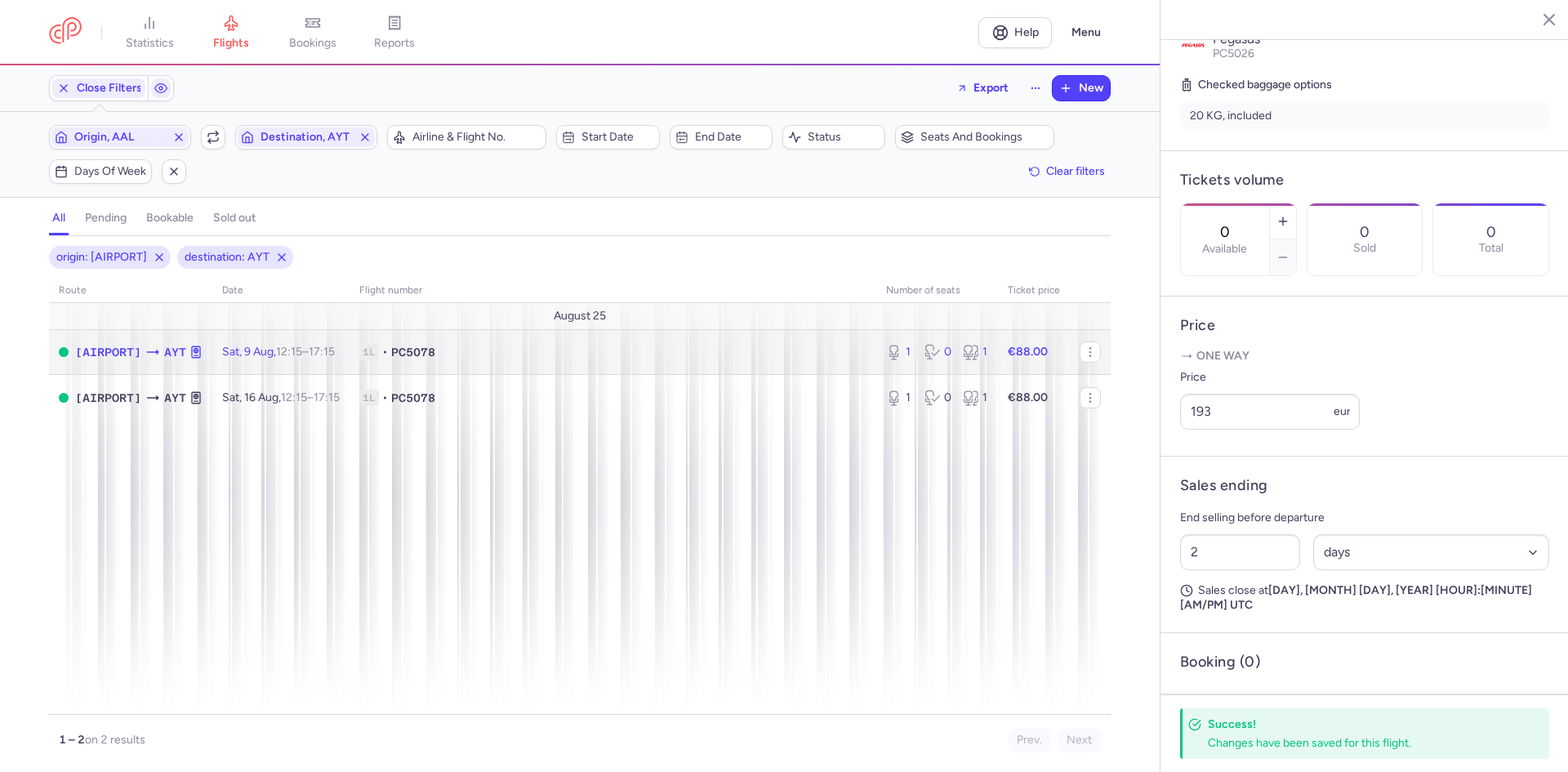 click on "1L • PC5078" 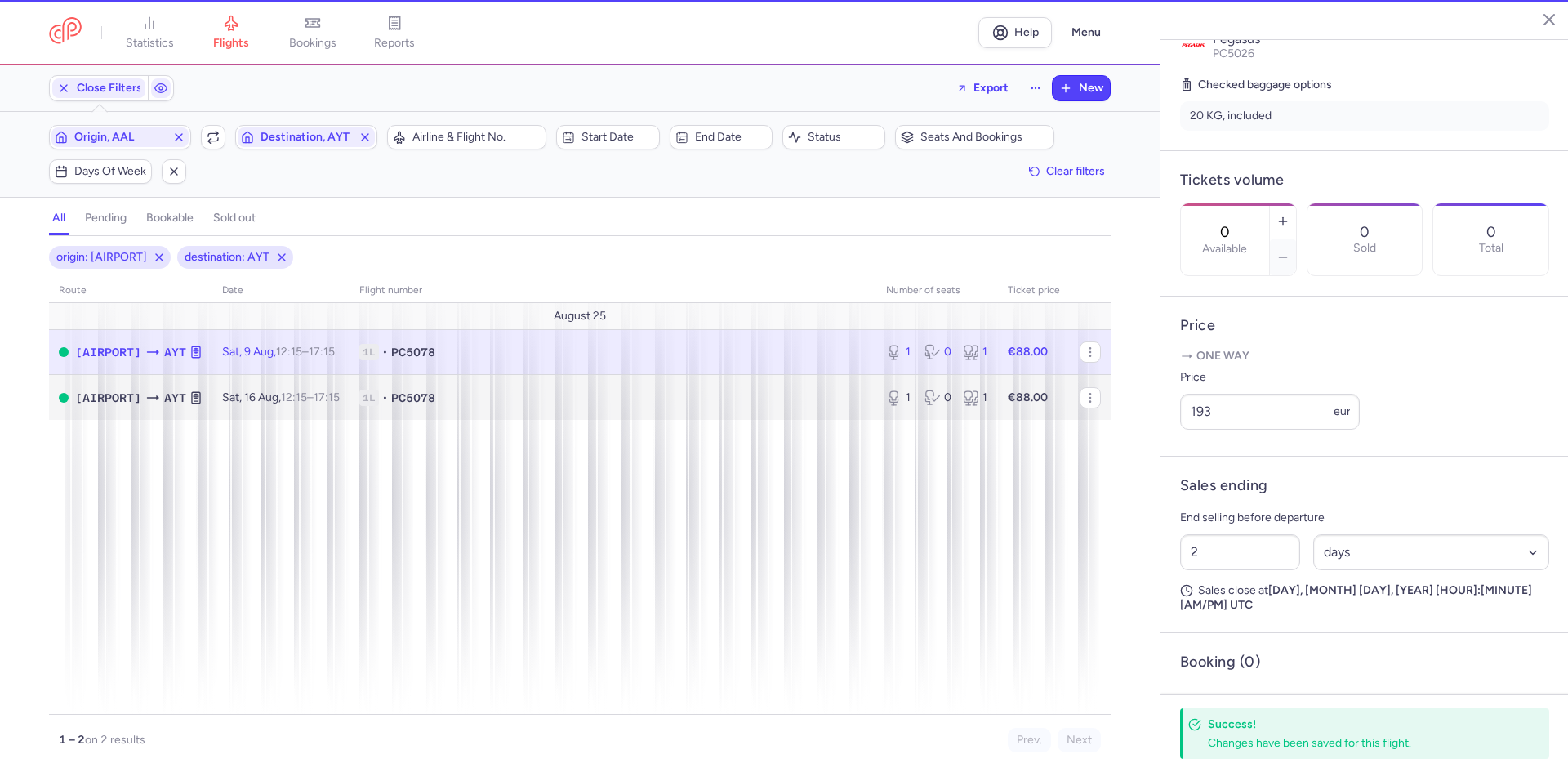 type on "1" 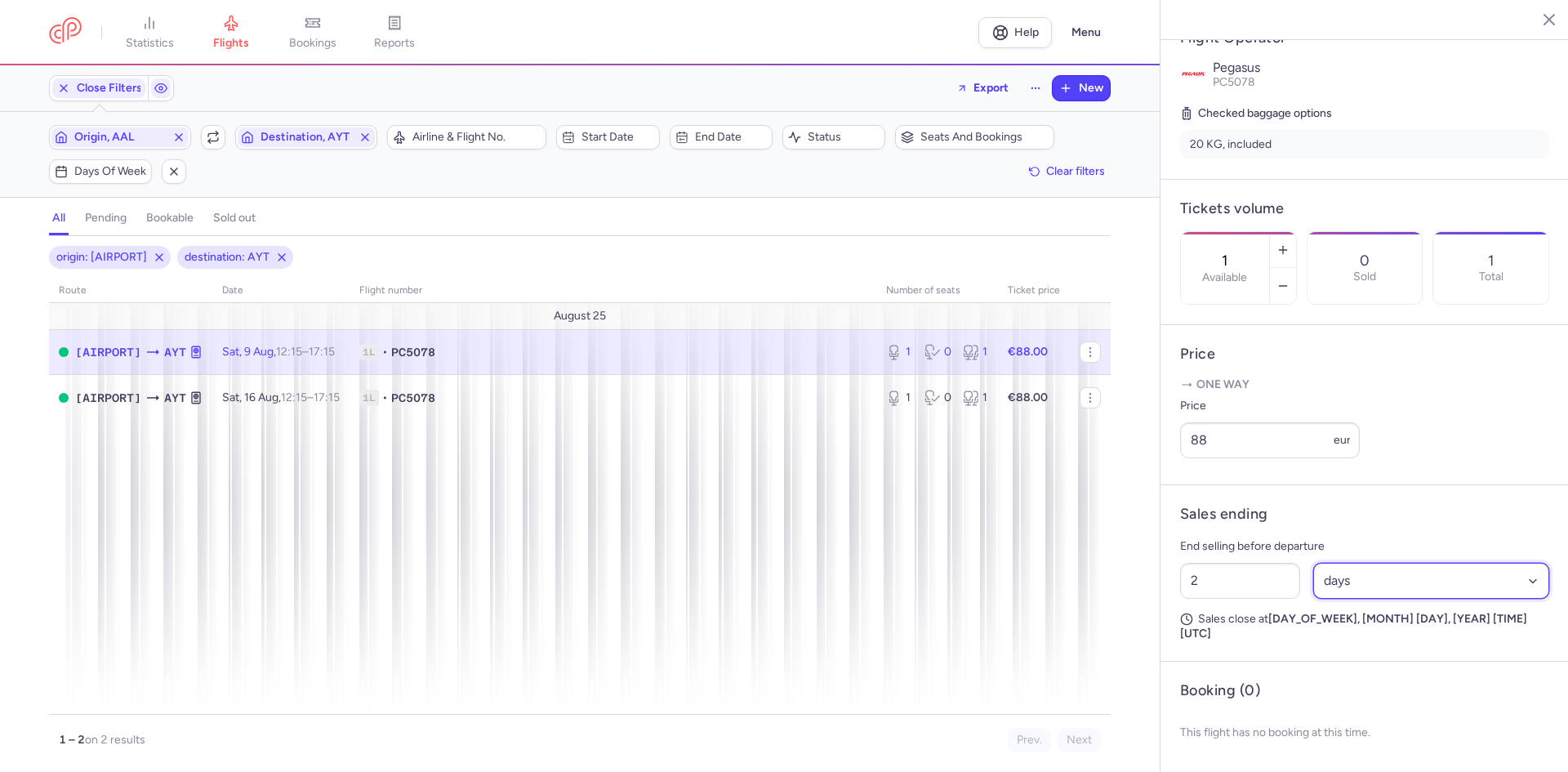 click on "Select an option hours days" at bounding box center [1432, 581] 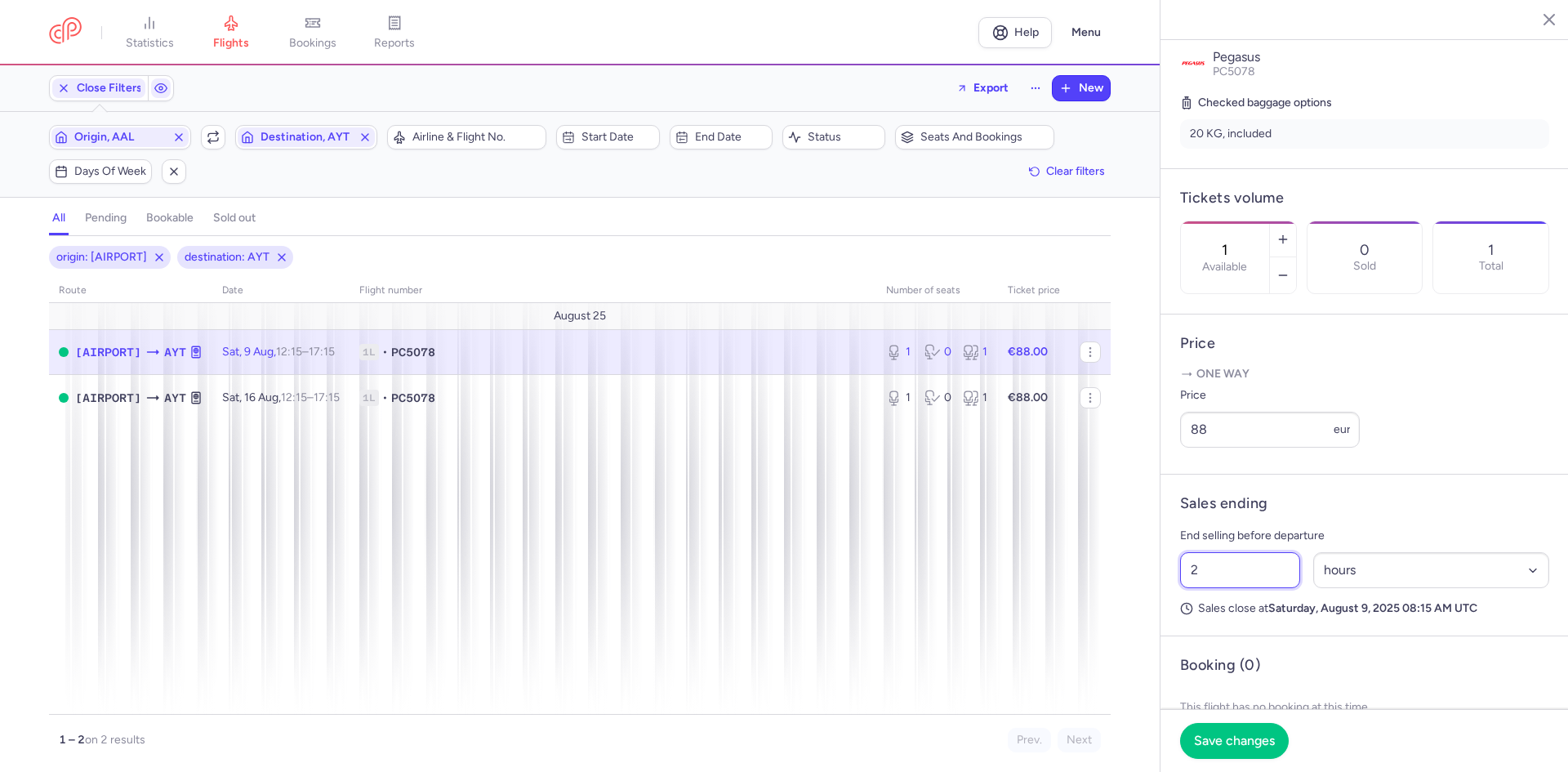 drag, startPoint x: 1236, startPoint y: 592, endPoint x: 1150, endPoint y: 595, distance: 86.05231 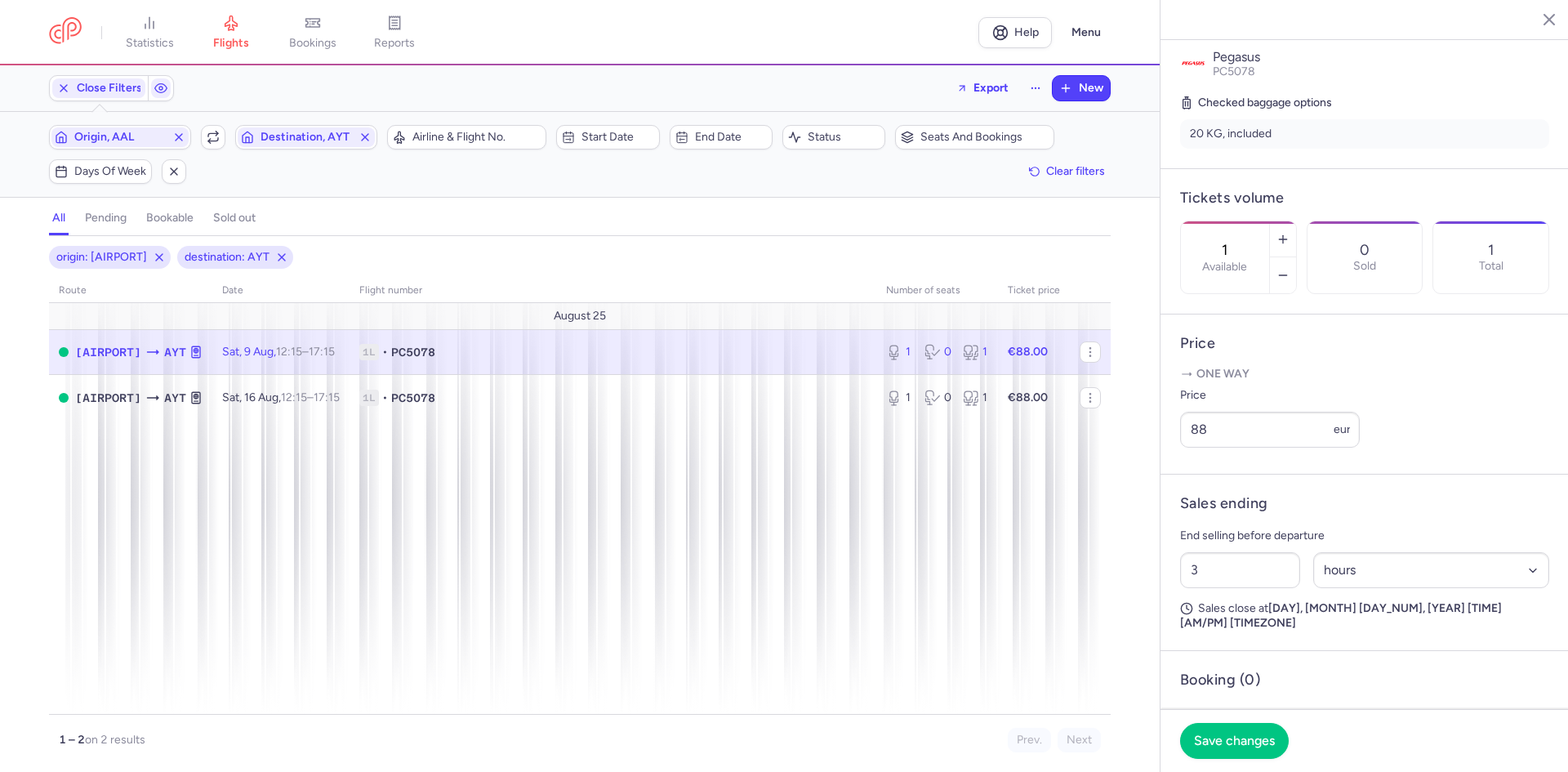 click on "Save changes" 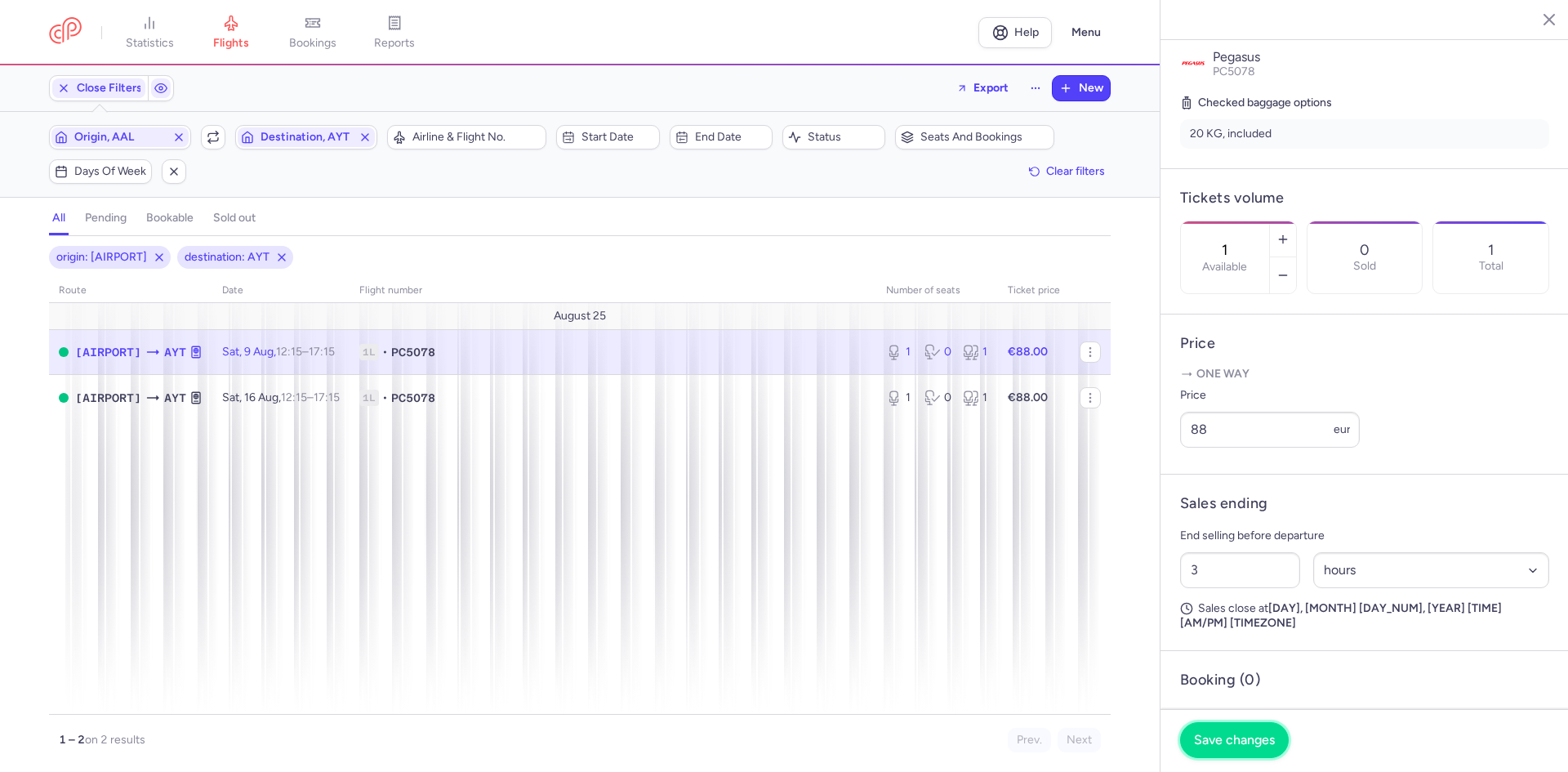 click on "Save changes" at bounding box center [1234, 740] 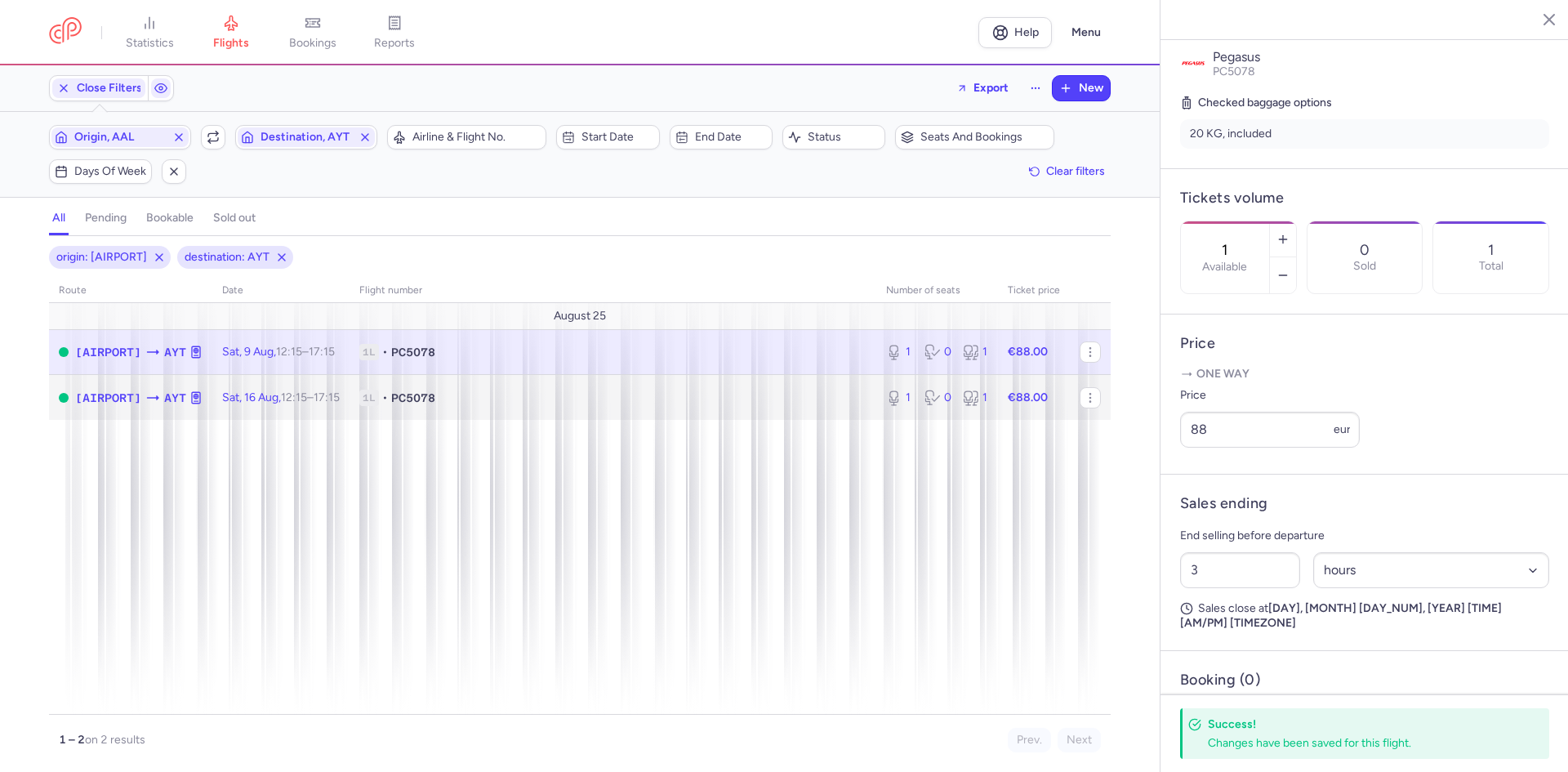 click on "1L • PC5078" 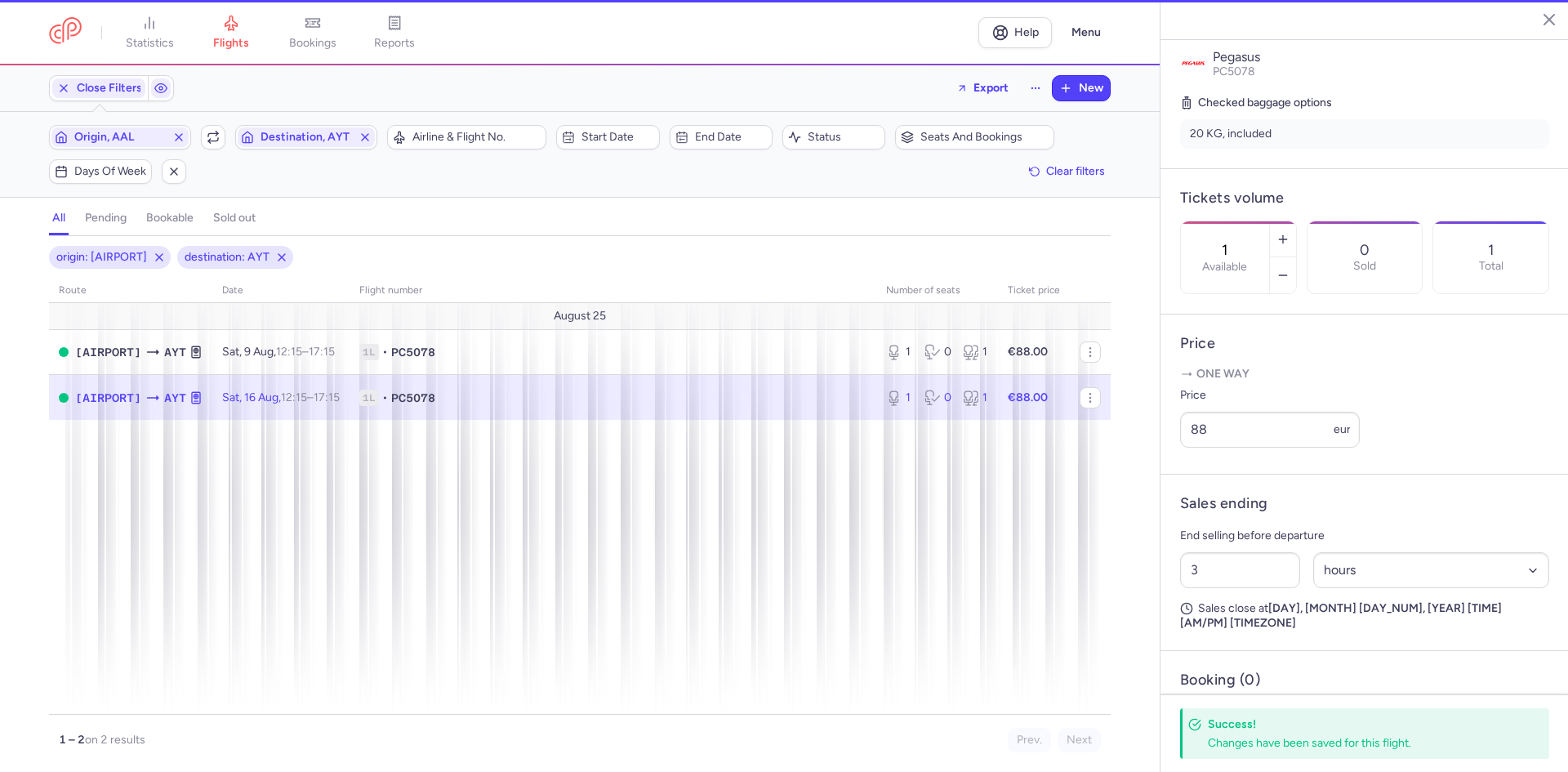 type on "2" 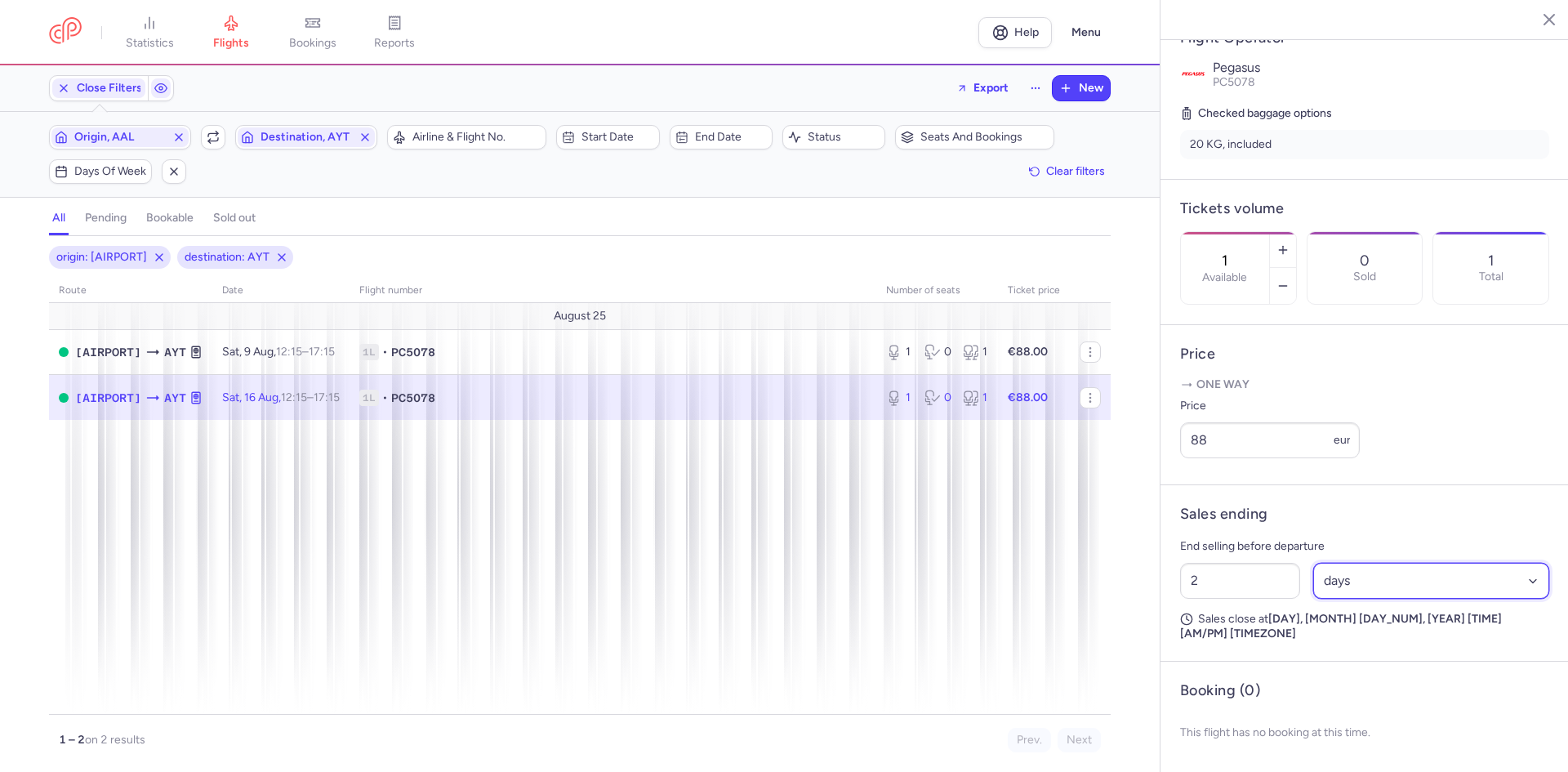 click on "Select an option hours days" at bounding box center (1432, 581) 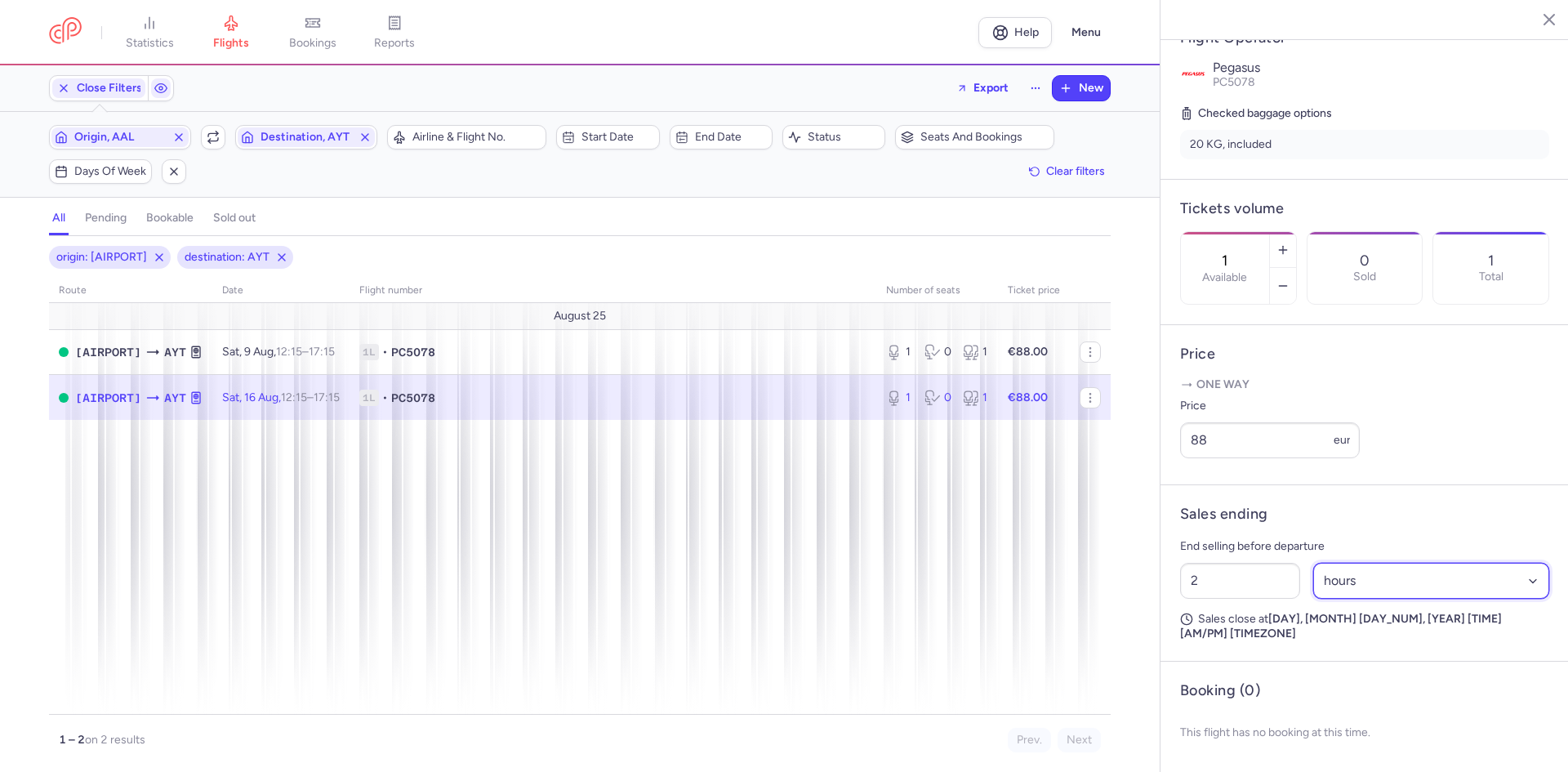 click on "Select an option hours days" at bounding box center [1432, 581] 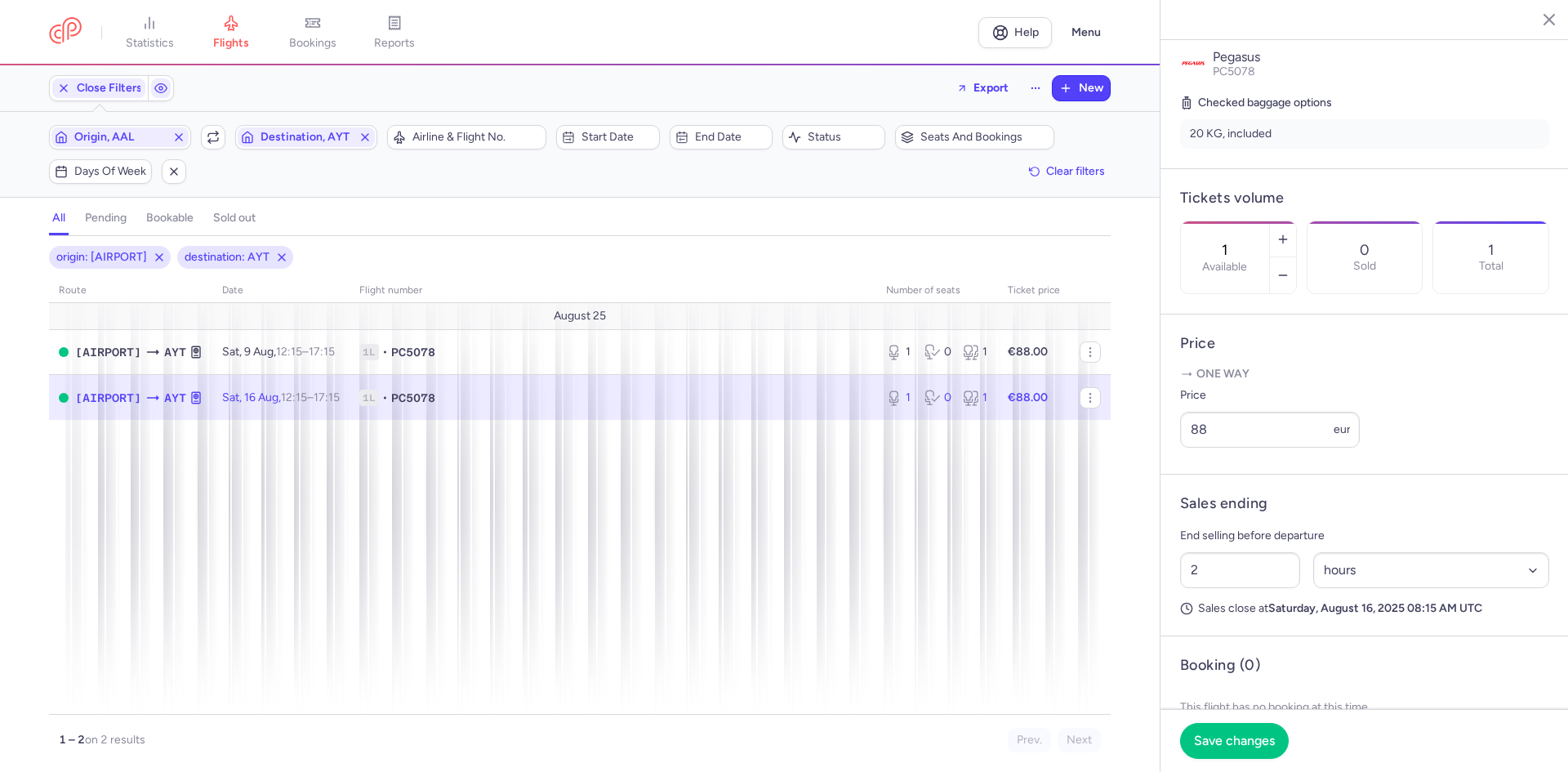 drag, startPoint x: 1240, startPoint y: 615, endPoint x: 1166, endPoint y: 602, distance: 75.133215 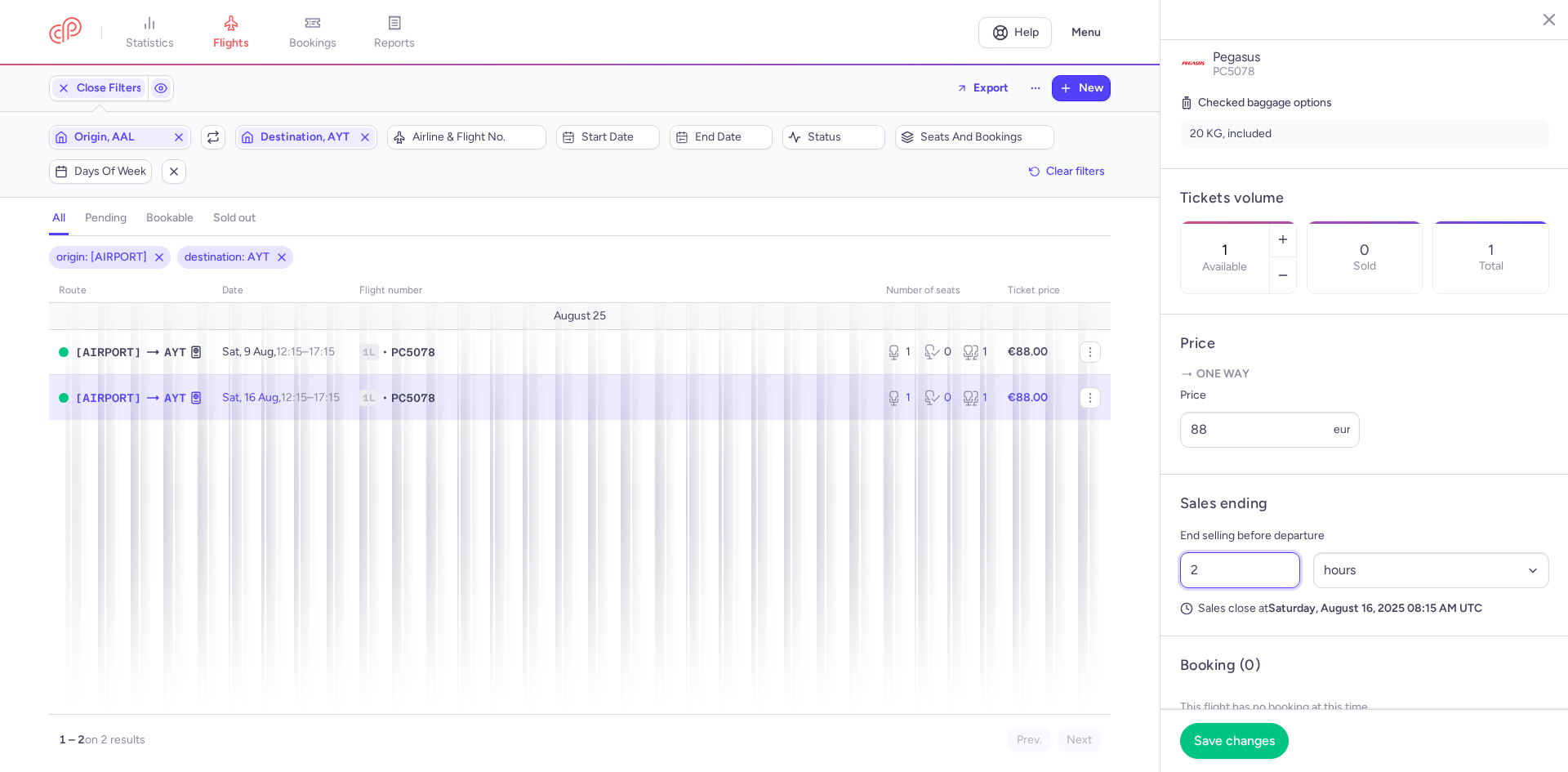 click on "2" at bounding box center (1240, 570) 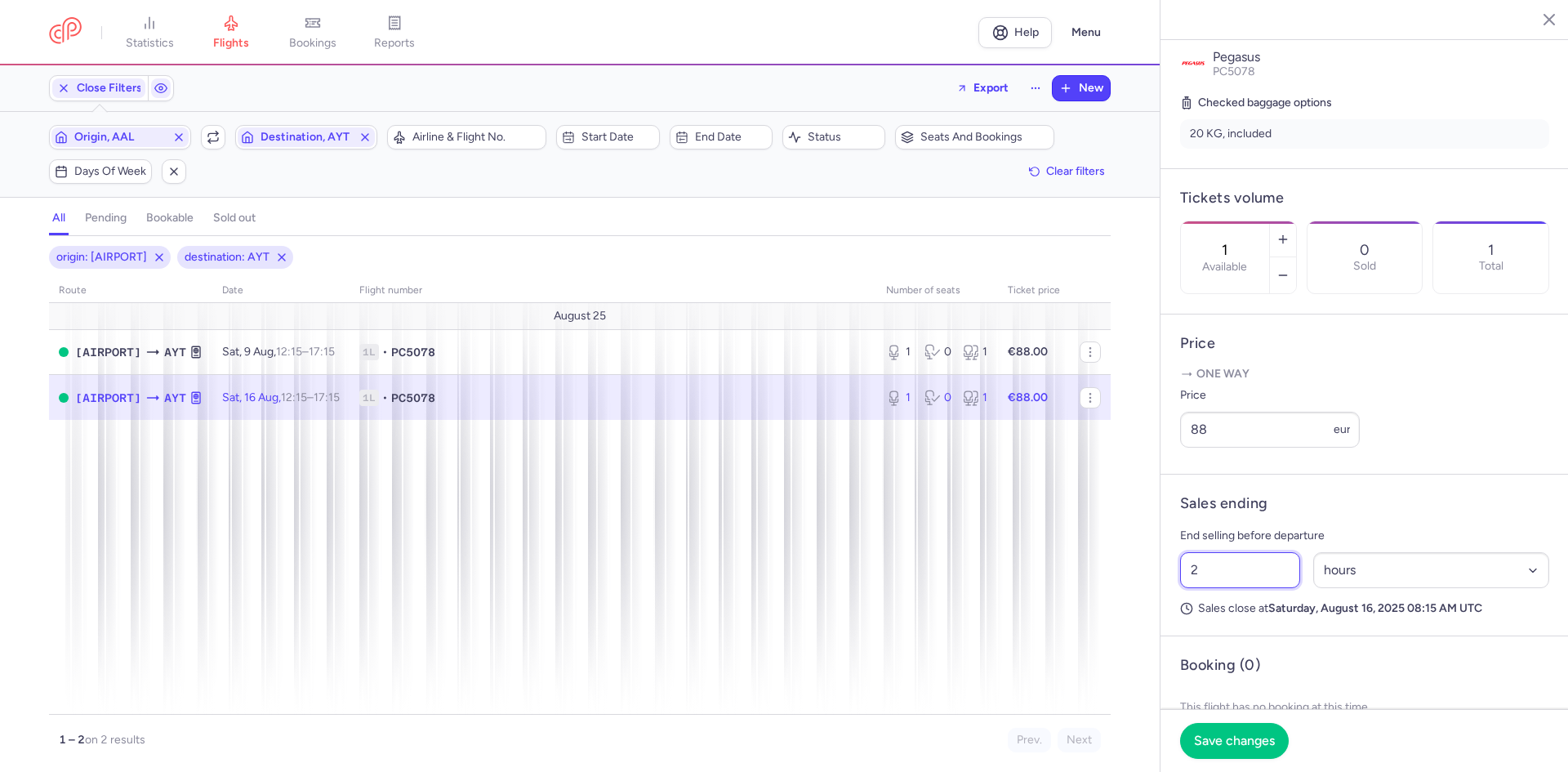 drag, startPoint x: 1205, startPoint y: 594, endPoint x: 1169, endPoint y: 596, distance: 36.055513 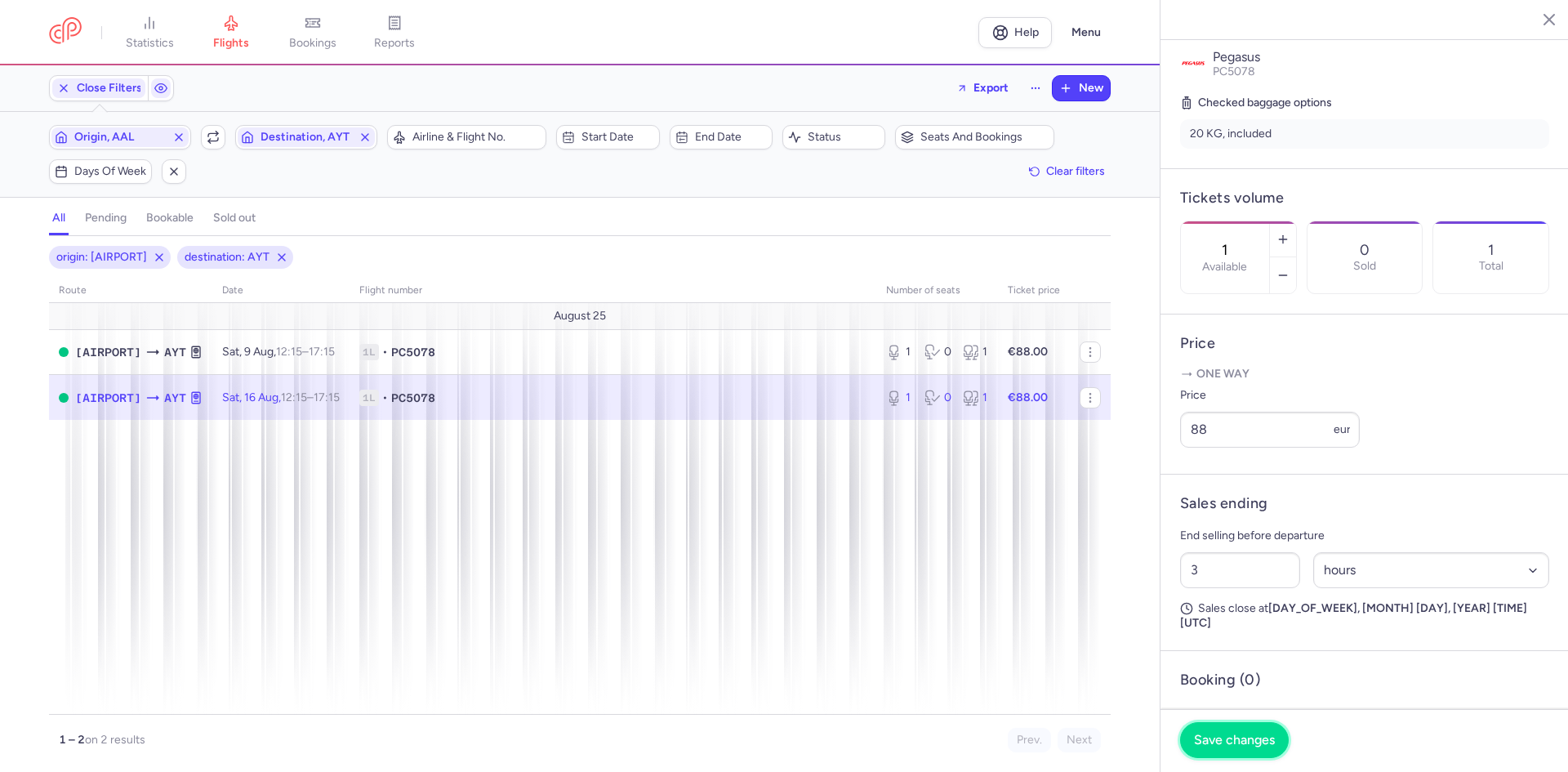 click on "Save changes" at bounding box center [1234, 740] 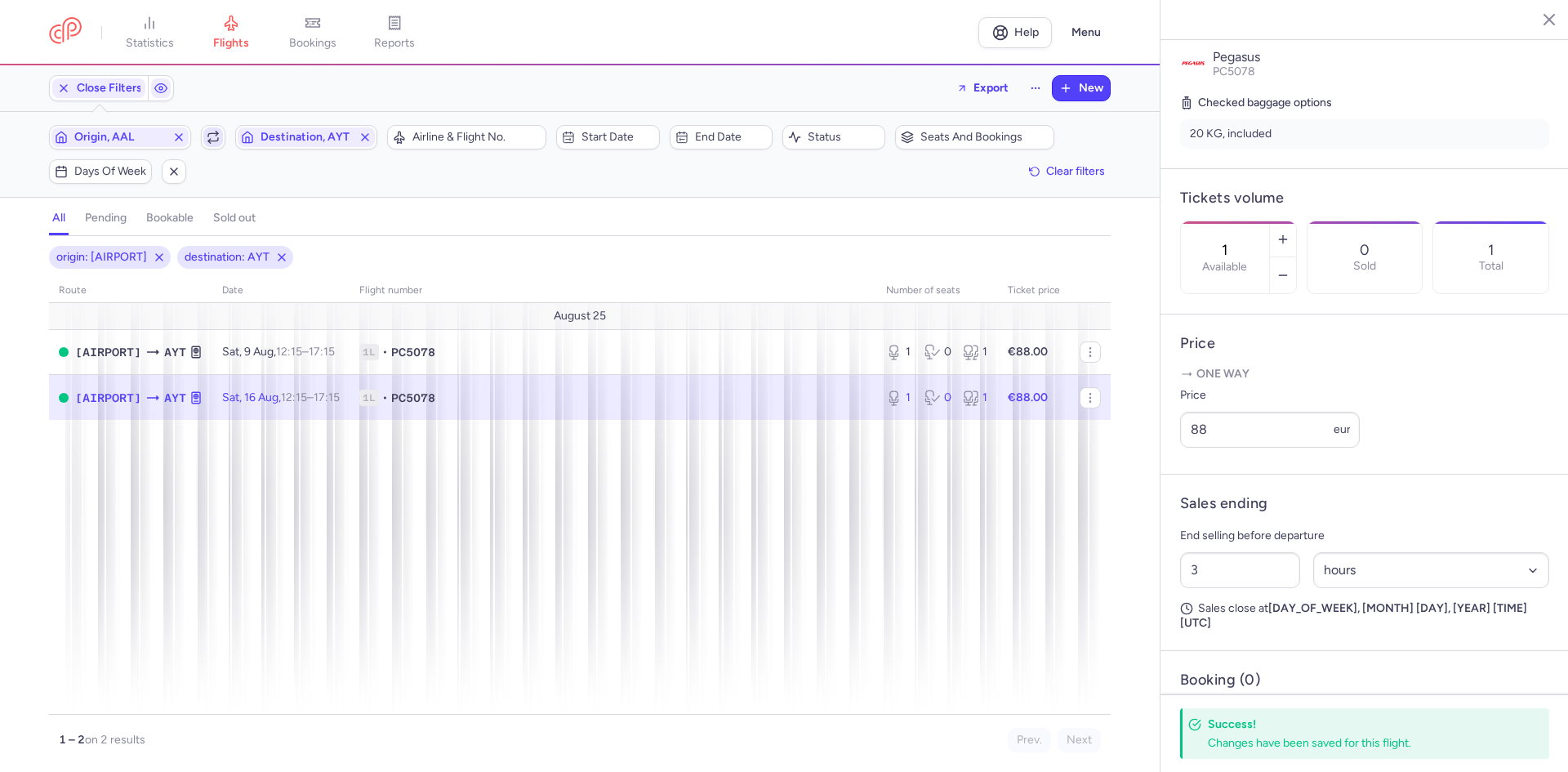 click 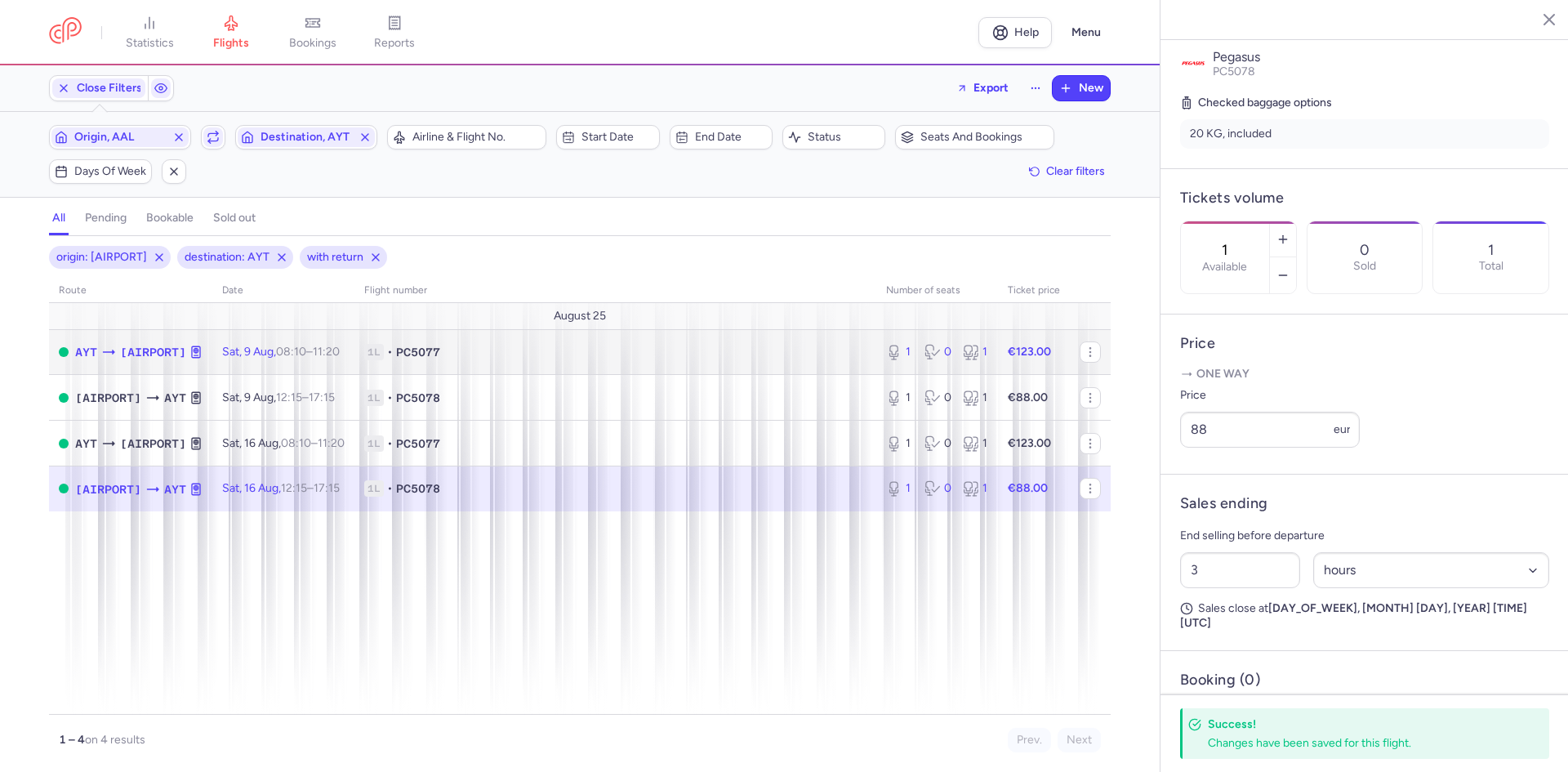 click on "PC5077" 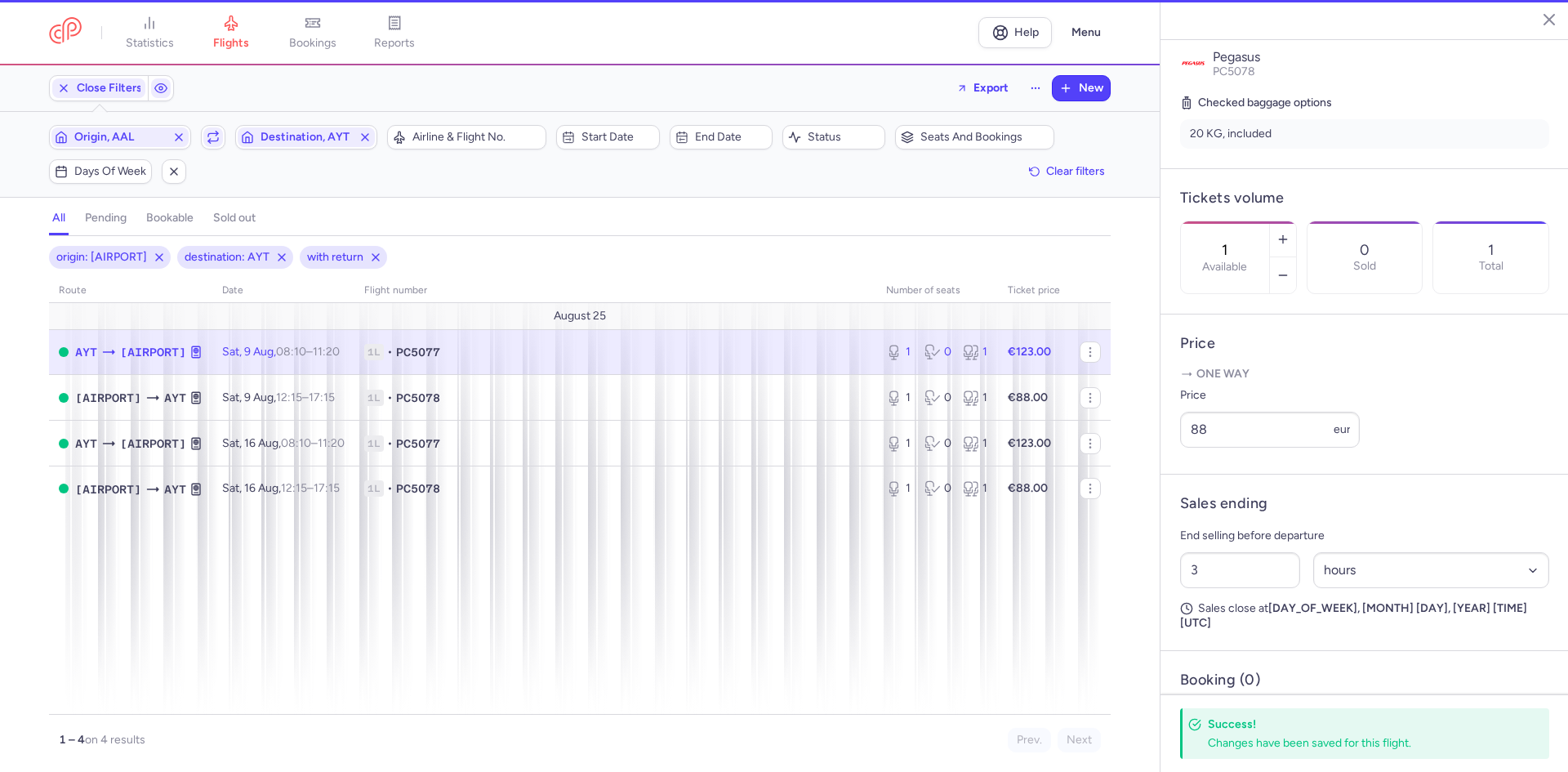 type on "2" 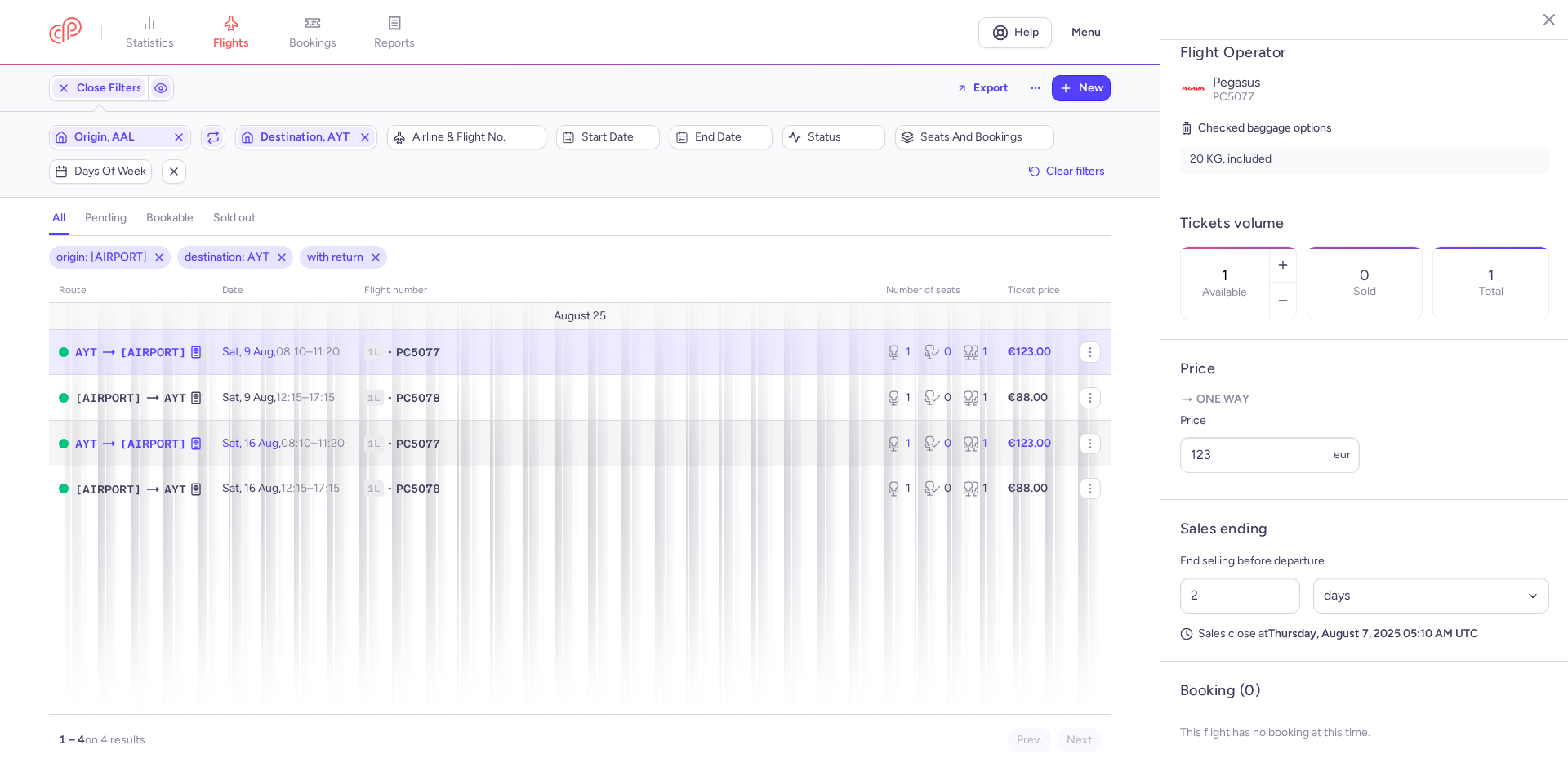 click on "1L • PC5077" 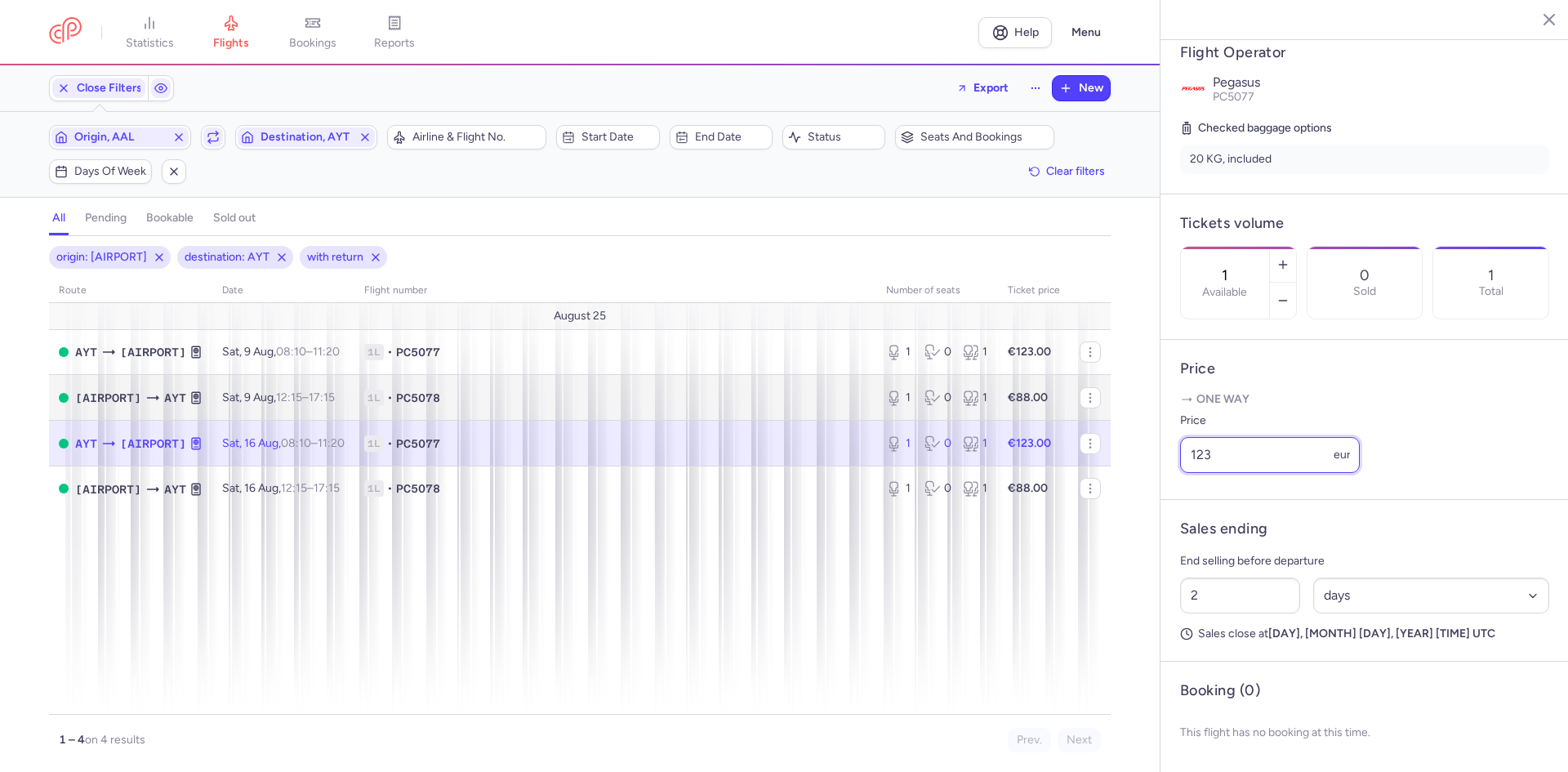 drag, startPoint x: 1248, startPoint y: 453, endPoint x: 835, endPoint y: 393, distance: 417.3356 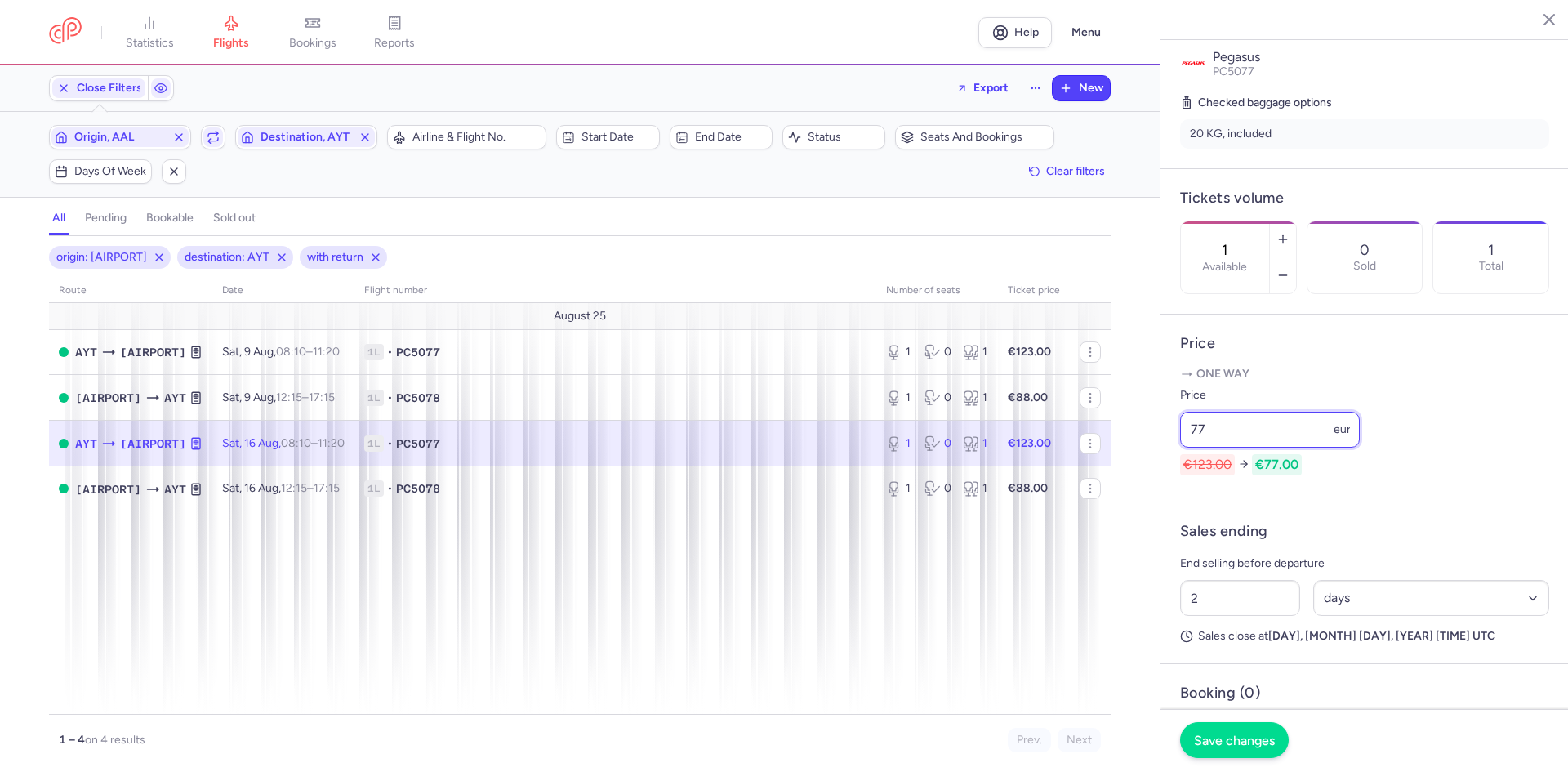 type on "77" 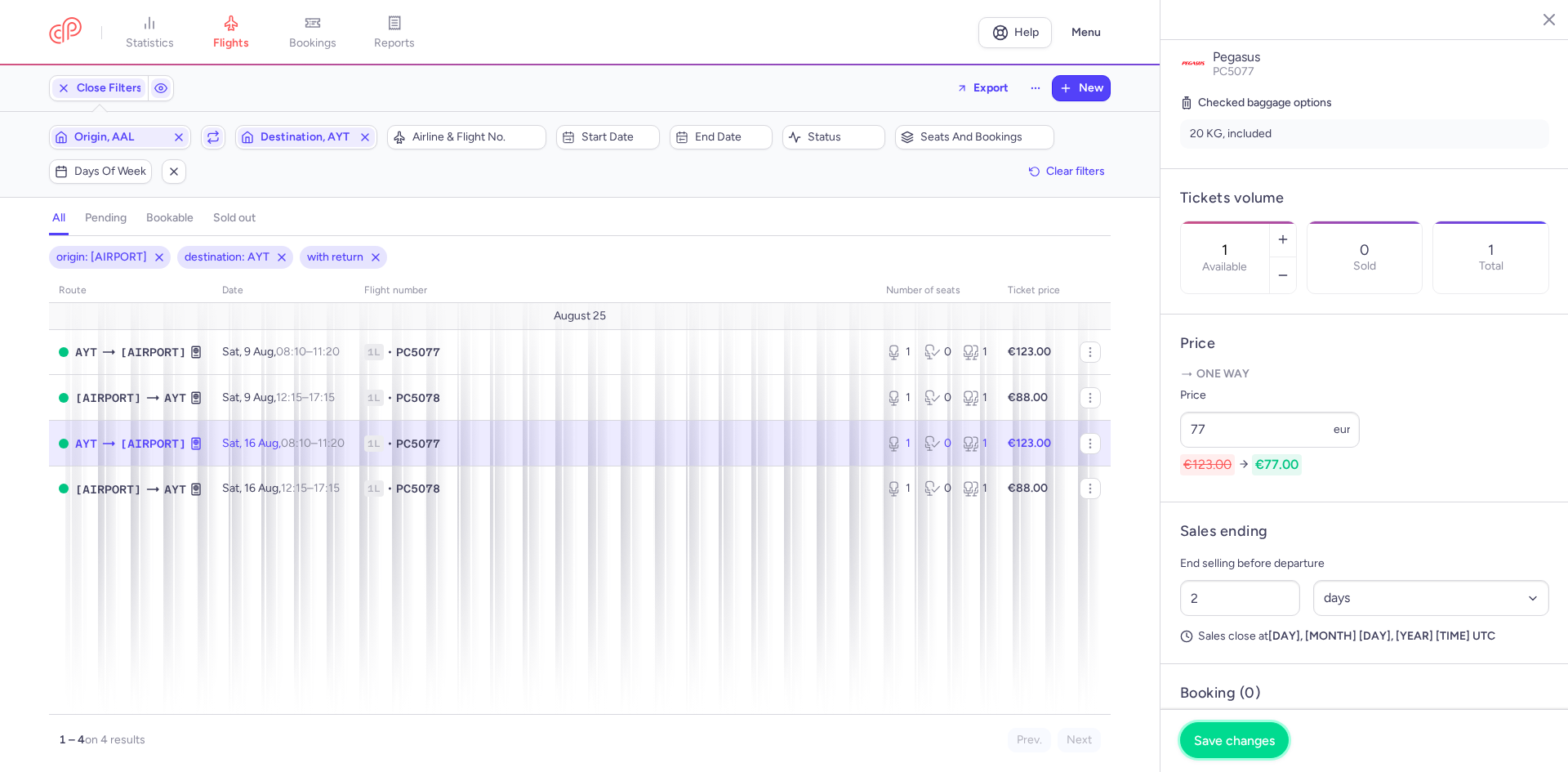 click on "Save changes" at bounding box center [1234, 740] 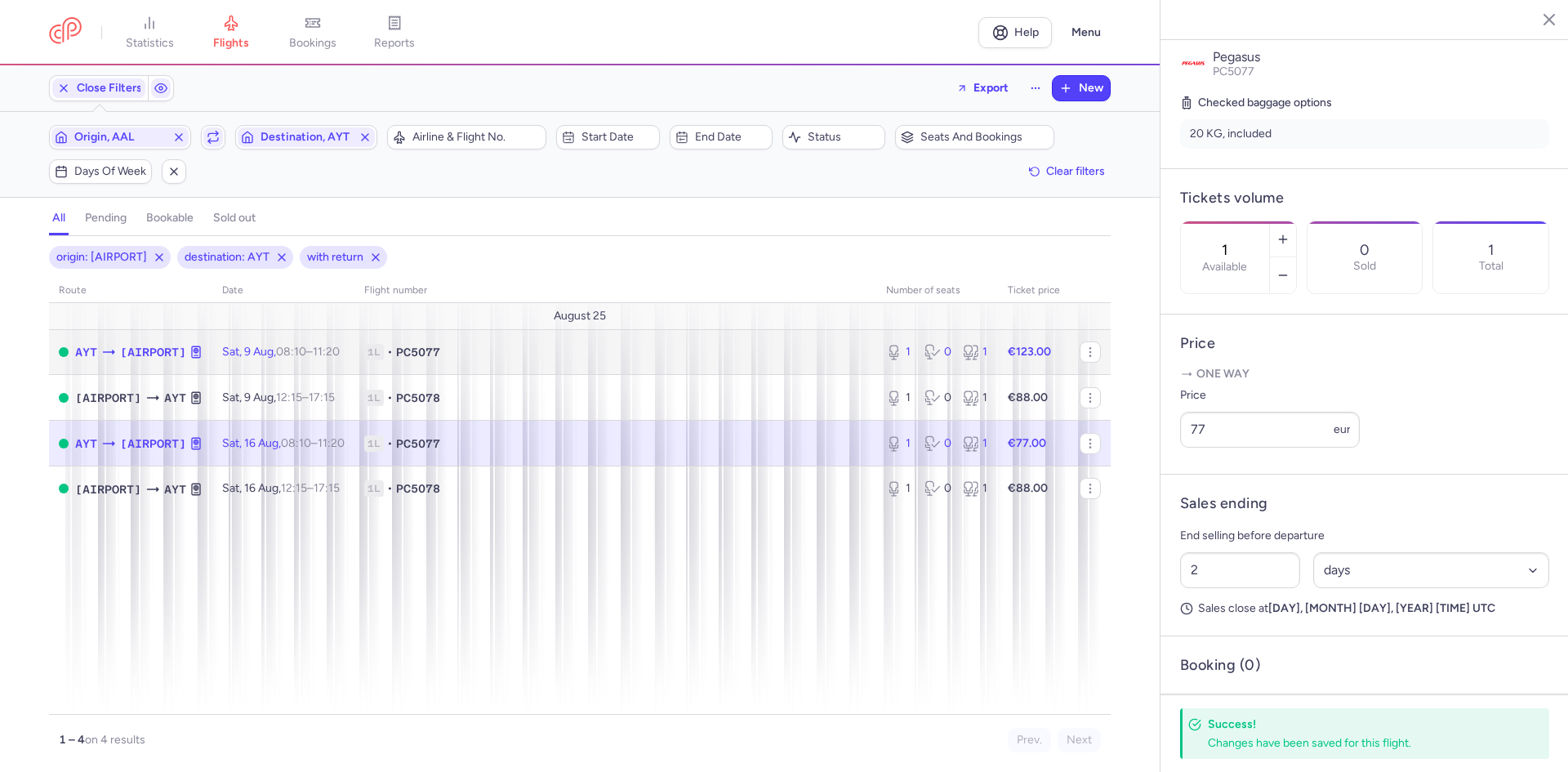 drag, startPoint x: 813, startPoint y: 346, endPoint x: 905, endPoint y: 364, distance: 93.744333 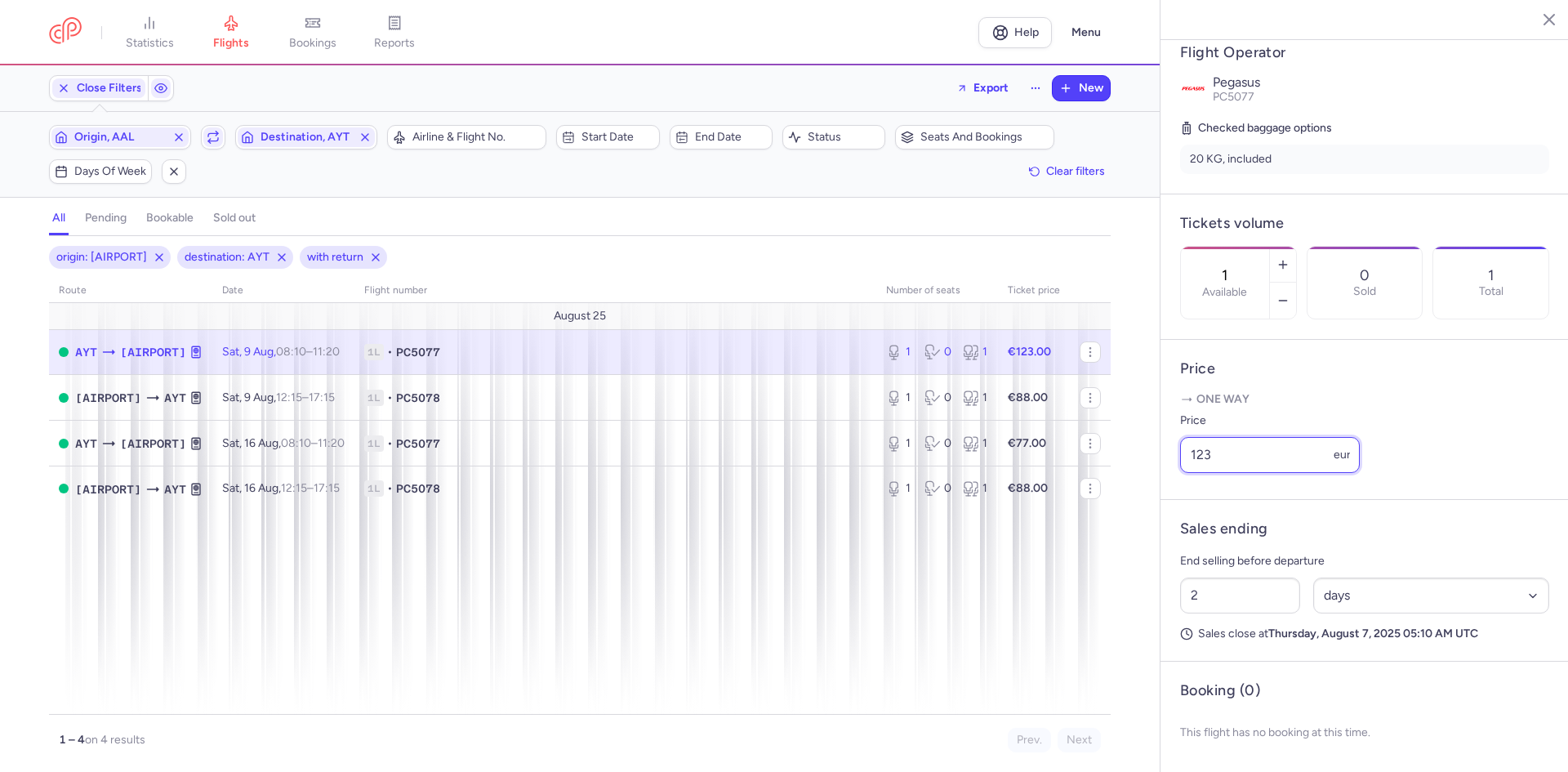 click on "123" at bounding box center [1270, 455] 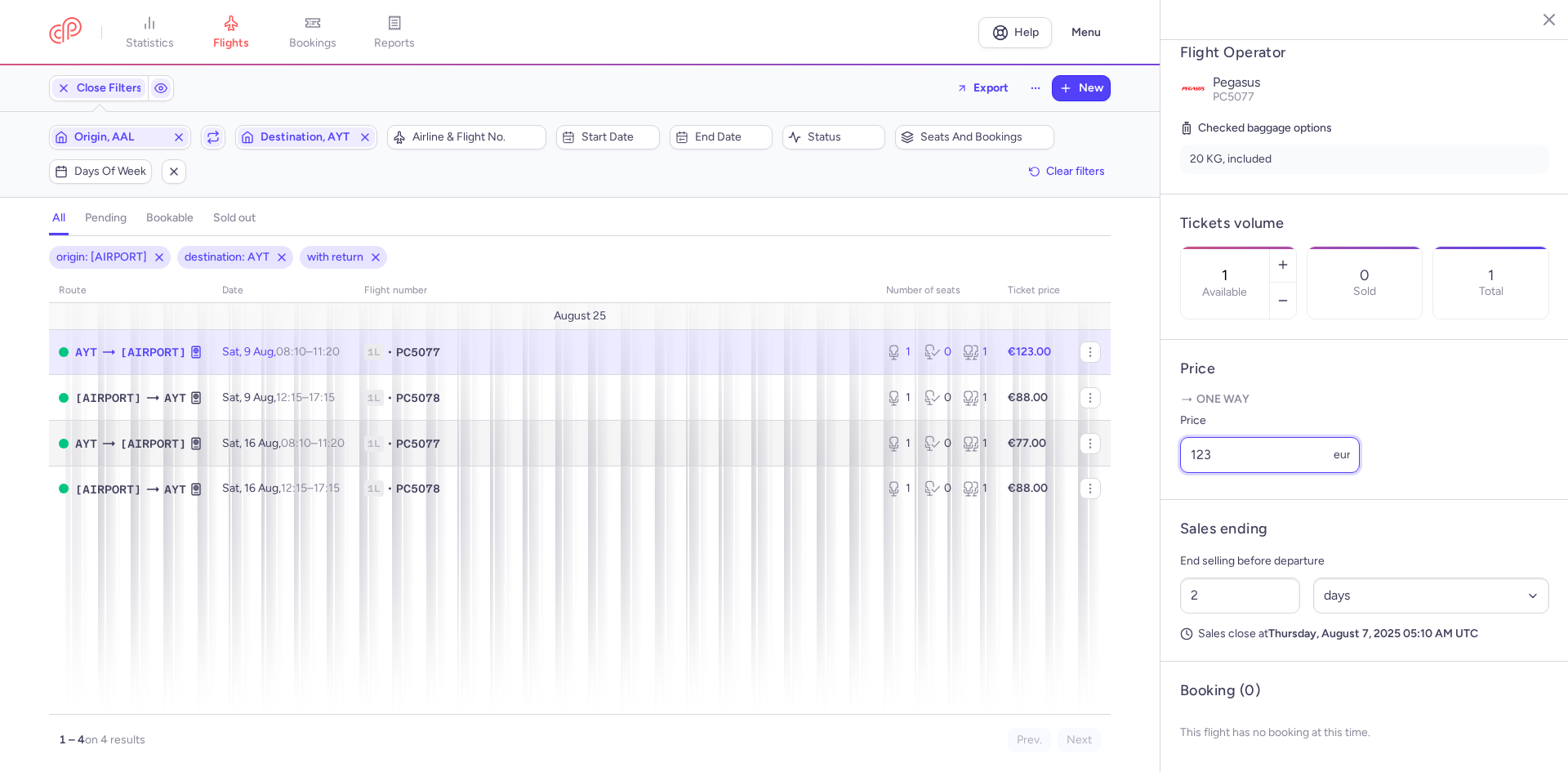 drag, startPoint x: 1227, startPoint y: 454, endPoint x: 874, endPoint y: 428, distance: 353.95621 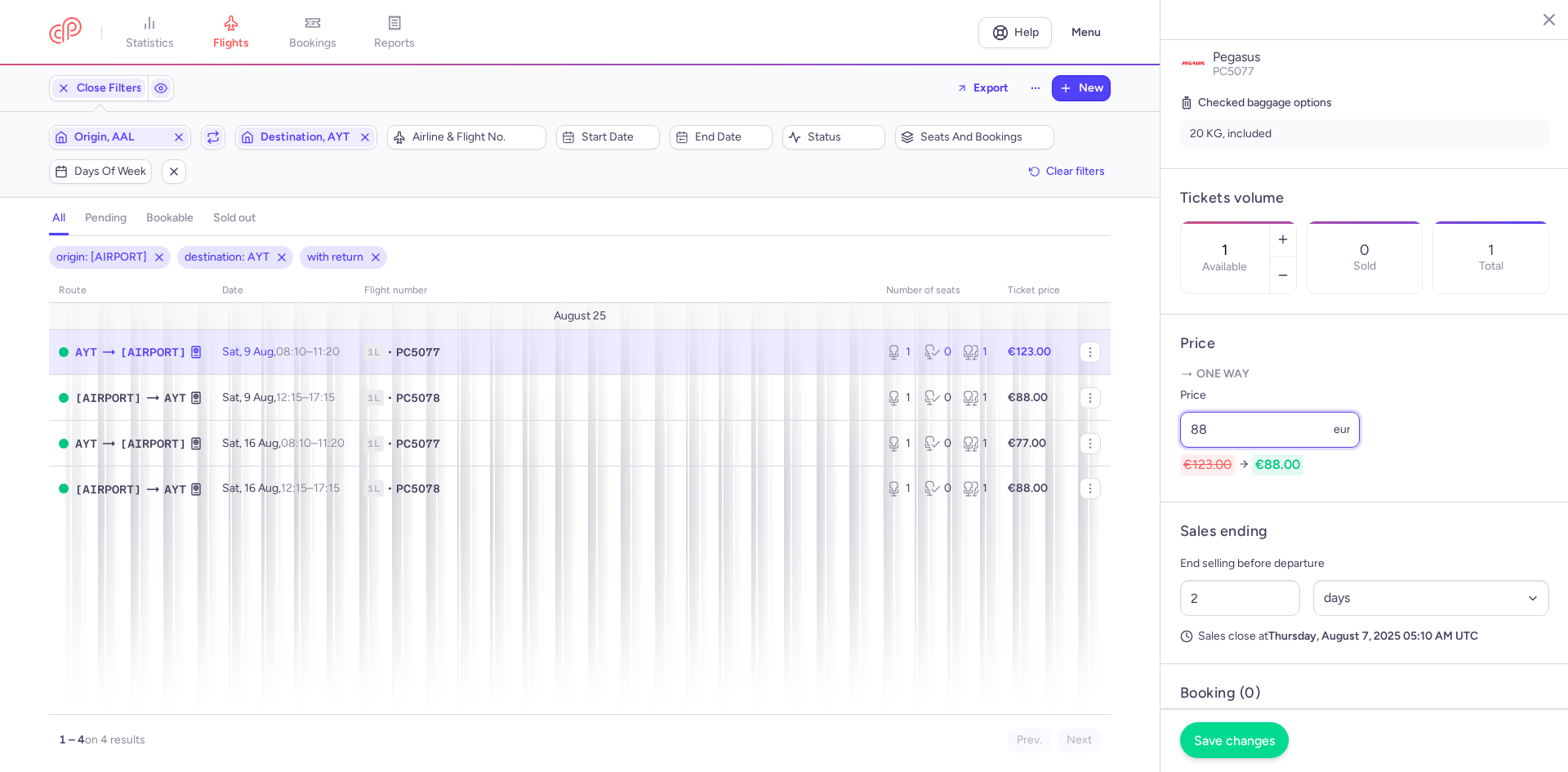type on "88" 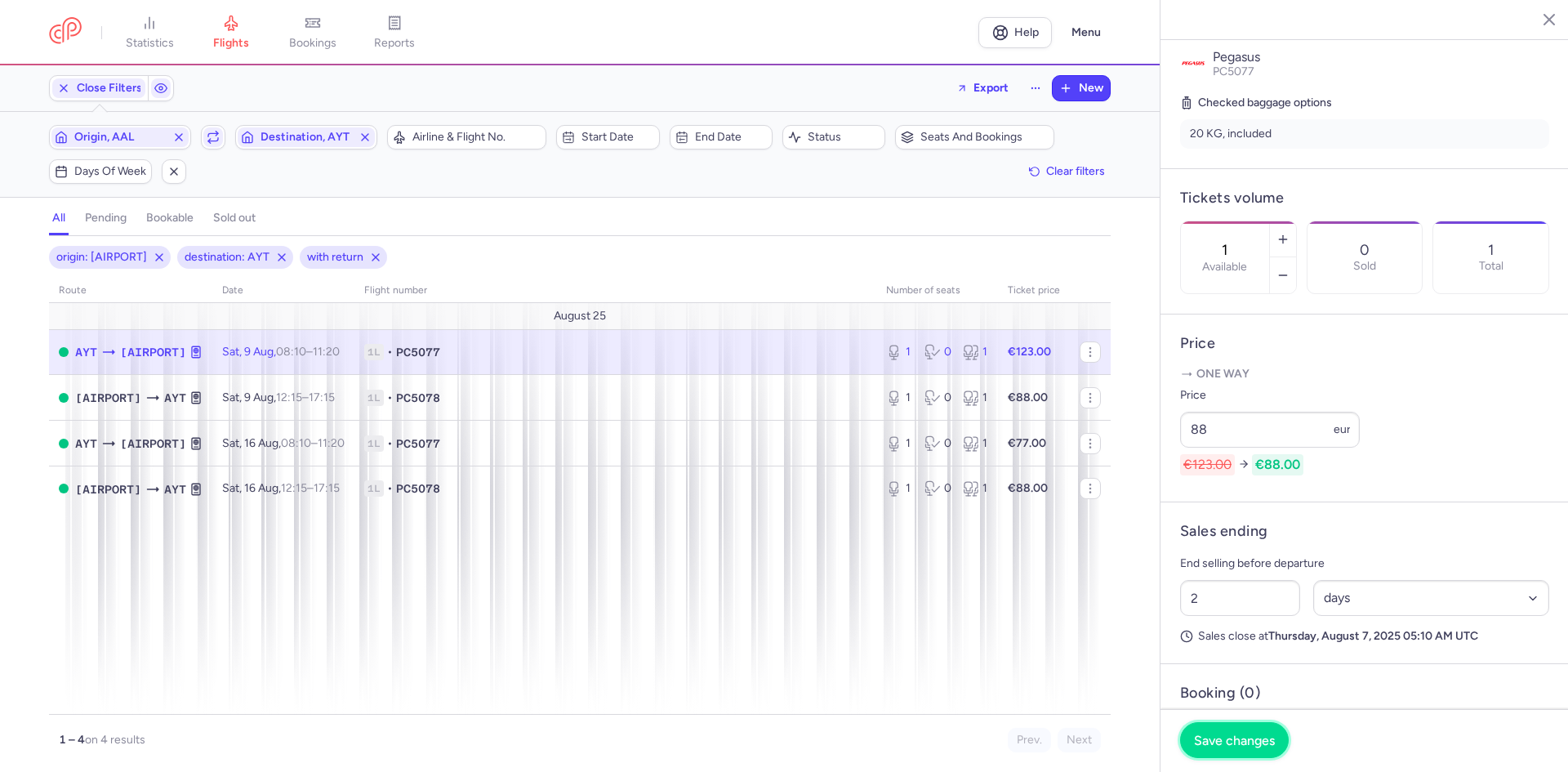 click on "Save changes" at bounding box center [1234, 740] 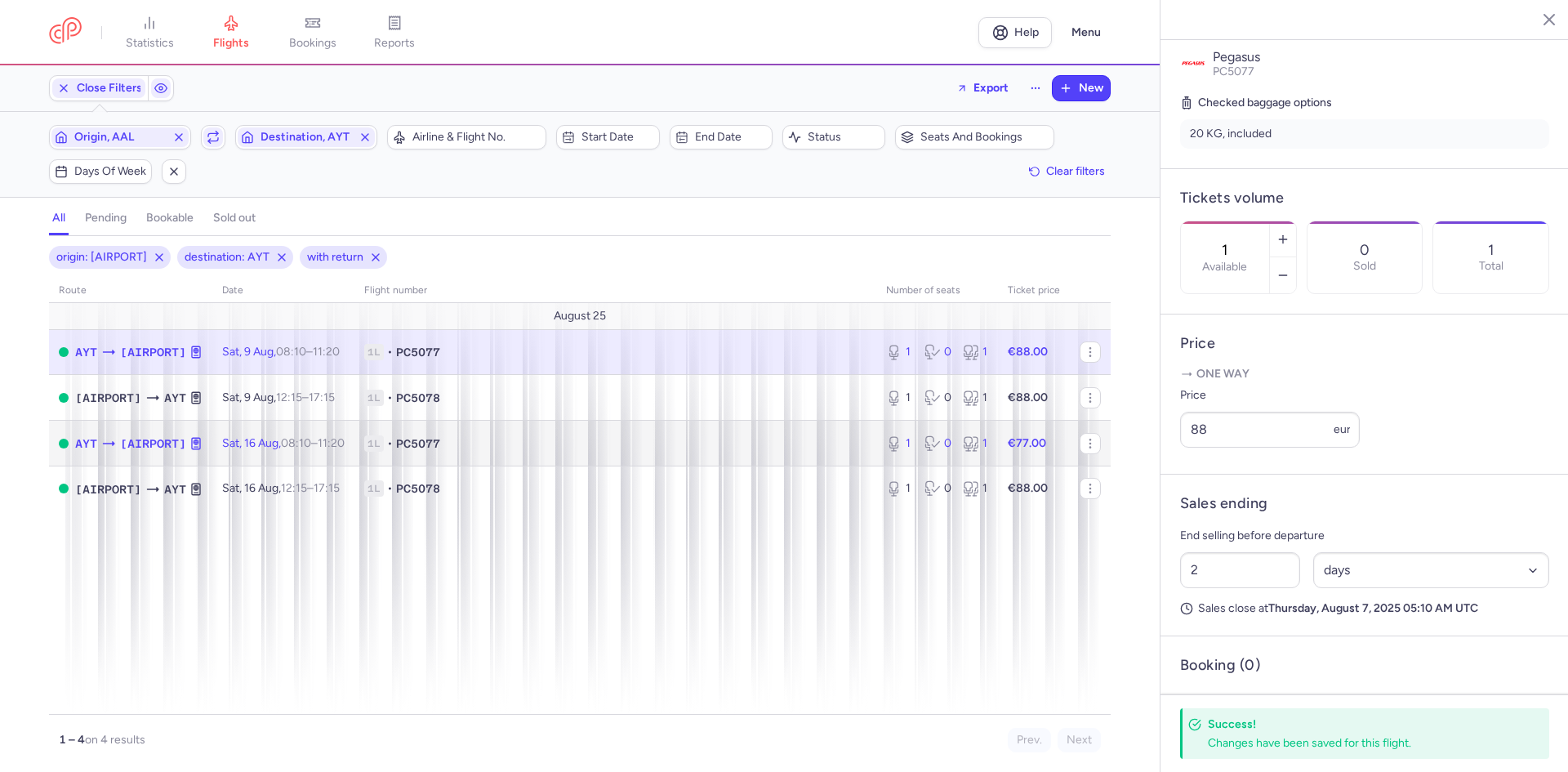 click on "€77.00" 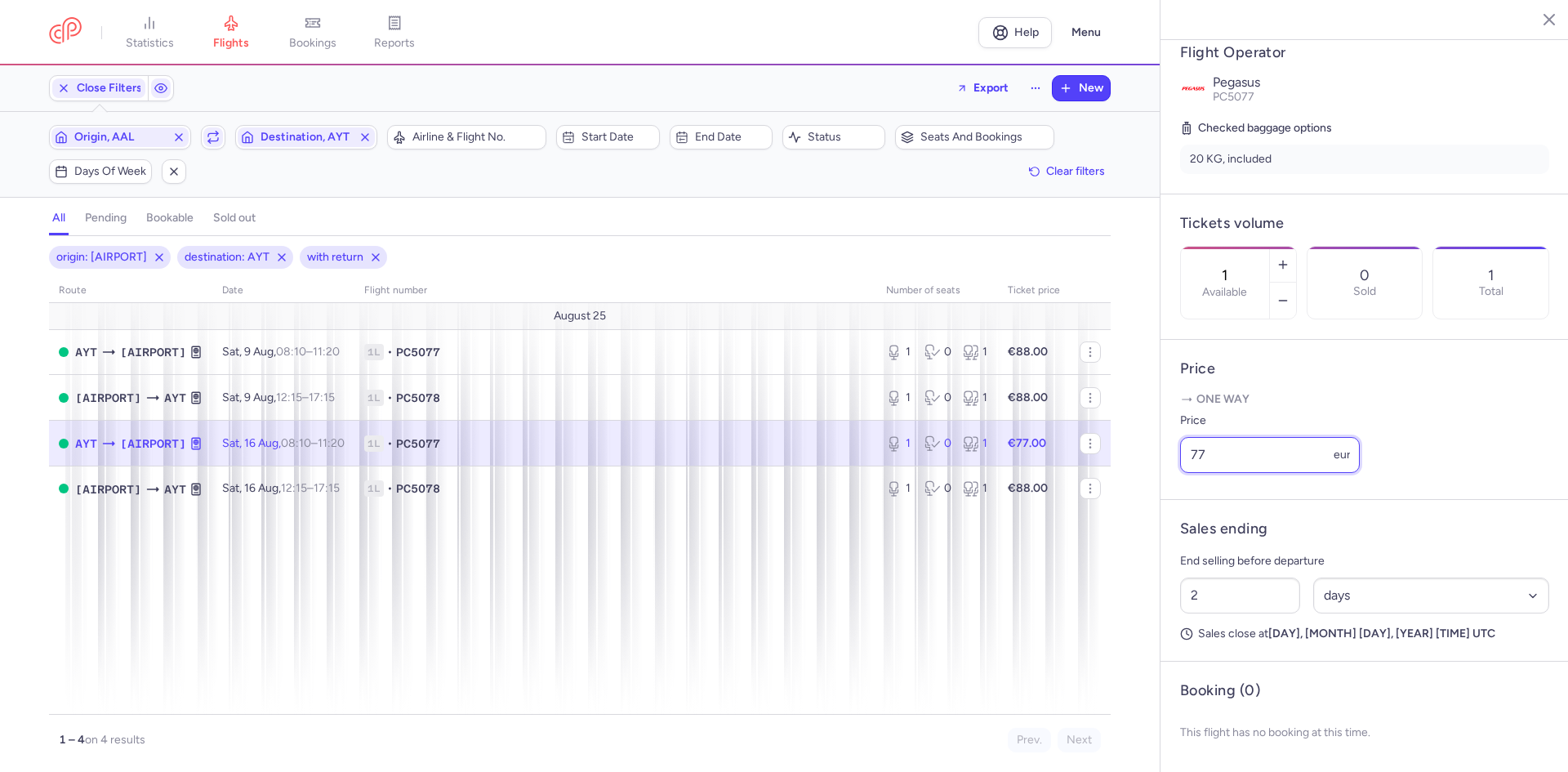 drag, startPoint x: 1227, startPoint y: 466, endPoint x: 1127, endPoint y: 455, distance: 100.60318 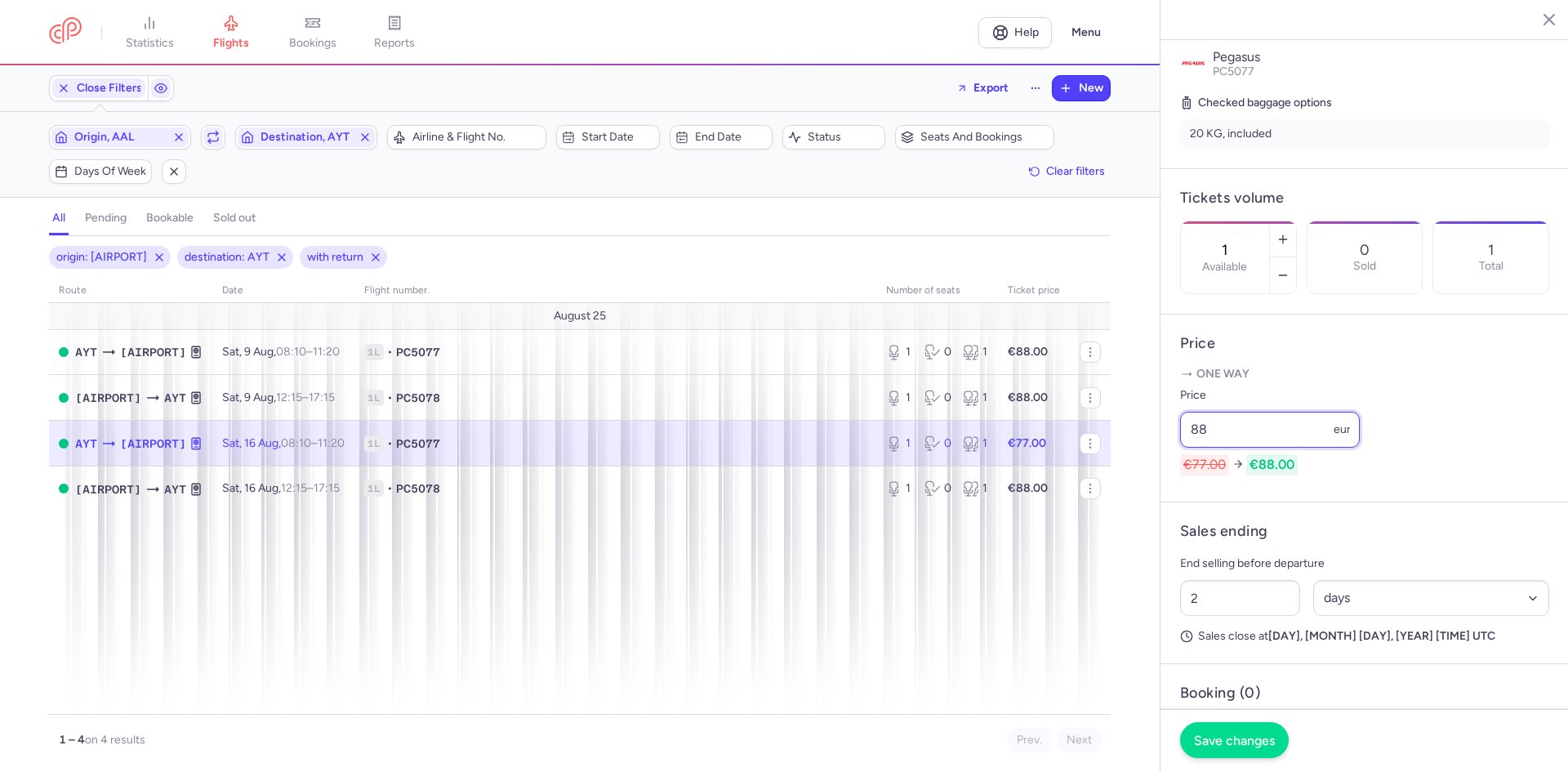 type on "88" 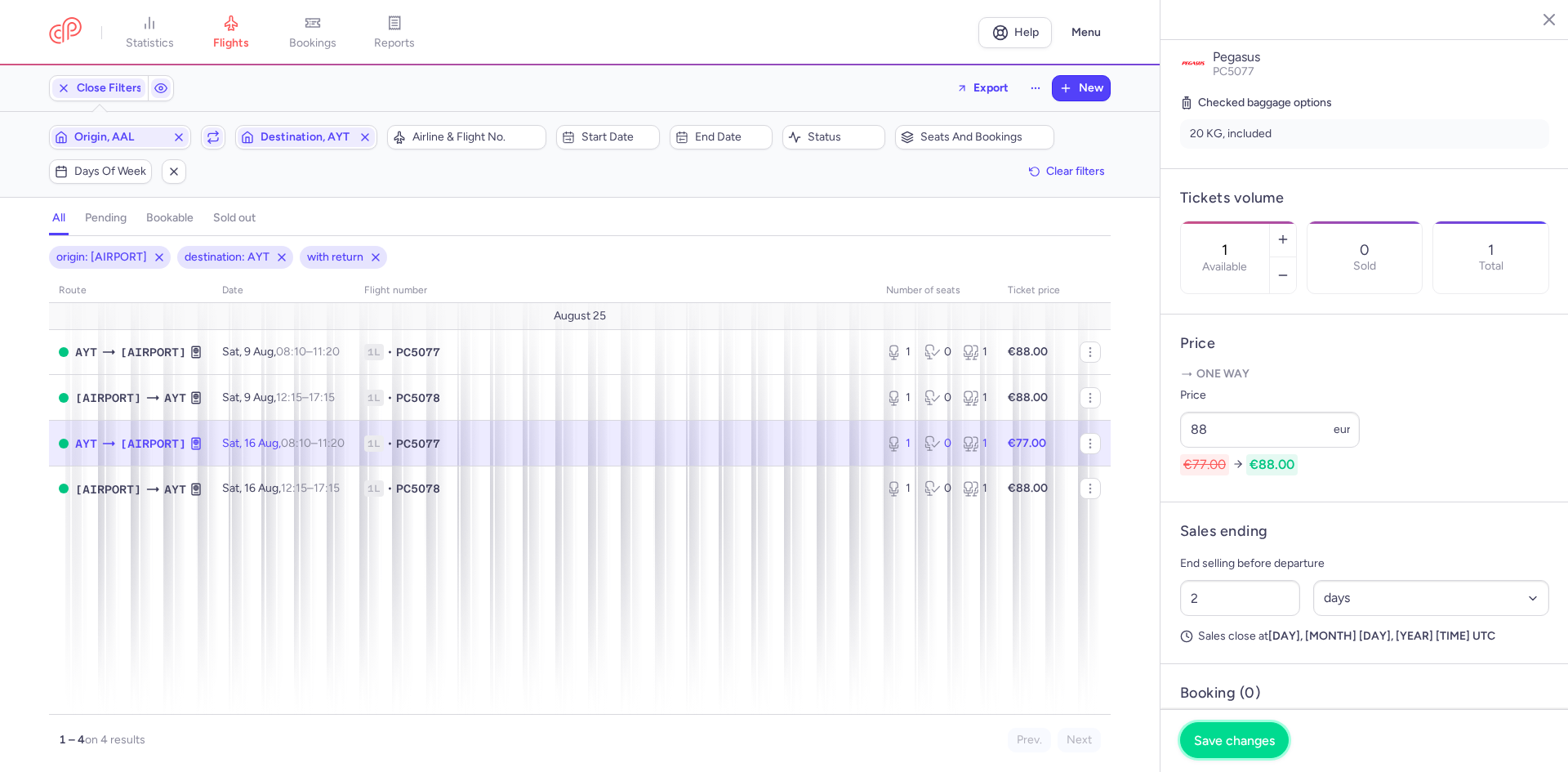 click on "Save changes" at bounding box center [1234, 740] 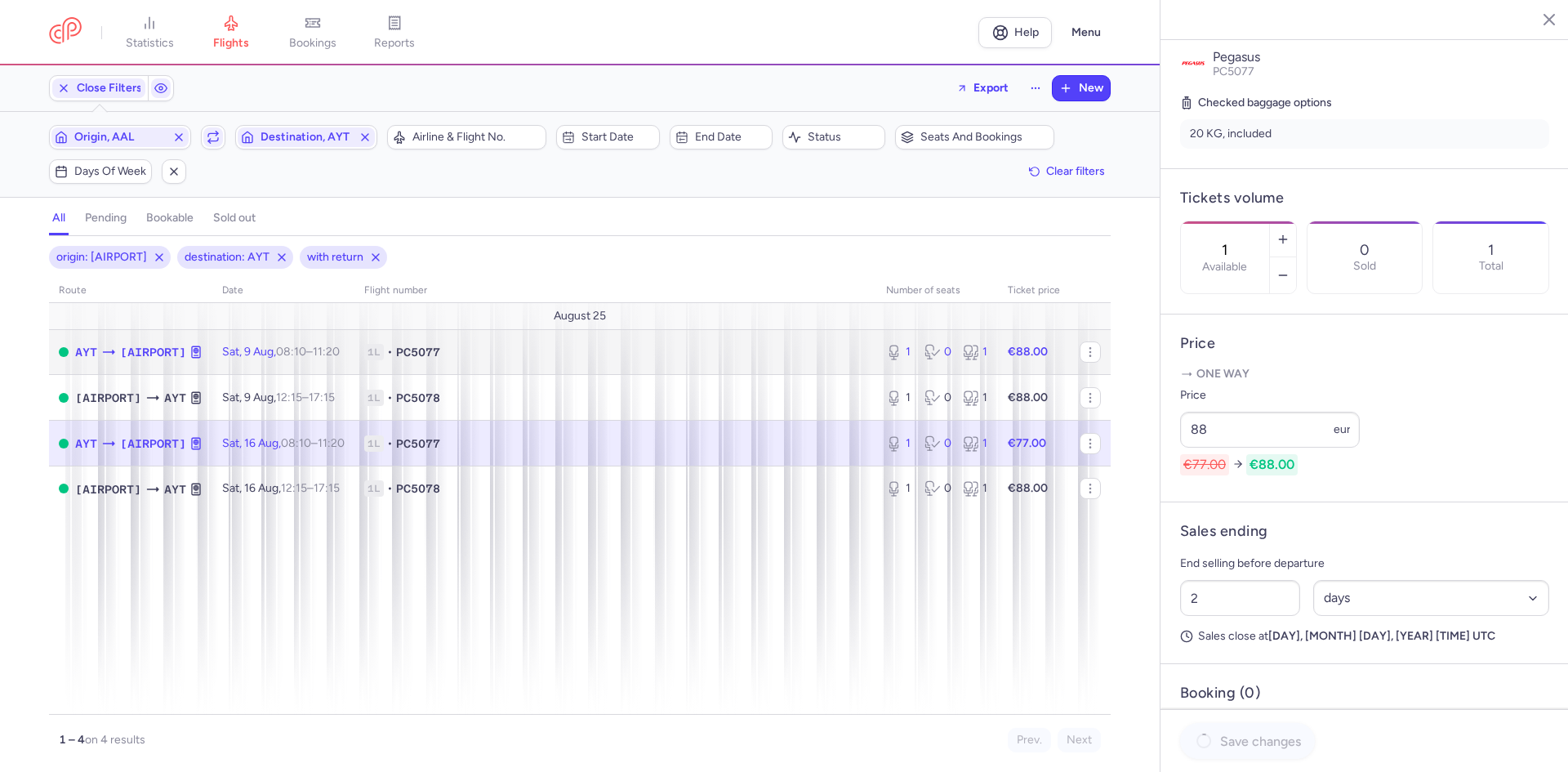 click on "€88.00" 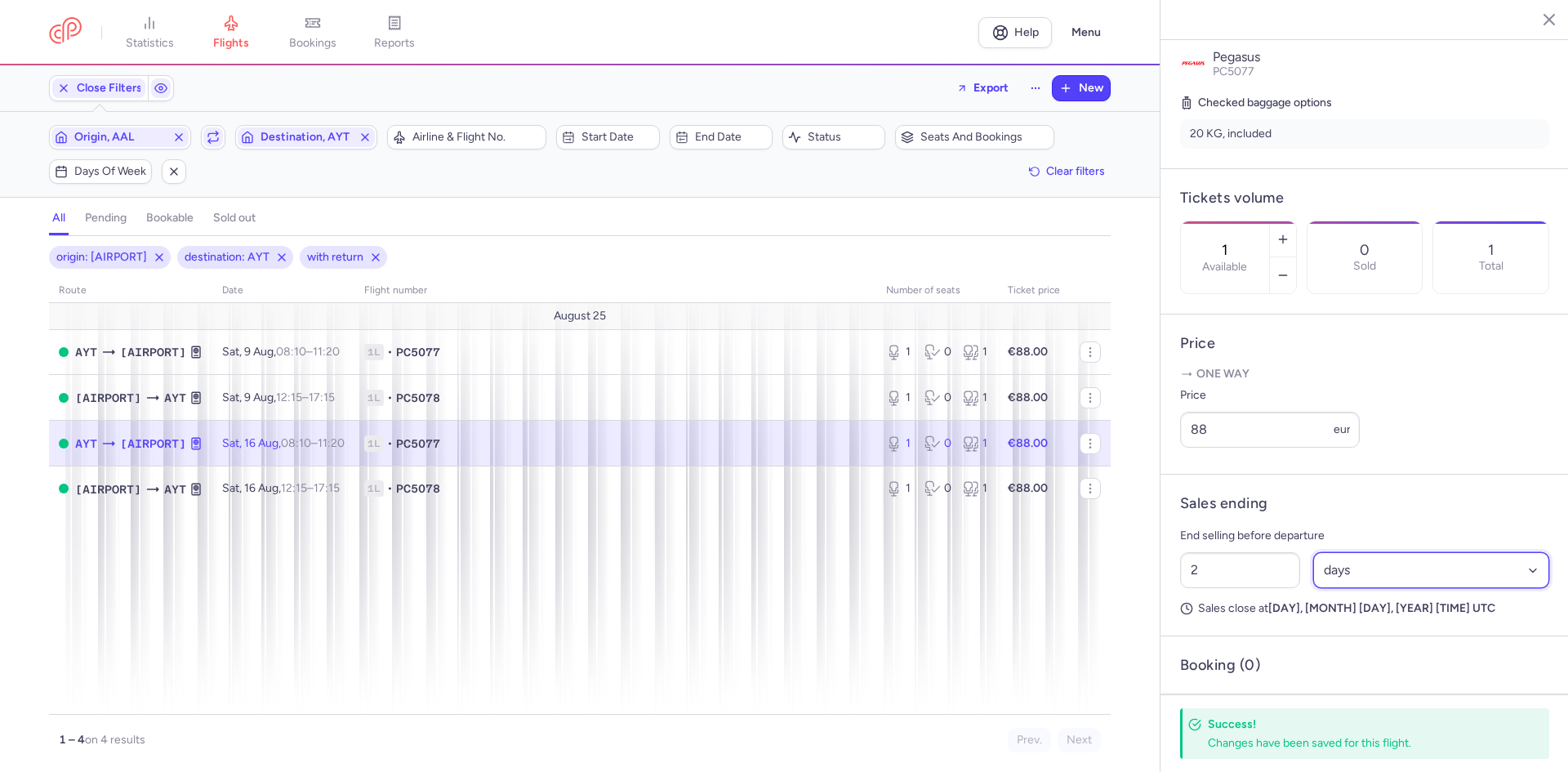 click on "Select an option hours days" at bounding box center (1432, 570) 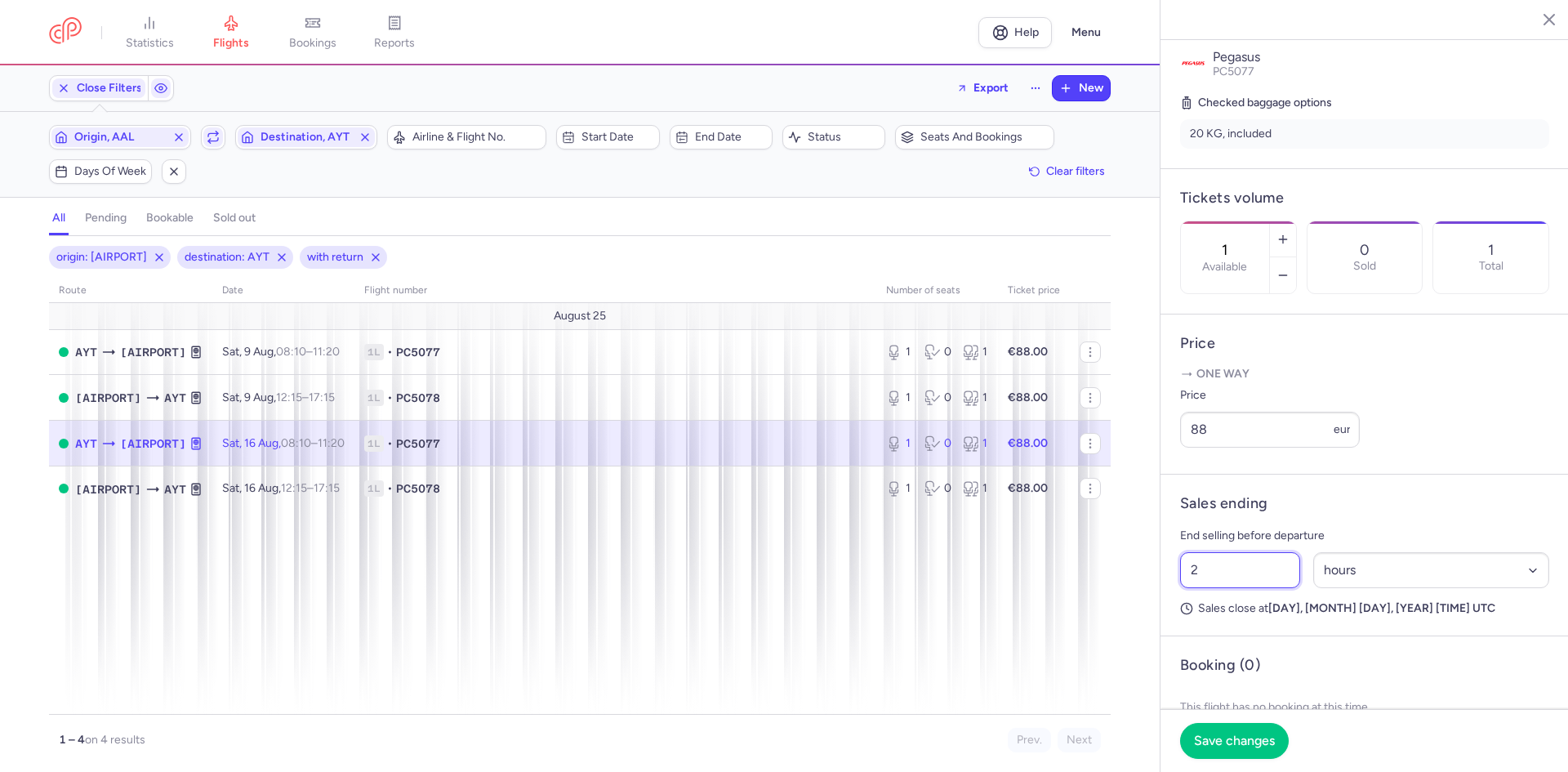 drag, startPoint x: 1241, startPoint y: 589, endPoint x: 1134, endPoint y: 593, distance: 107.07474 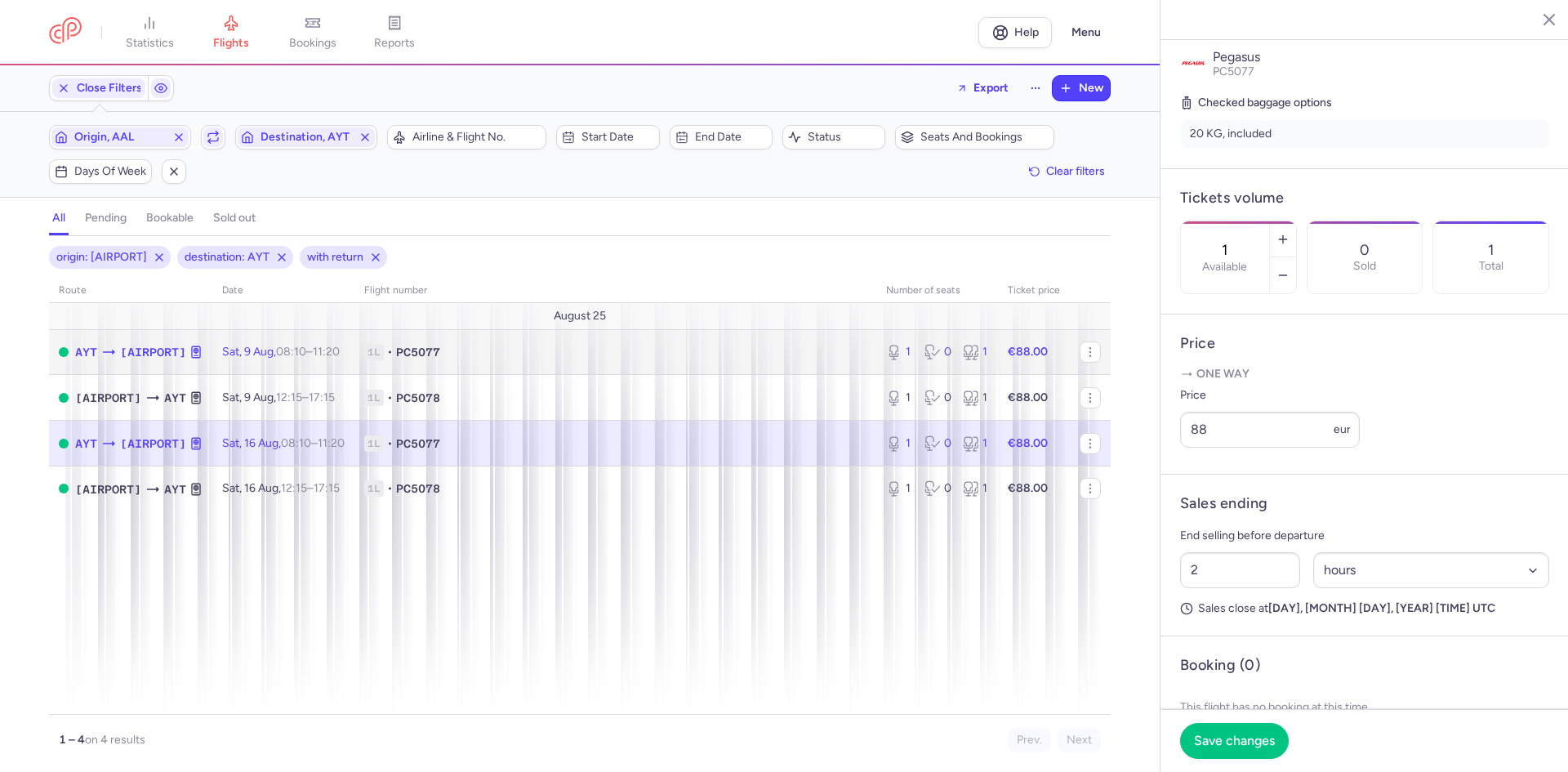 click on "1L • PC5077" 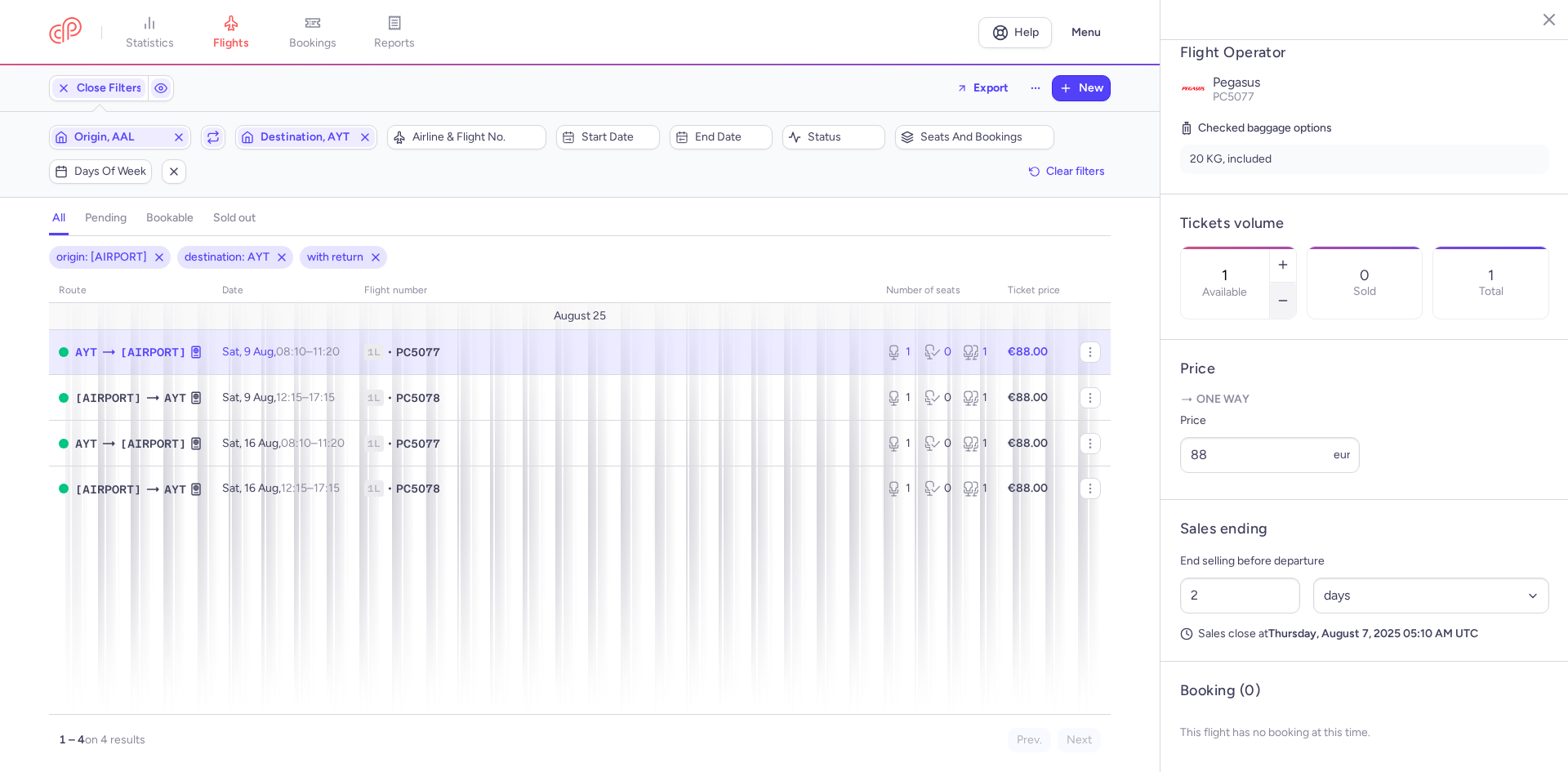 click 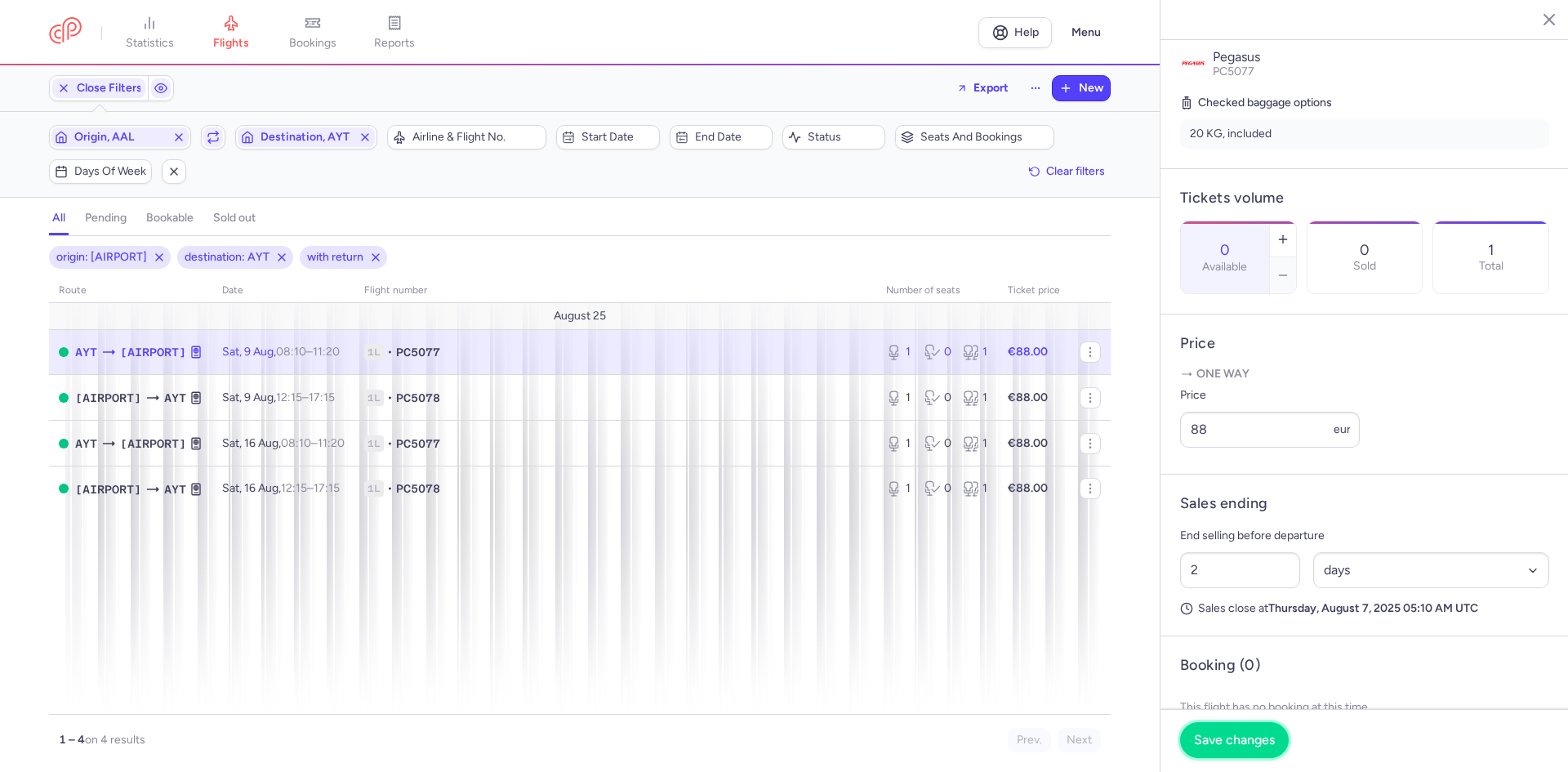 click on "Save changes" at bounding box center (1234, 740) 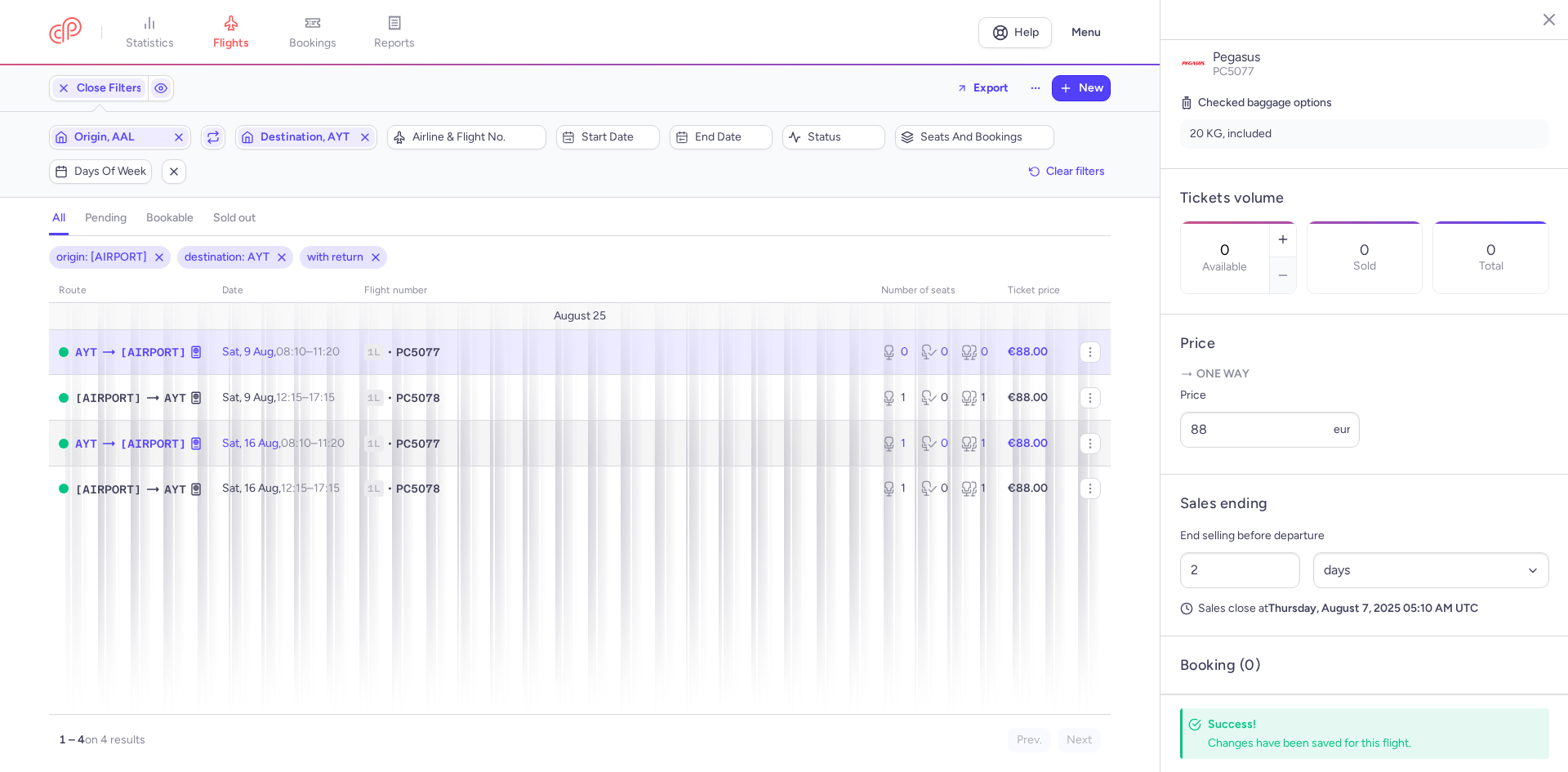 click on "1L • PC5077" 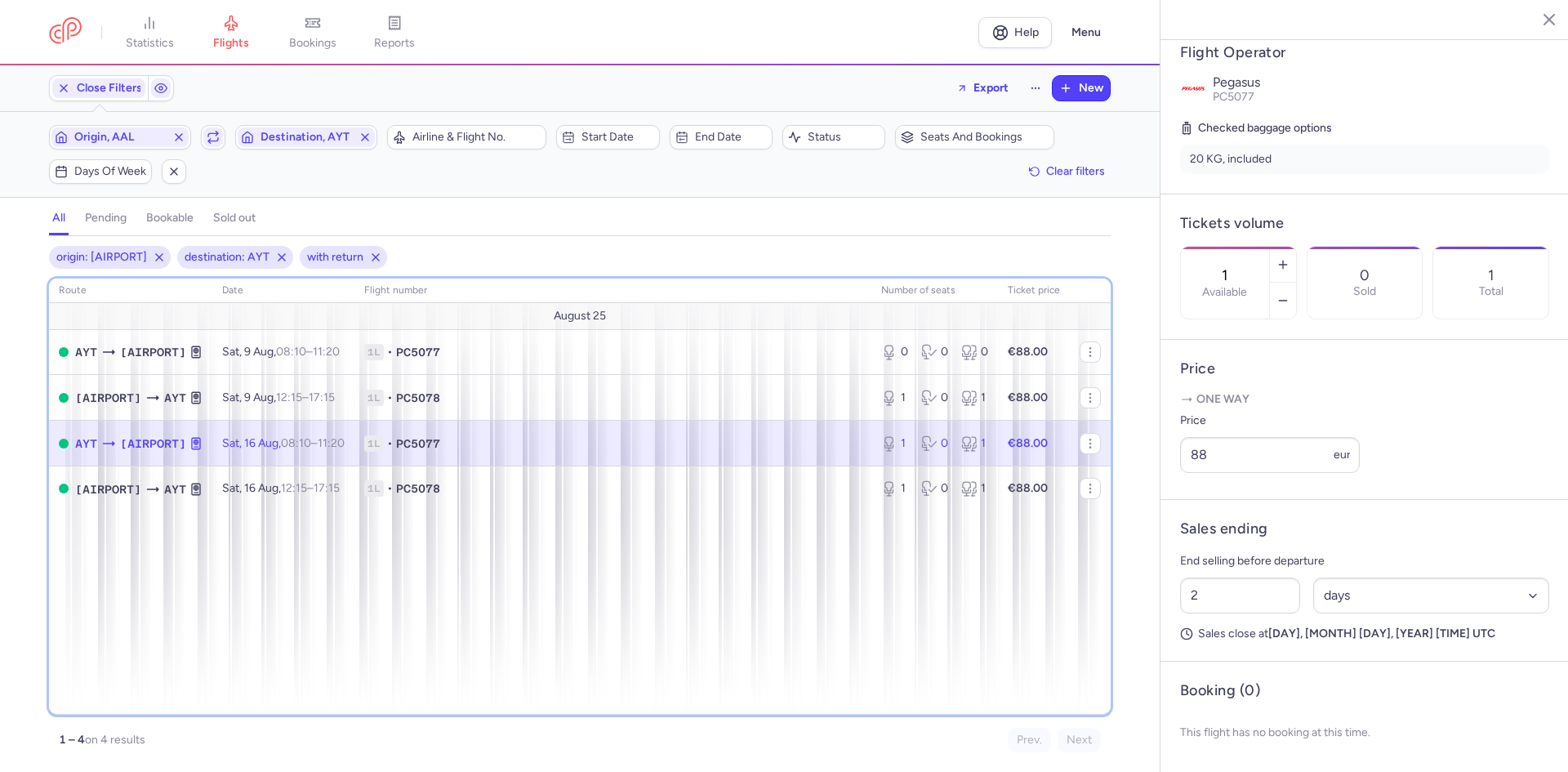 click on "route date Flight number number of seats Ticket price [MONTH] [DAY_NUM]  [IATA]  [IATA] [DAY_ABBR], [DAY_NUM] [MONTH_ABBR], [TIME]  +0 1L • [FLIGHT_CODE] 0 0 0 €[PRICE]  [IATA]  [IATA] [DAY_ABBR], [DAY_NUM] [MONTH_ABBR], [TIME]  +0 1L • [FLIGHT_CODE] 1 0 1 €[PRICE]  [IATA]  [IATA] [DAY_ABBR], [DAY_NUM] [MONTH_ABBR], [TIME]  +0 1L • [FLIGHT_CODE] 1 0 1 €[PRICE]  [IATA]  [IATA] [DAY_ABBR], [DAY_NUM] [MONTH_ABBR], [TIME]  +0 1L • [FLIGHT_CODE] 1 0 1 €[PRICE]" at bounding box center [580, 497] 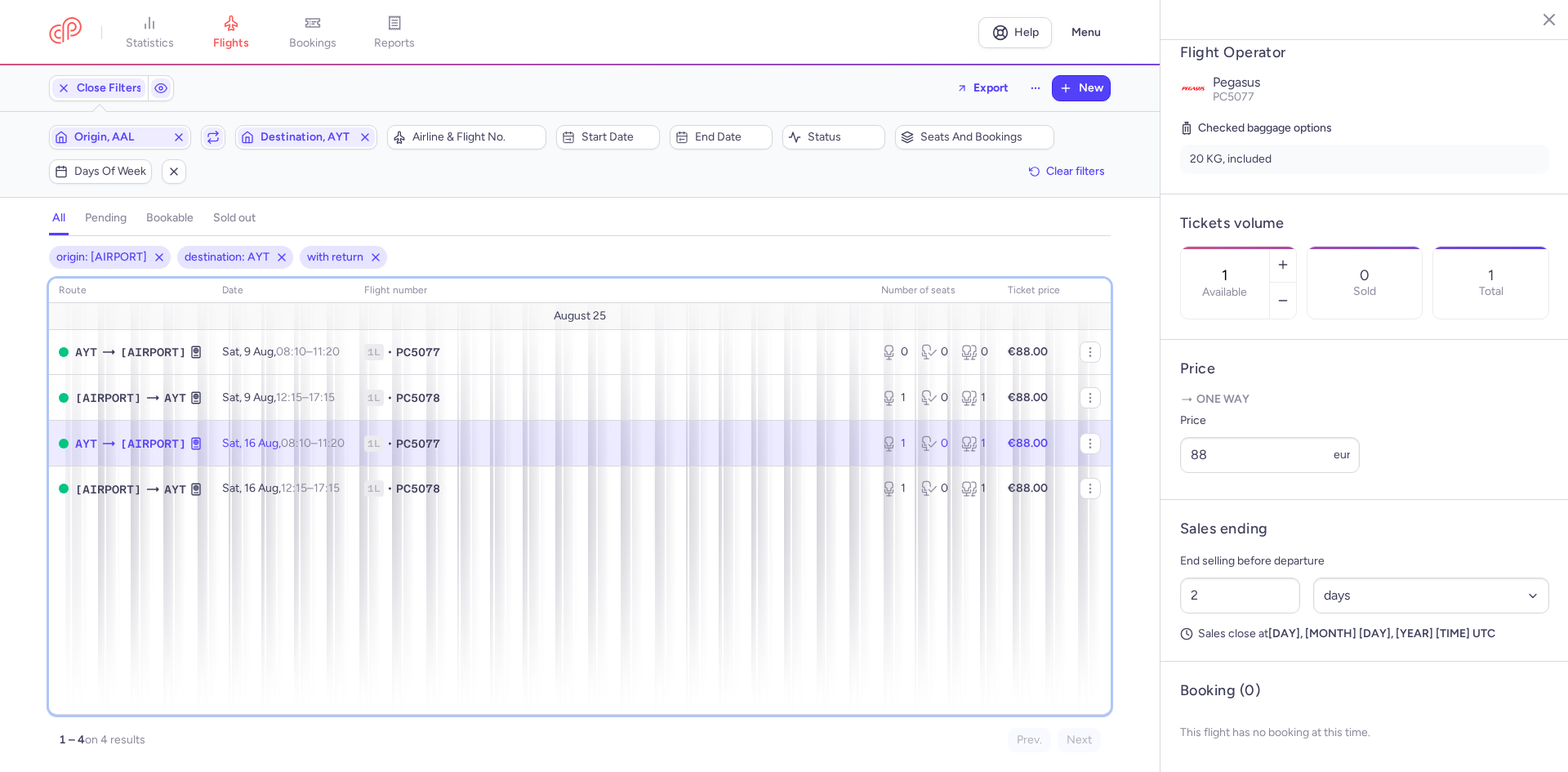 click on "route date Flight number number of seats Ticket price [MONTH] [DAY_NUM]  [IATA]  [IATA] [DAY_ABBR], [DAY_NUM] [MONTH_ABBR], [TIME]  +0 1L • [FLIGHT_CODE] 0 0 0 €[PRICE]  [IATA]  [IATA] [DAY_ABBR], [DAY_NUM] [MONTH_ABBR], [TIME]  +0 1L • [FLIGHT_CODE] 1 0 1 €[PRICE]  [IATA]  [IATA] [DAY_ABBR], [DAY_NUM] [MONTH_ABBR], [TIME]  +0 1L • [FLIGHT_CODE] 1 0 1 €[PRICE]  [IATA]  [IATA] [DAY_ABBR], [DAY_NUM] [MONTH_ABBR], [TIME]  +0 1L • [FLIGHT_CODE] 1 0 1 €[PRICE]" at bounding box center (580, 497) 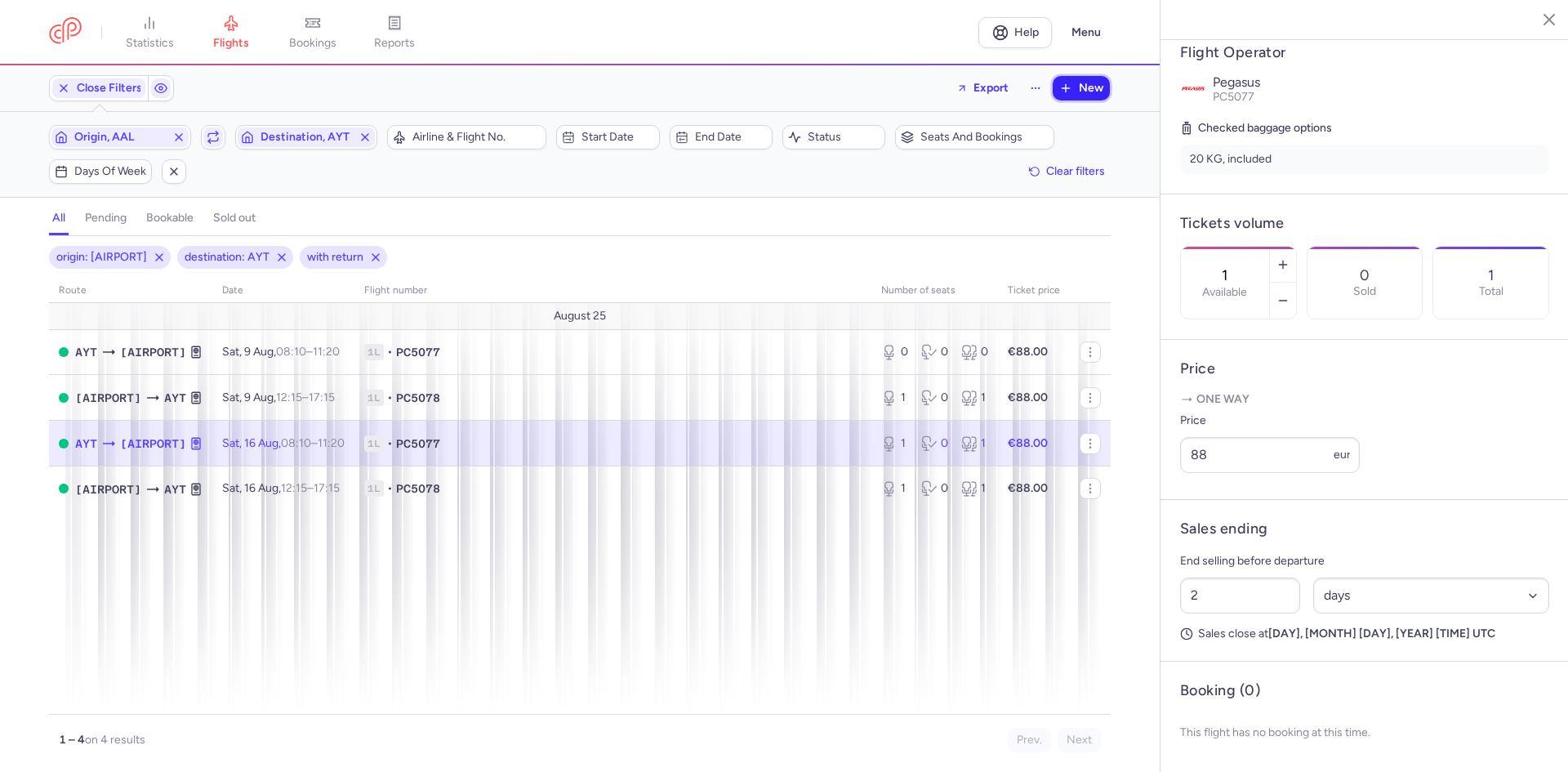 click on "New" at bounding box center (1081, 88) 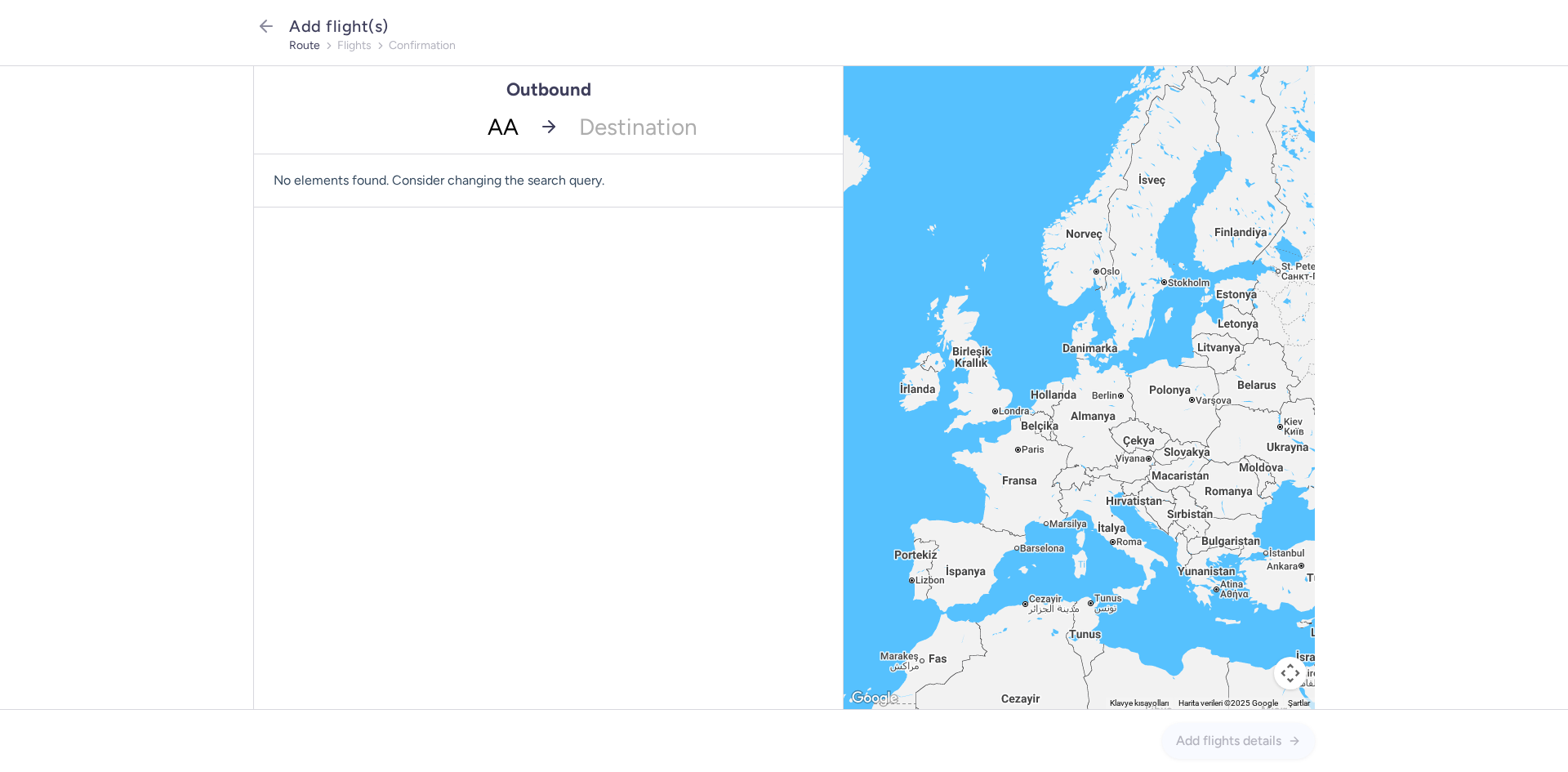 type on "[AIRPORT]" 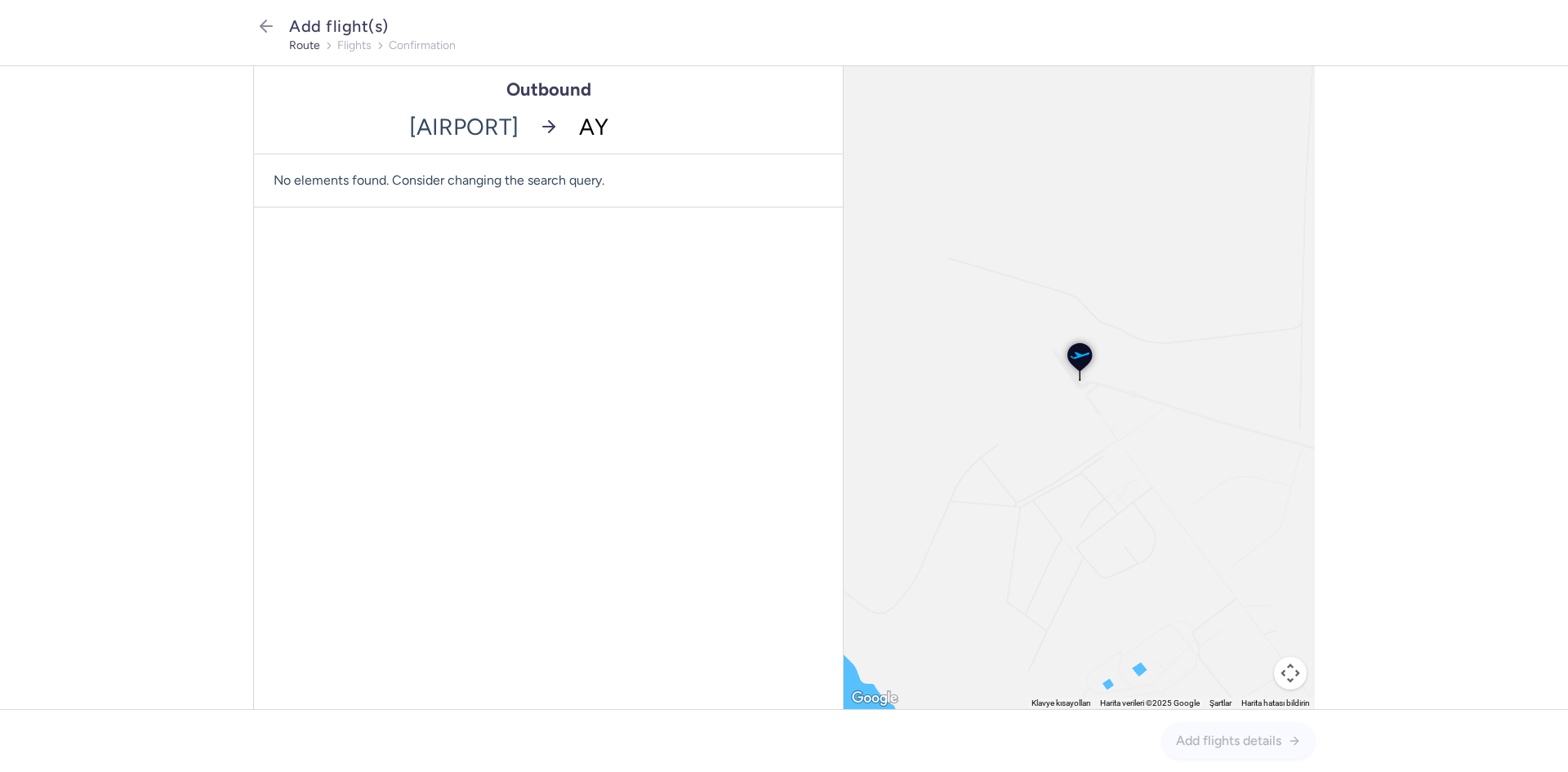 type on "A" 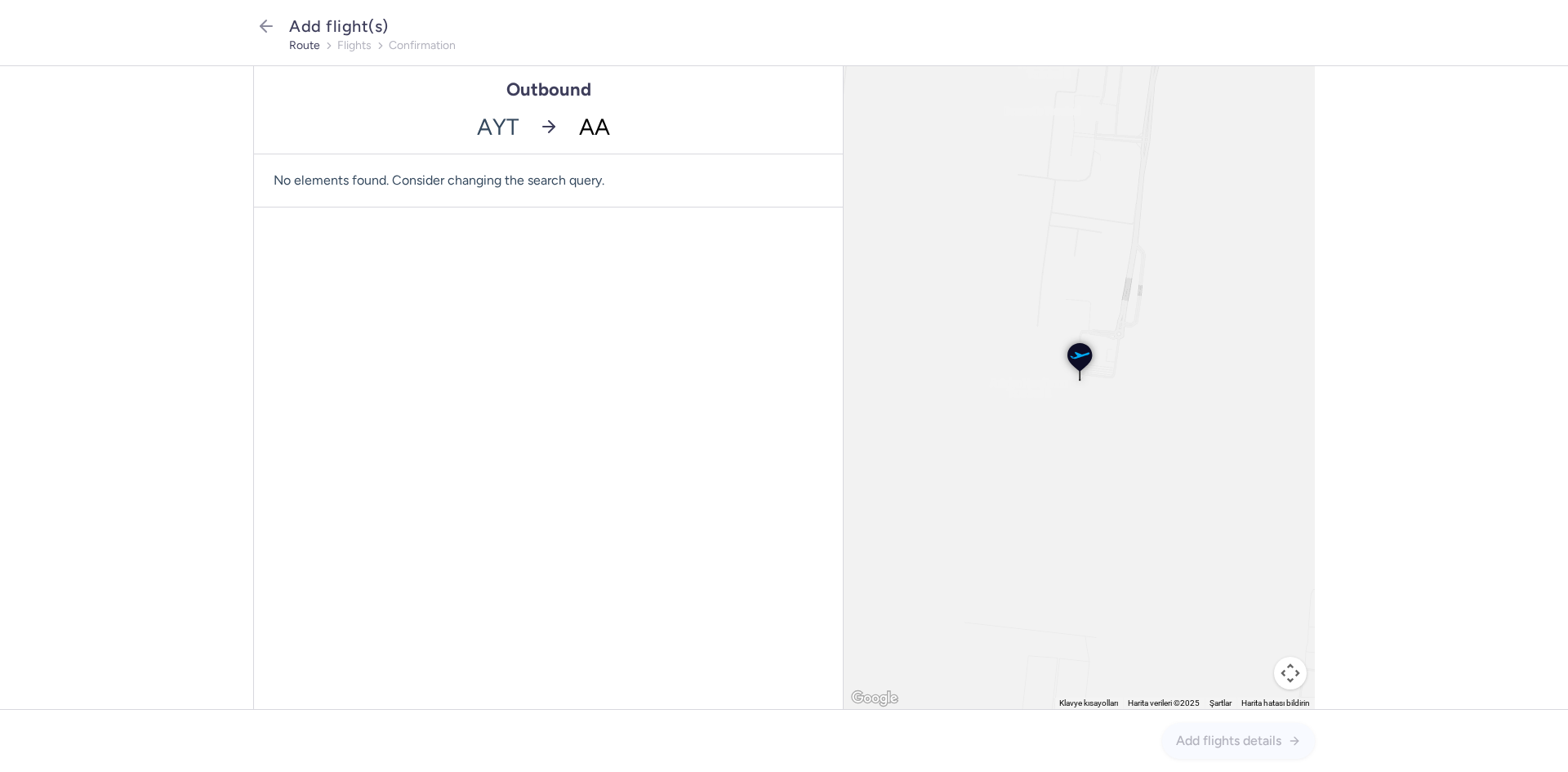 type on "[AIRPORT]" 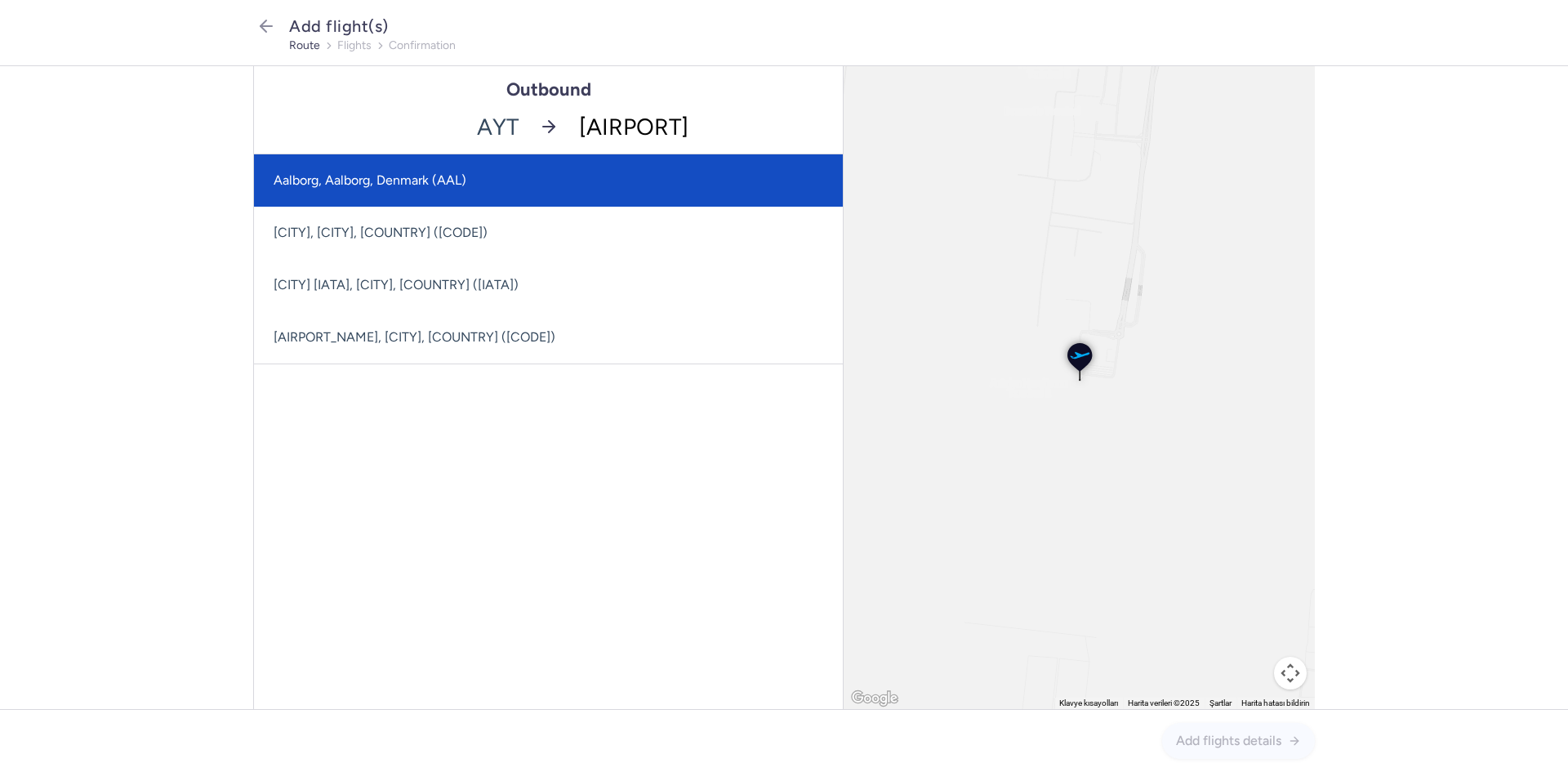 click on "Aalborg, Aalborg, Denmark (AAL)" at bounding box center [548, 181] 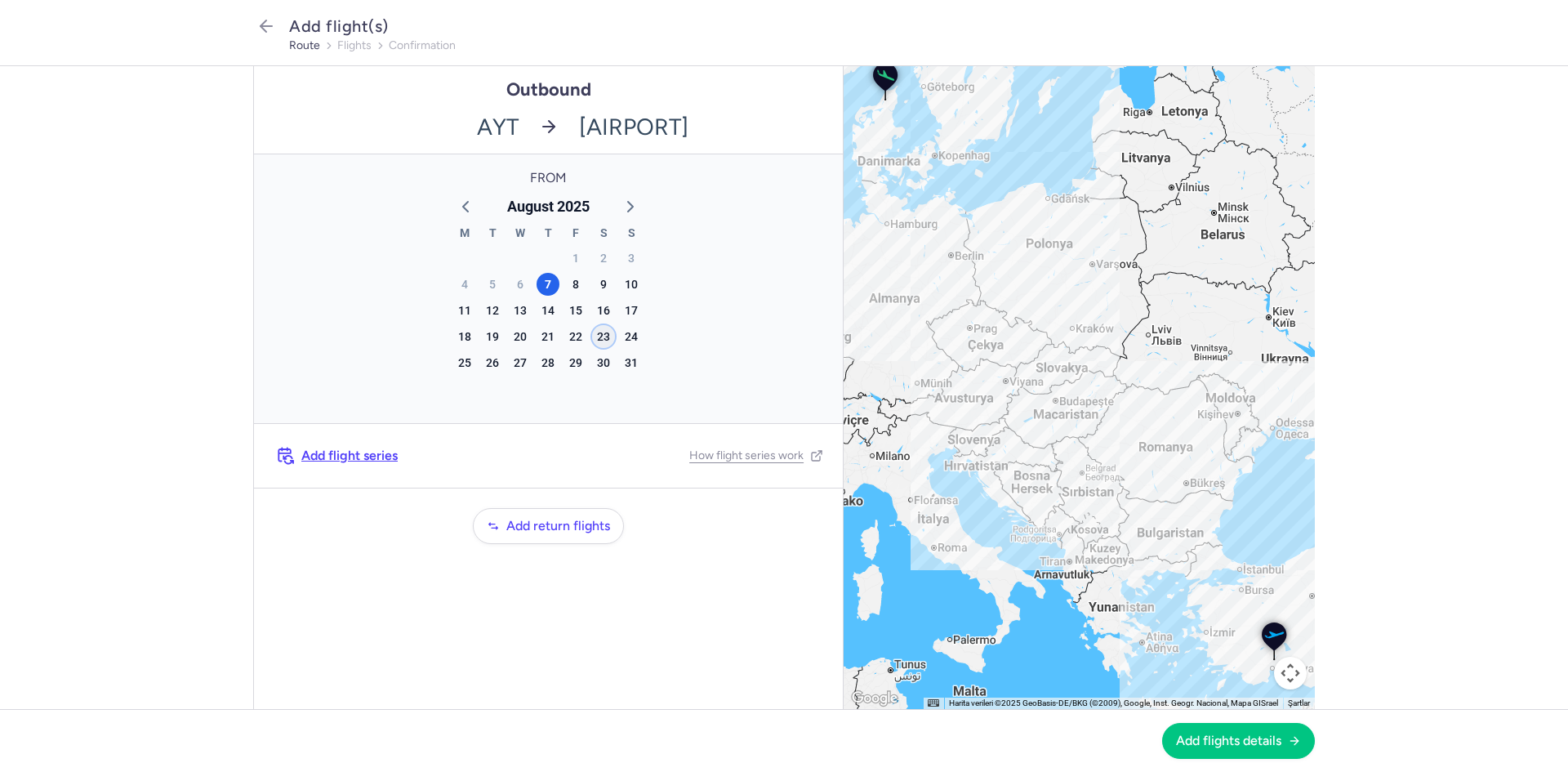 click on "23" 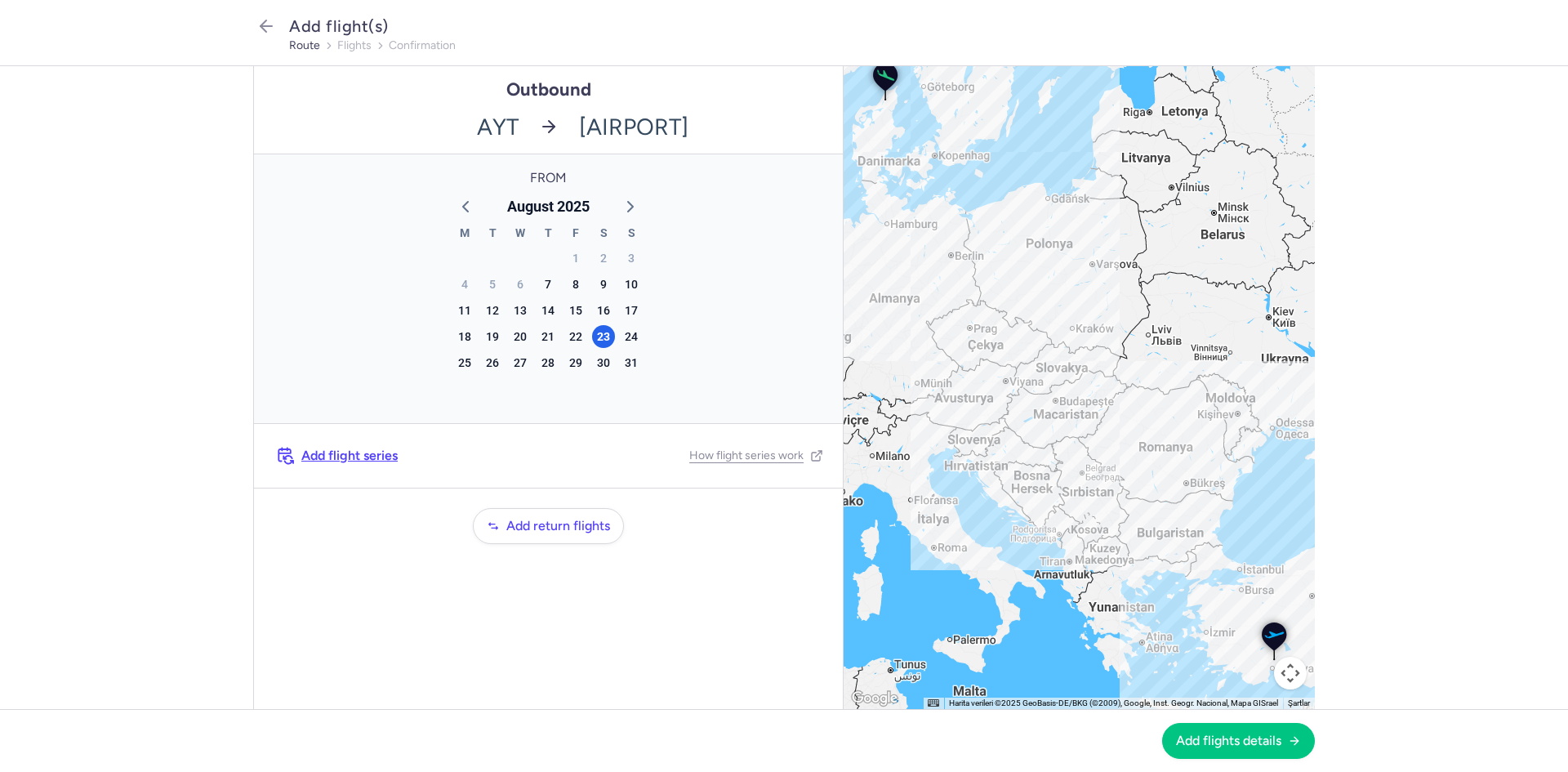 click on "Add flights details" at bounding box center [784, 740] 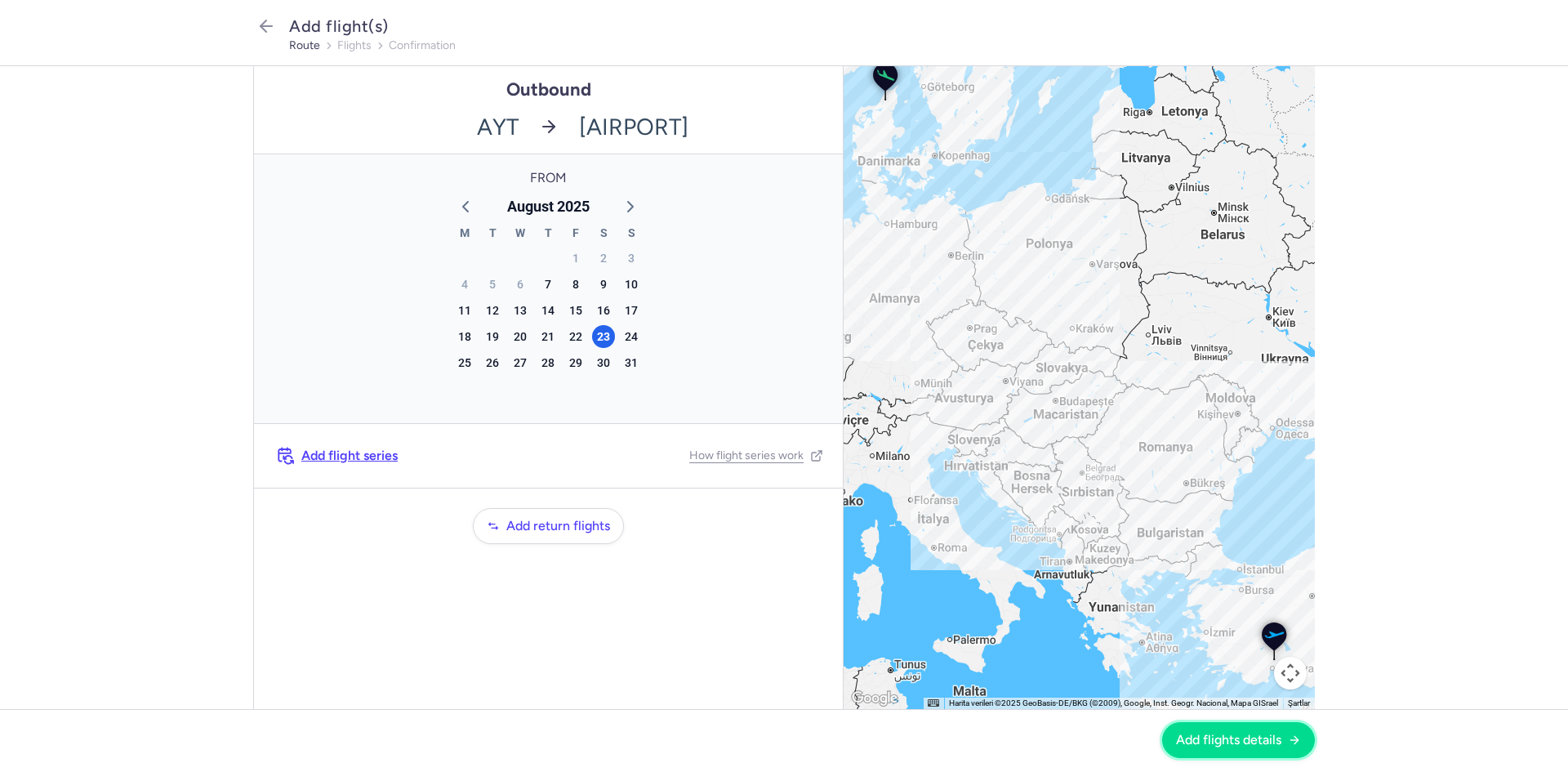 click on "Add flights details" at bounding box center (1238, 740) 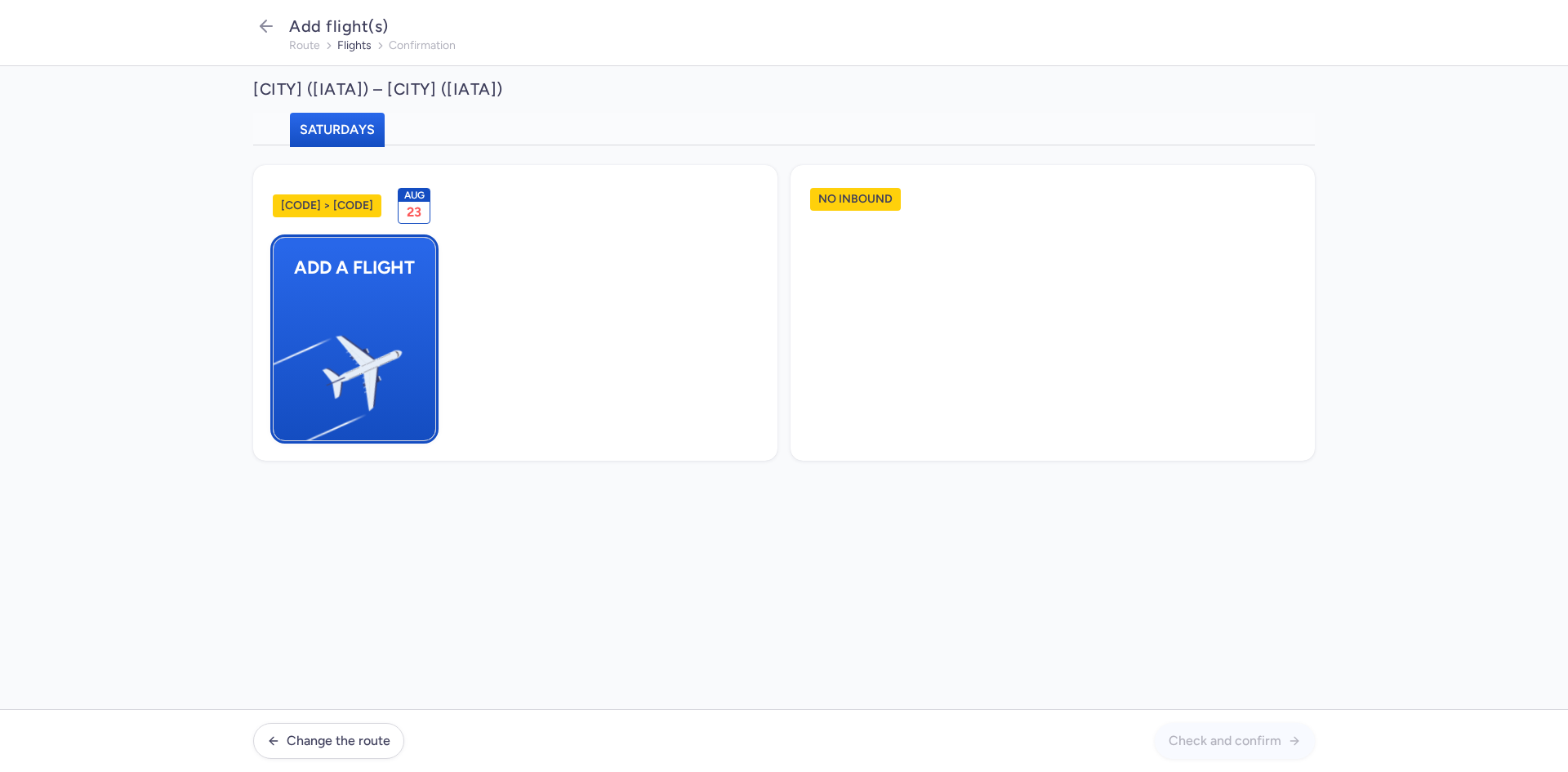 drag, startPoint x: 381, startPoint y: 292, endPoint x: 371, endPoint y: 292, distance: 10 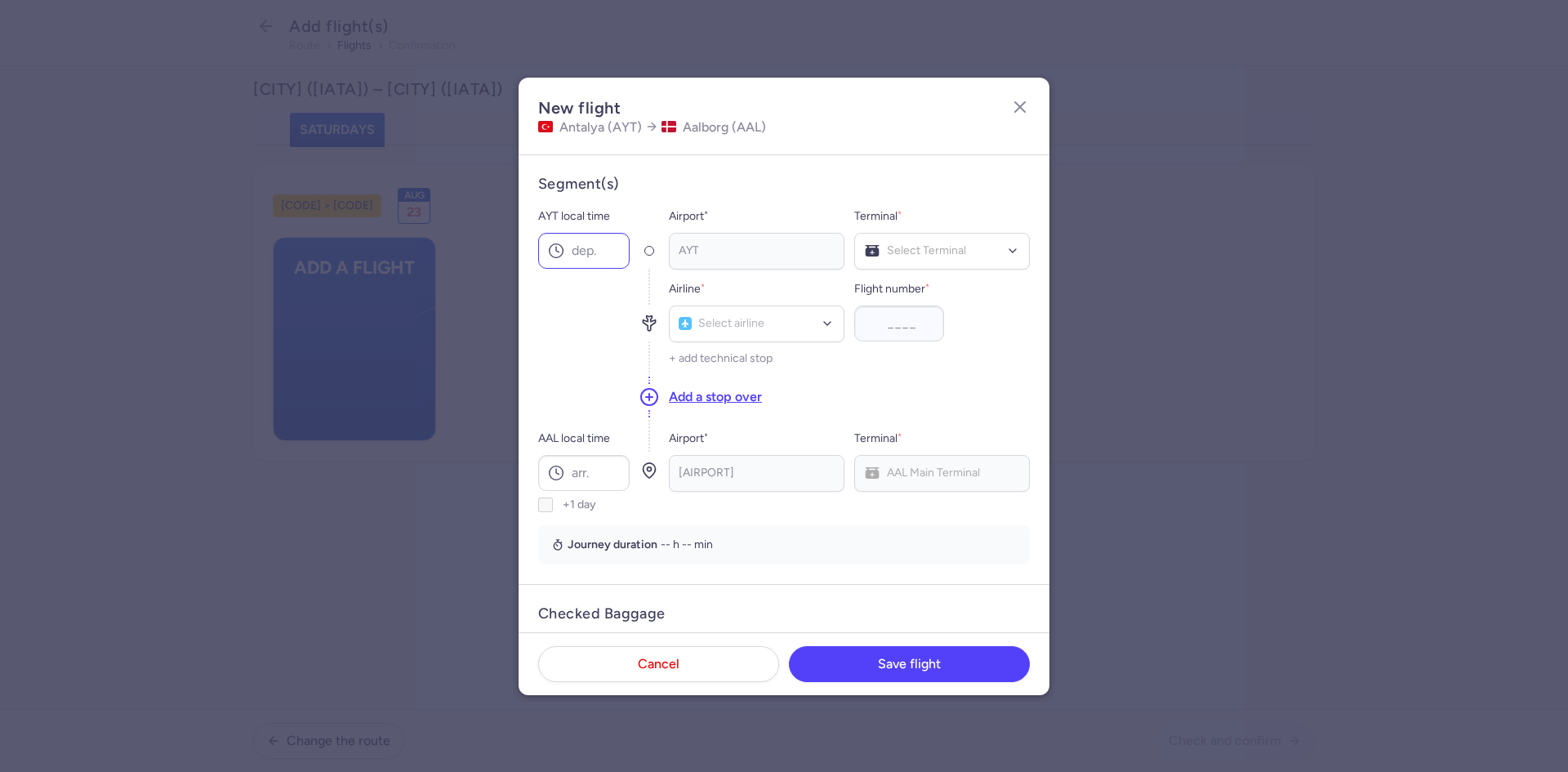 click 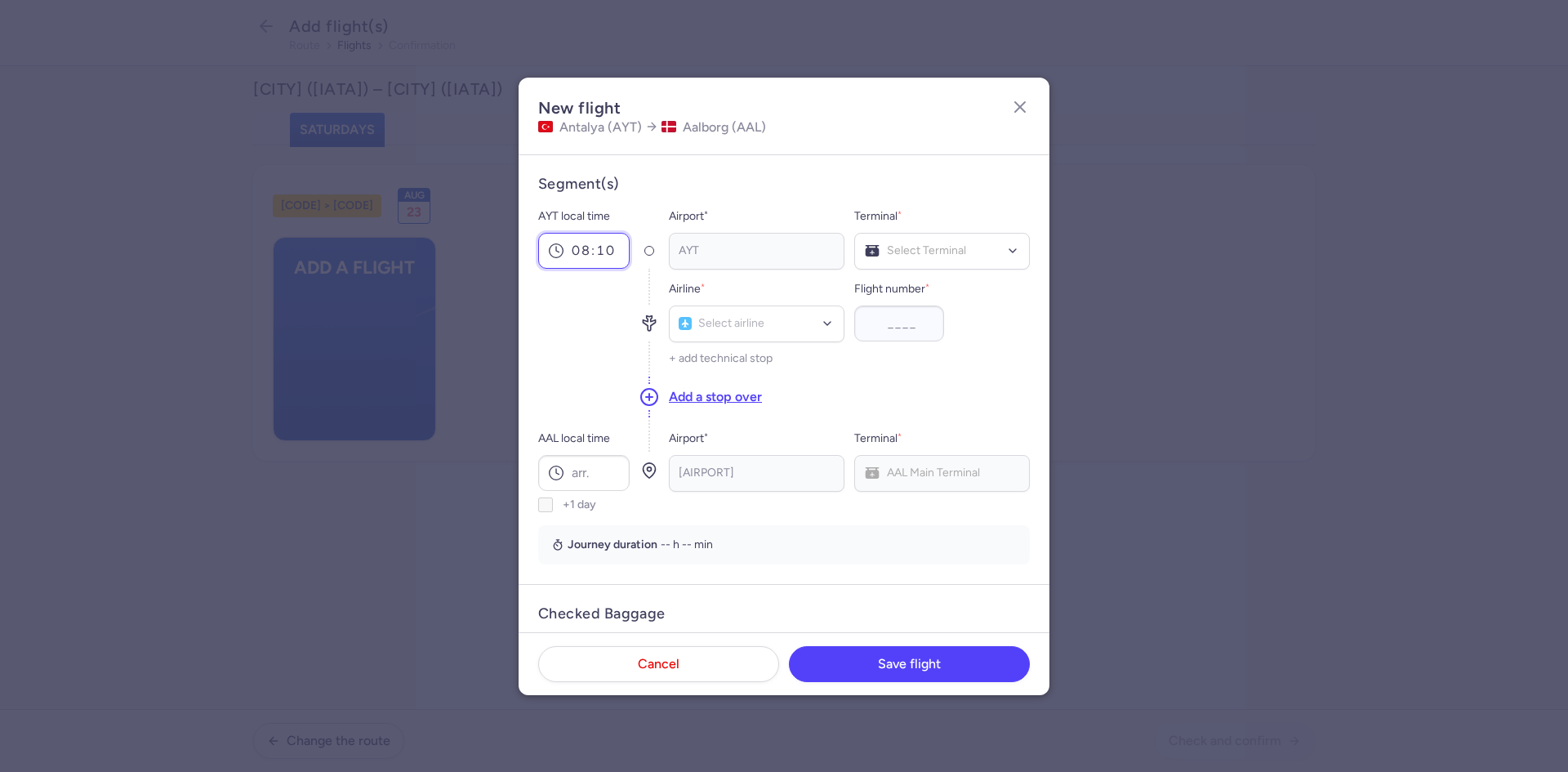 type on "08:10" 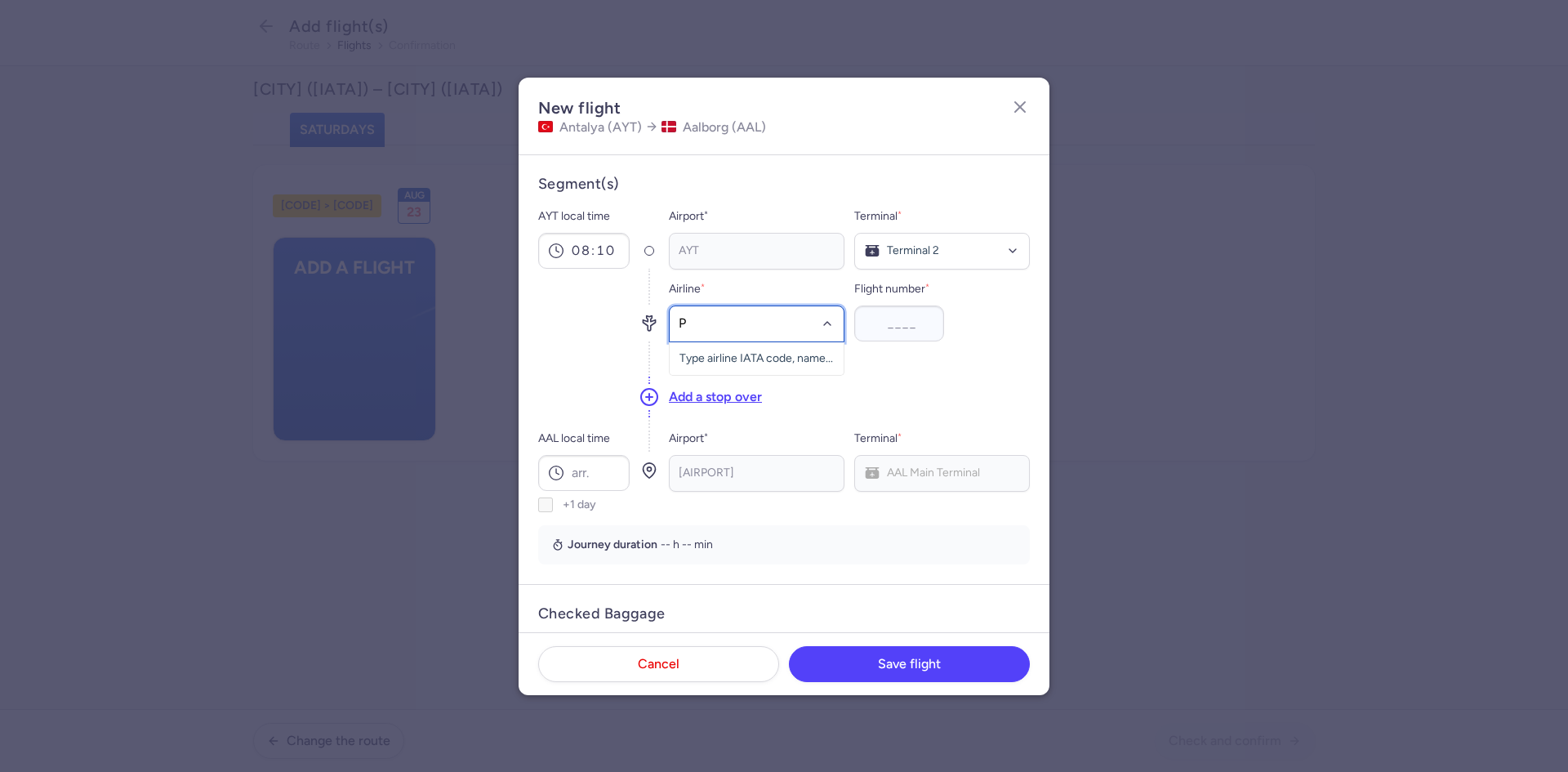 type on "PC" 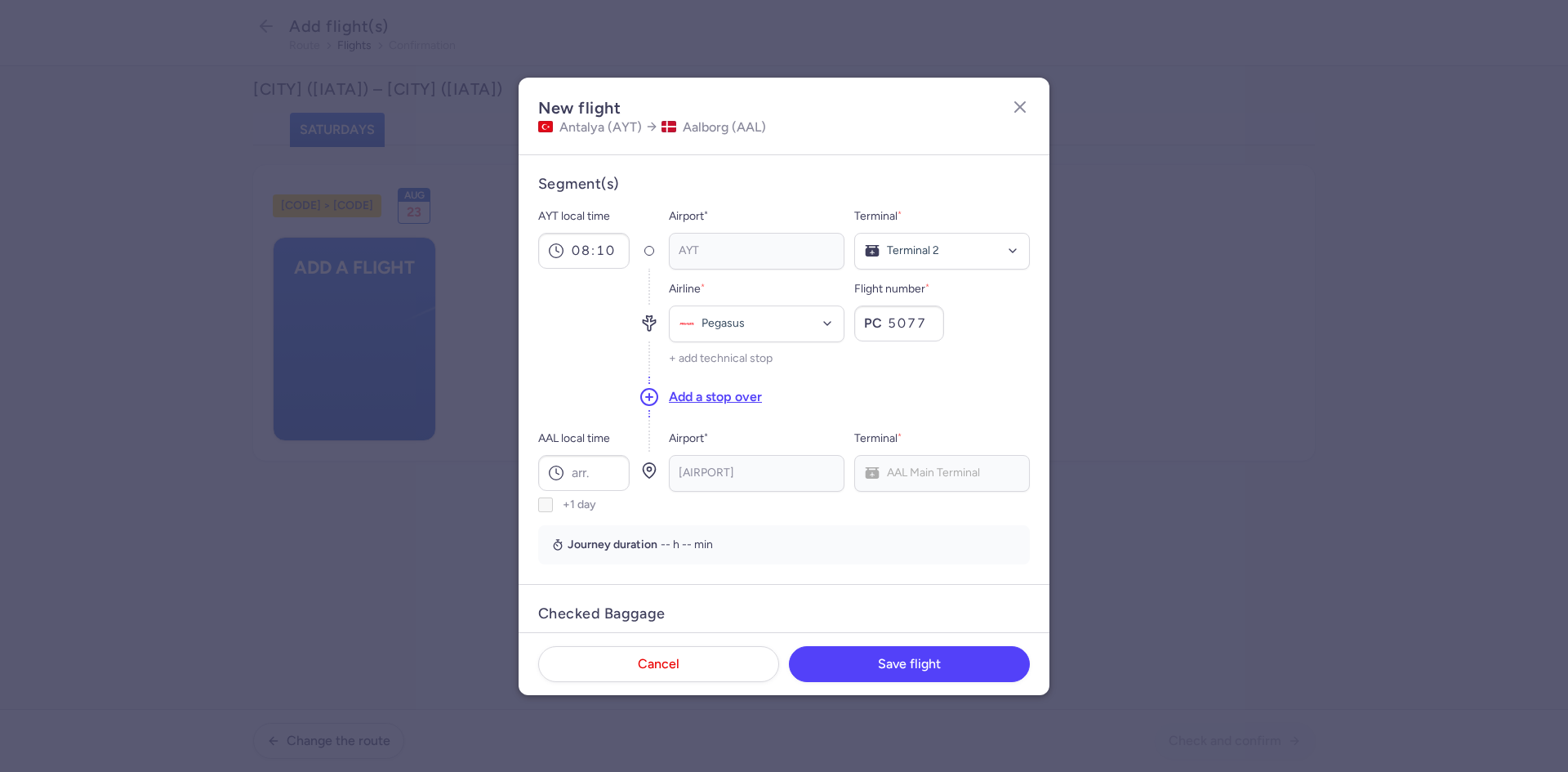 type on "5077" 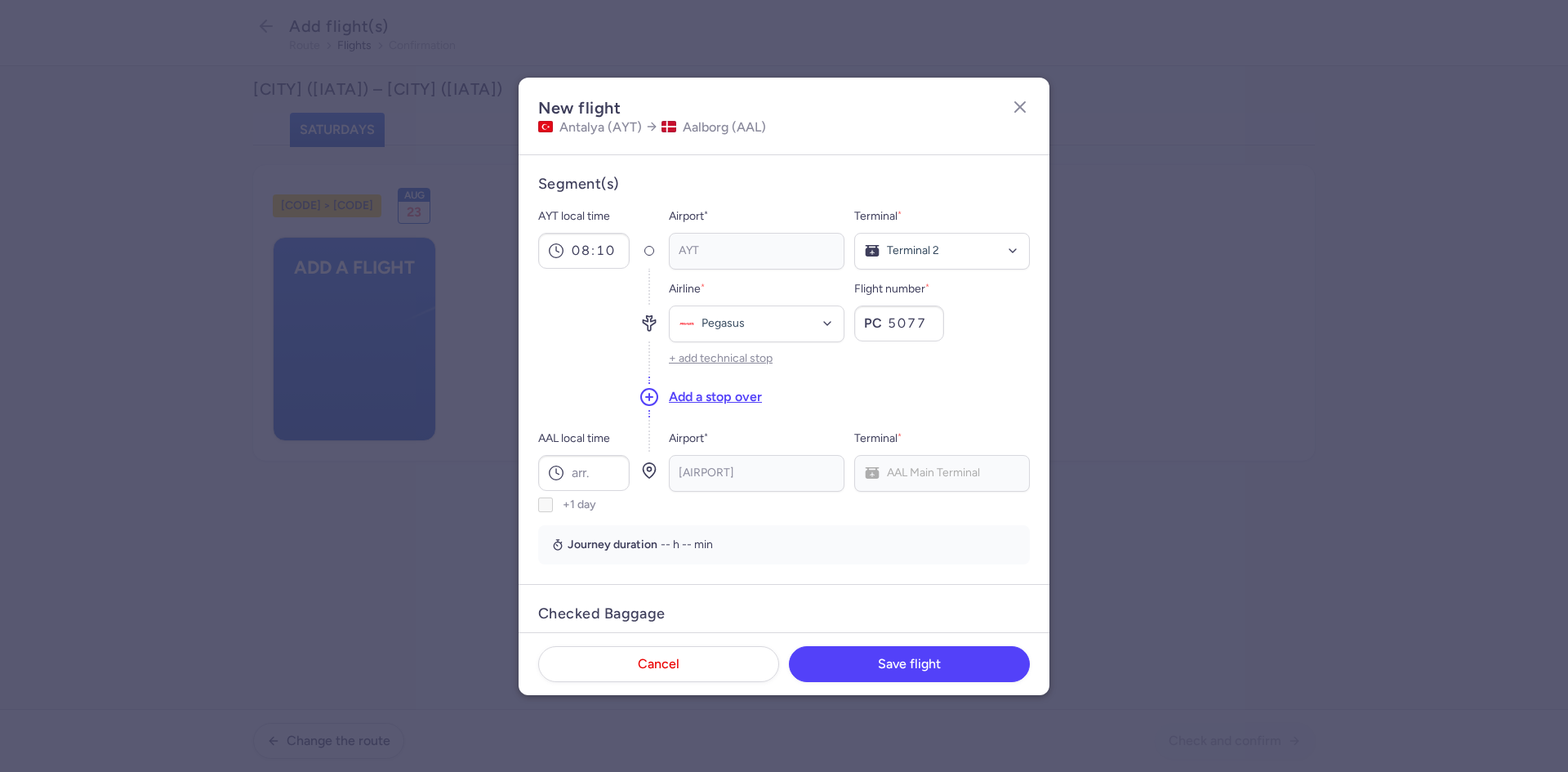 type 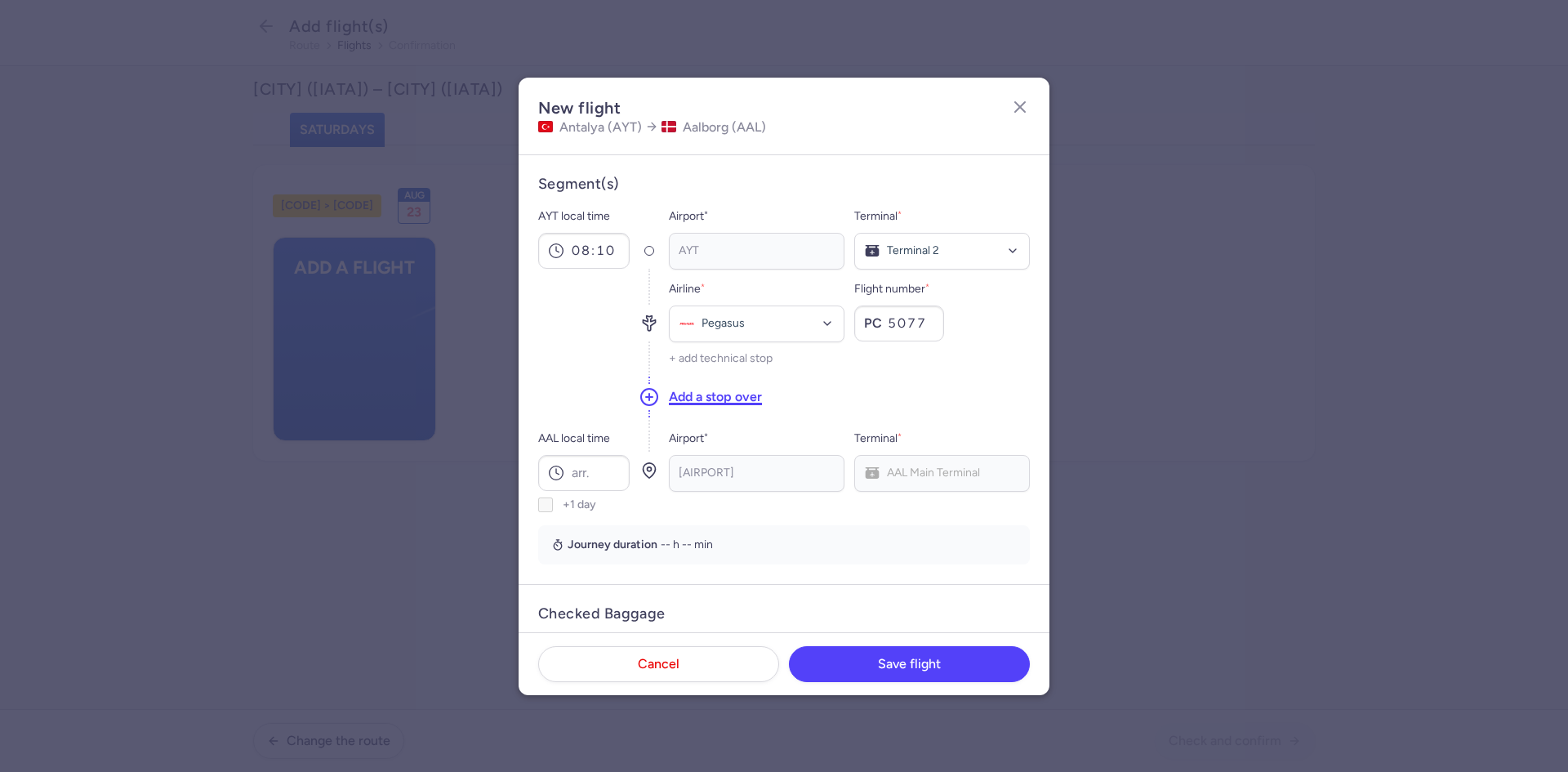 type 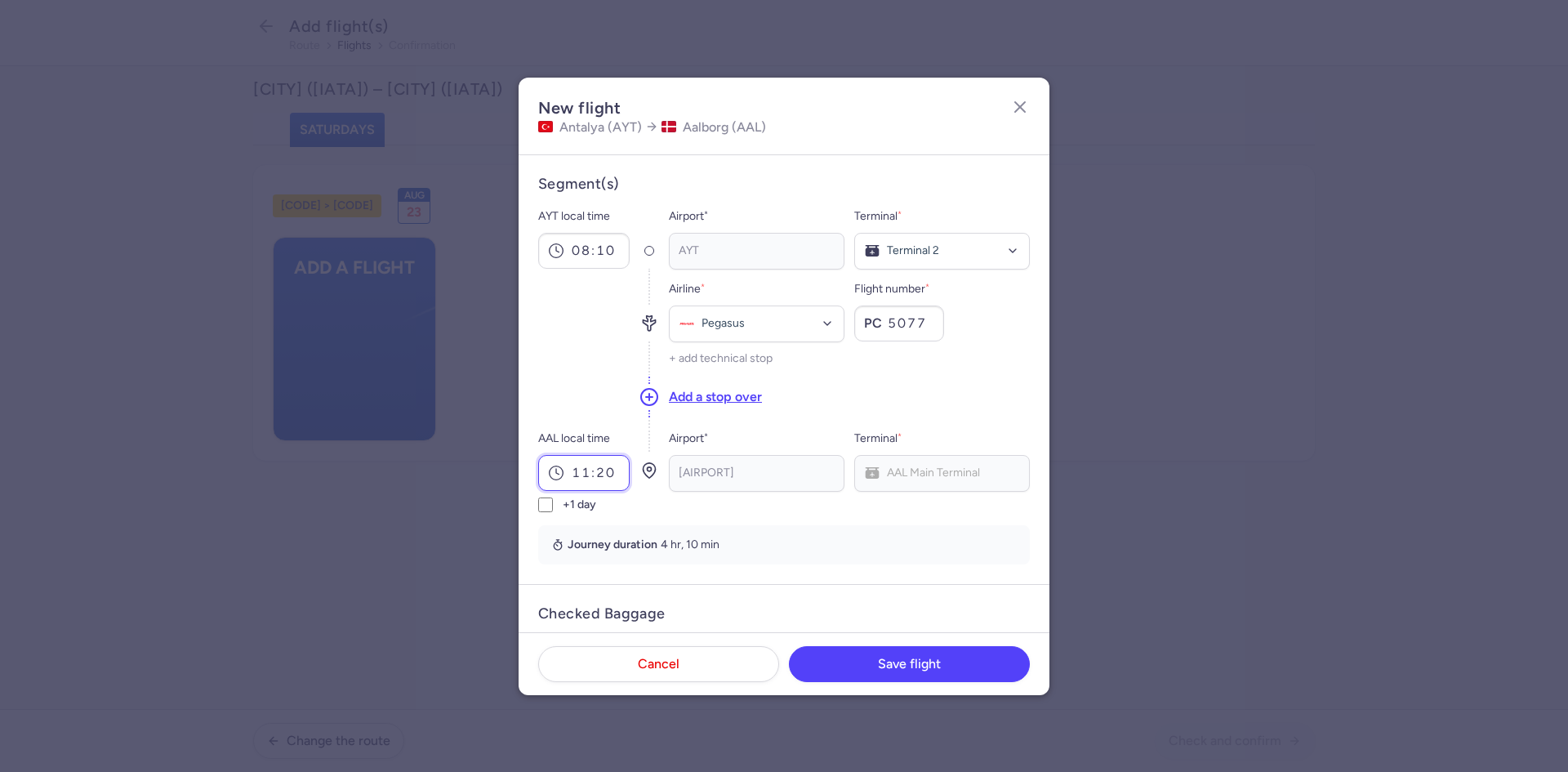type on "11:20" 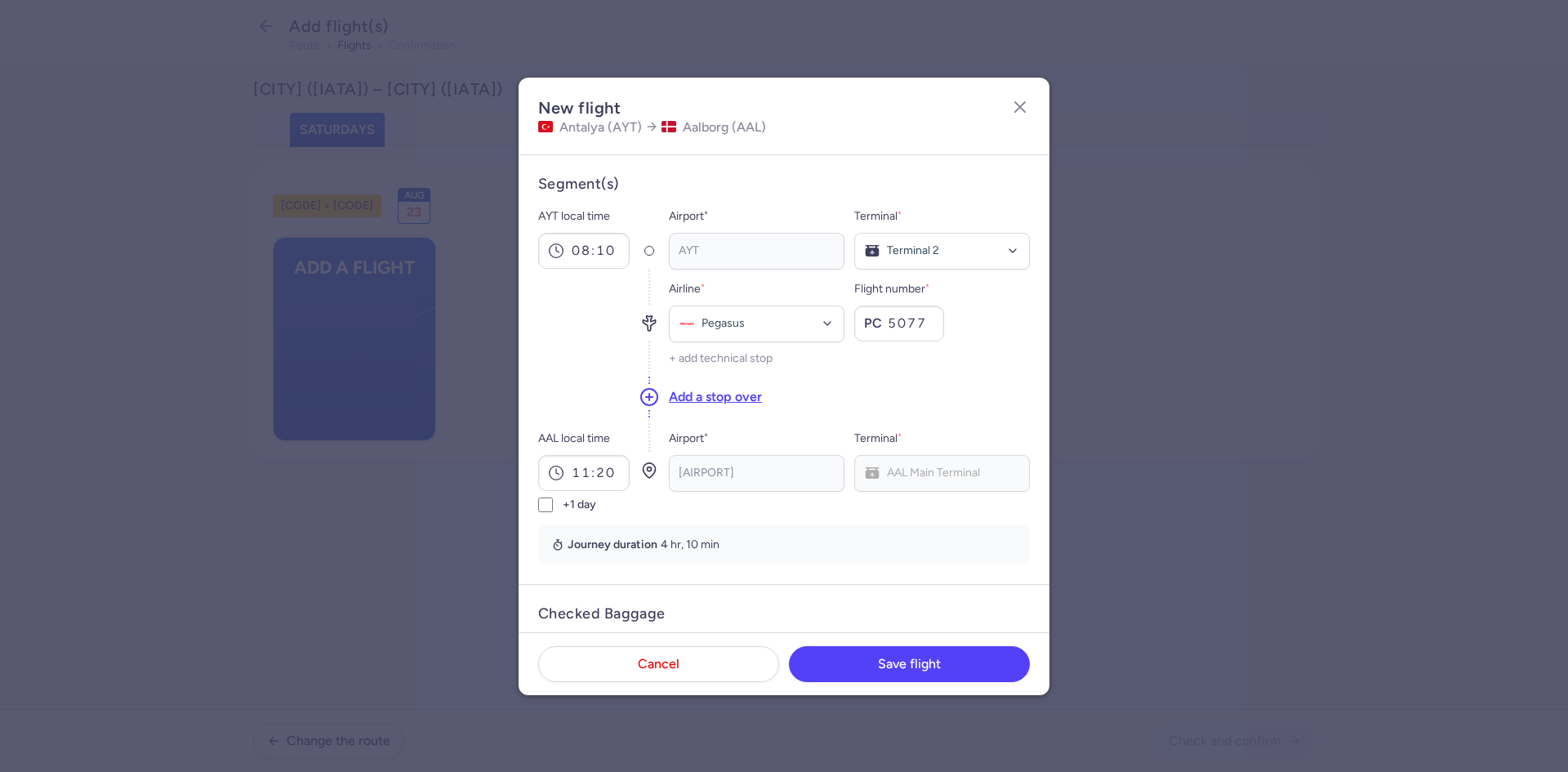 scroll, scrollTop: 287, scrollLeft: 0, axis: vertical 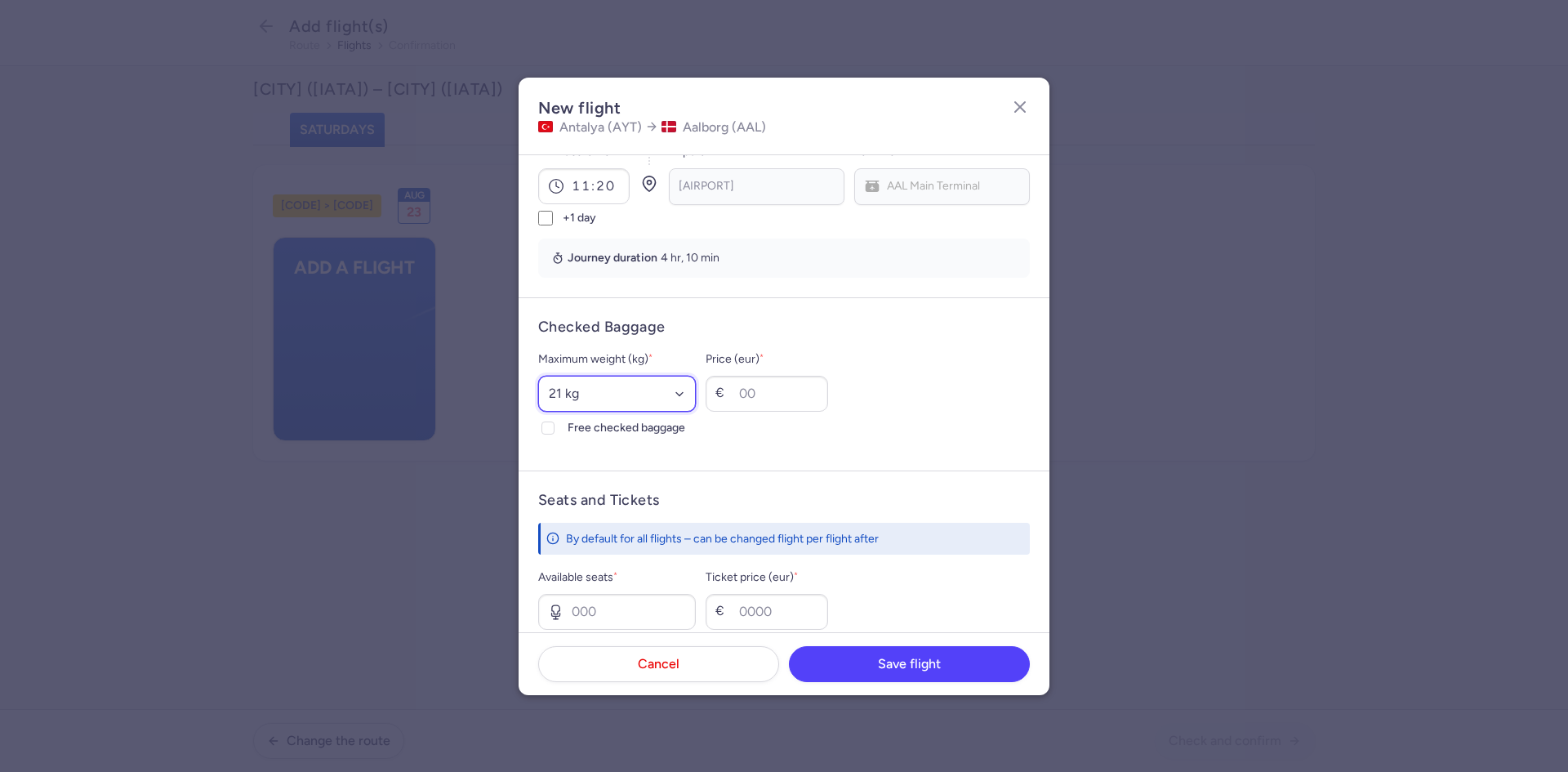 select on "20" 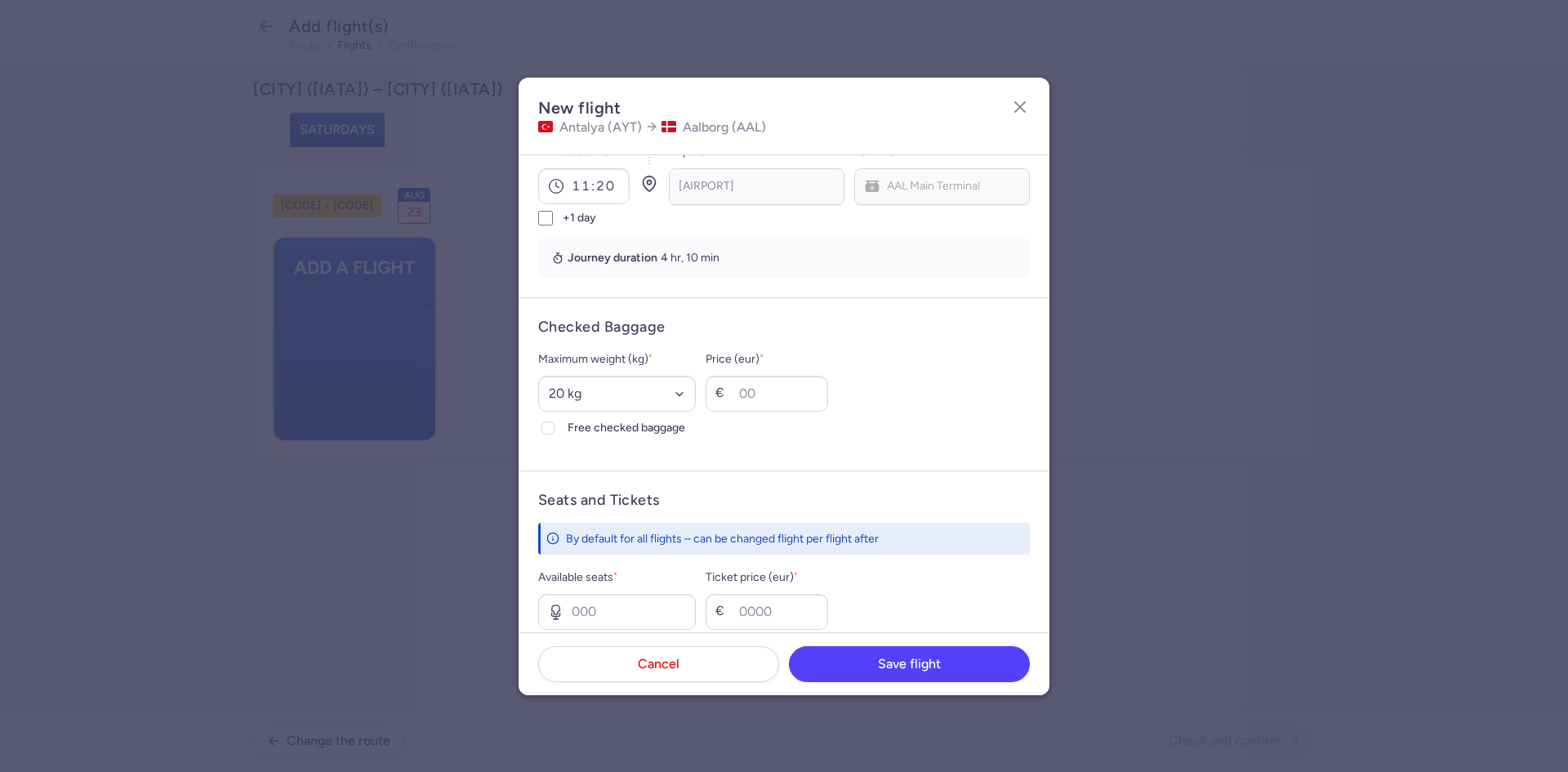 click on "Free checked baggage" at bounding box center (548, 428) 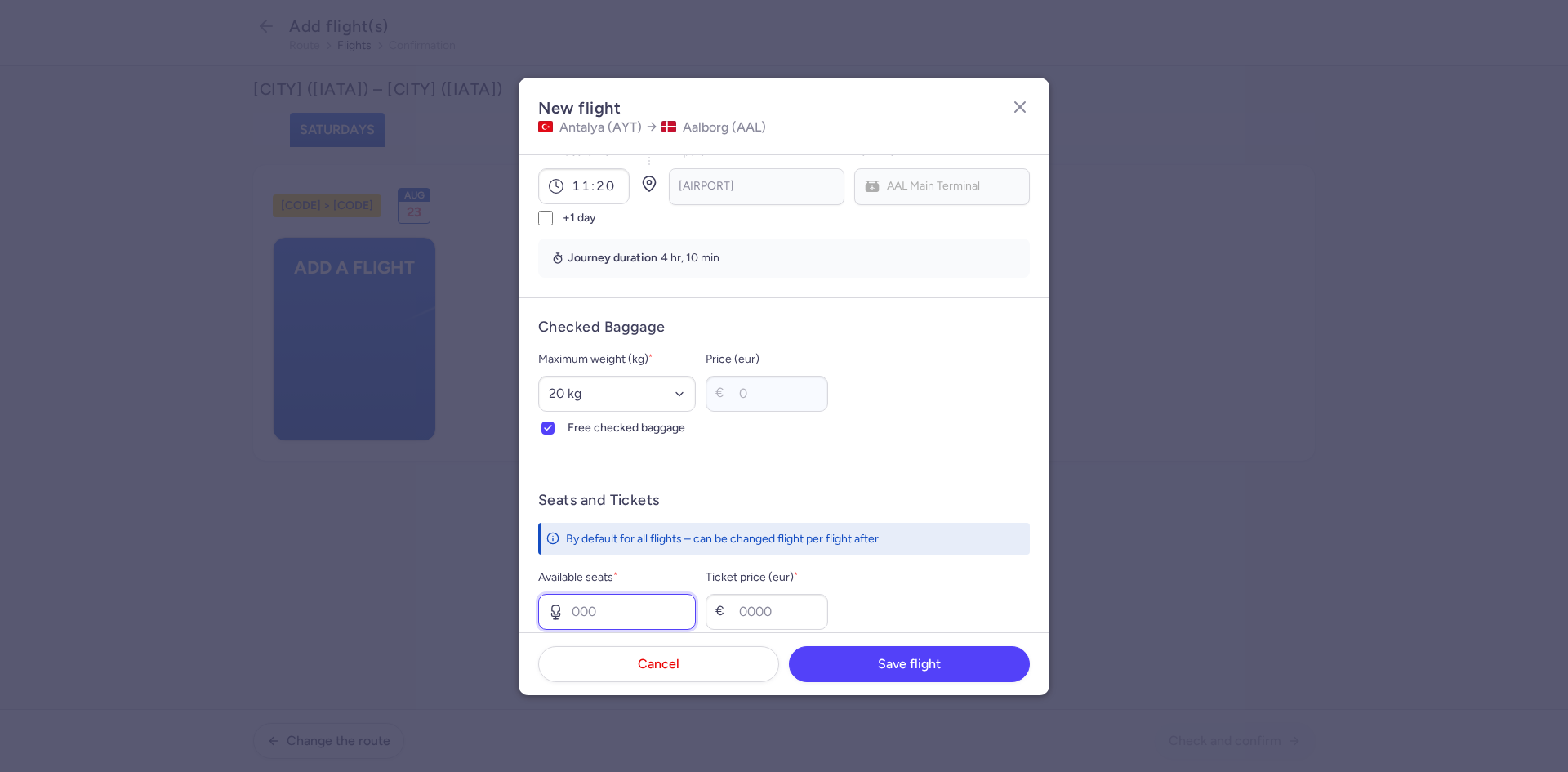 type on "5" 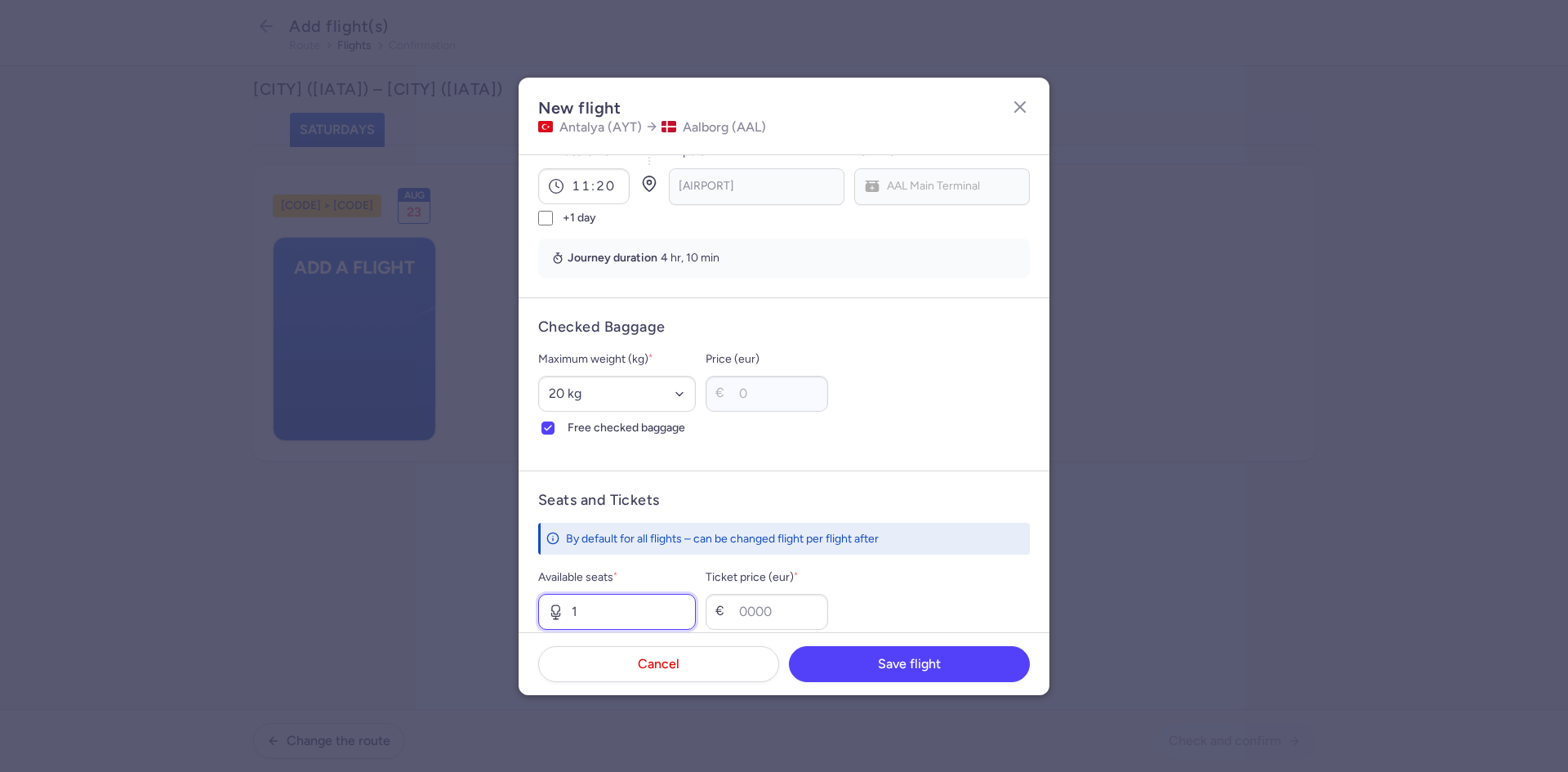 type on "1" 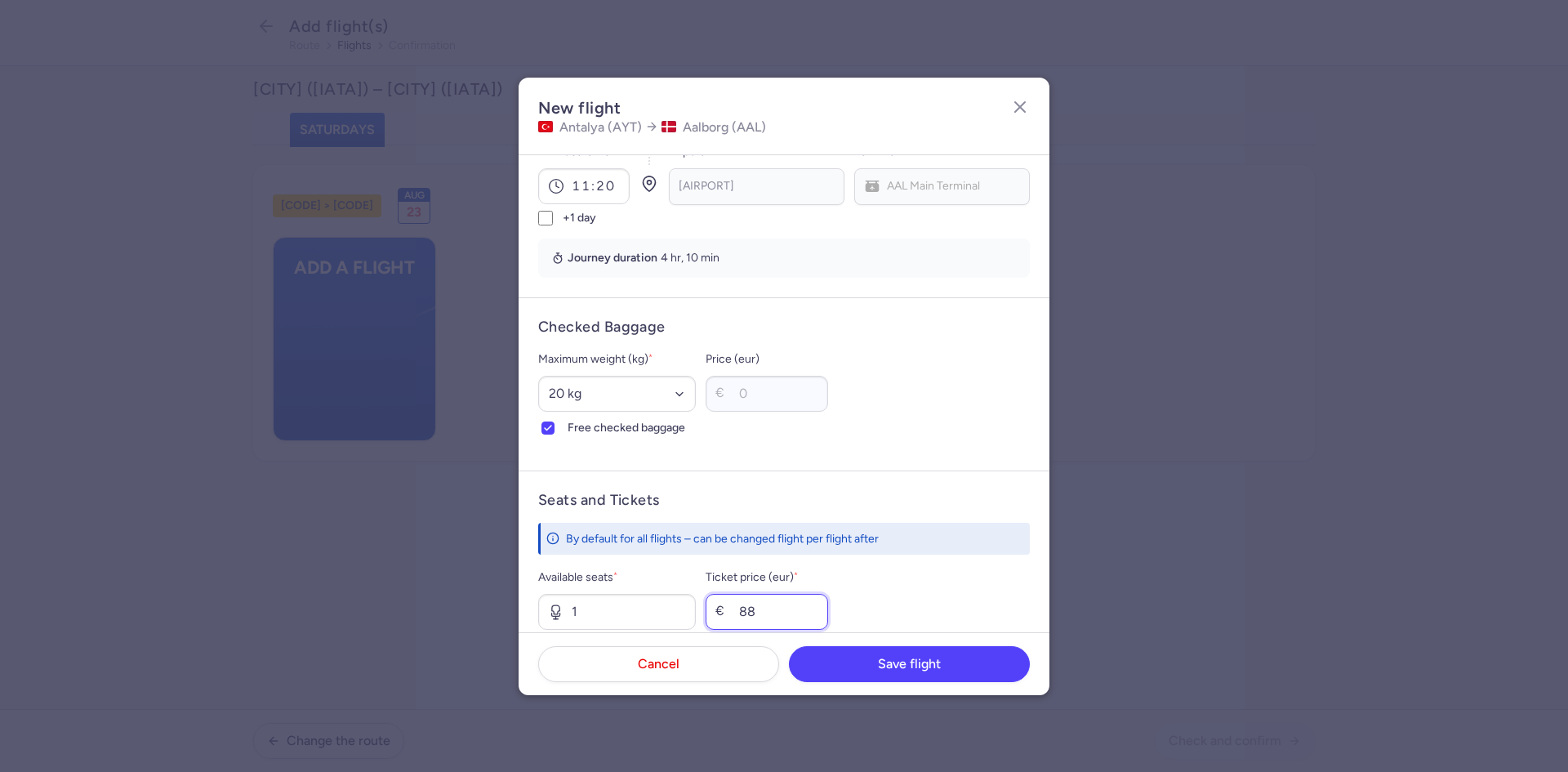 type on "8" 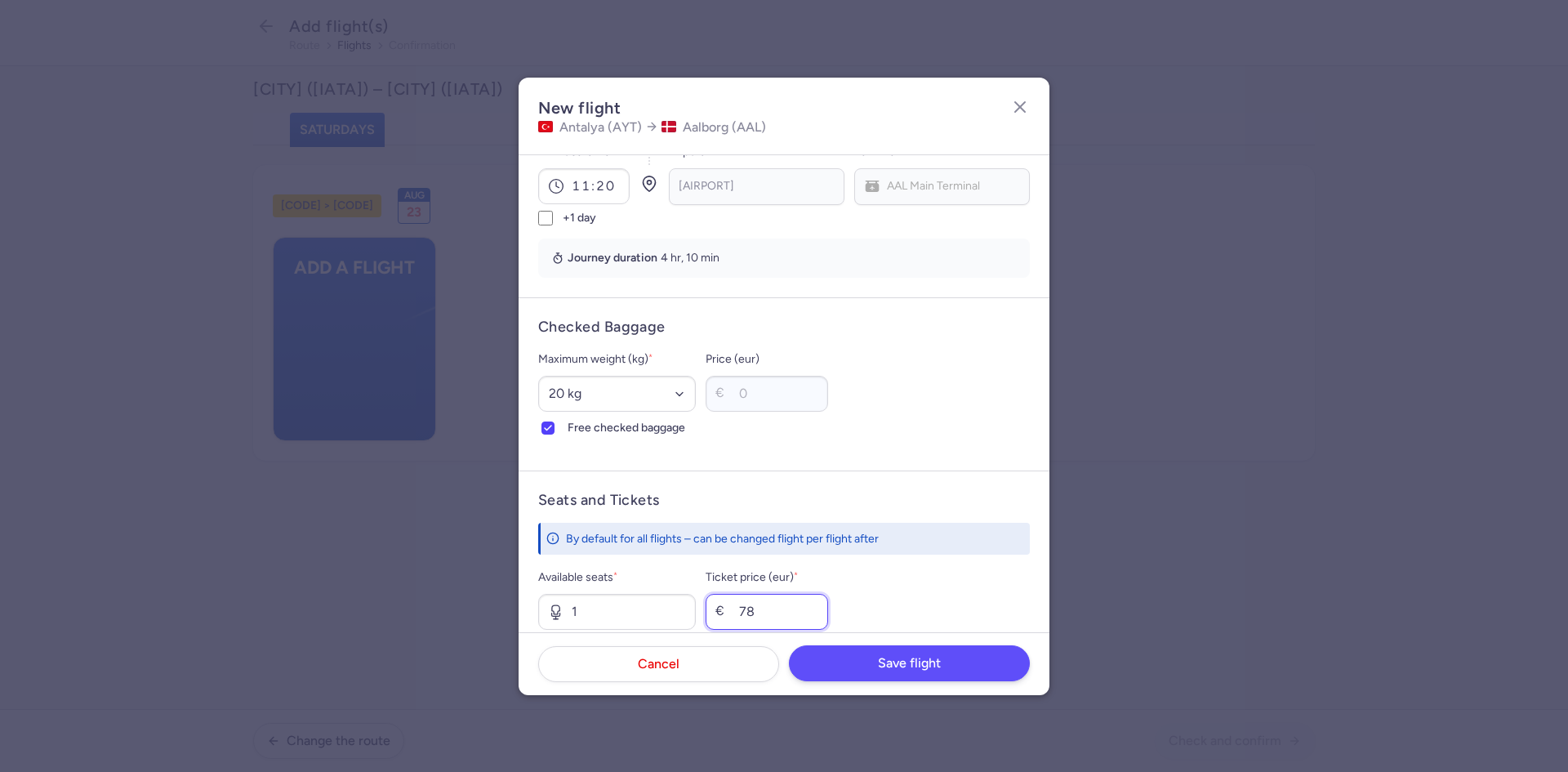 type on "78" 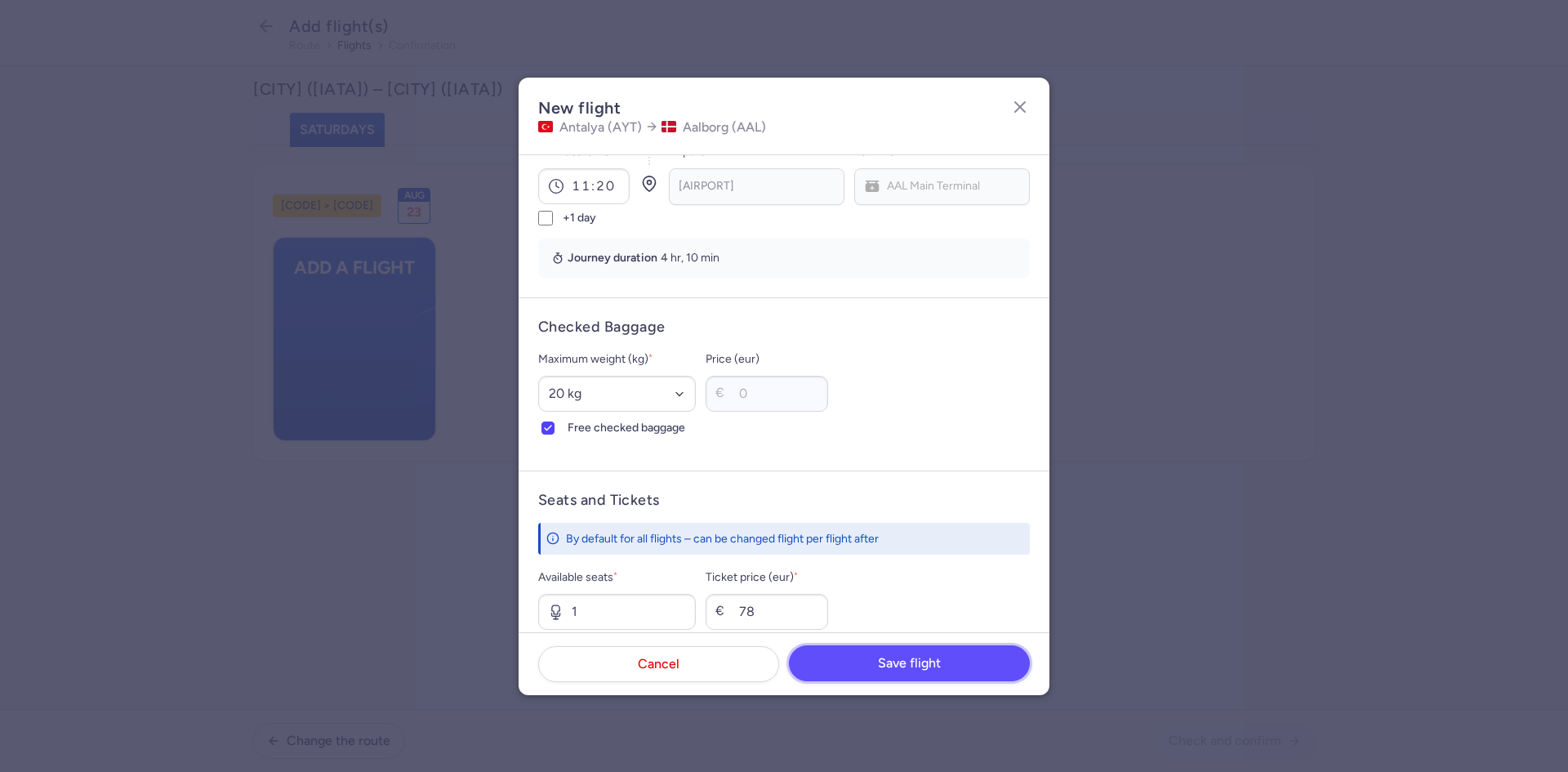 click on "Save flight" at bounding box center [909, 663] 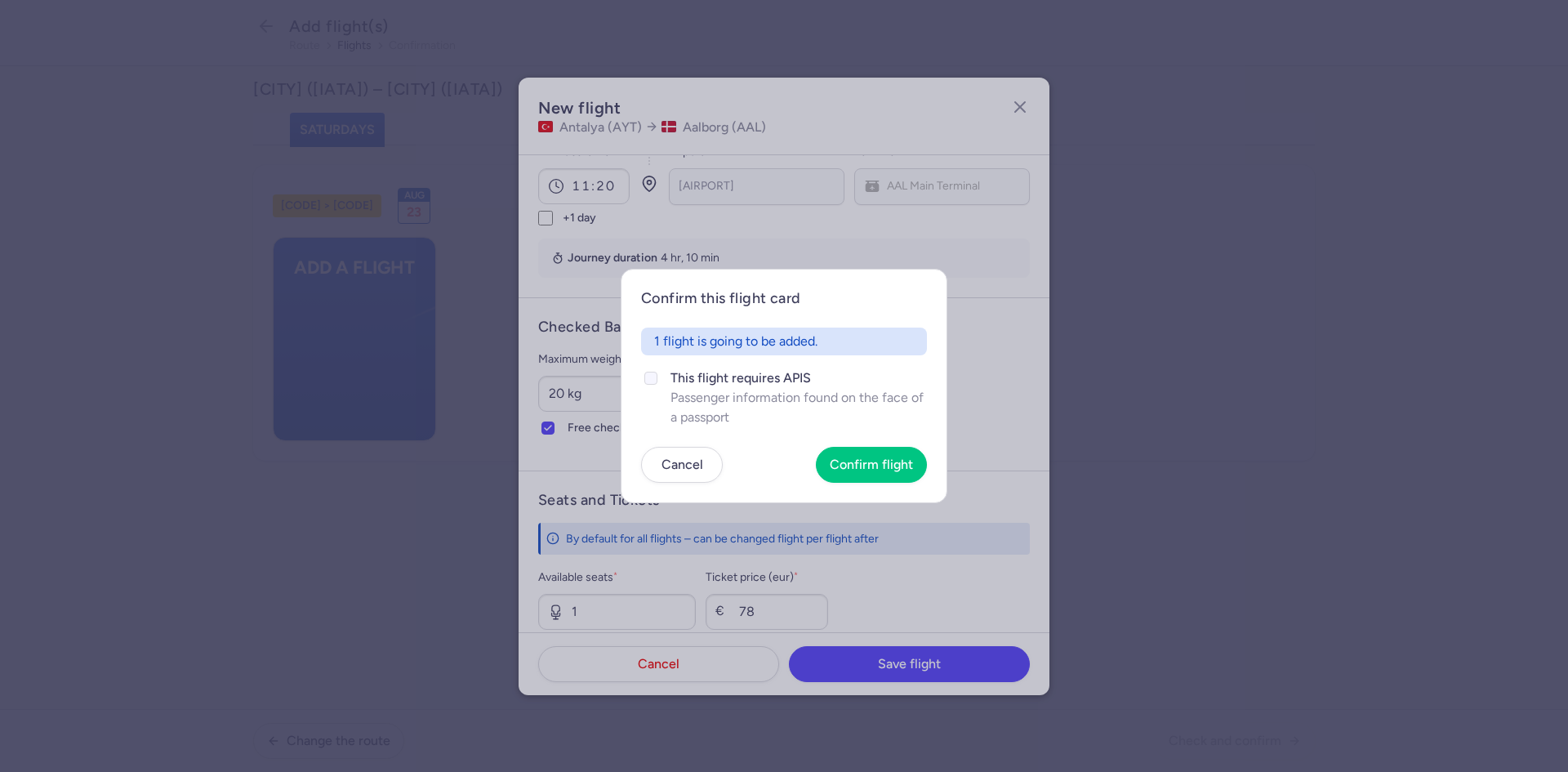 click on "This flight requires APIS" 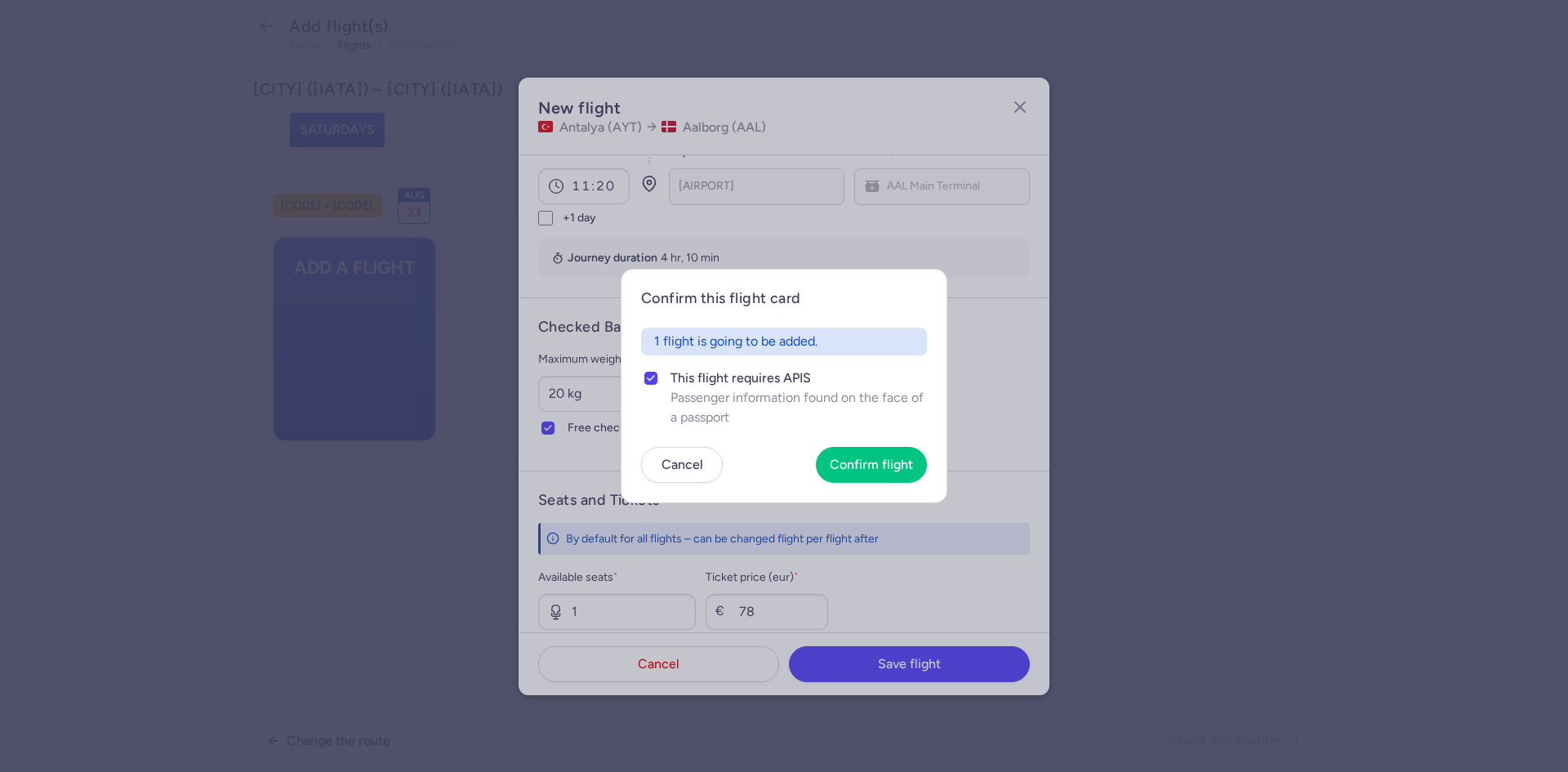 click on "Confirm this flight card 1 flight is going to be added. This flight requires APIS Passenger information found on the face of a passport Cancel Confirm flight" 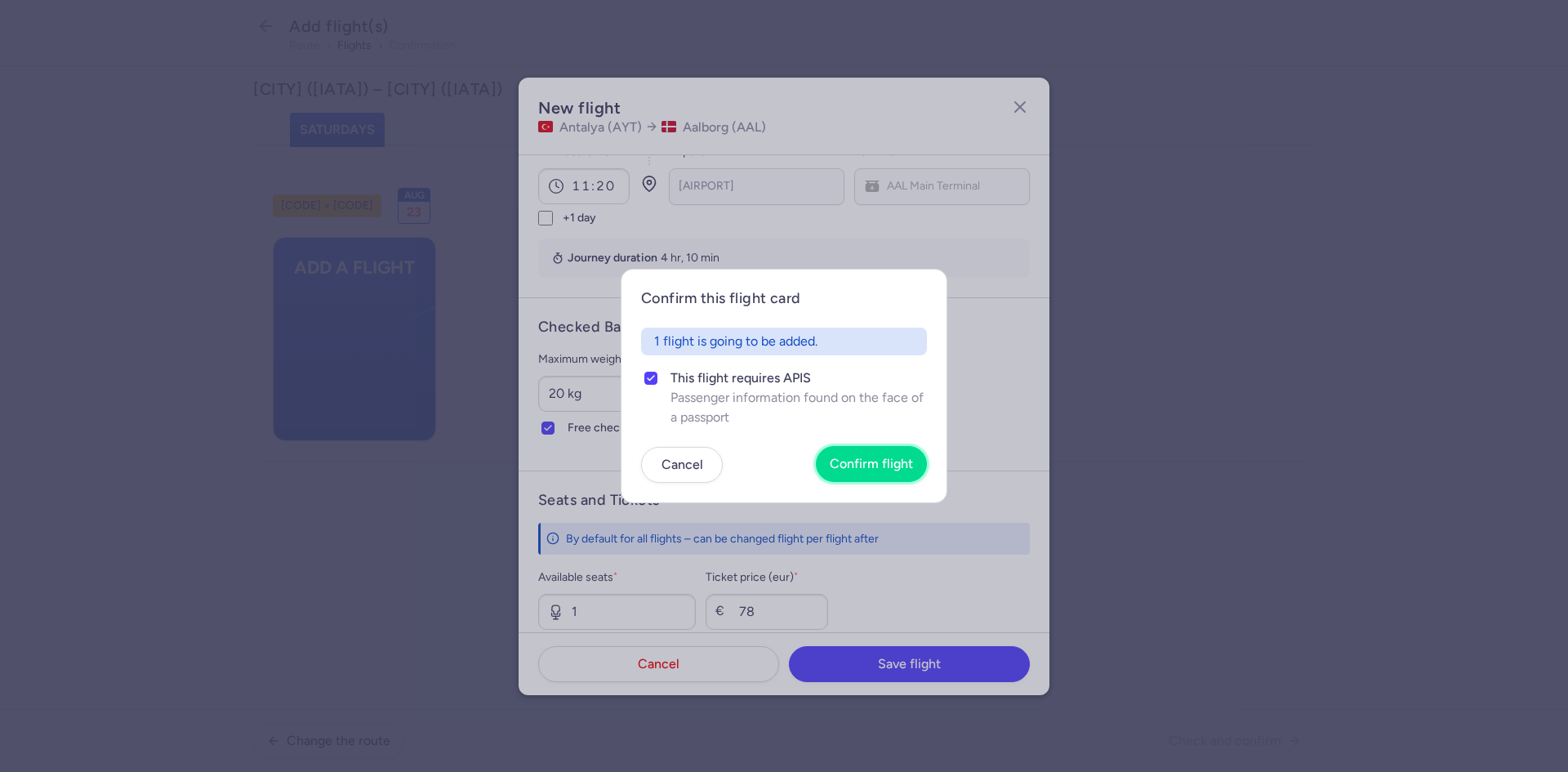 click on "Confirm flight" at bounding box center [871, 464] 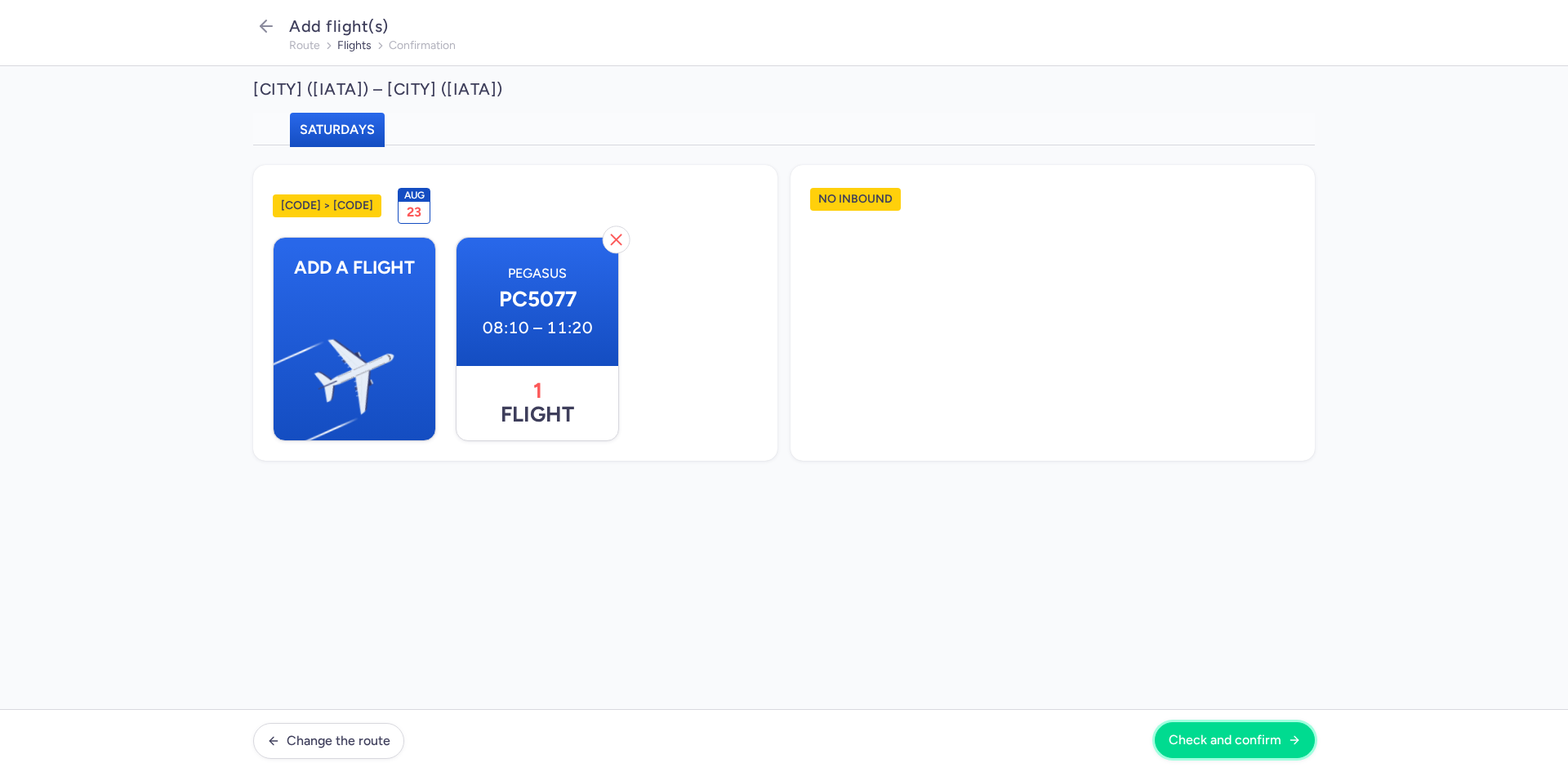 click on "Check and confirm" at bounding box center [1235, 740] 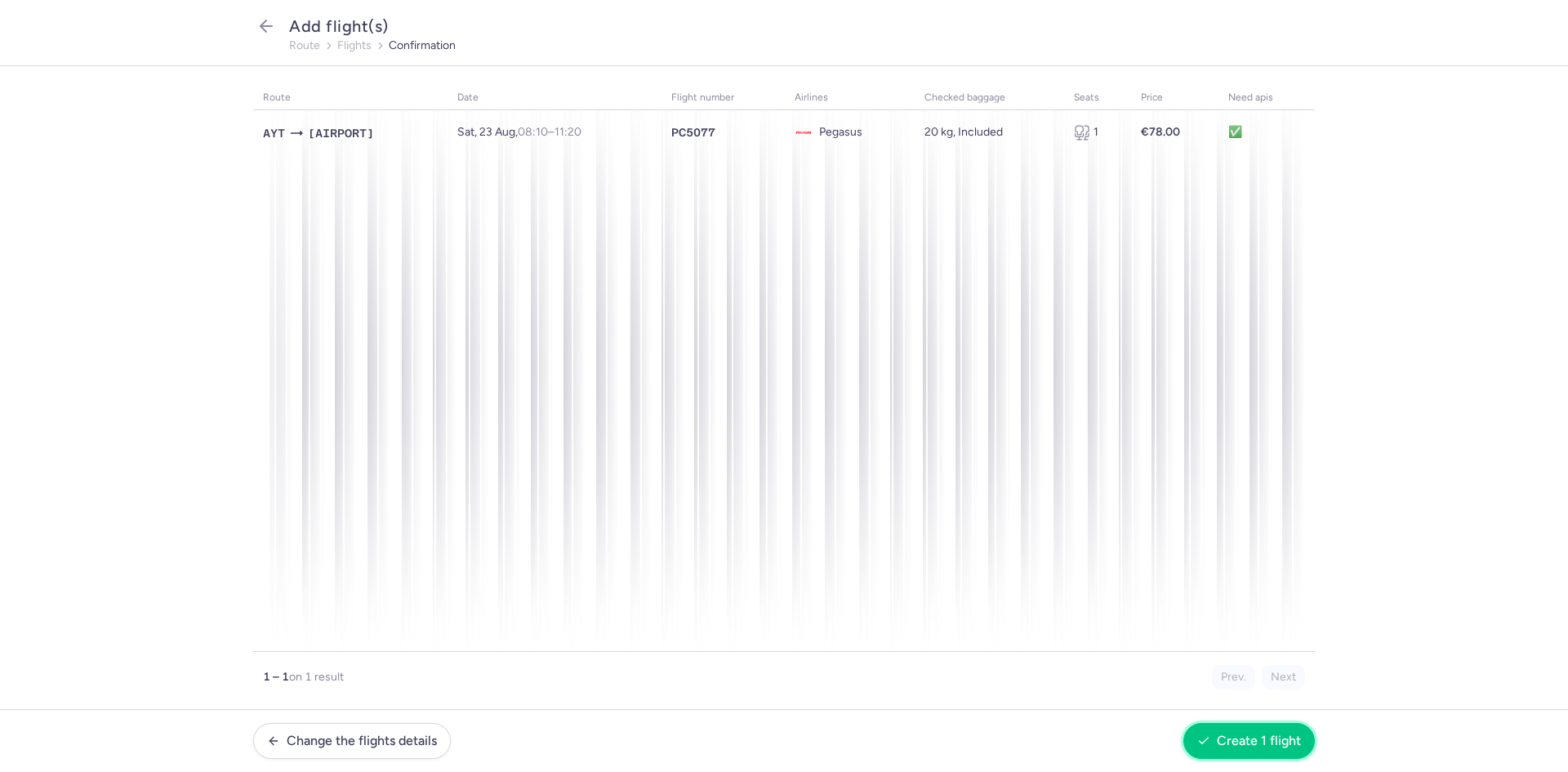 click on "Create 1 flight" at bounding box center (1249, 741) 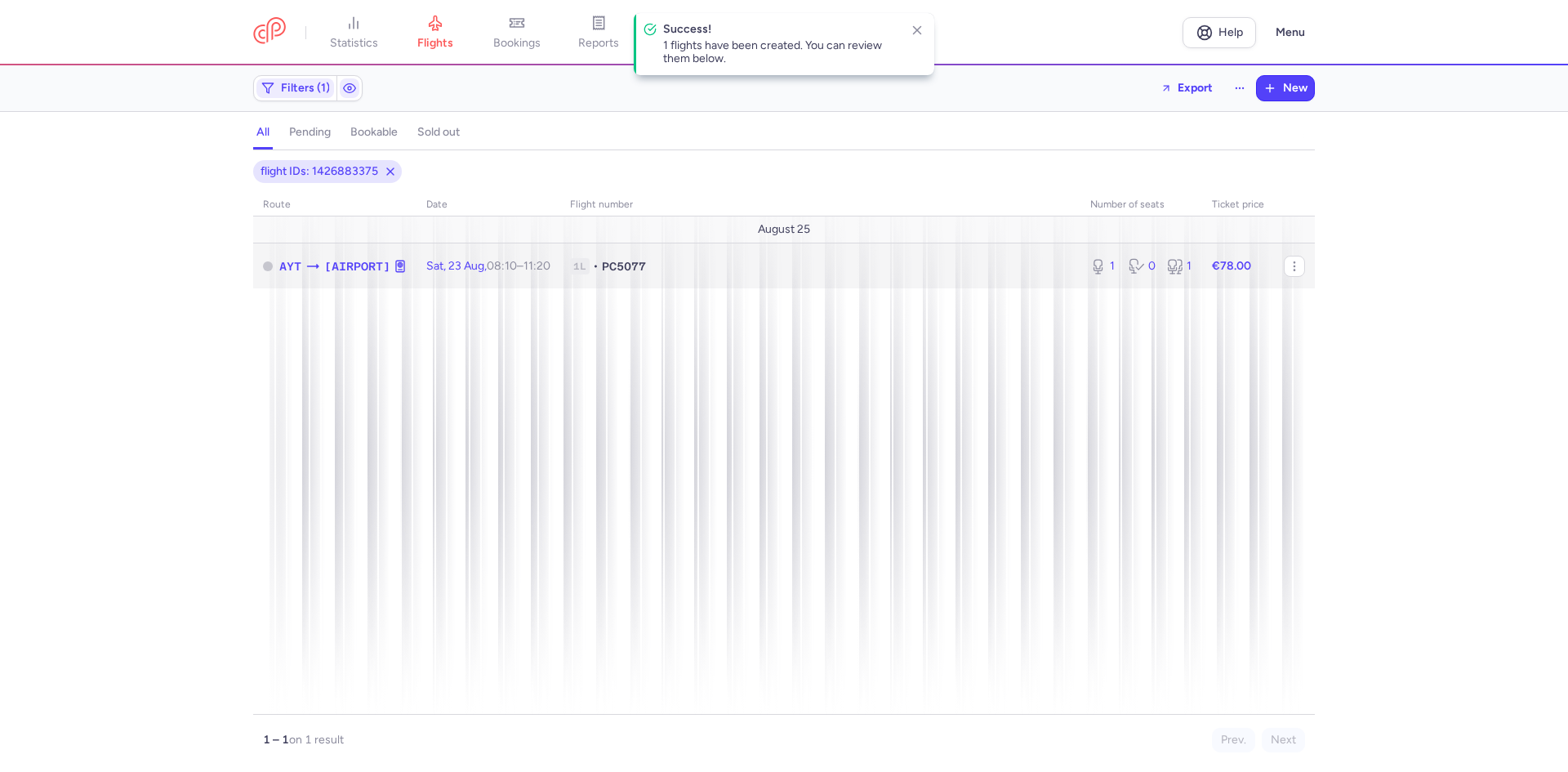 click on "1L • PC5077" 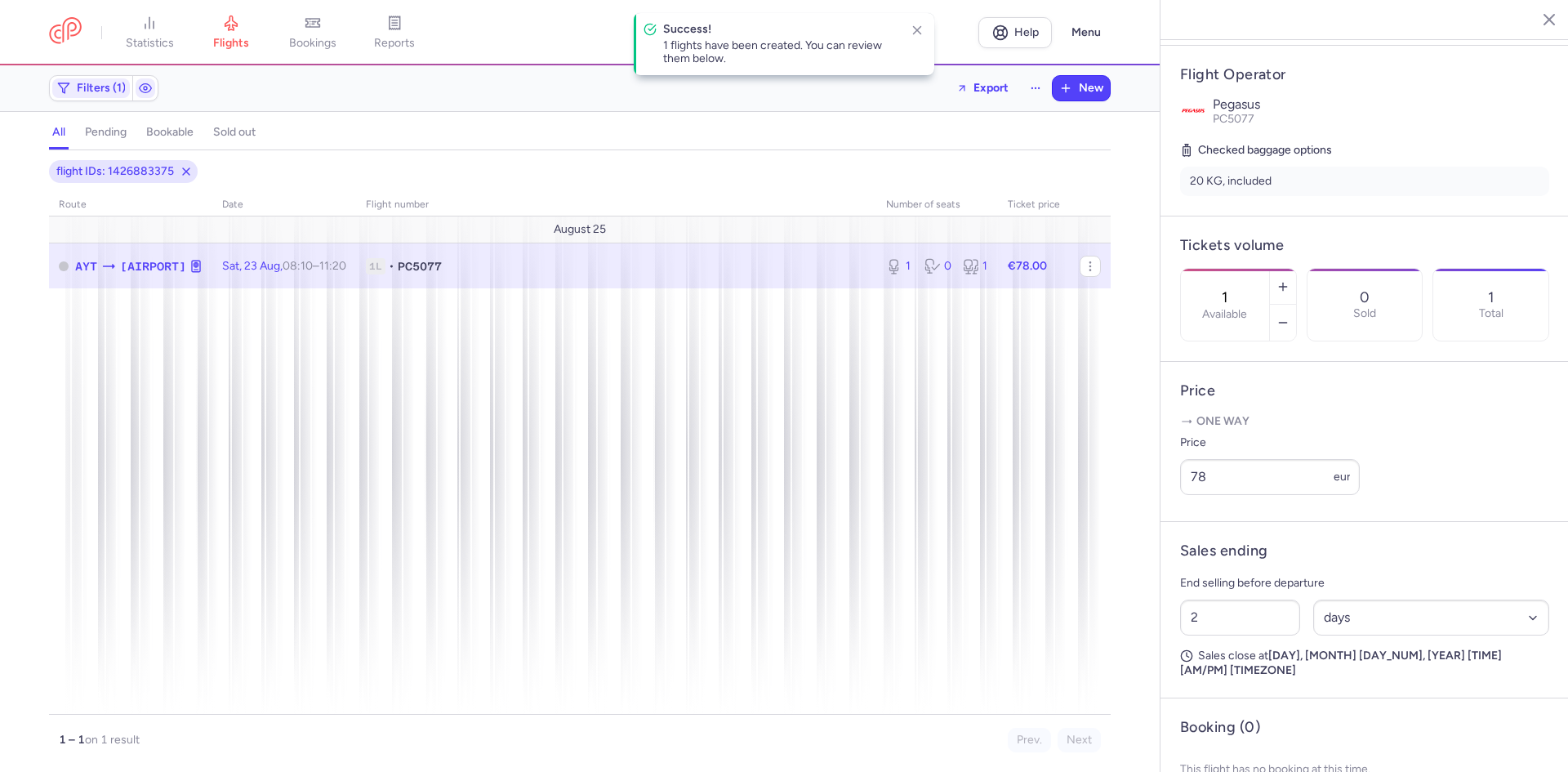 scroll, scrollTop: 313, scrollLeft: 0, axis: vertical 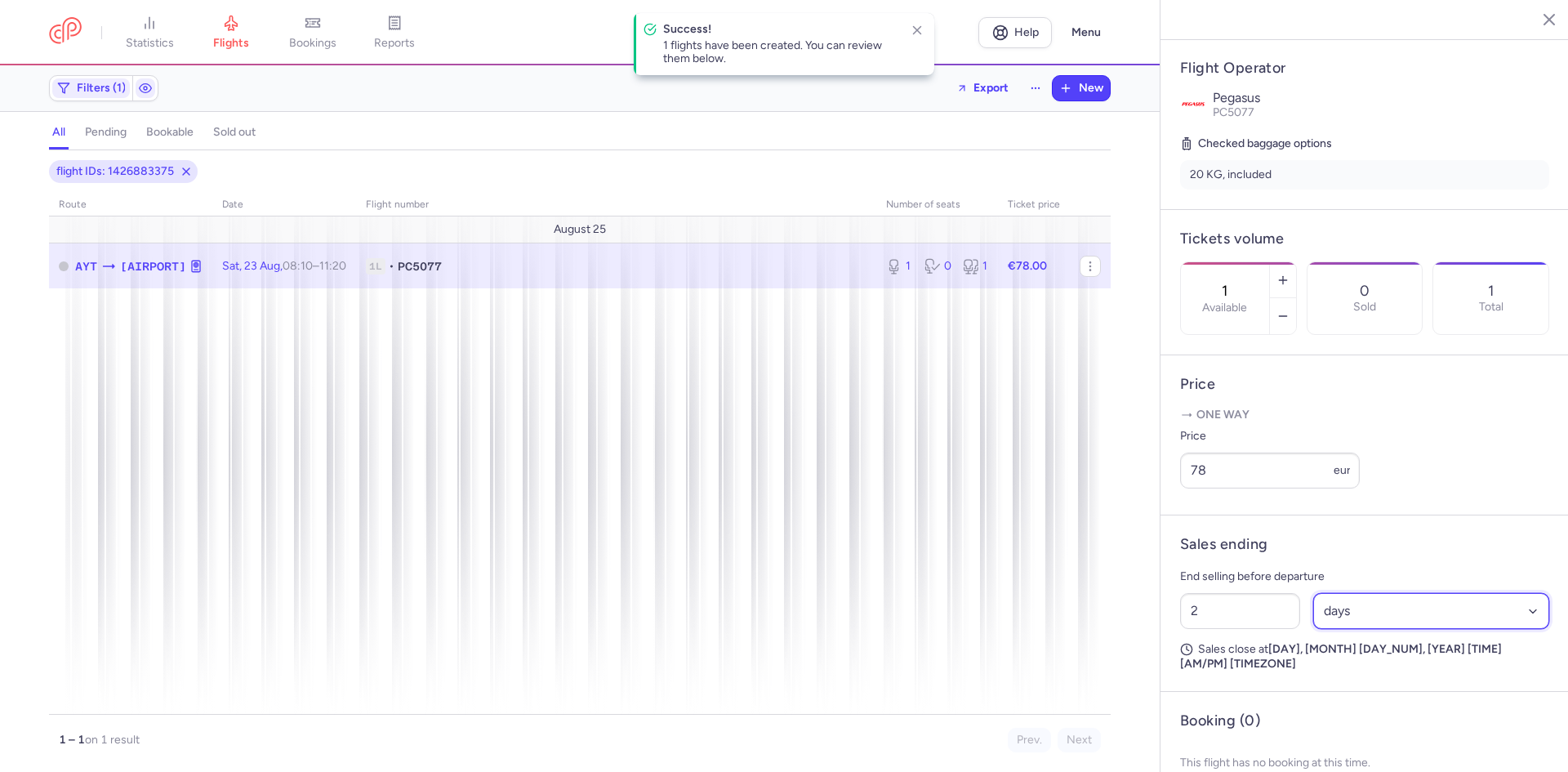 click on "Select an option hours days" at bounding box center [1432, 611] 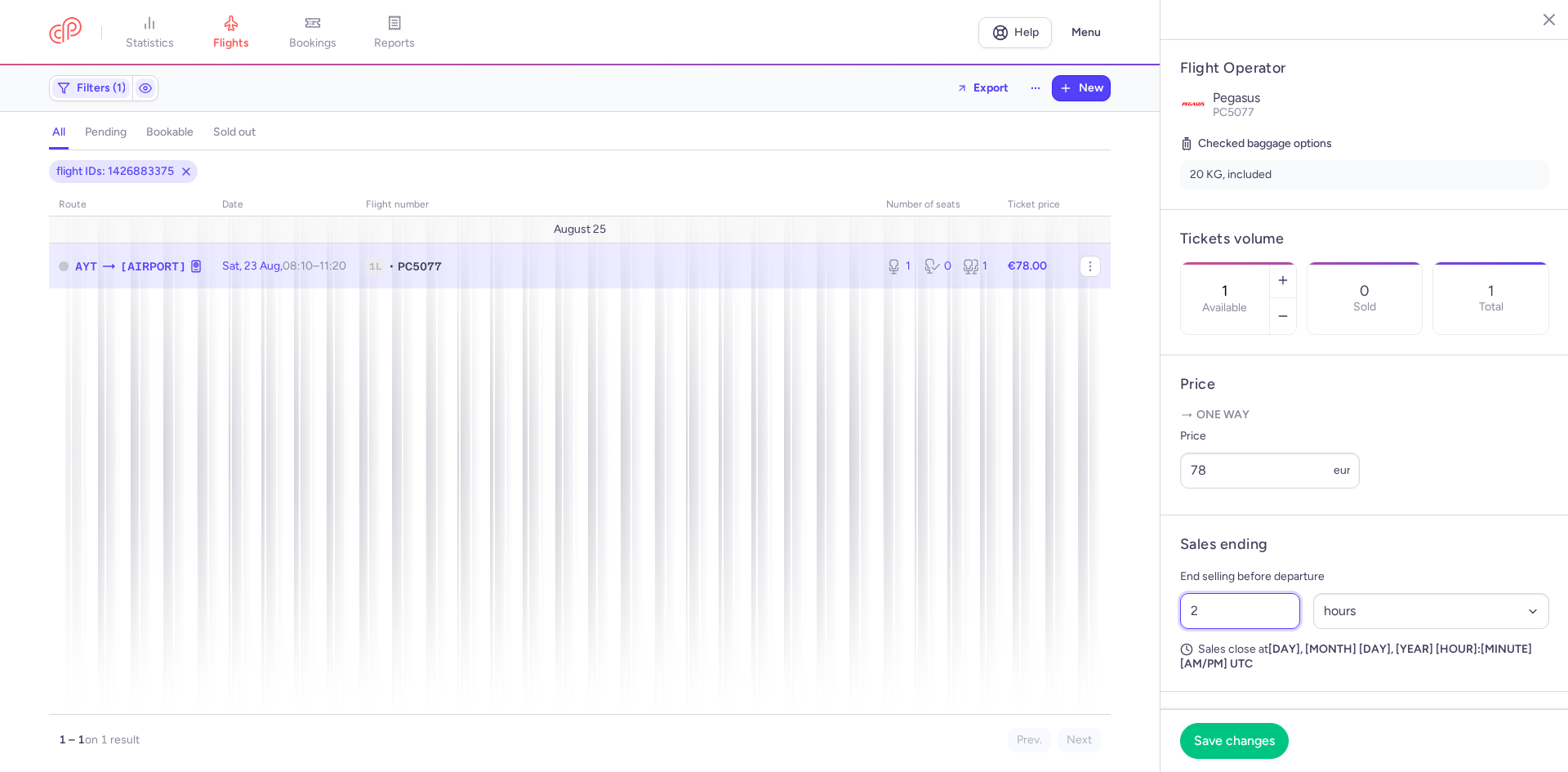 drag, startPoint x: 1254, startPoint y: 640, endPoint x: 1172, endPoint y: 640, distance: 82 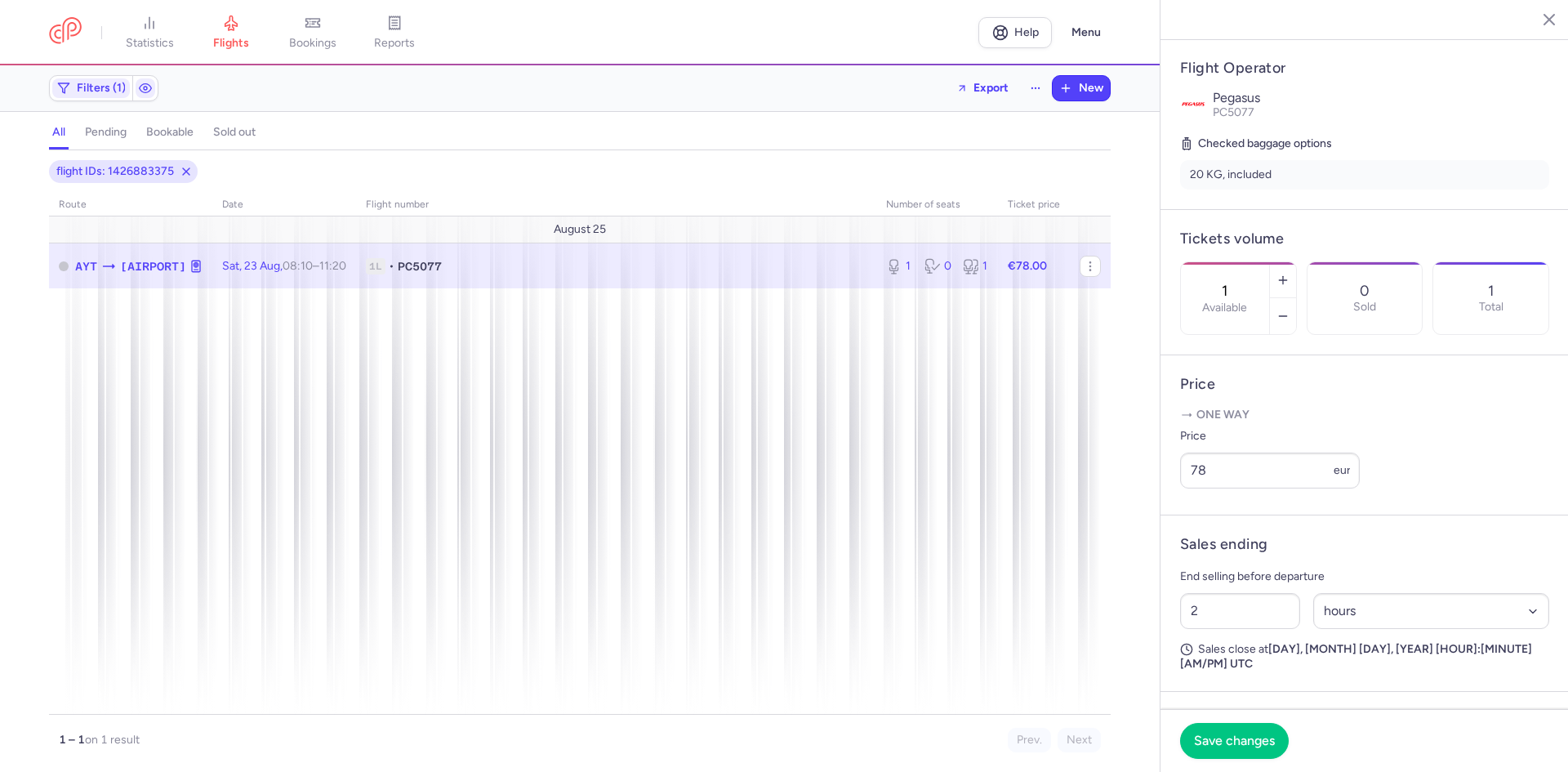 click on "2 Select an option hours days" at bounding box center (1365, 611) 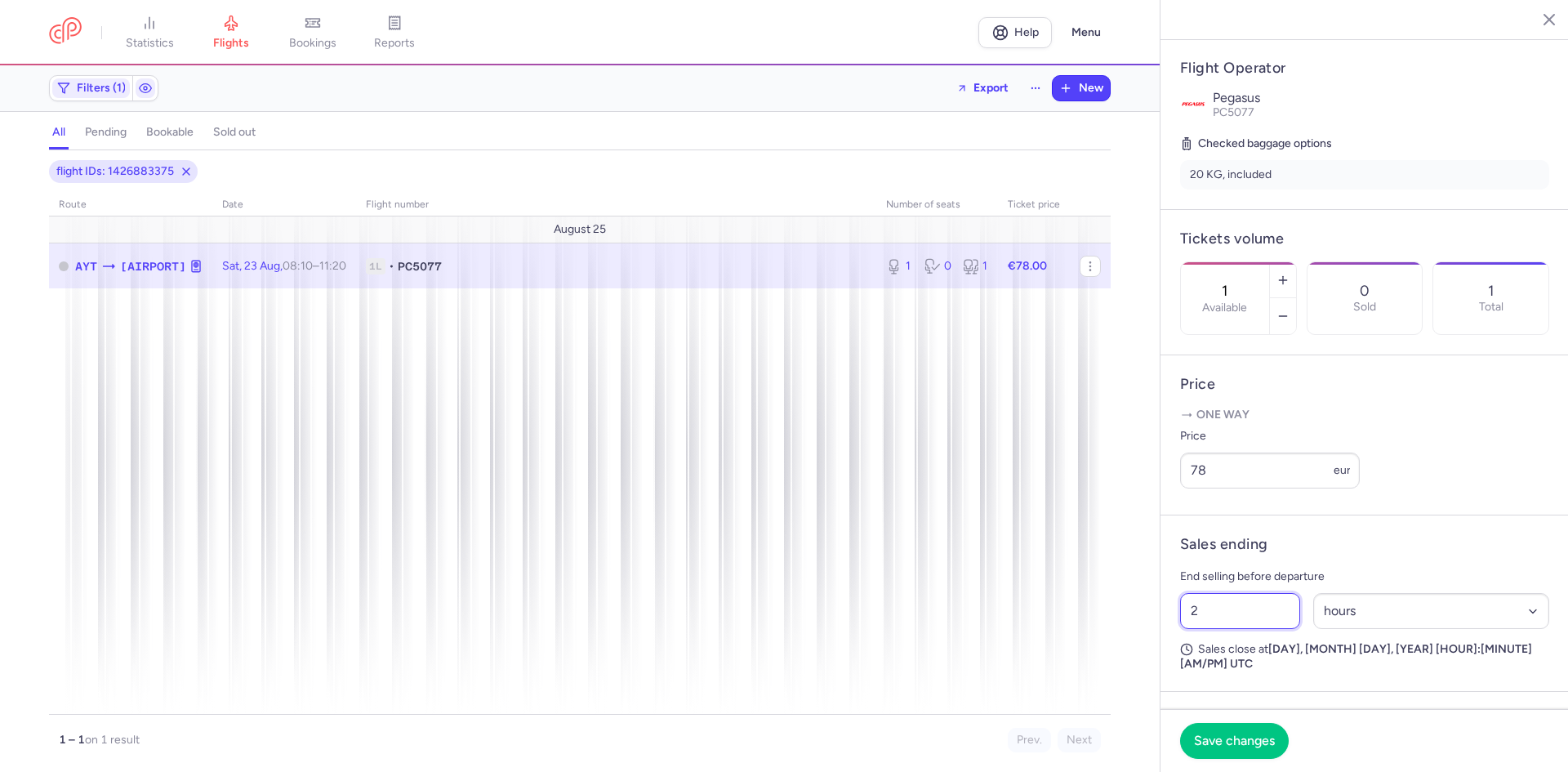 click on "2" at bounding box center [1240, 611] 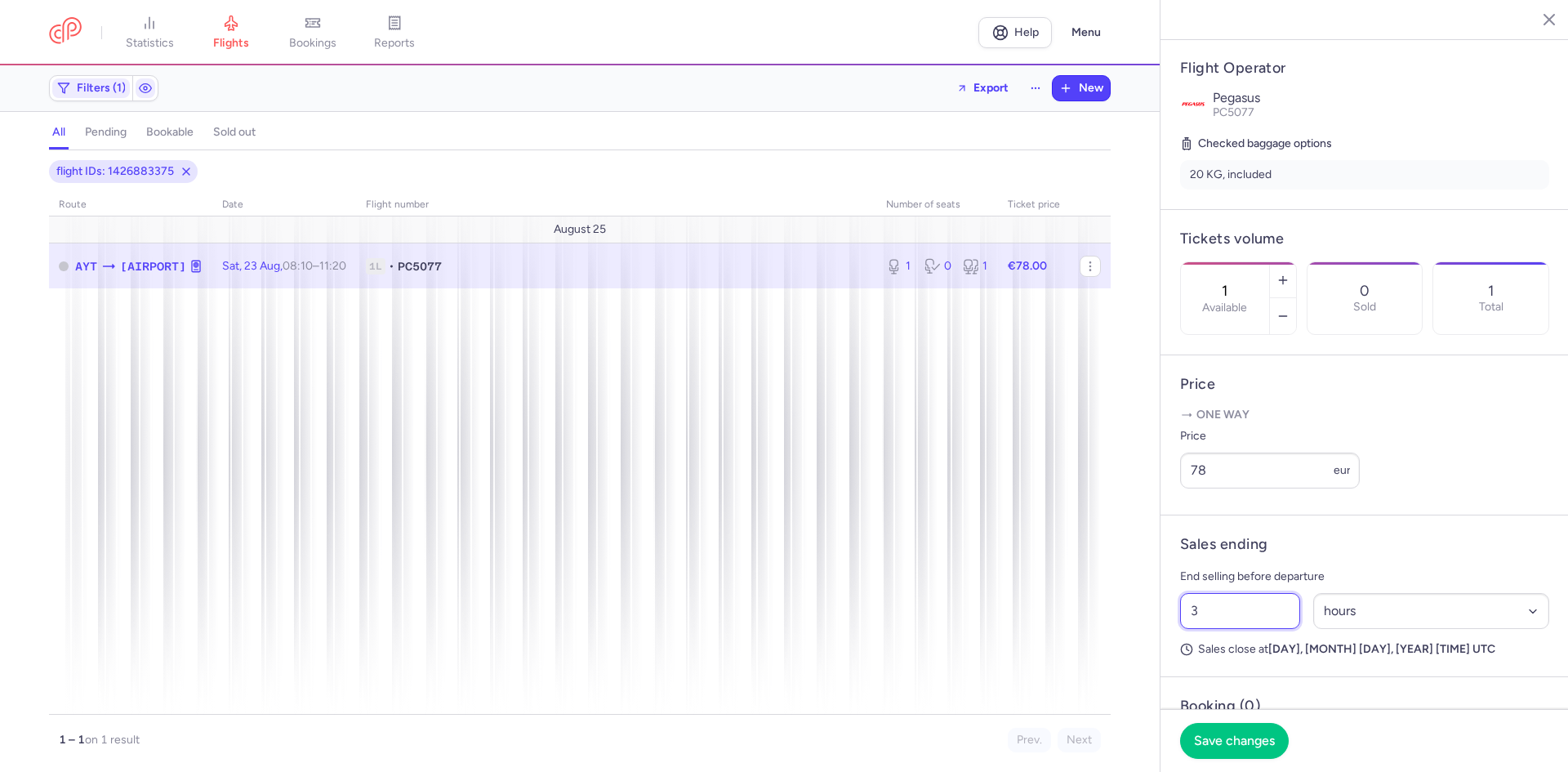 drag, startPoint x: 1217, startPoint y: 632, endPoint x: 1229, endPoint y: 634, distance: 12.165525 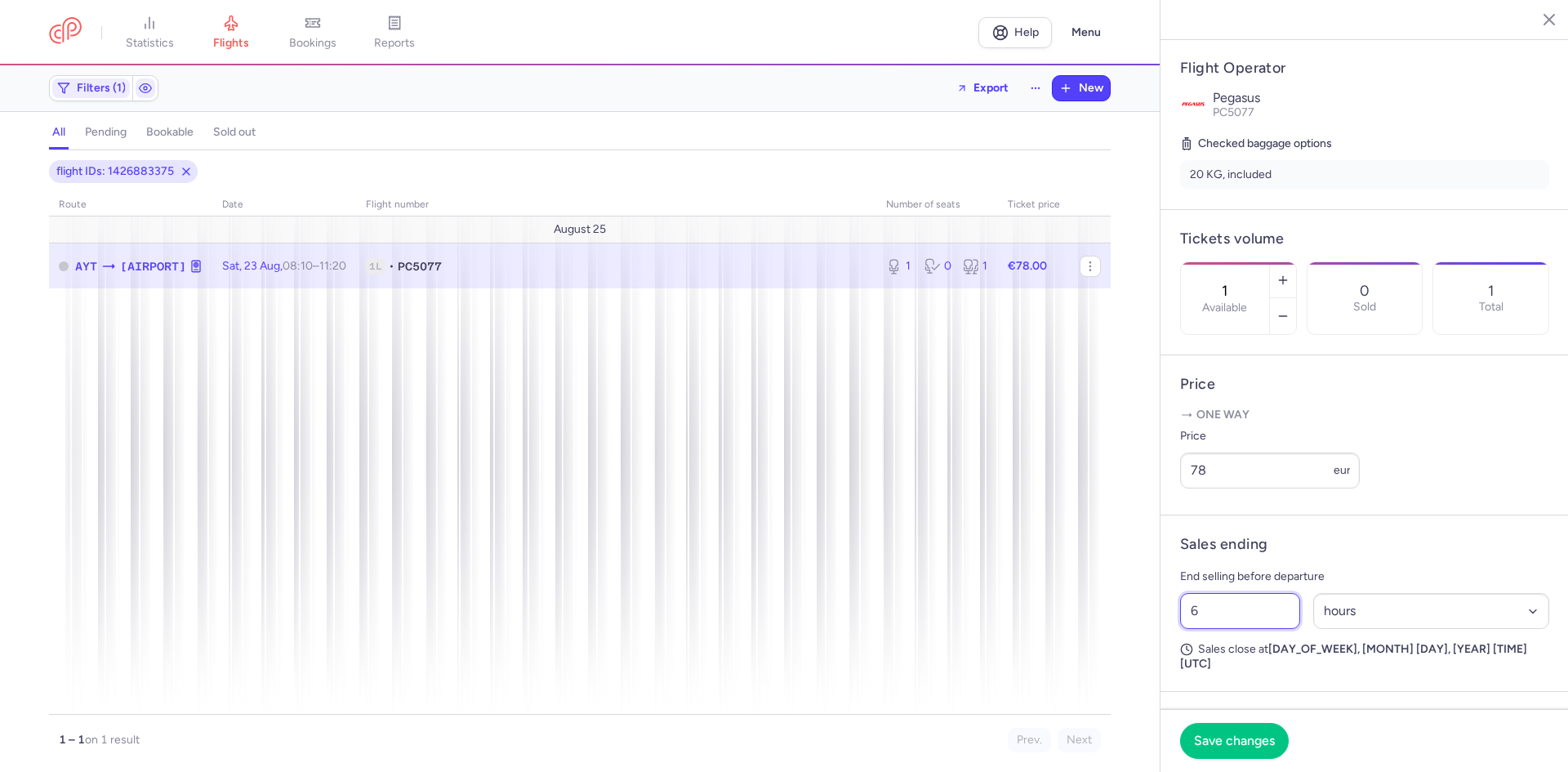 drag, startPoint x: 1228, startPoint y: 640, endPoint x: 1100, endPoint y: 636, distance: 128.0625 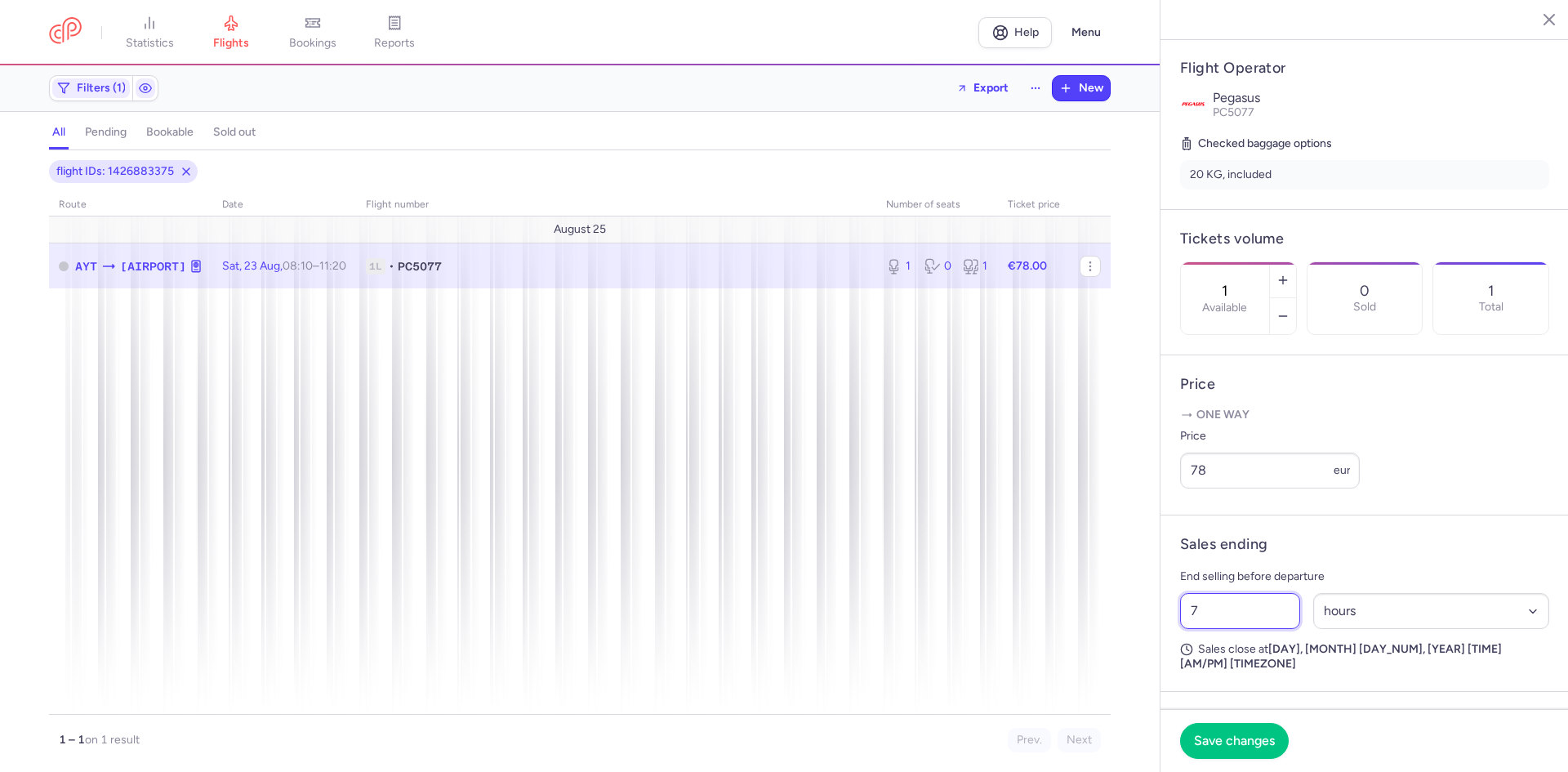 click on "7" at bounding box center (1240, 611) 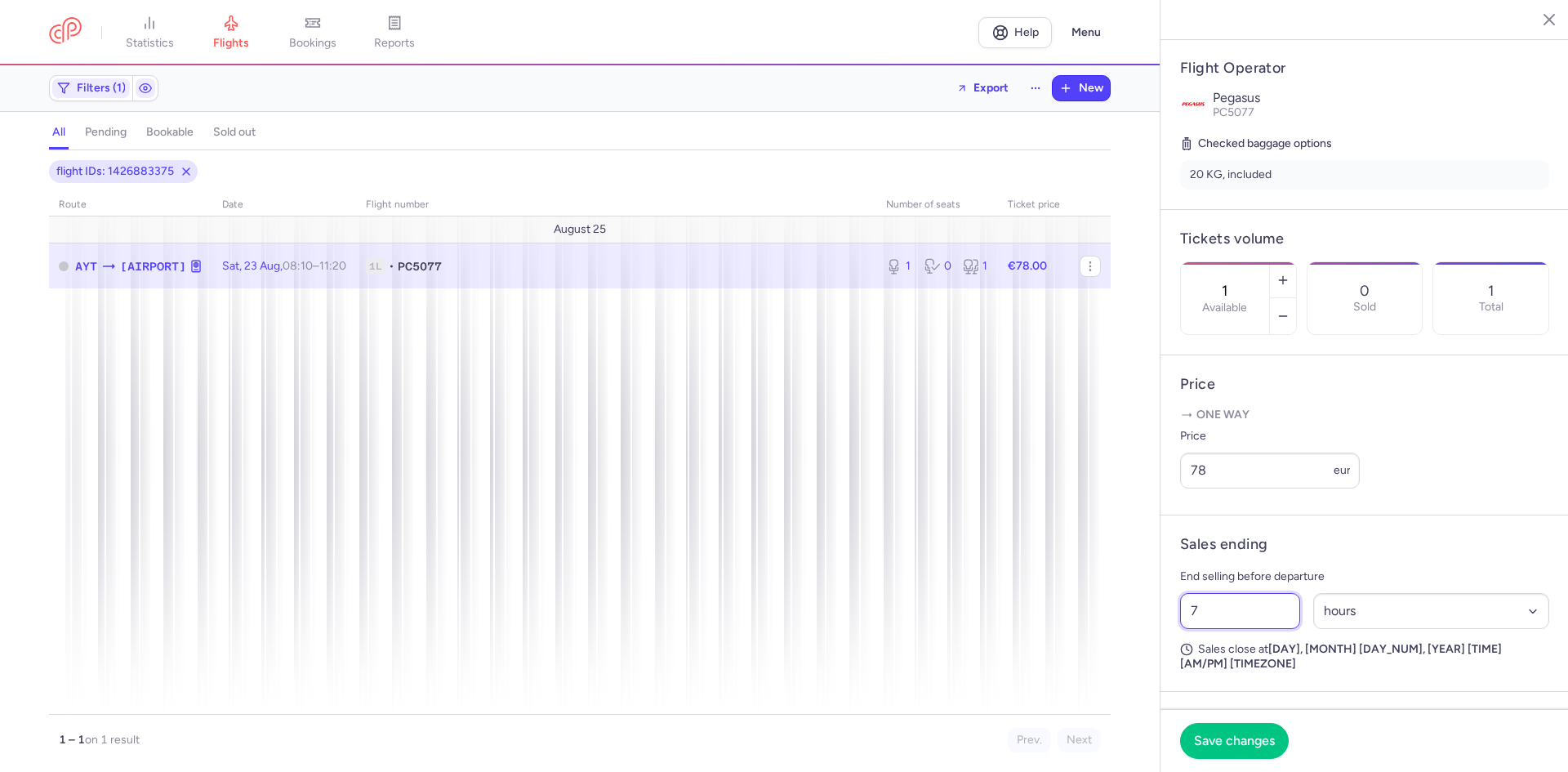 drag, startPoint x: 1236, startPoint y: 645, endPoint x: 1116, endPoint y: 626, distance: 121.49486 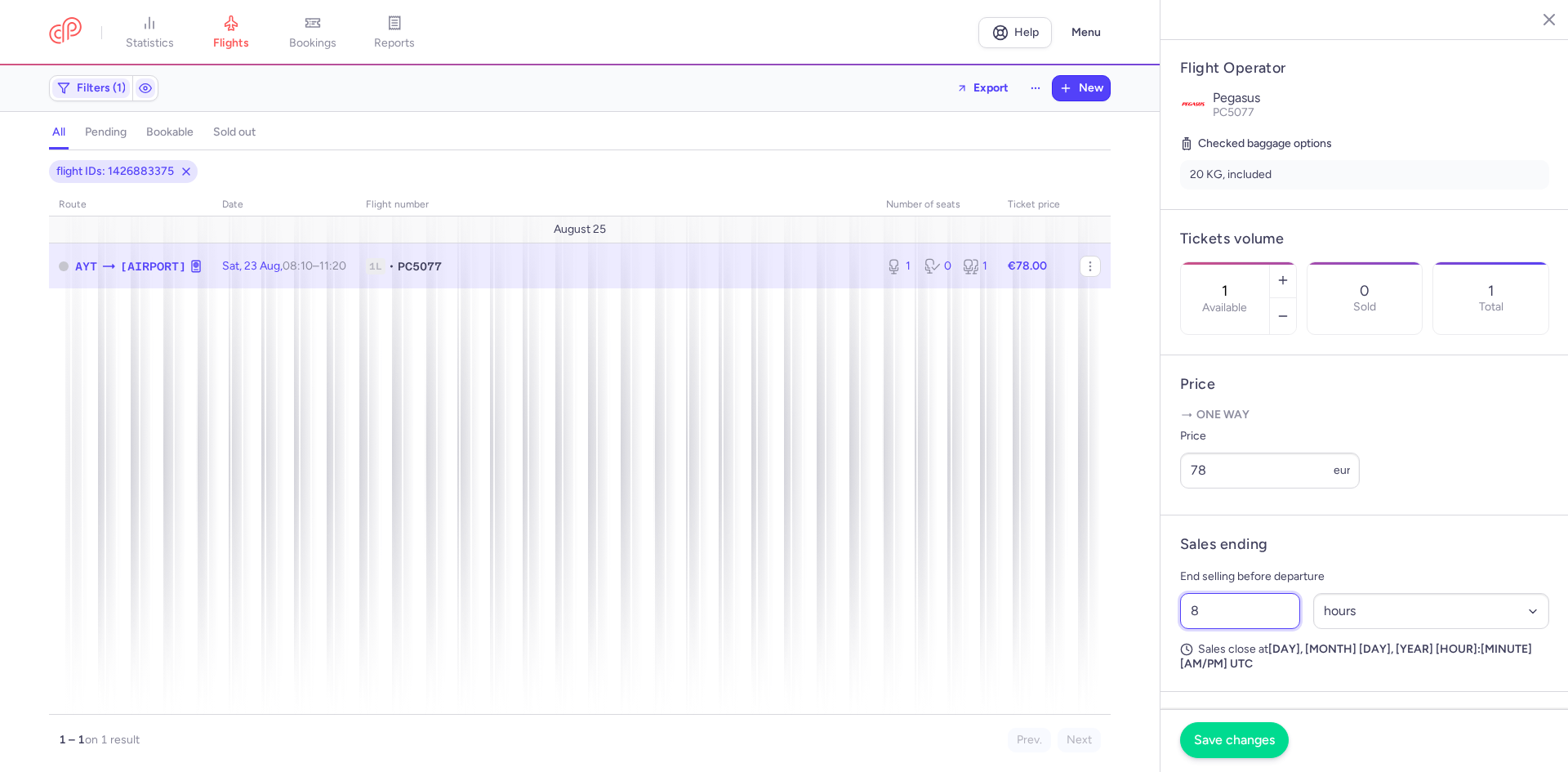 type on "8" 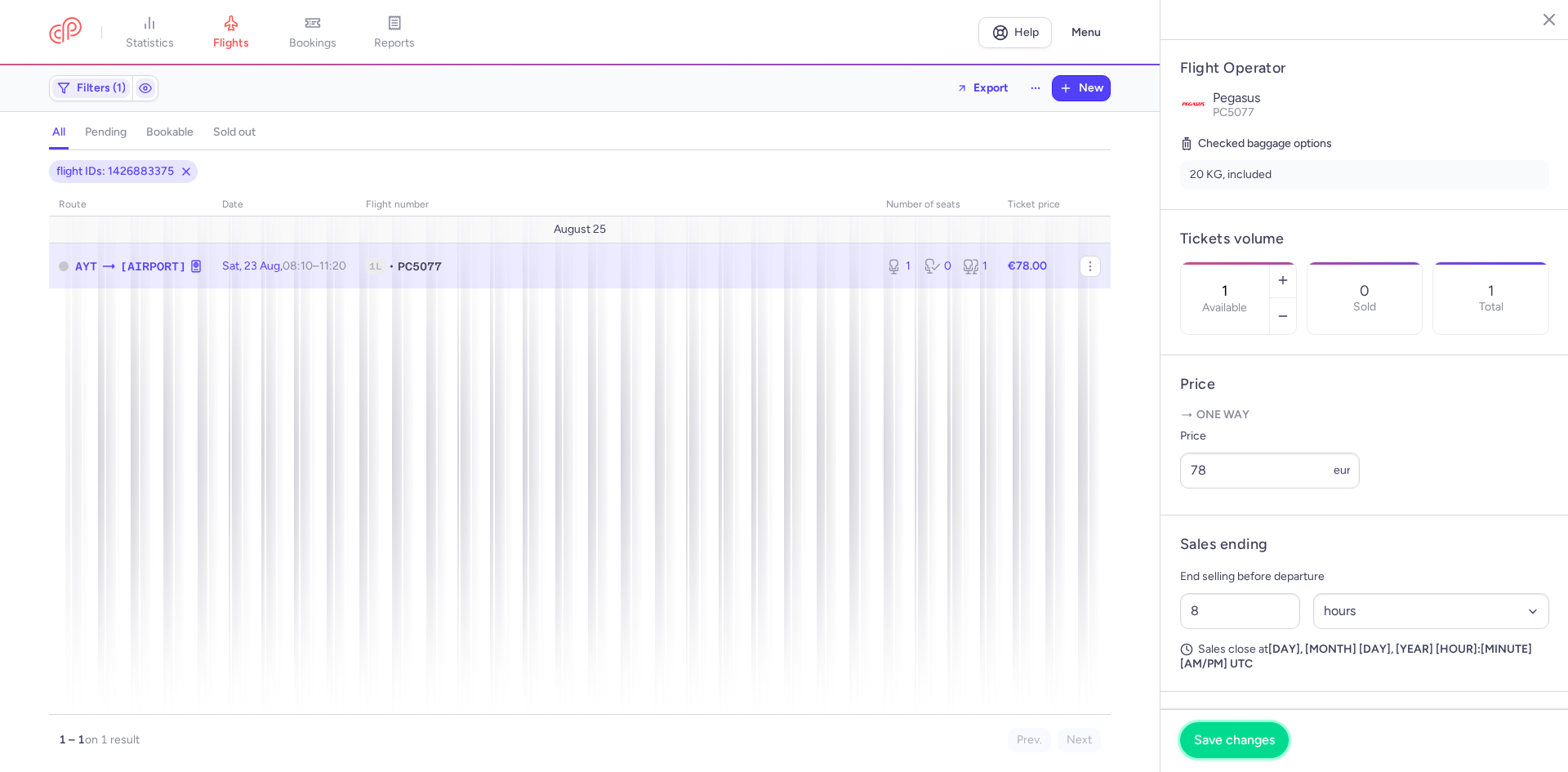 click on "Save changes" at bounding box center (1234, 740) 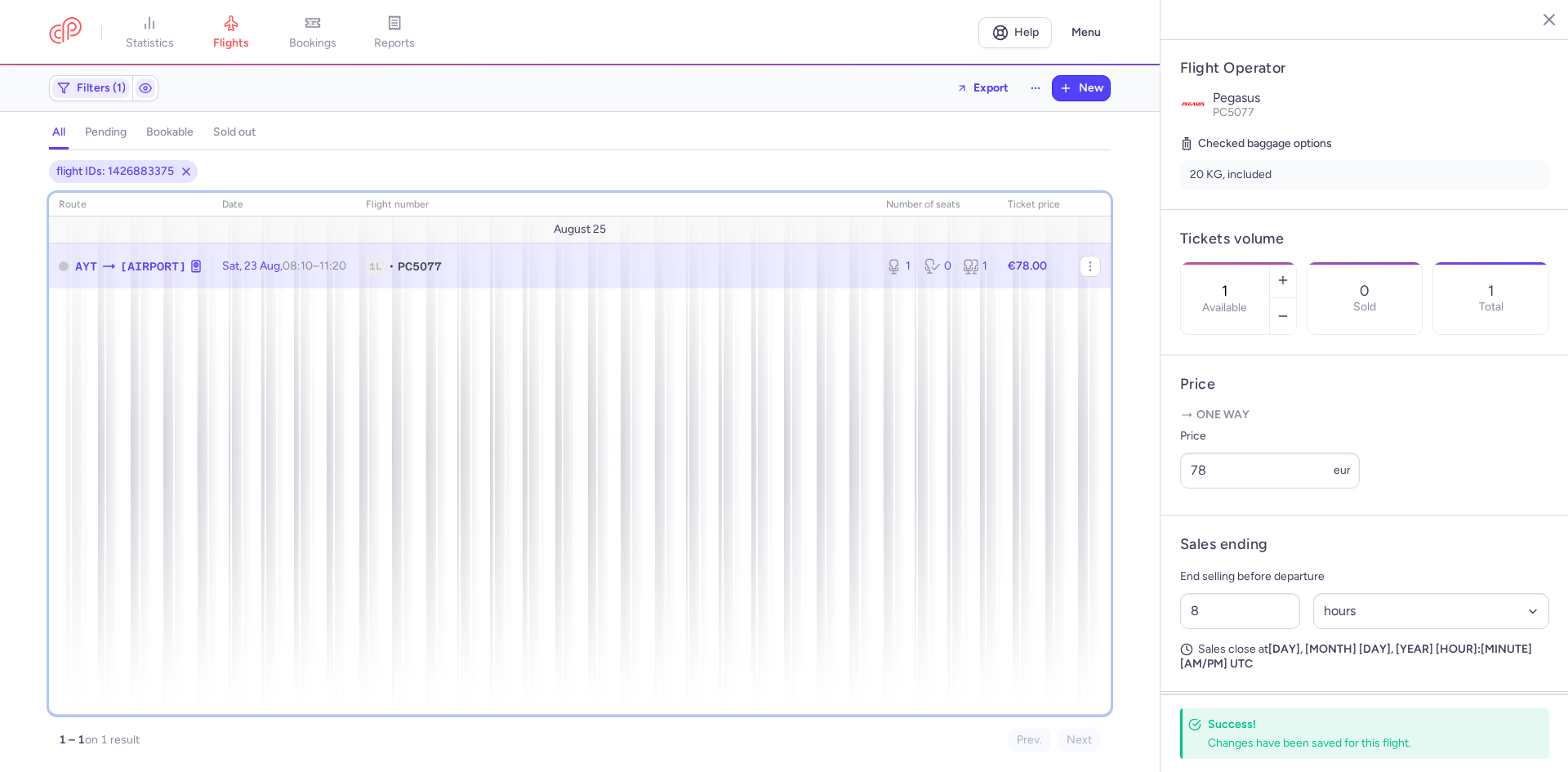 click on "route date Flight number number of seats Ticket price [MONTH] [DAY_NUM]  [IATA]  [IATA] [DAY_ABBR], [DAY_NUM] [MONTH_ABBR], [YEAR] , [TIME]  +0 1L • [FLIGHT_CODE] 1 0 1 €[PRICE]" at bounding box center (580, 453) 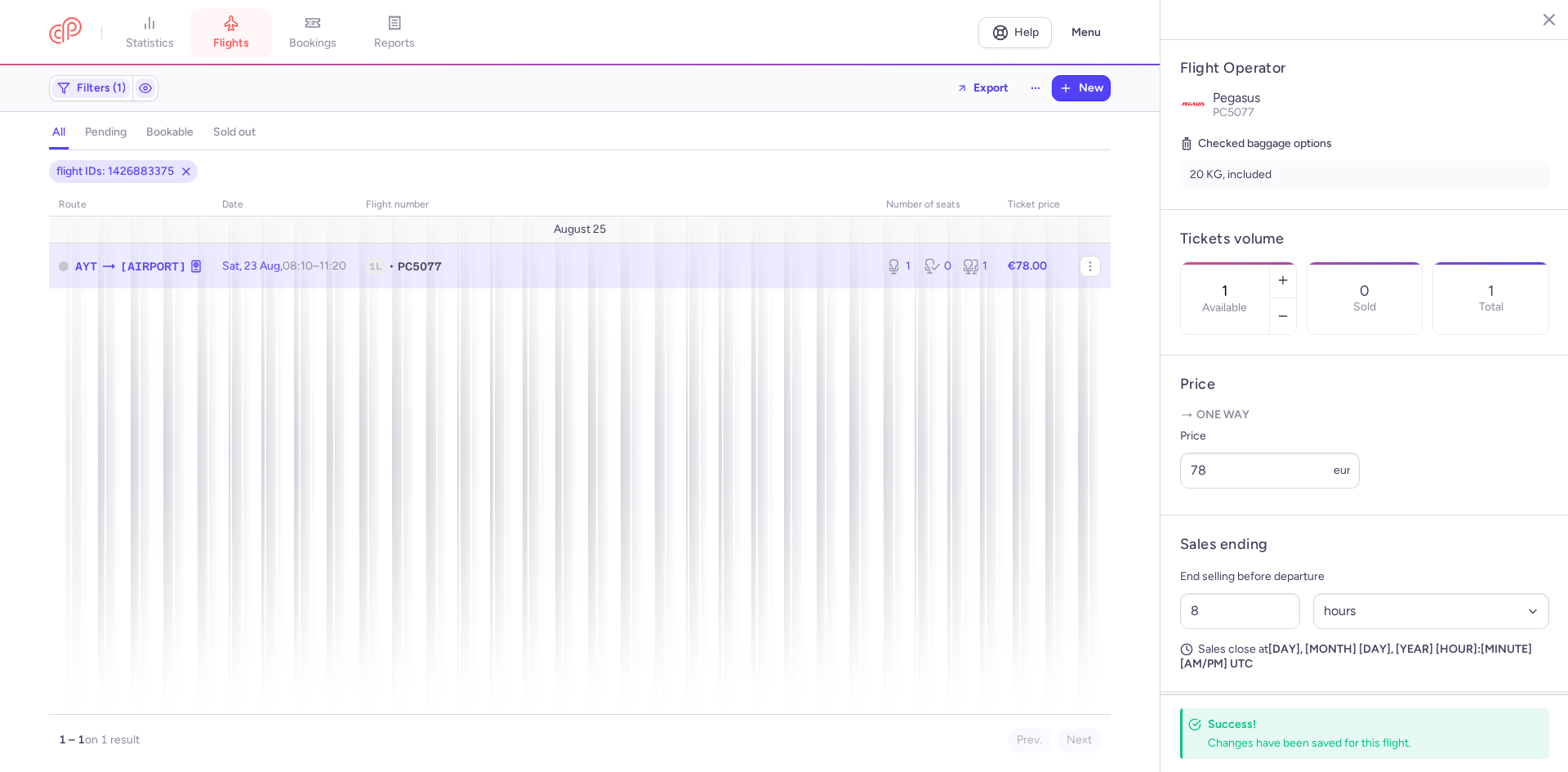 click 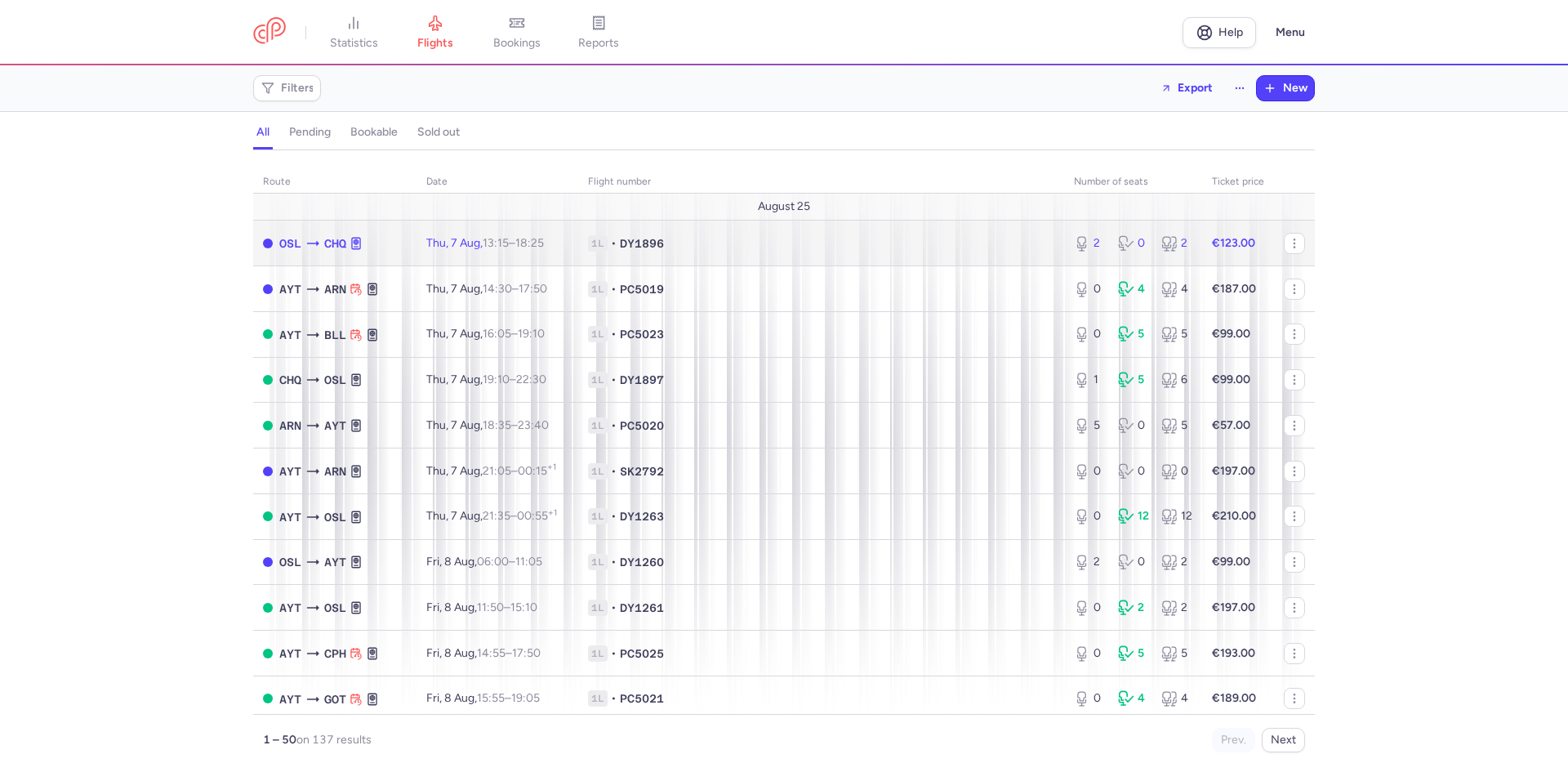 click on "[DAY_ABBR], [DAY_NUM] [MONTH_ABBR], [TIME]  +0" 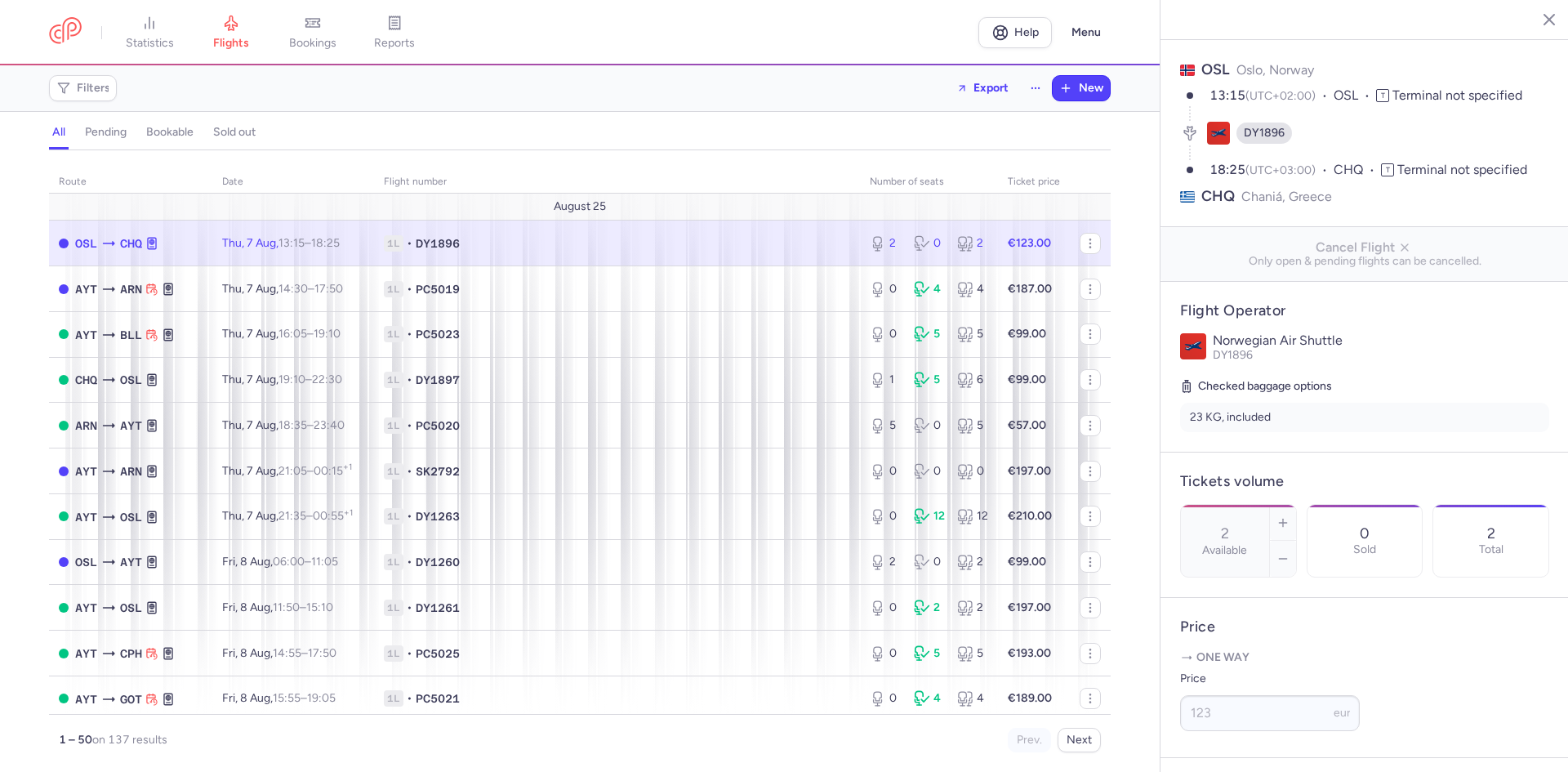 scroll, scrollTop: 224, scrollLeft: 0, axis: vertical 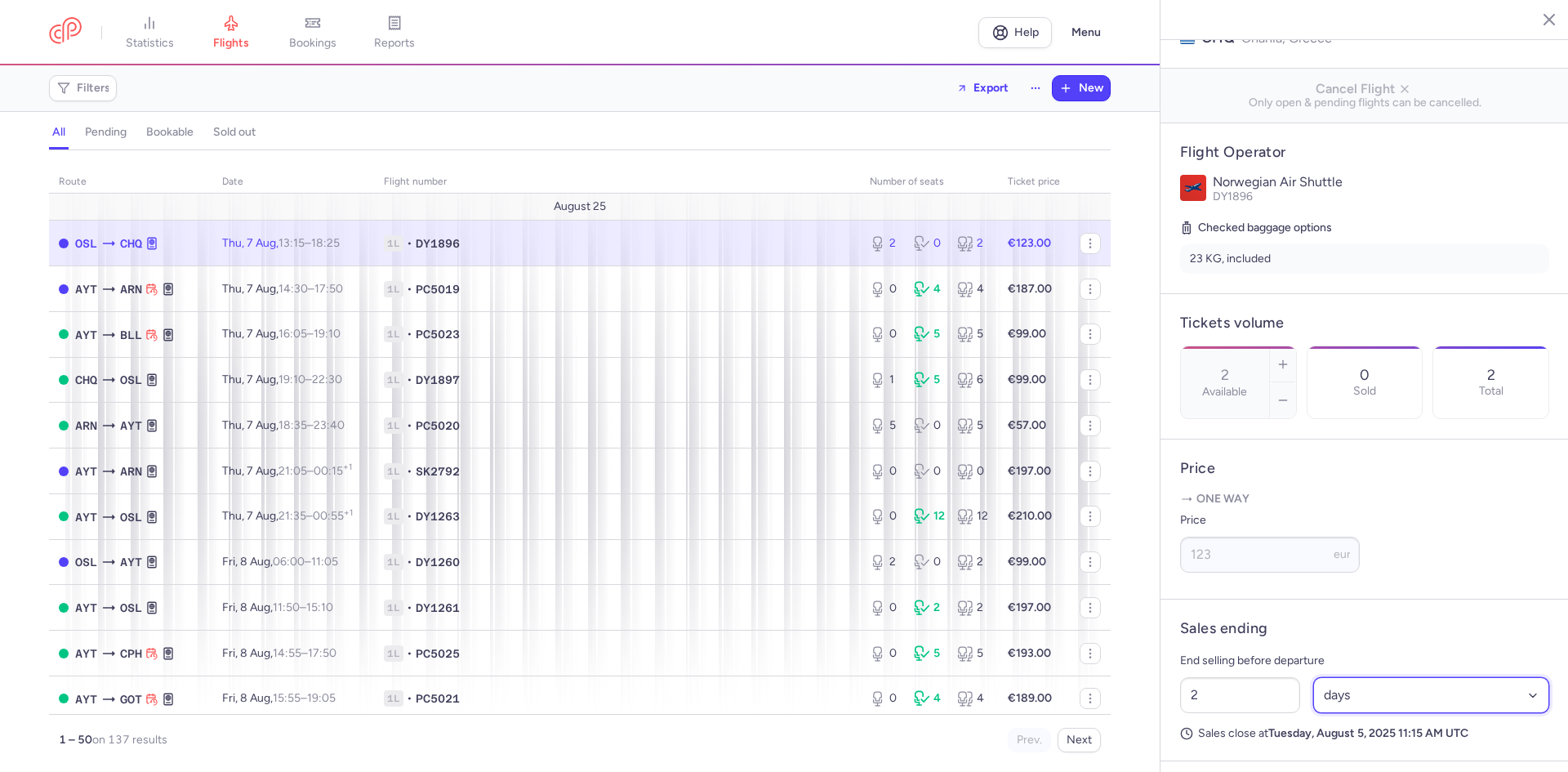 click on "Select an option hours days" at bounding box center [1432, 695] 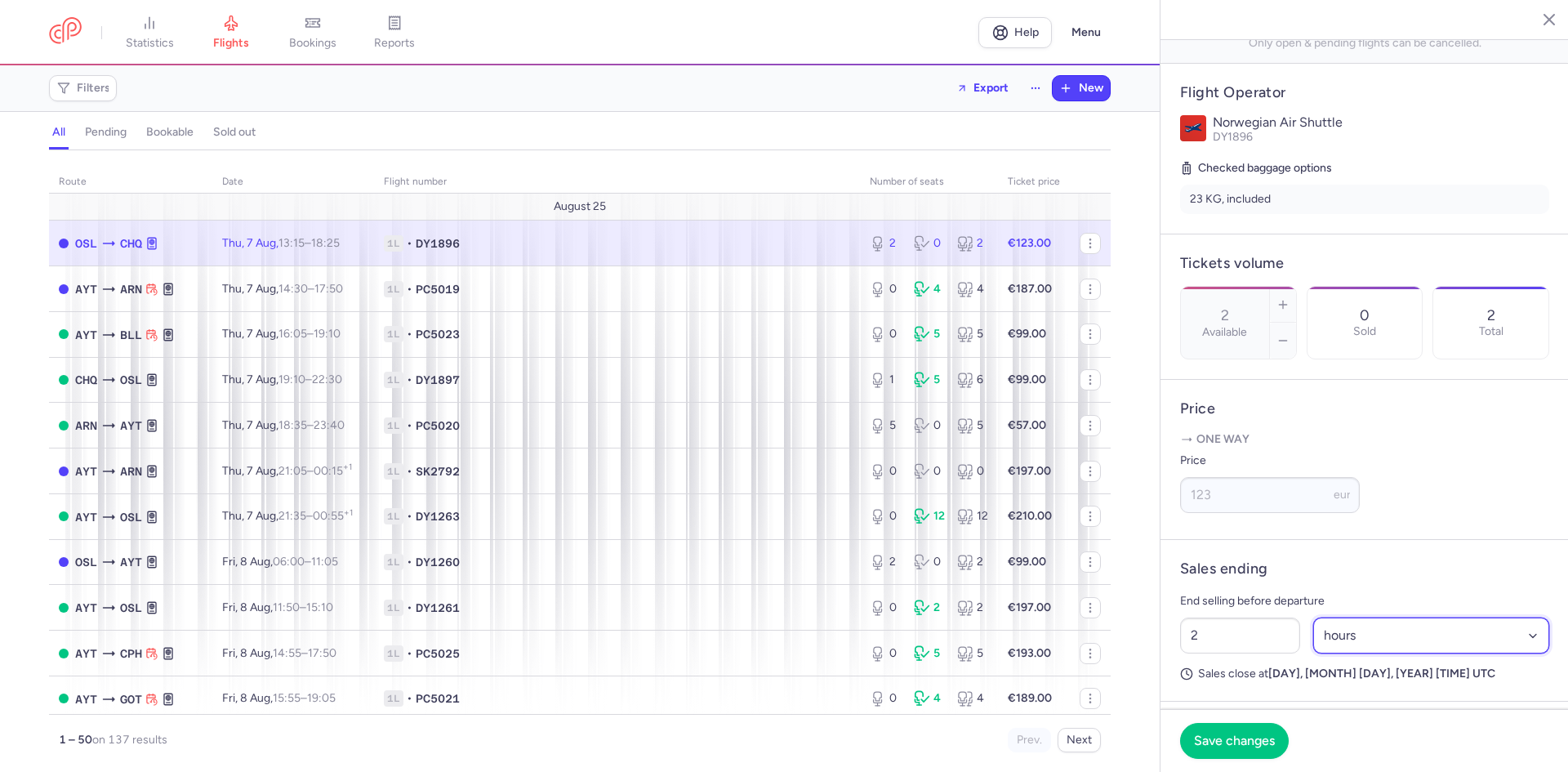 scroll, scrollTop: 430, scrollLeft: 0, axis: vertical 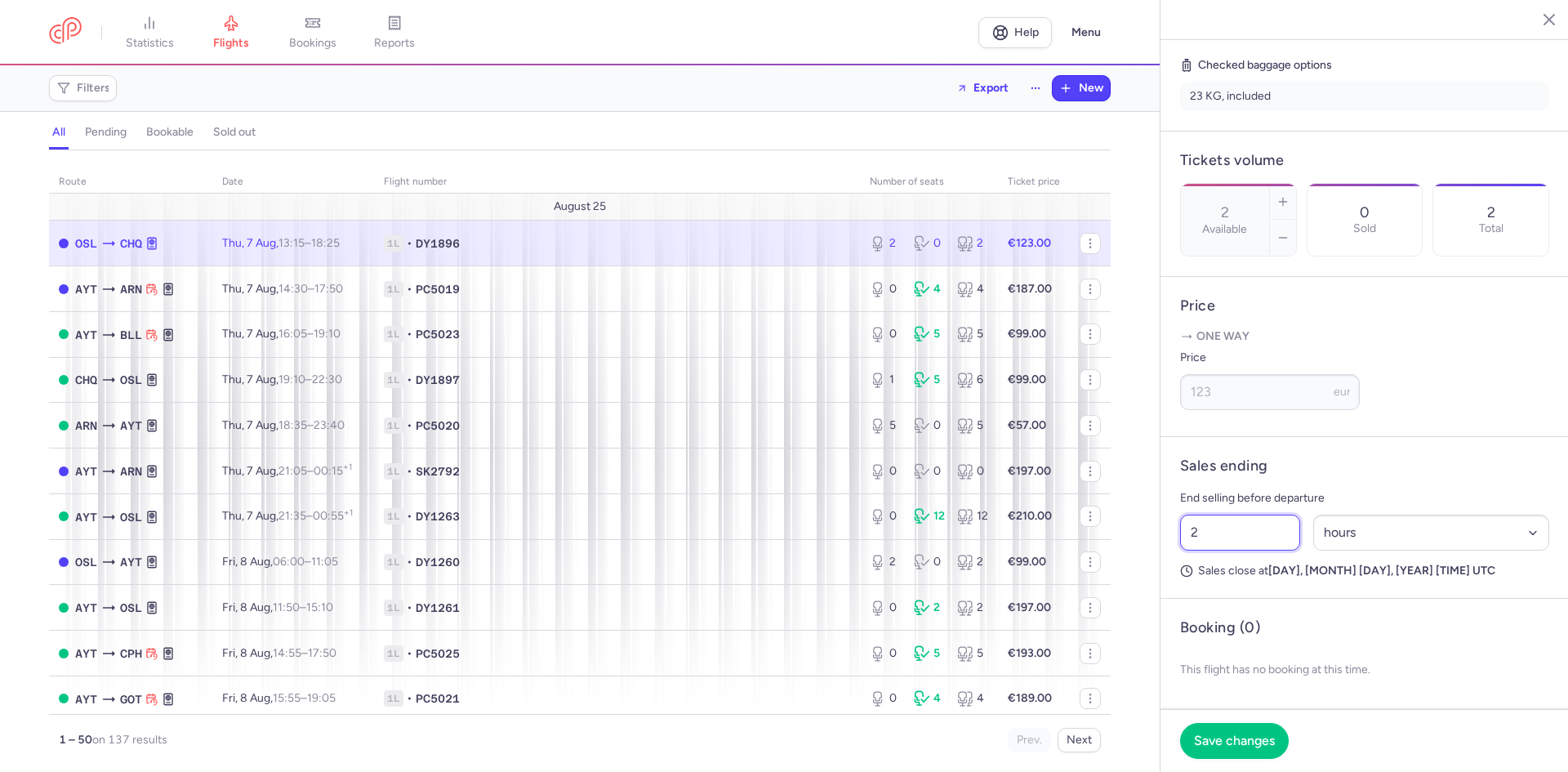 drag, startPoint x: 1225, startPoint y: 524, endPoint x: 1102, endPoint y: 526, distance: 123.01626 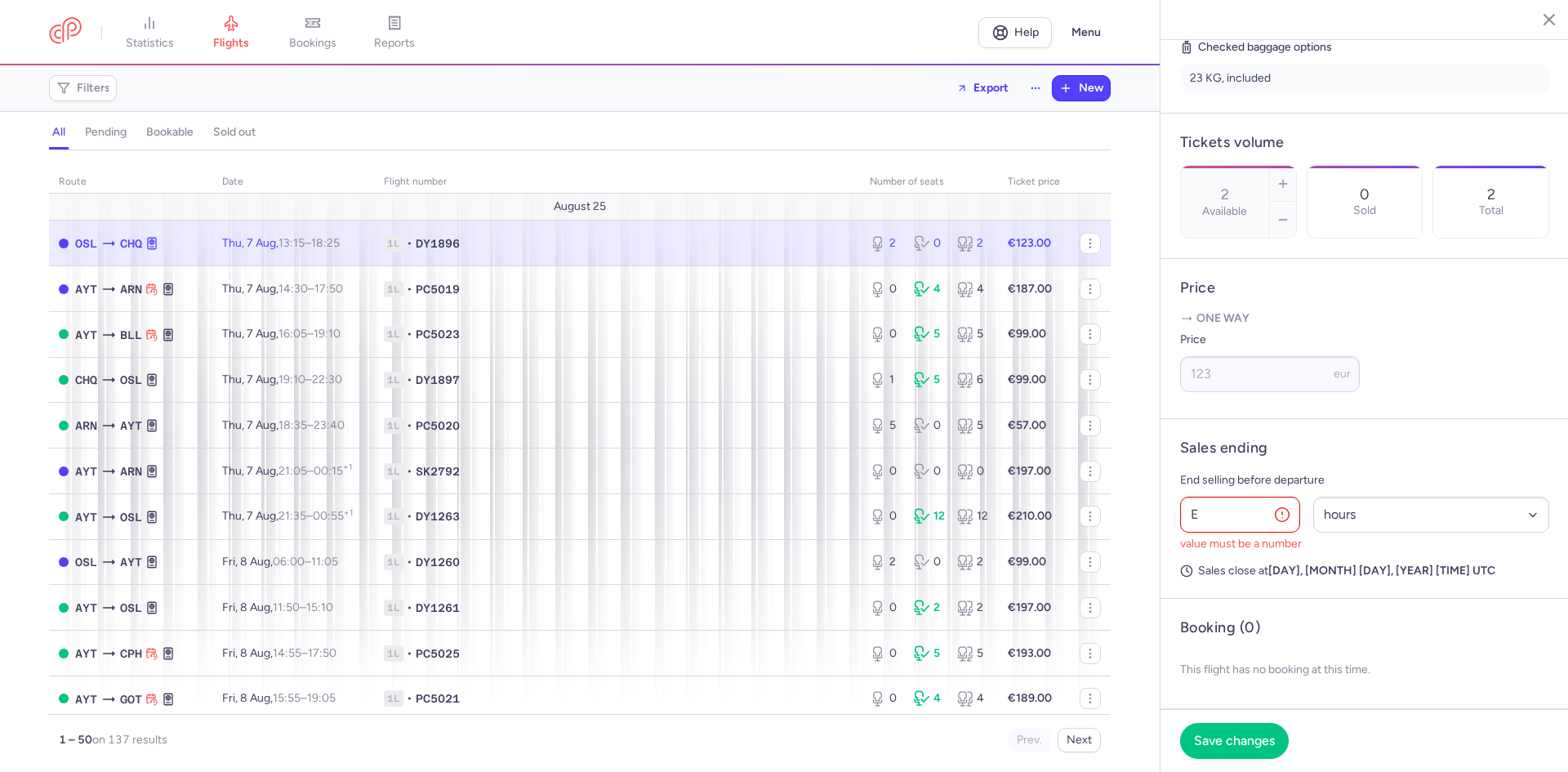 click on "E Select an option hours days" at bounding box center [1365, 515] 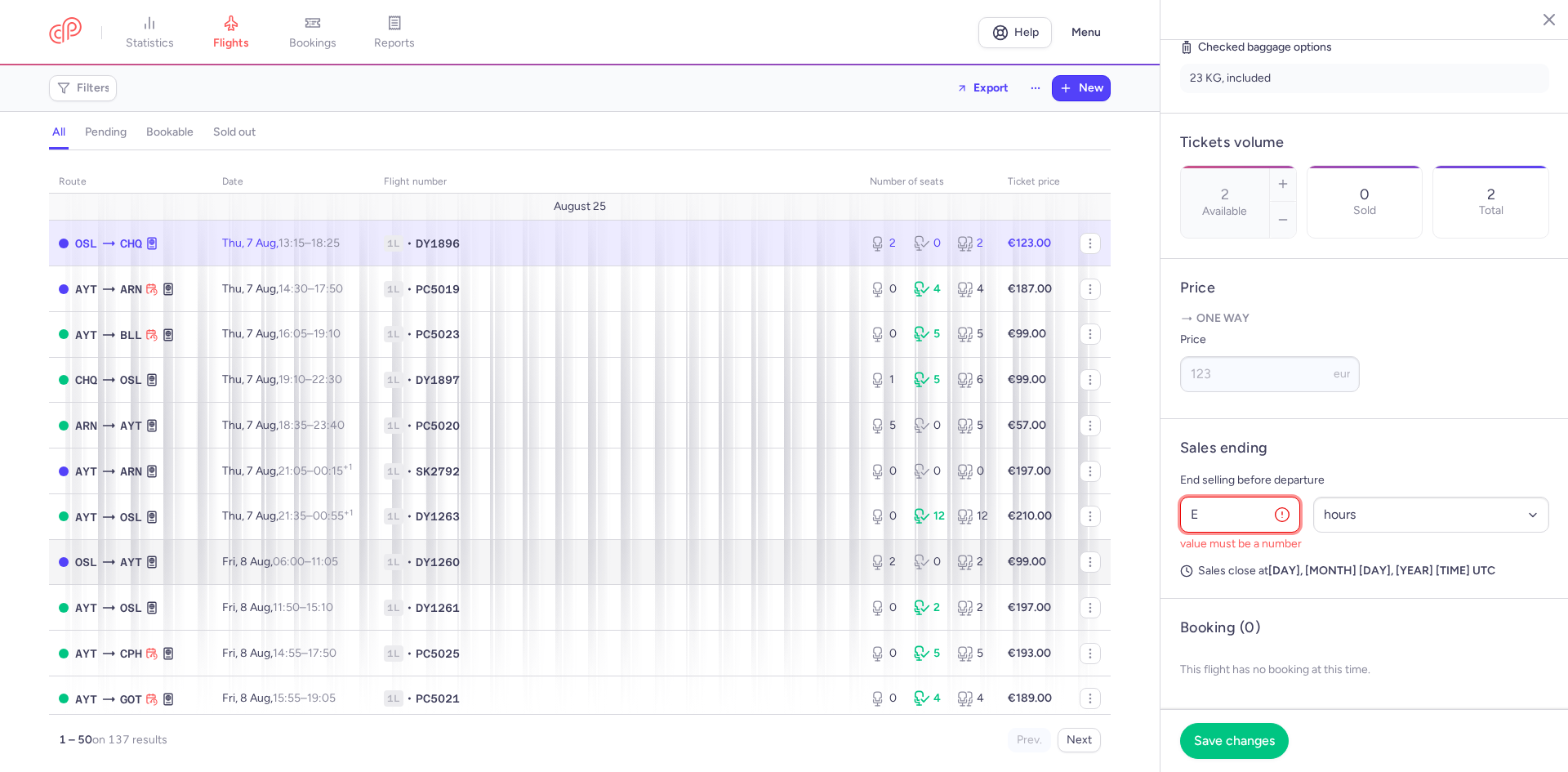 drag, startPoint x: 1216, startPoint y: 538, endPoint x: 1093, endPoint y: 540, distance: 123.01626 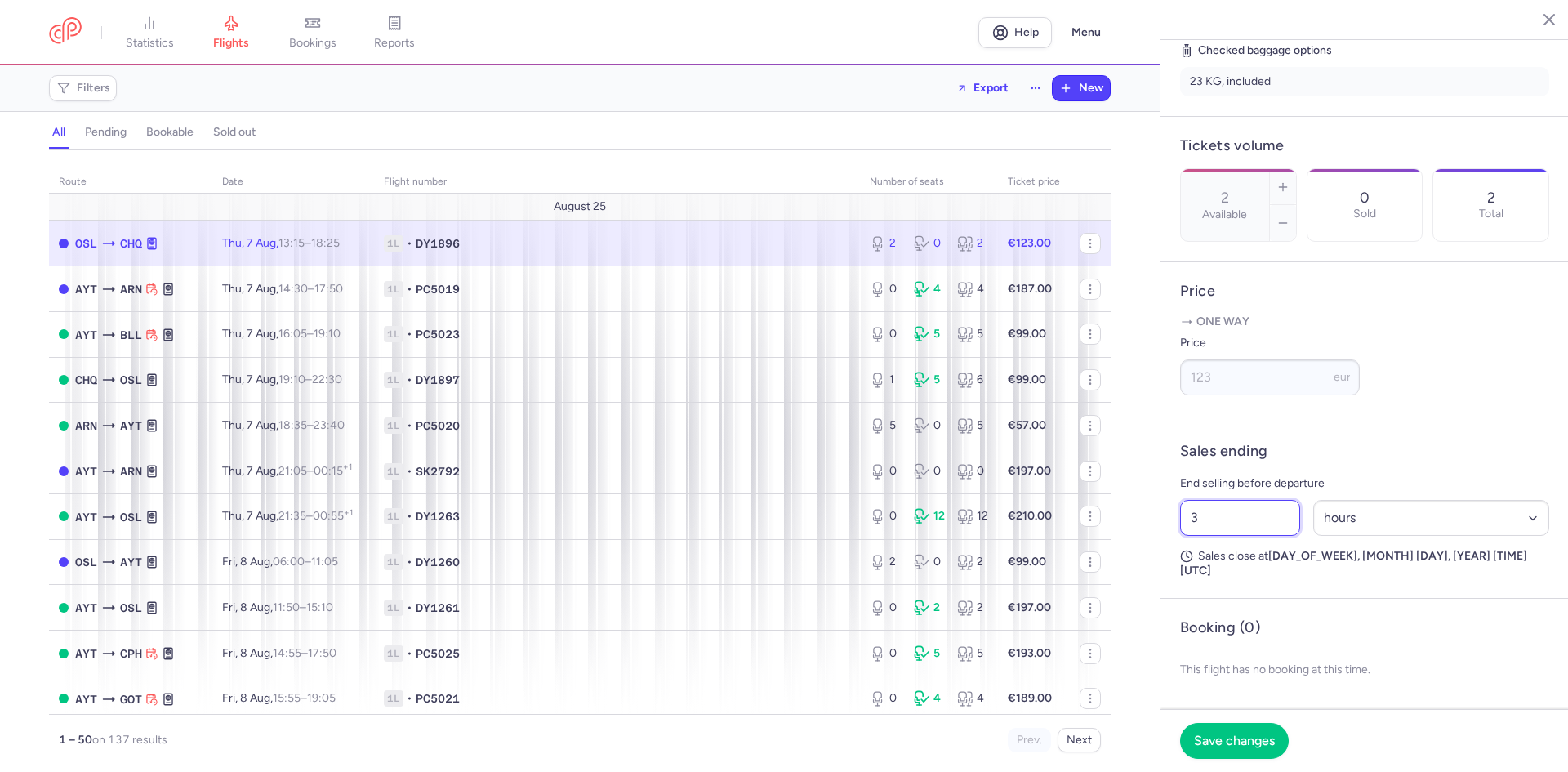 type on "3" 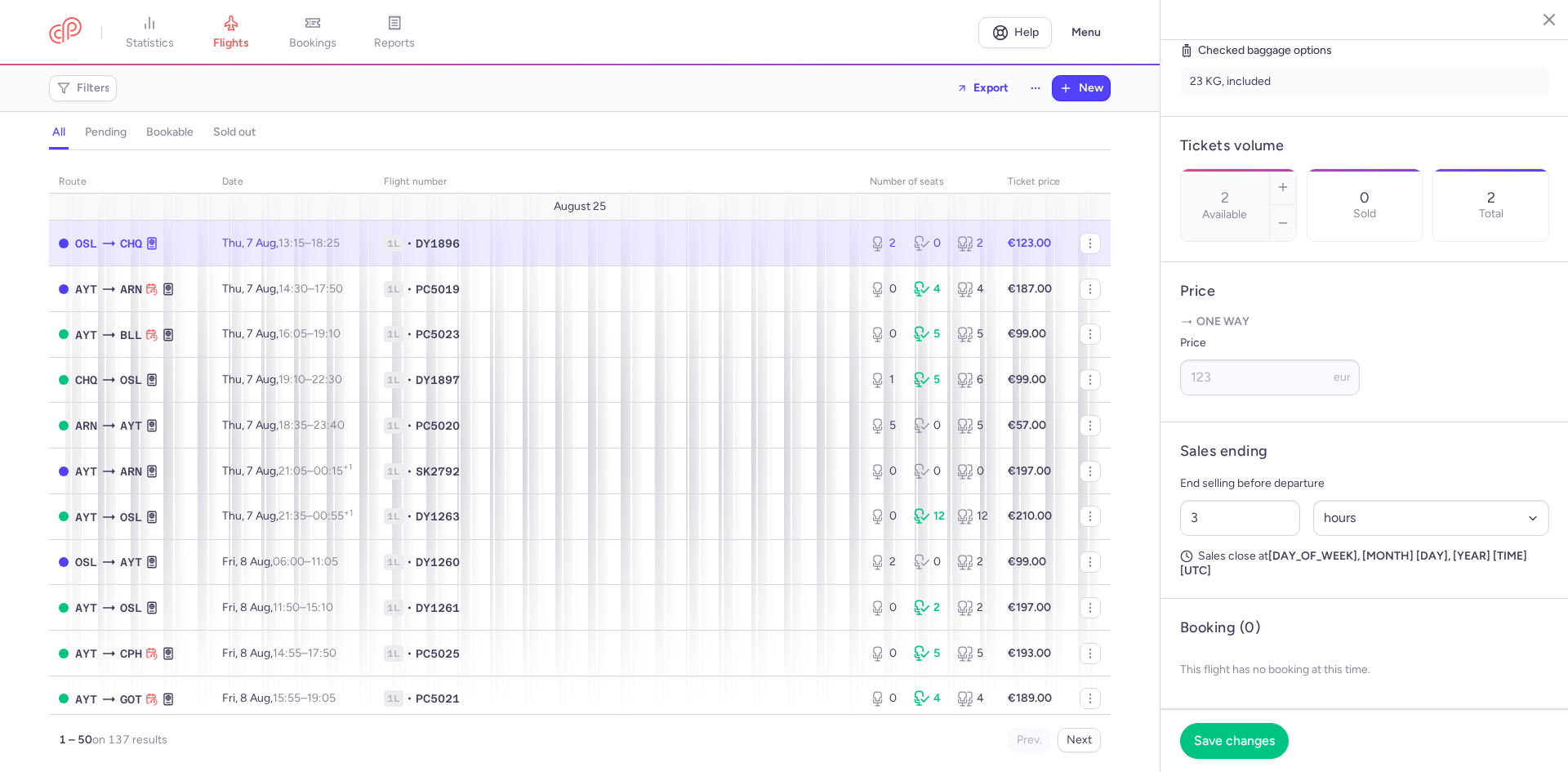 click on "Save changes" 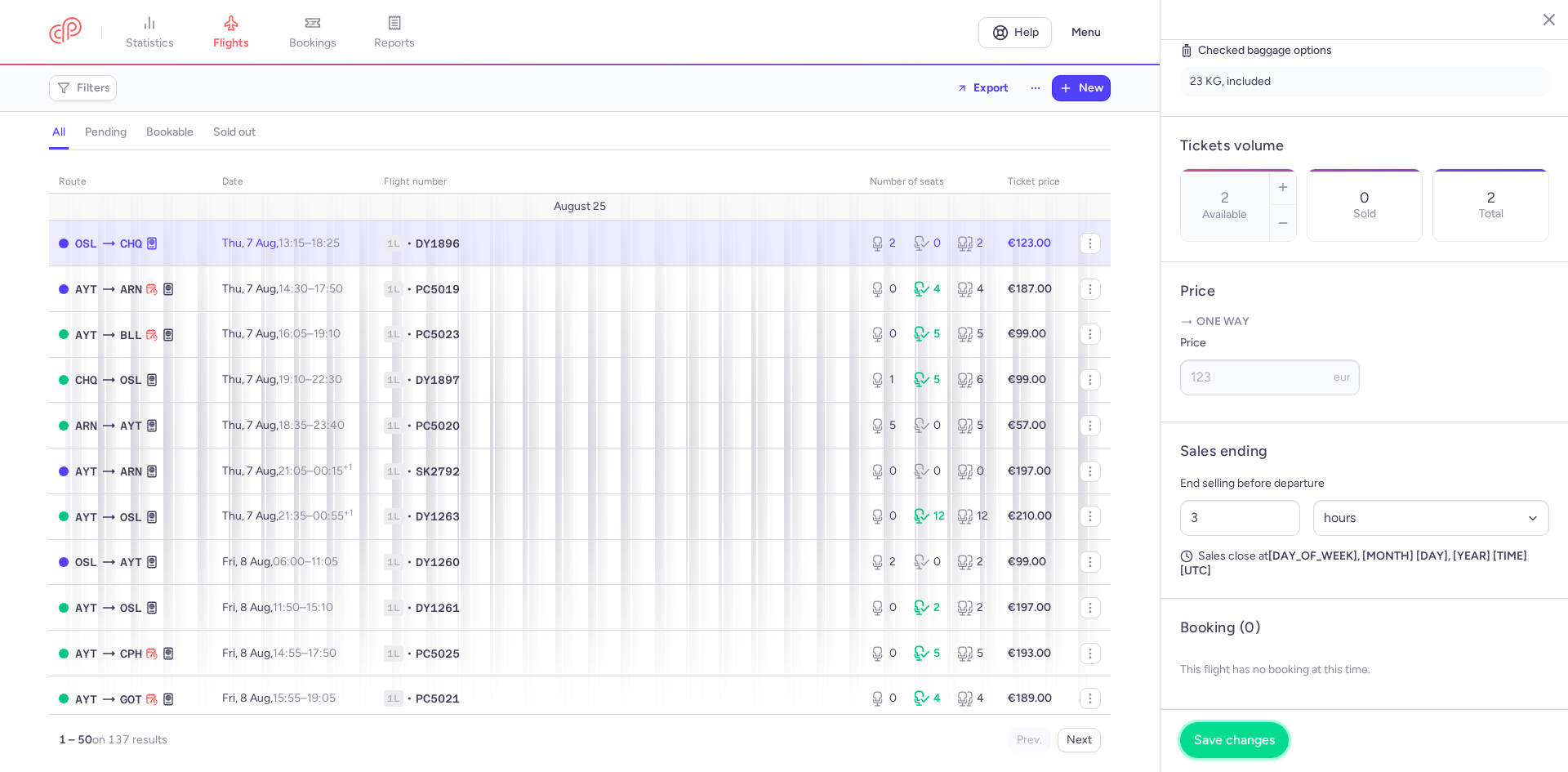 click on "Save changes" at bounding box center (1234, 740) 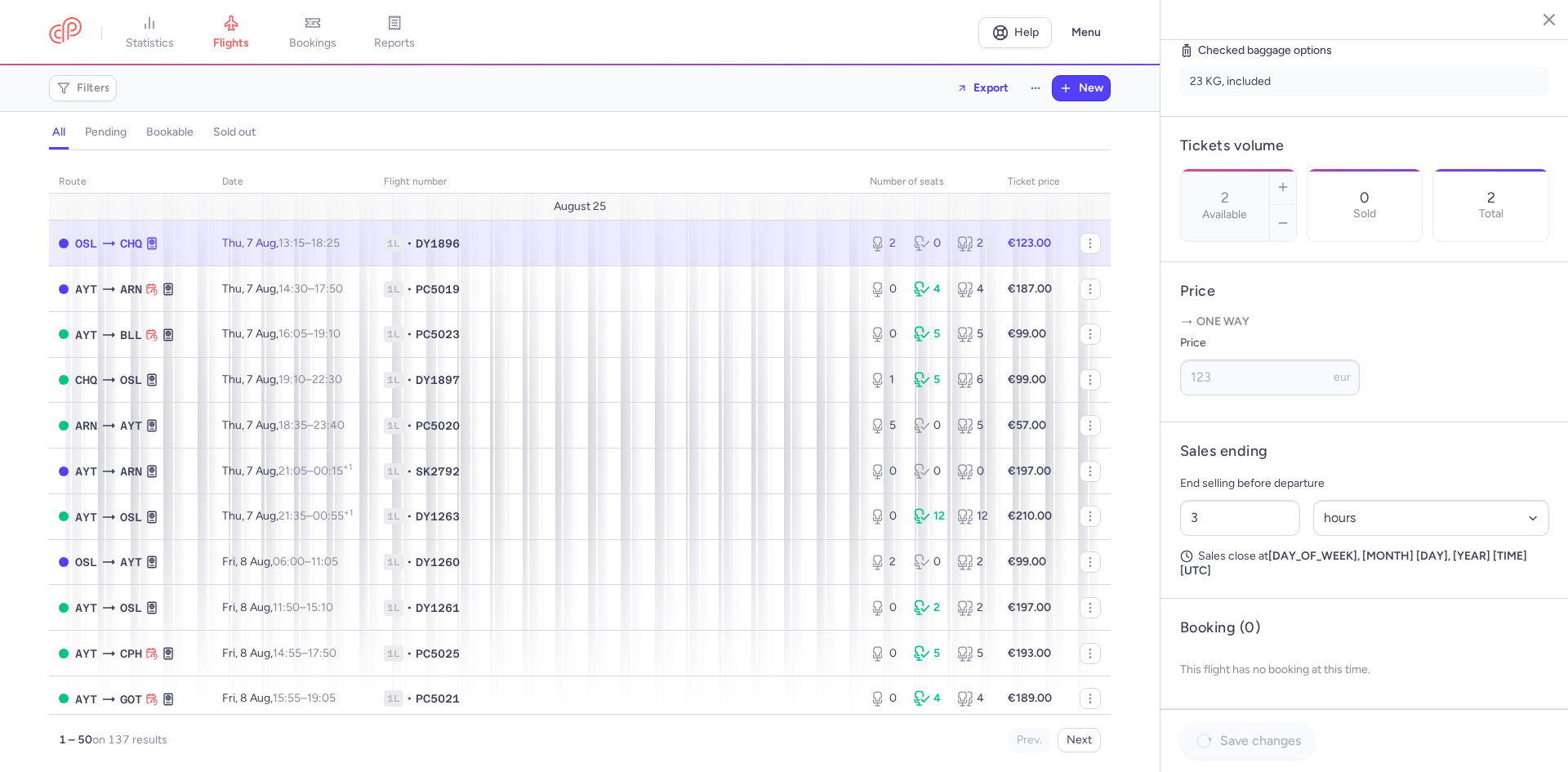 scroll, scrollTop: 397, scrollLeft: 0, axis: vertical 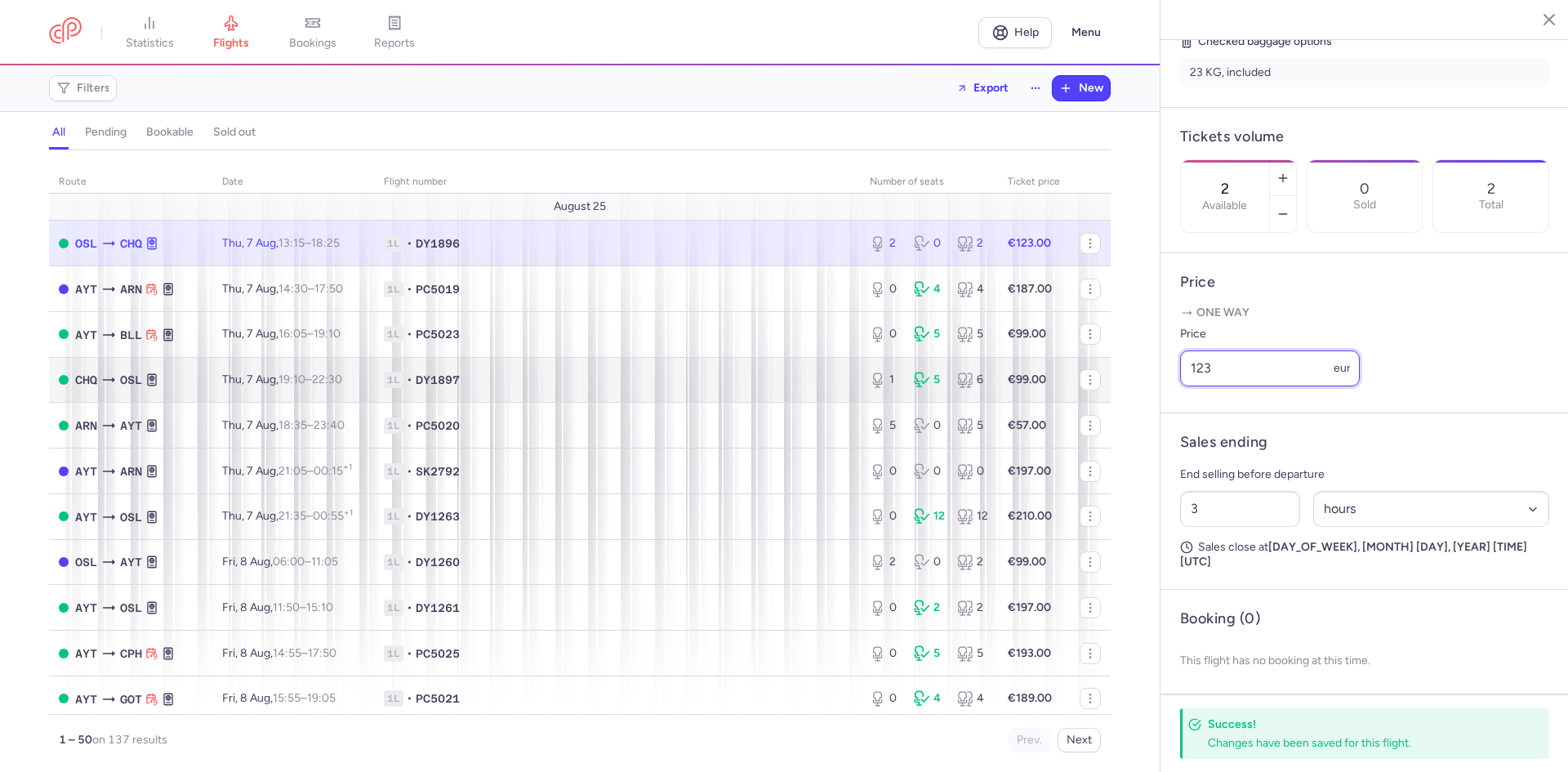 drag, startPoint x: 1255, startPoint y: 412, endPoint x: 1059, endPoint y: 401, distance: 196.30843 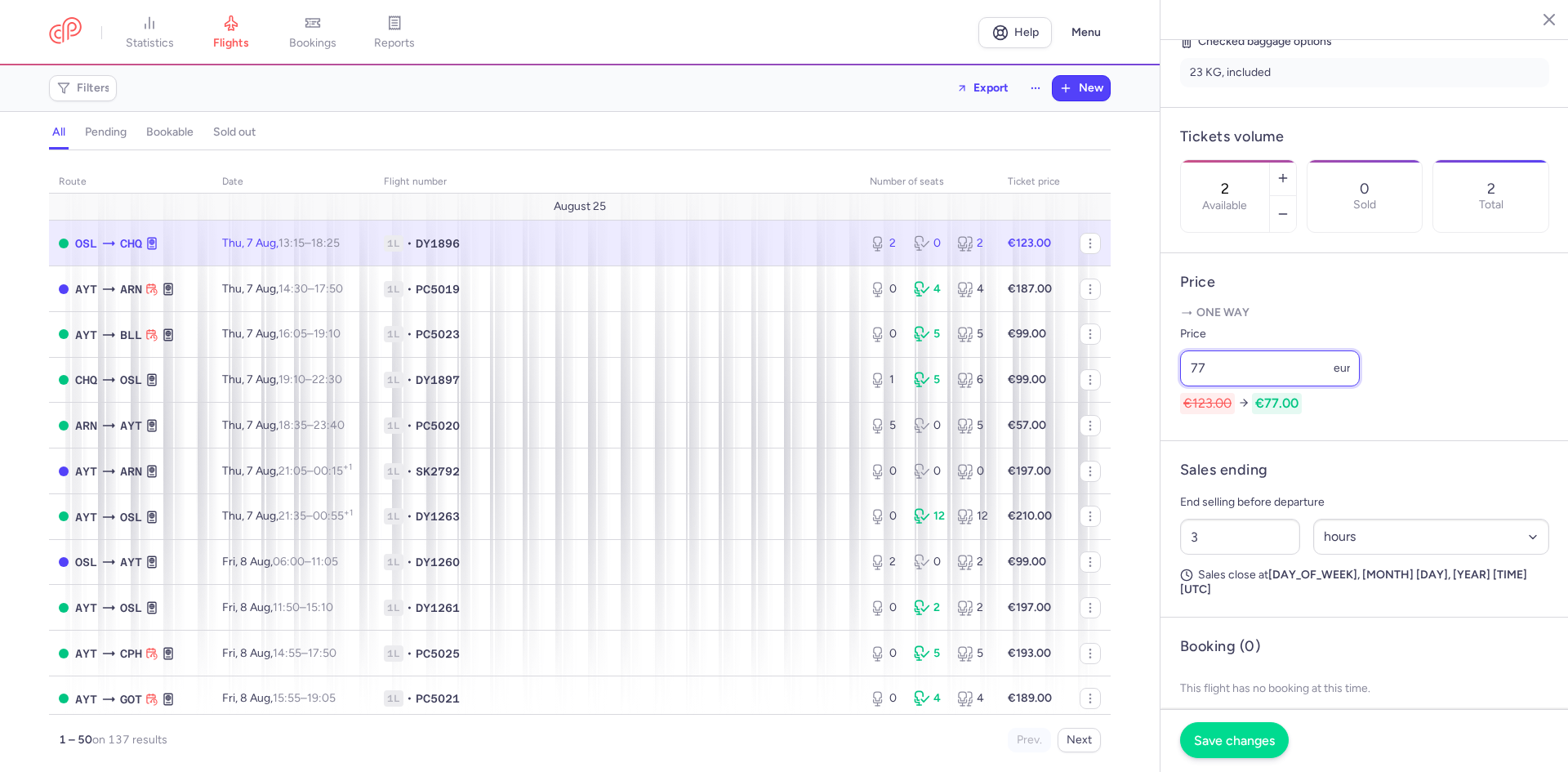 type on "77" 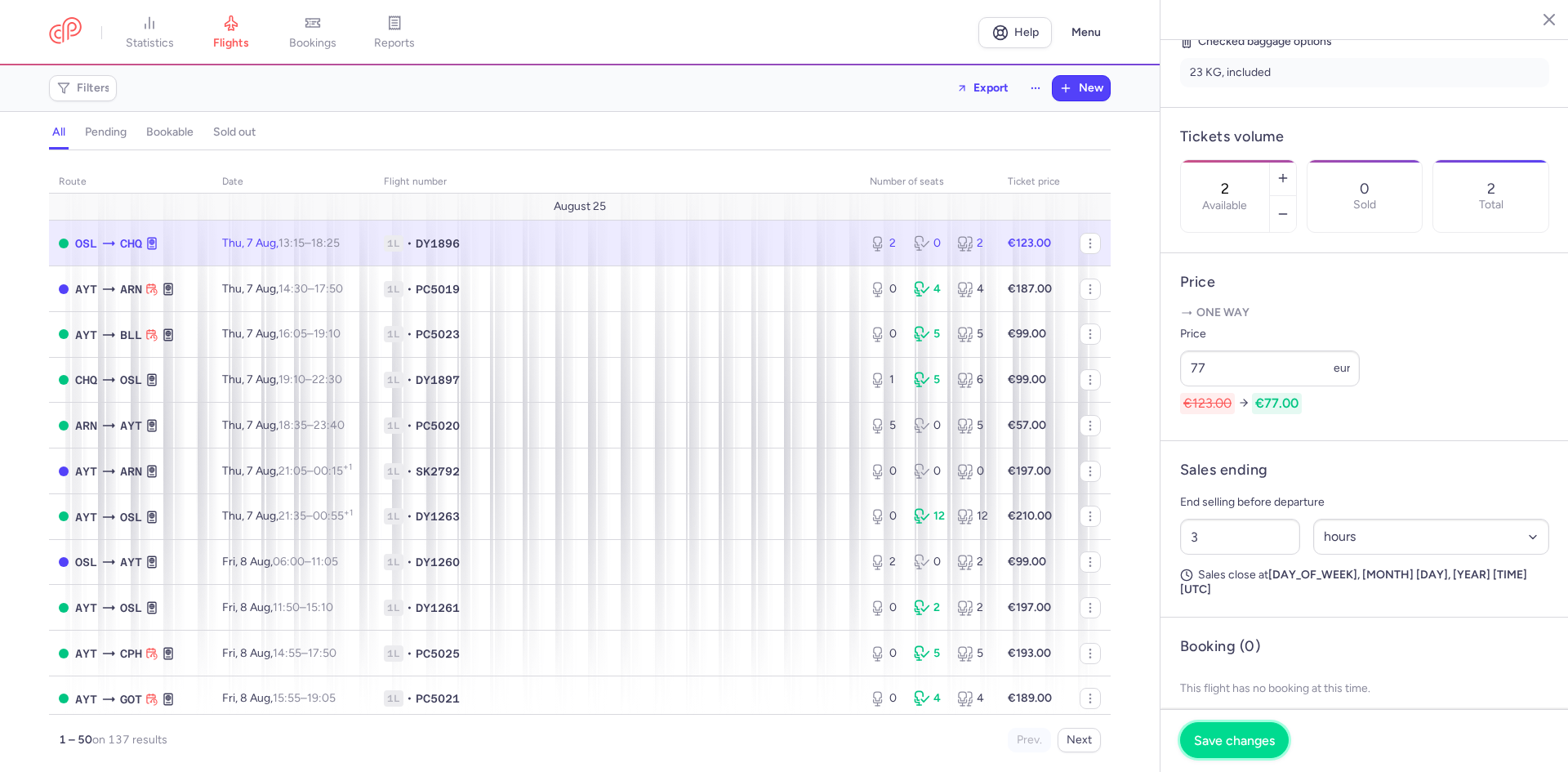 click on "Save changes" at bounding box center [1234, 740] 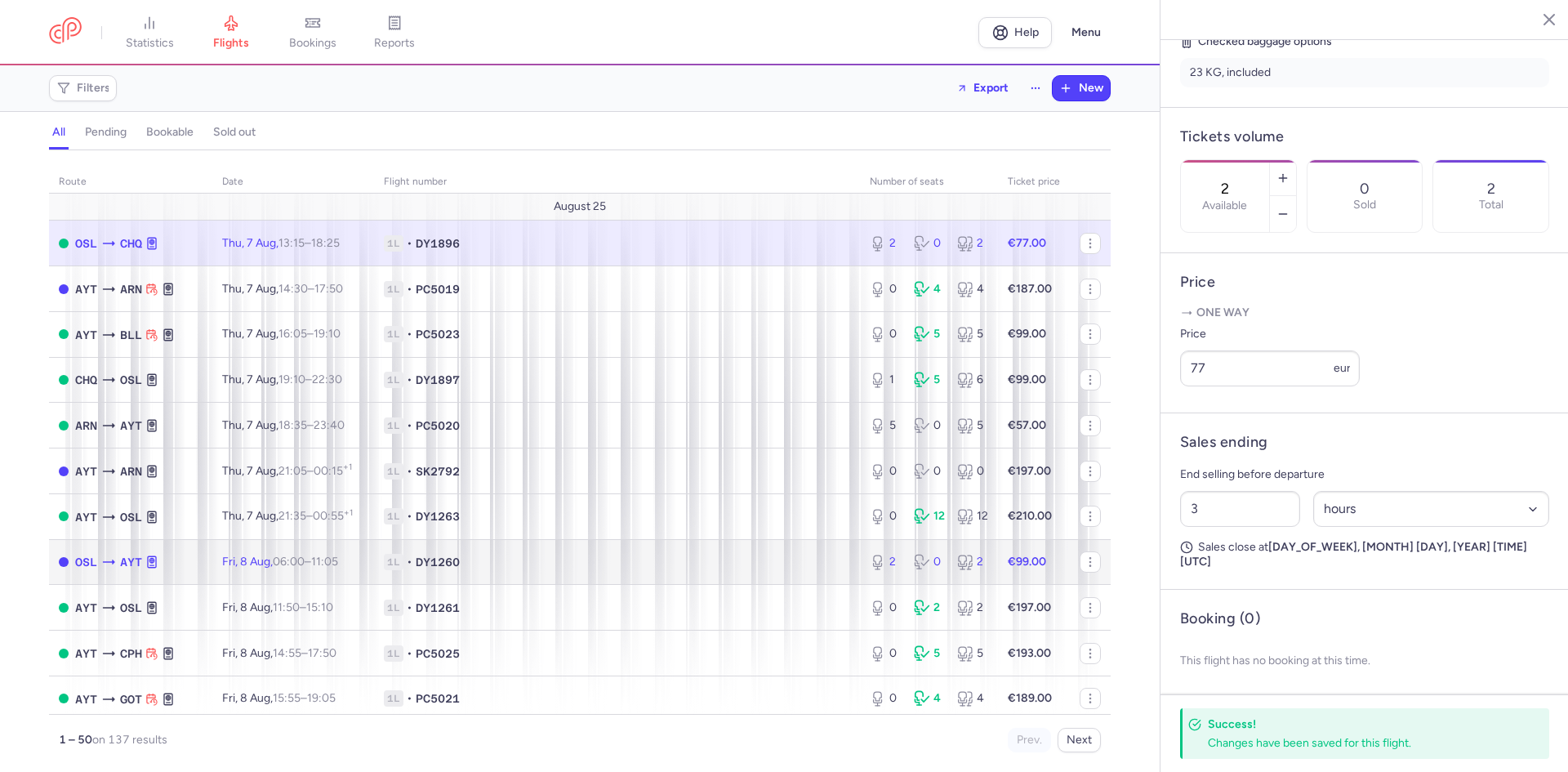 click on "1L • DY1260" 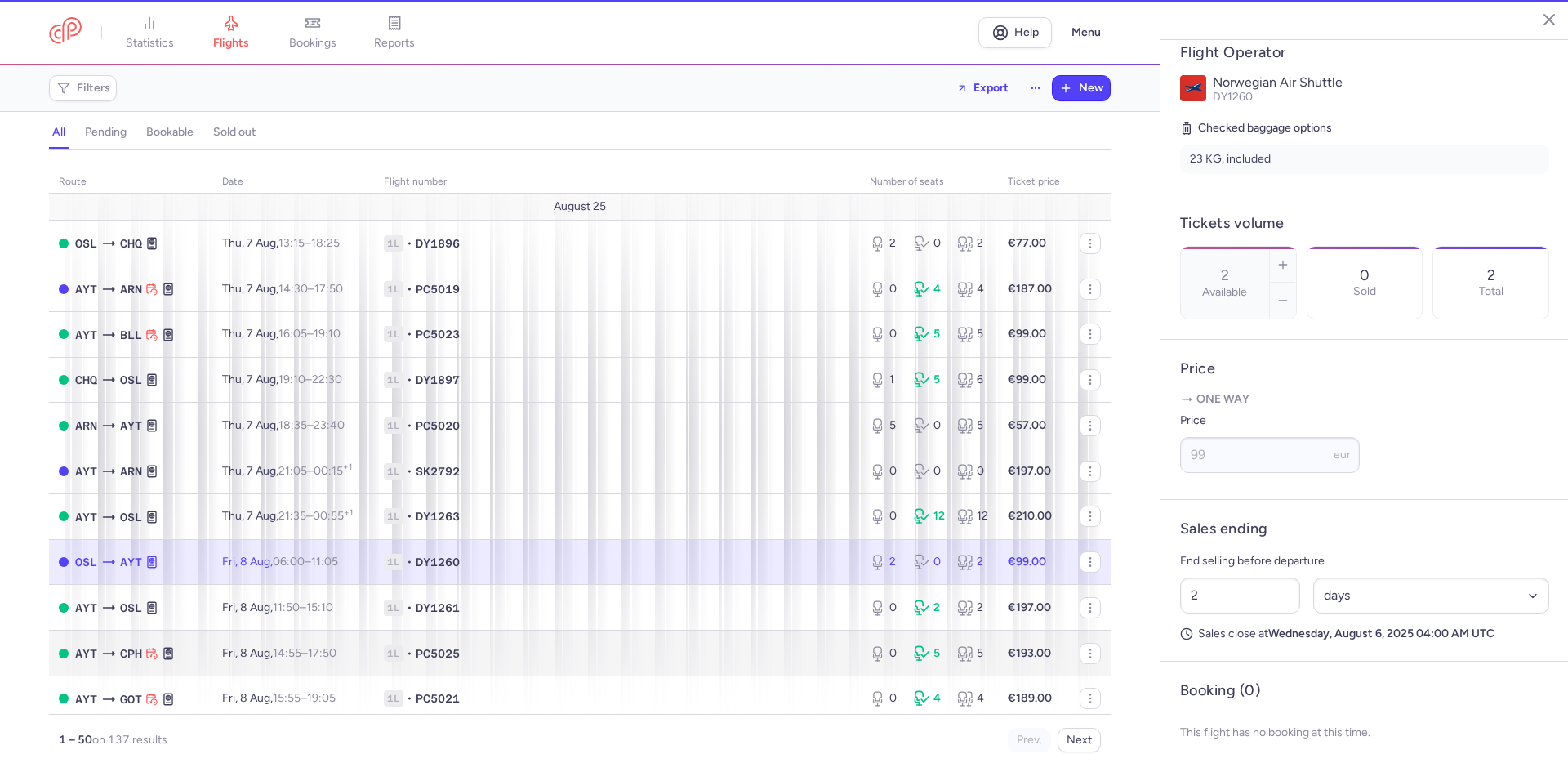 scroll, scrollTop: 367, scrollLeft: 0, axis: vertical 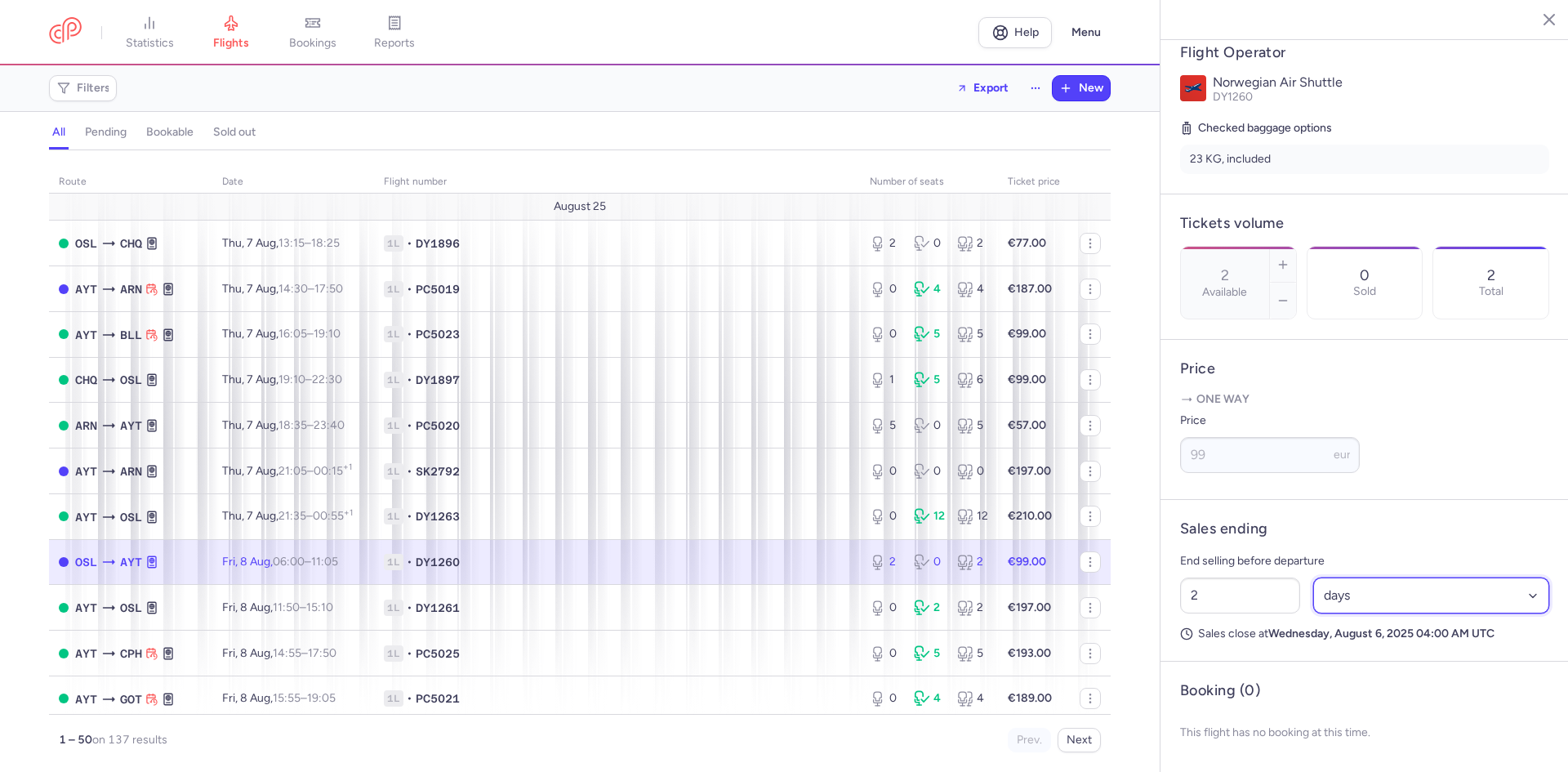 click on "Select an option hours days" at bounding box center [1432, 596] 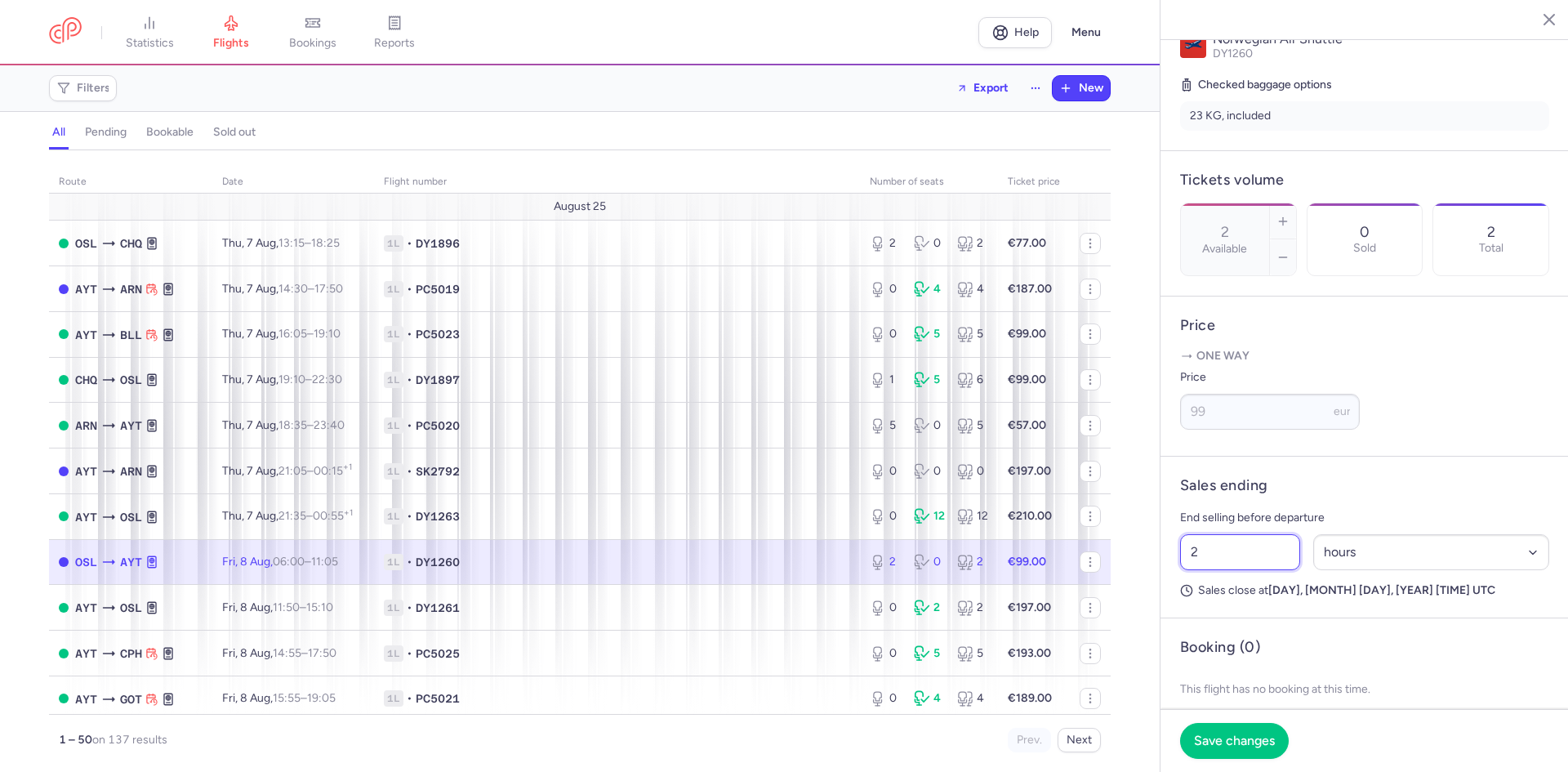 drag, startPoint x: 1263, startPoint y: 597, endPoint x: 1114, endPoint y: 582, distance: 149.75313 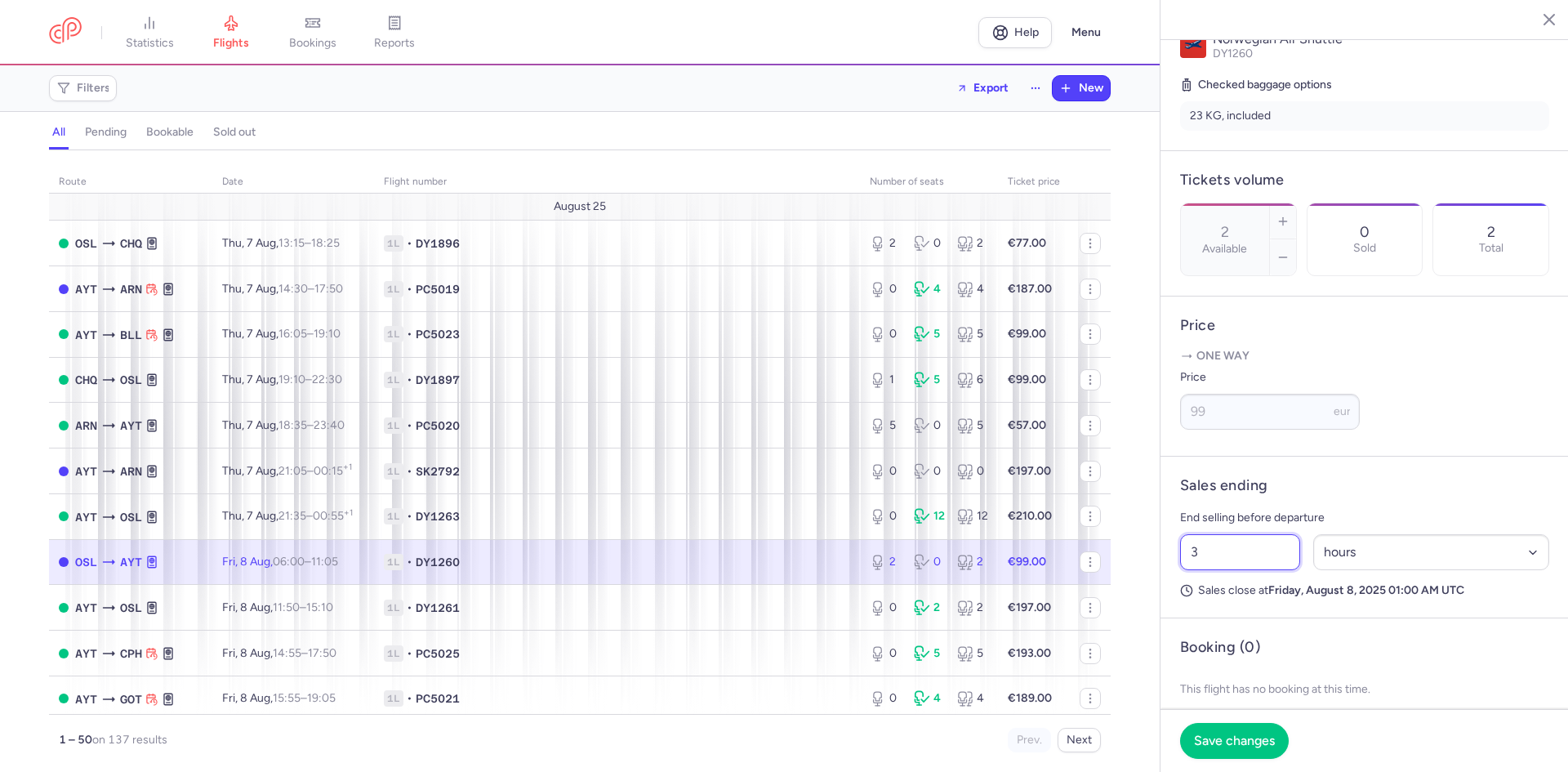 click on "3" at bounding box center (1240, 552) 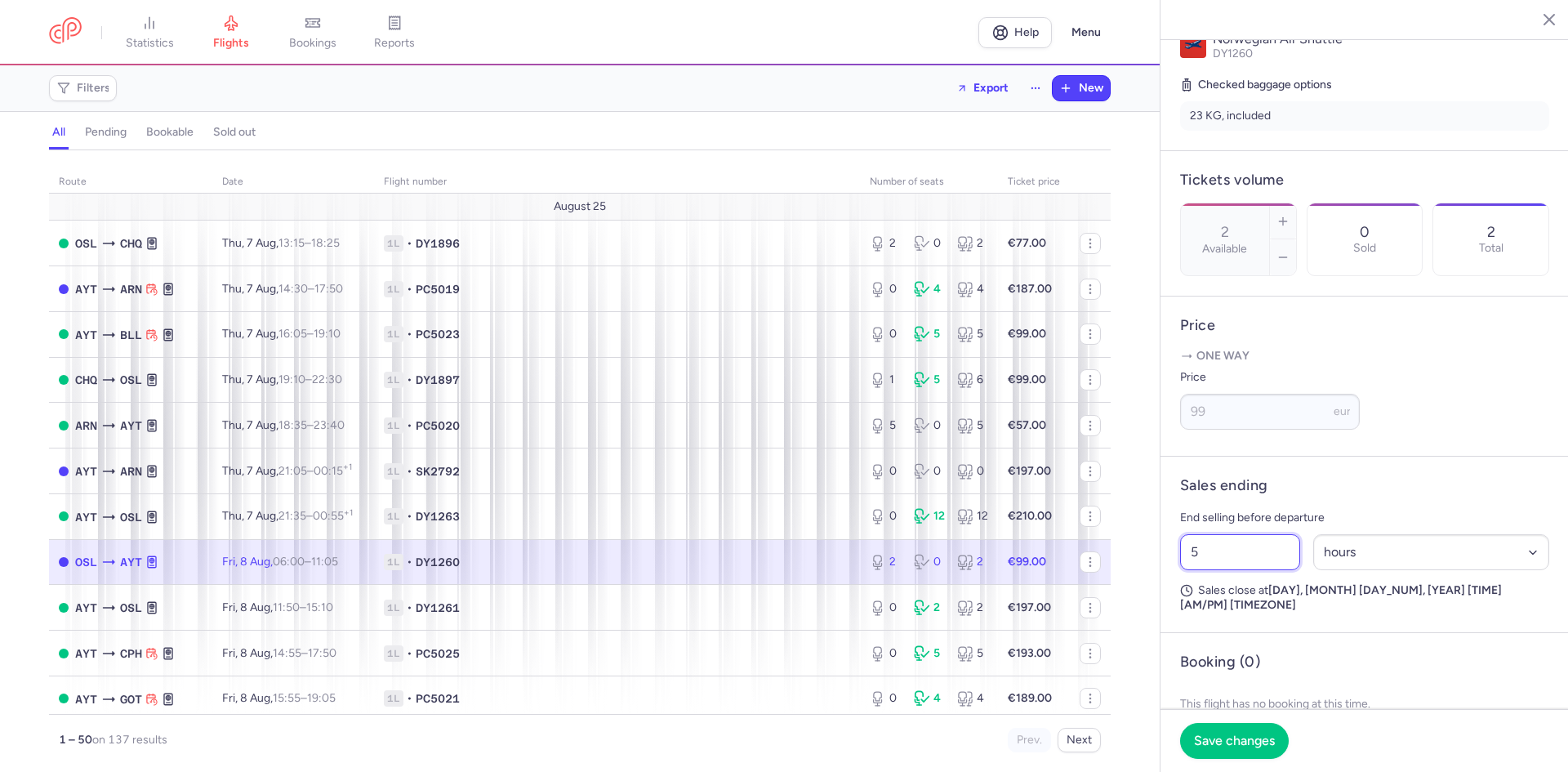 drag, startPoint x: 1227, startPoint y: 590, endPoint x: 1099, endPoint y: 575, distance: 128.87591 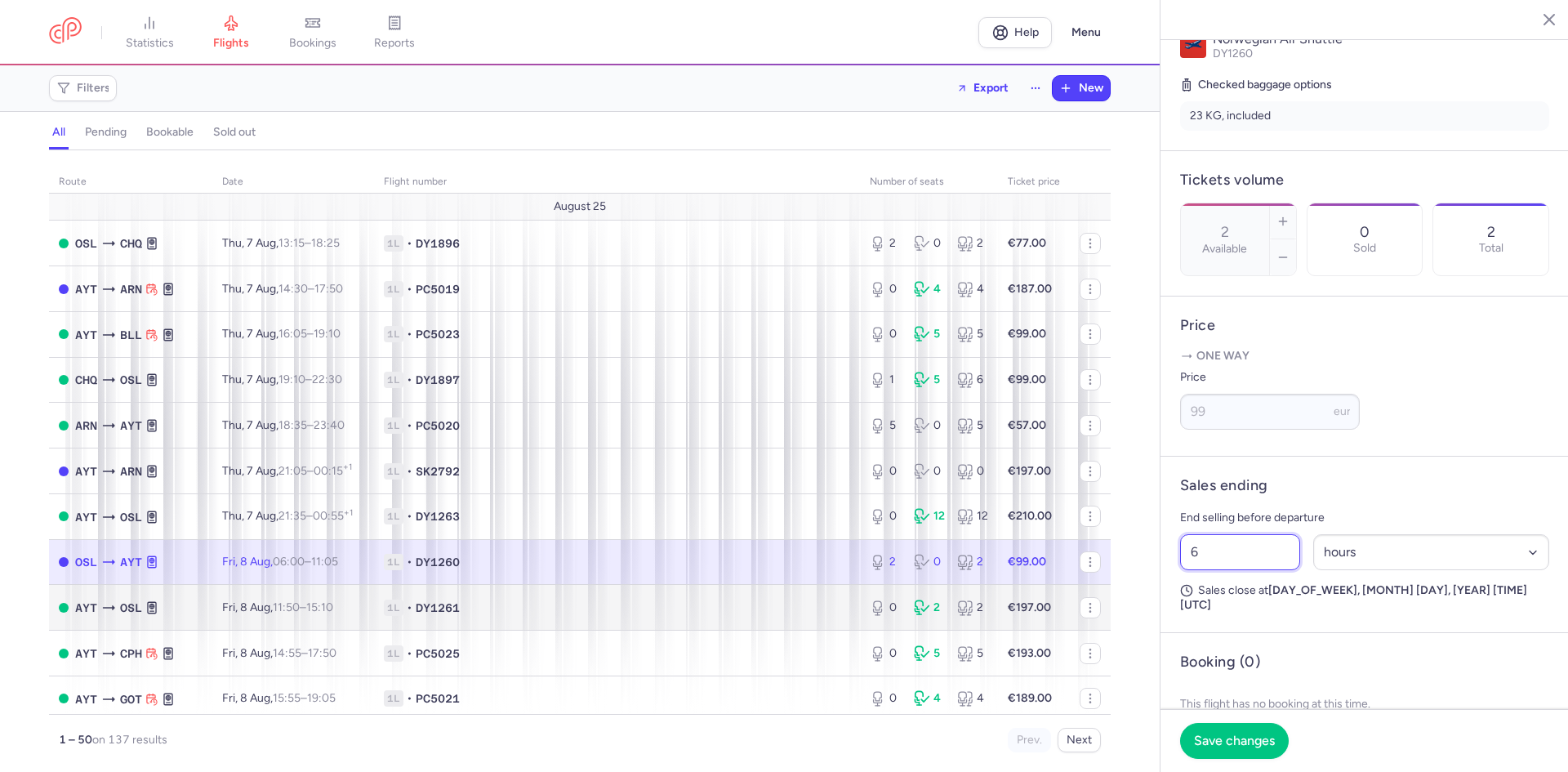 drag, startPoint x: 1228, startPoint y: 591, endPoint x: 1037, endPoint y: 591, distance: 191 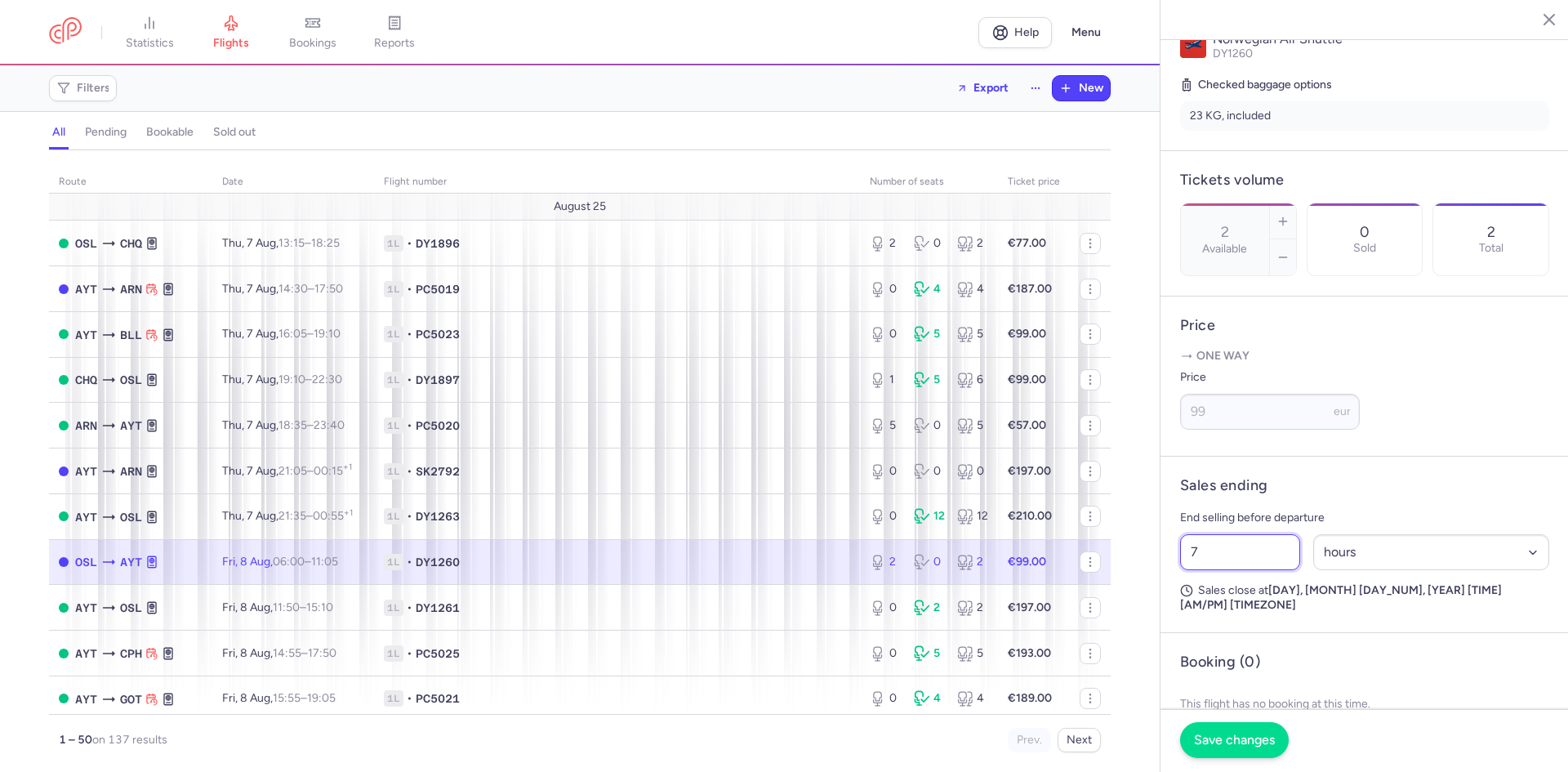 type on "7" 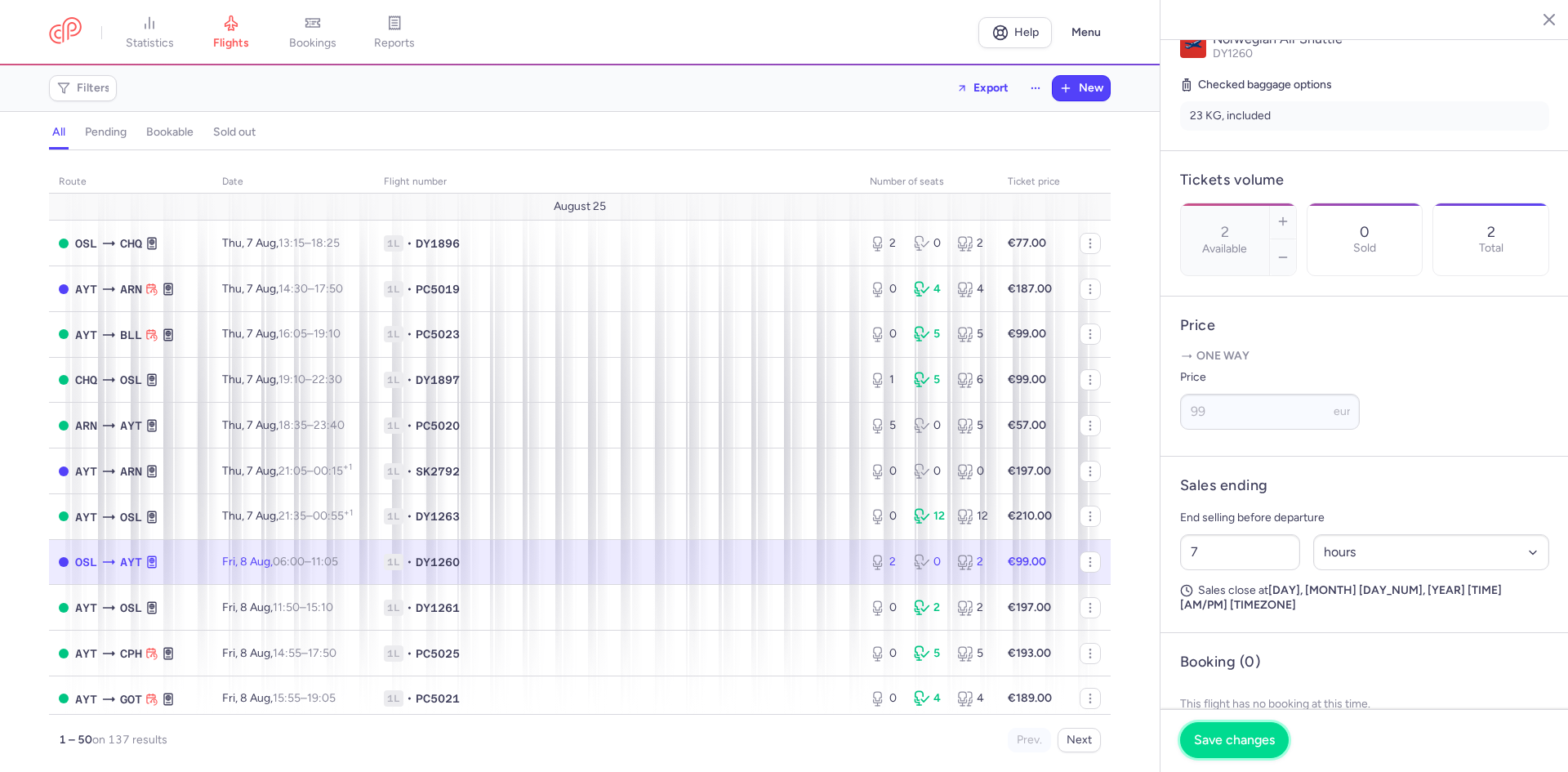click on "Save changes" at bounding box center [1234, 740] 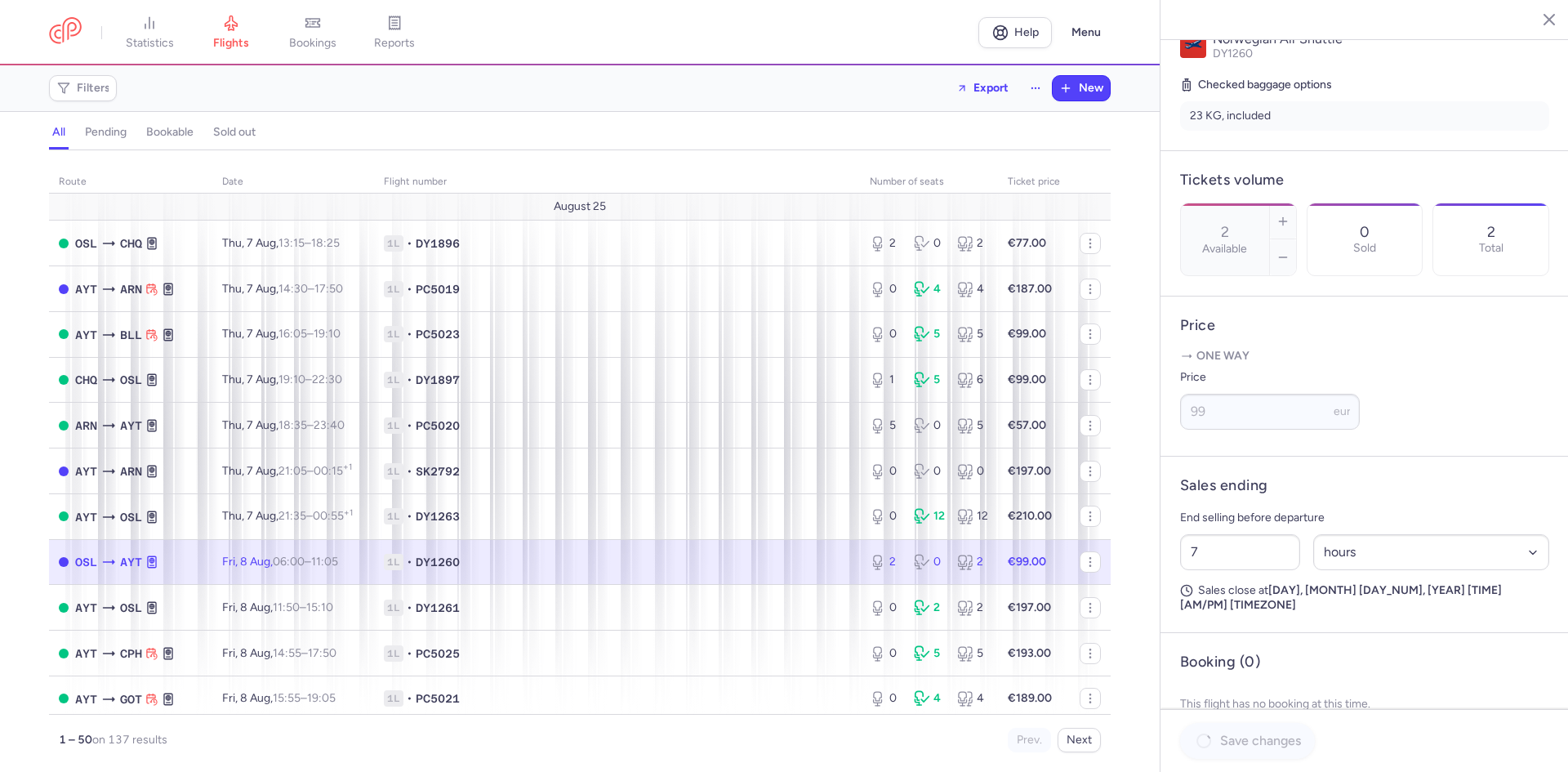 scroll, scrollTop: 354, scrollLeft: 0, axis: vertical 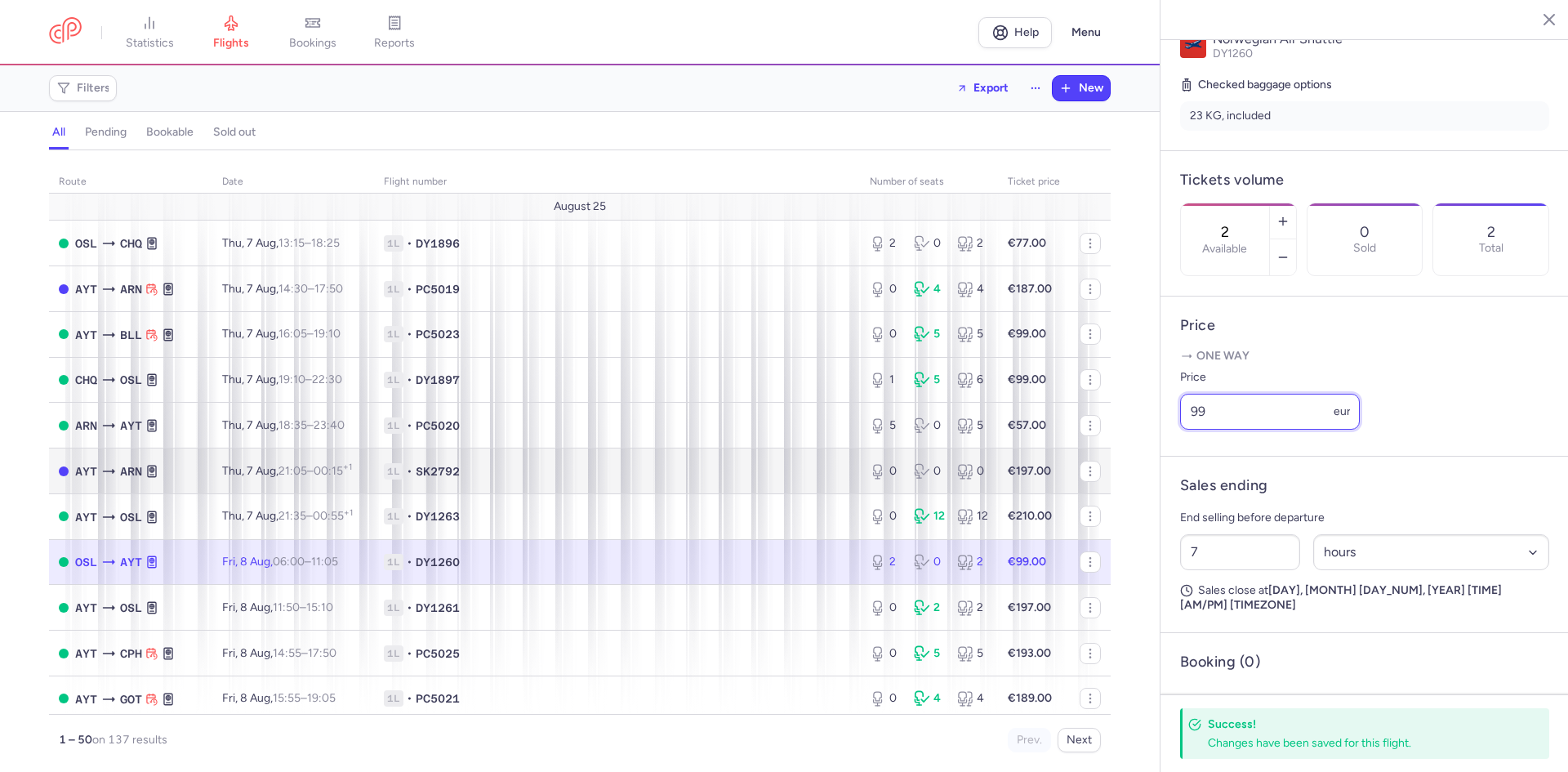 drag, startPoint x: 1210, startPoint y: 461, endPoint x: 1028, endPoint y: 462, distance: 182.00275 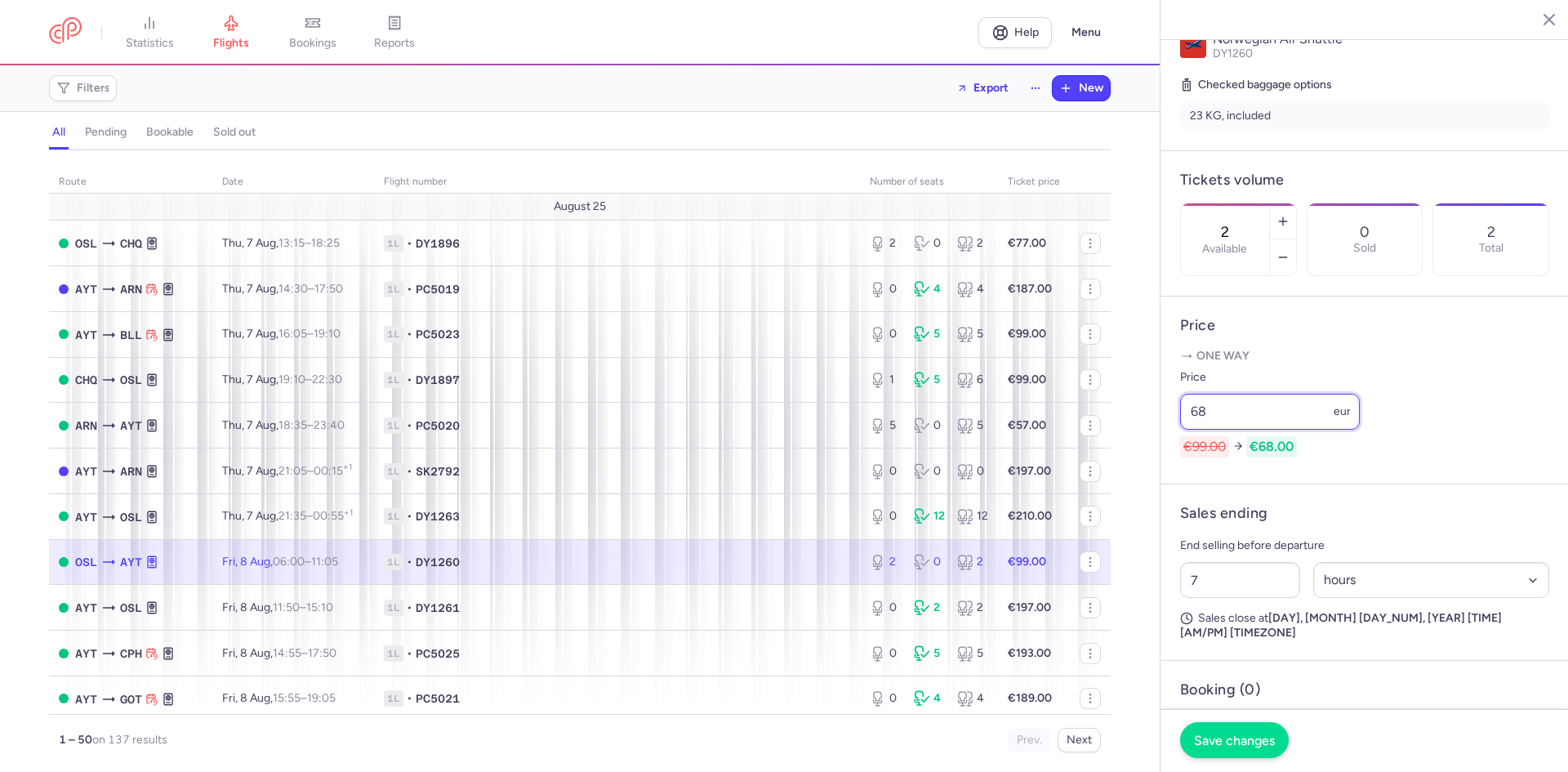 type on "68" 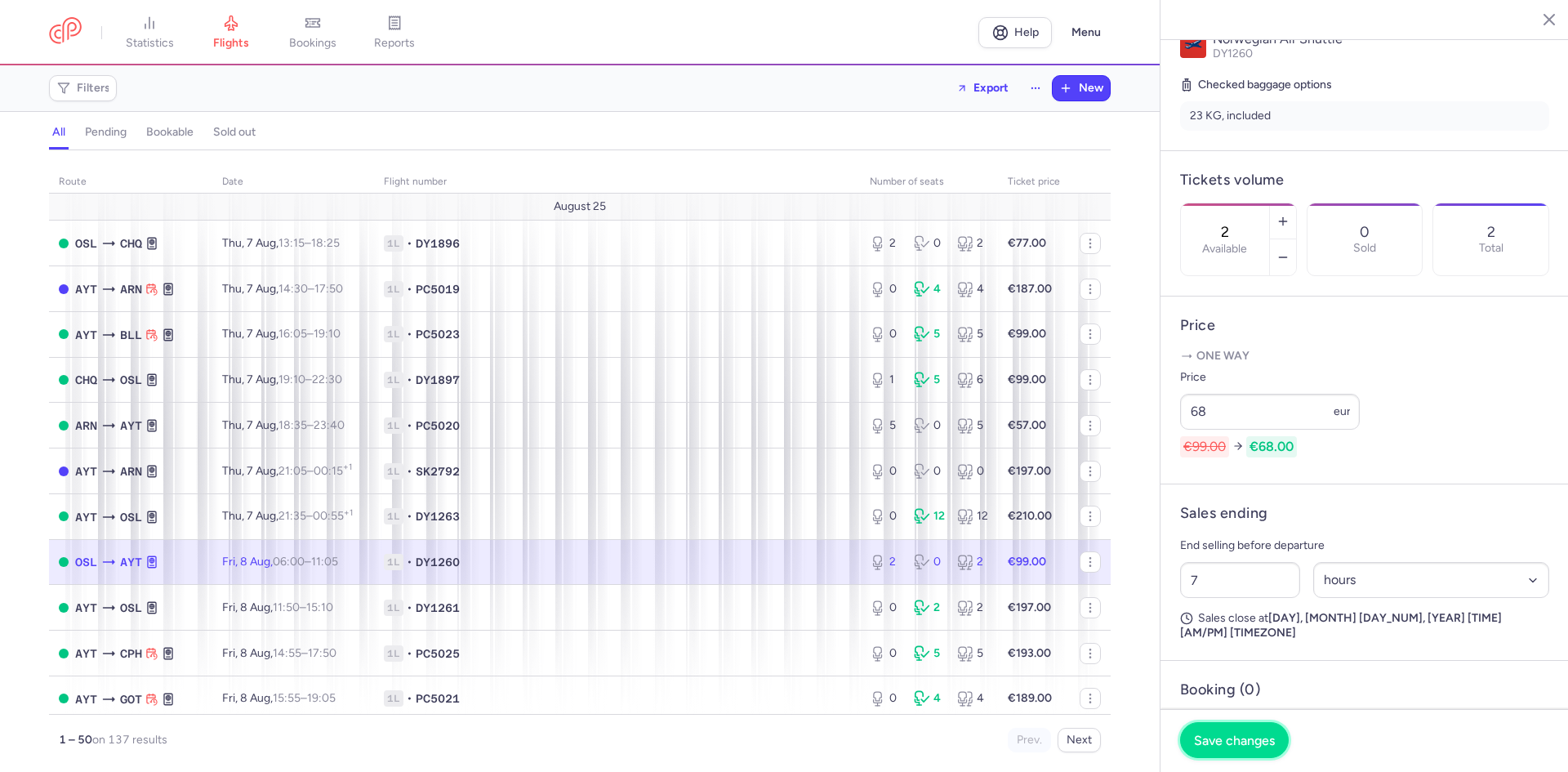 click on "Save changes" at bounding box center [1234, 740] 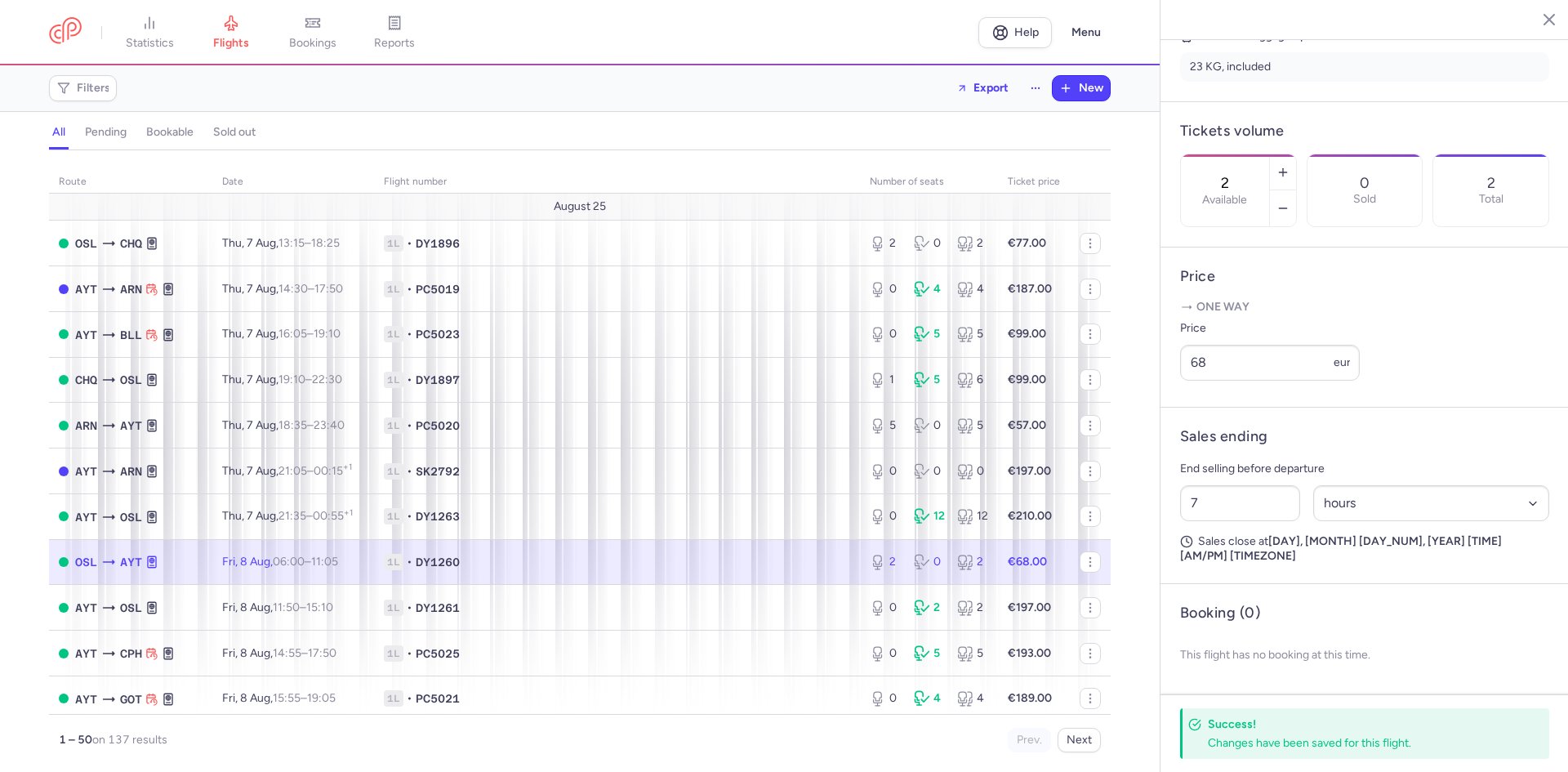 scroll, scrollTop: 431, scrollLeft: 0, axis: vertical 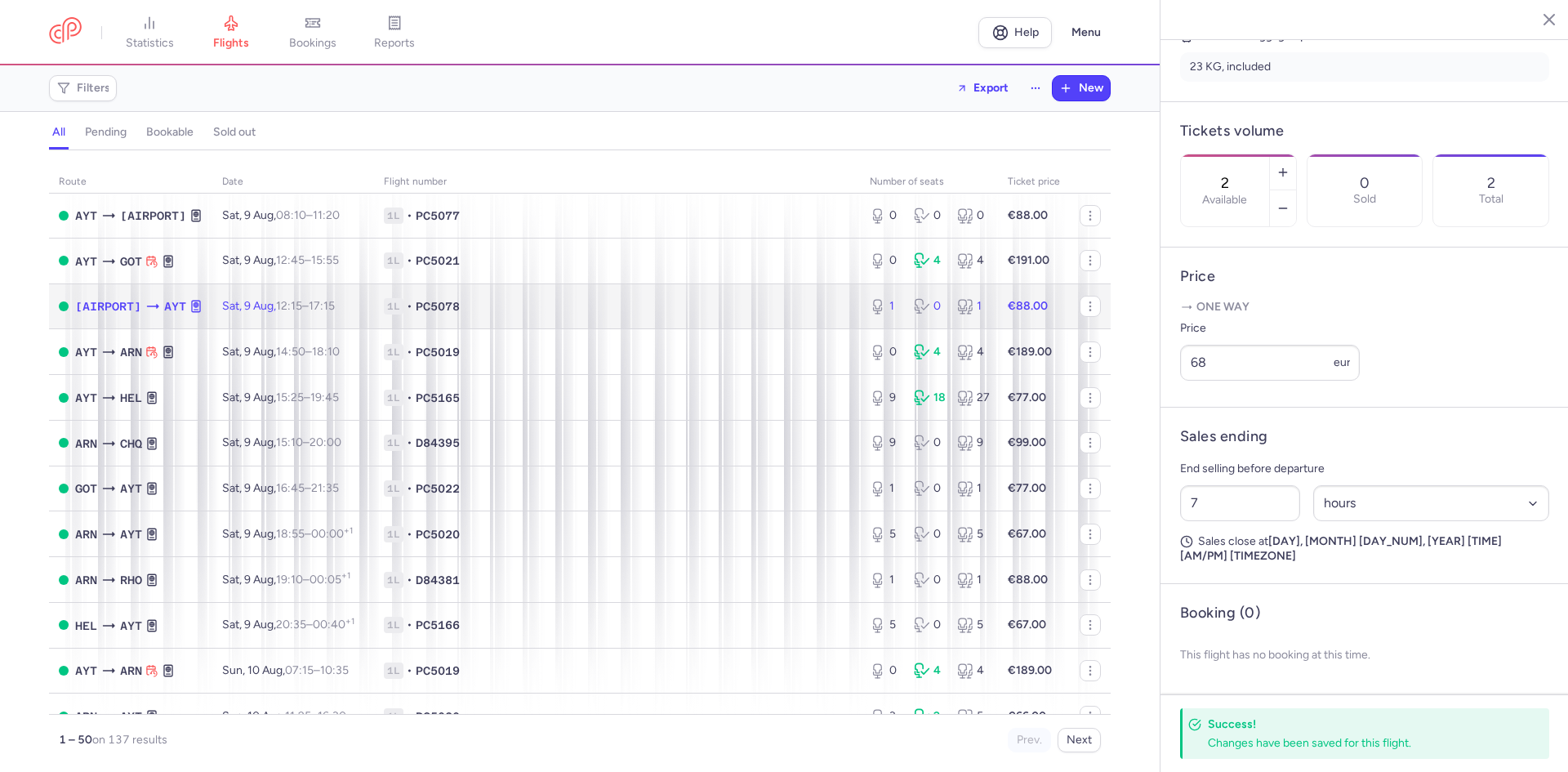 click on "1L • PC5078" 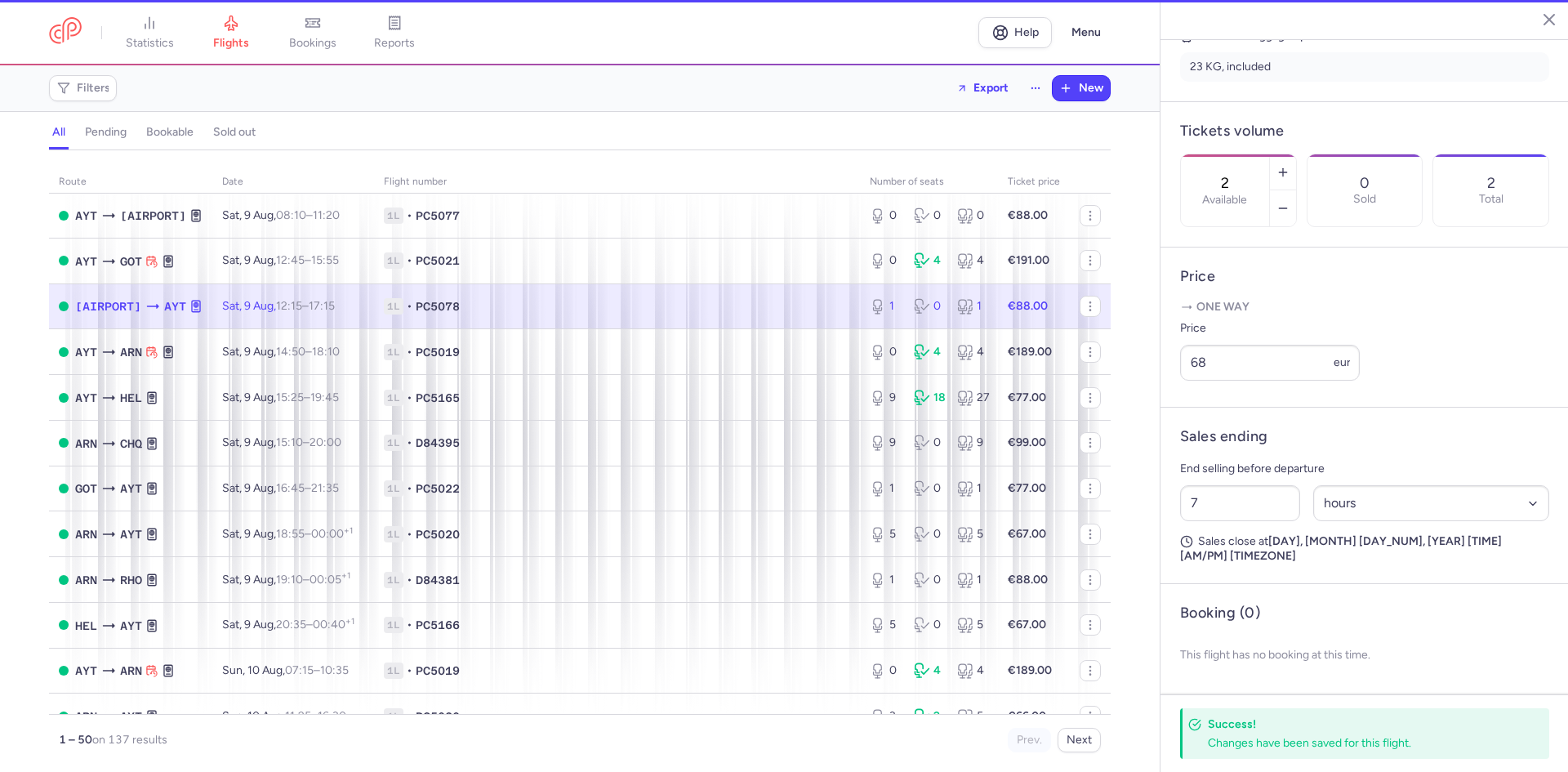 type on "1" 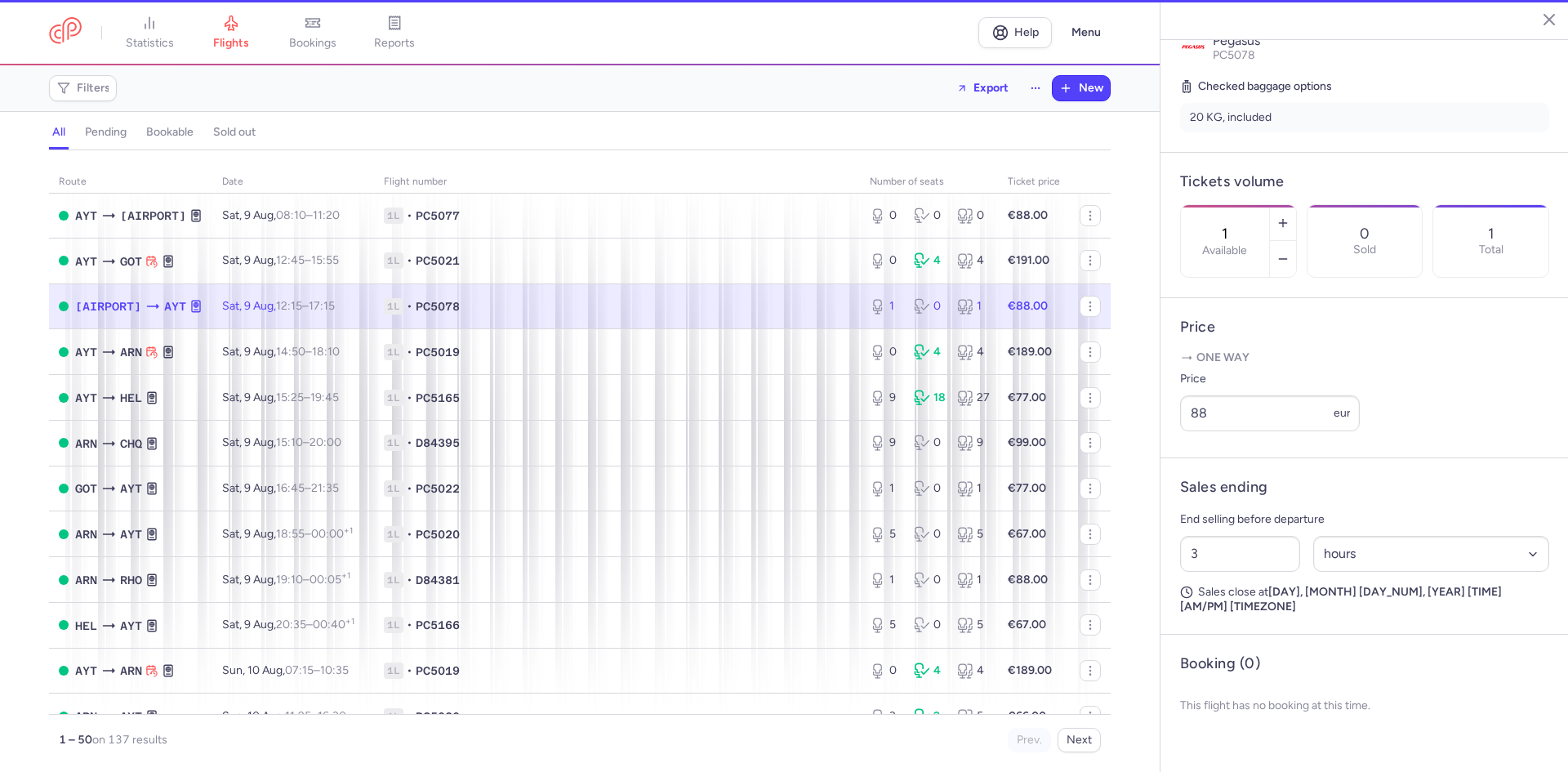 scroll, scrollTop: 354, scrollLeft: 0, axis: vertical 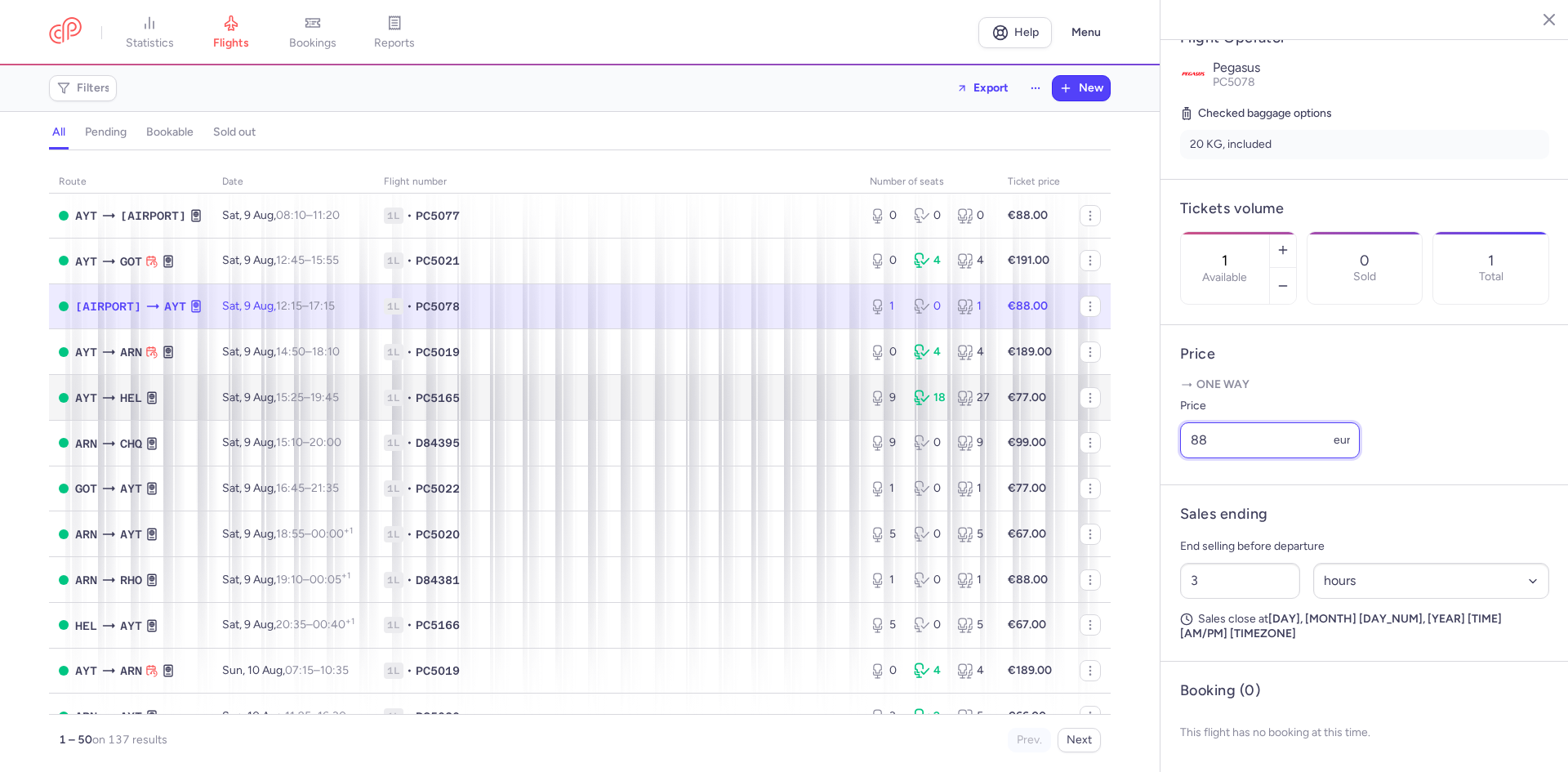 drag, startPoint x: 1249, startPoint y: 457, endPoint x: 921, endPoint y: 399, distance: 333.08858 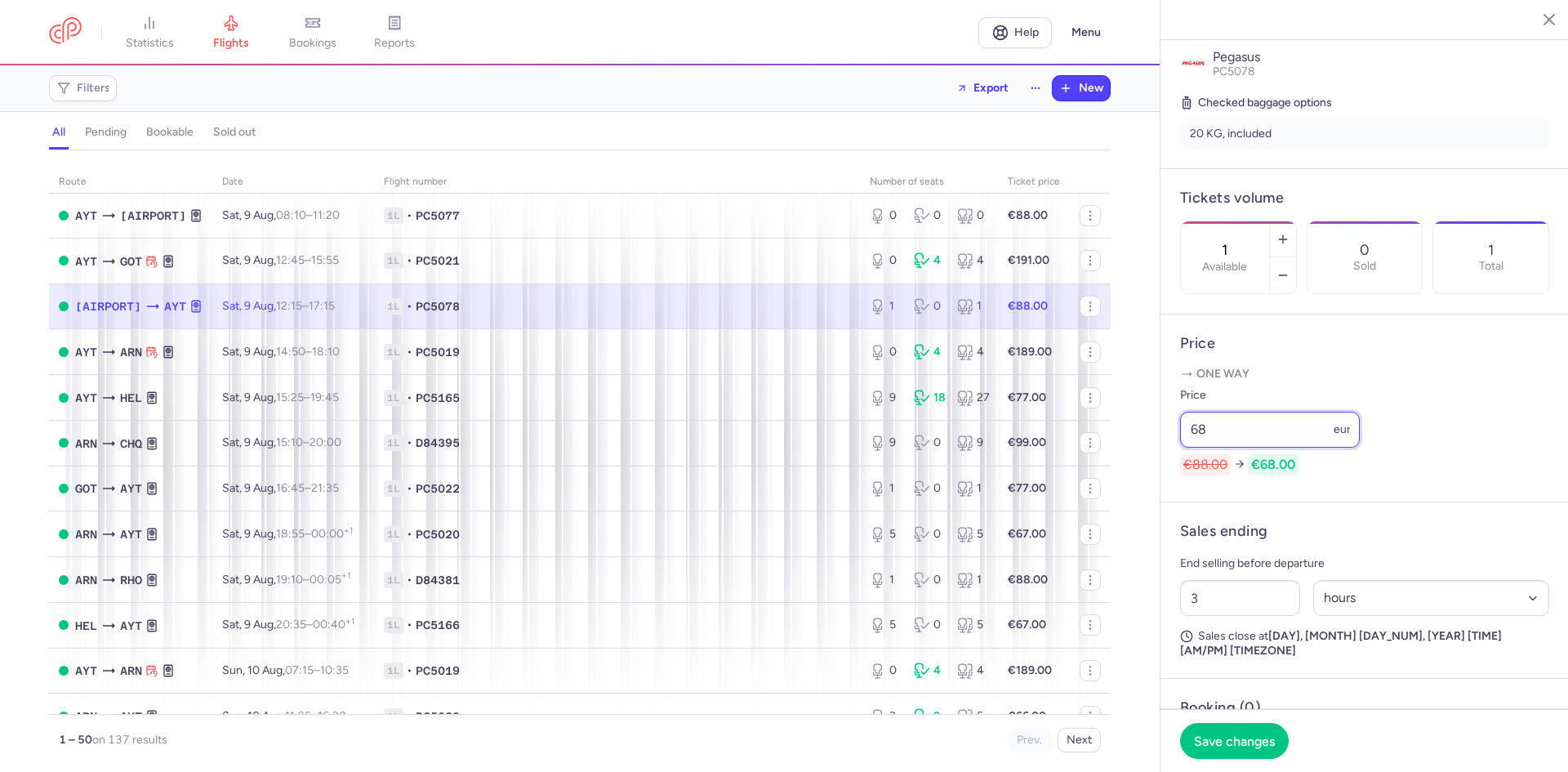 type on "68" 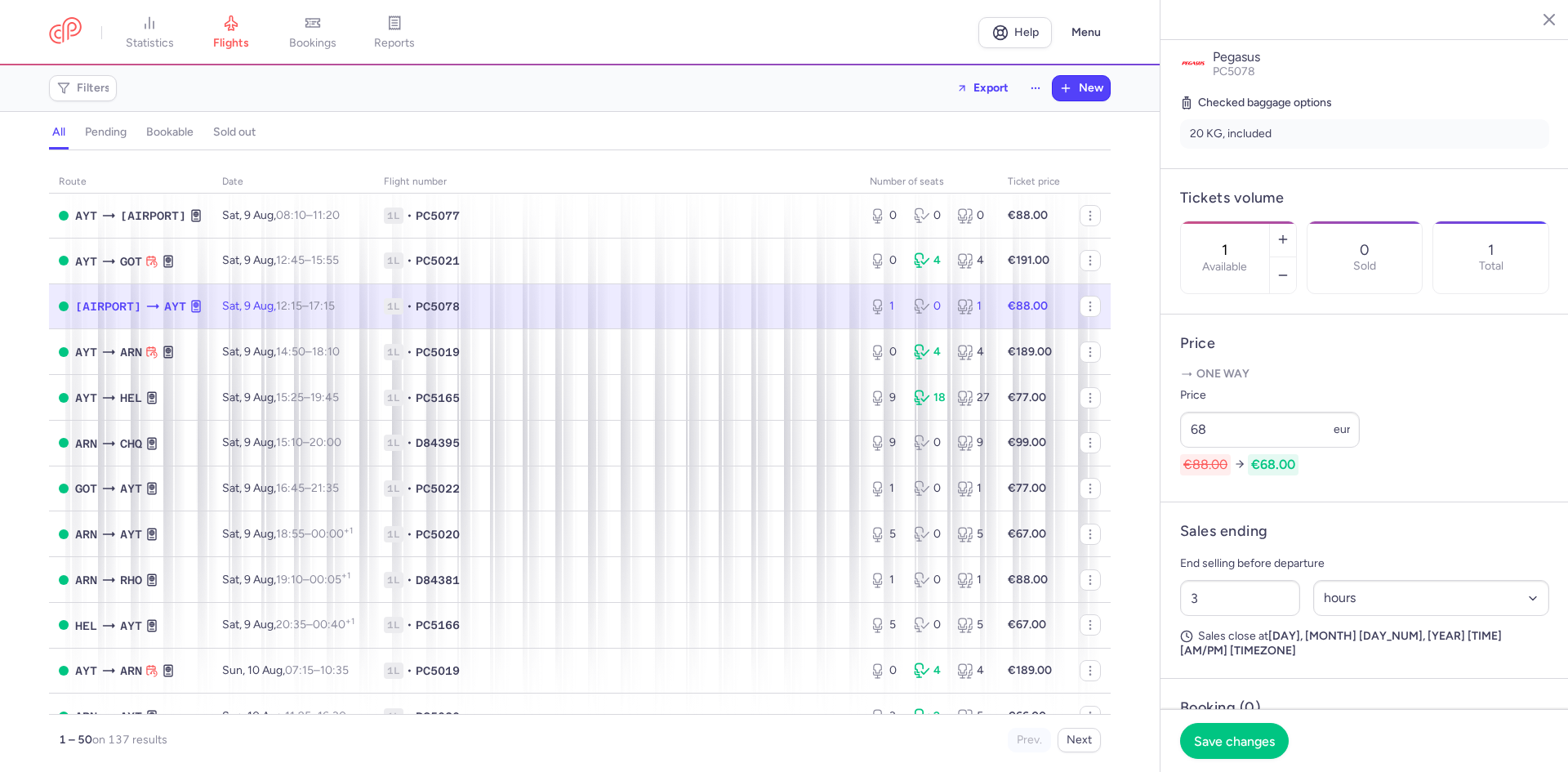 click on "Save changes" 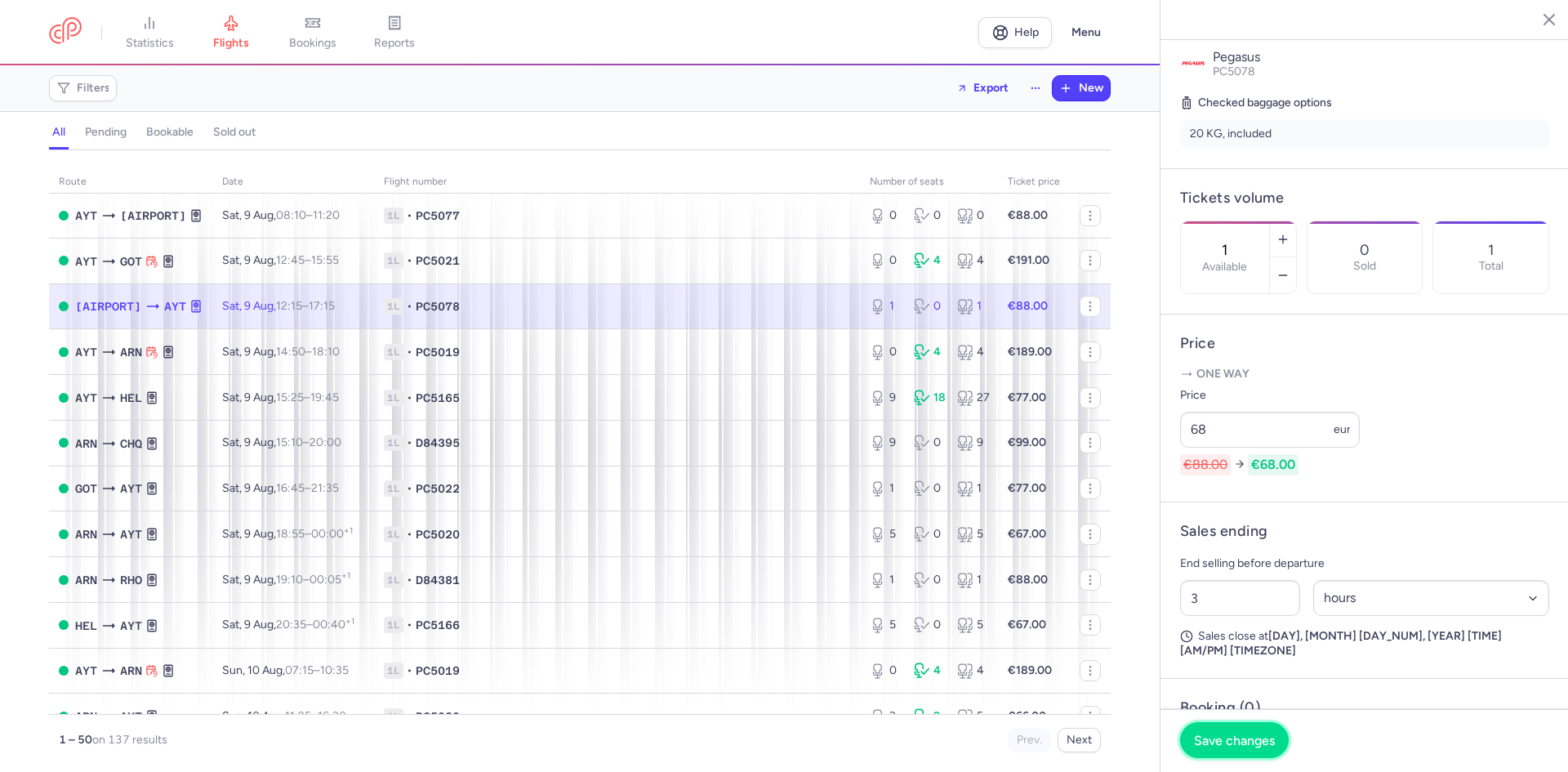 click on "Save changes" at bounding box center (1234, 740) 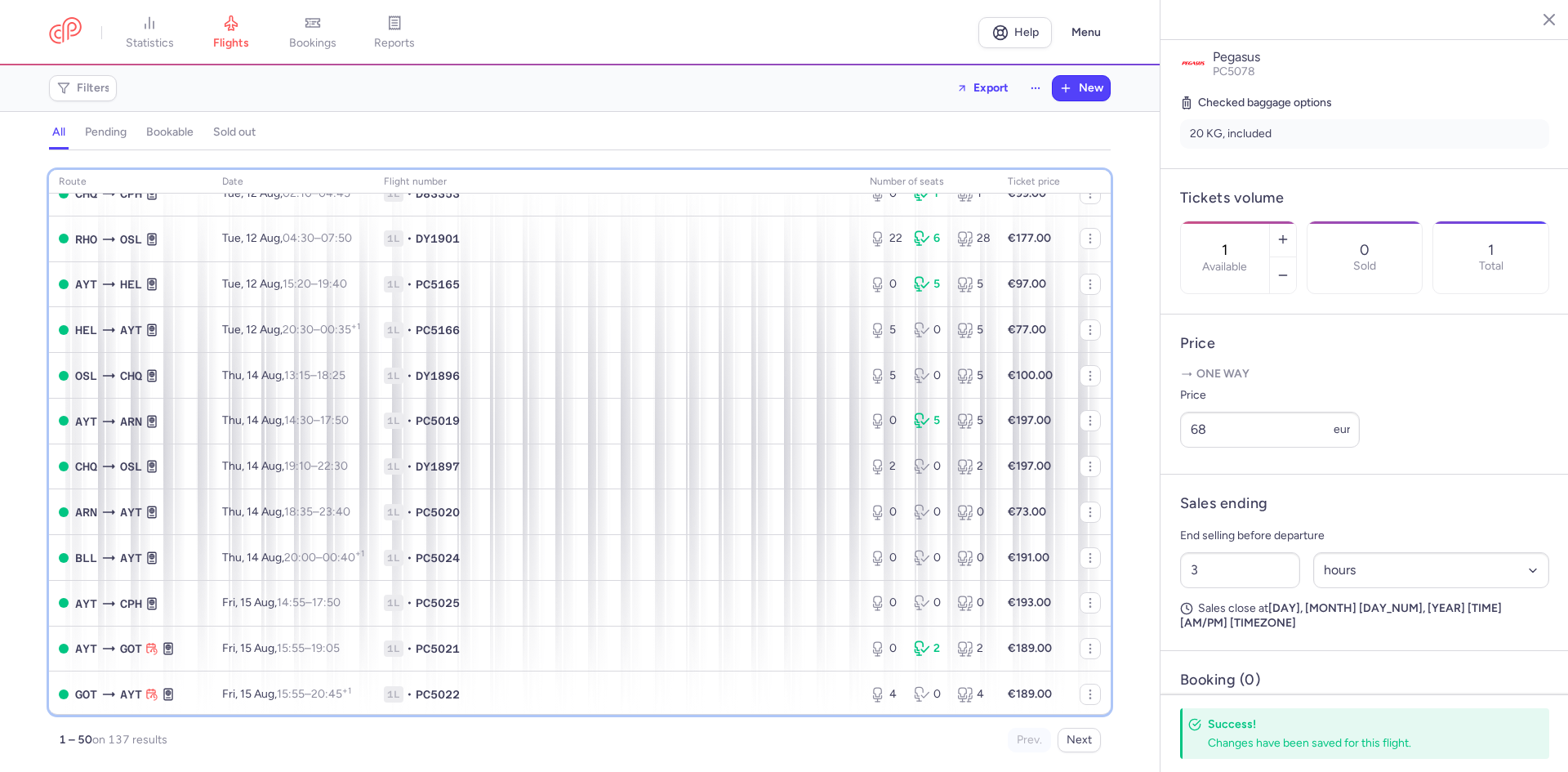 scroll, scrollTop: 1783, scrollLeft: 0, axis: vertical 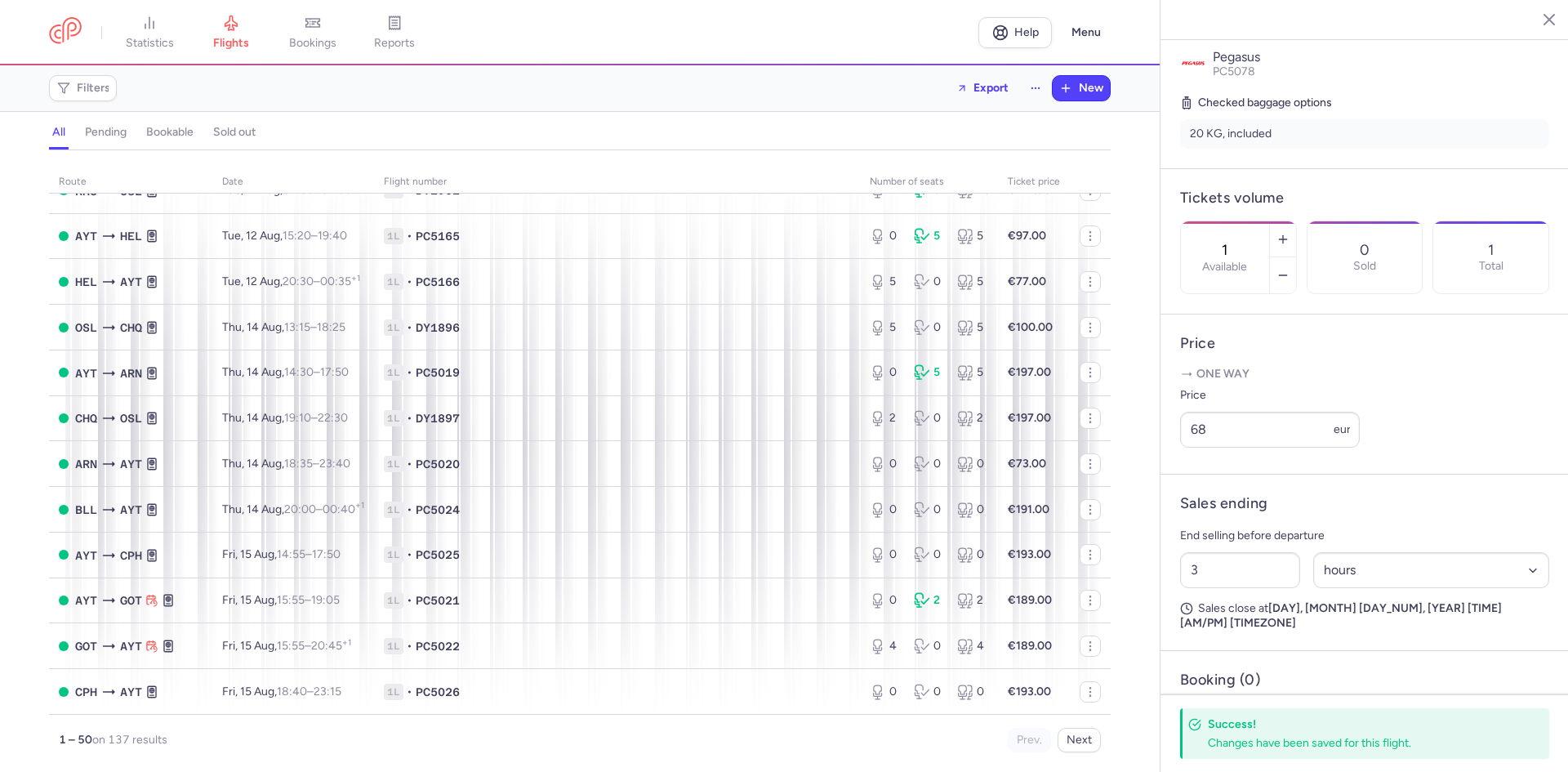 click on "Filters  Export  New" at bounding box center (580, 88) 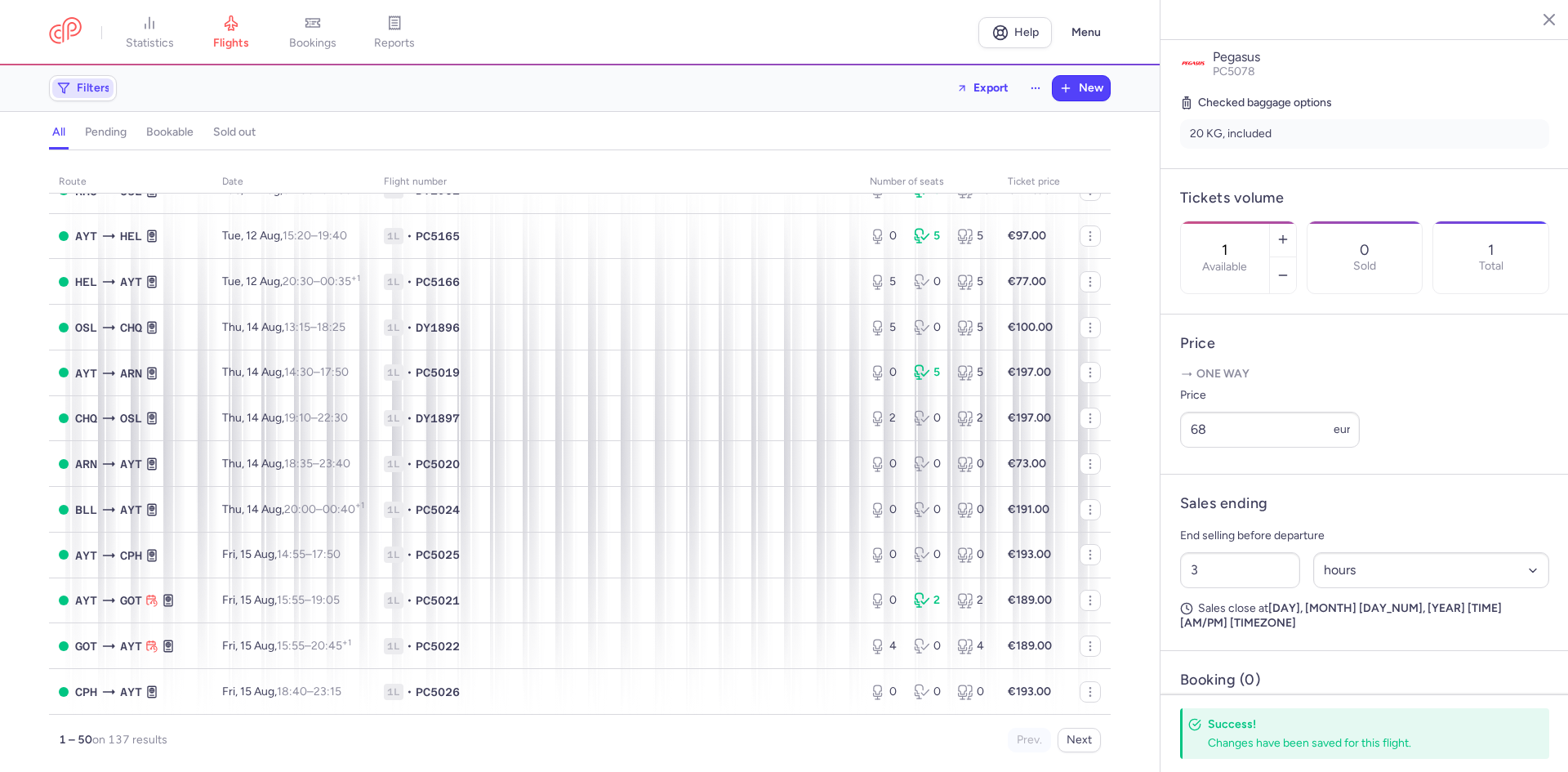 click on "Filters" 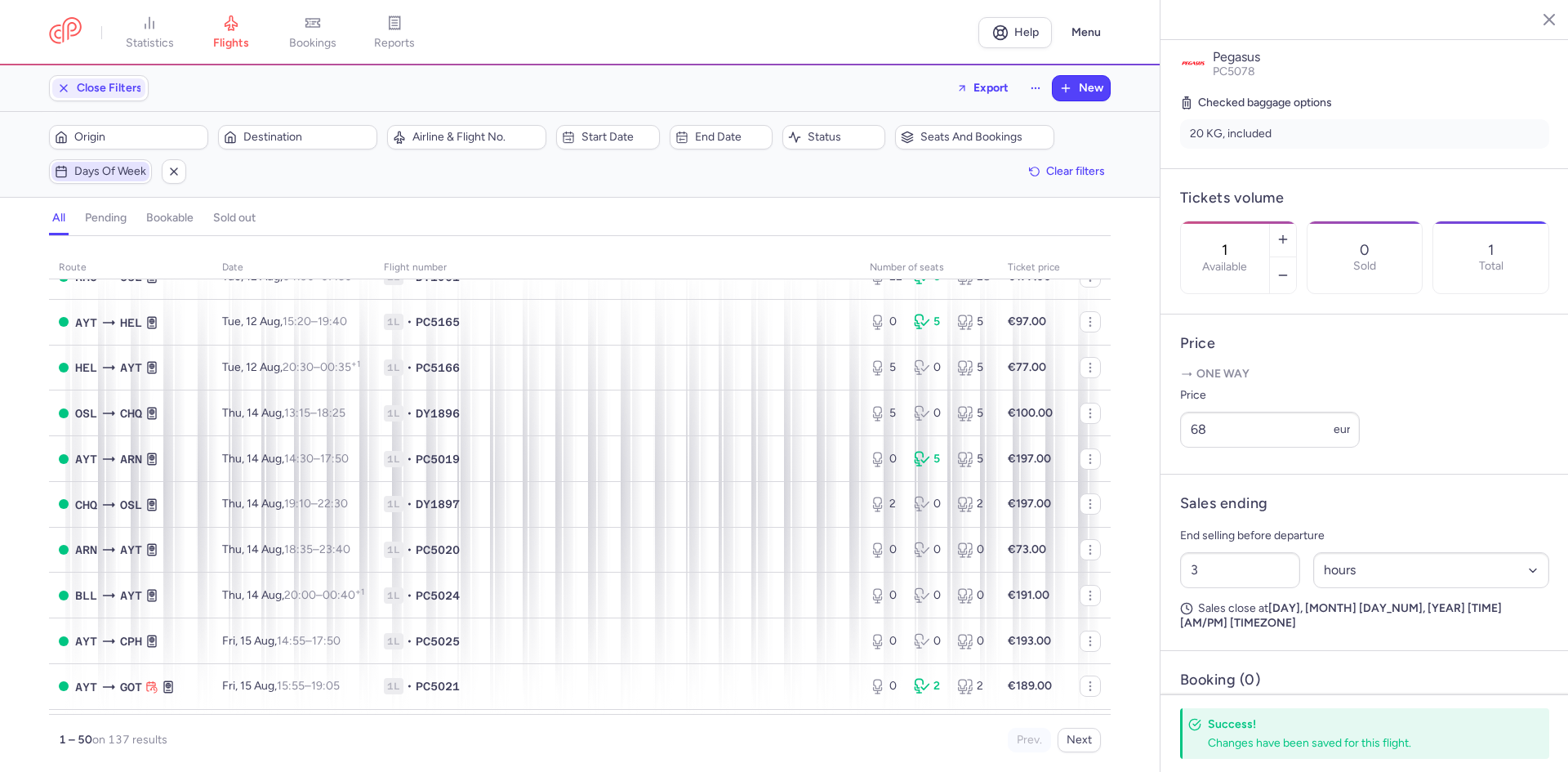 scroll, scrollTop: 0, scrollLeft: 0, axis: both 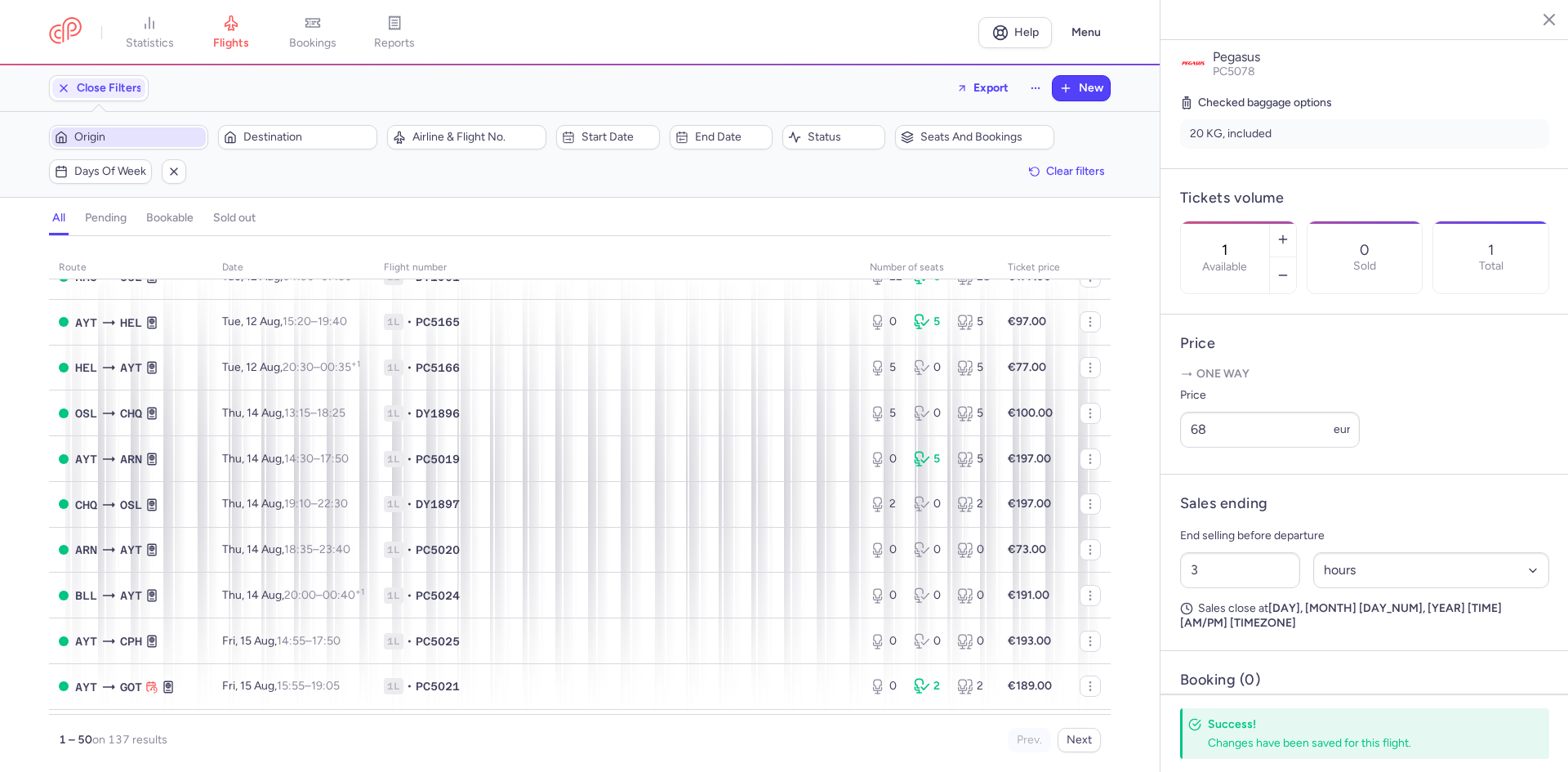 click on "Origin" at bounding box center (138, 137) 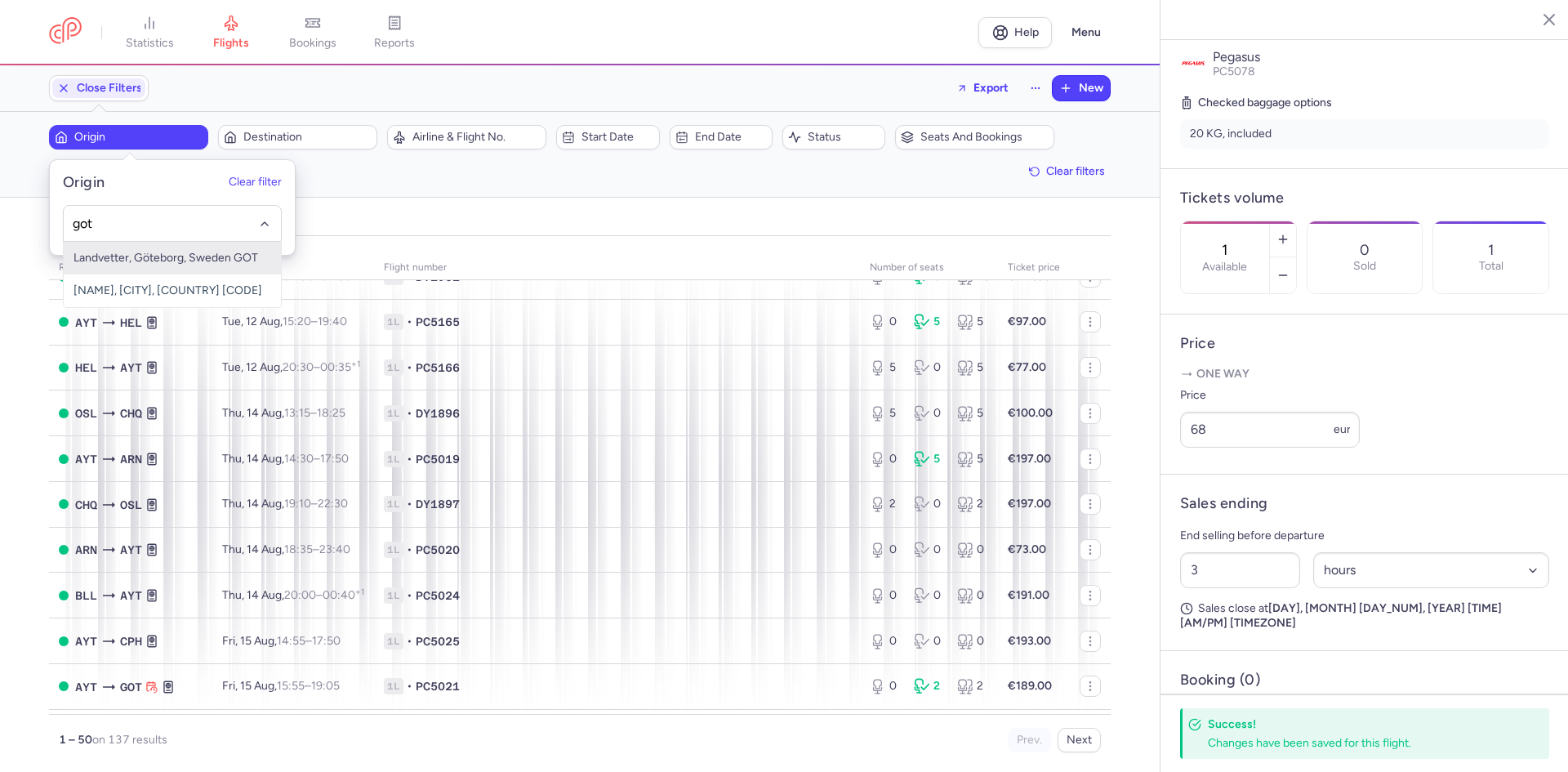 type on "got" 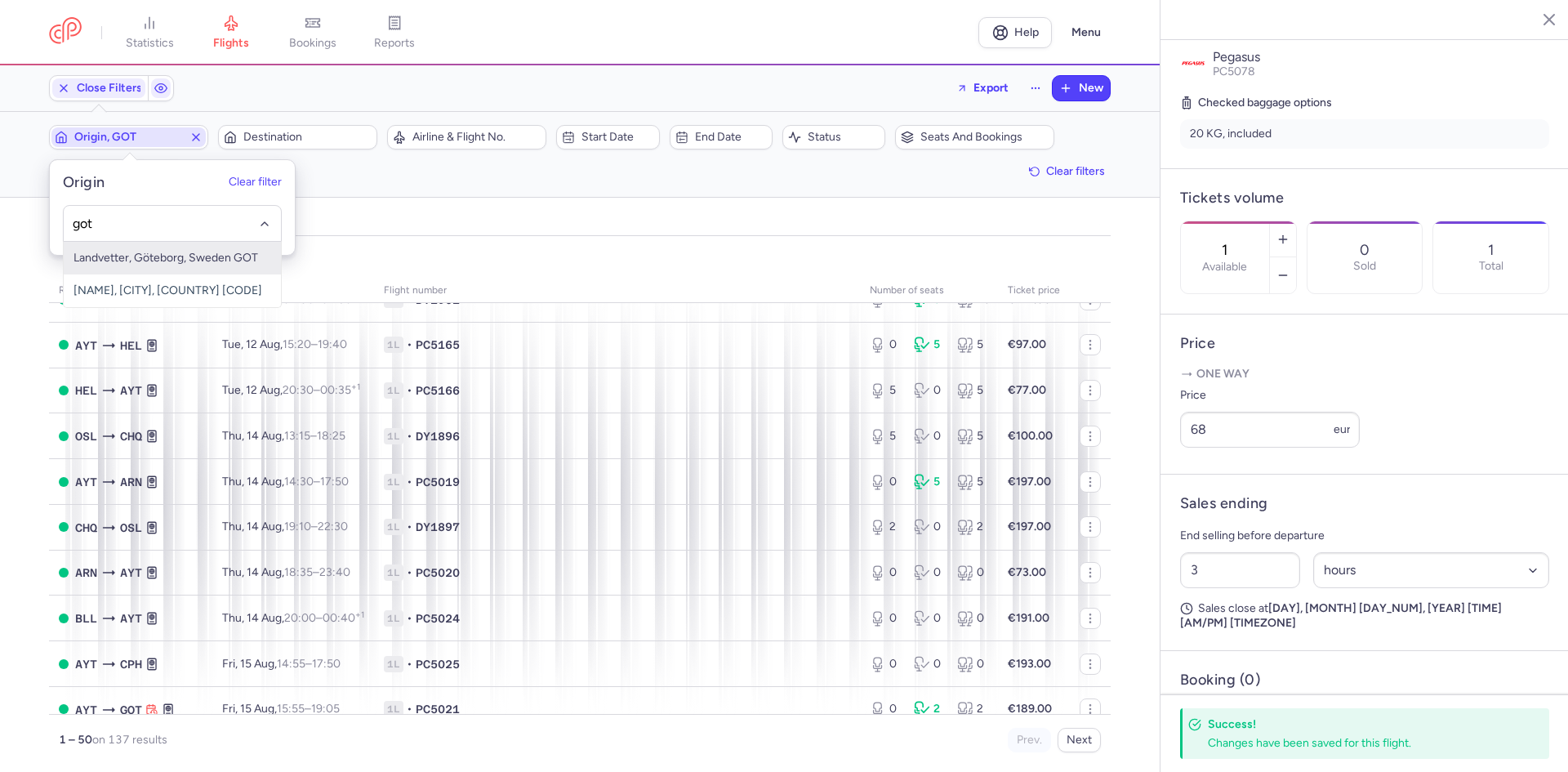 type 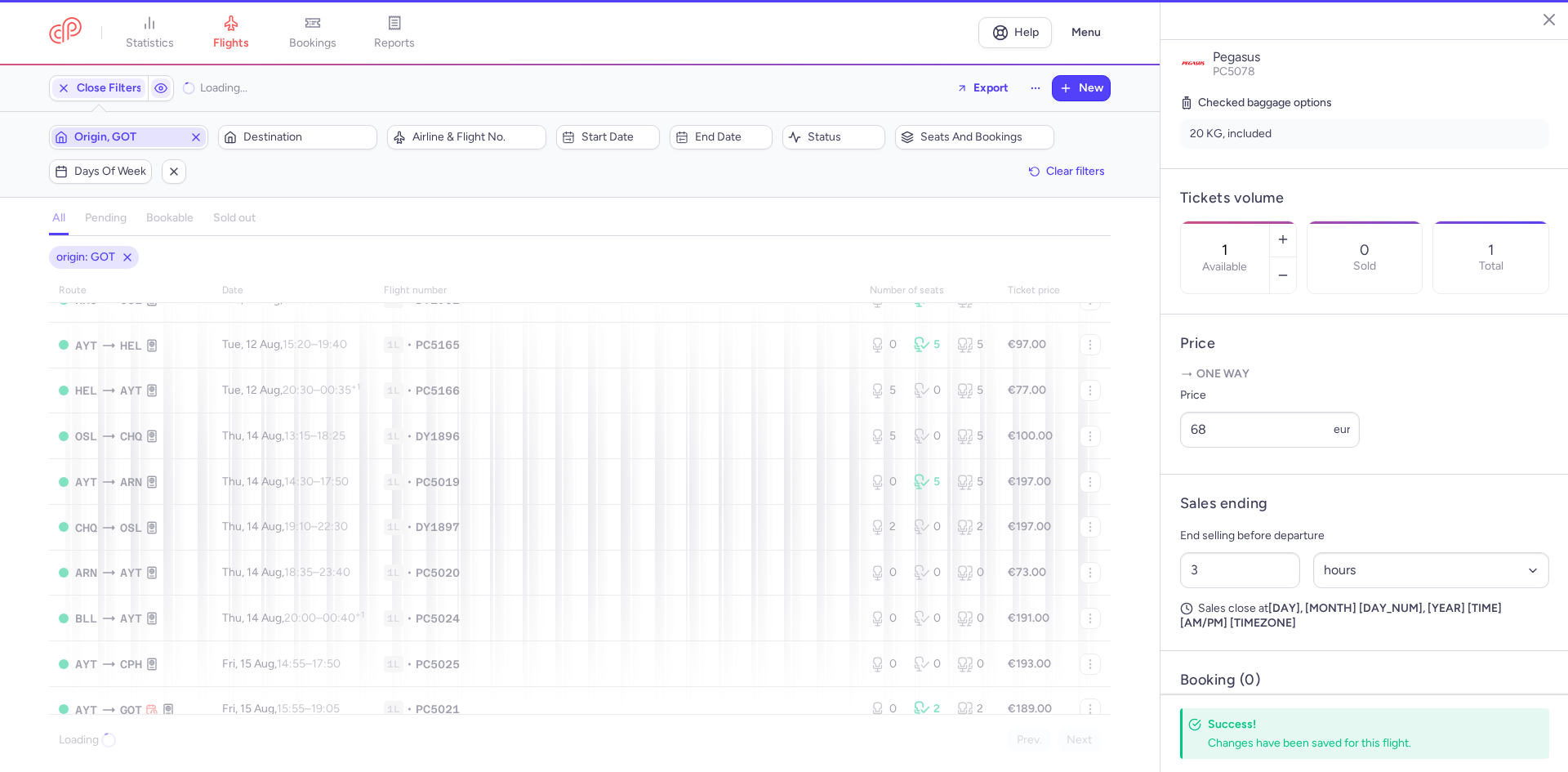 type 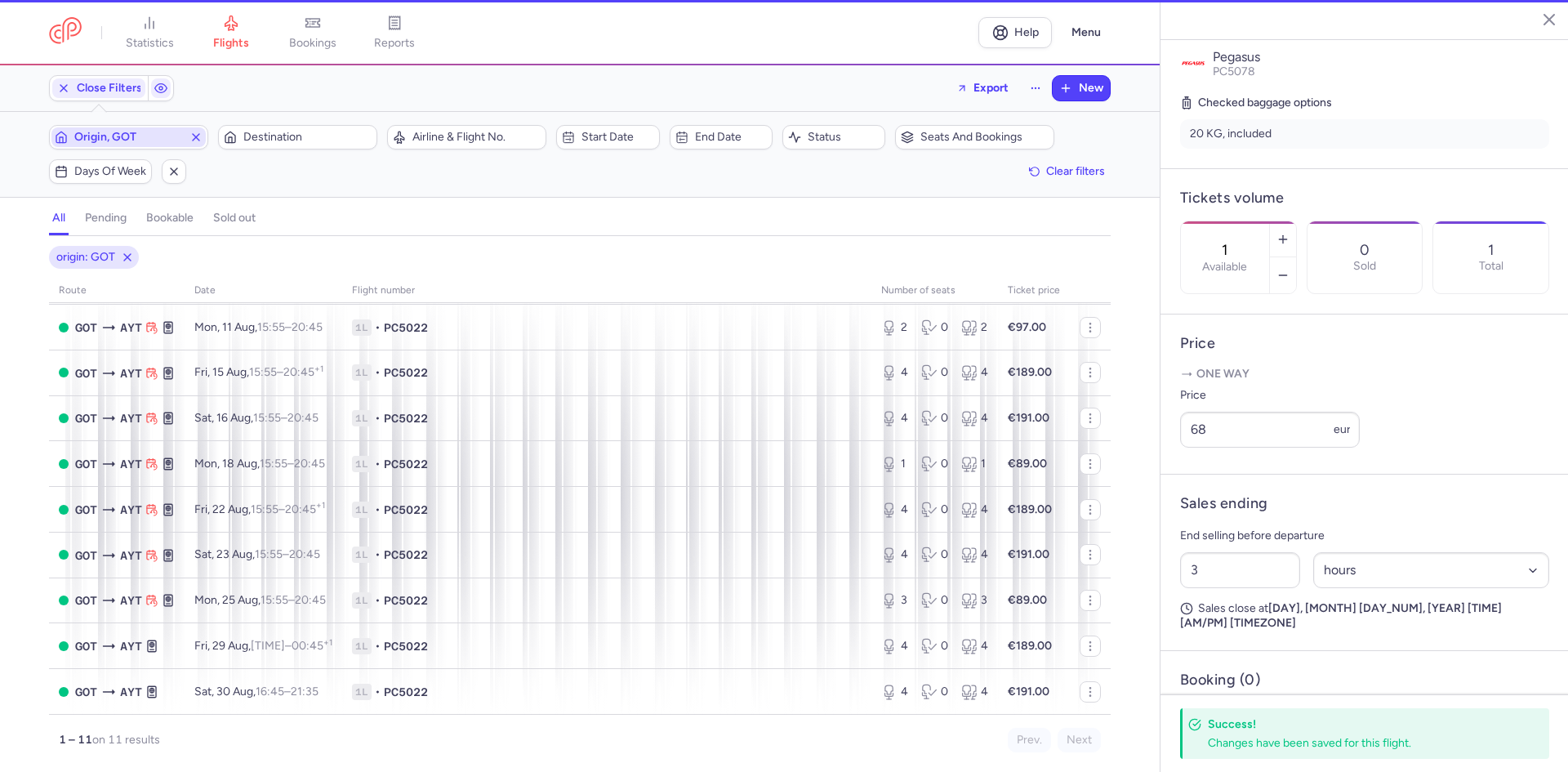scroll, scrollTop: 116, scrollLeft: 0, axis: vertical 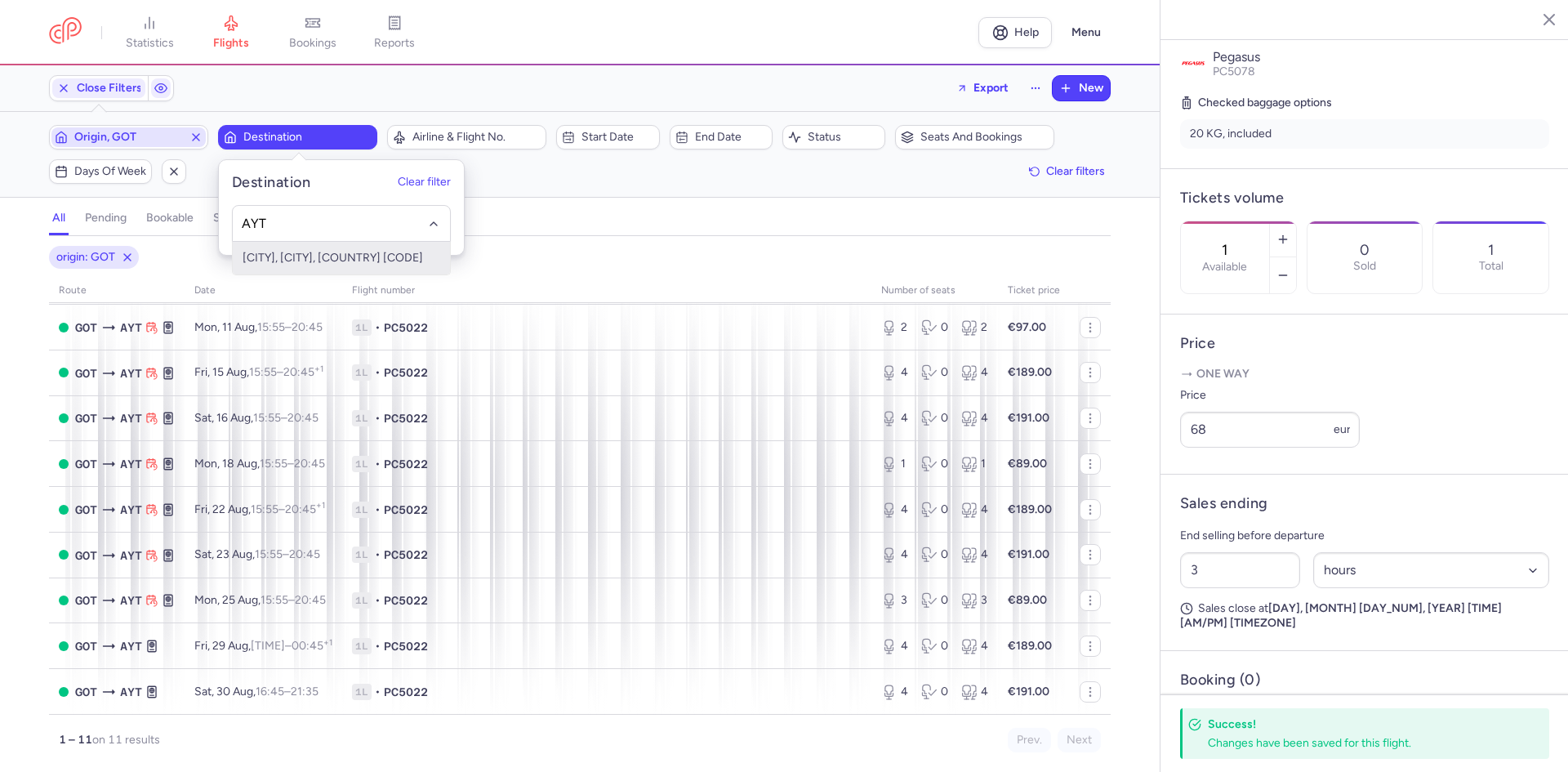 type on "AYT" 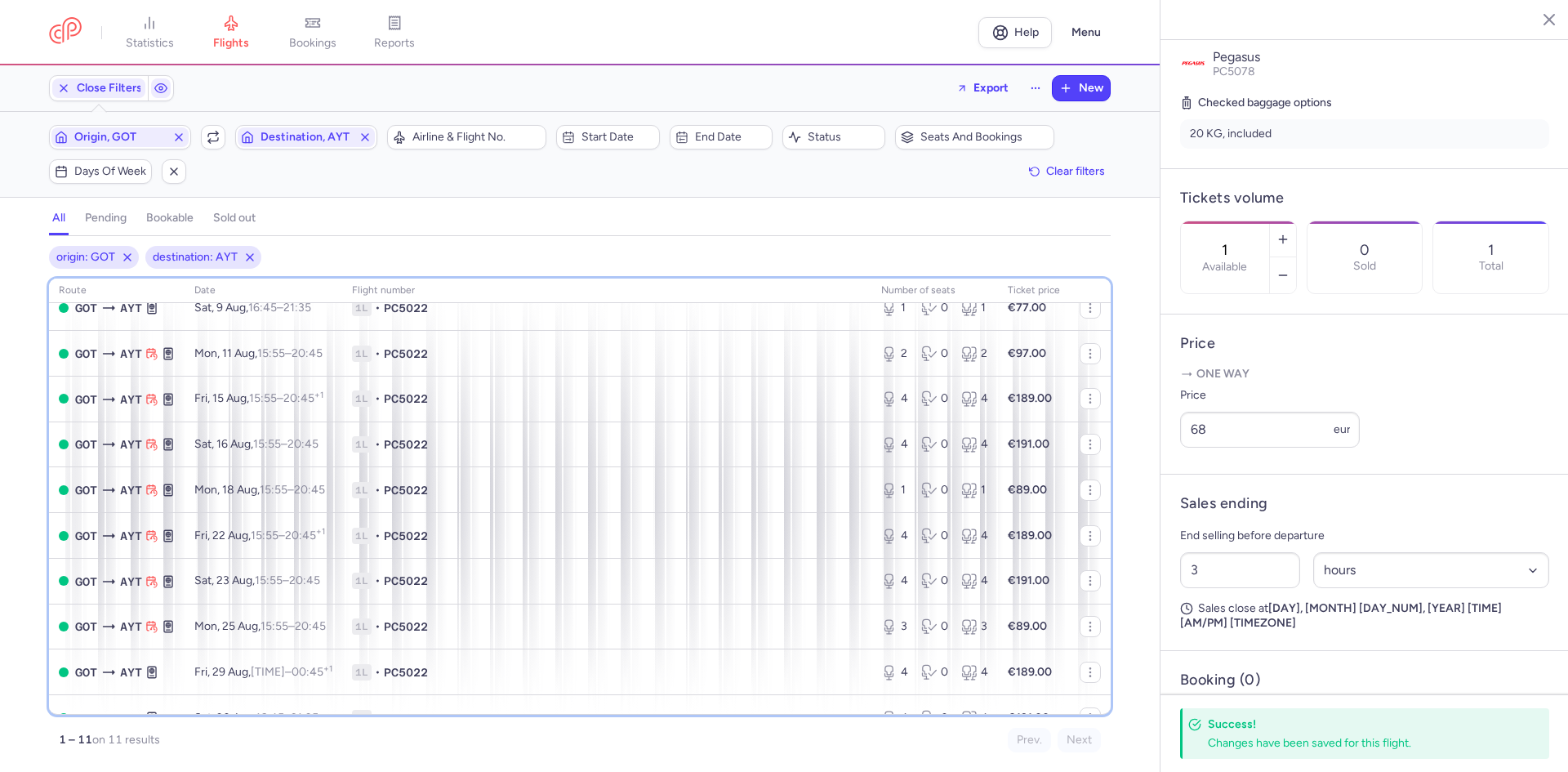 scroll, scrollTop: 0, scrollLeft: 0, axis: both 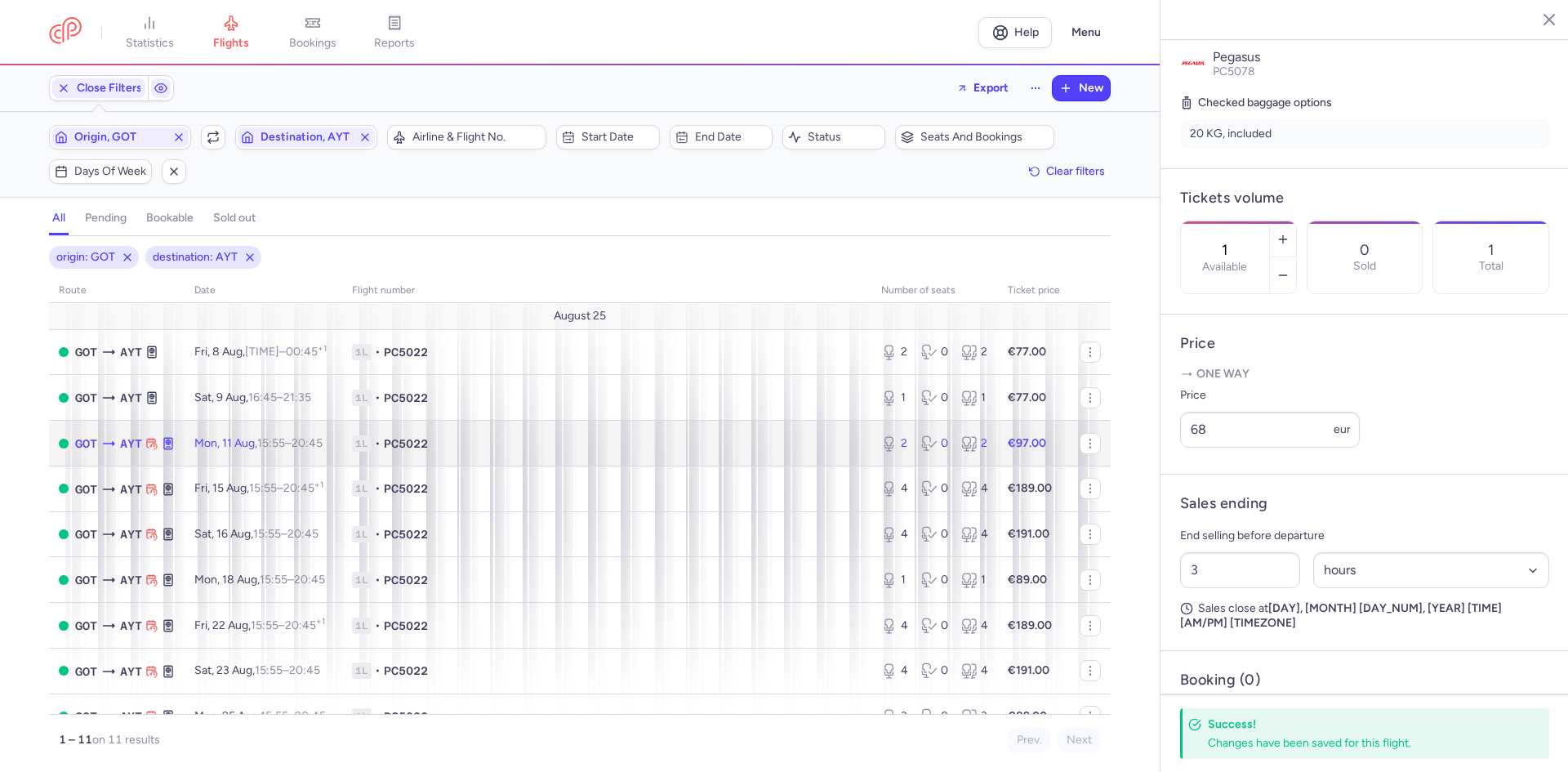 click on "1L • PC5022" 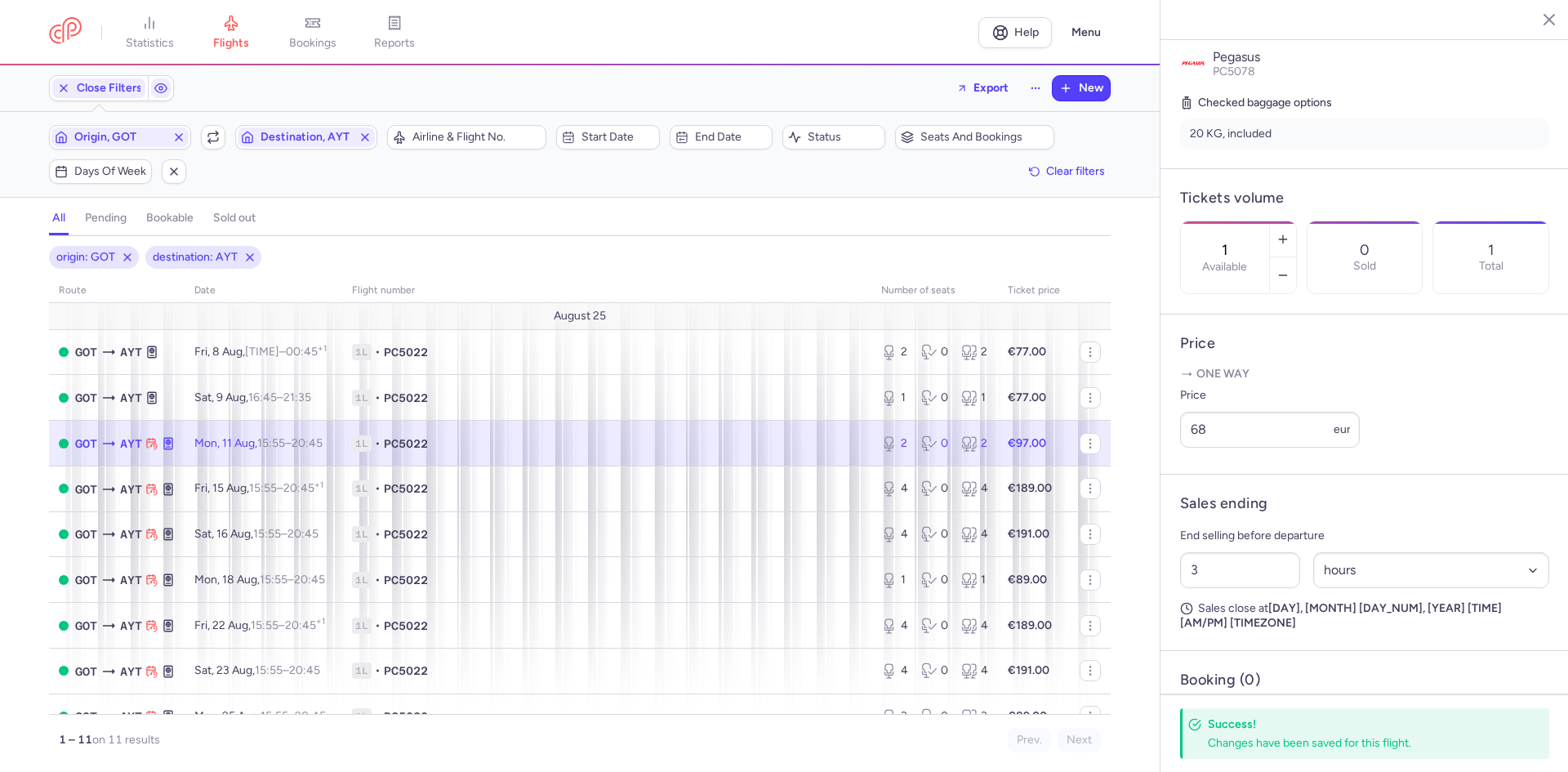 type on "2" 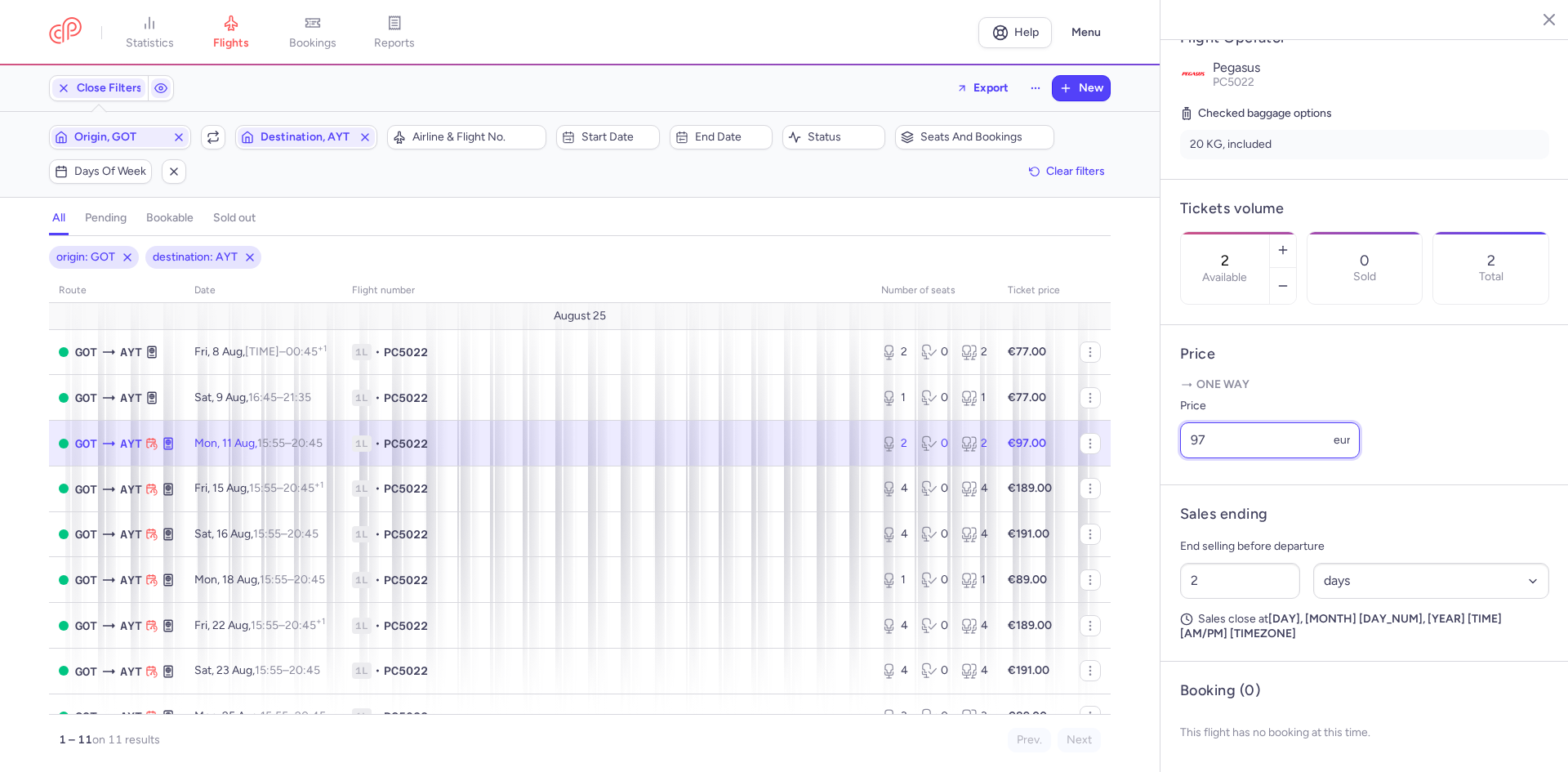 drag, startPoint x: 1323, startPoint y: 479, endPoint x: 1040, endPoint y: 431, distance: 287.04181 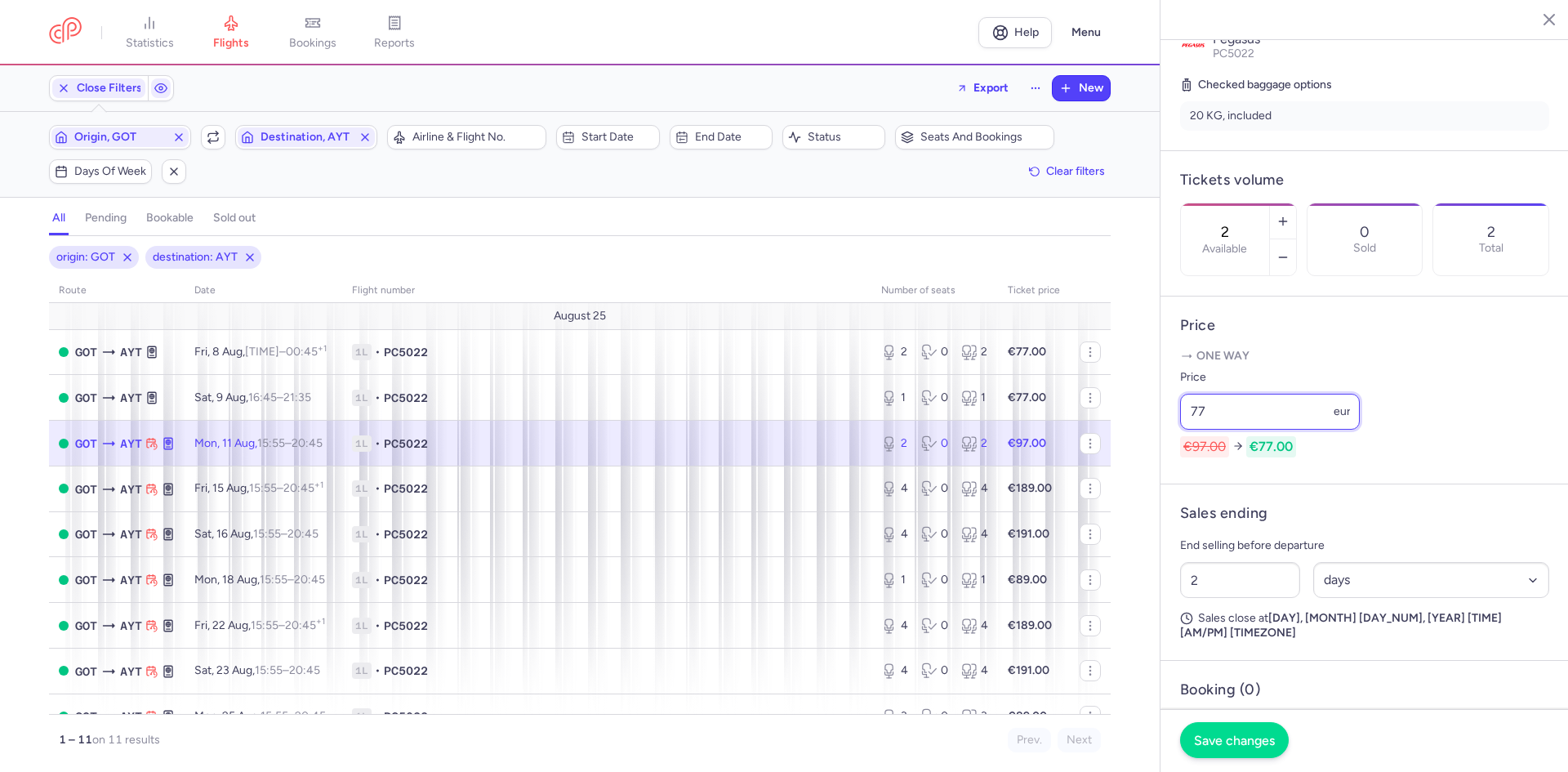 type on "77" 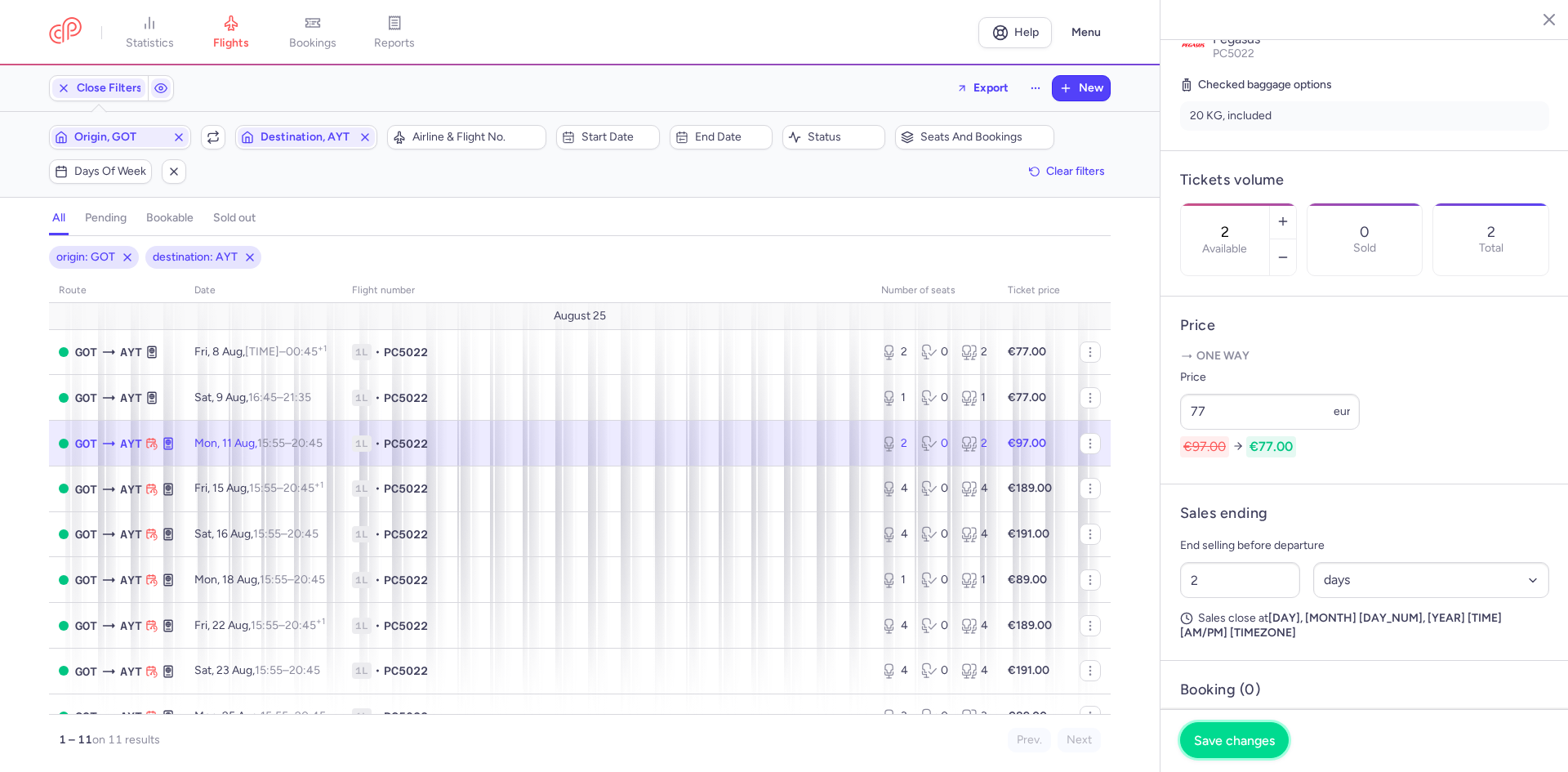click on "Save changes" at bounding box center [1234, 740] 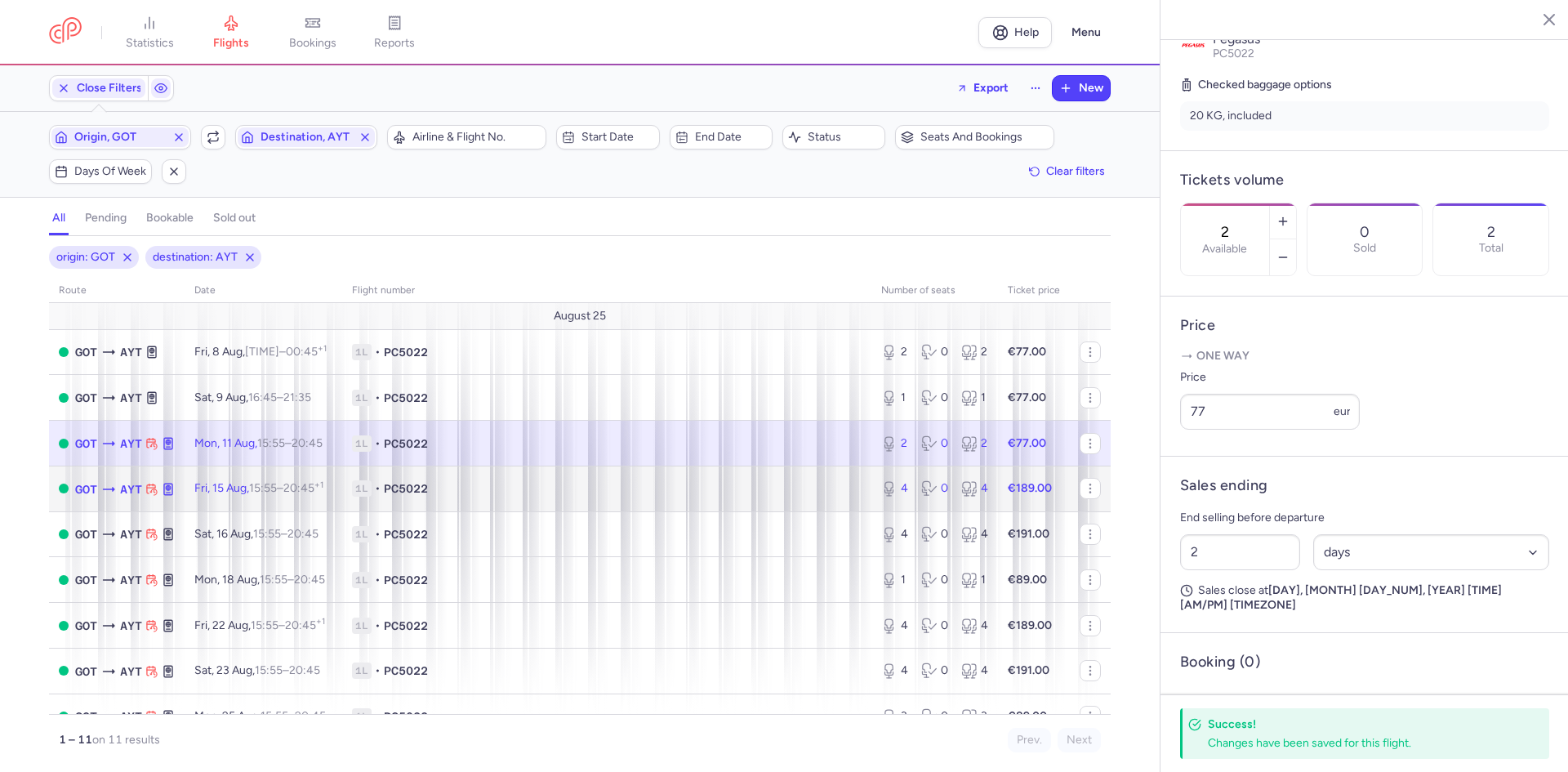 click on "PC5022" 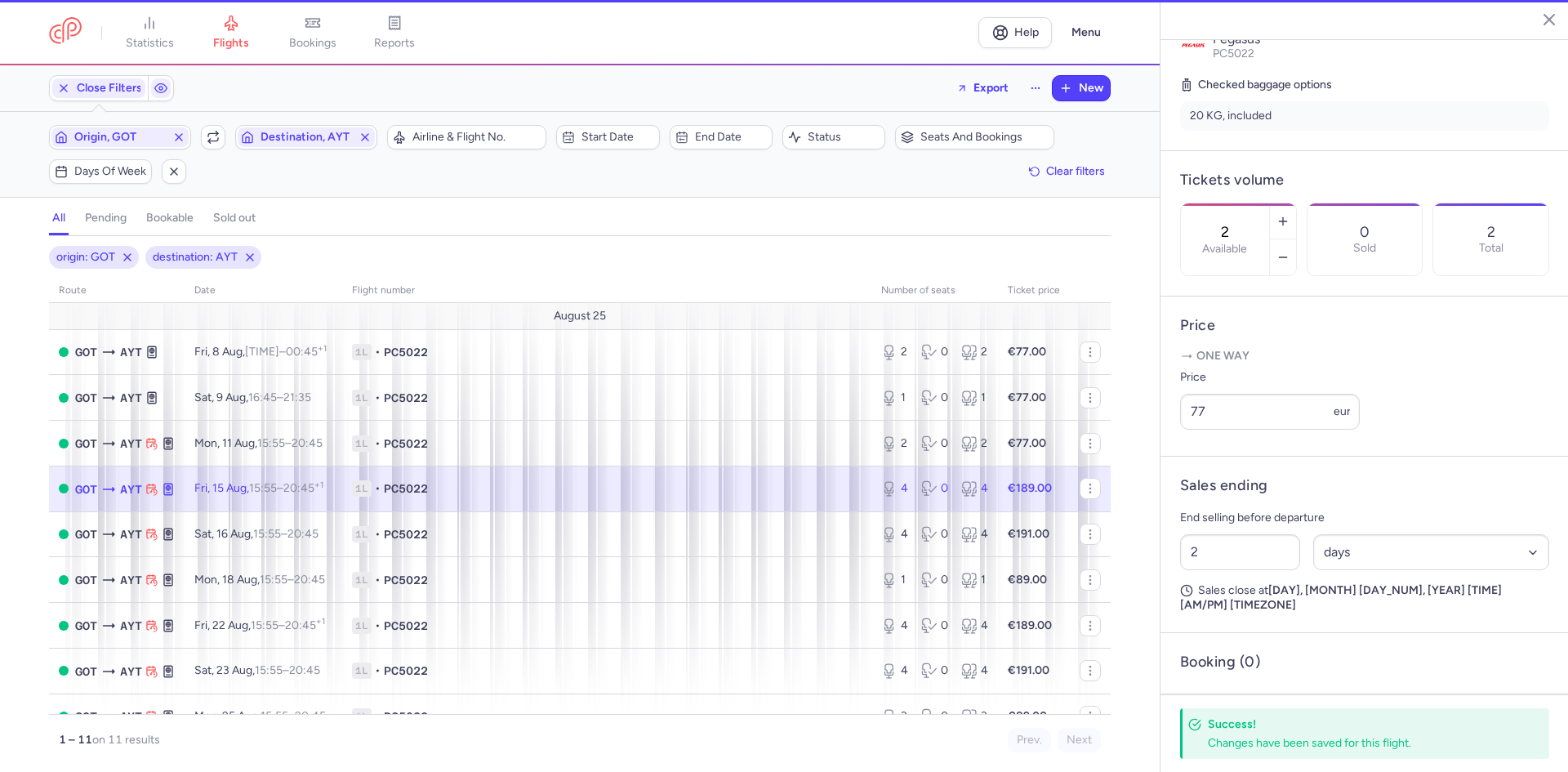 type on "4" 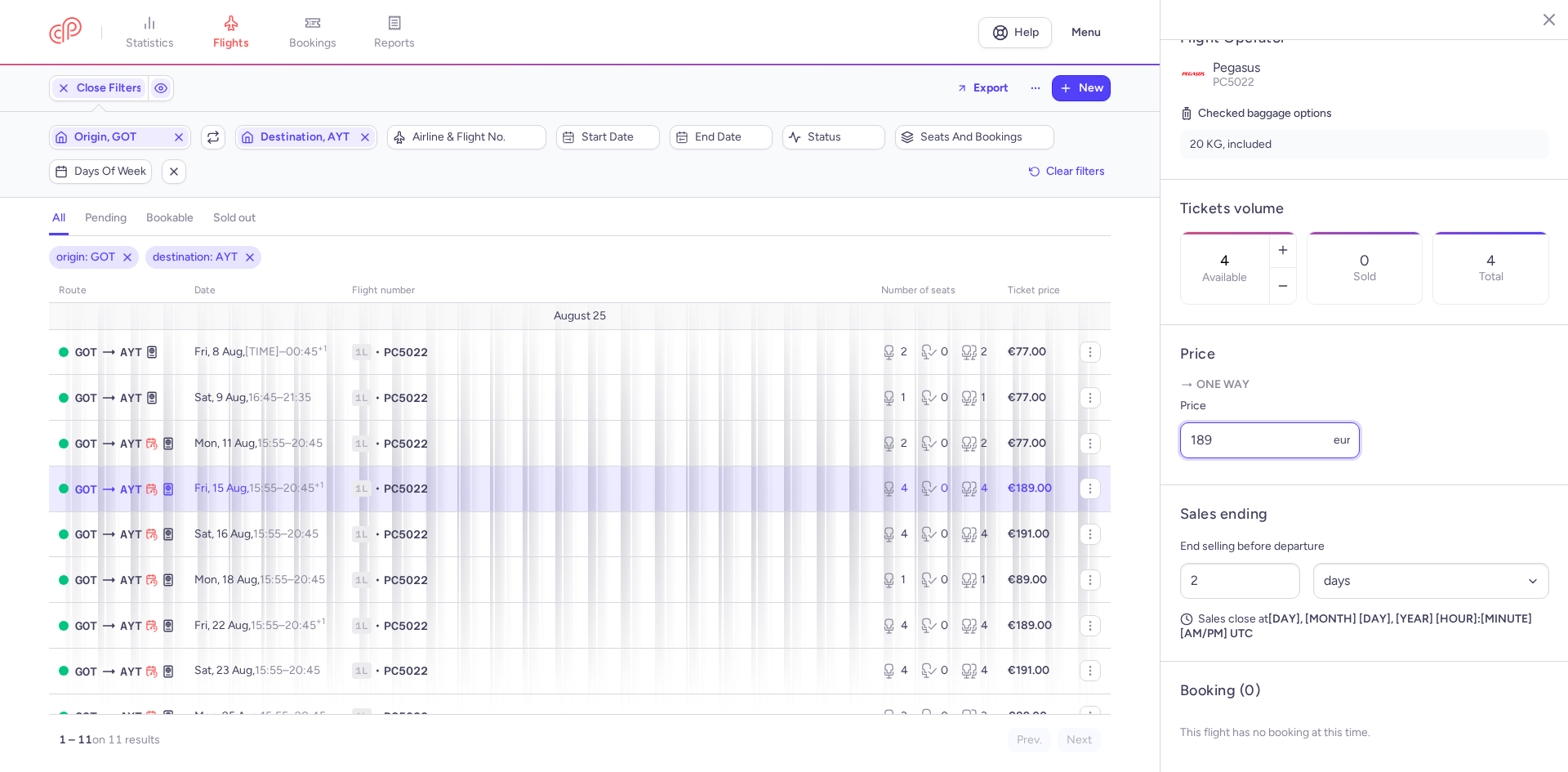 drag, startPoint x: 1315, startPoint y: 446, endPoint x: 1135, endPoint y: 444, distance: 180.01111 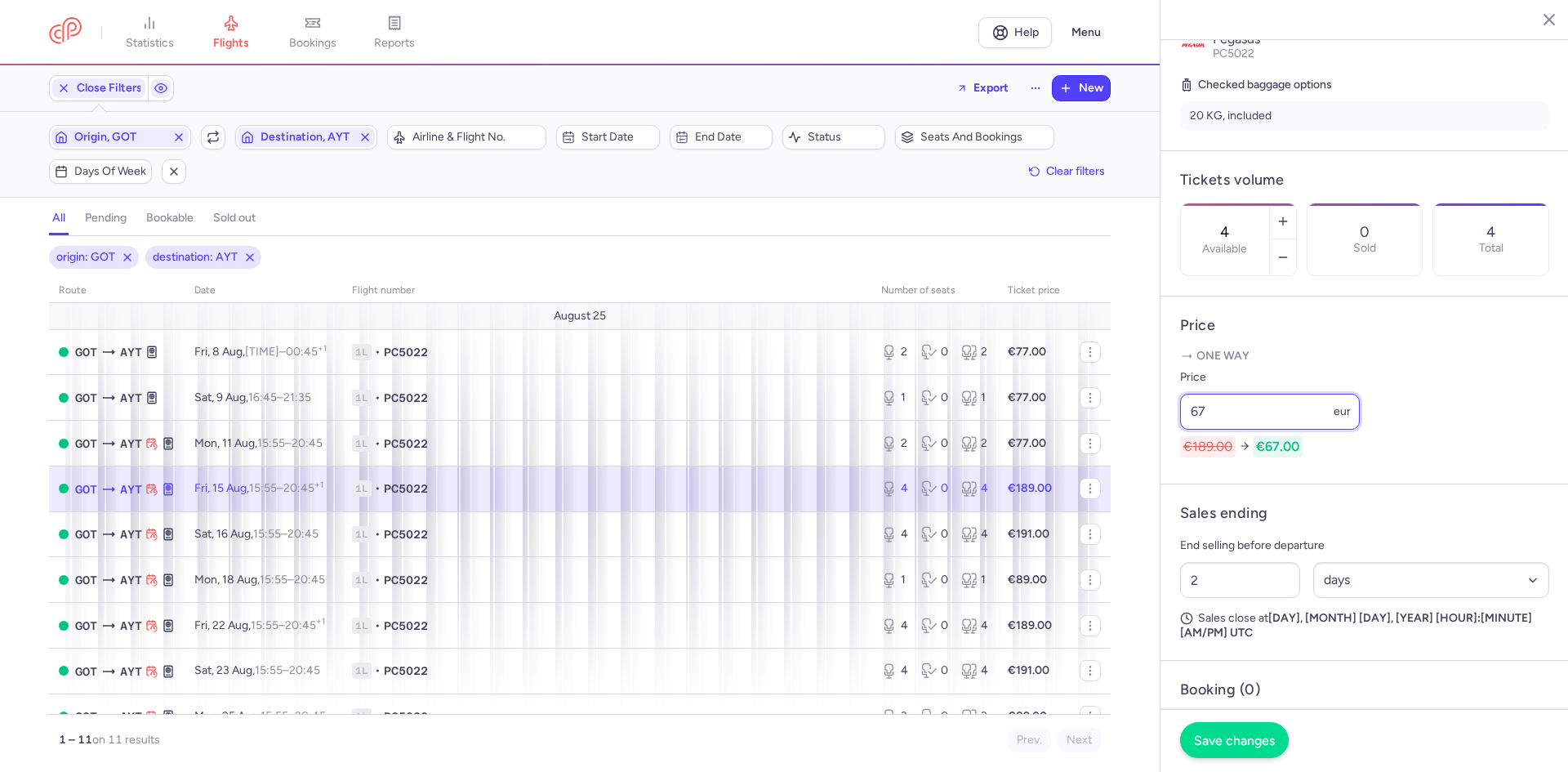 type on "67" 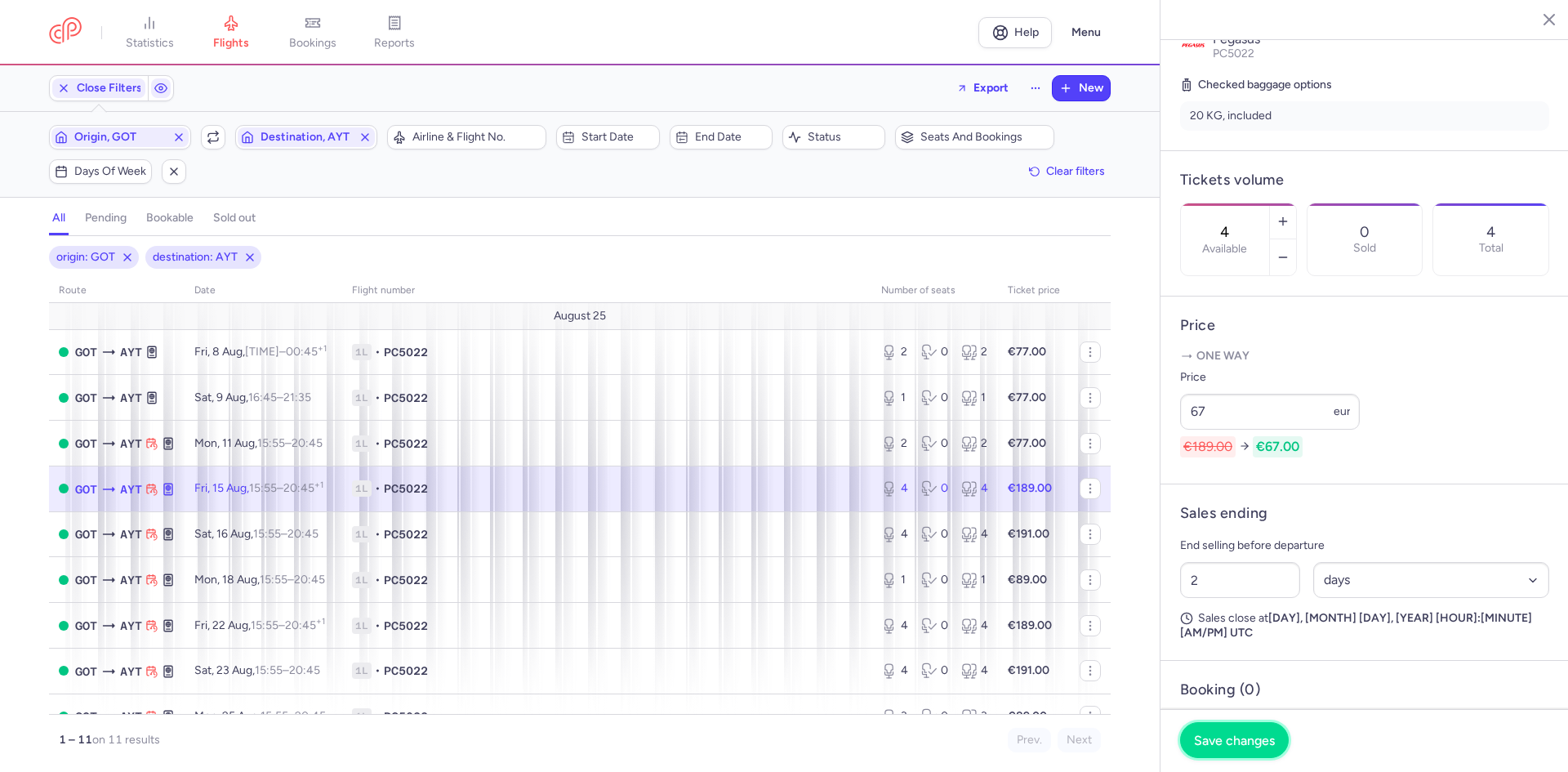 click on "Save changes" at bounding box center (1234, 740) 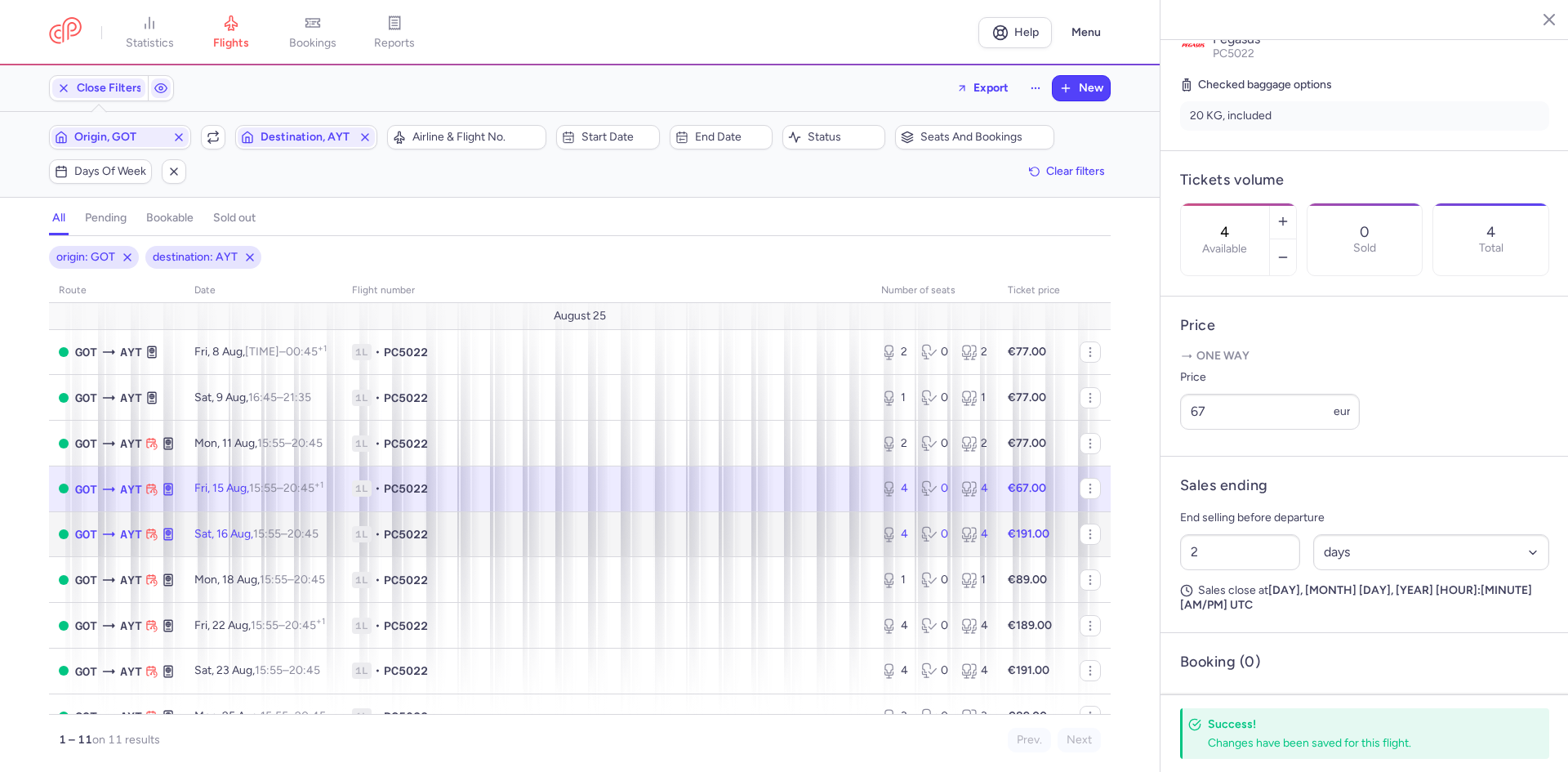 click on "1L • PC5022" 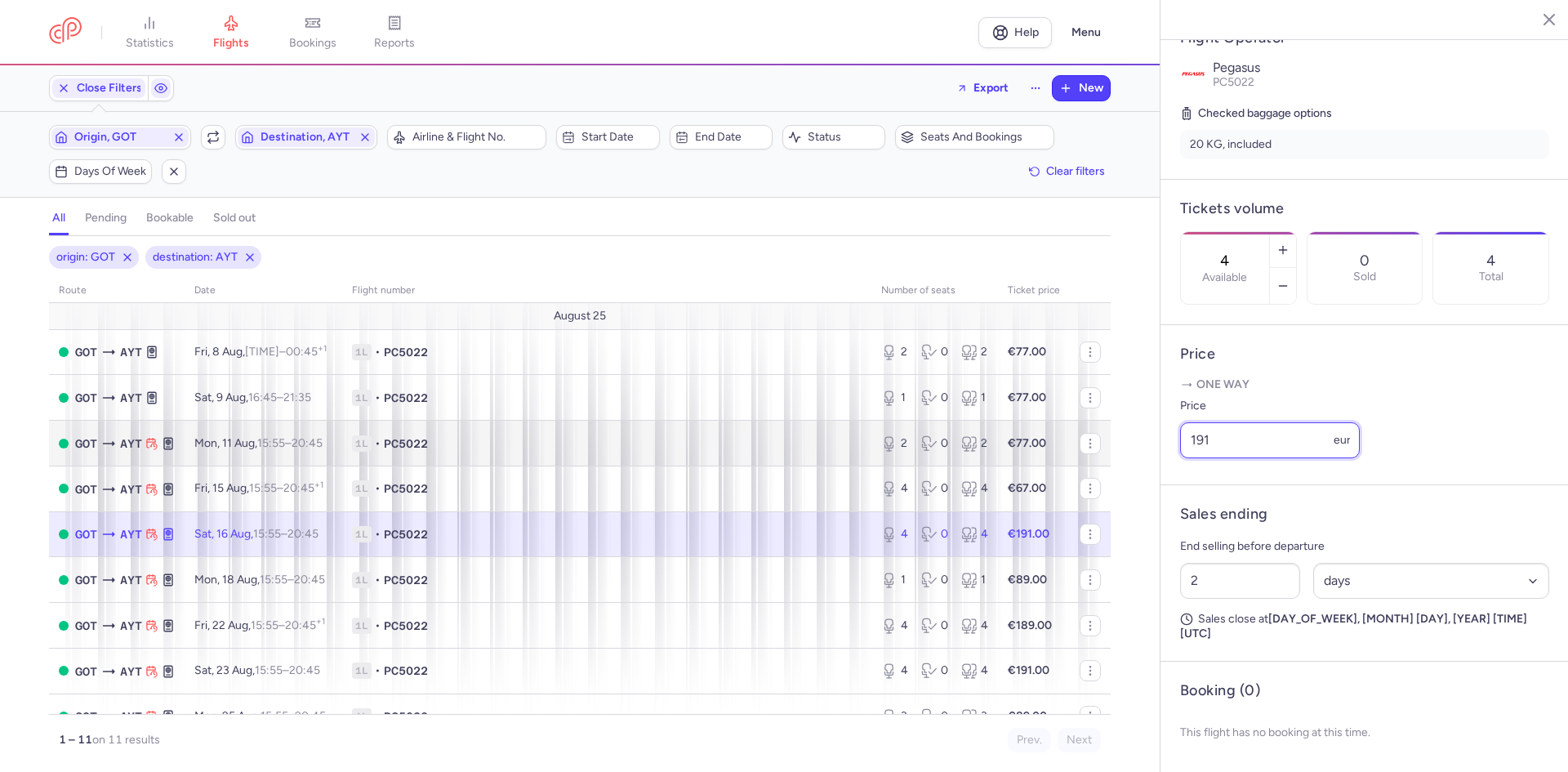 drag, startPoint x: 1094, startPoint y: 445, endPoint x: 1022, endPoint y: 444, distance: 72.00694 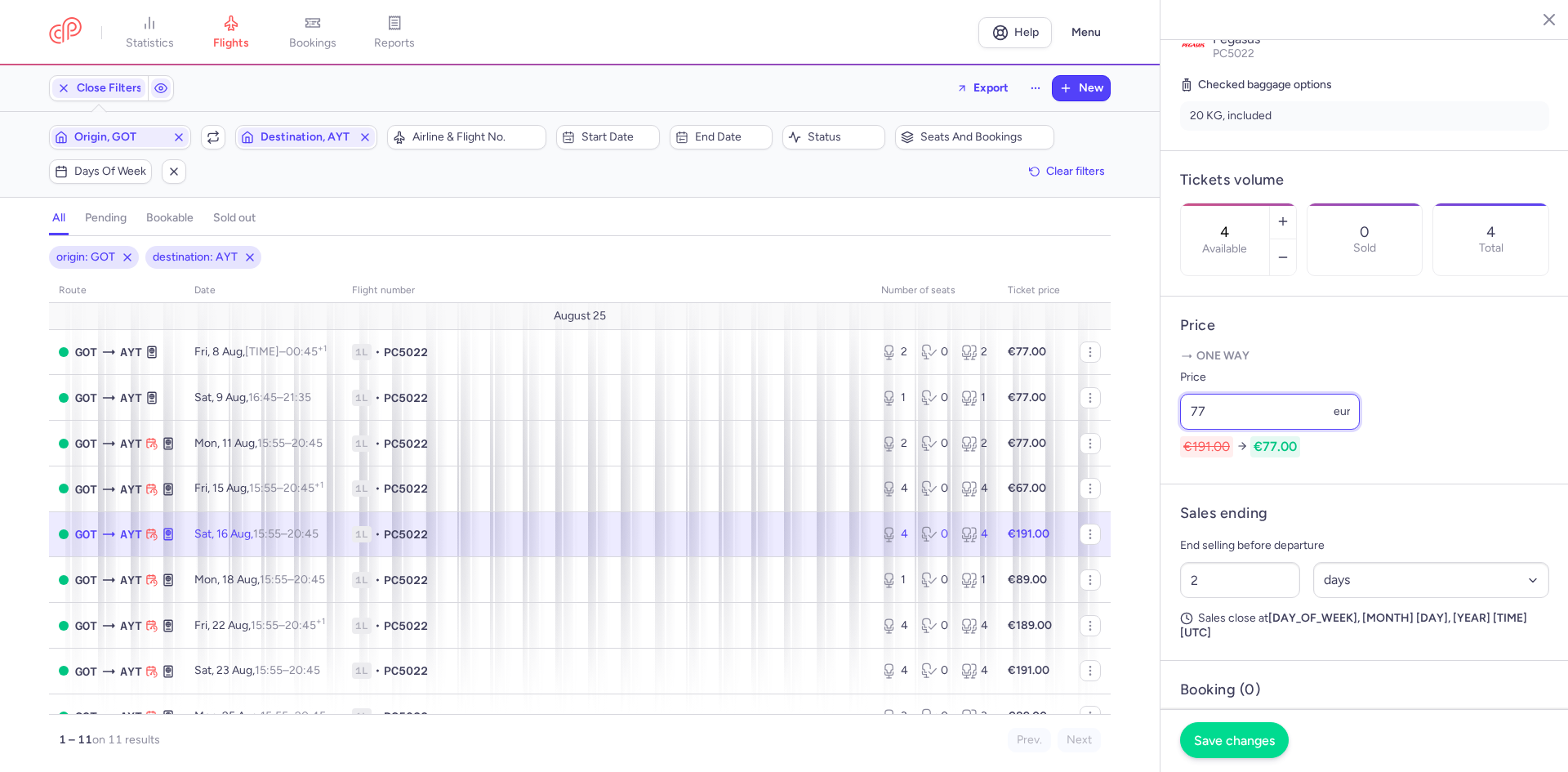 type on "77" 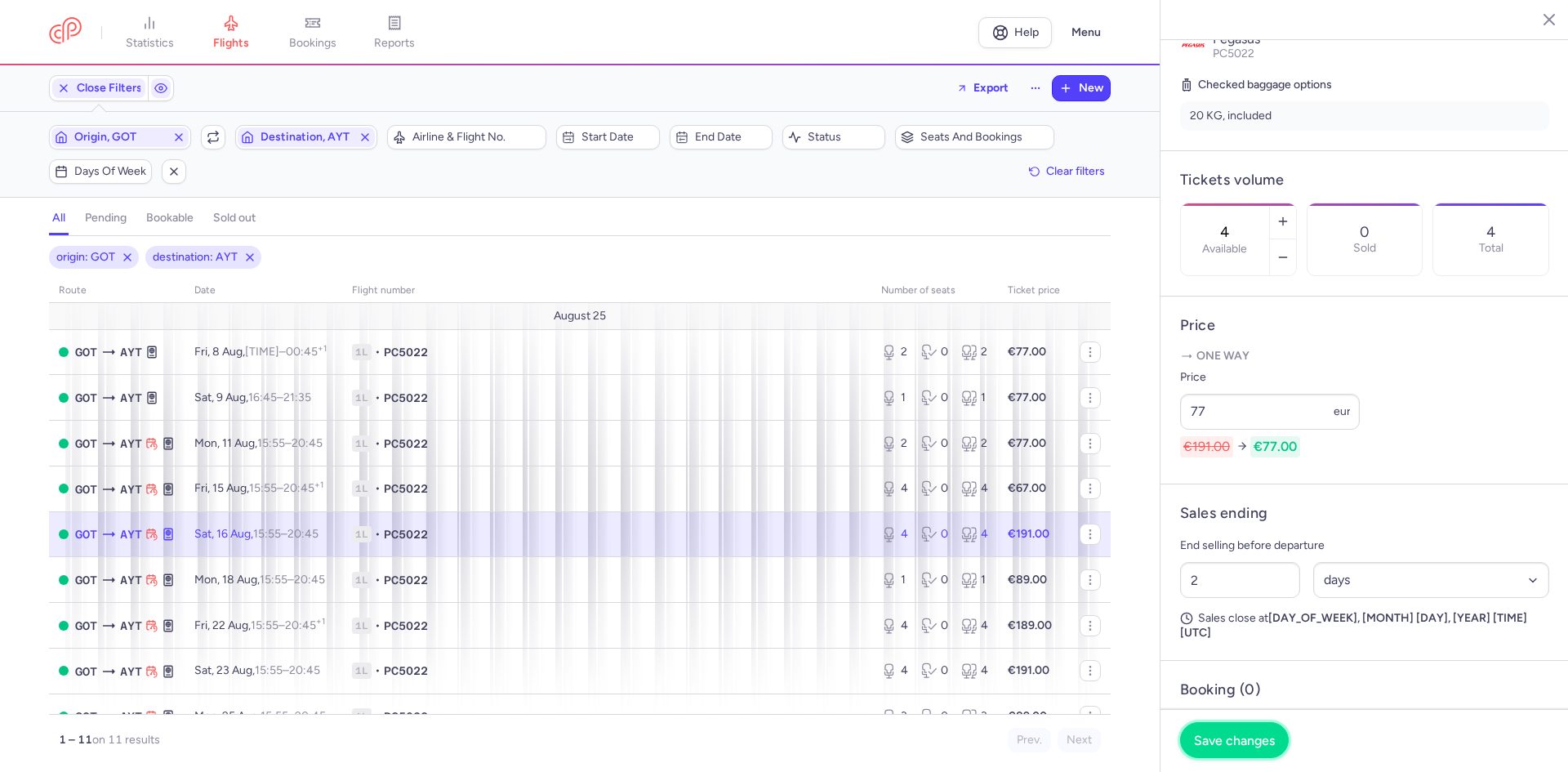 click on "Save changes" at bounding box center [1234, 740] 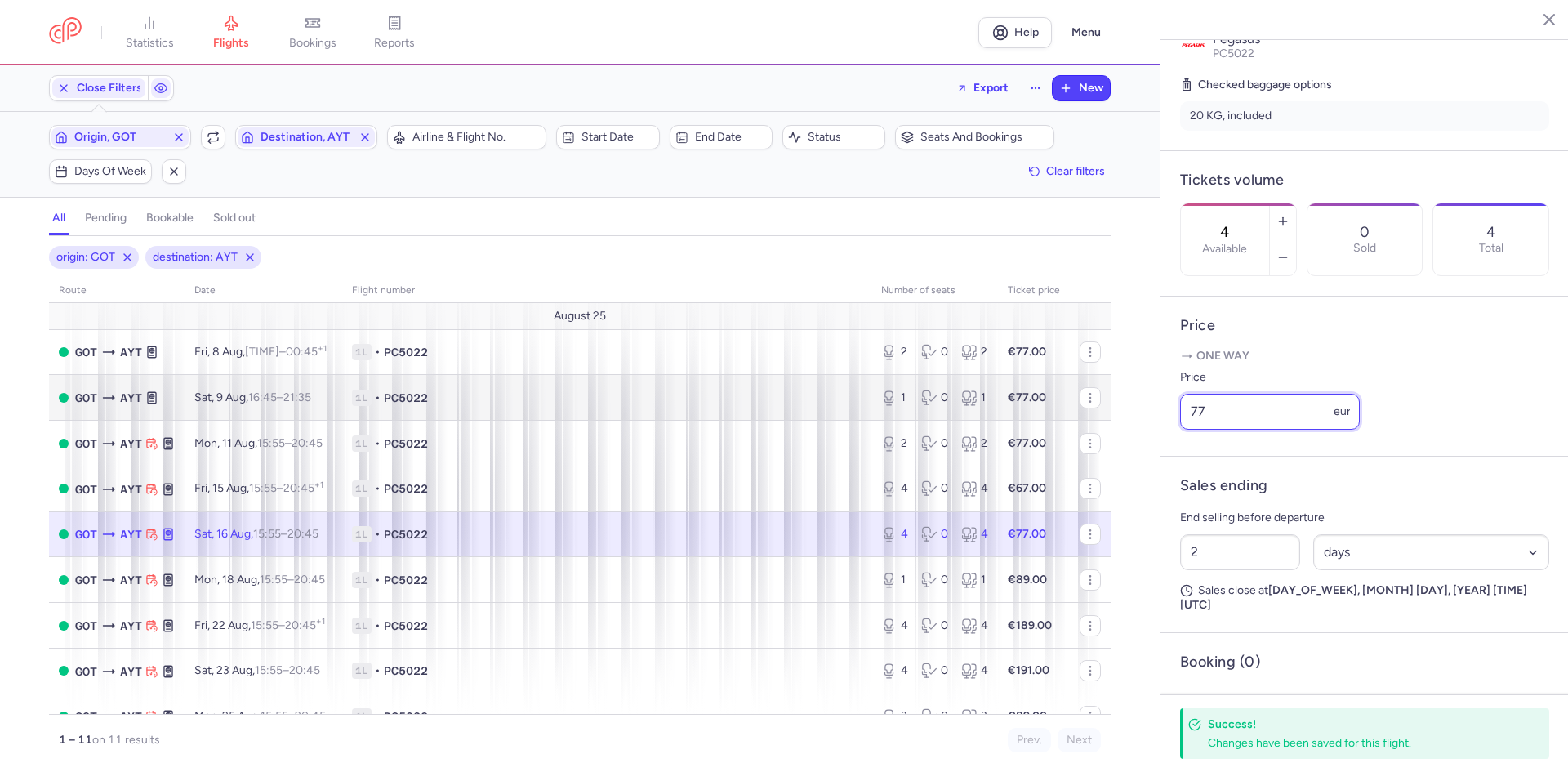 drag, startPoint x: 1223, startPoint y: 459, endPoint x: 1013, endPoint y: 409, distance: 215.8703 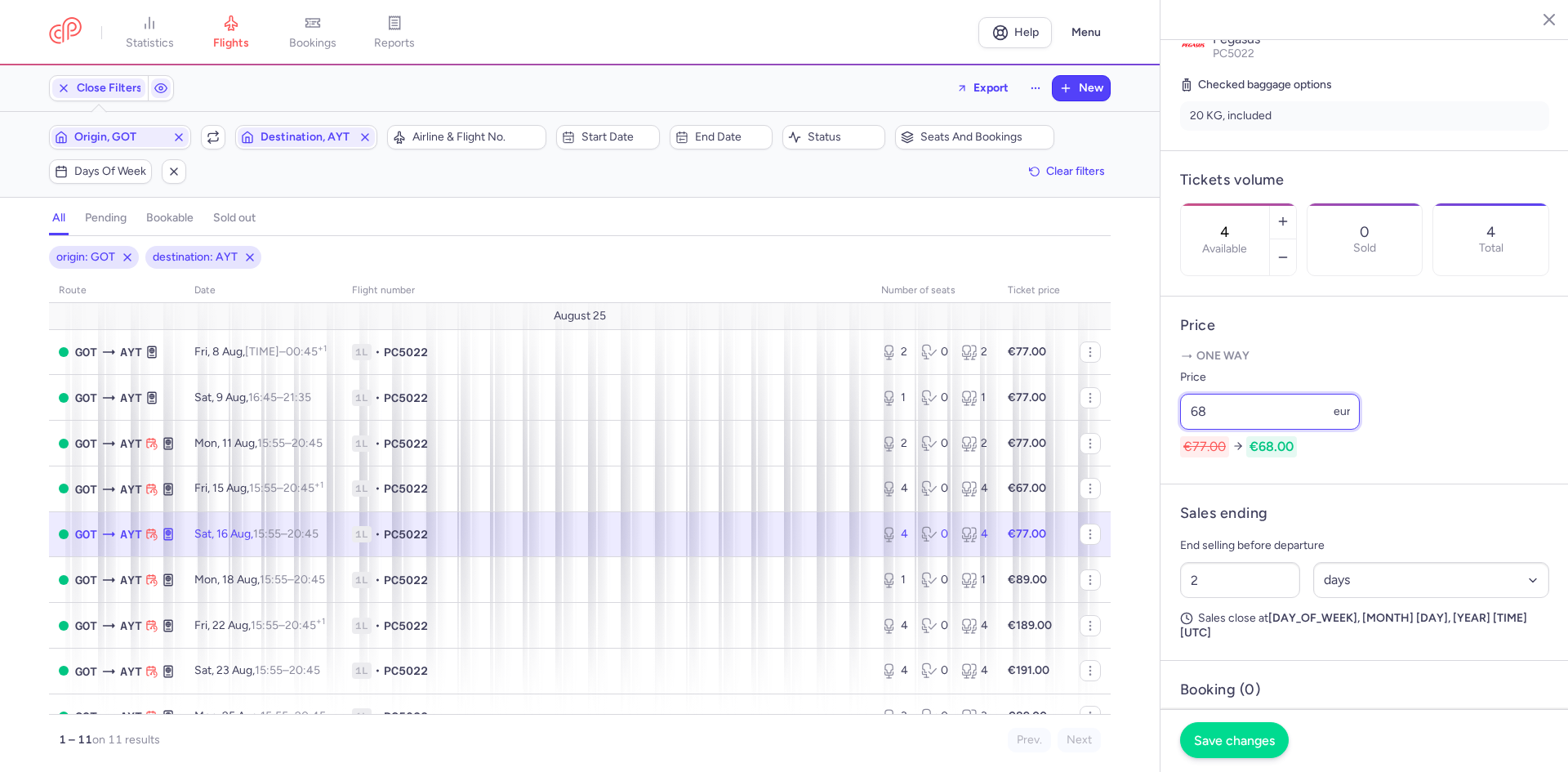 type on "68" 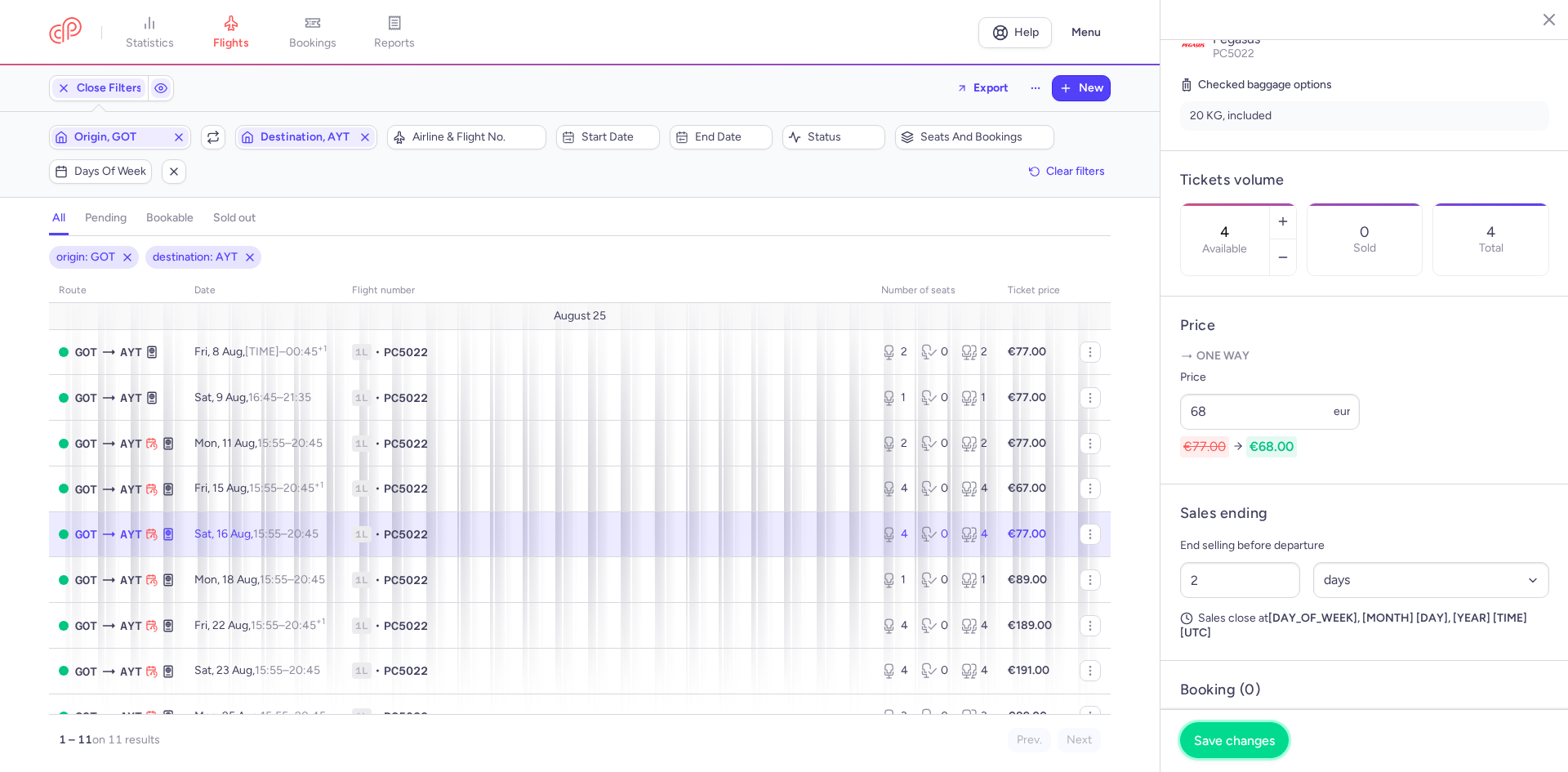 click on "Save changes" at bounding box center [1234, 740] 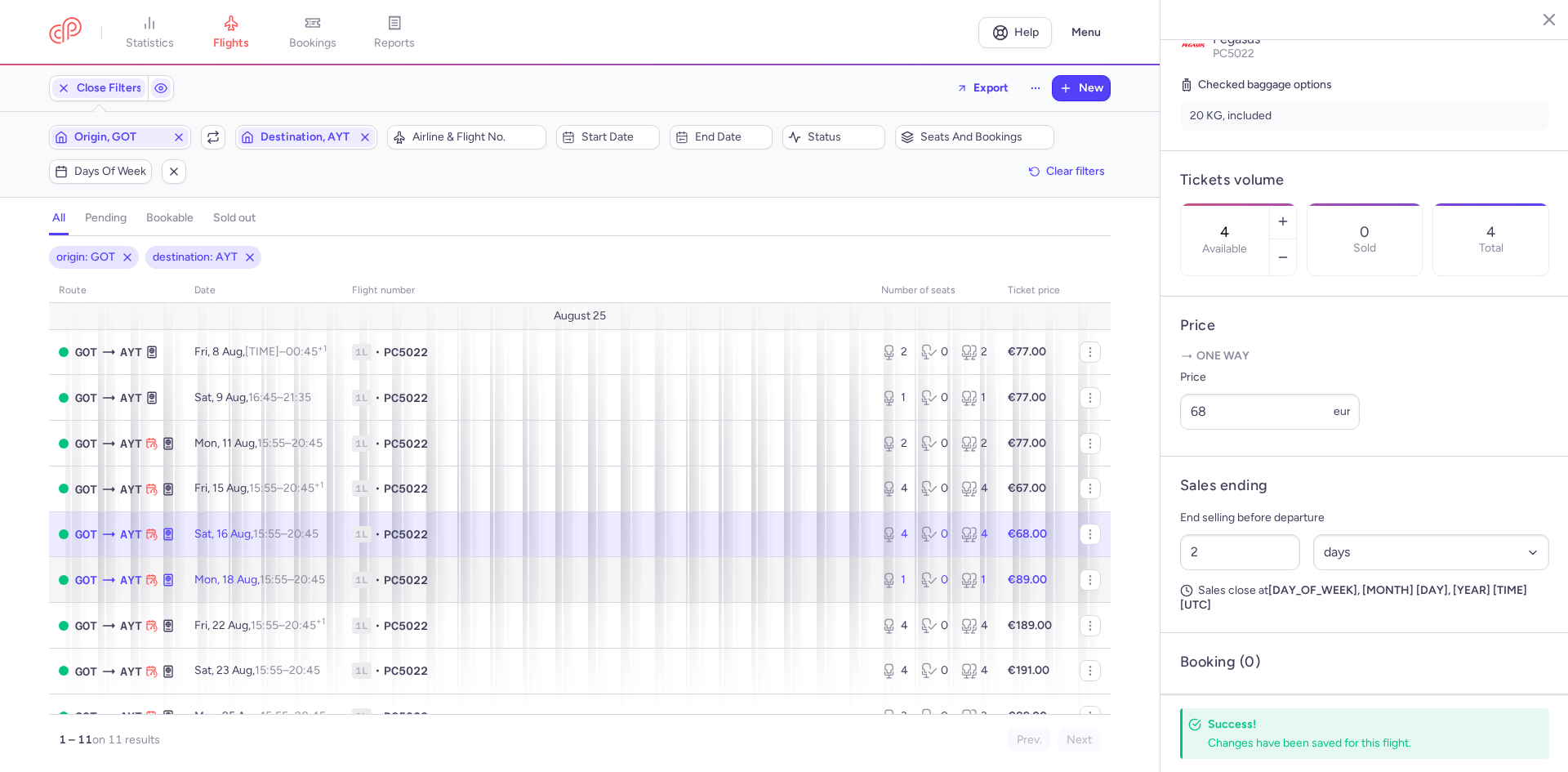 click on "1L • PC5022" 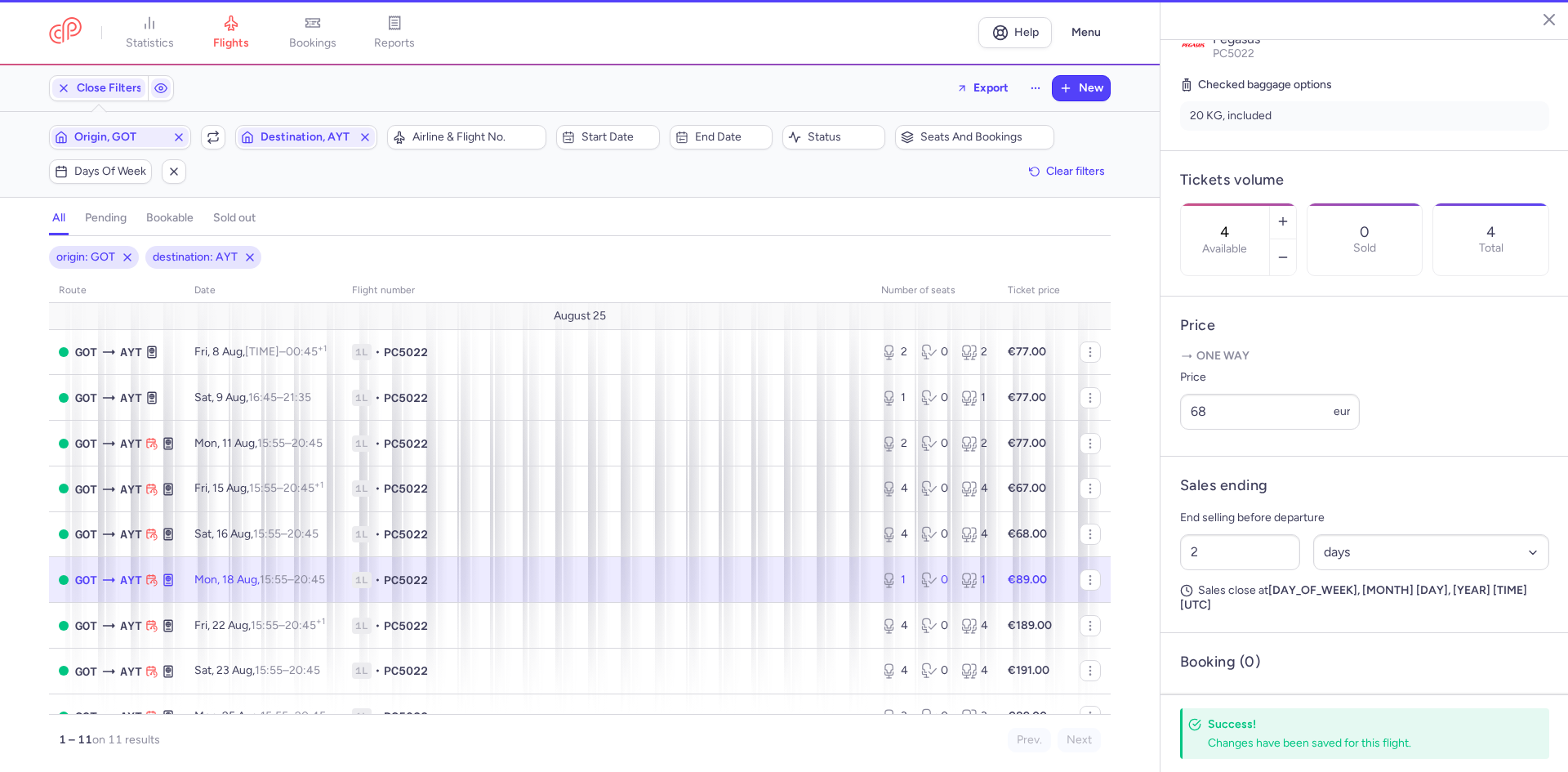 type on "1" 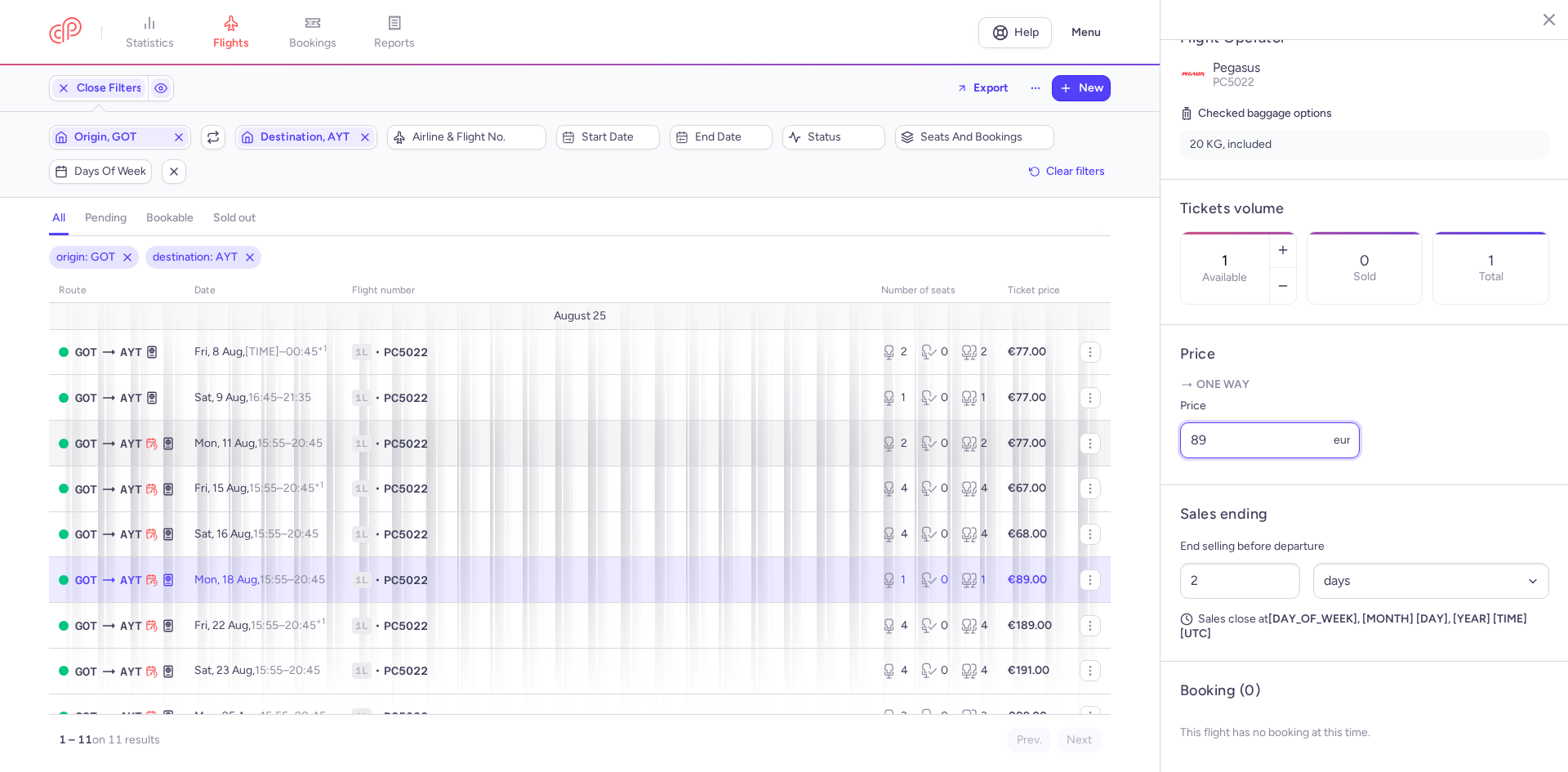 drag, startPoint x: 1200, startPoint y: 447, endPoint x: 1064, endPoint y: 442, distance: 136.0919 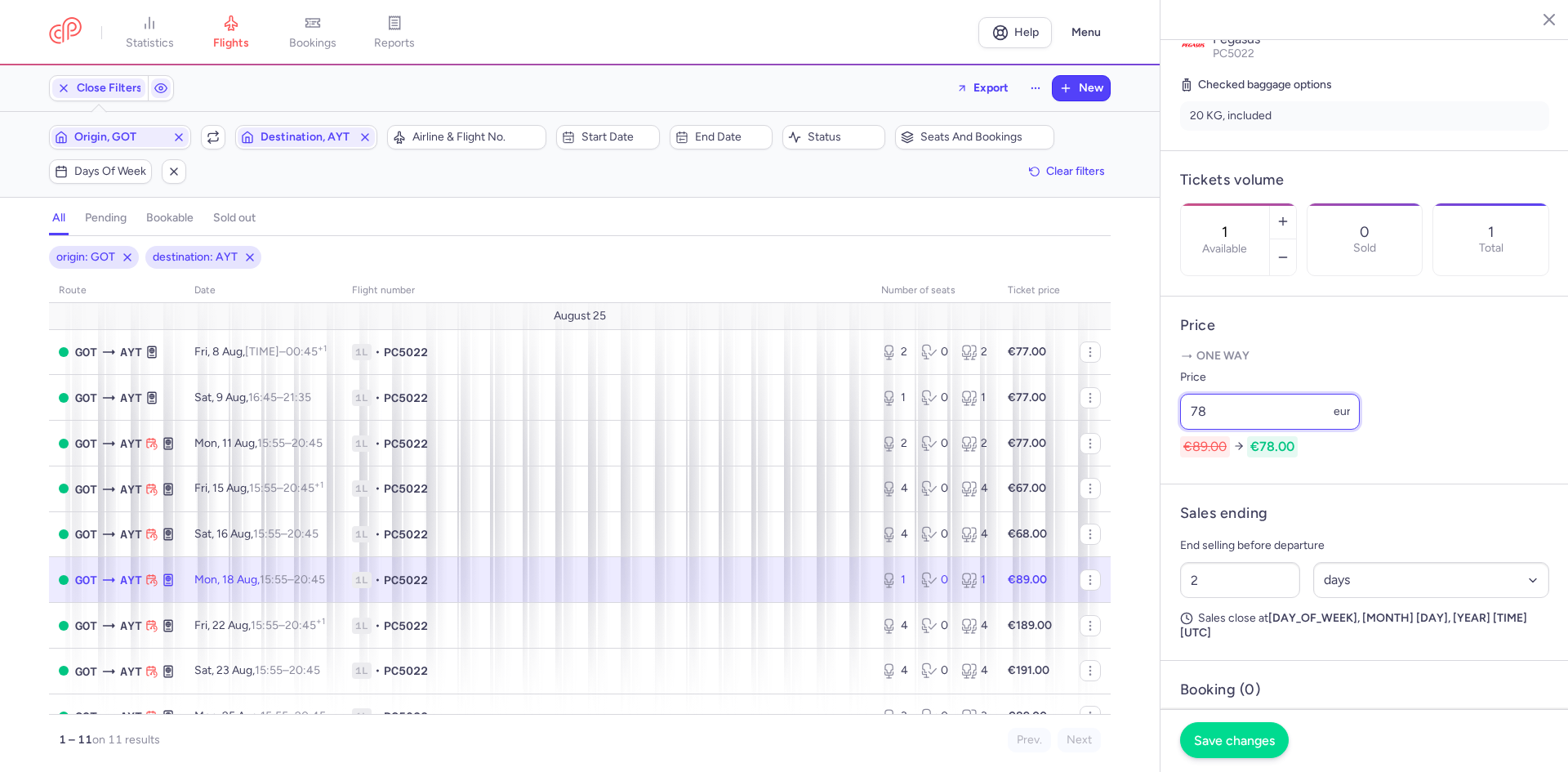 type on "78" 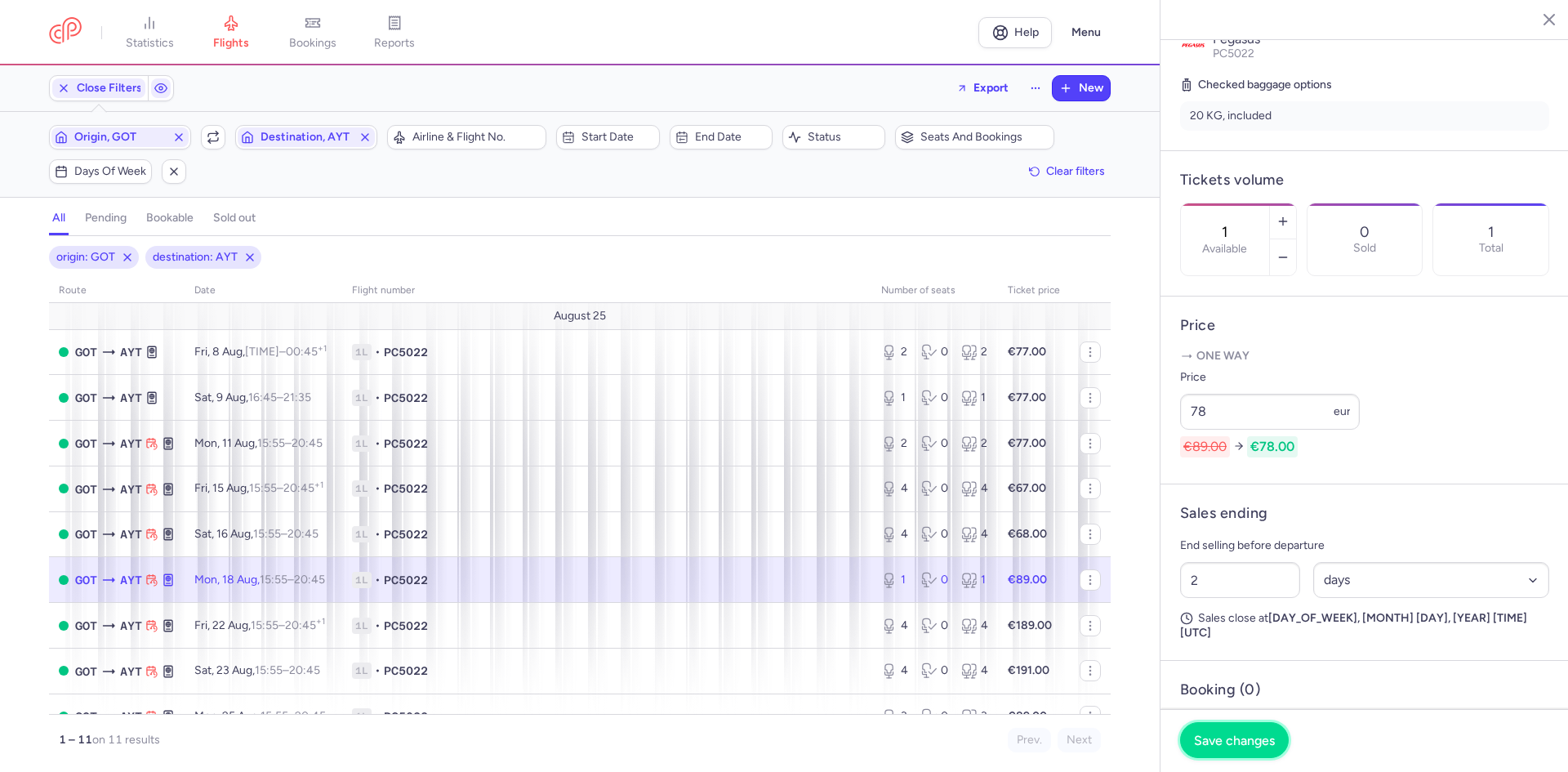 click on "Save changes" at bounding box center [1234, 740] 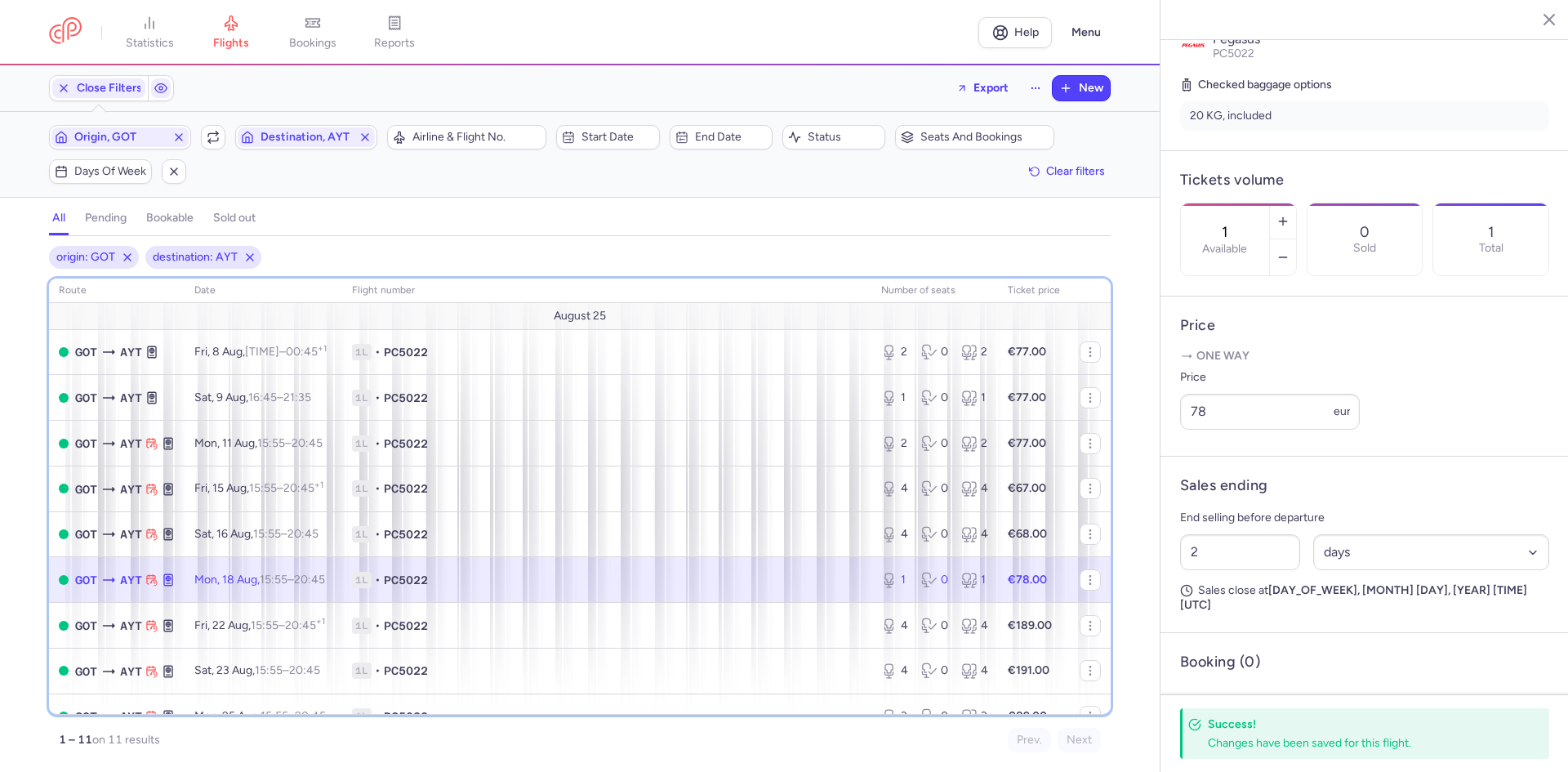 scroll, scrollTop: 116, scrollLeft: 0, axis: vertical 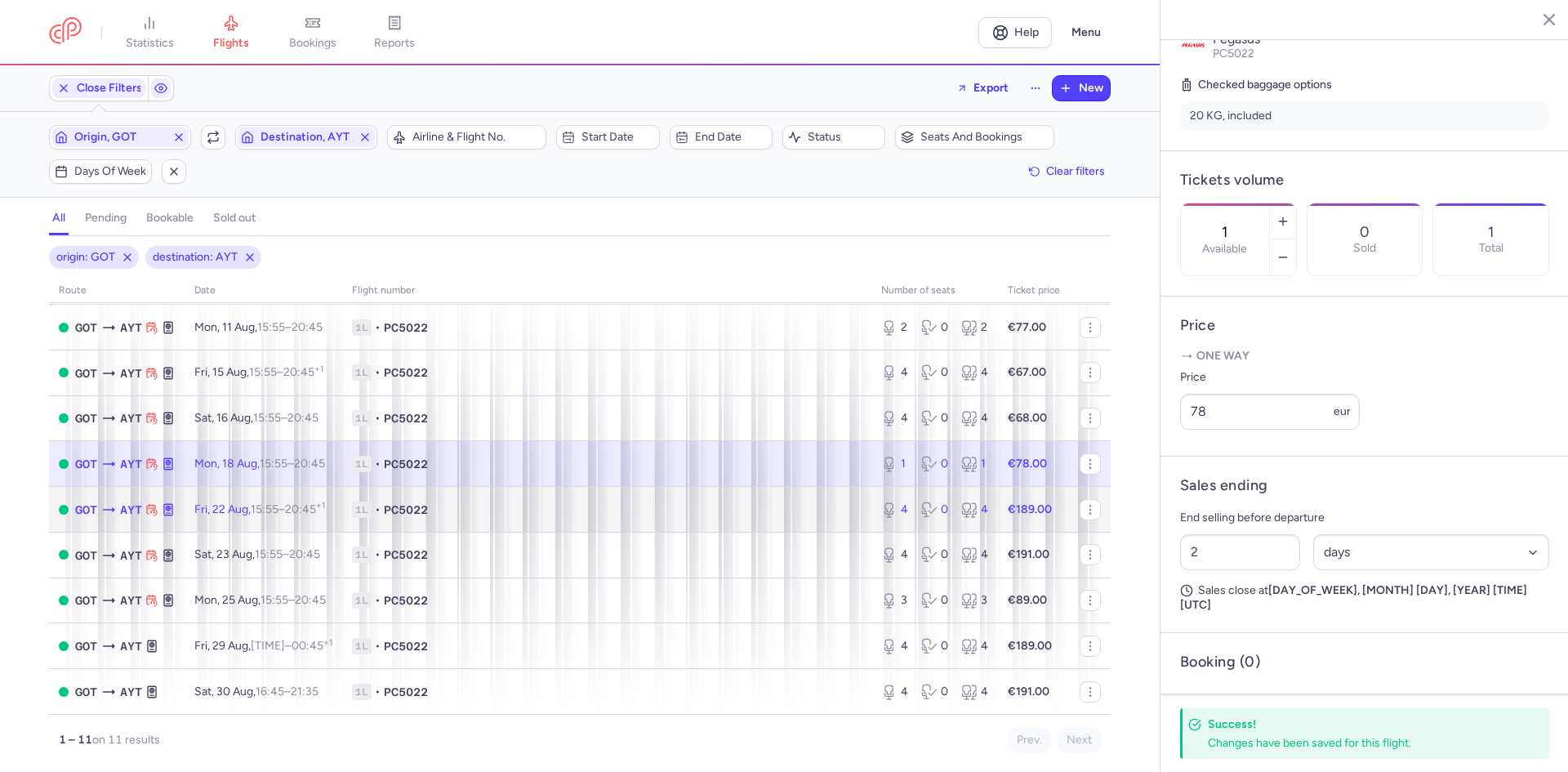 click on "1L" at bounding box center (362, 510) 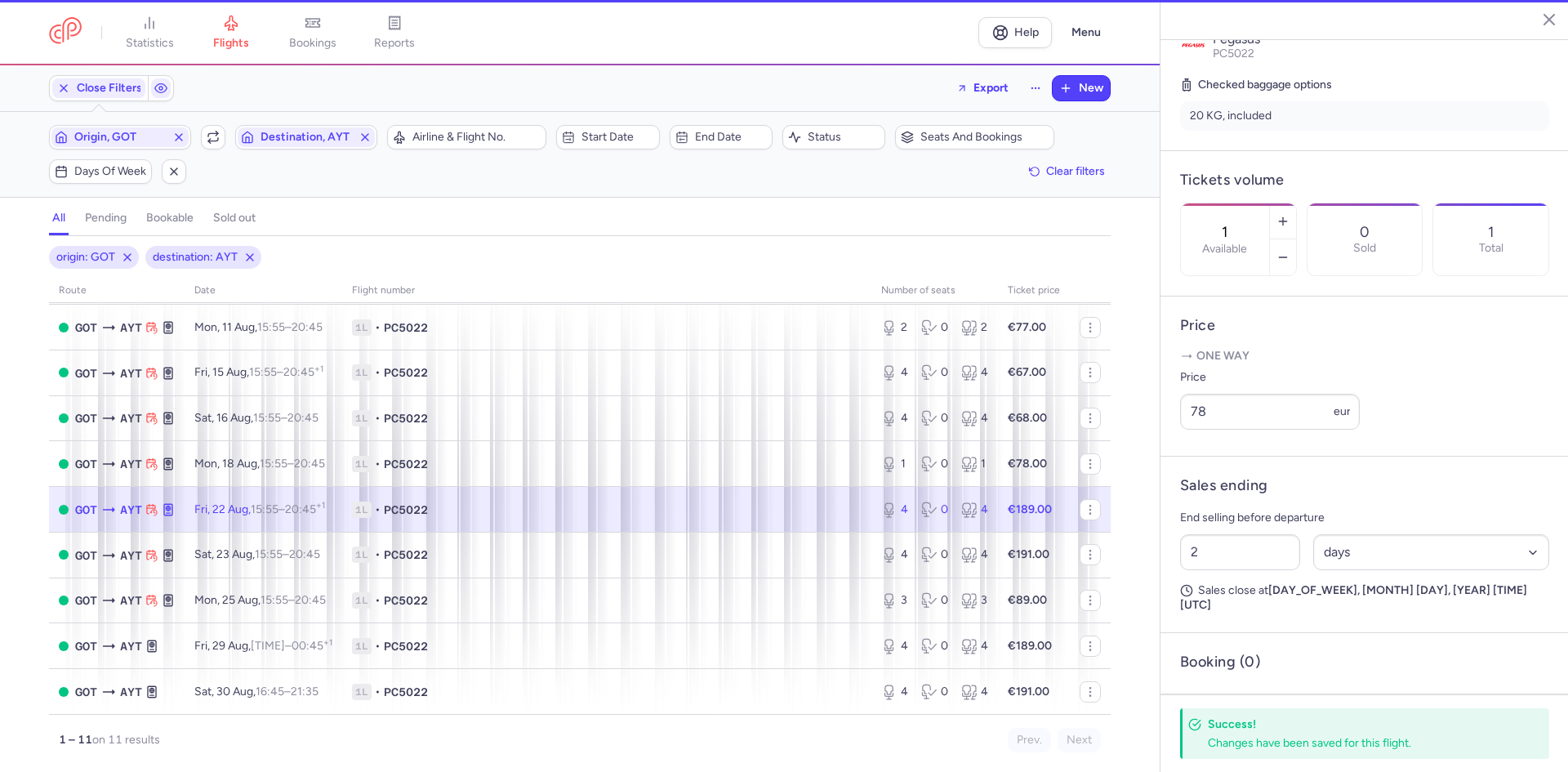 type on "4" 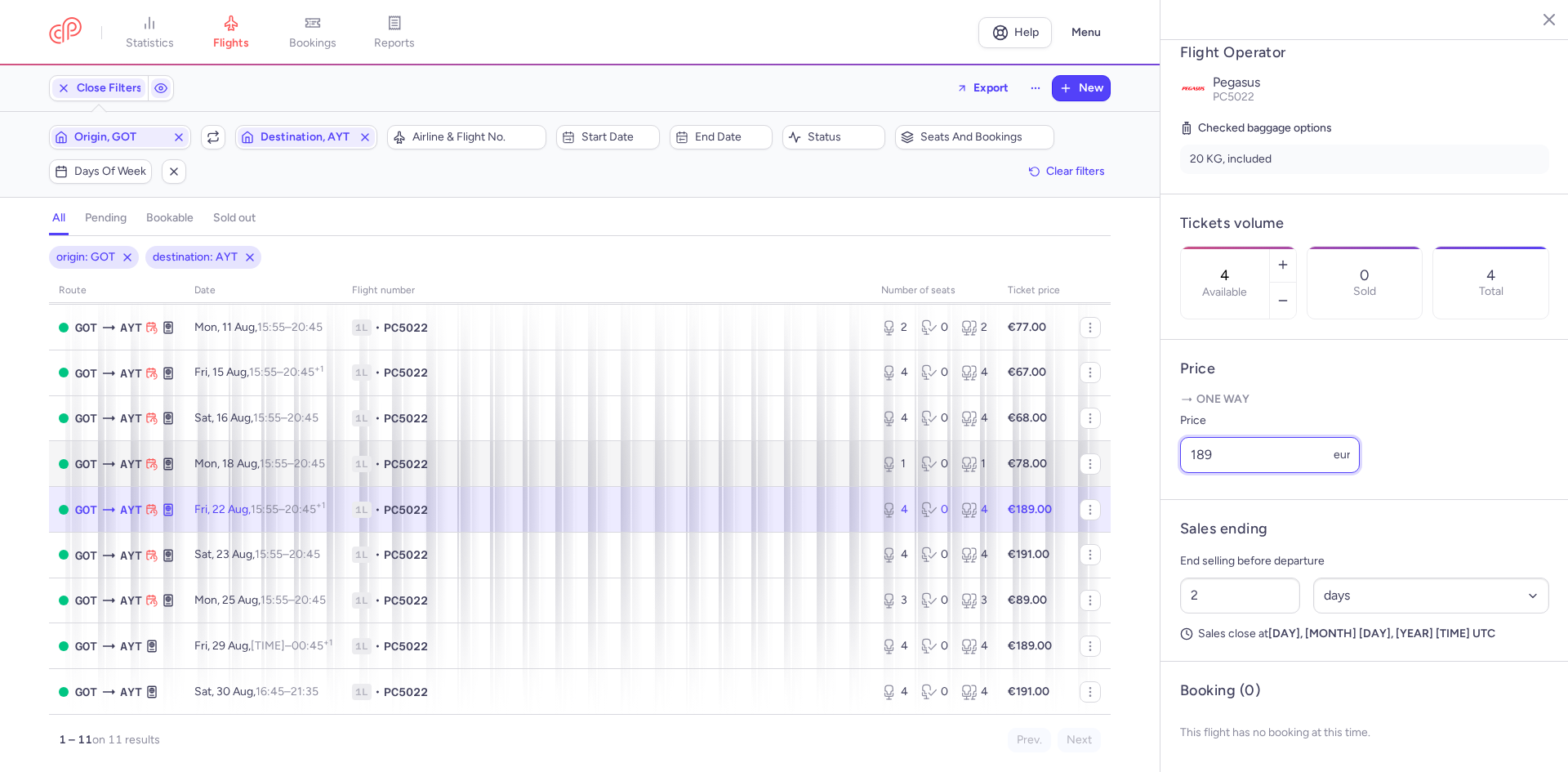 drag, startPoint x: 1245, startPoint y: 453, endPoint x: 974, endPoint y: 452, distance: 271.00185 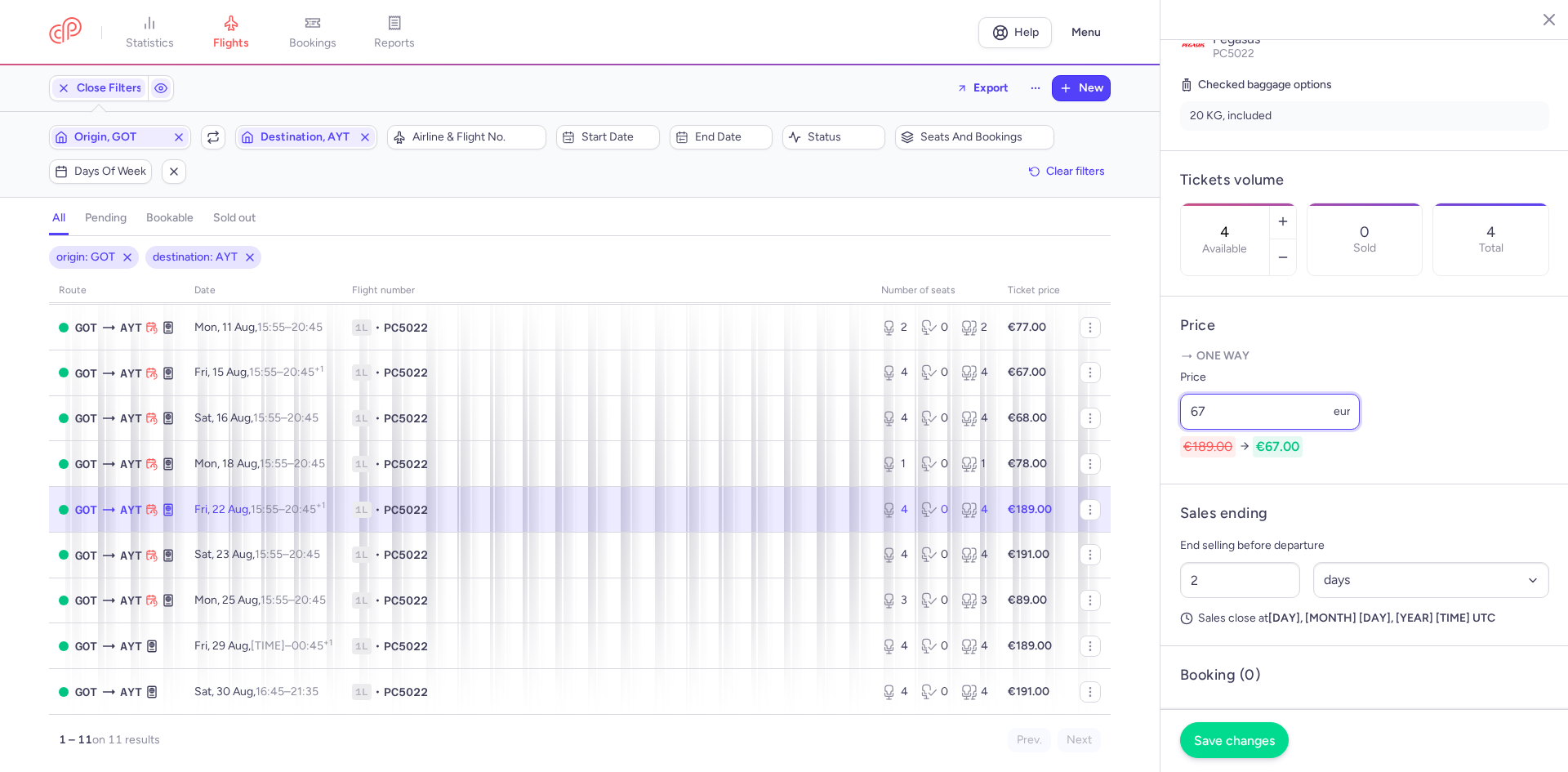 type on "67" 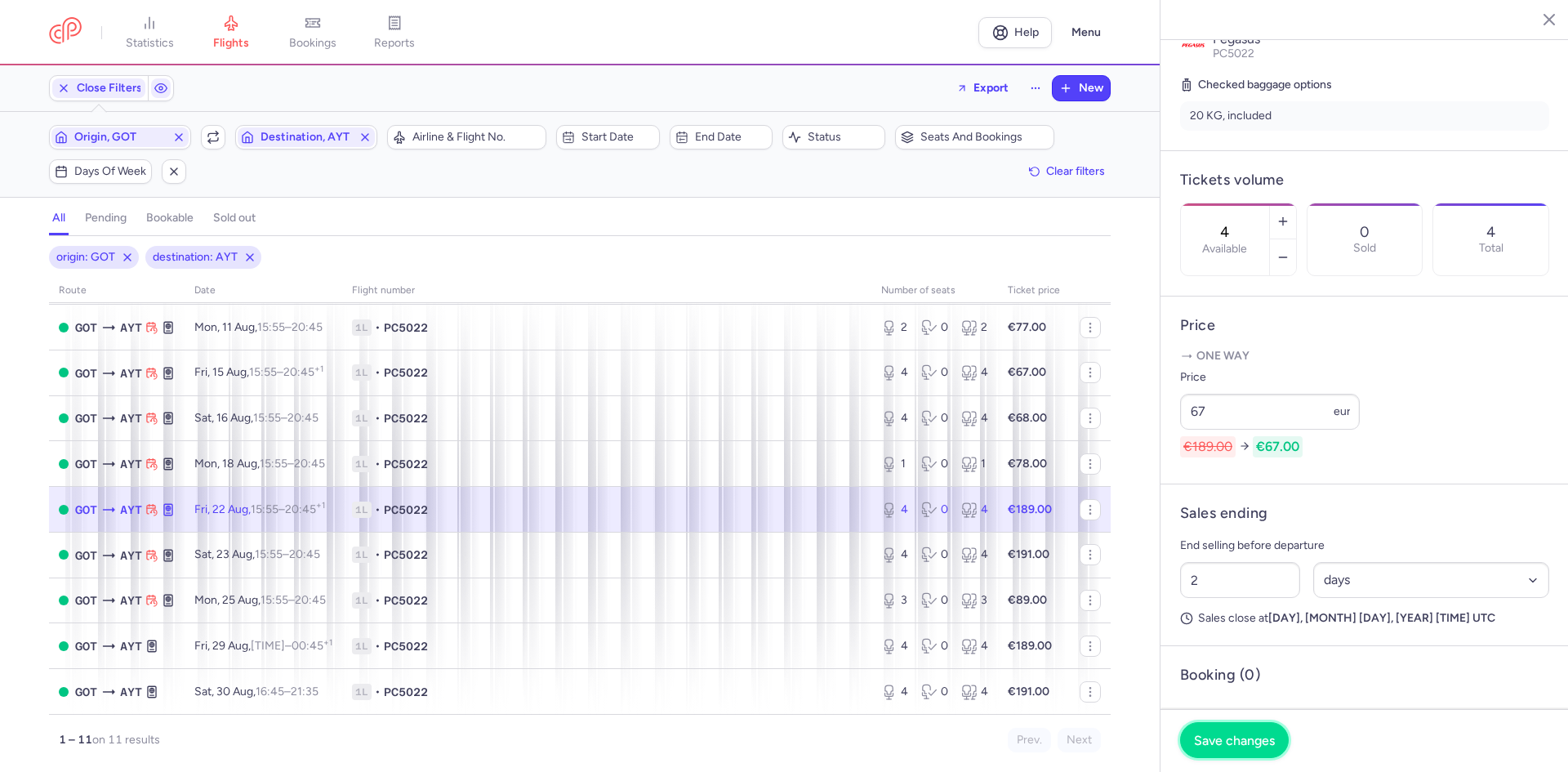 click on "Save changes" at bounding box center (1234, 740) 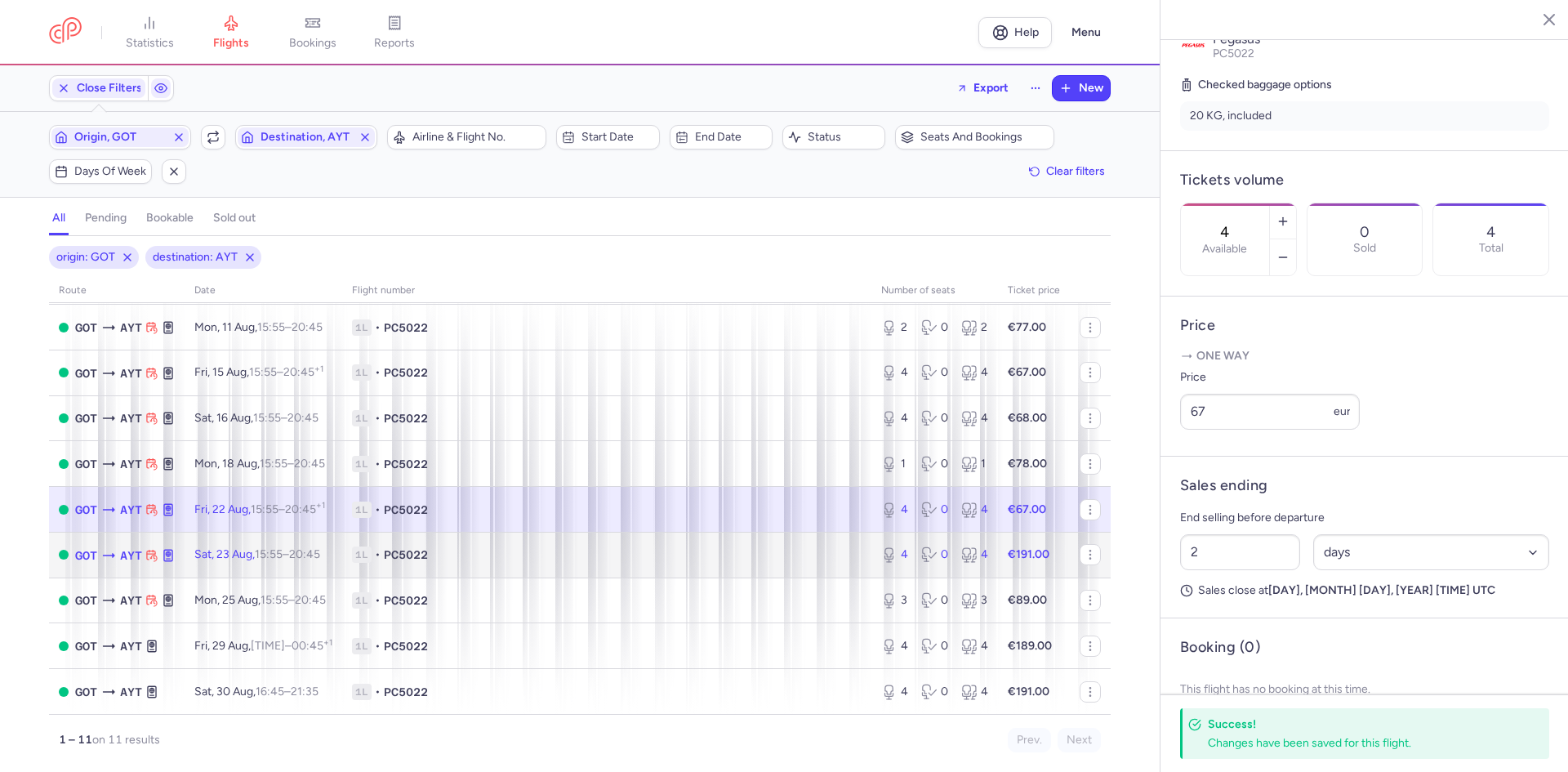 click on "1L • PC5022" 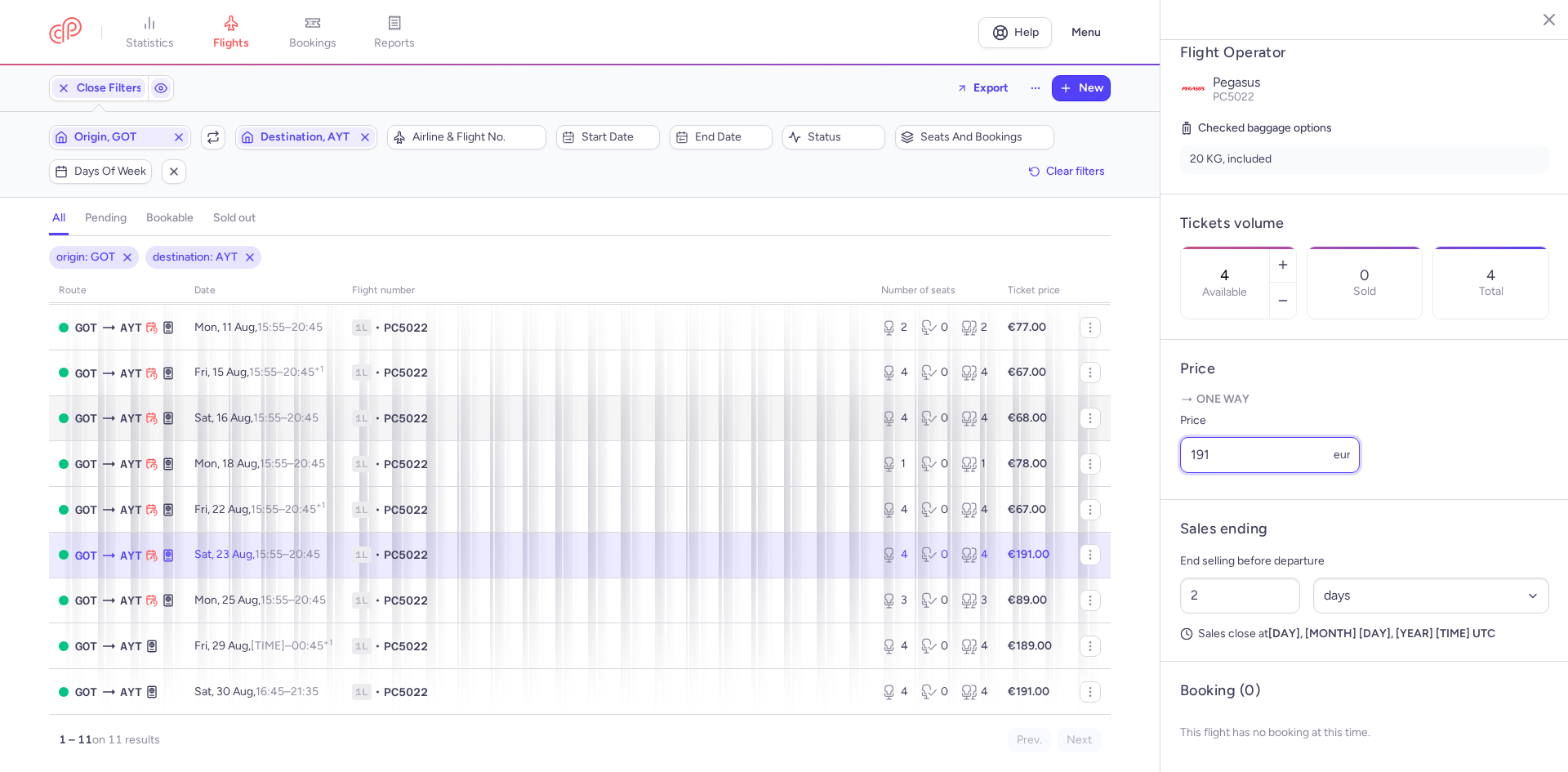 drag, startPoint x: 1225, startPoint y: 453, endPoint x: 1070, endPoint y: 437, distance: 155.82362 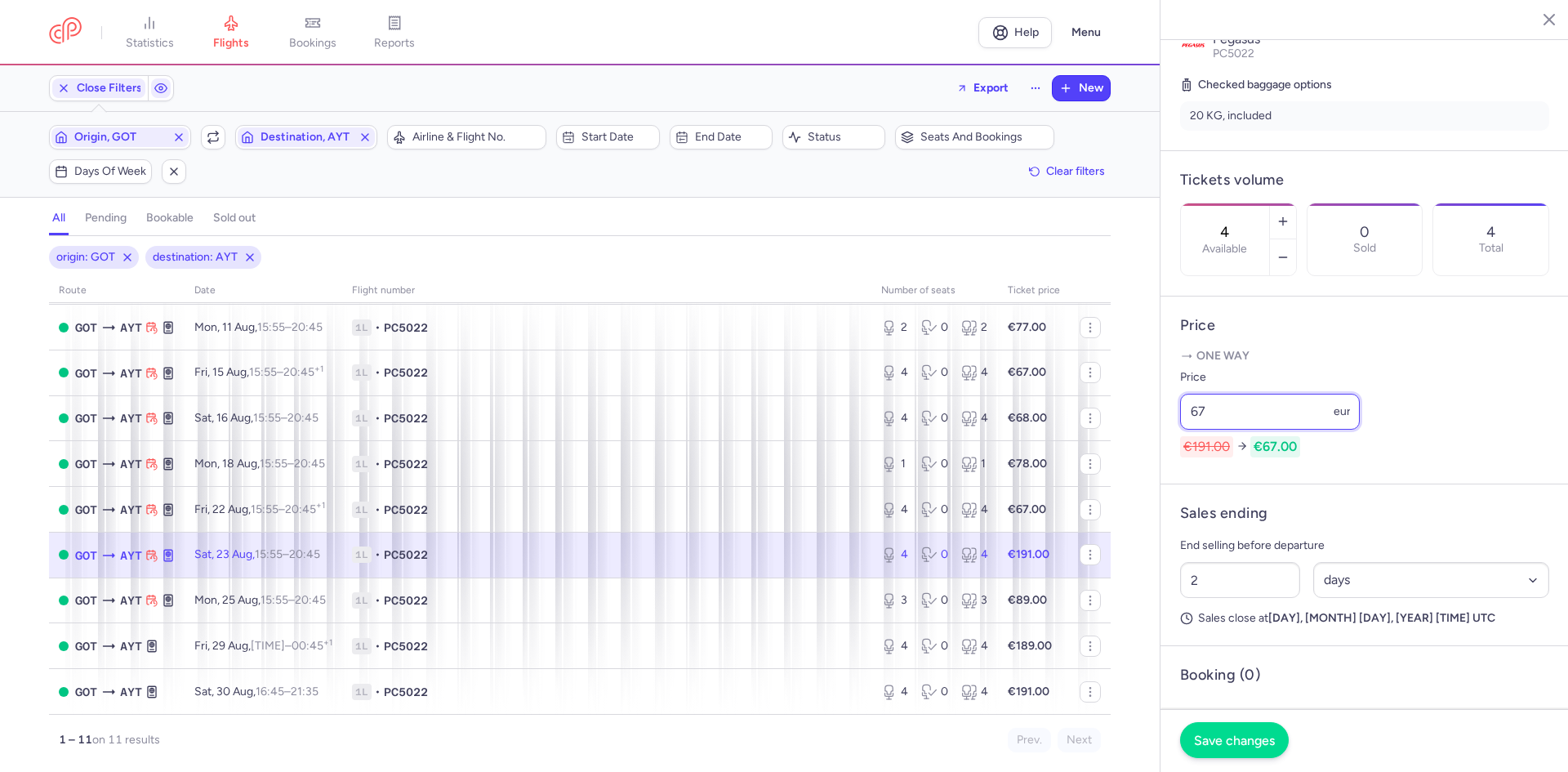 type on "67" 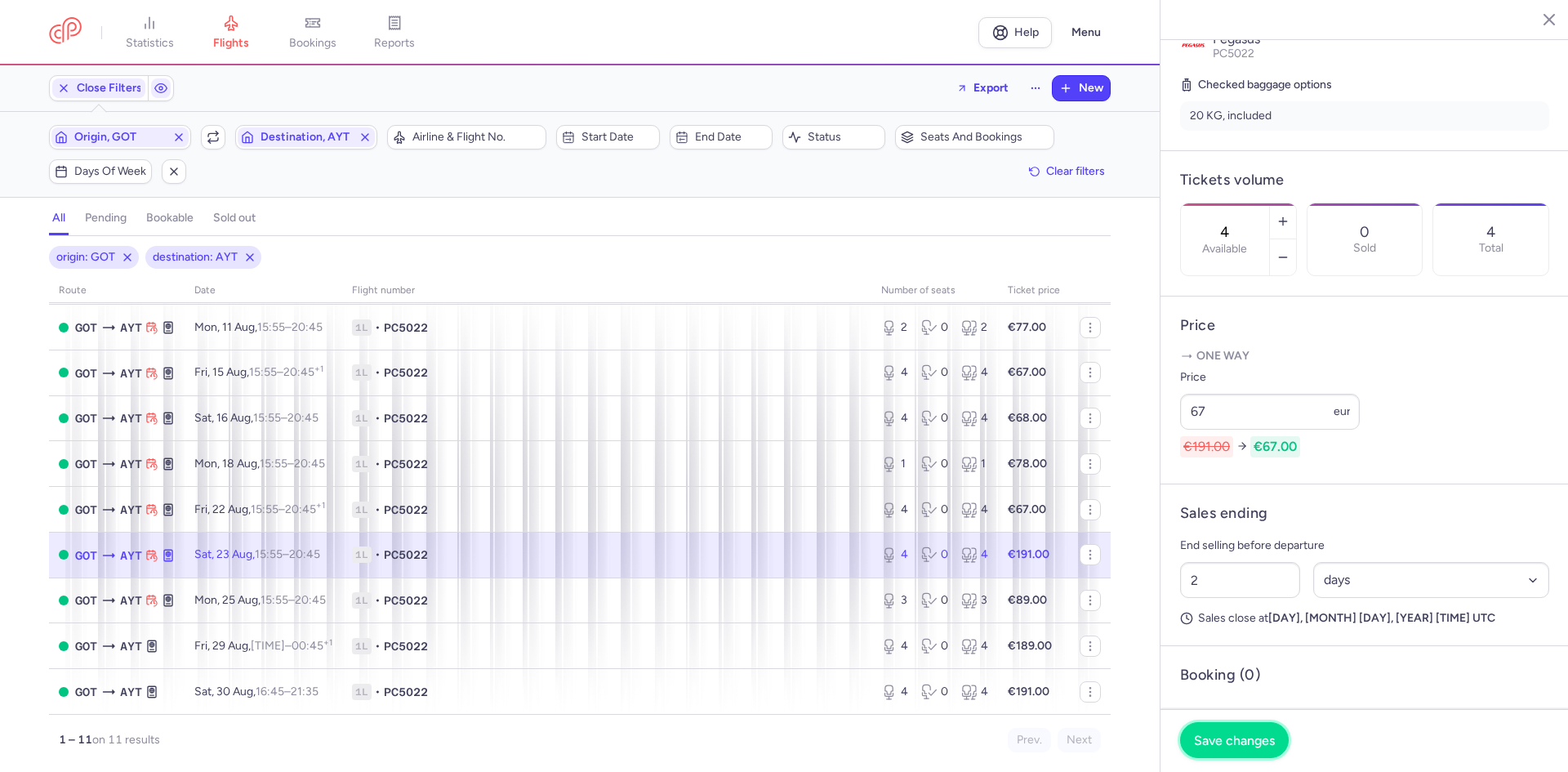 click on "Save changes" at bounding box center (1234, 740) 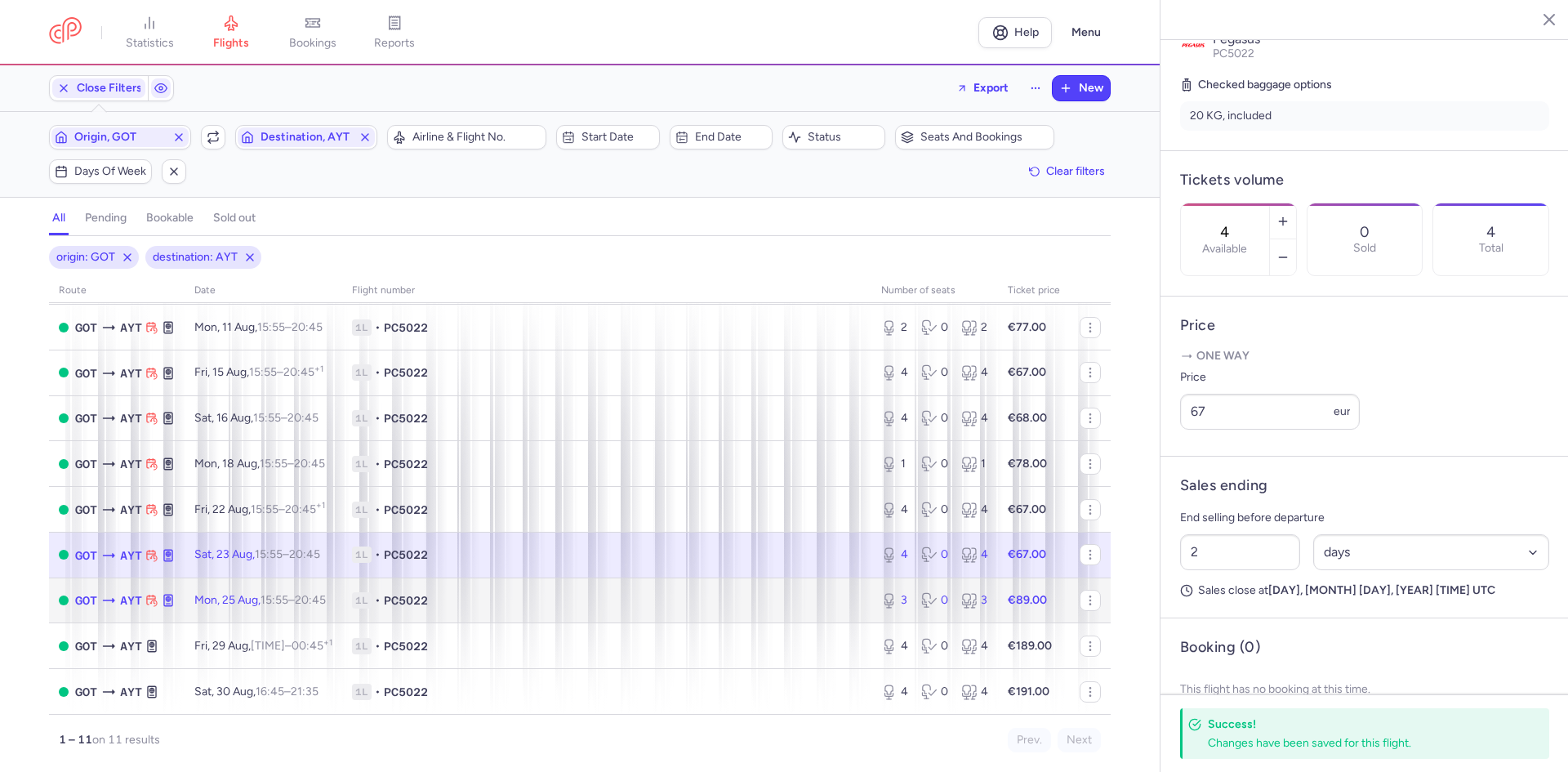 click on "1L • PC5022" 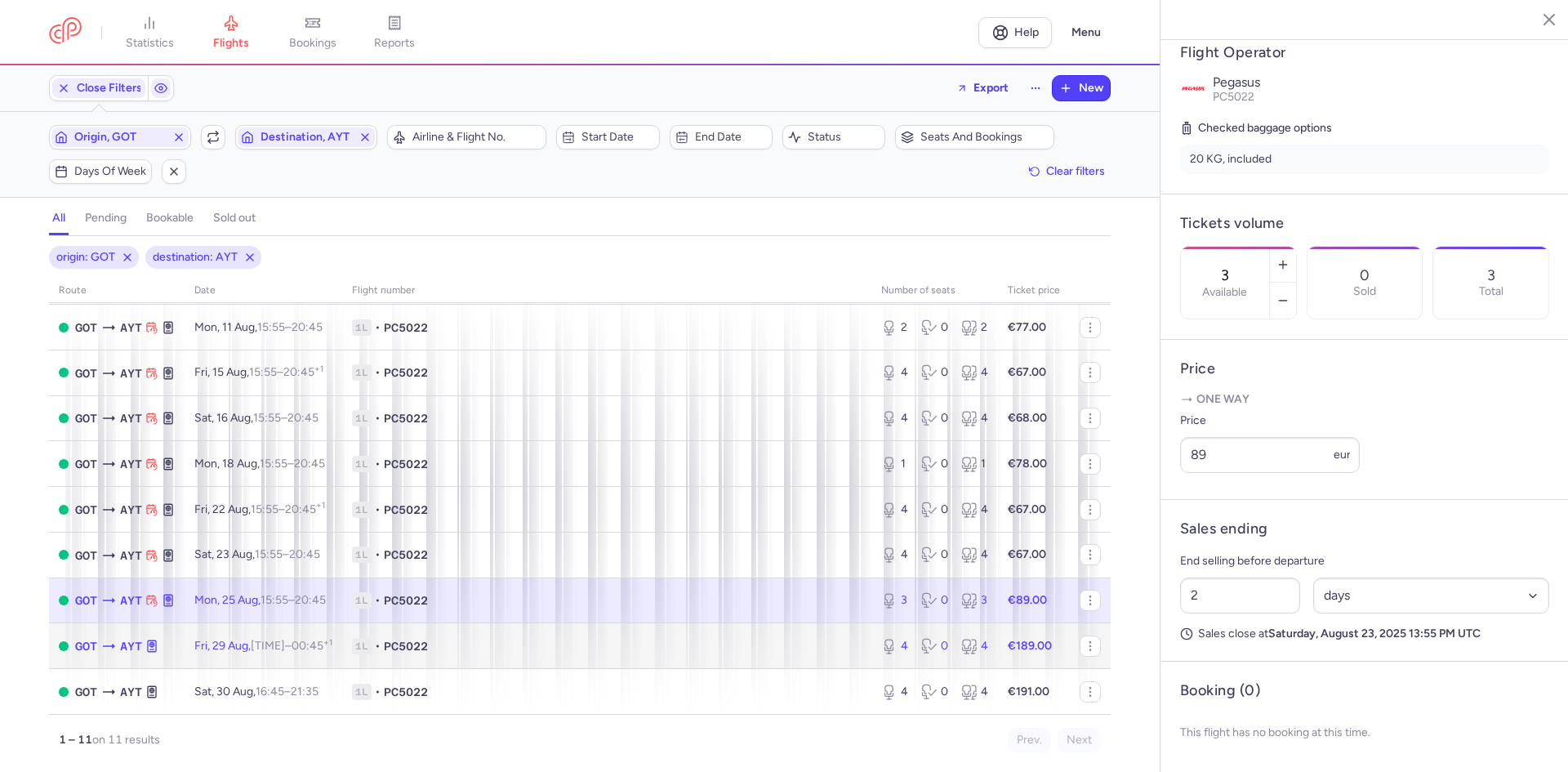 click on "1L • PC5022" 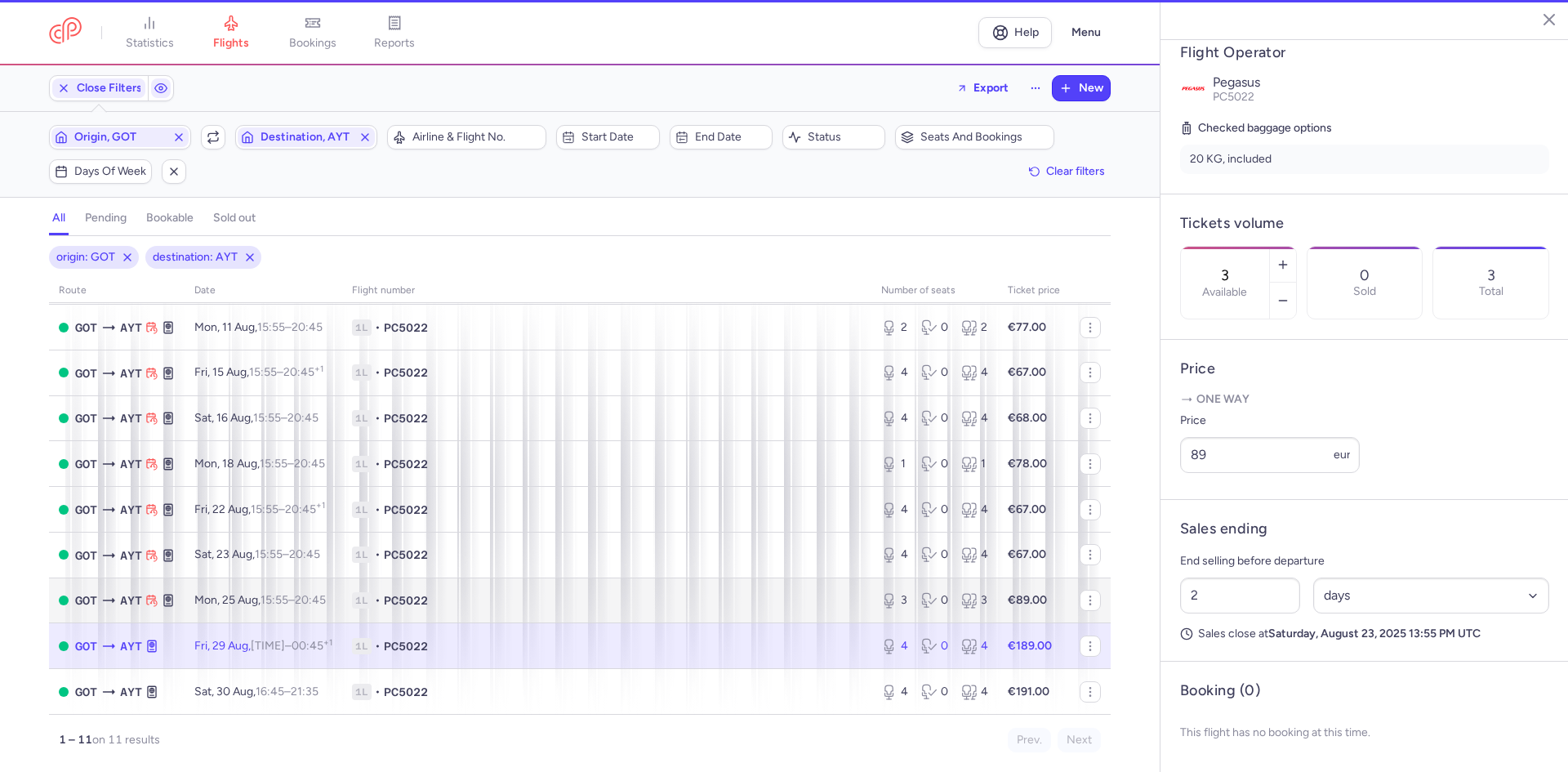 type on "4" 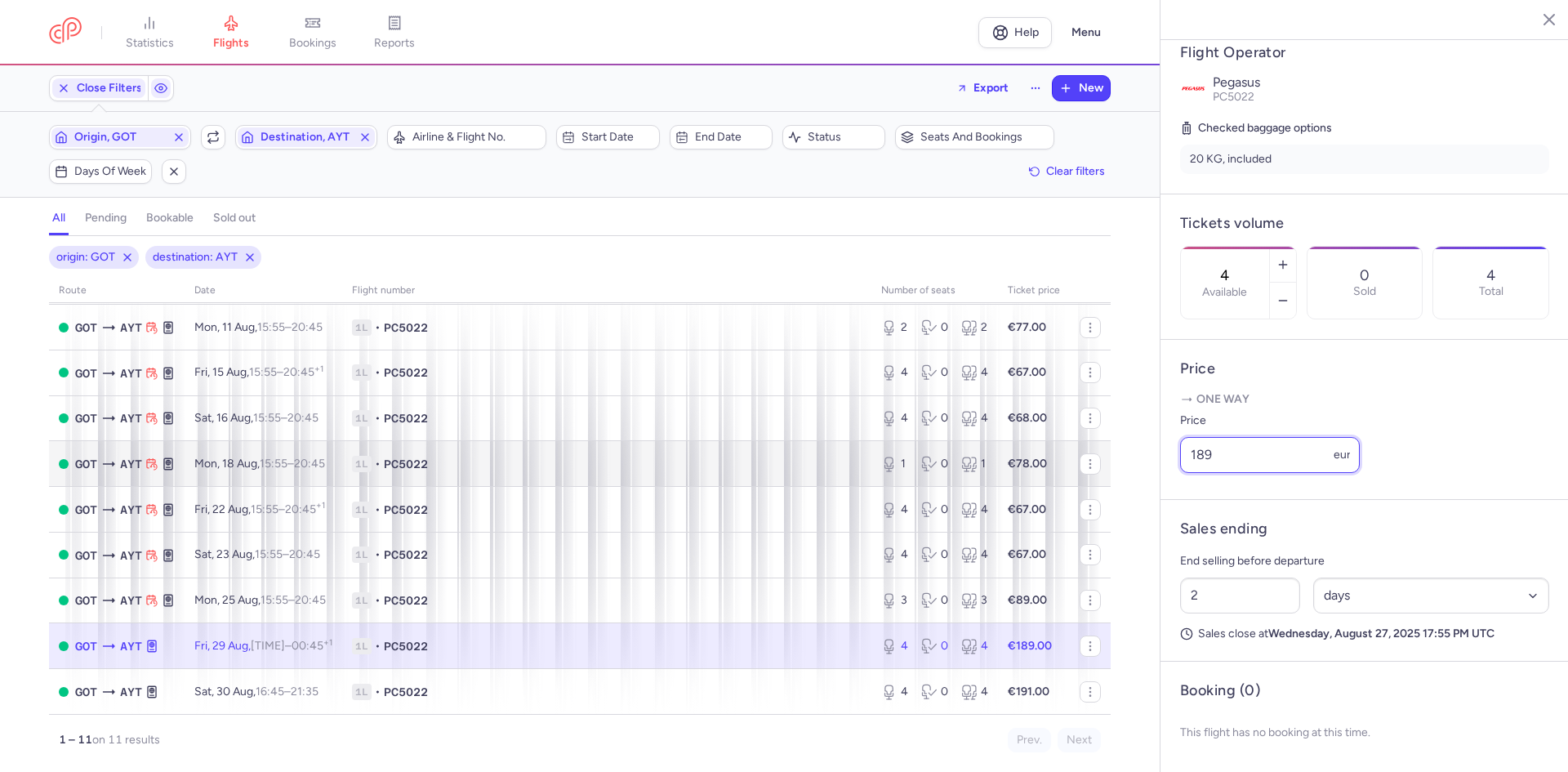 drag, startPoint x: 1224, startPoint y: 452, endPoint x: 1063, endPoint y: 452, distance: 161 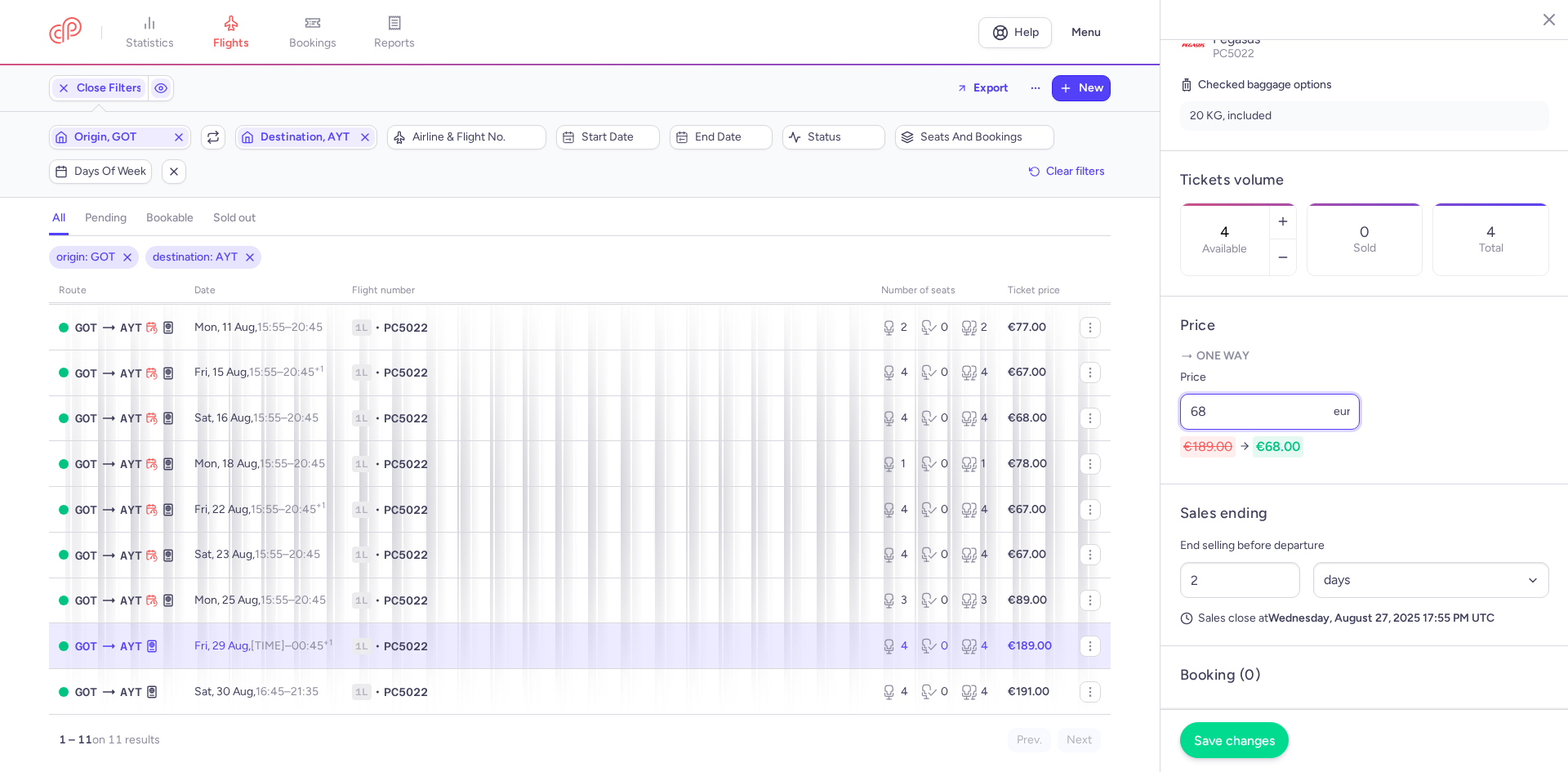 type on "68" 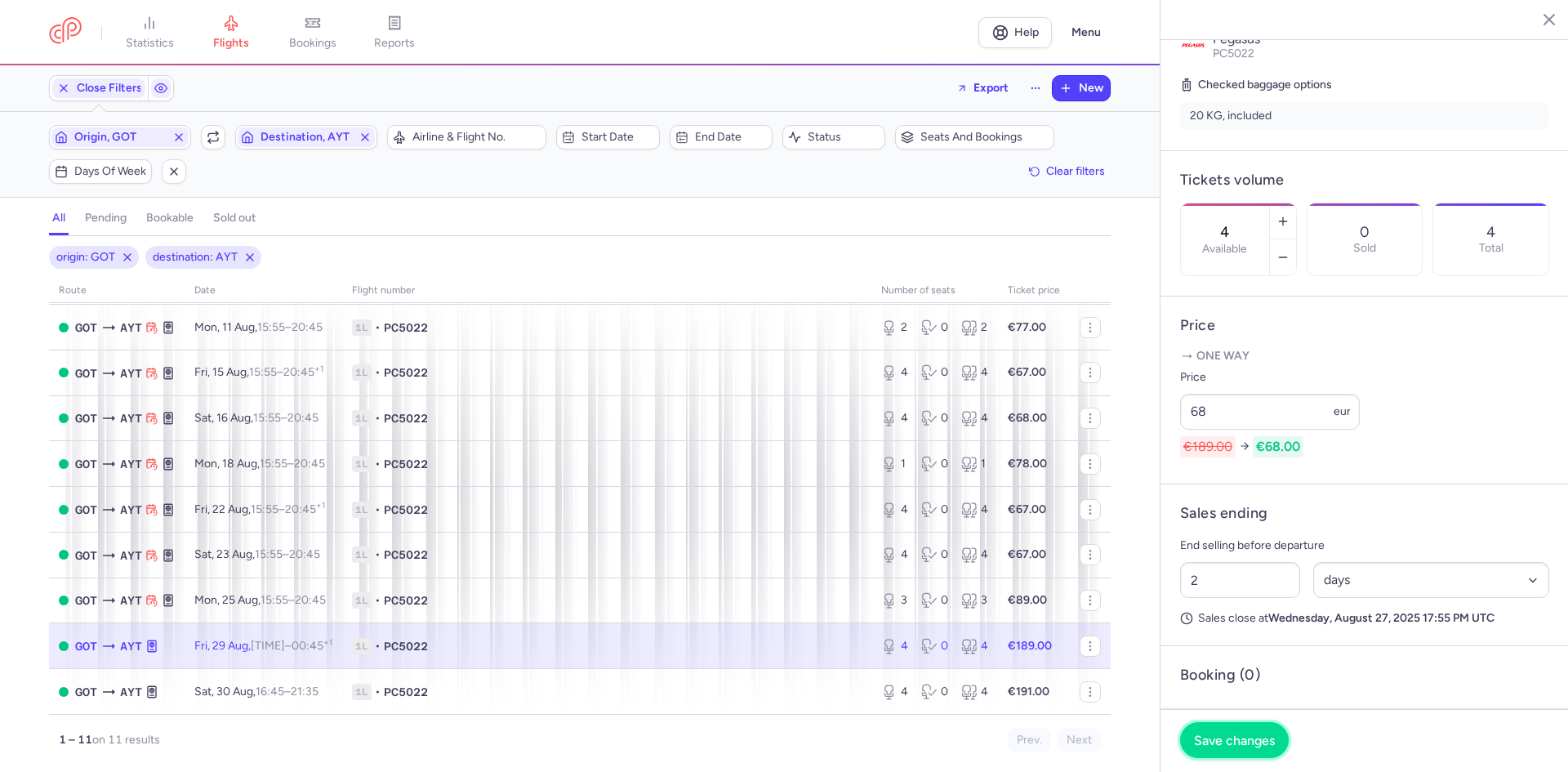 click on "Save changes" at bounding box center [1234, 740] 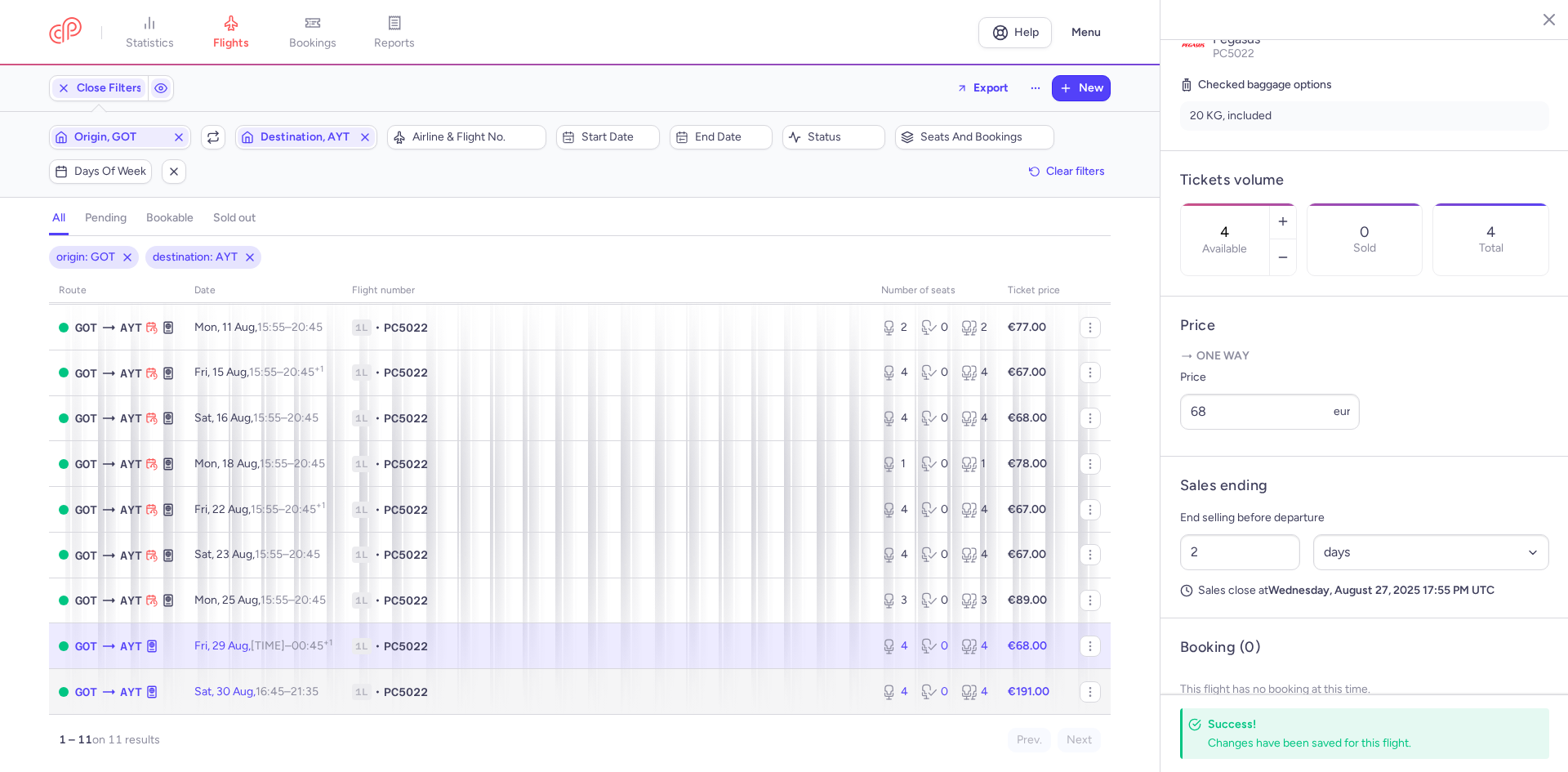 click on "1L • PC5022" 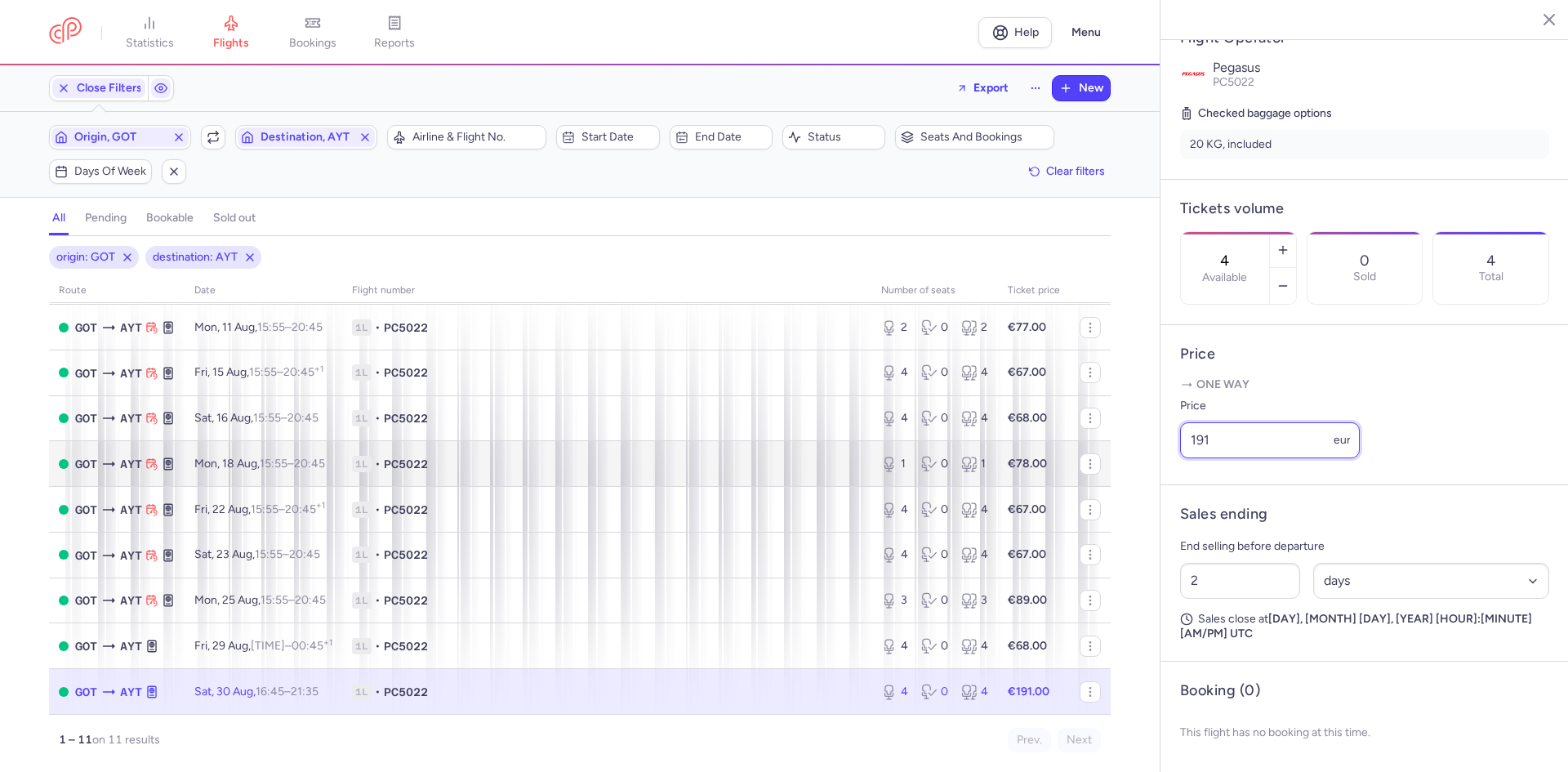 drag, startPoint x: 1277, startPoint y: 452, endPoint x: 549, endPoint y: 454, distance: 728.00275 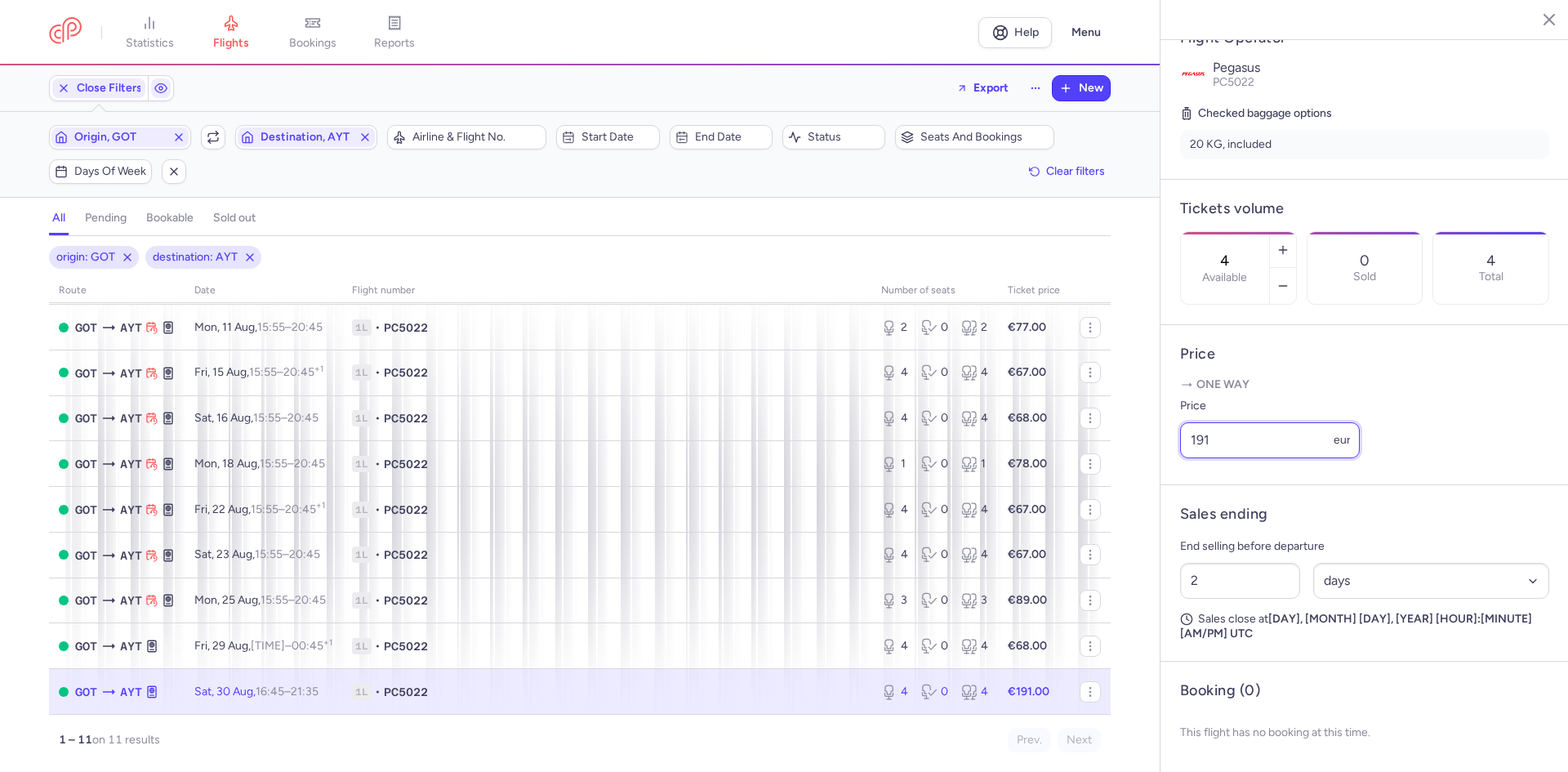 click on "191" at bounding box center [1270, 440] 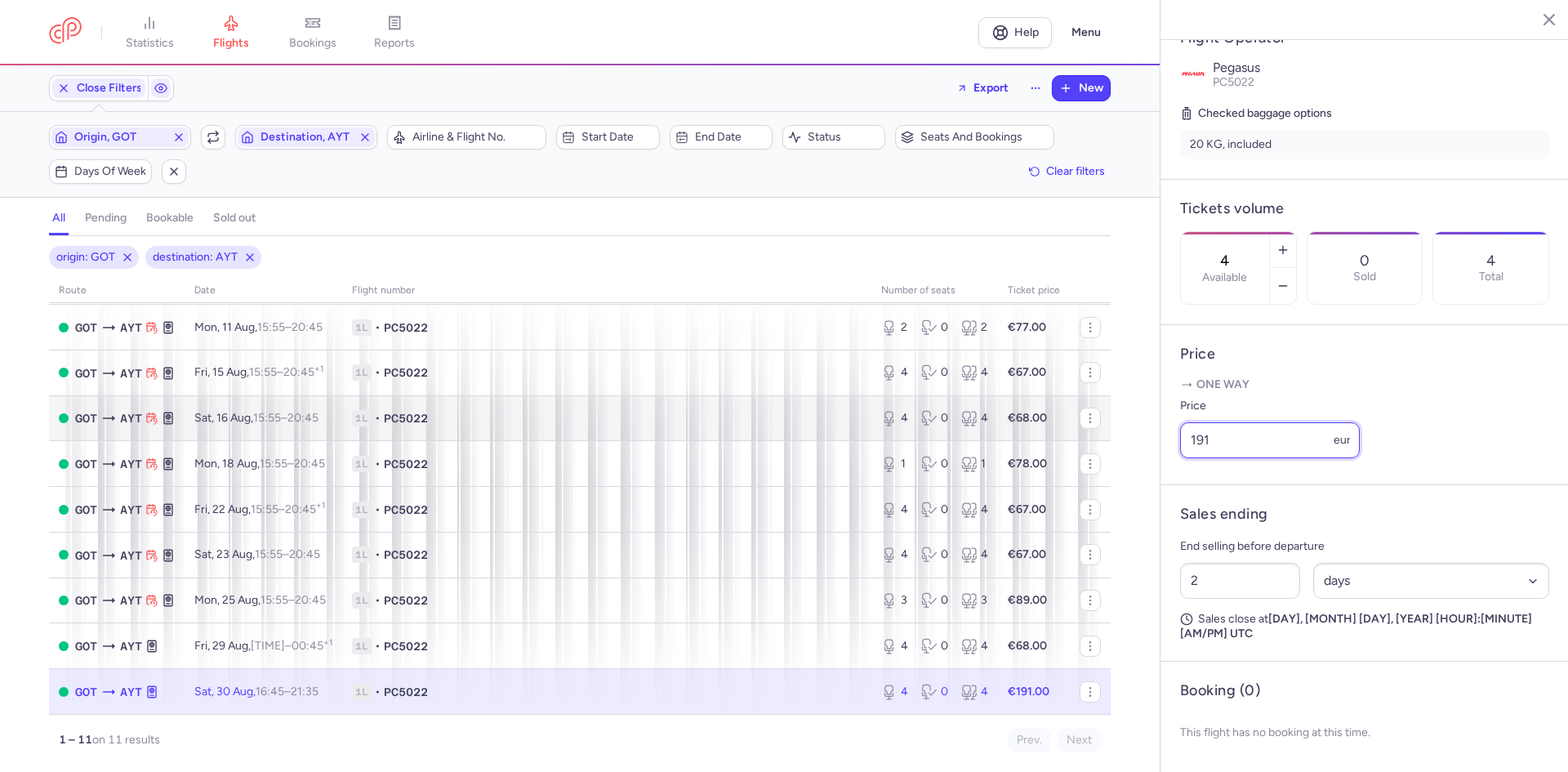 drag, startPoint x: 1245, startPoint y: 458, endPoint x: 993, endPoint y: 411, distance: 256.34547 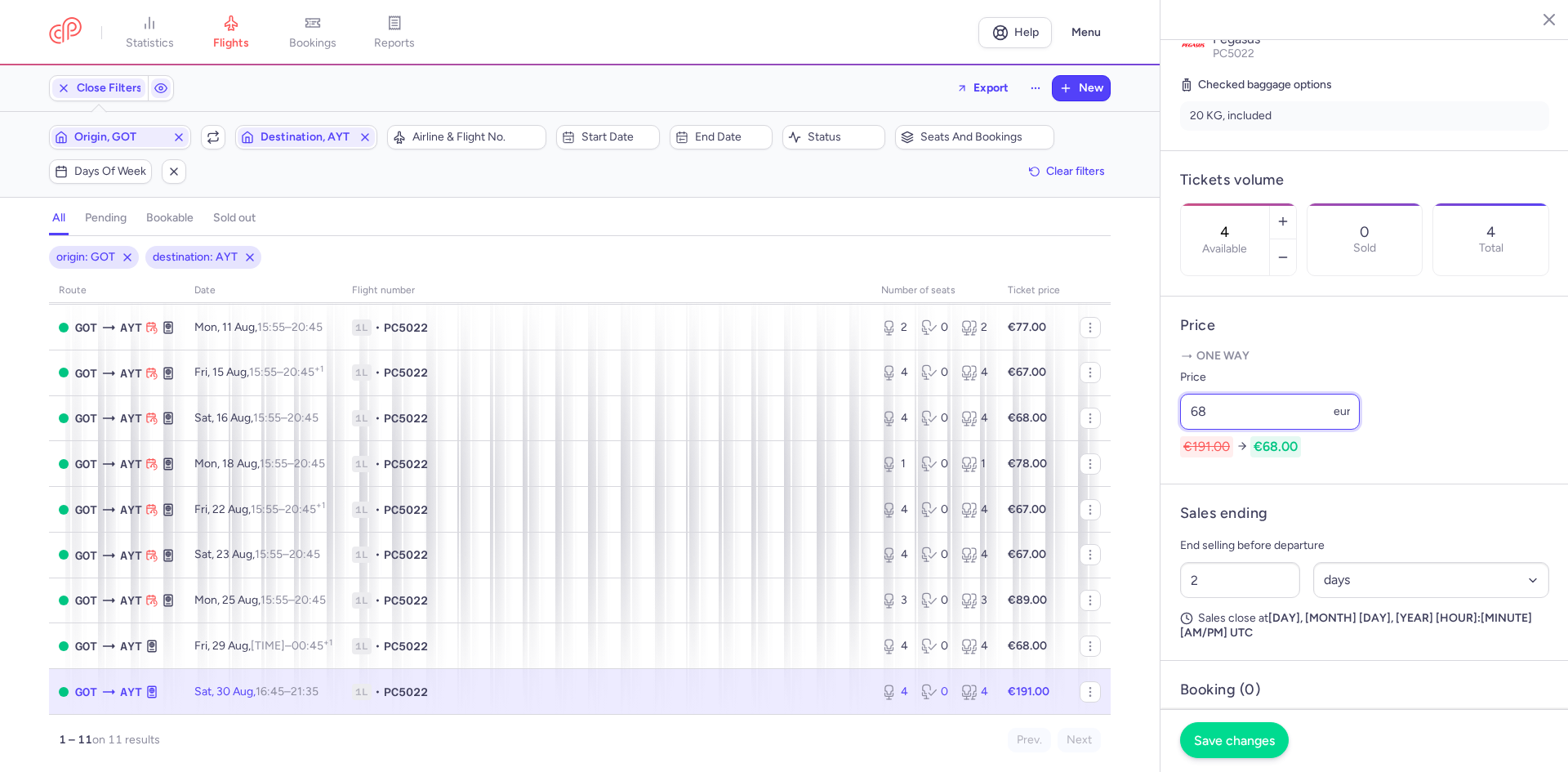 type on "68" 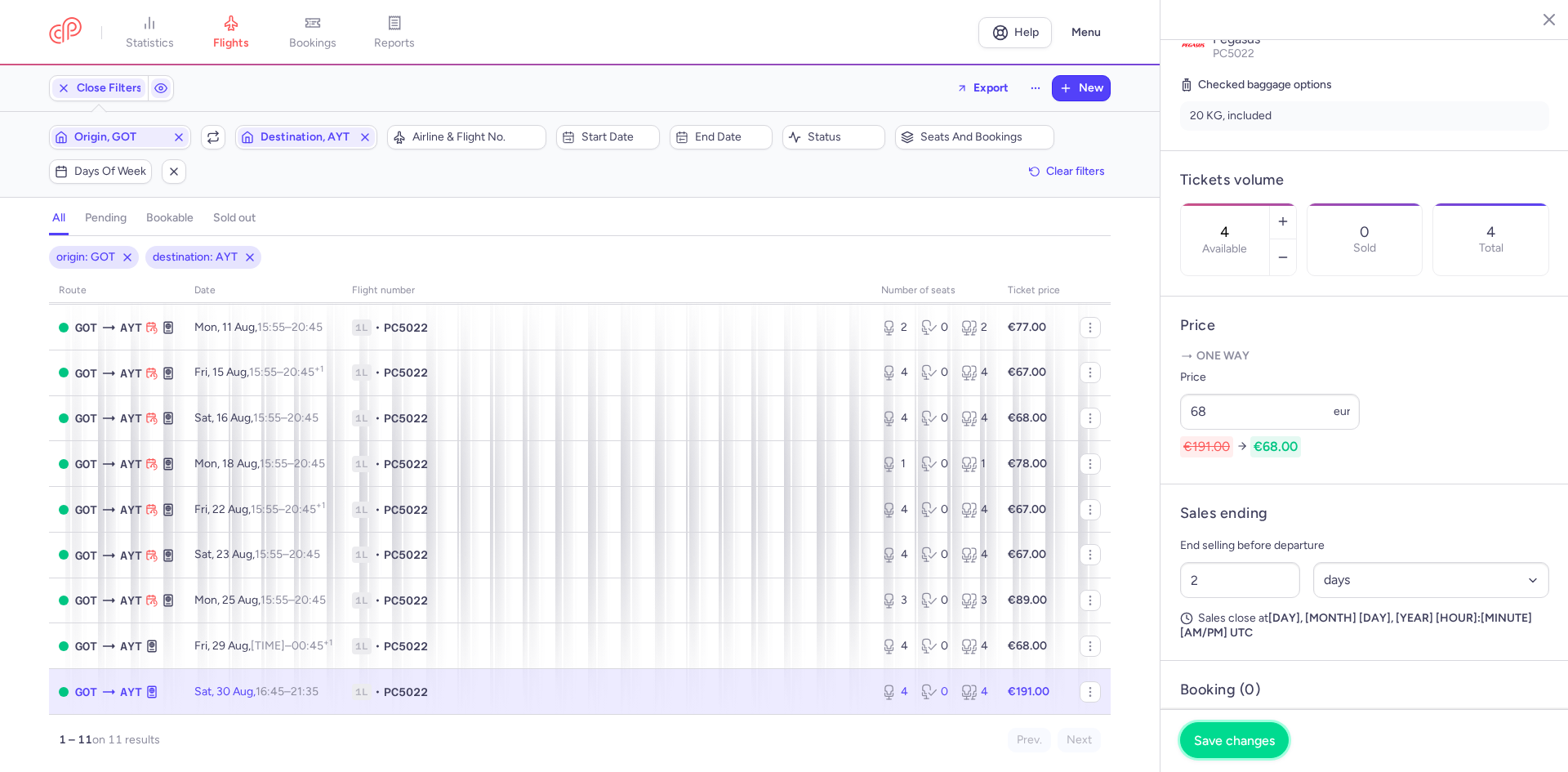 click on "Save changes" at bounding box center (1234, 740) 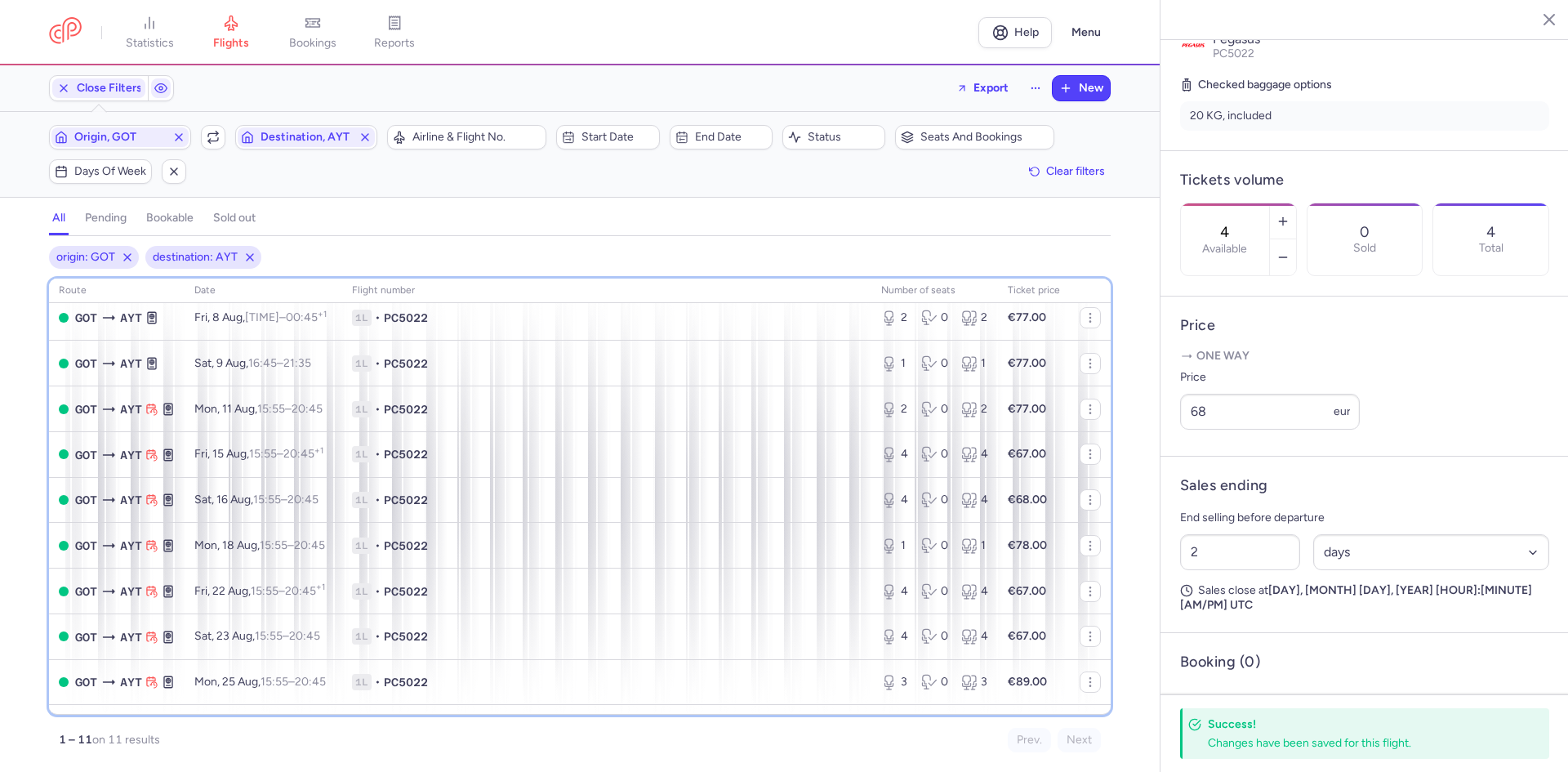 scroll, scrollTop: 7, scrollLeft: 0, axis: vertical 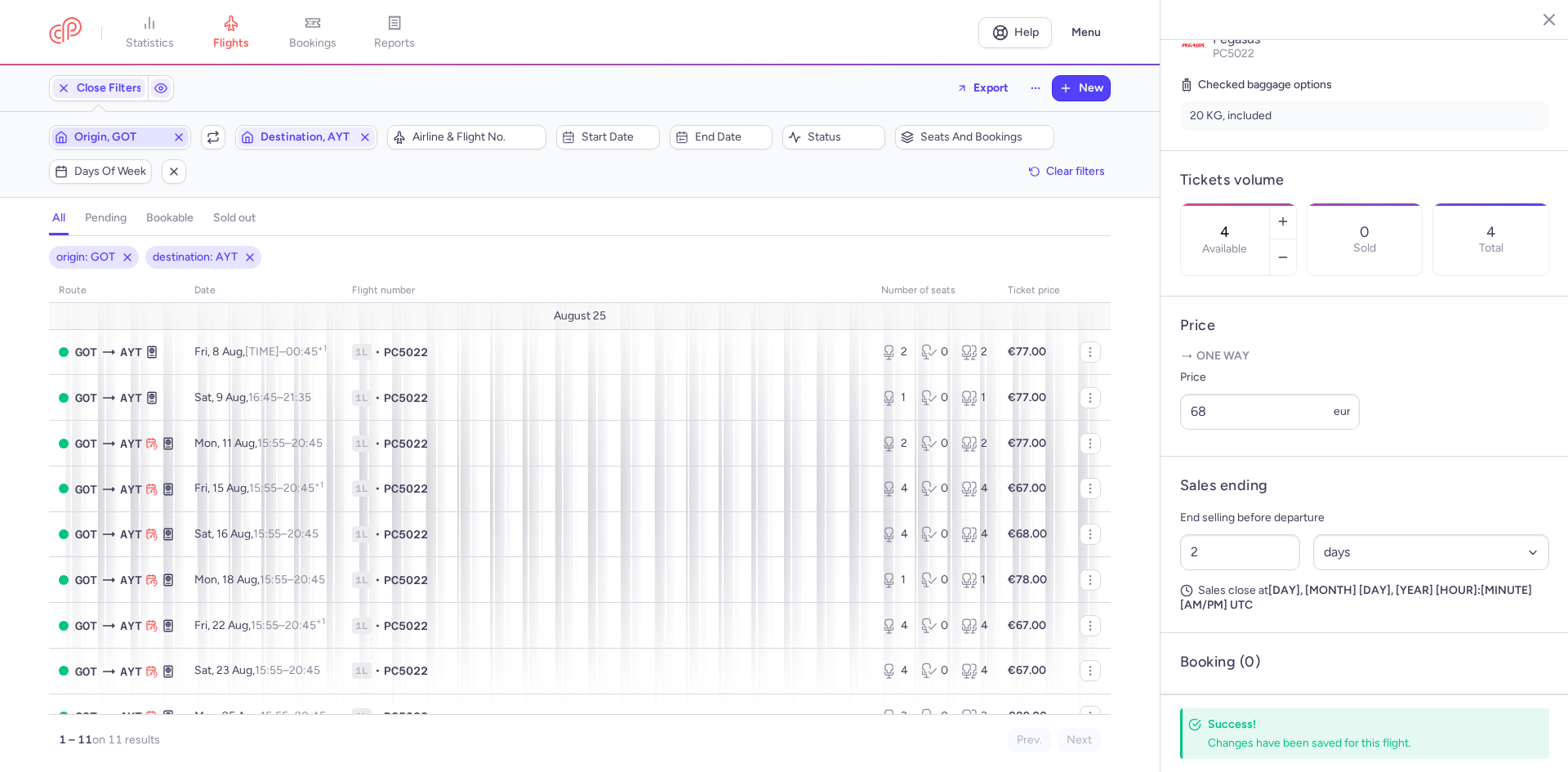 click on "Origin, GOT" at bounding box center (120, 137) 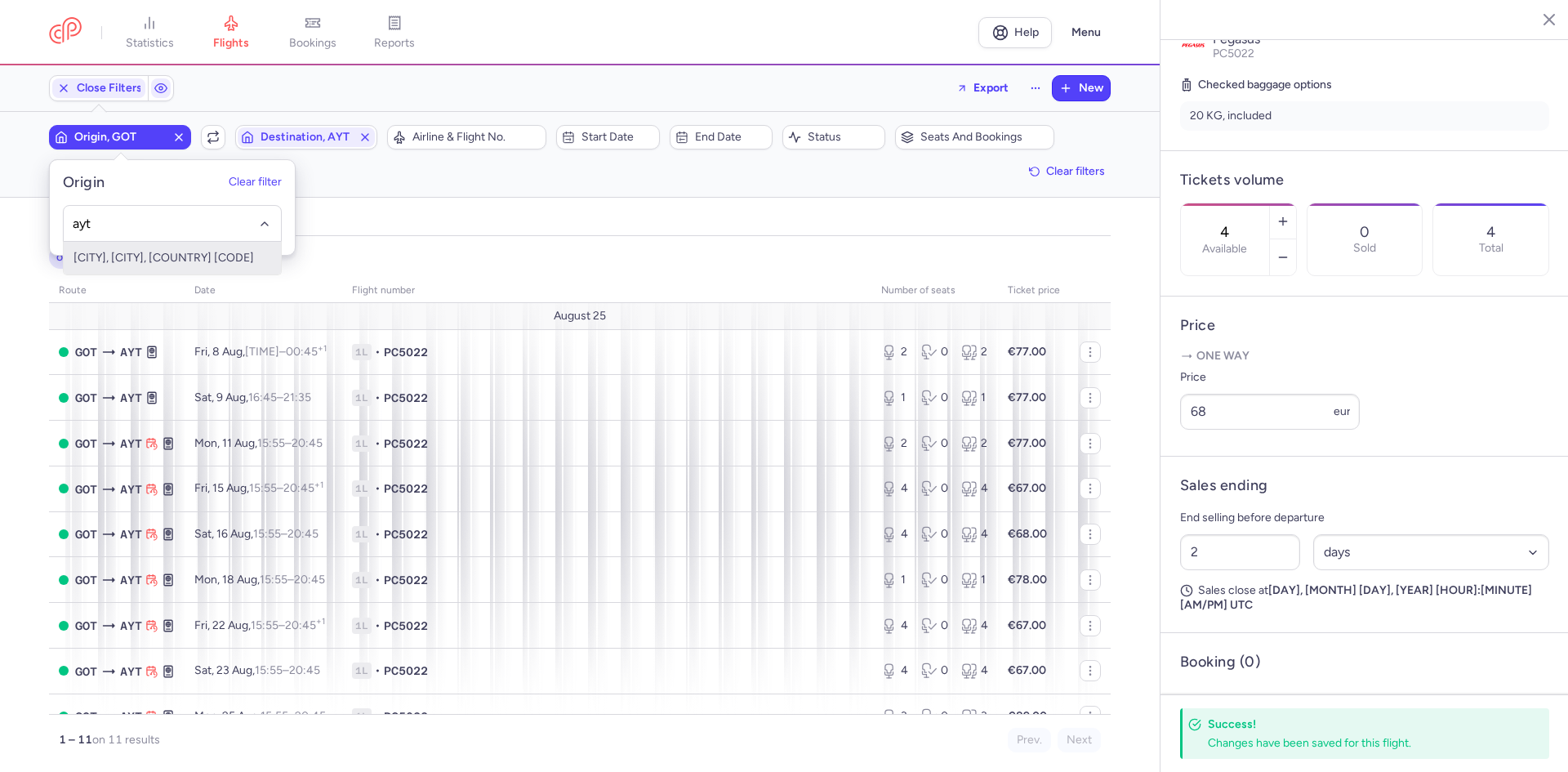 click on "[CITY], [CITY], [COUNTRY] [CODE]" at bounding box center (172, 258) 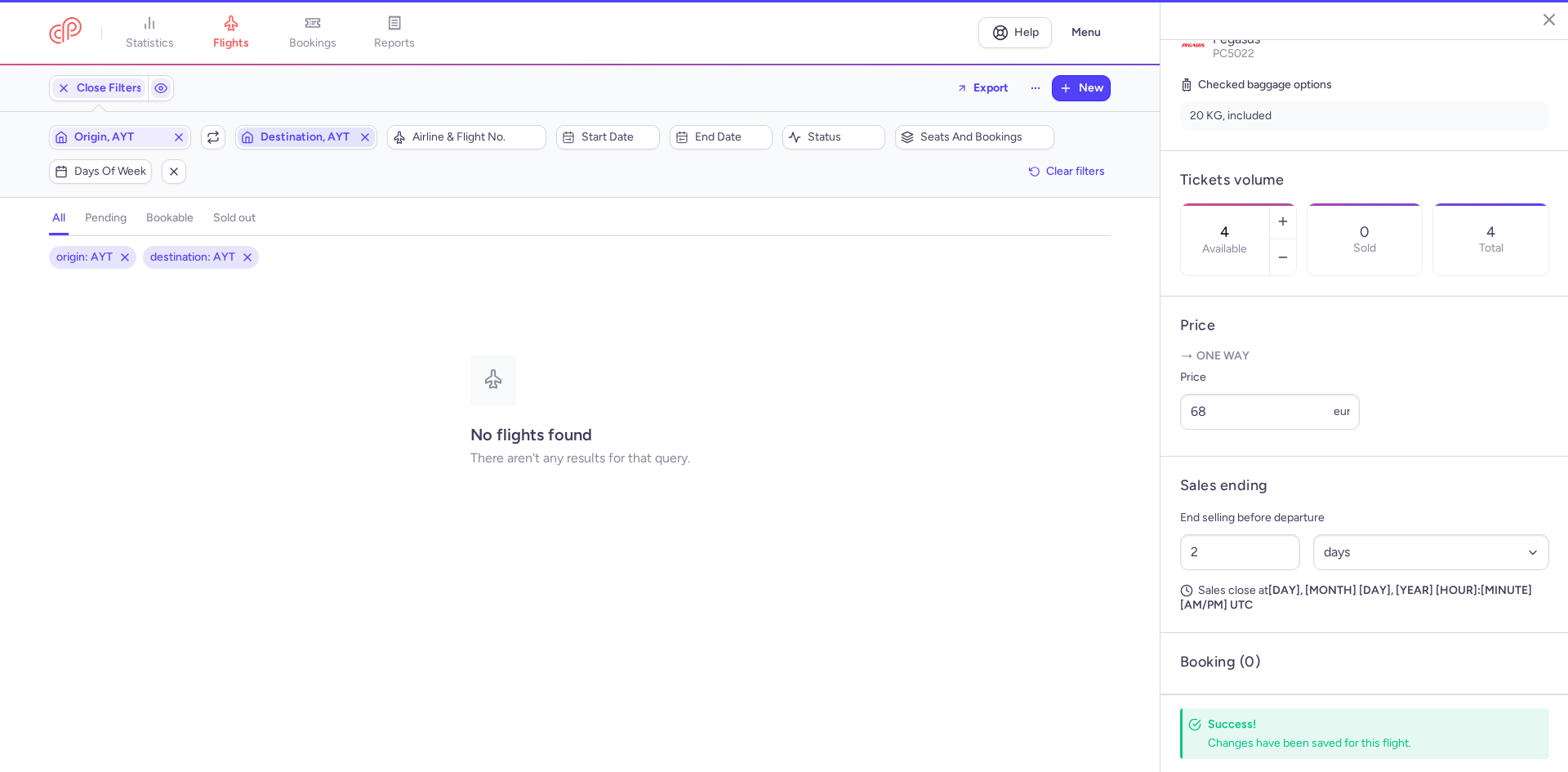 click on "Destination, AYT" at bounding box center (306, 137) 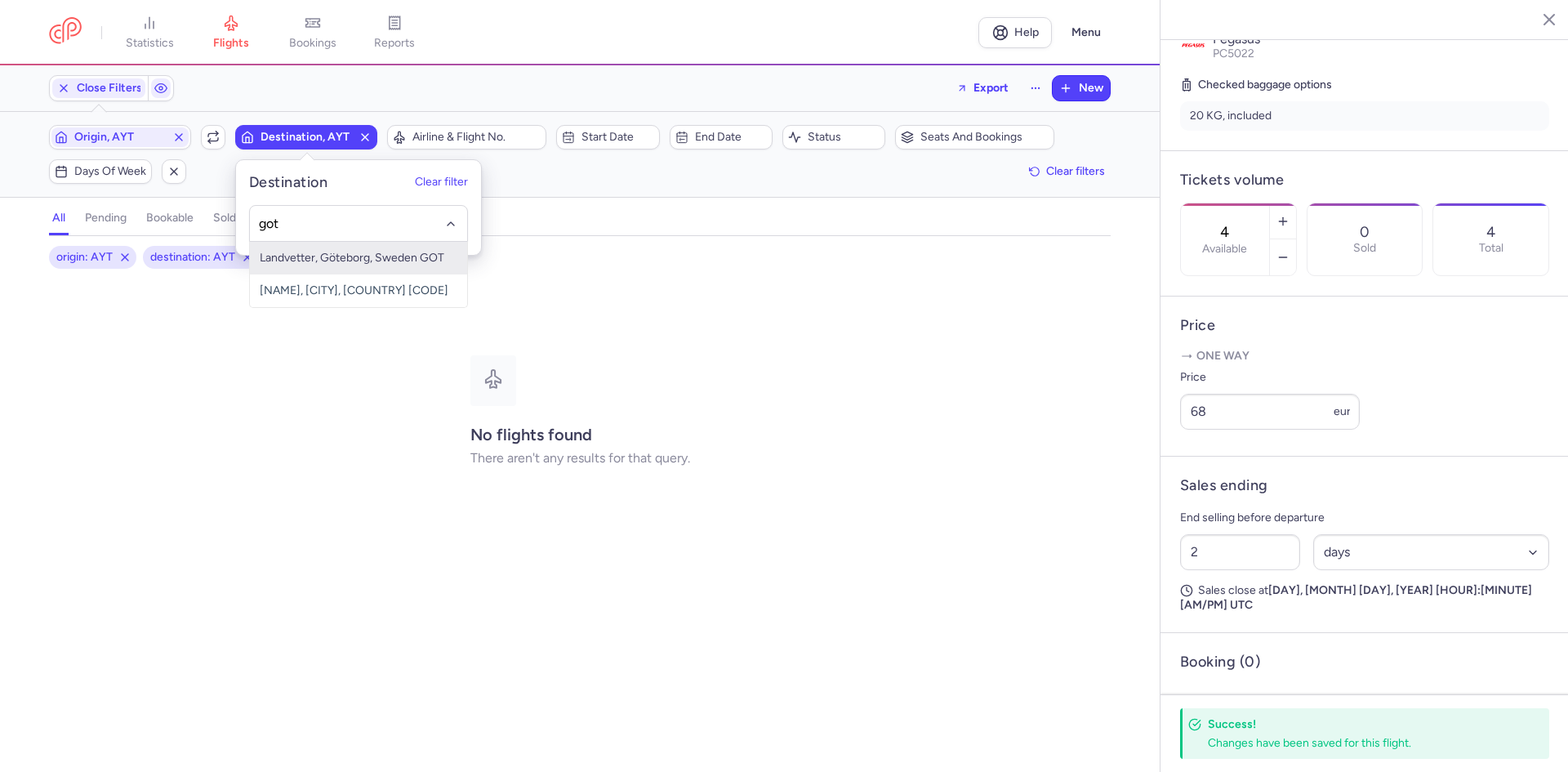 type on "got" 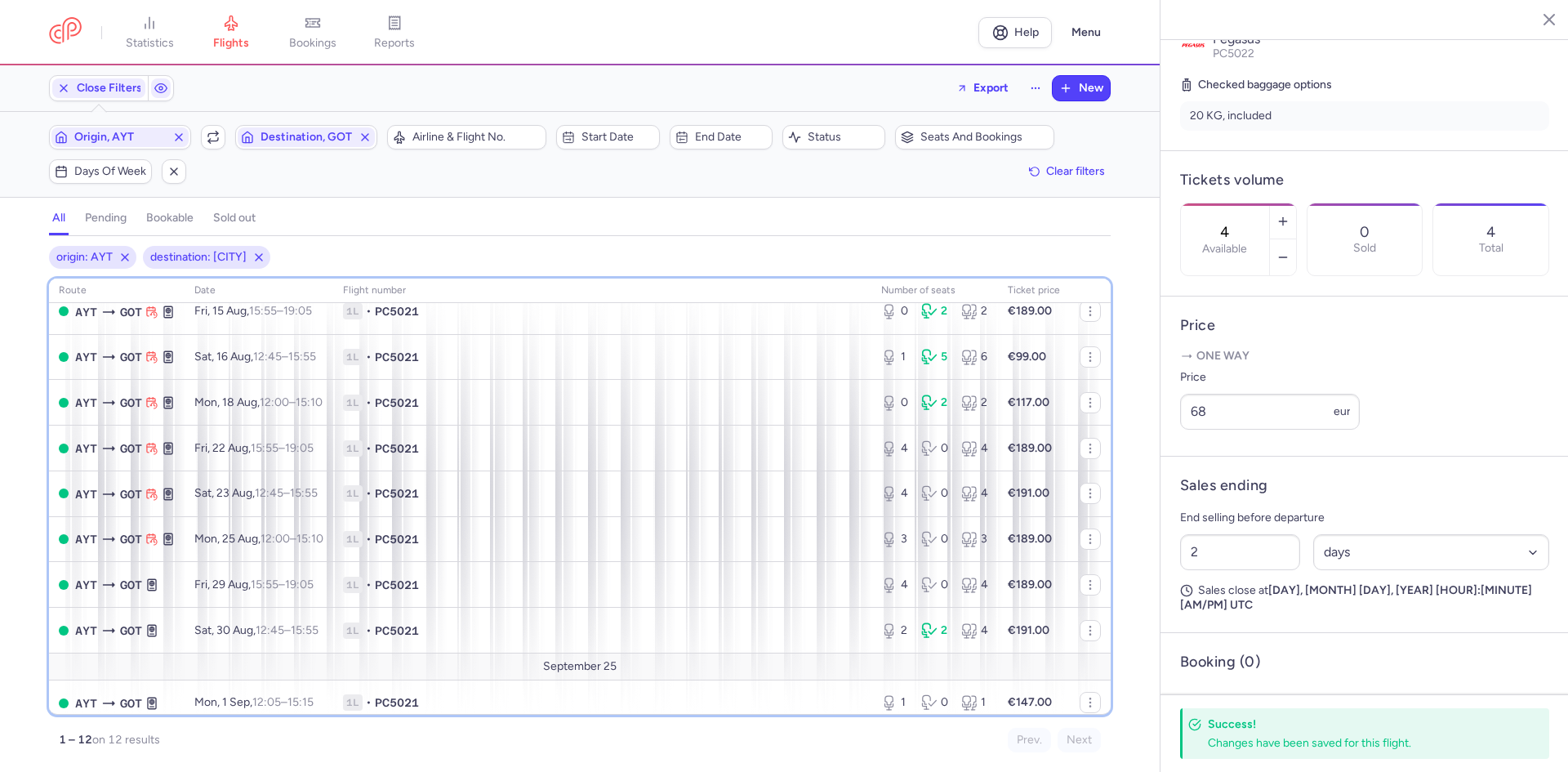 scroll, scrollTop: 189, scrollLeft: 0, axis: vertical 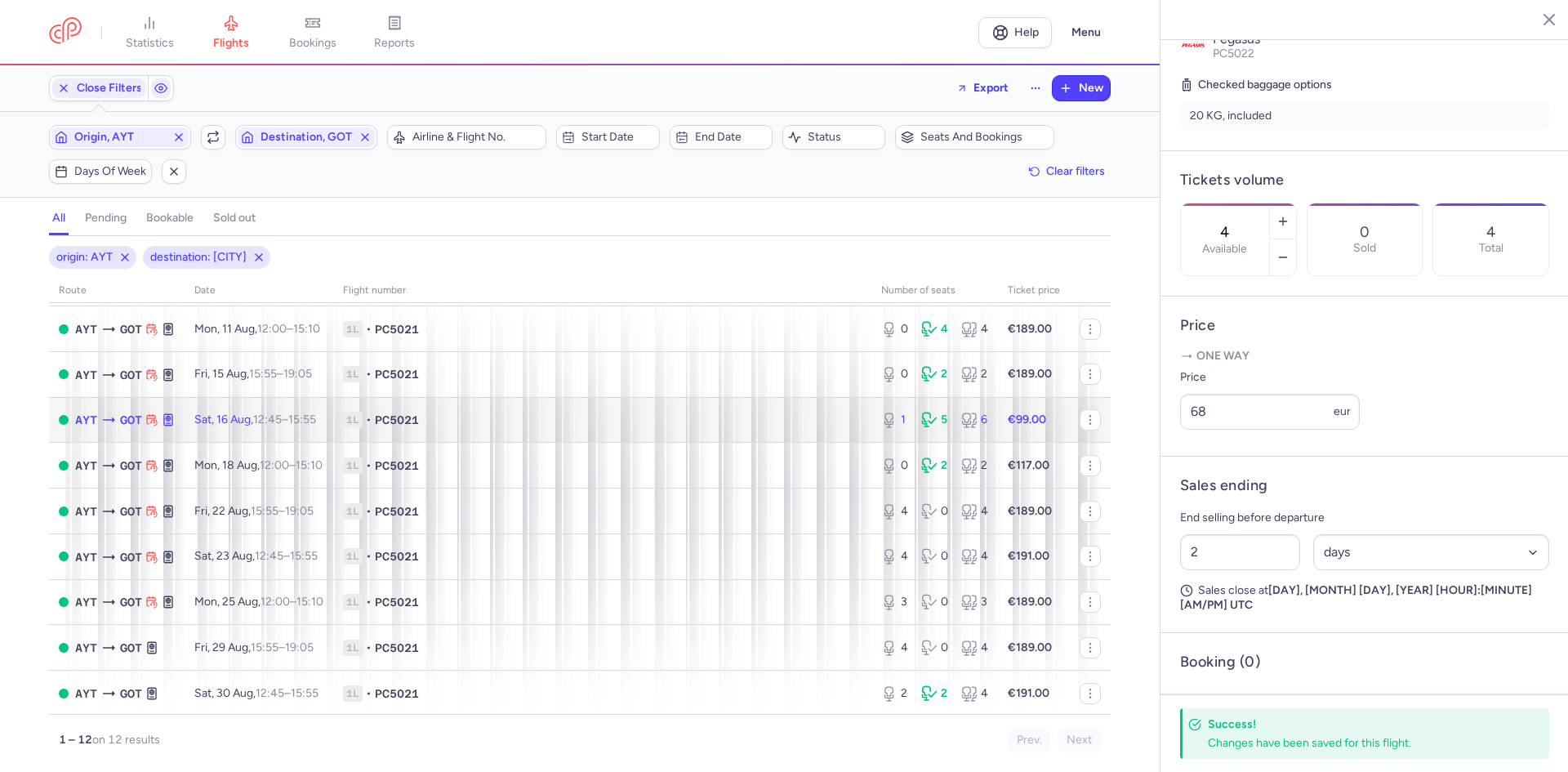 click on "1L • PC5021" 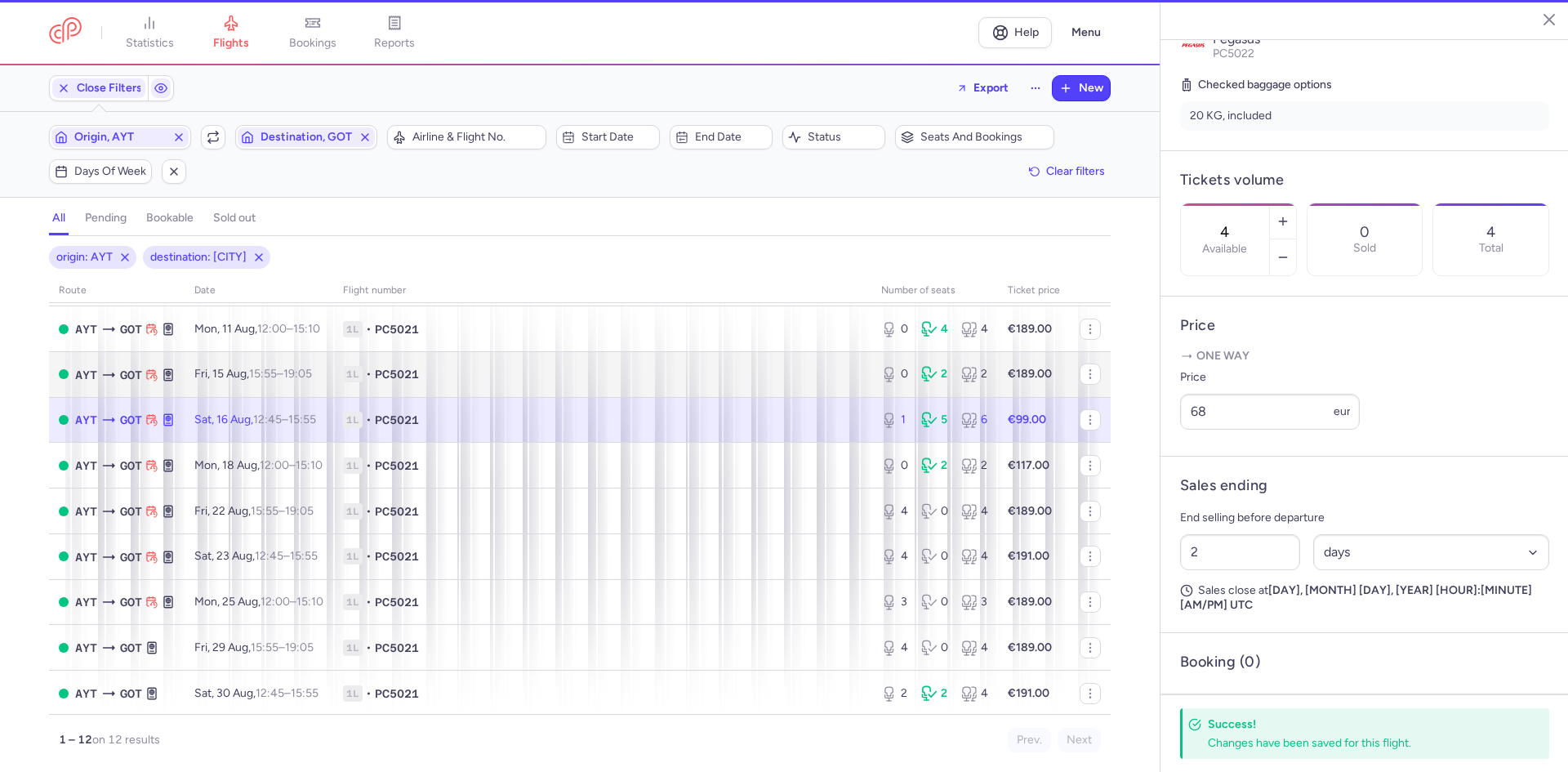 type on "1" 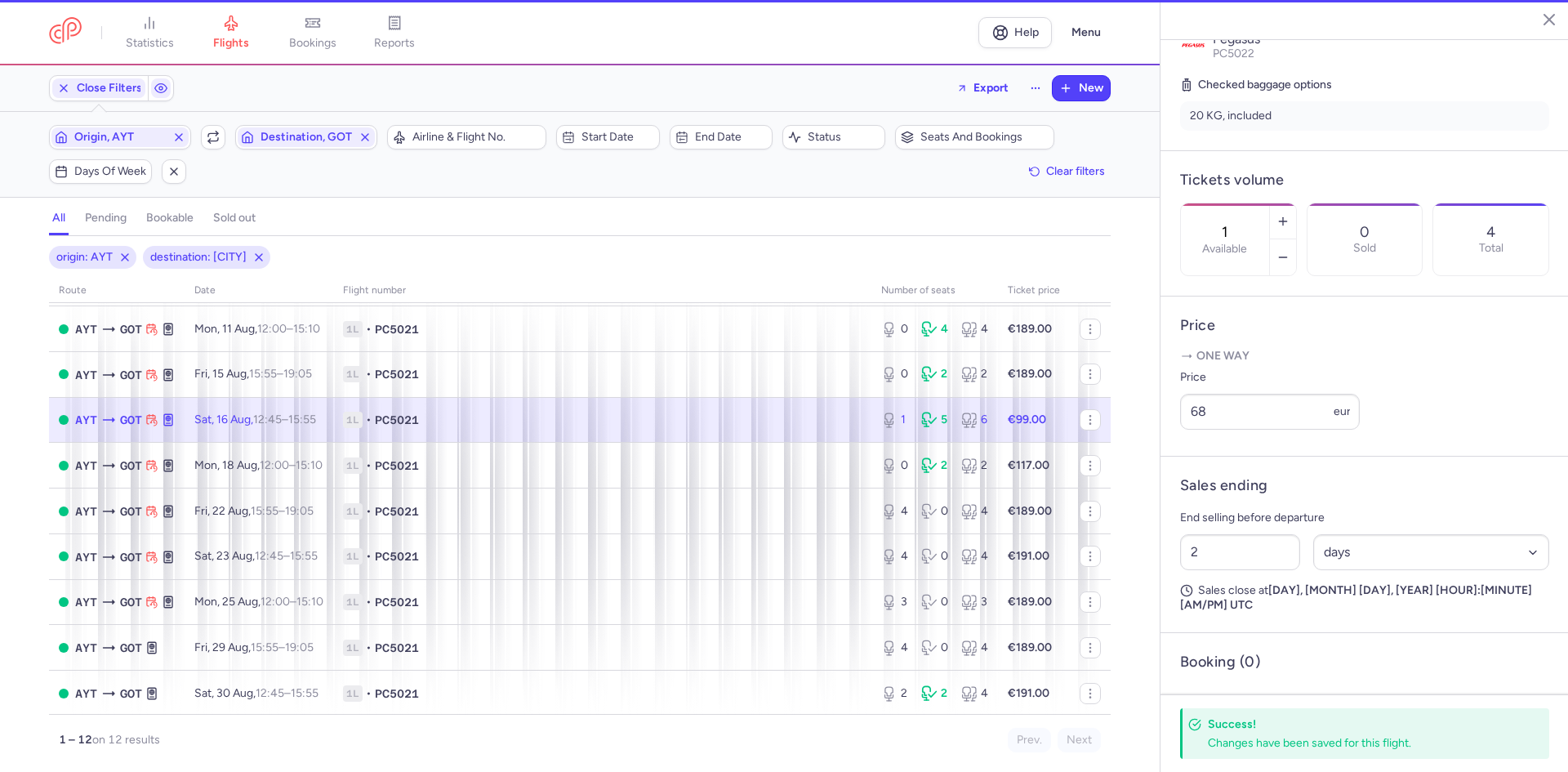scroll, scrollTop: 367, scrollLeft: 0, axis: vertical 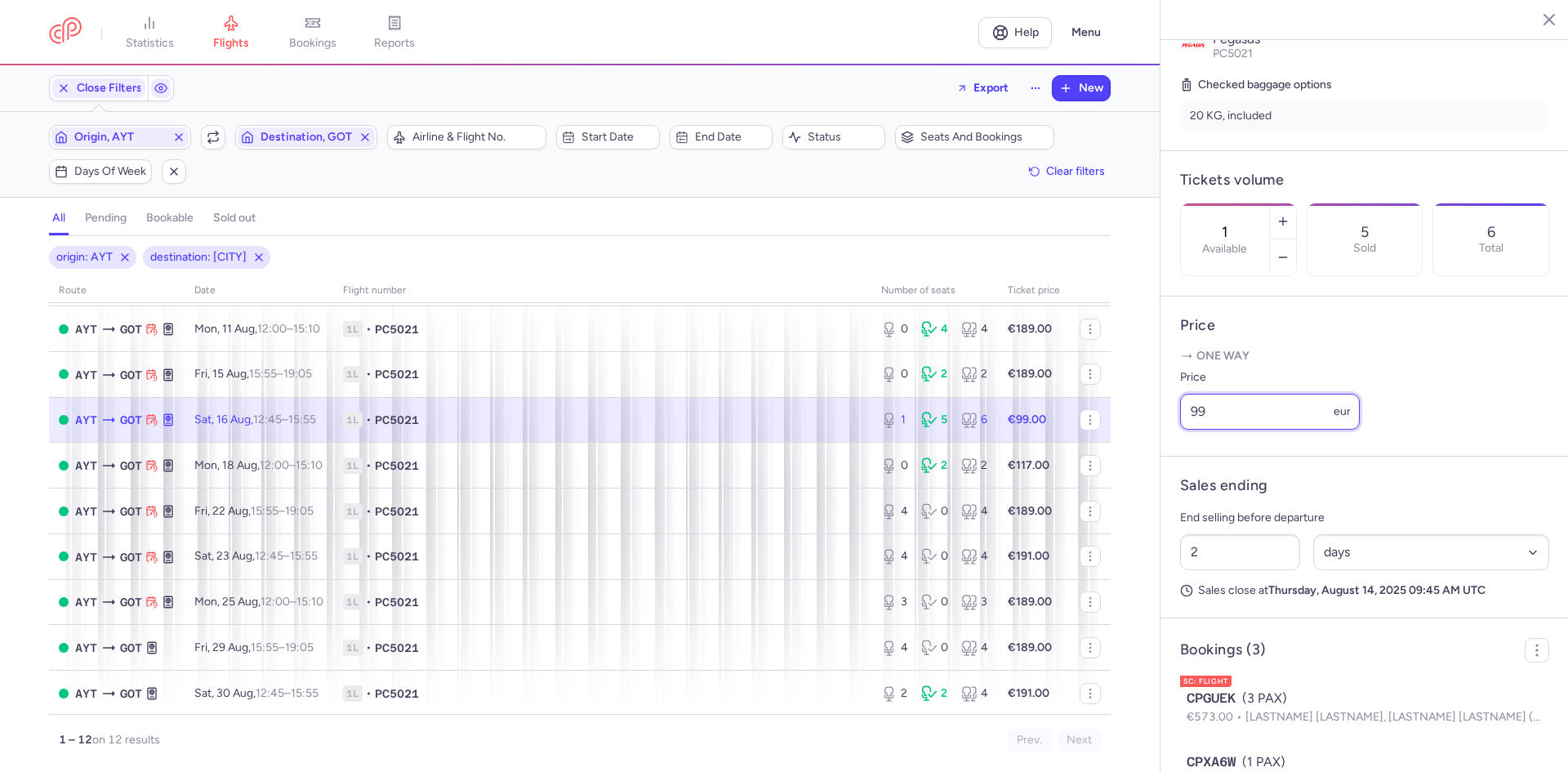 drag, startPoint x: 1209, startPoint y: 459, endPoint x: 1134, endPoint y: 458, distance: 75.00667 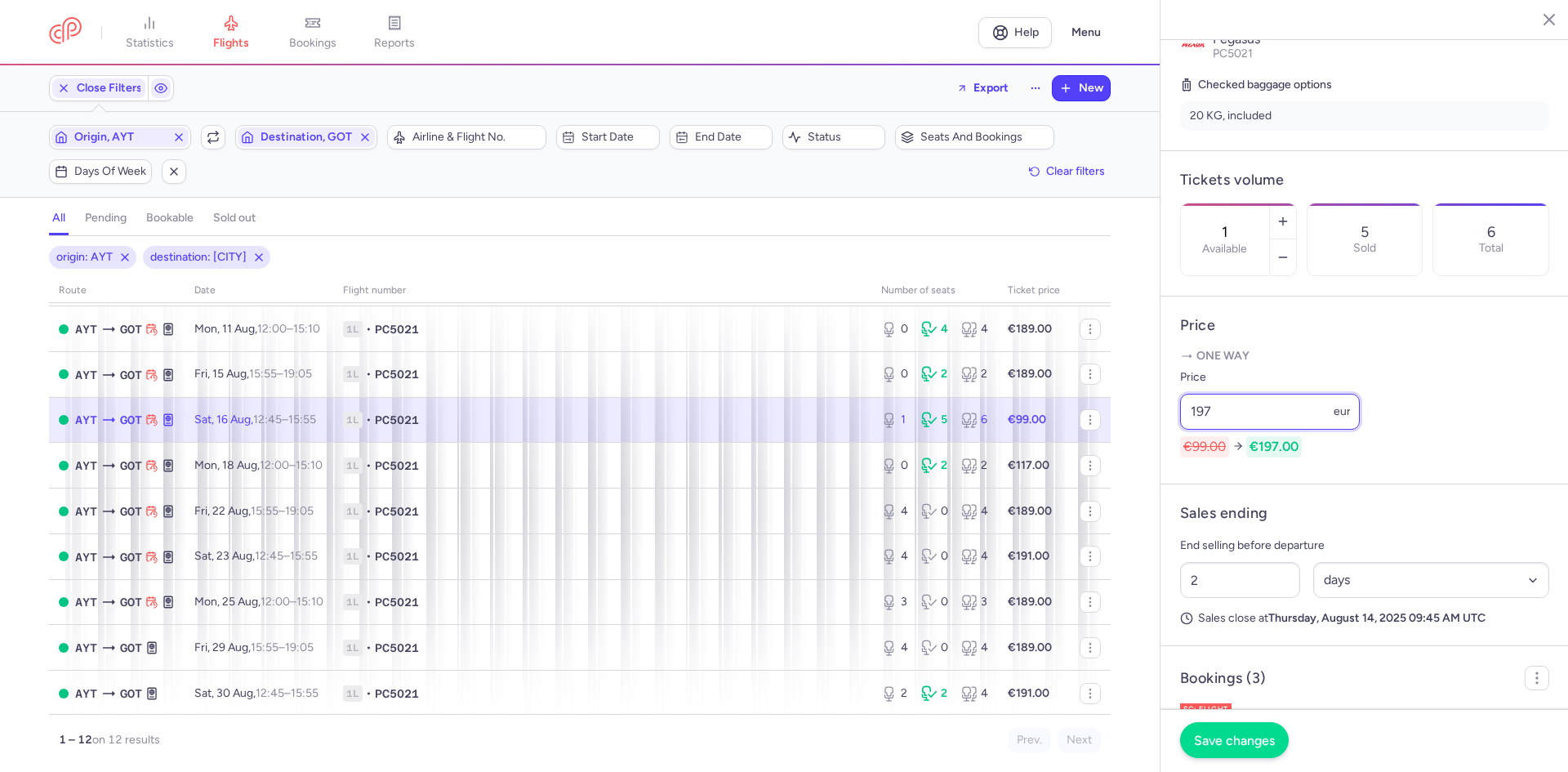type on "197" 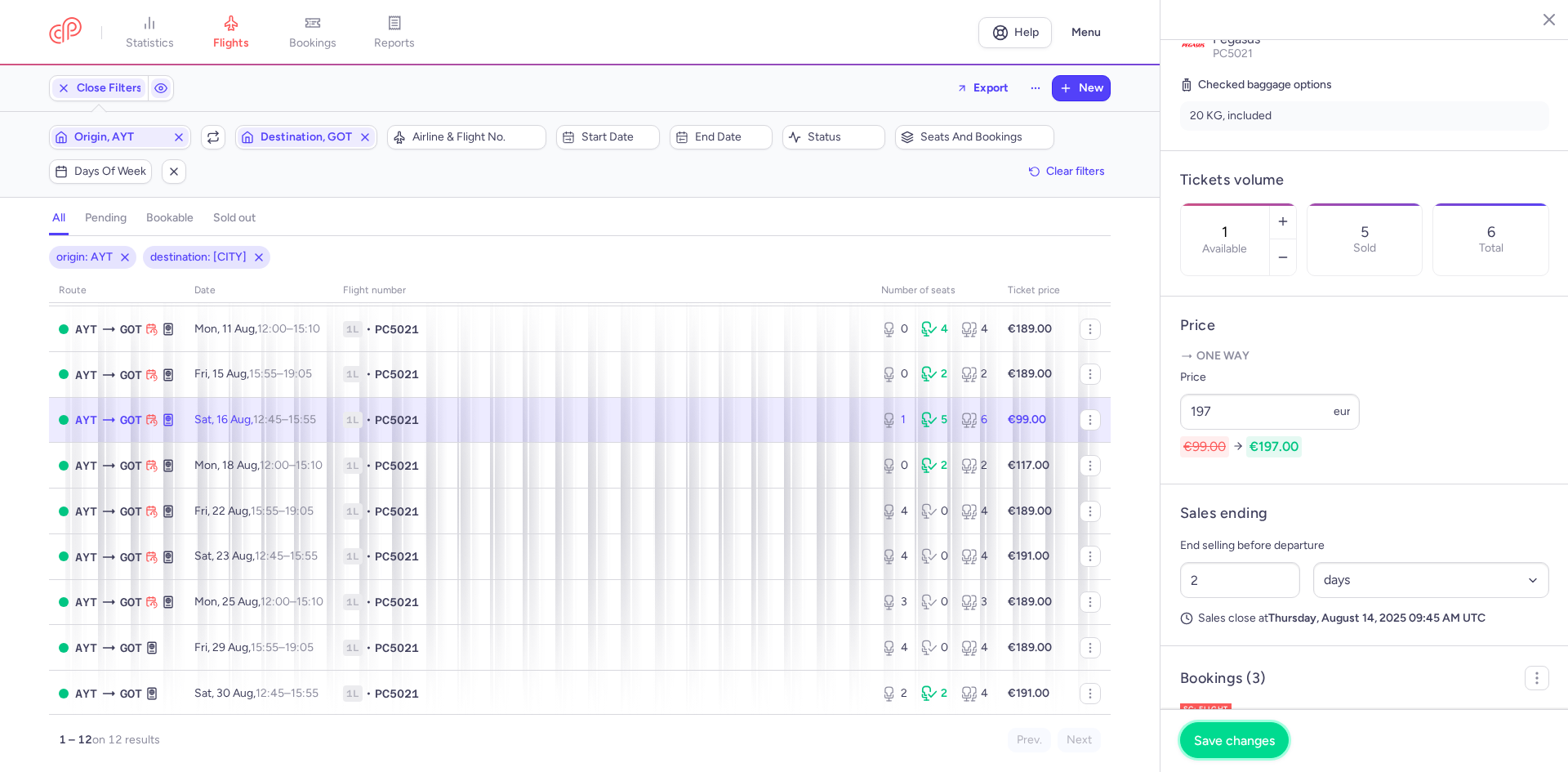 click on "Save changes" at bounding box center [1234, 740] 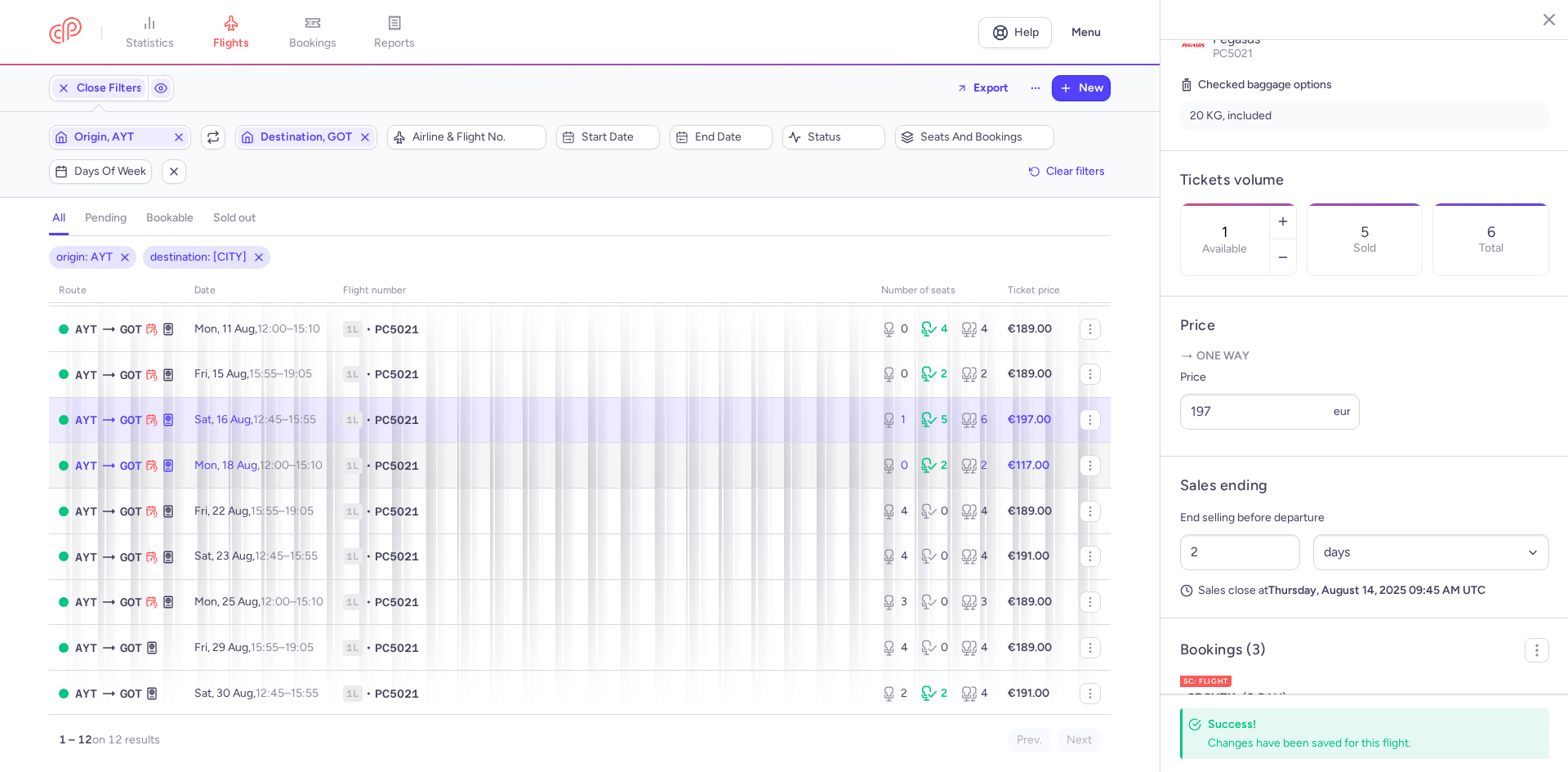 click on "1L • PC5021" 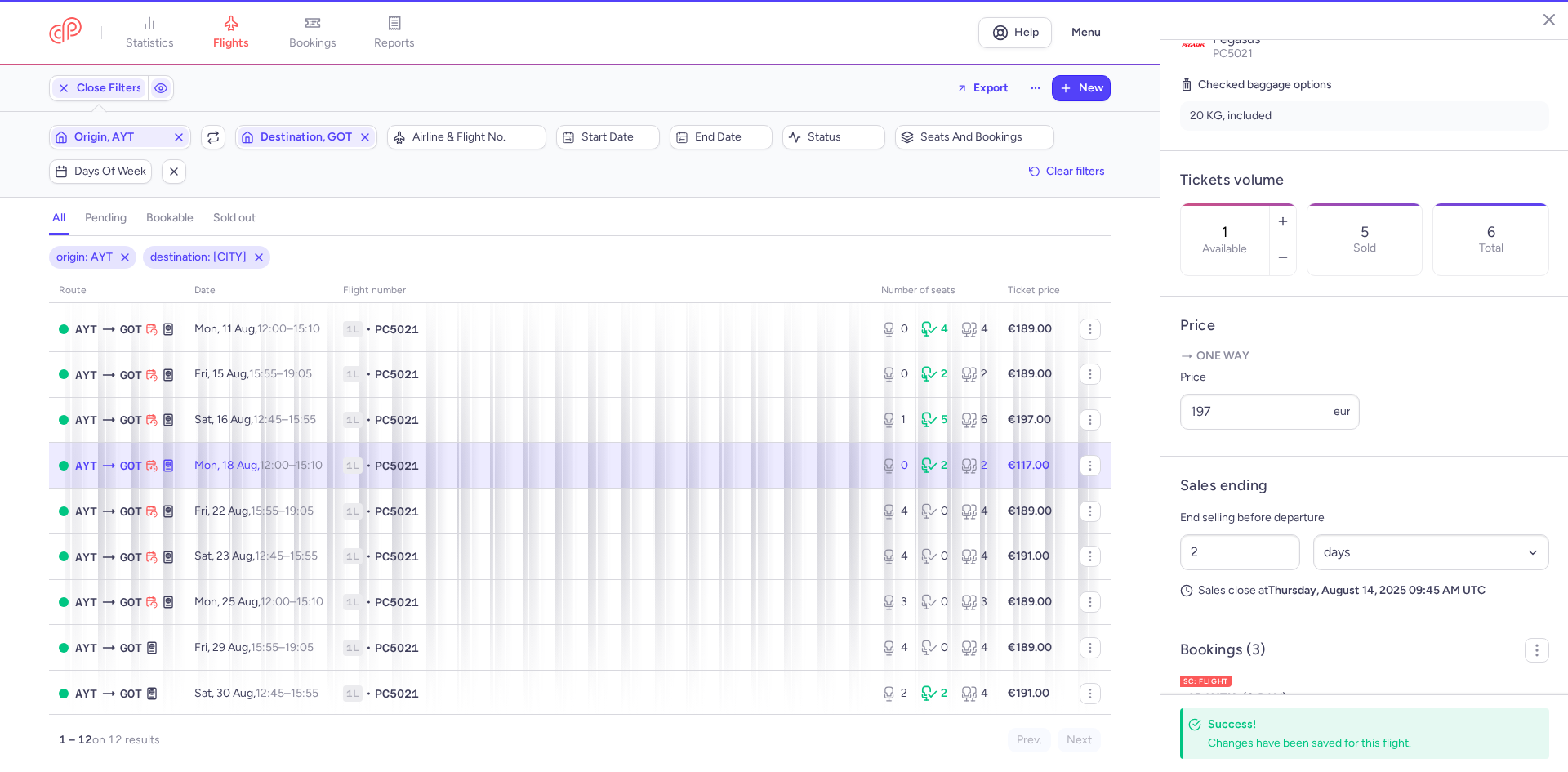type on "0" 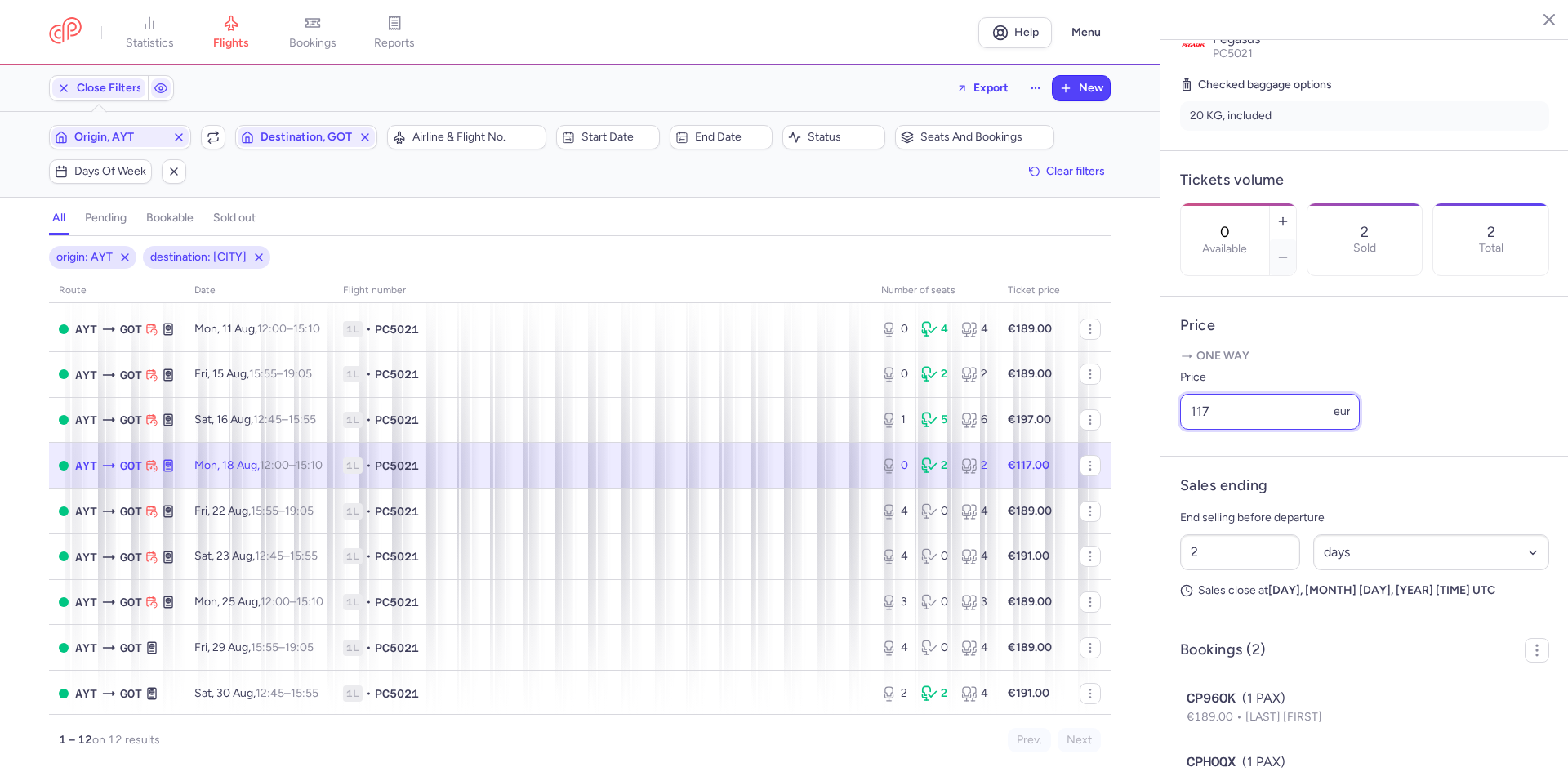 drag, startPoint x: 1258, startPoint y: 458, endPoint x: 1164, endPoint y: 470, distance: 94.762862 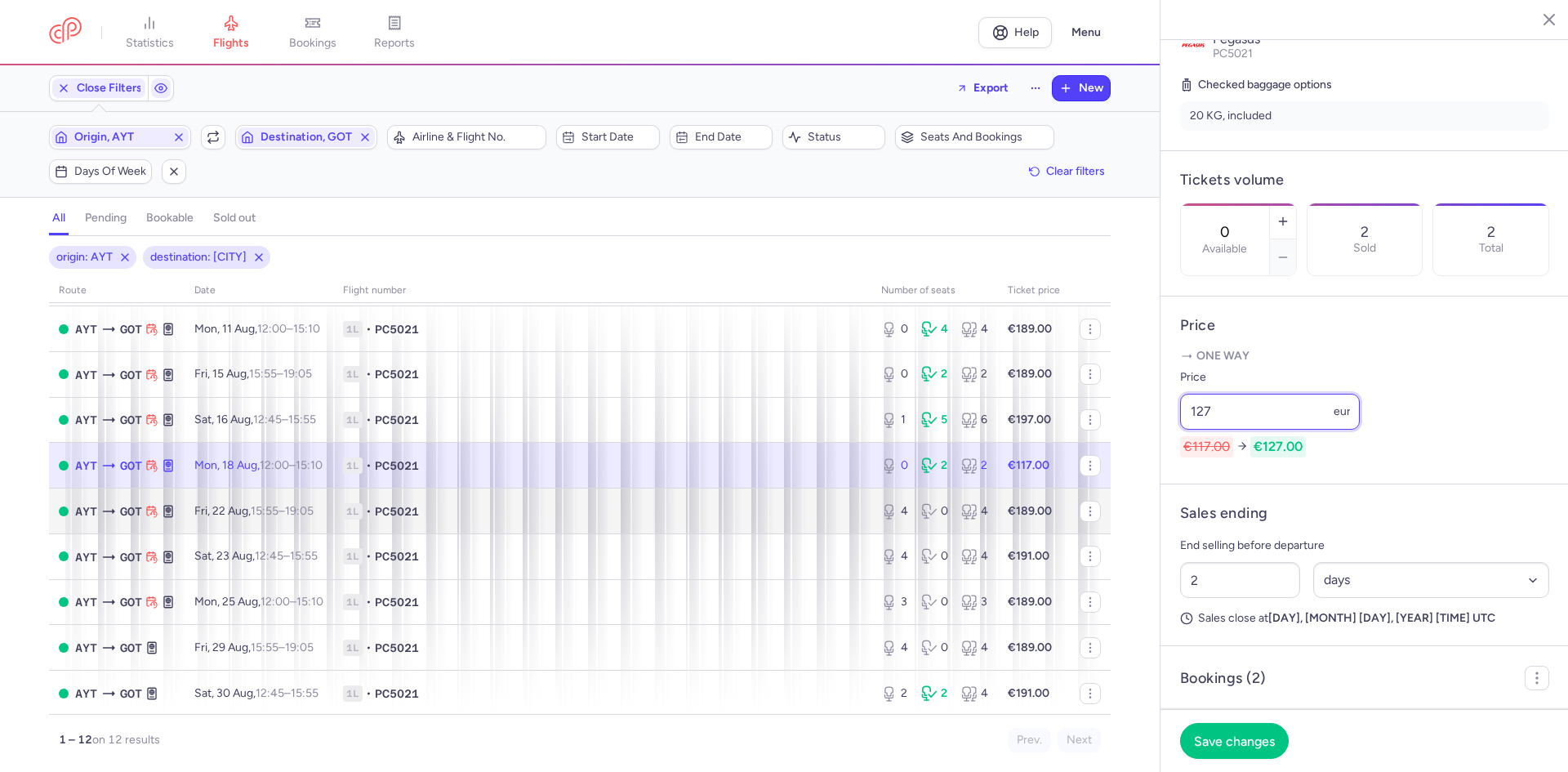 type on "127" 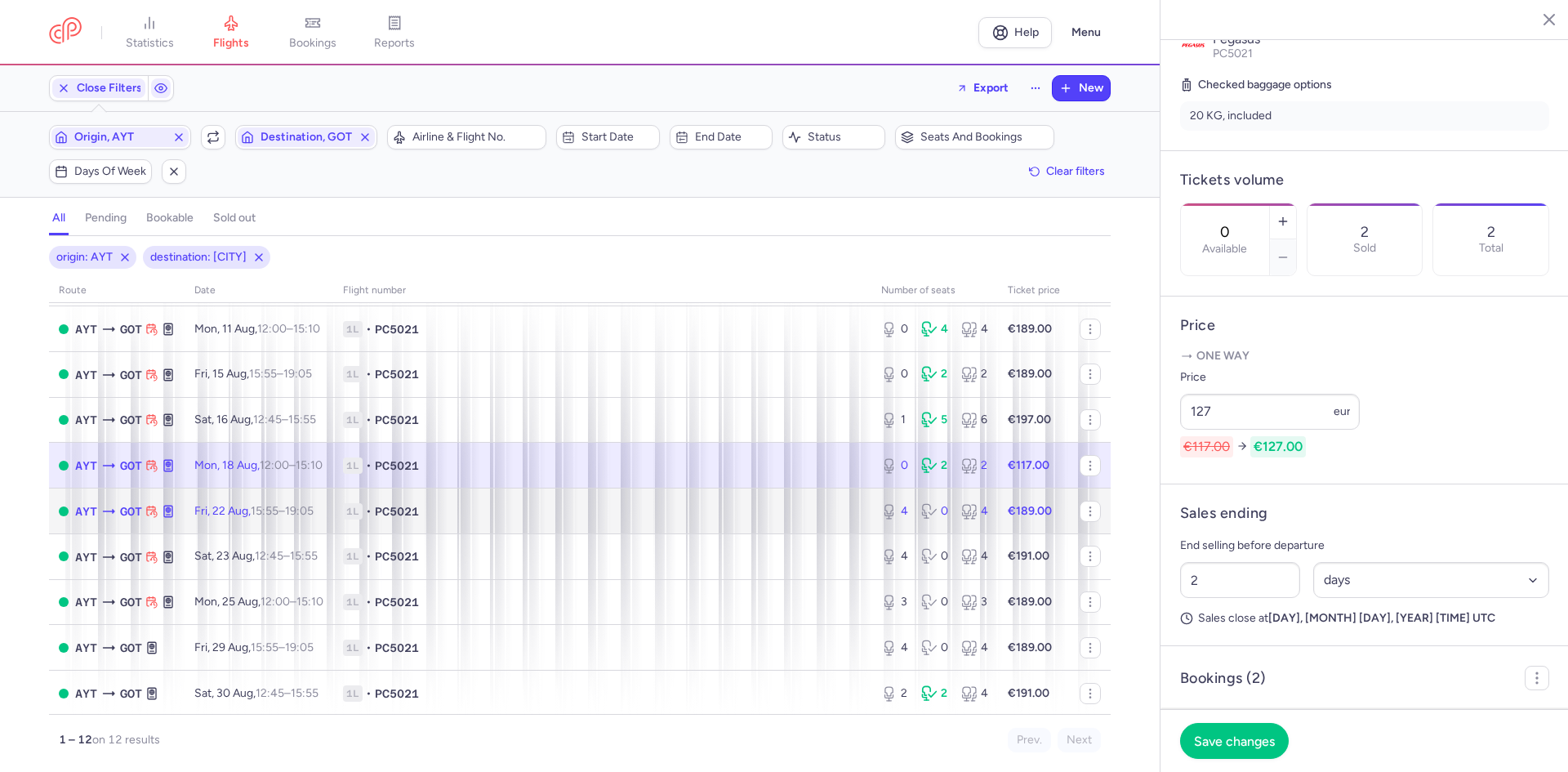 click on "1L • PC5021" 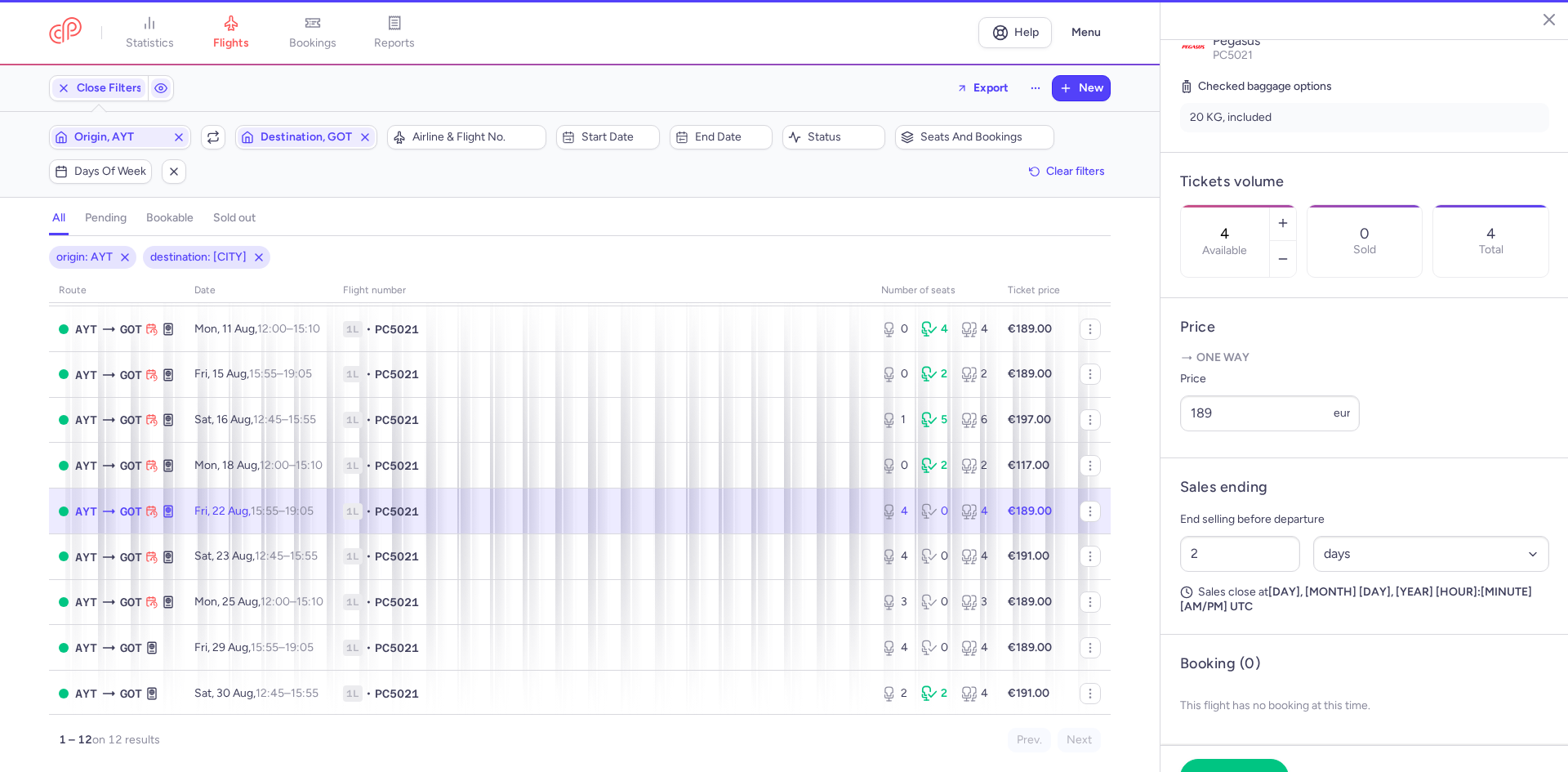 scroll, scrollTop: 354, scrollLeft: 0, axis: vertical 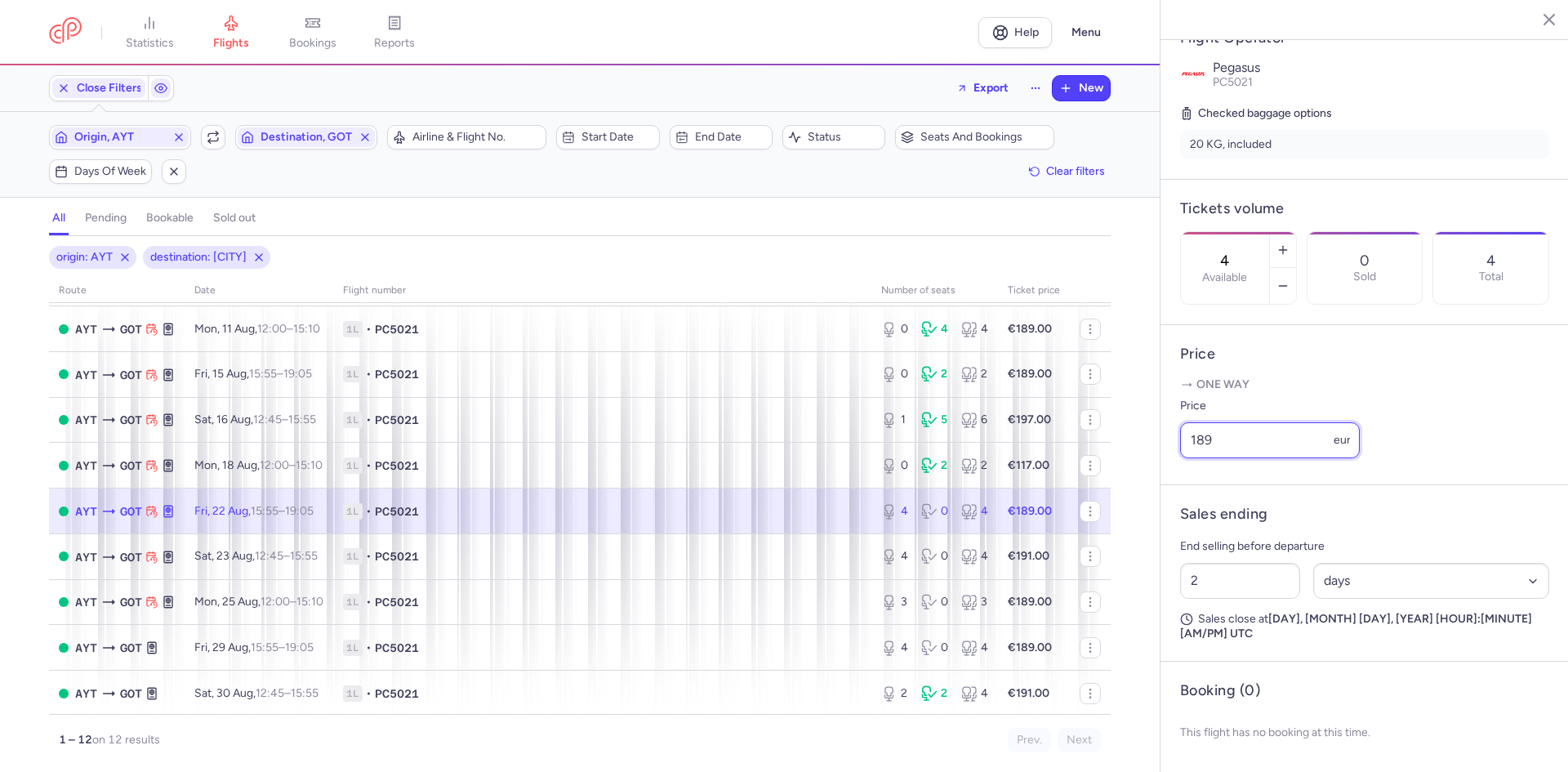 click on "189" at bounding box center (1270, 440) 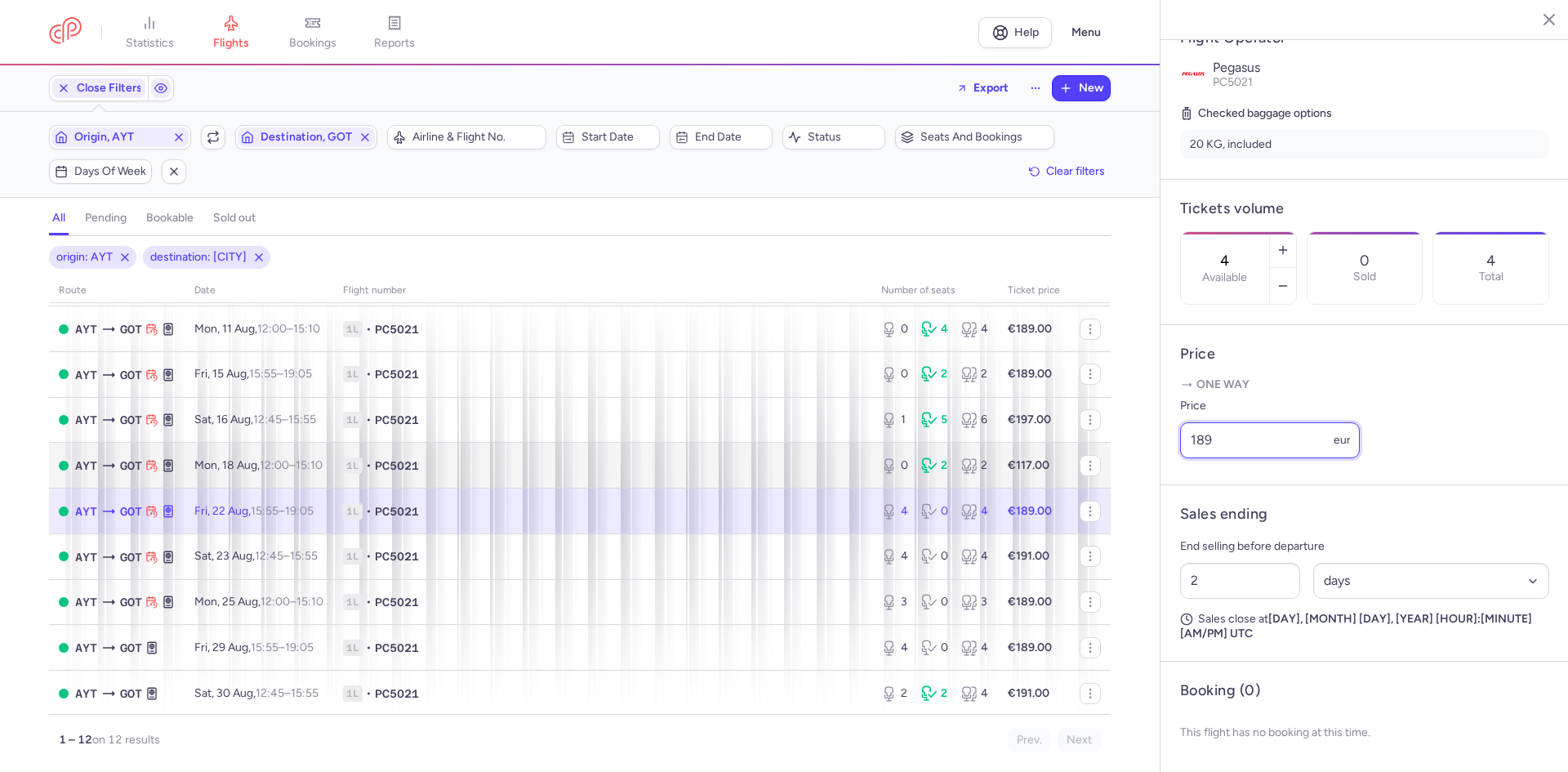 drag, startPoint x: 1245, startPoint y: 455, endPoint x: 1092, endPoint y: 457, distance: 153.01307 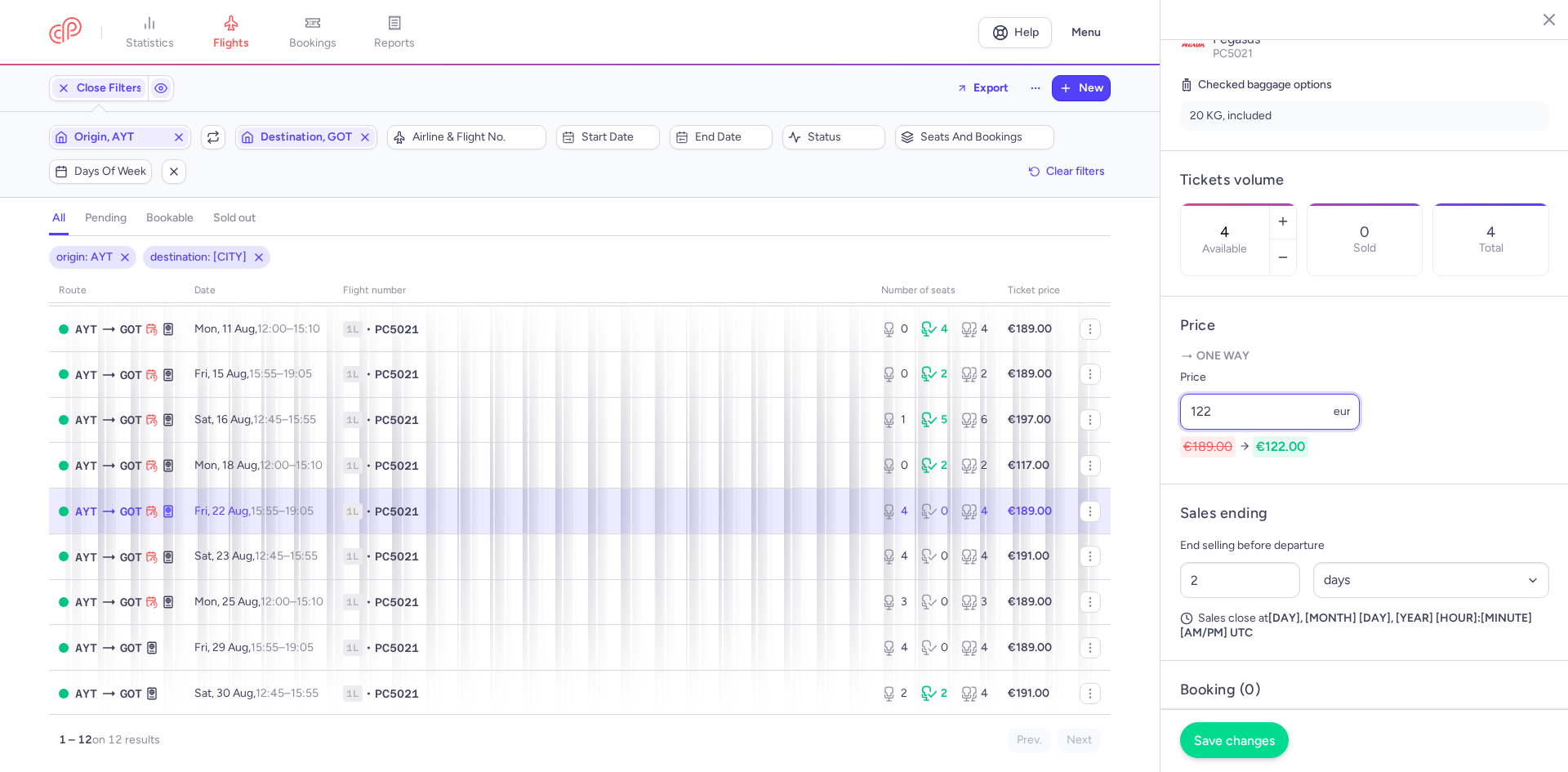 type on "122" 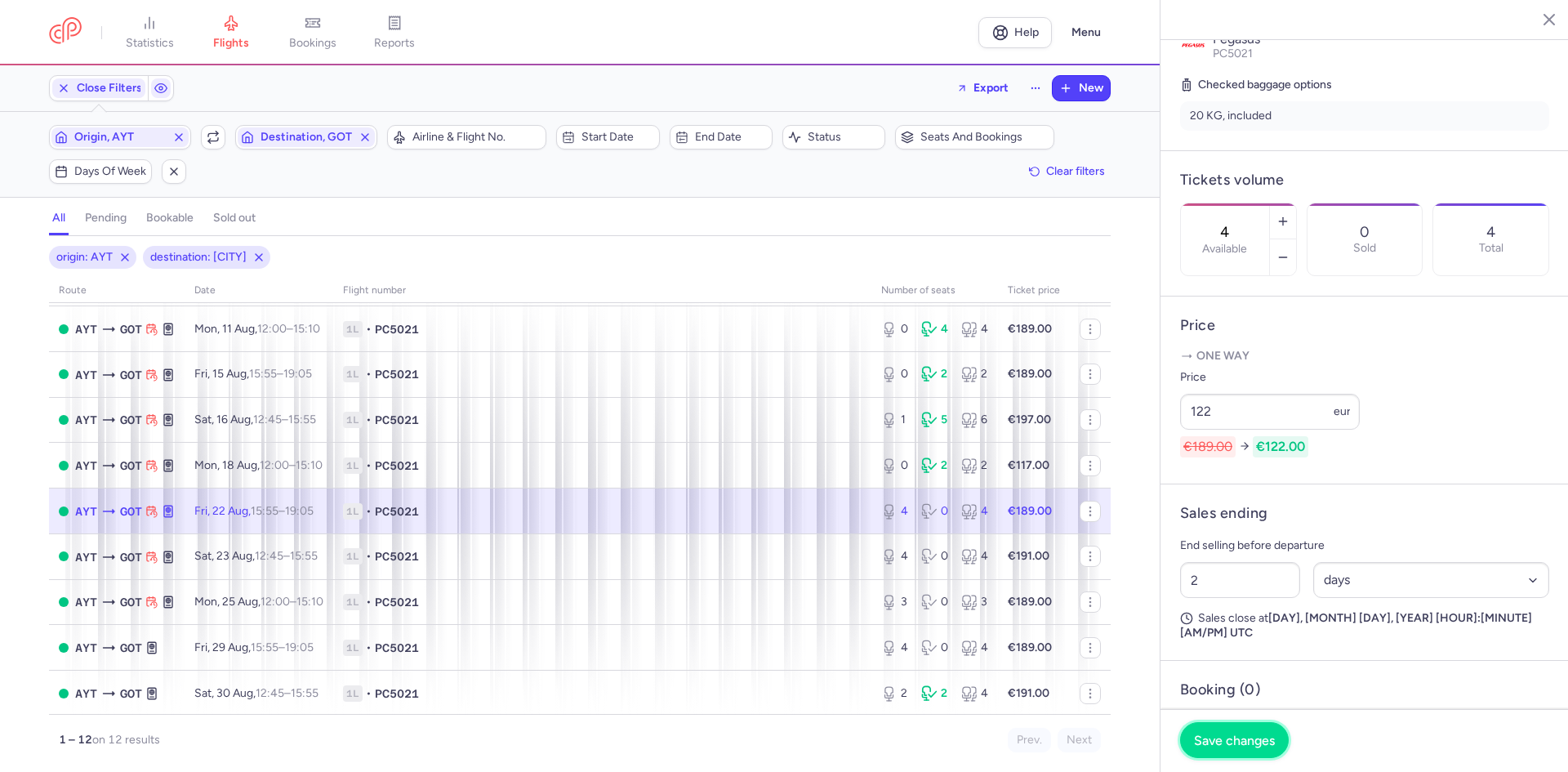 click on "Save changes" at bounding box center (1234, 740) 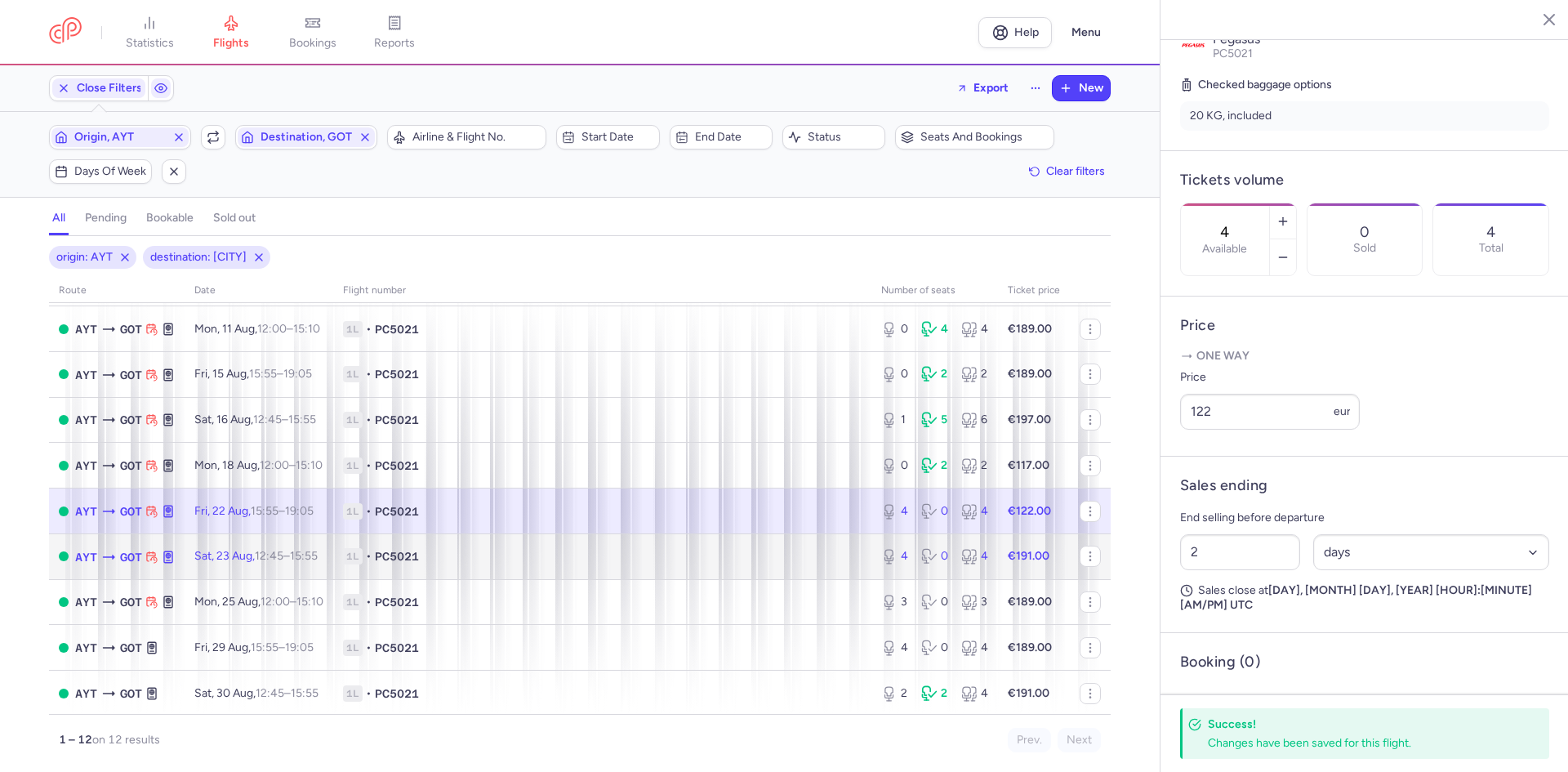 click on "1L • PC5021" 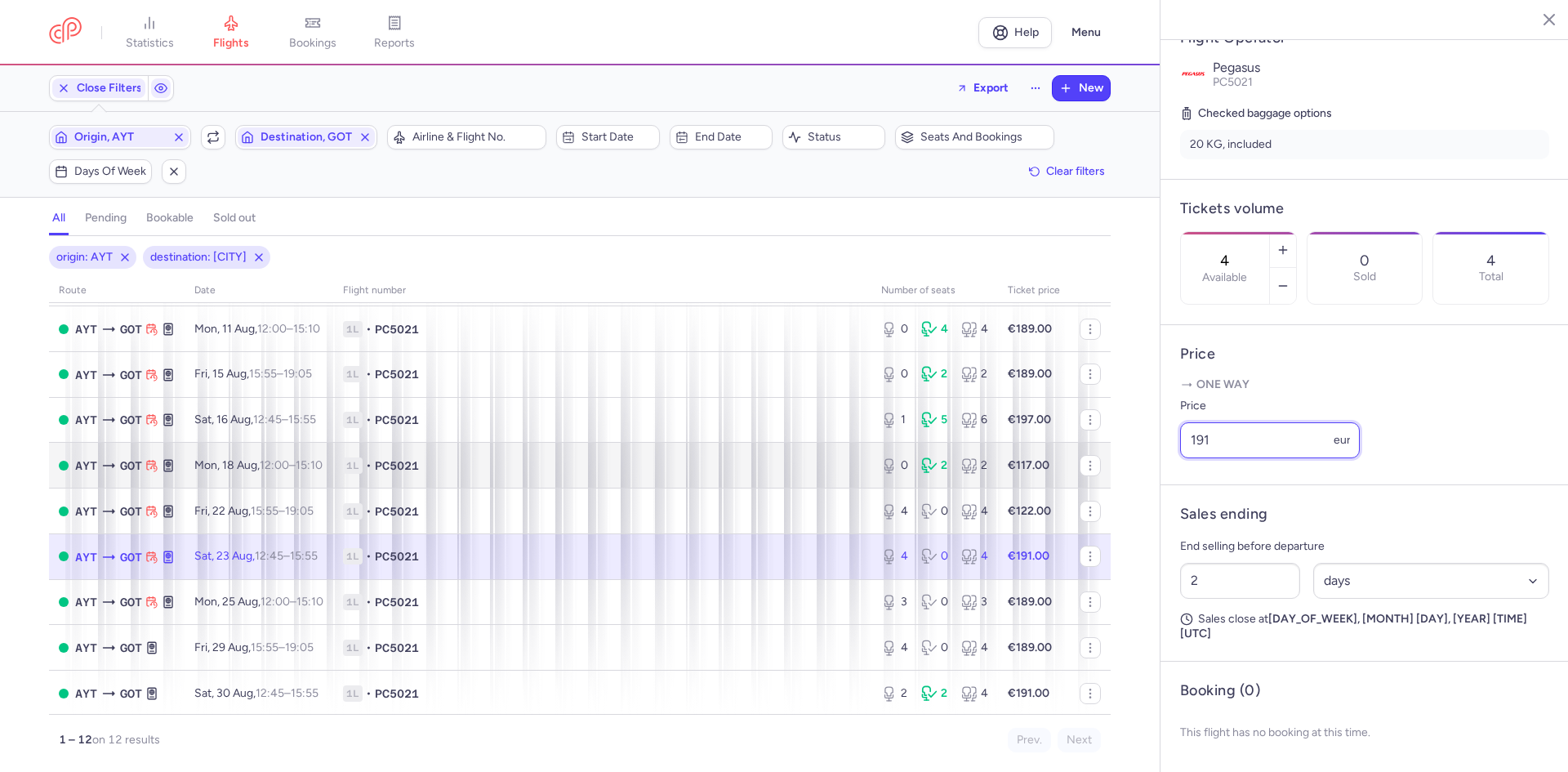 drag, startPoint x: 1234, startPoint y: 456, endPoint x: 1009, endPoint y: 450, distance: 225.07999 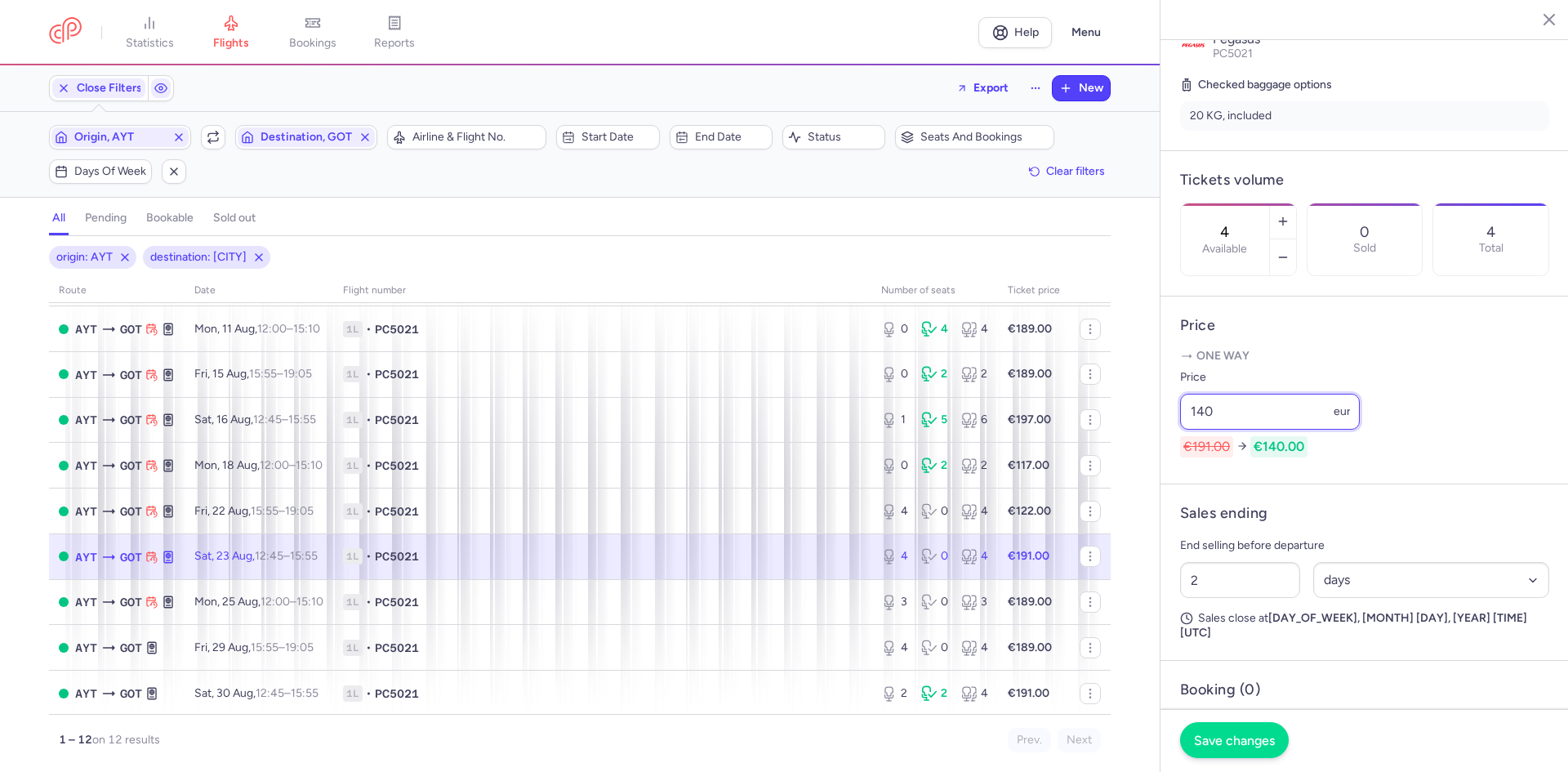 type on "140" 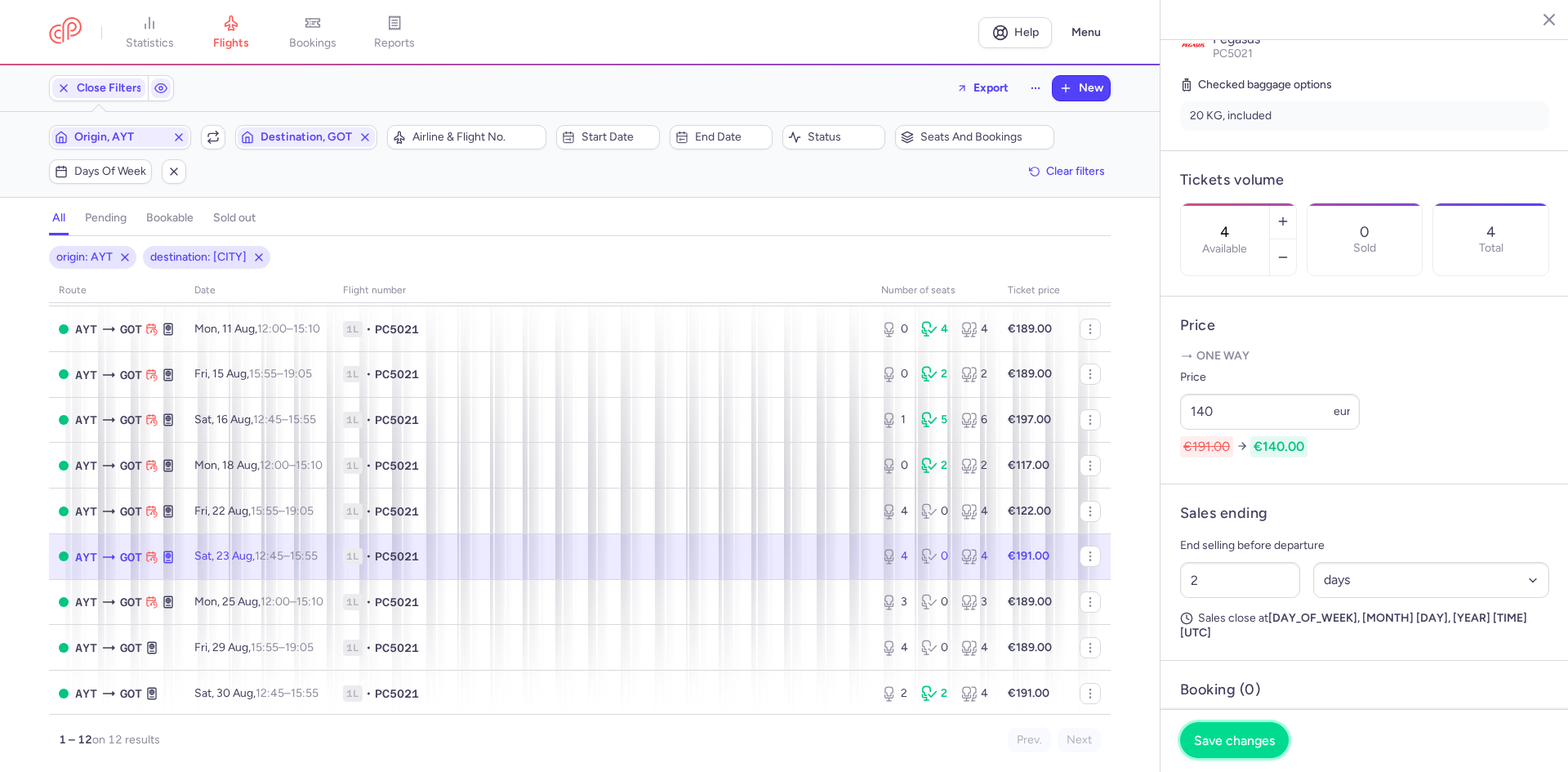 click on "Save changes" at bounding box center [1234, 740] 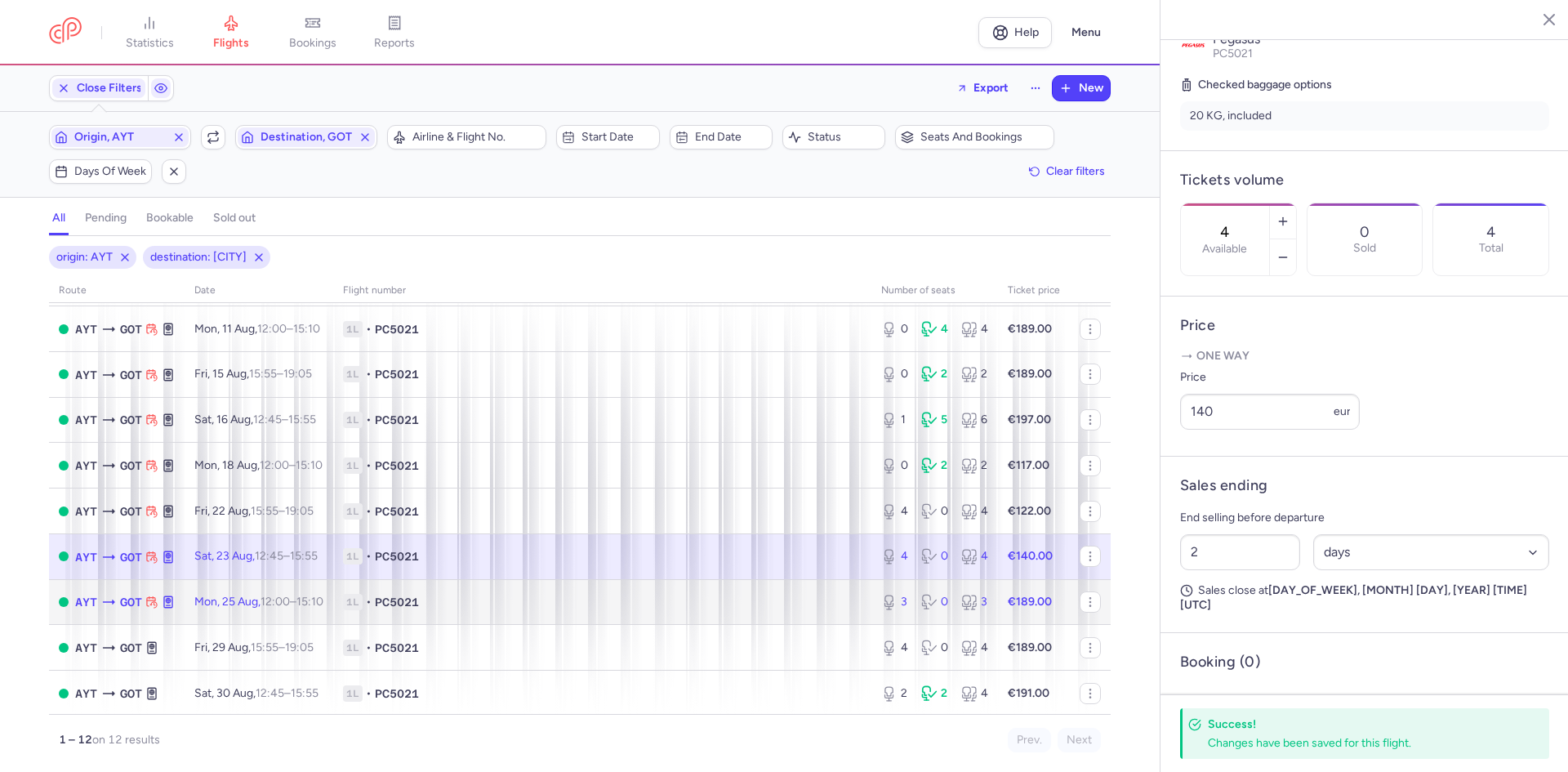 click on "PC5021" 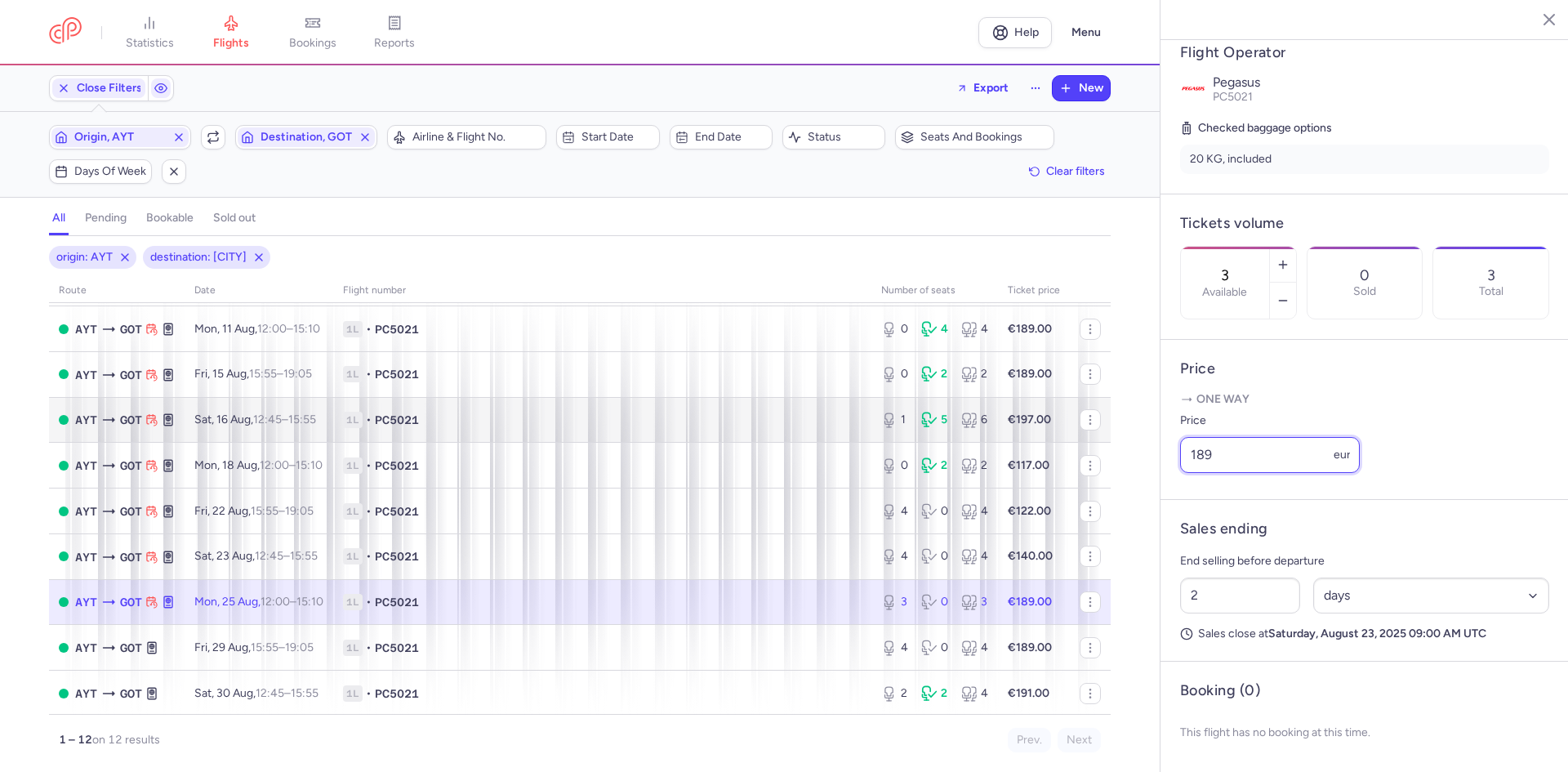 click on "statistics flights bookings reports Help Menu Close Filters Export New Filters (2) – 12 results Origin, [CODE] Include return Destination, [CODE] Airline & Flight No. Start date End date Status Seats and bookings Days of week Clear filters all pending bookable sold out 2 origin: [CODE] destination: [CODE] route date Flight number number of seats Ticket price August 25 [CODE] [CODE] Fri, 8 Aug, 15:55 – 19:05 +0 1L • PC5021 0 4 4 €189.00 [CODE] [CODE] Sat, 9 Aug, 12:45 – 15:55 +0 1L • PC5021 0 4 4 €191.00 [CODE] [CODE] Mon, 11 Aug, 12:00 – 15:10 +0 1L • PC5021 0 4 4 €189.00 [CODE] [CODE] Fri, 15 Aug, 15:55 – 19:05 +0 1L • PC5021 0 2 2 €189.00 [CODE] [CODE] Sat, 16 Aug, 12:45 – 15:55 +0 1L • PC5021 1 5 6 €197.00 [CODE] [CODE] Mon, 18 Aug, 12:00 – 15:10 +0 1L • PC5021 0 2 2 €117.00 [CODE] [CODE] Fri, 22 Aug, 15:55 – 19:05 +0 1L • PC5021 4 0 4 €122.00 [CODE] [CODE] Sat, 23 Aug, 12:45 – 15:55 +0 1L • PC5021 4 0 4 €140.00 [CODE] [CODE] Mon, 25 Aug, 12:00 – 15:10" 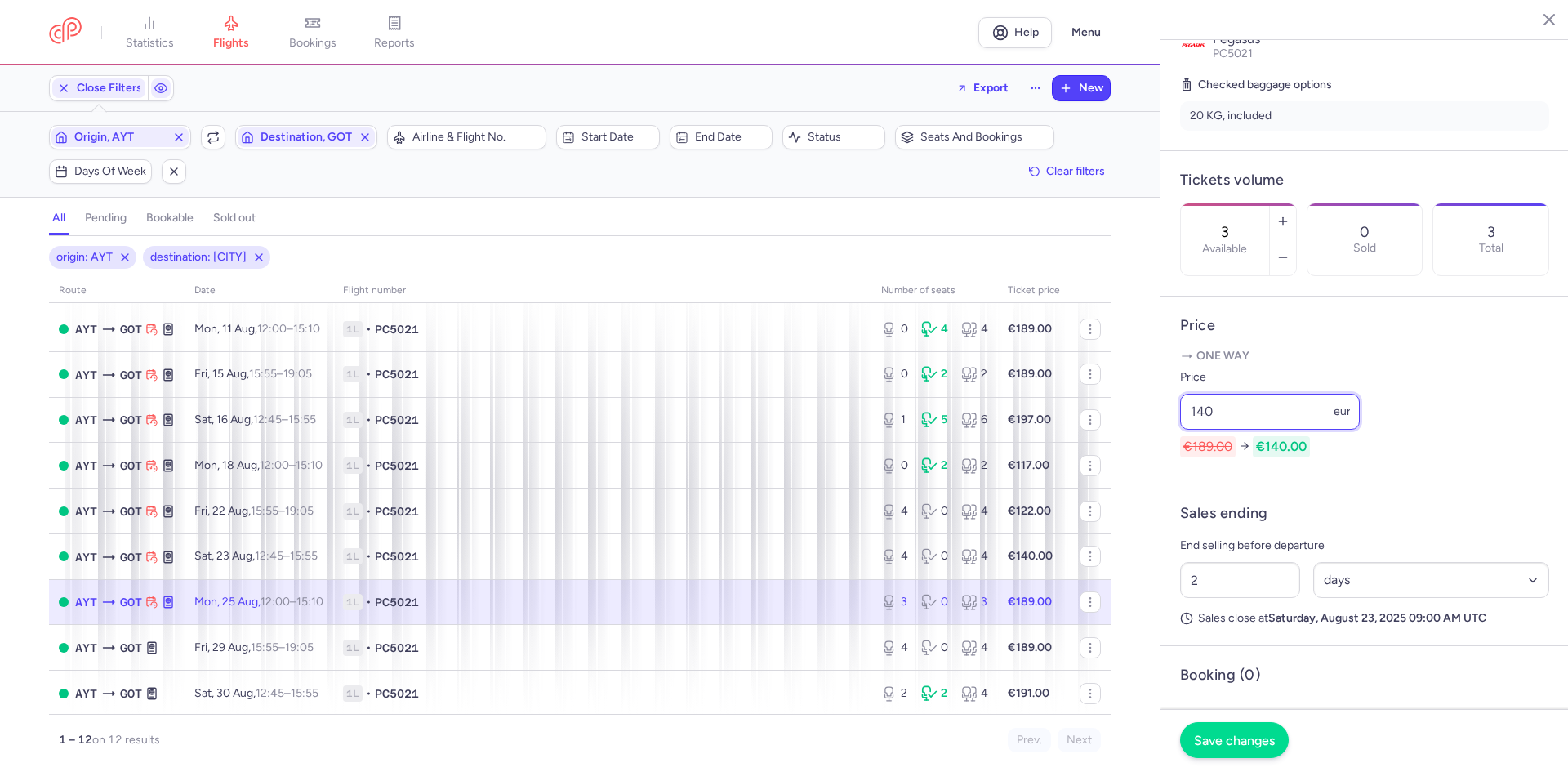 type on "140" 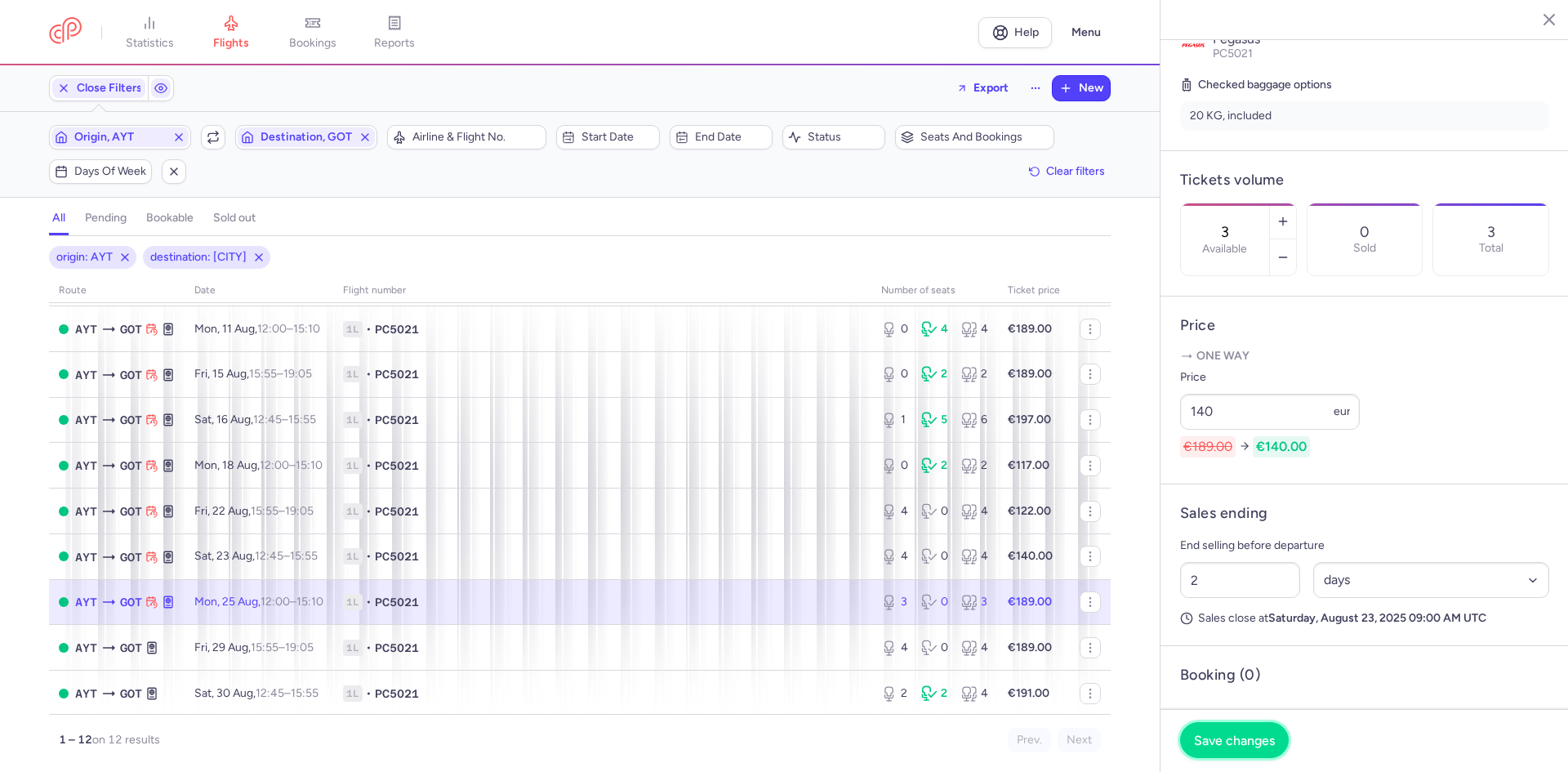 click on "Save changes" at bounding box center [1234, 740] 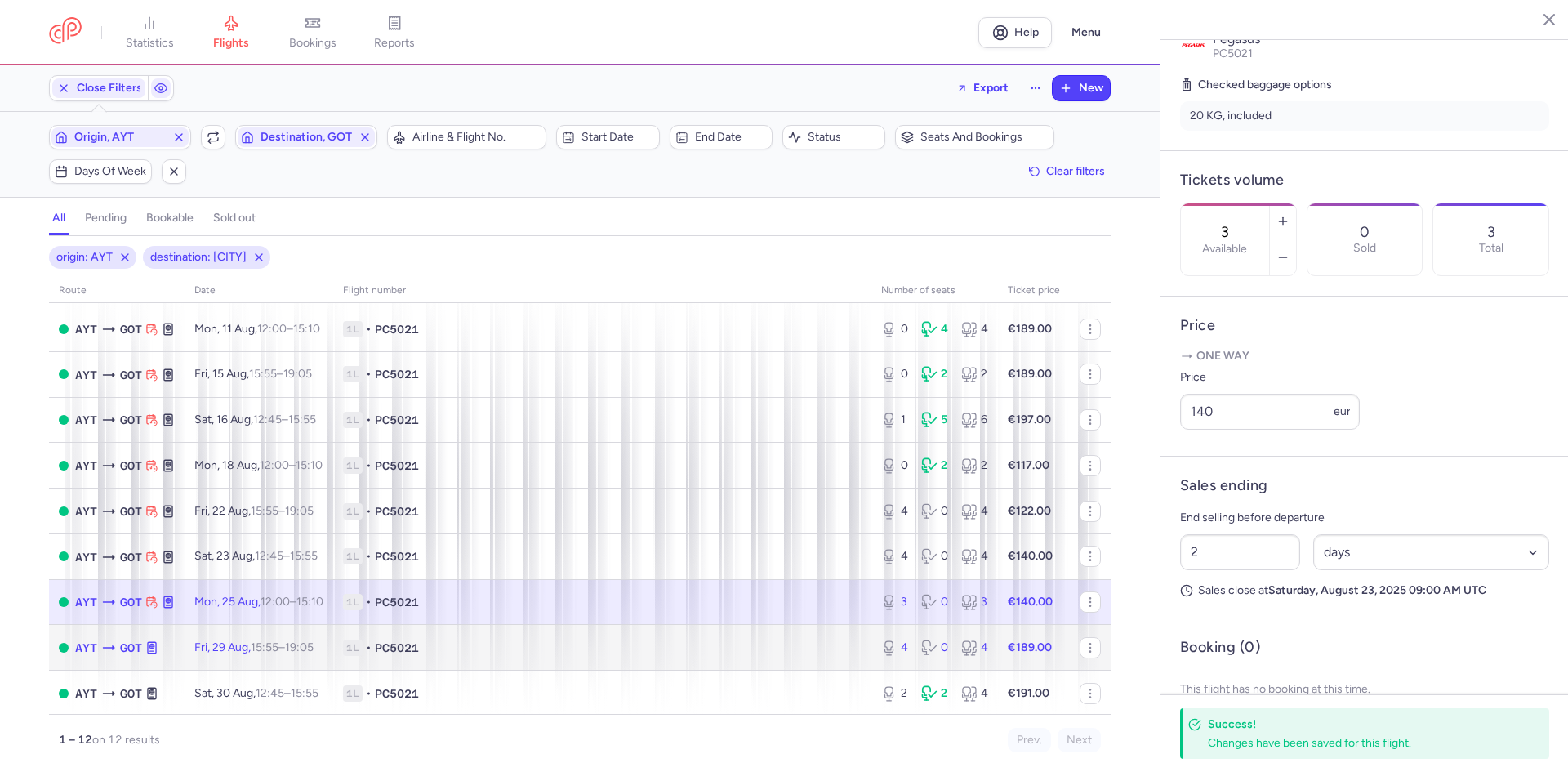 click on "1L • PC5021" 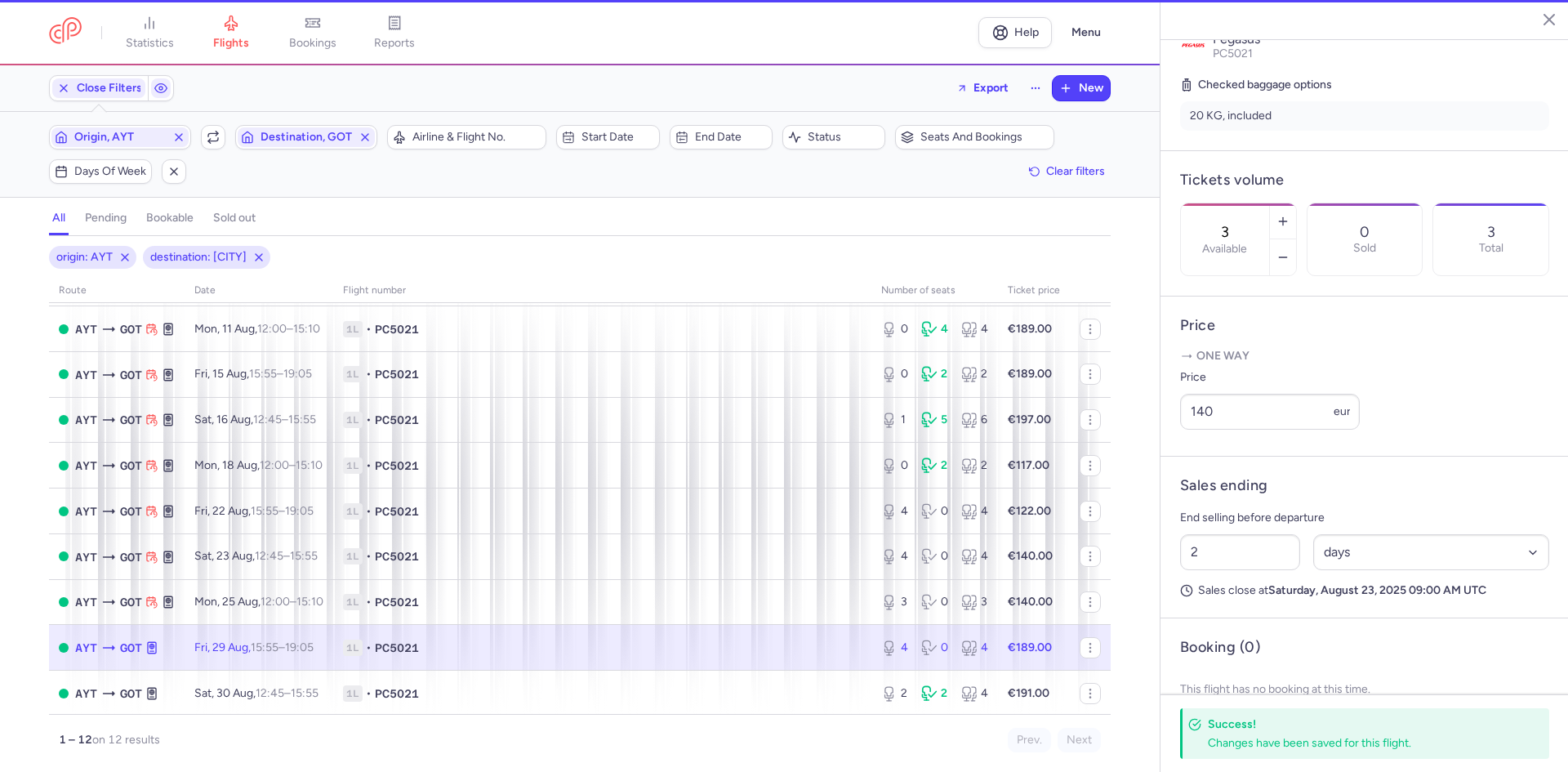 type on "4" 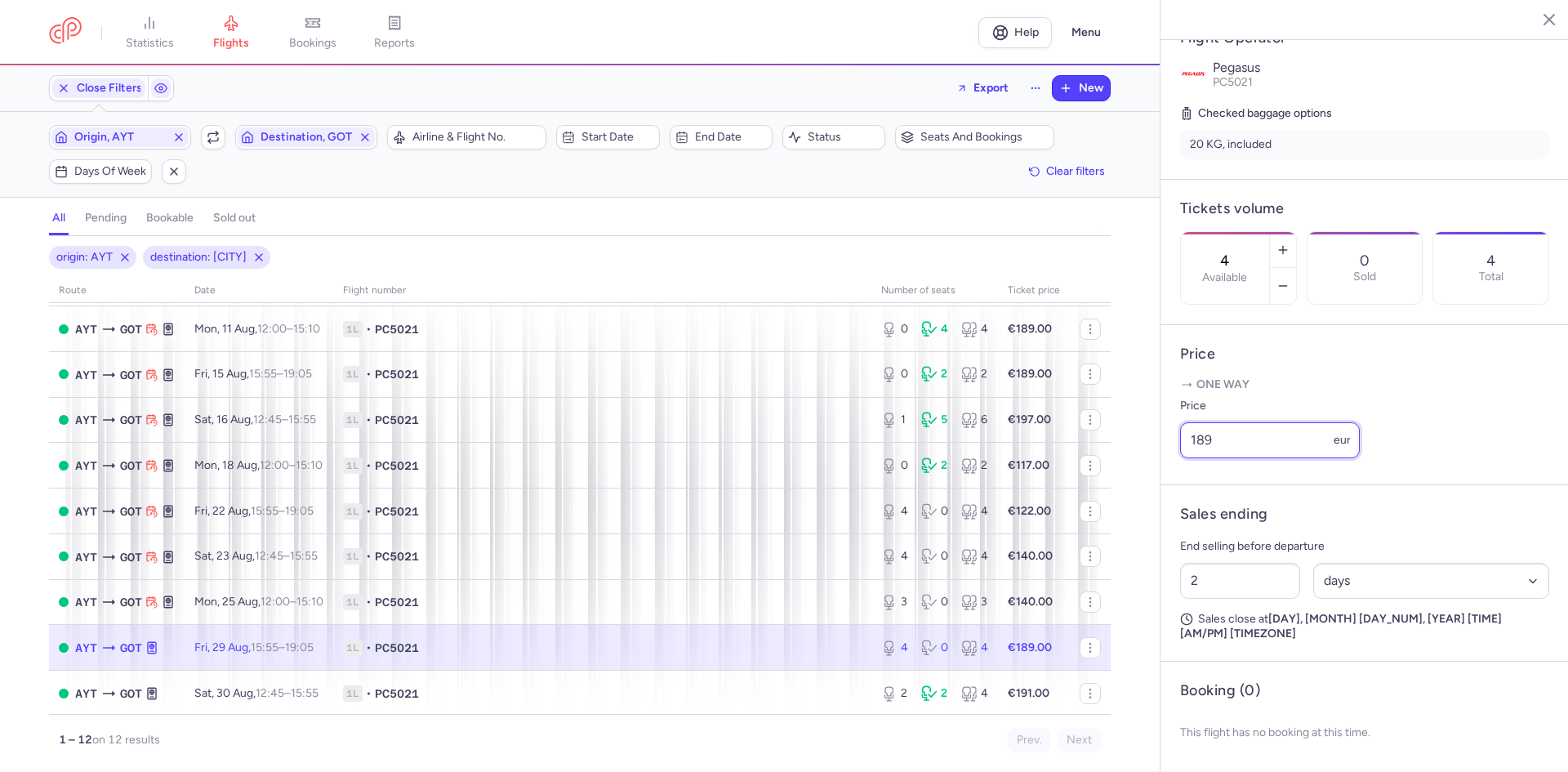 click on "Price  One way  Price  189 eur" at bounding box center (1365, 405) 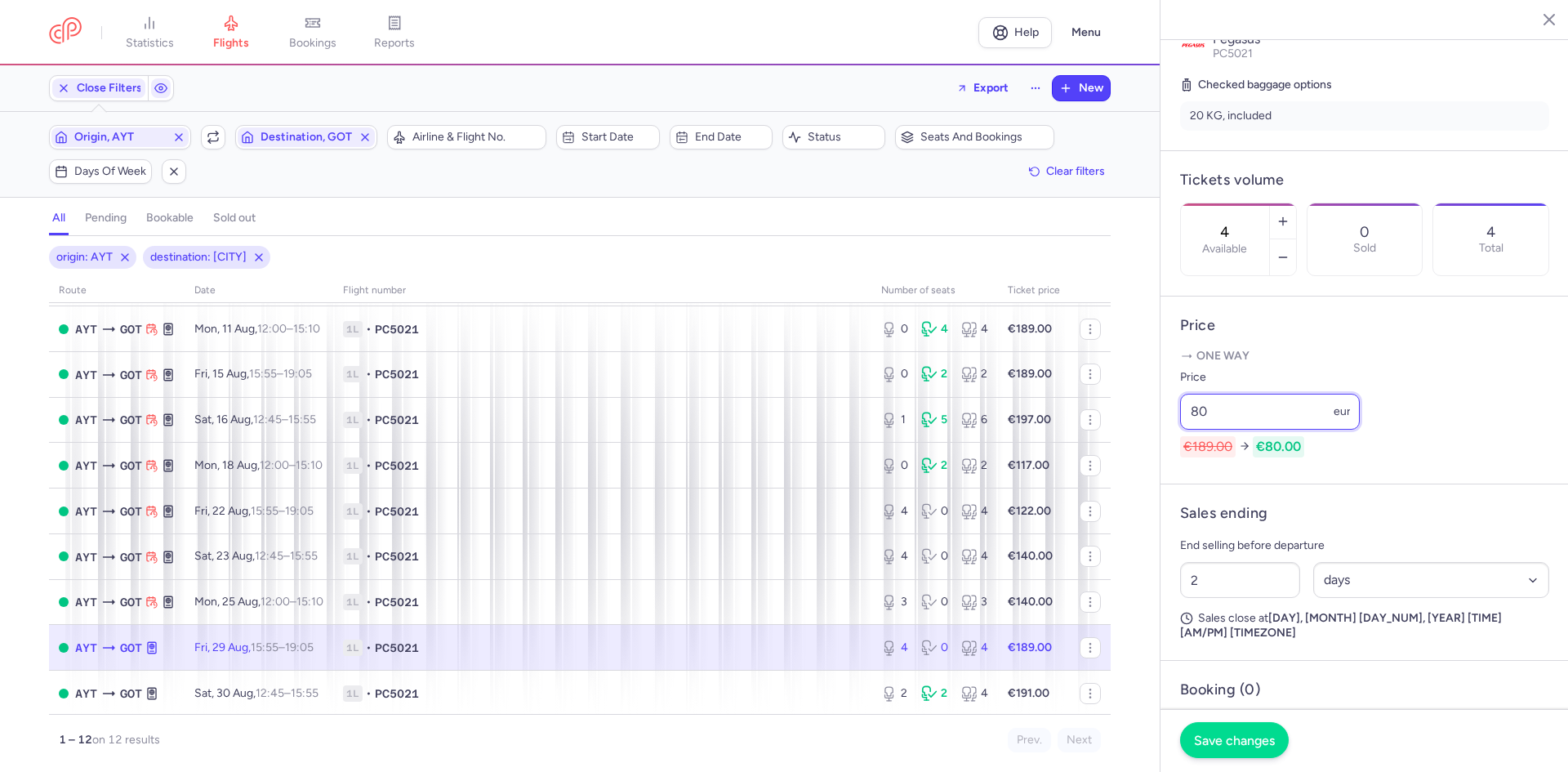 type on "80" 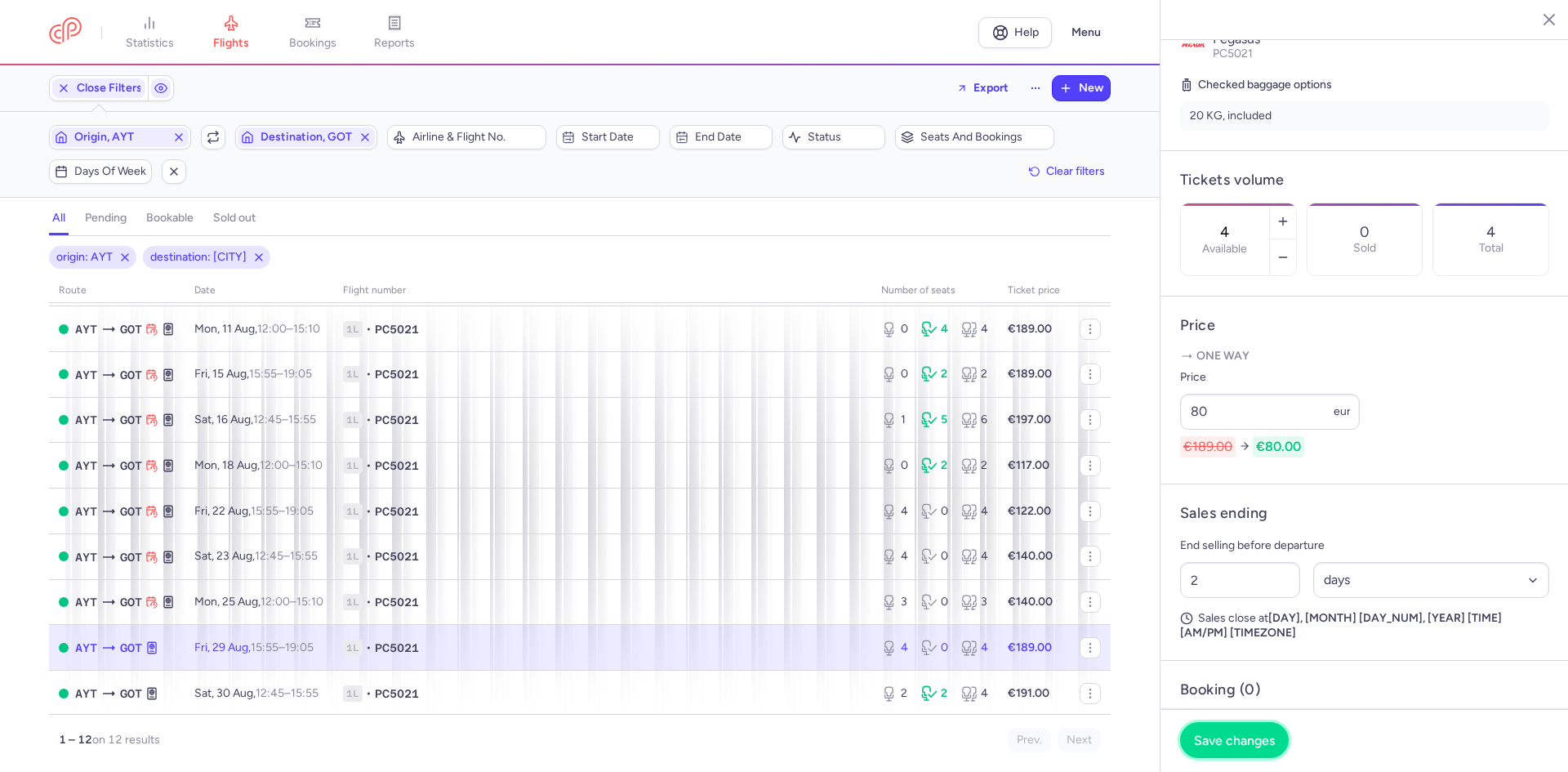 click on "Save changes" at bounding box center (1234, 740) 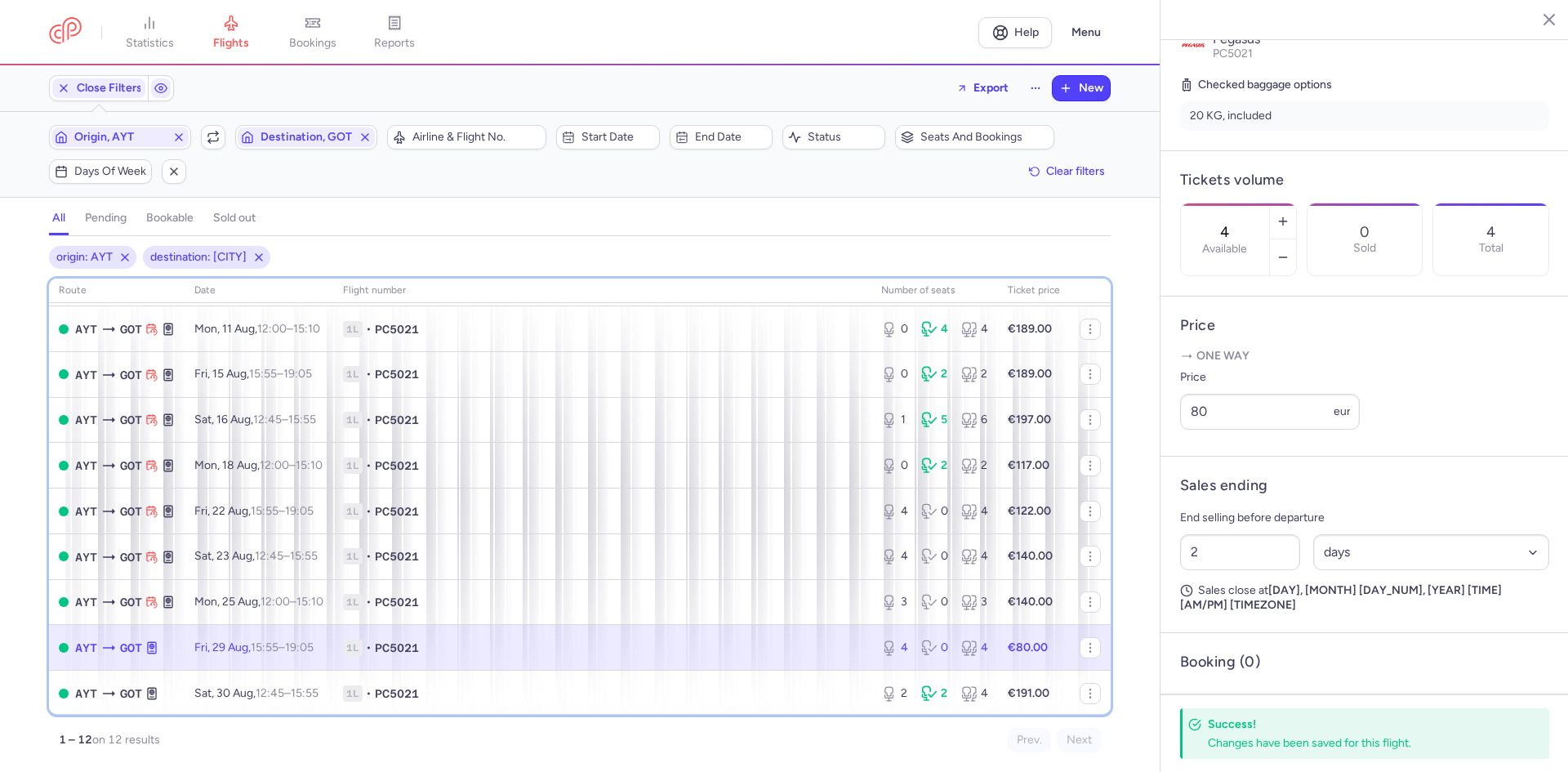 scroll, scrollTop: 189, scrollLeft: 0, axis: vertical 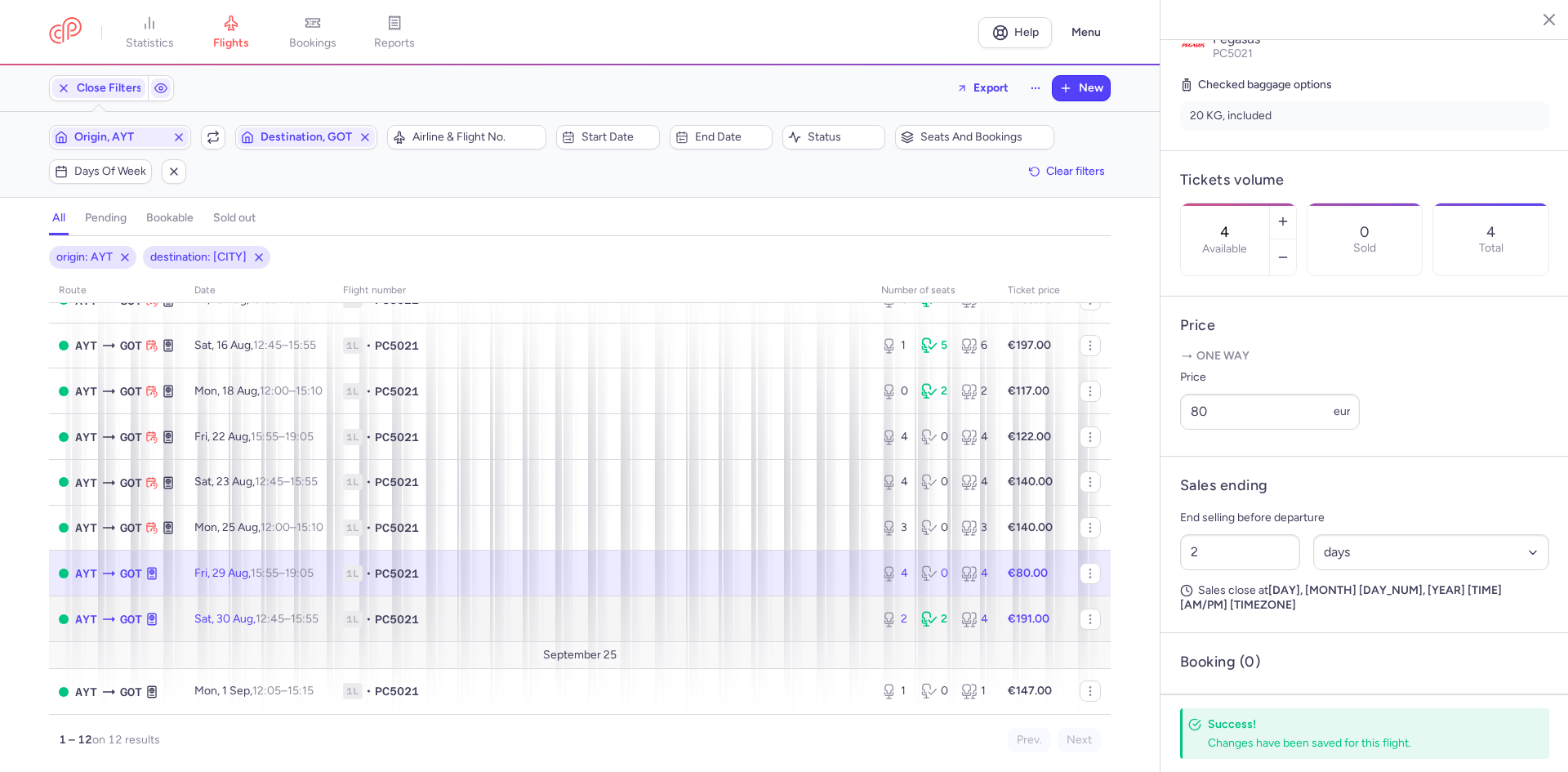 click on "1L • PC5021" 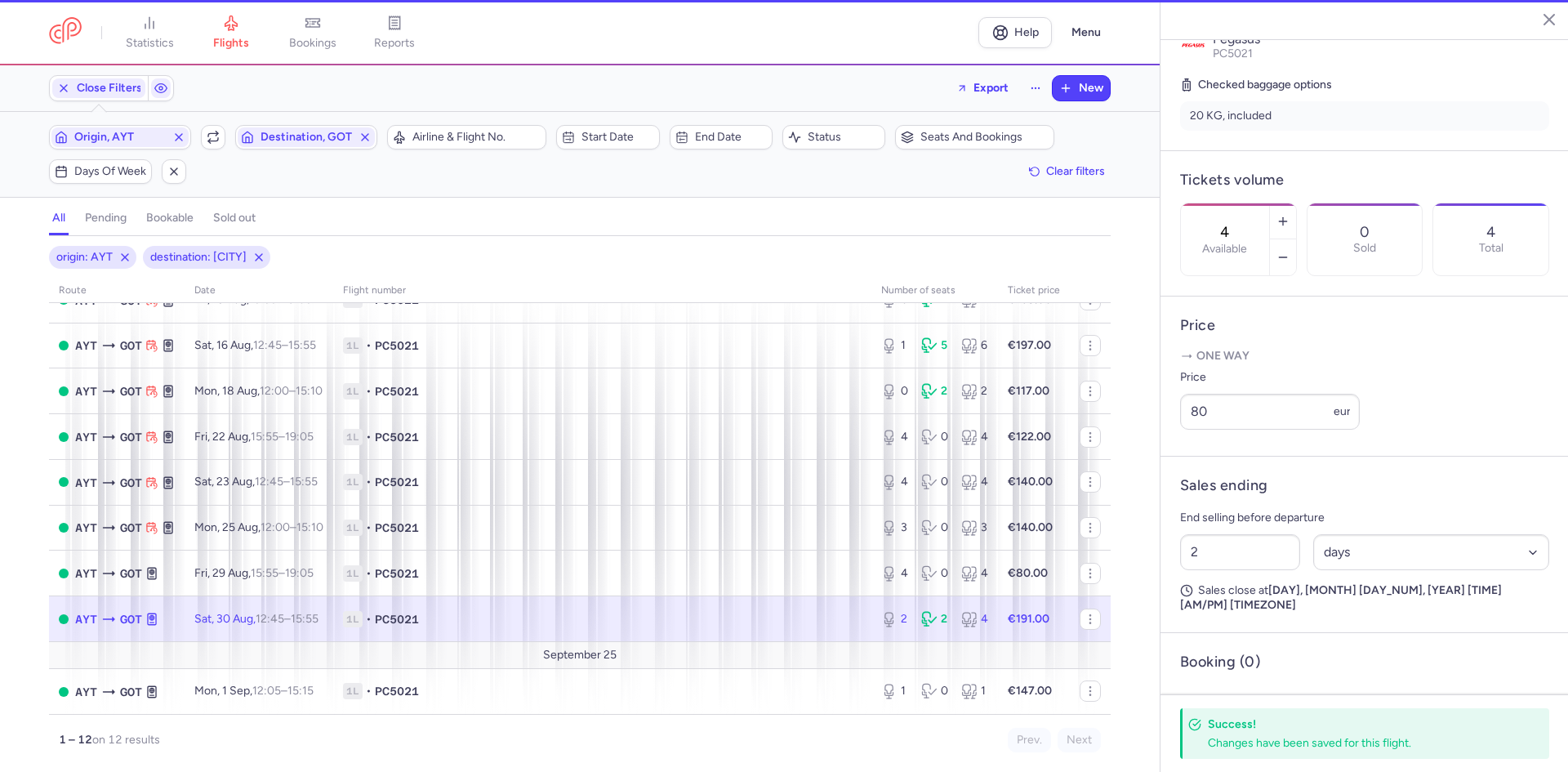 type on "2" 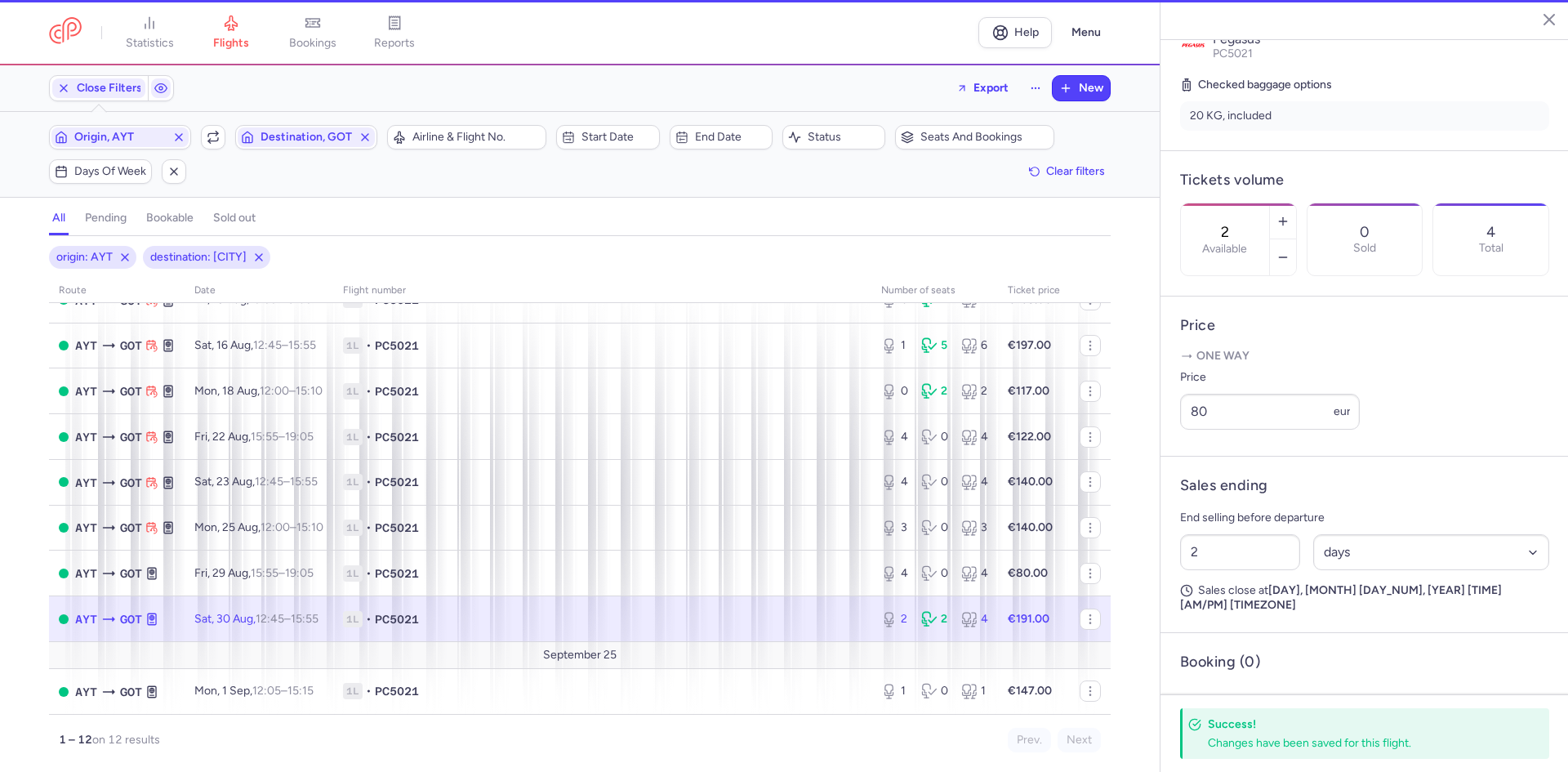 scroll, scrollTop: 367, scrollLeft: 0, axis: vertical 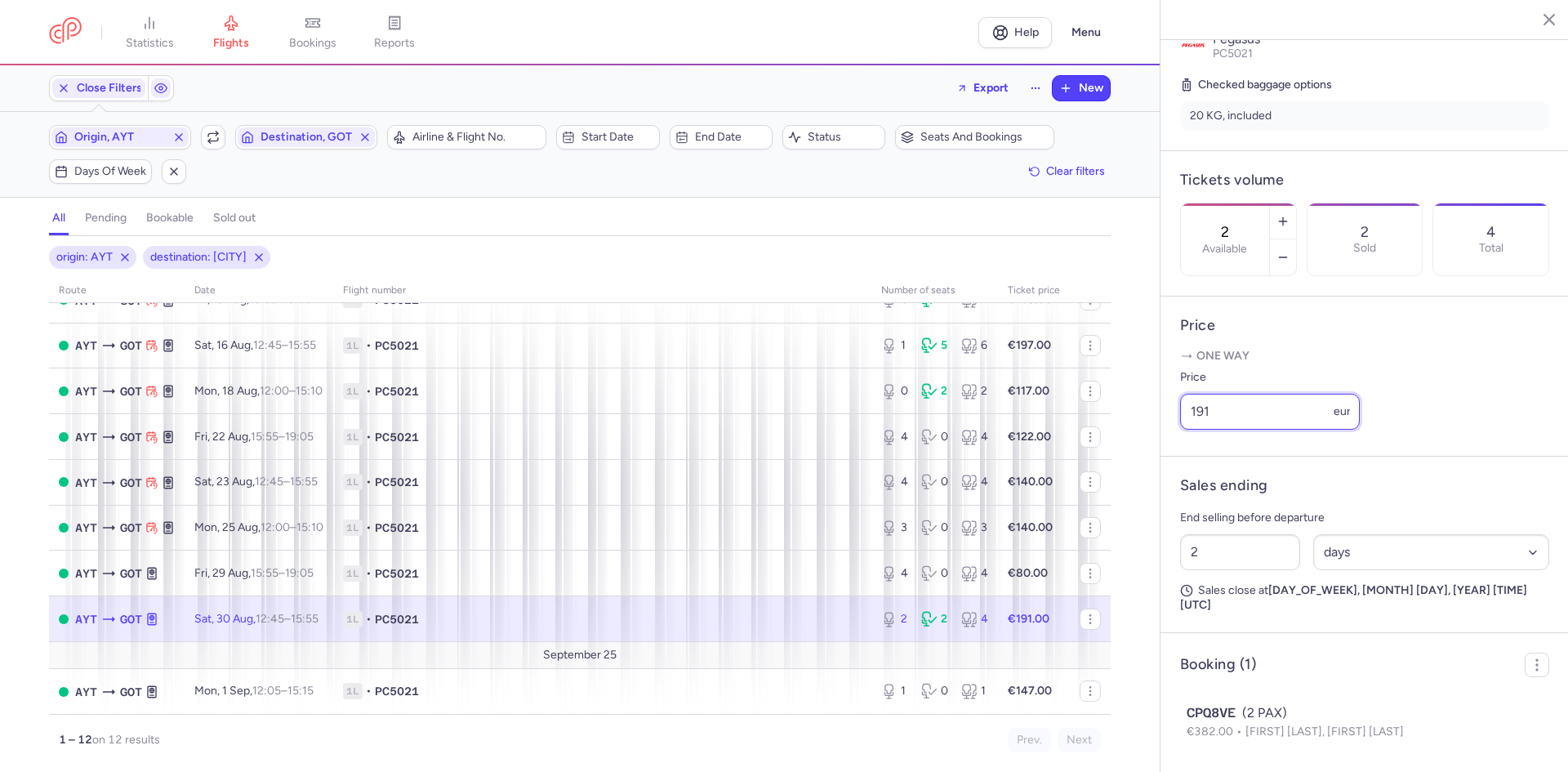 drag, startPoint x: 1148, startPoint y: 461, endPoint x: 1095, endPoint y: 461, distance: 53 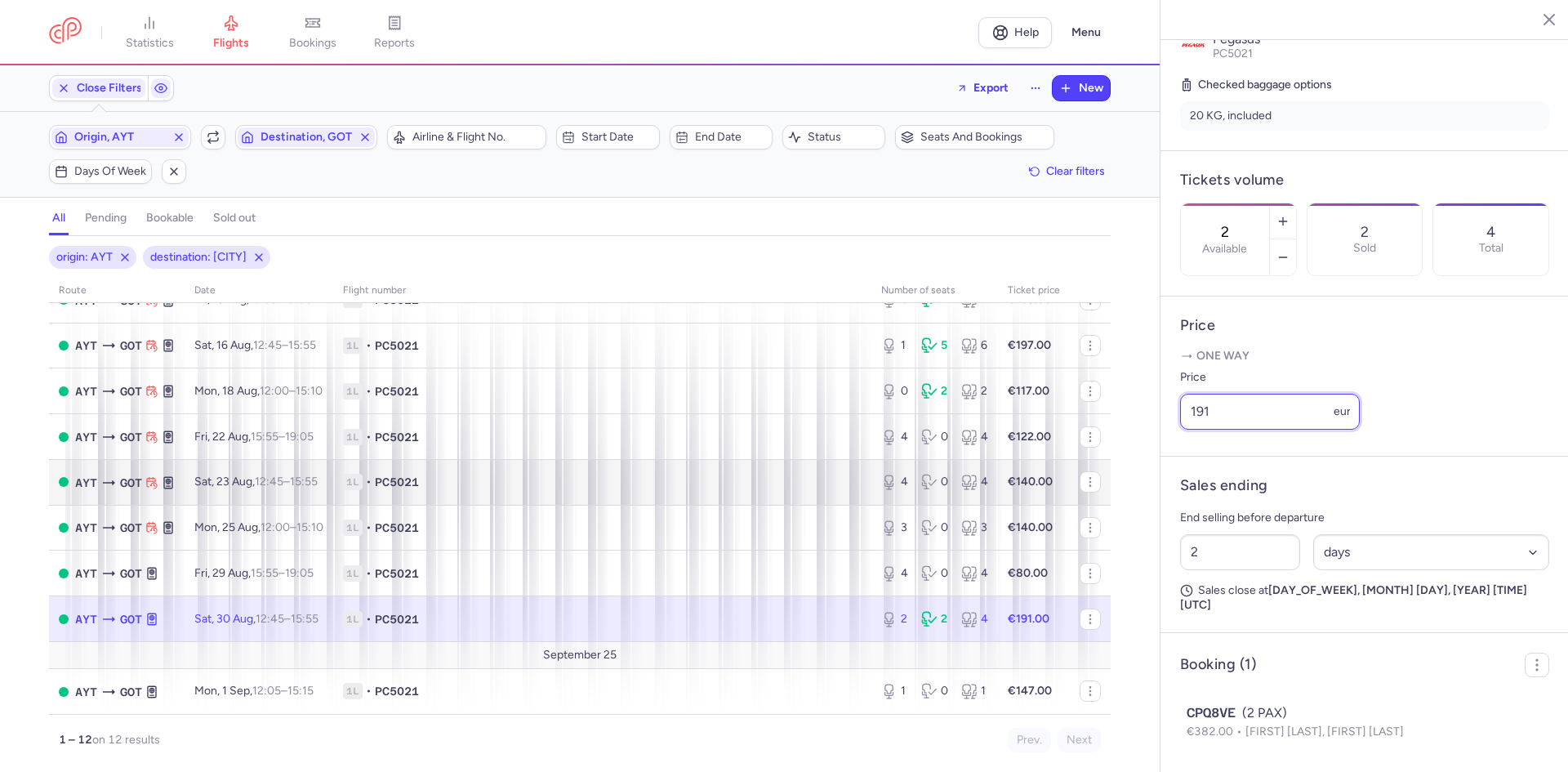 click on "statistics flights bookings reports Help Menu Close Filters Export New Filters (2) – 12 results Origin, [CODE] Include return Destination, [CODE] Airline & Flight No. Start date End date Status Seats and bookings Days of week Clear filters all pending bookable sold out 2 origin: [CODE] destination: [CODE] route date Flight number number of seats Ticket price August 25 [CODE] [CODE] Fri, 8 Aug, 15:55 – 19:05 +0 1L • PC5021 0 4 4 €189.00 [CODE] [CODE] Sat, 9 Aug, 12:45 – 15:55 +0 1L • PC5021 0 4 4 €191.00 [CODE] [CODE] Mon, 11 Aug, 12:00 – 15:10 +0 1L • PC5021 0 4 4 €189.00 [CODE] [CODE] Fri, 15 Aug, 15:55 – 19:05 +0 1L • PC5021 0 2 2 €189.00 [CODE] [CODE] Sat, 16 Aug, 12:45 – 15:55 +0 1L • PC5021 1 5 6 €197.00 [CODE] [CODE] Mon, 18 Aug, 12:00 – 15:10 +0 1L • PC5021 0 2 2 €117.00 [CODE] [CODE] Fri, 22 Aug, 15:55 – 19:05 +0 1L • PC5021 4 0 4 €122.00 [CODE] [CODE] Sat, 23 Aug, 12:45 – 15:55 +0 1L • PC5021 4 0 4 €140.00 [CODE] [CODE] Mon, 25 Aug, 12:00 – 15:10" 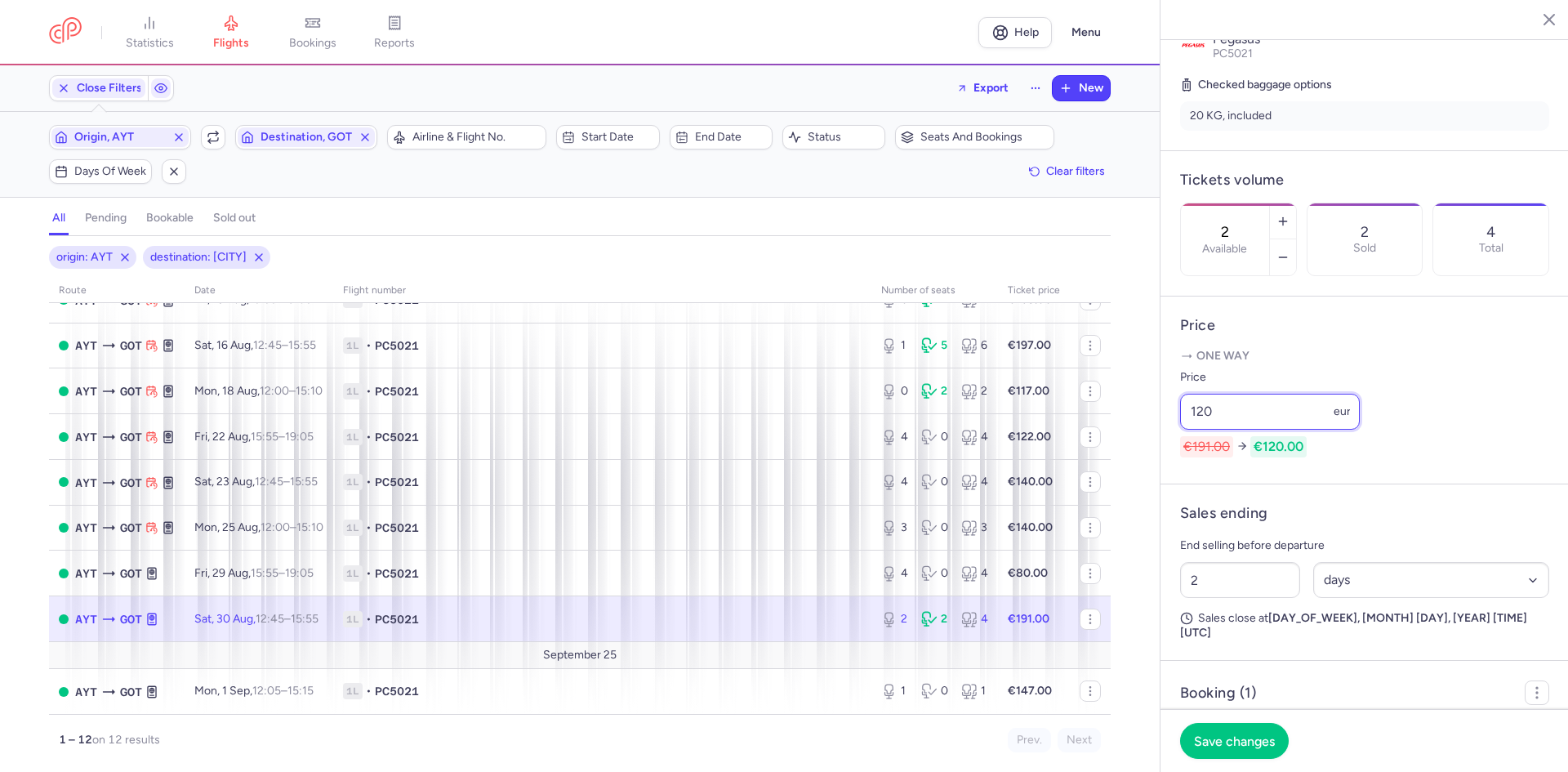 type on "120" 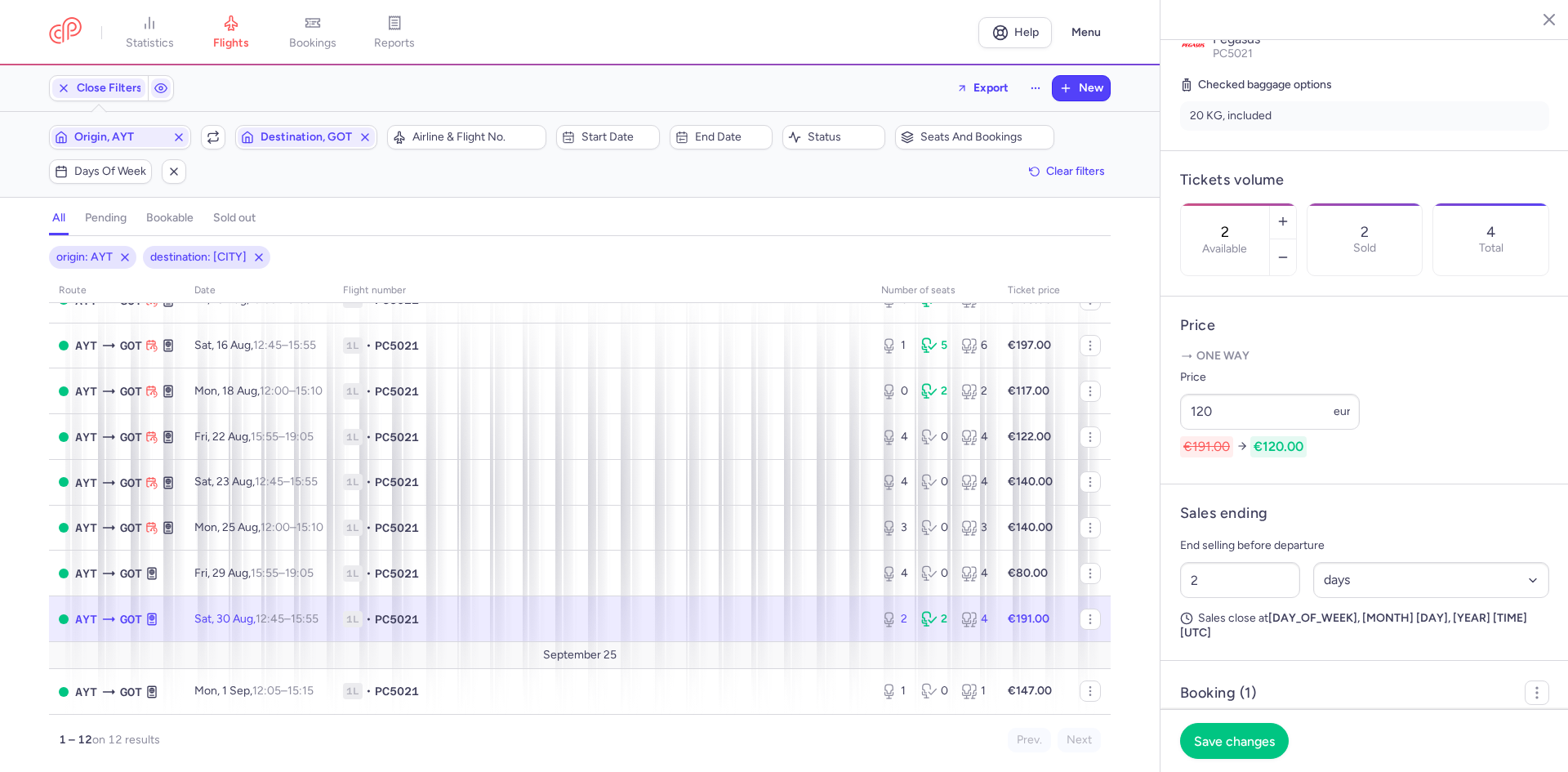 click on "Save changes" 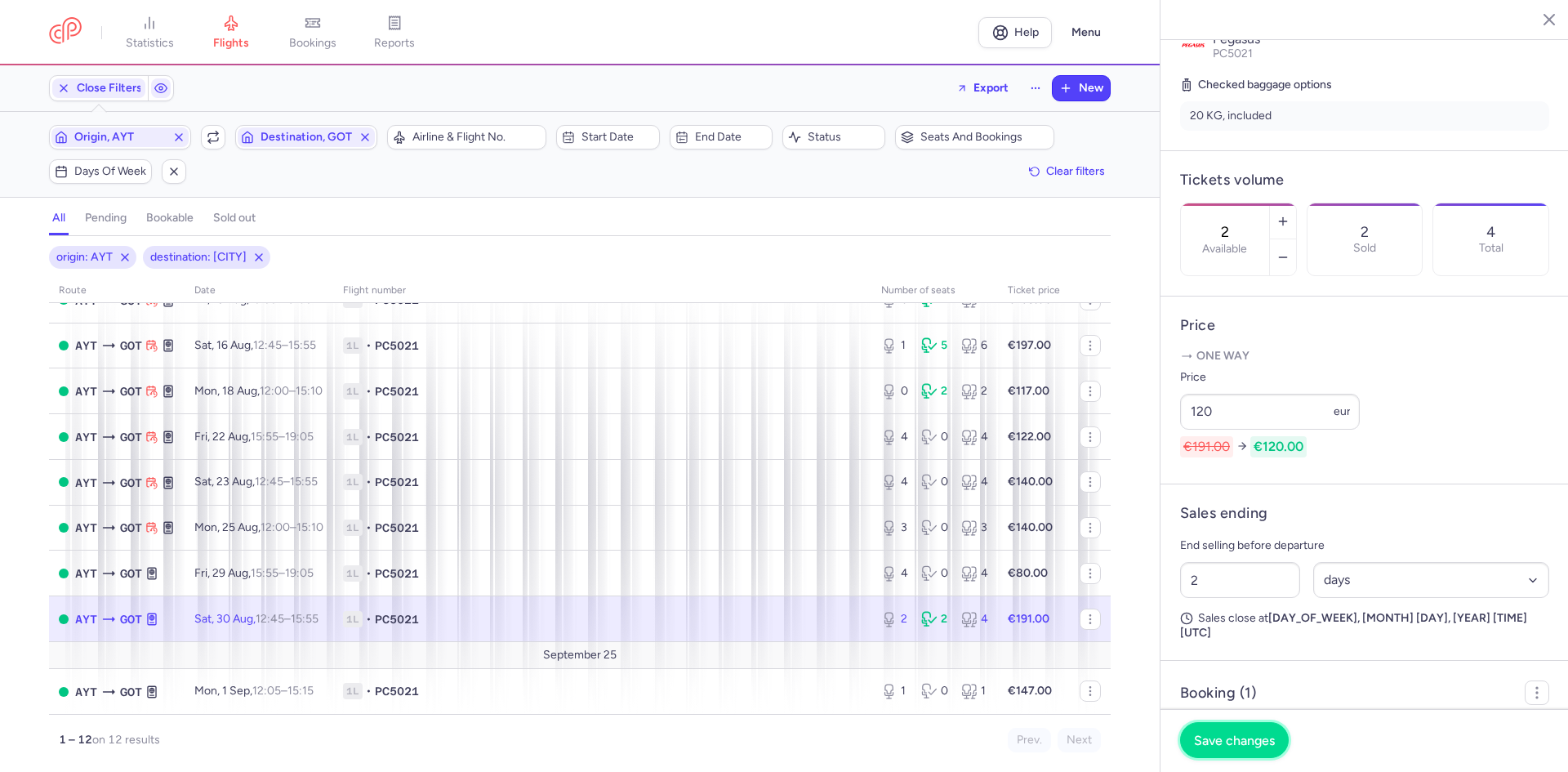 click on "Save changes" at bounding box center (1234, 740) 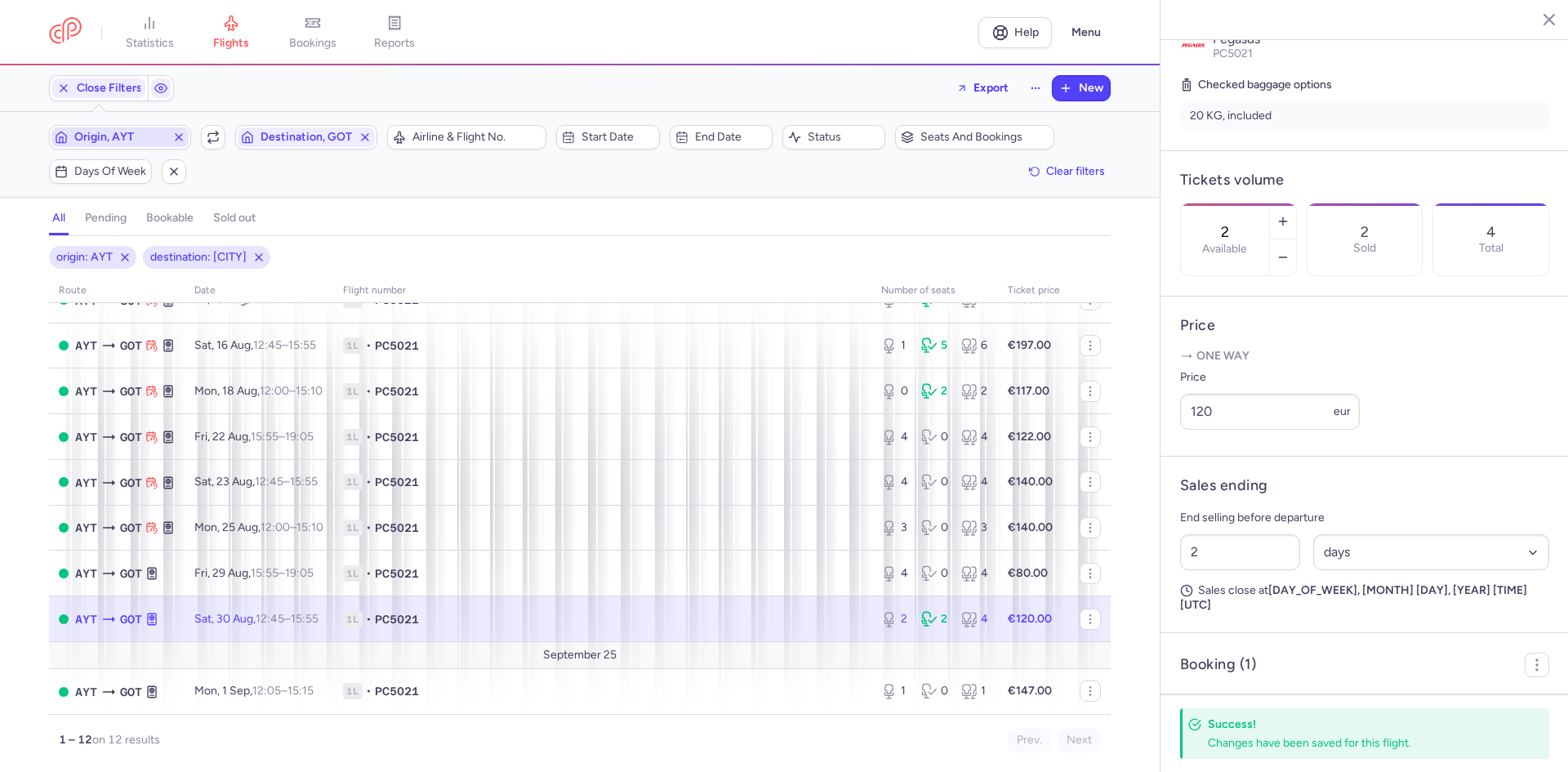 click on "Origin, AYT" at bounding box center [120, 137] 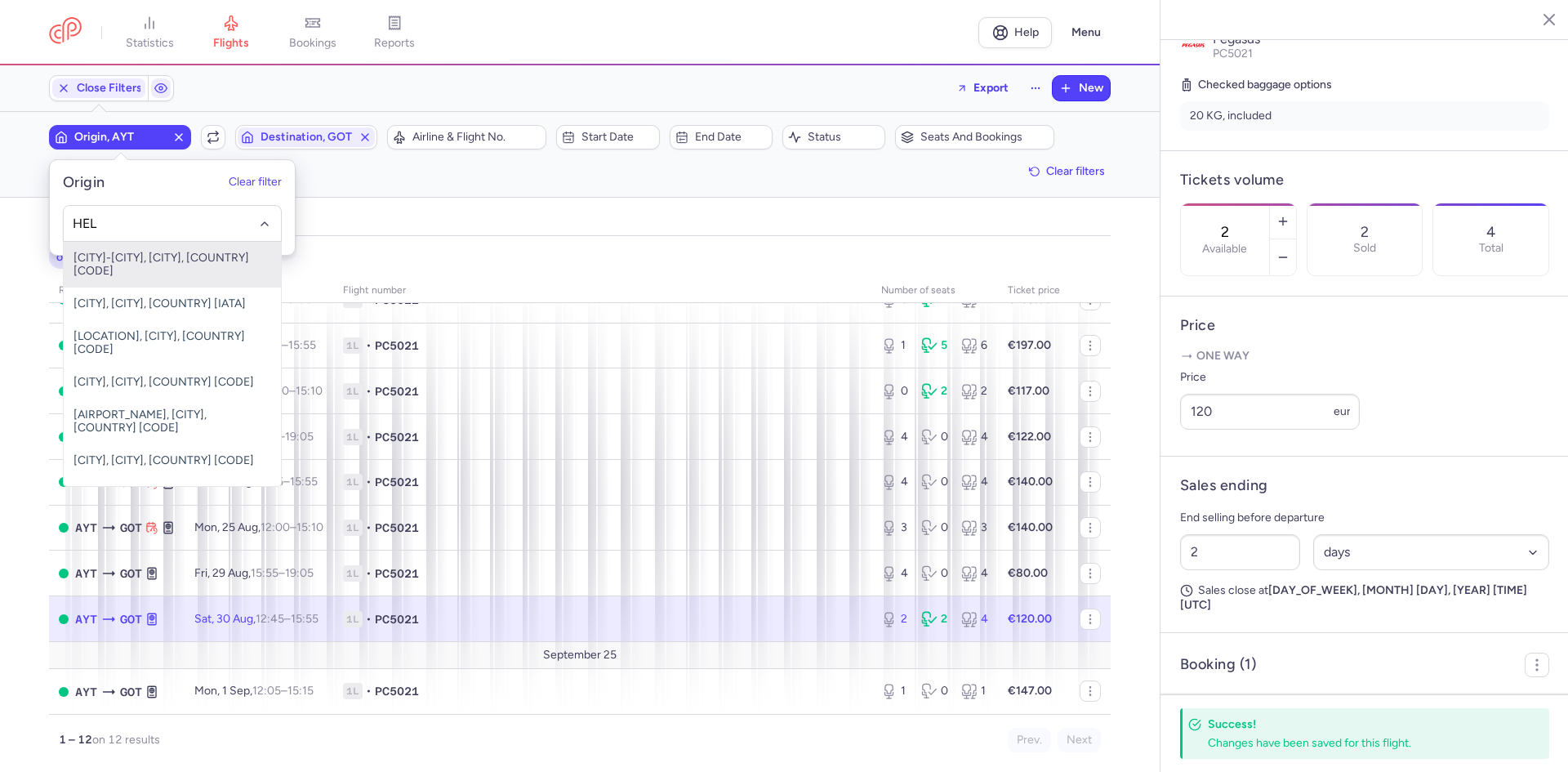 type on "HEL" 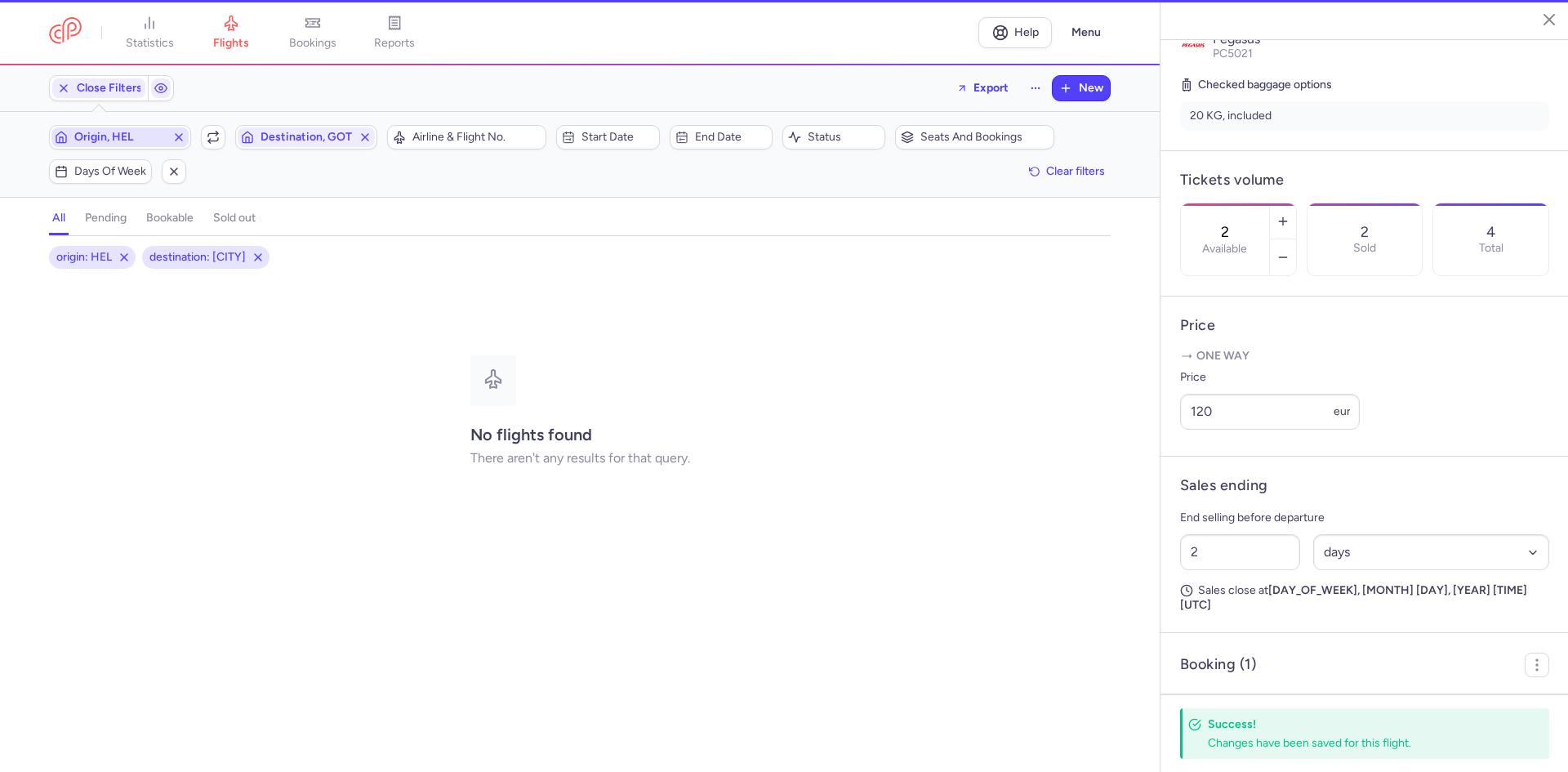 type 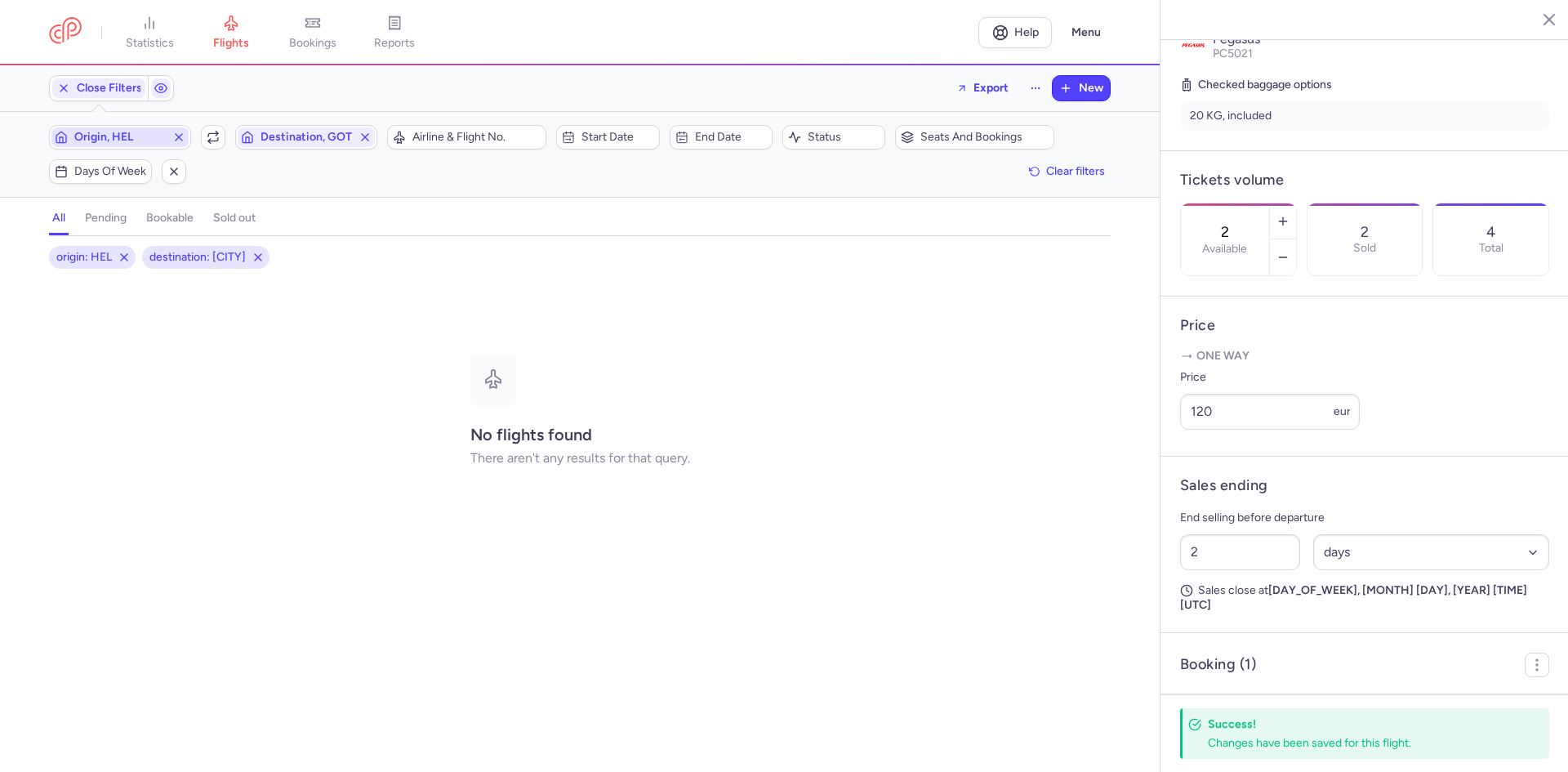 click on "Destination, GOT" 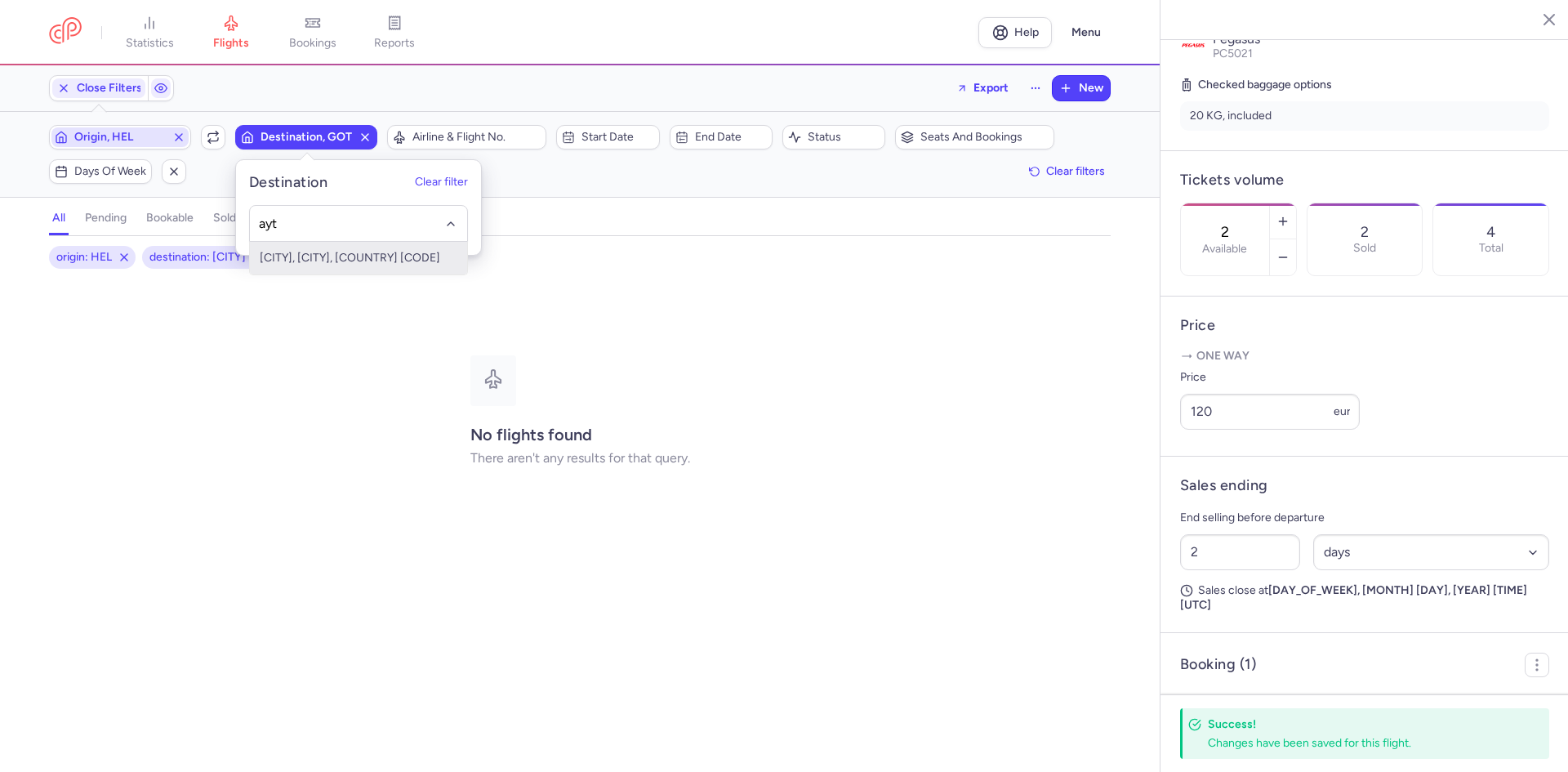 type on "ayt" 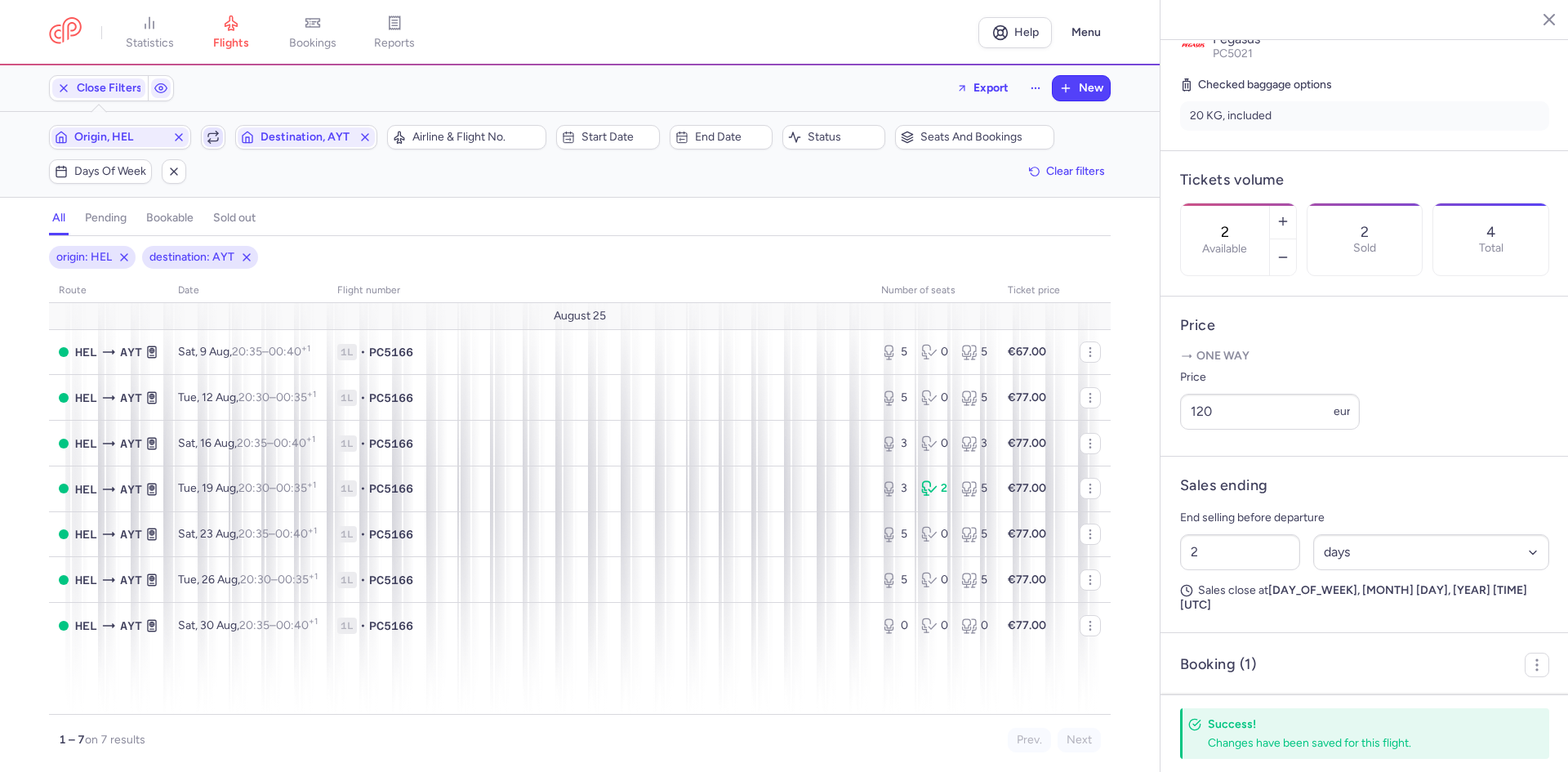 click 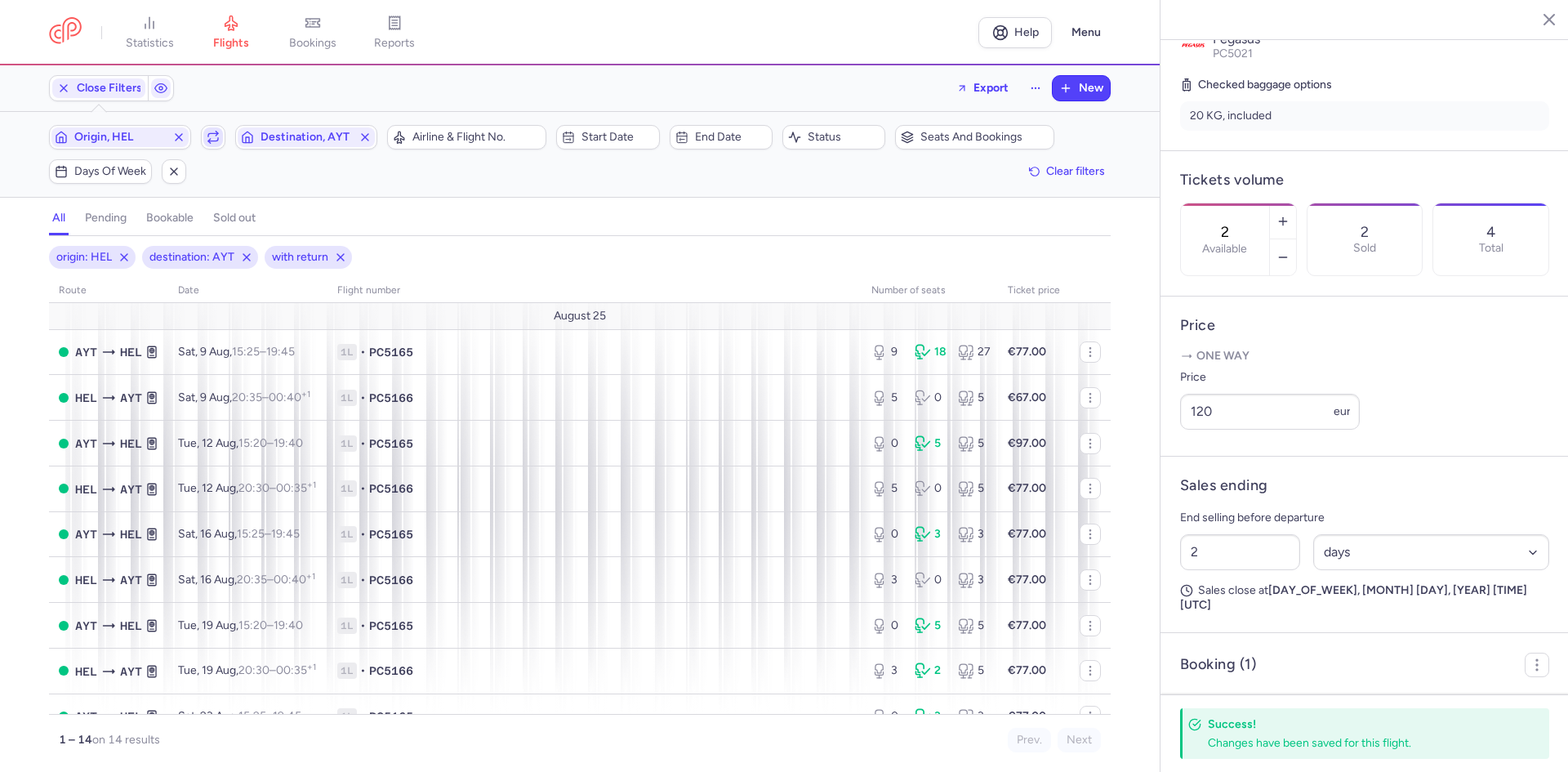 click 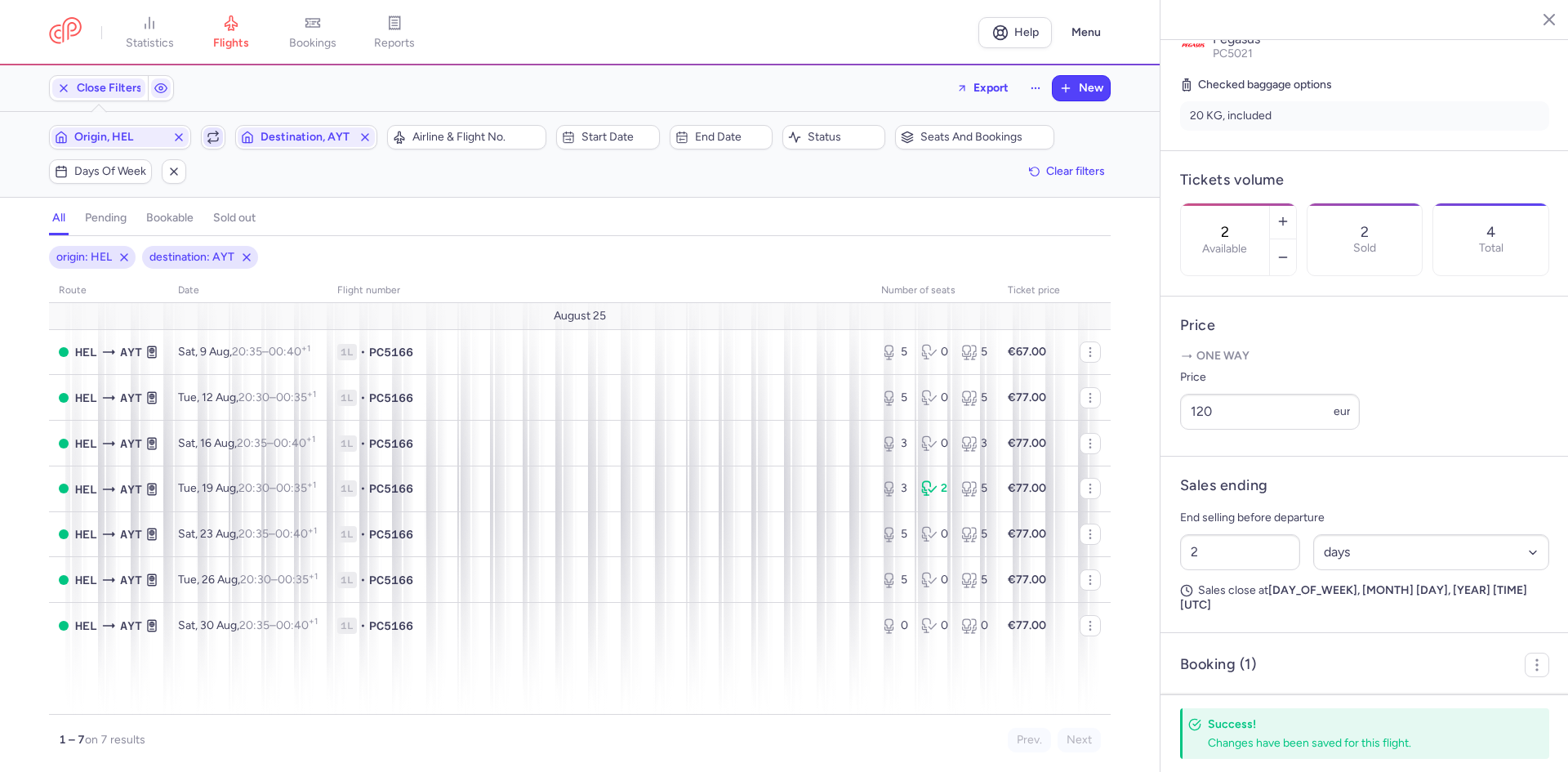 click 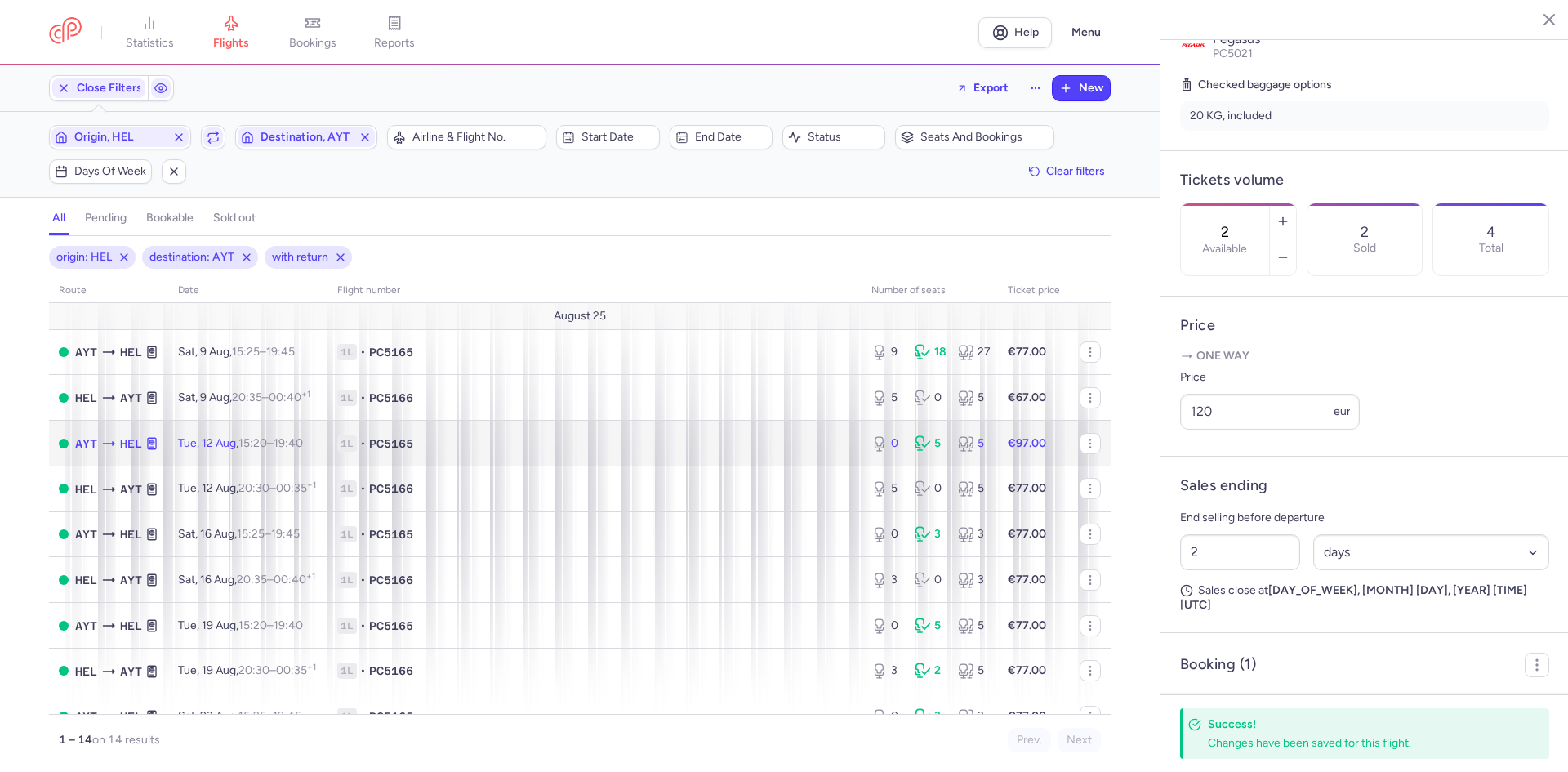 click on "1L" at bounding box center [347, 444] 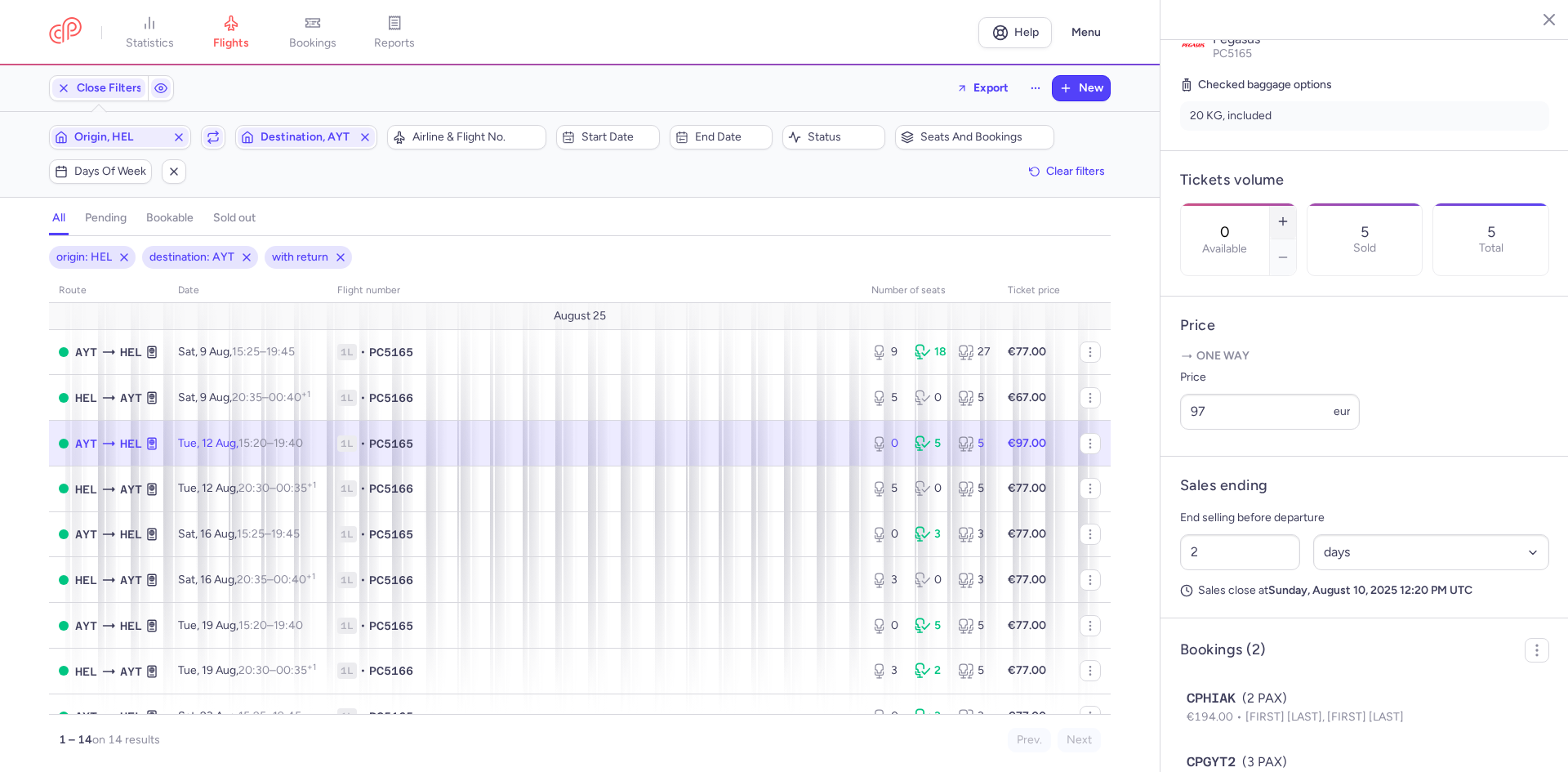 click 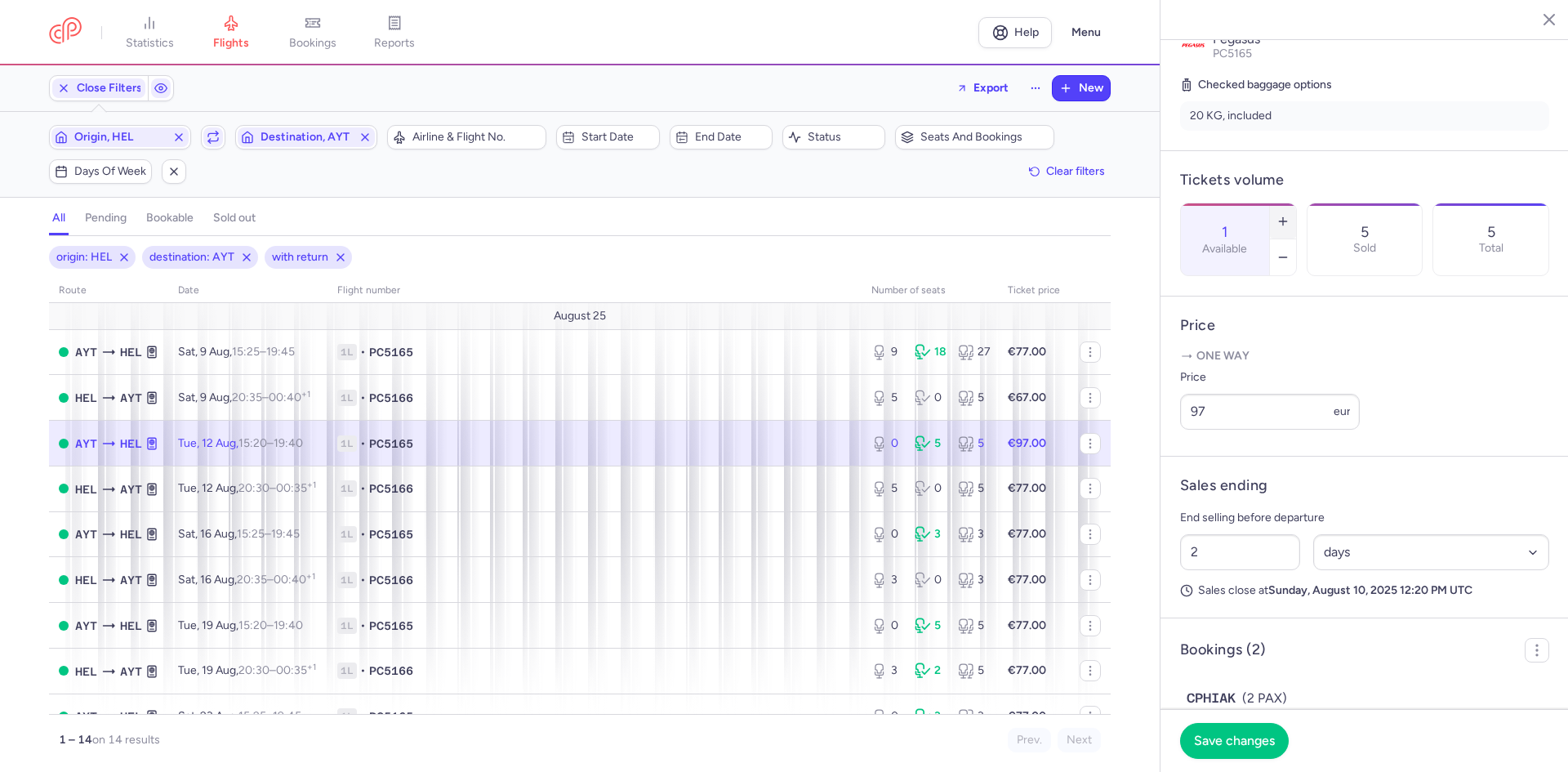 click 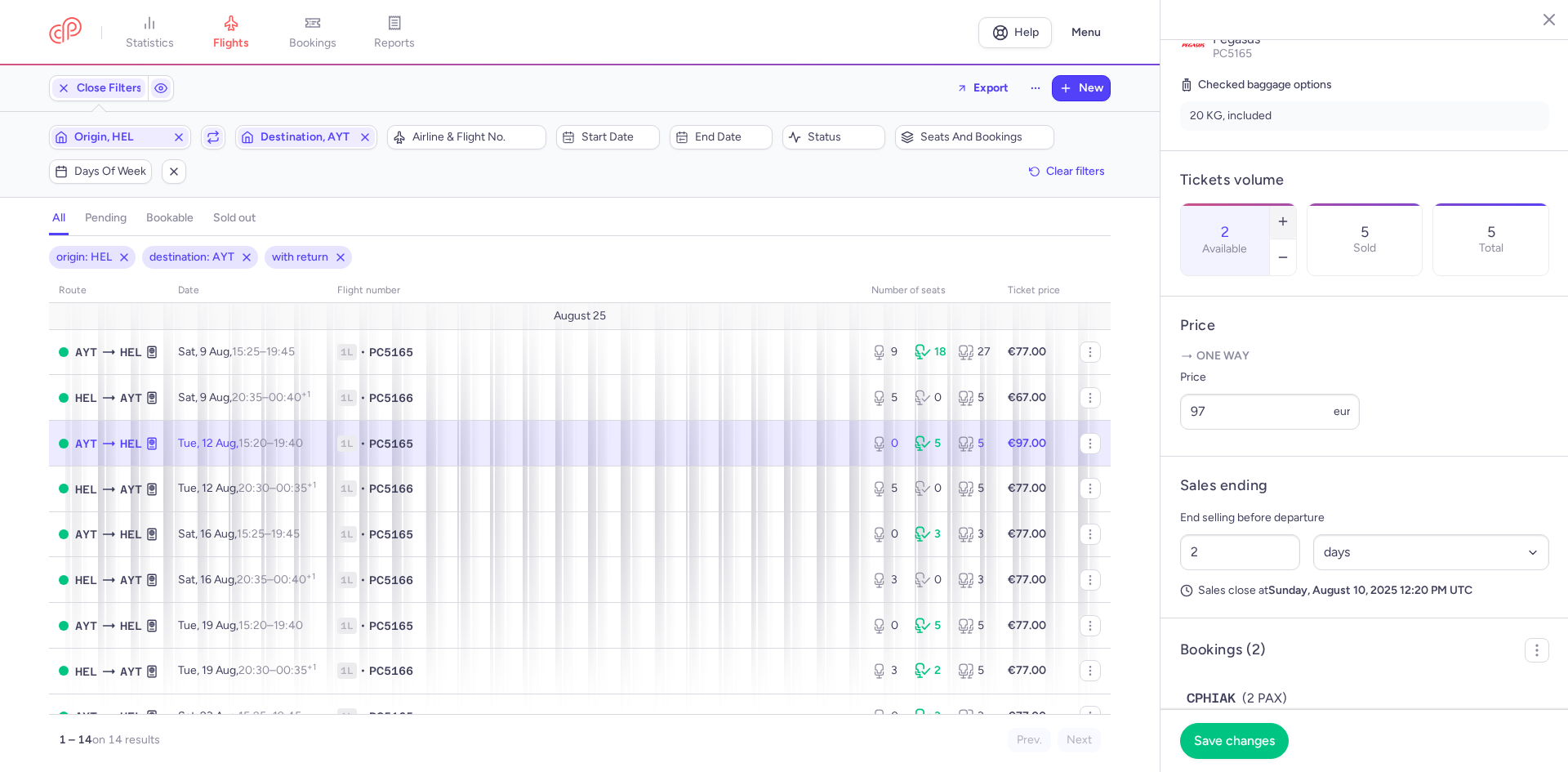 click 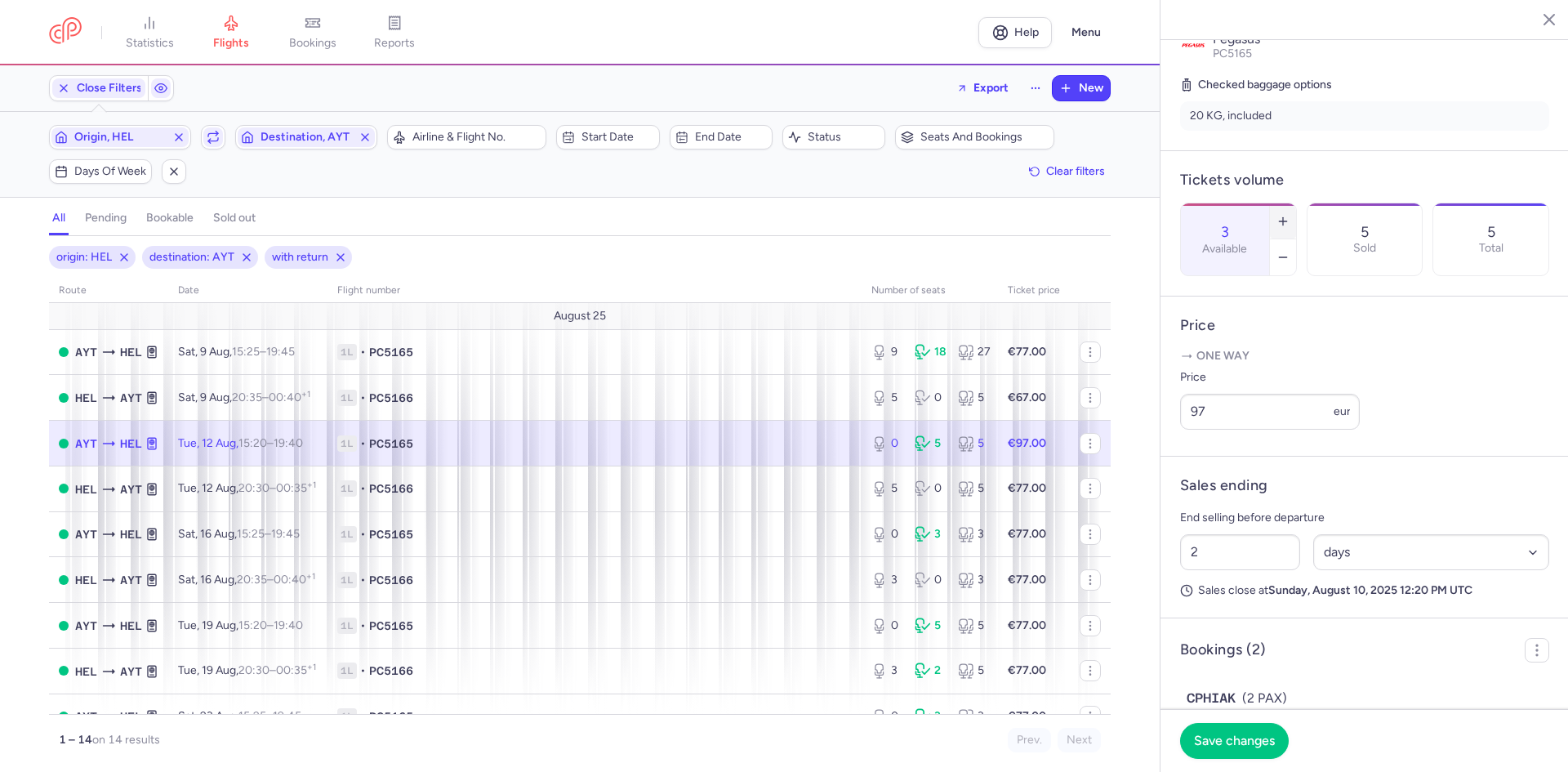 click 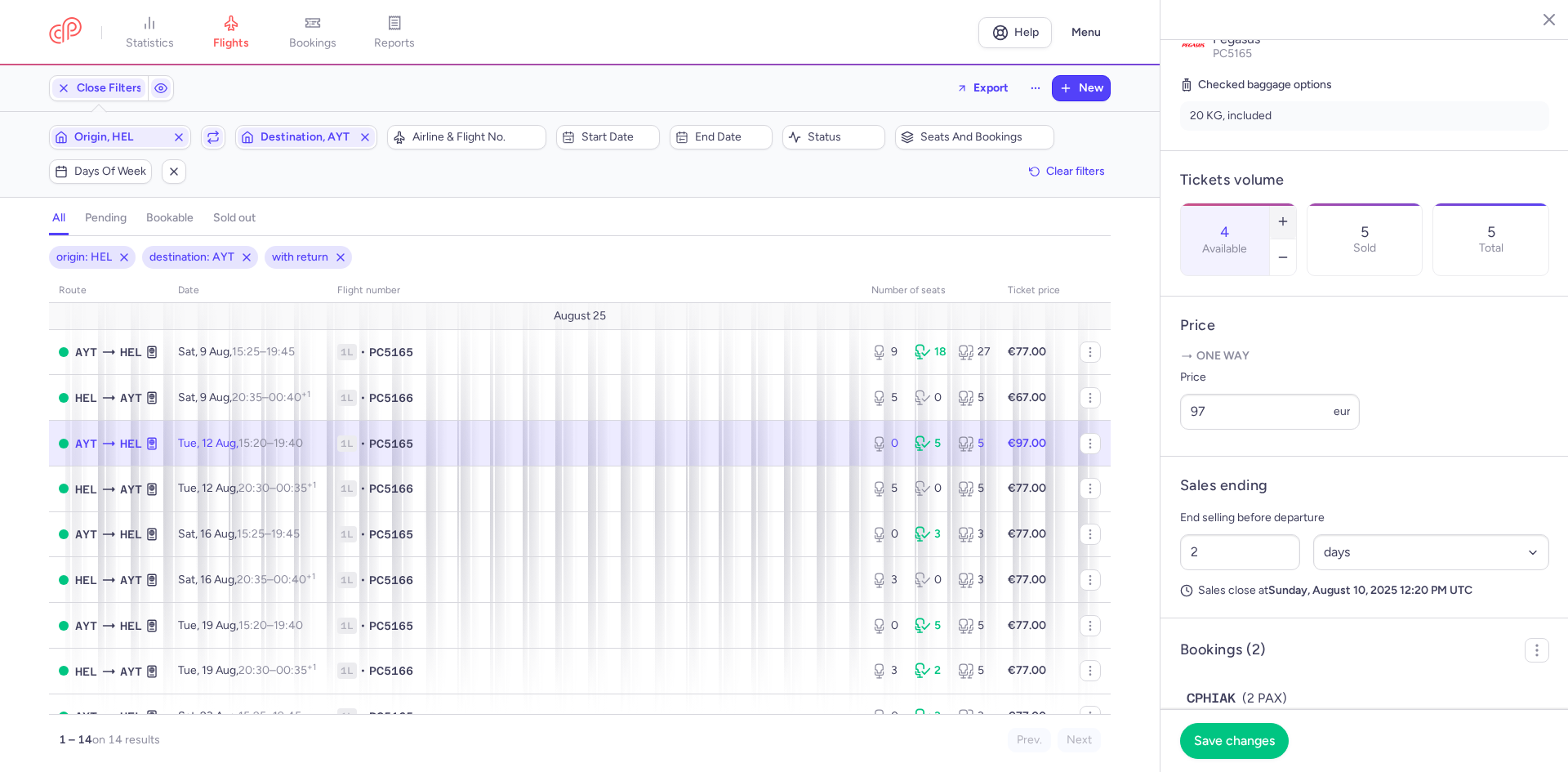 click 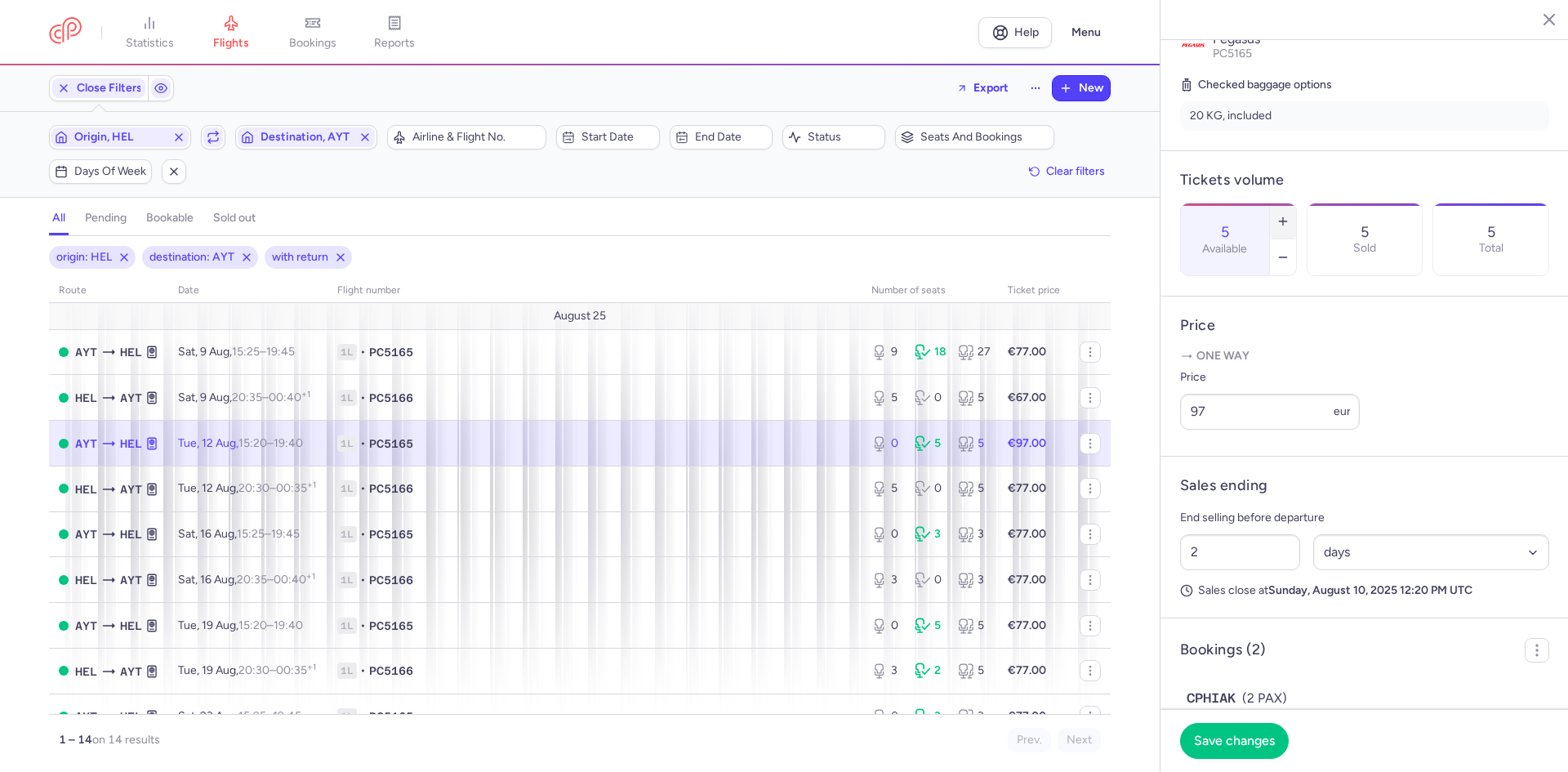 click 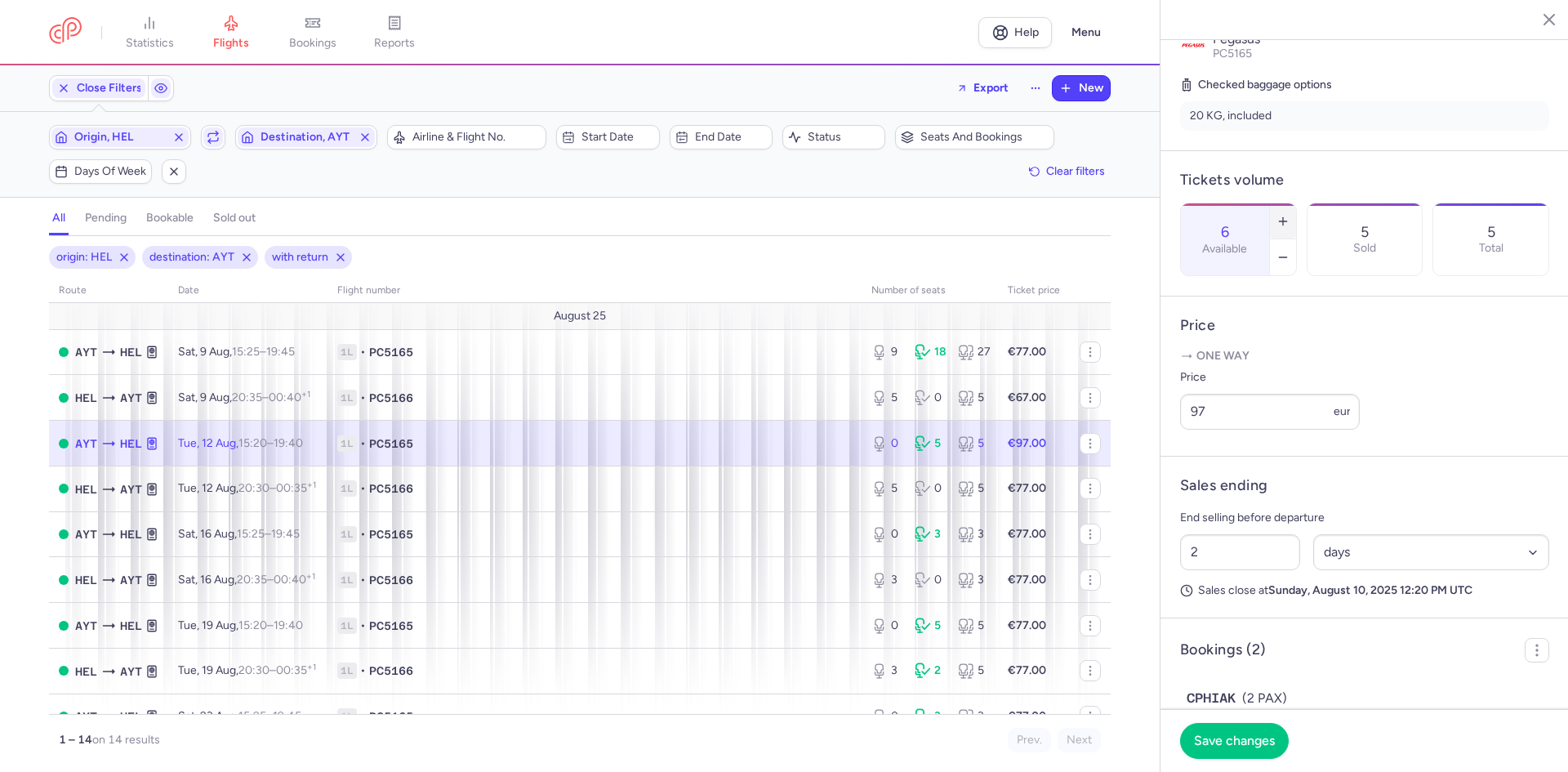 click 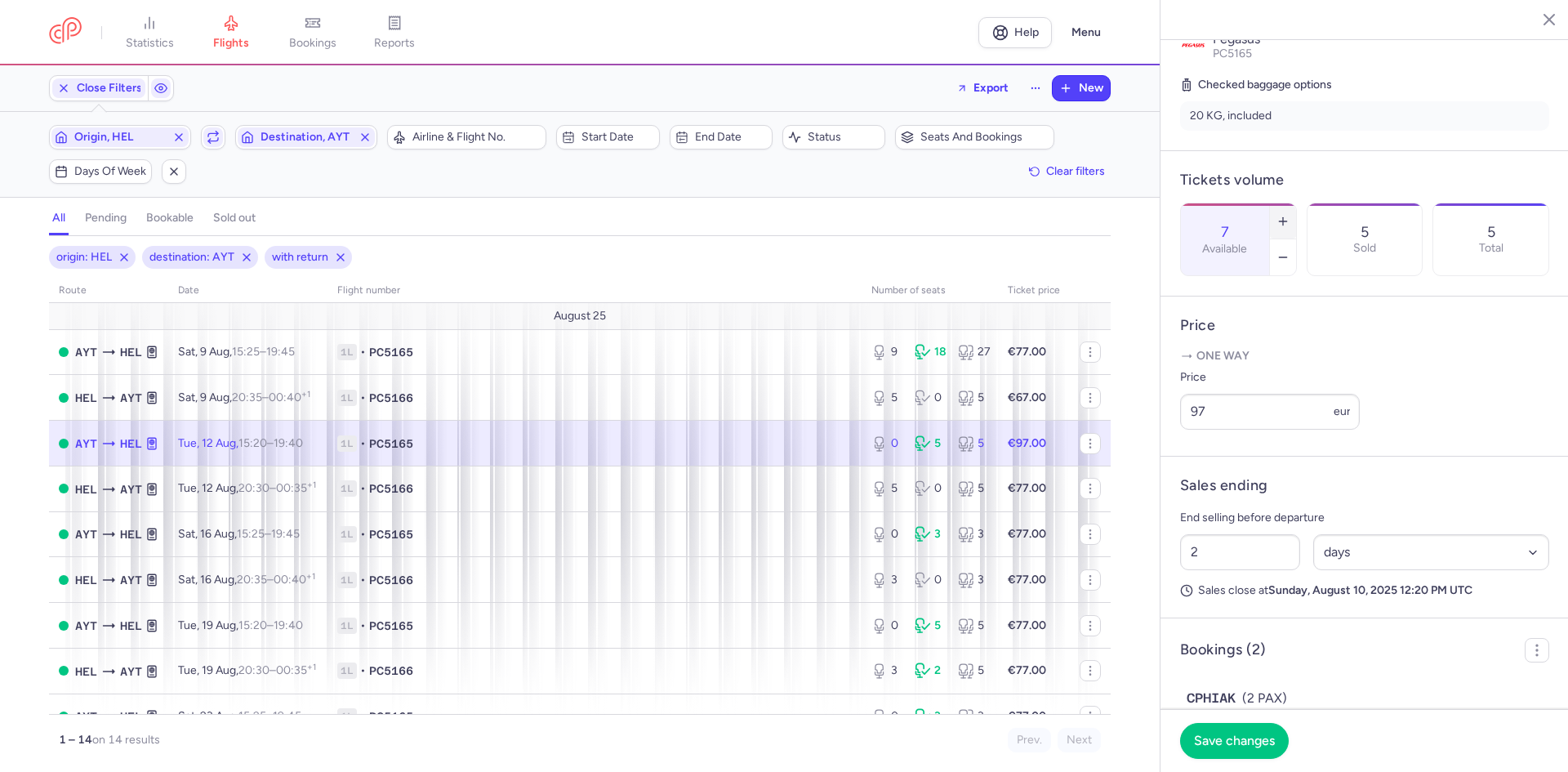 click 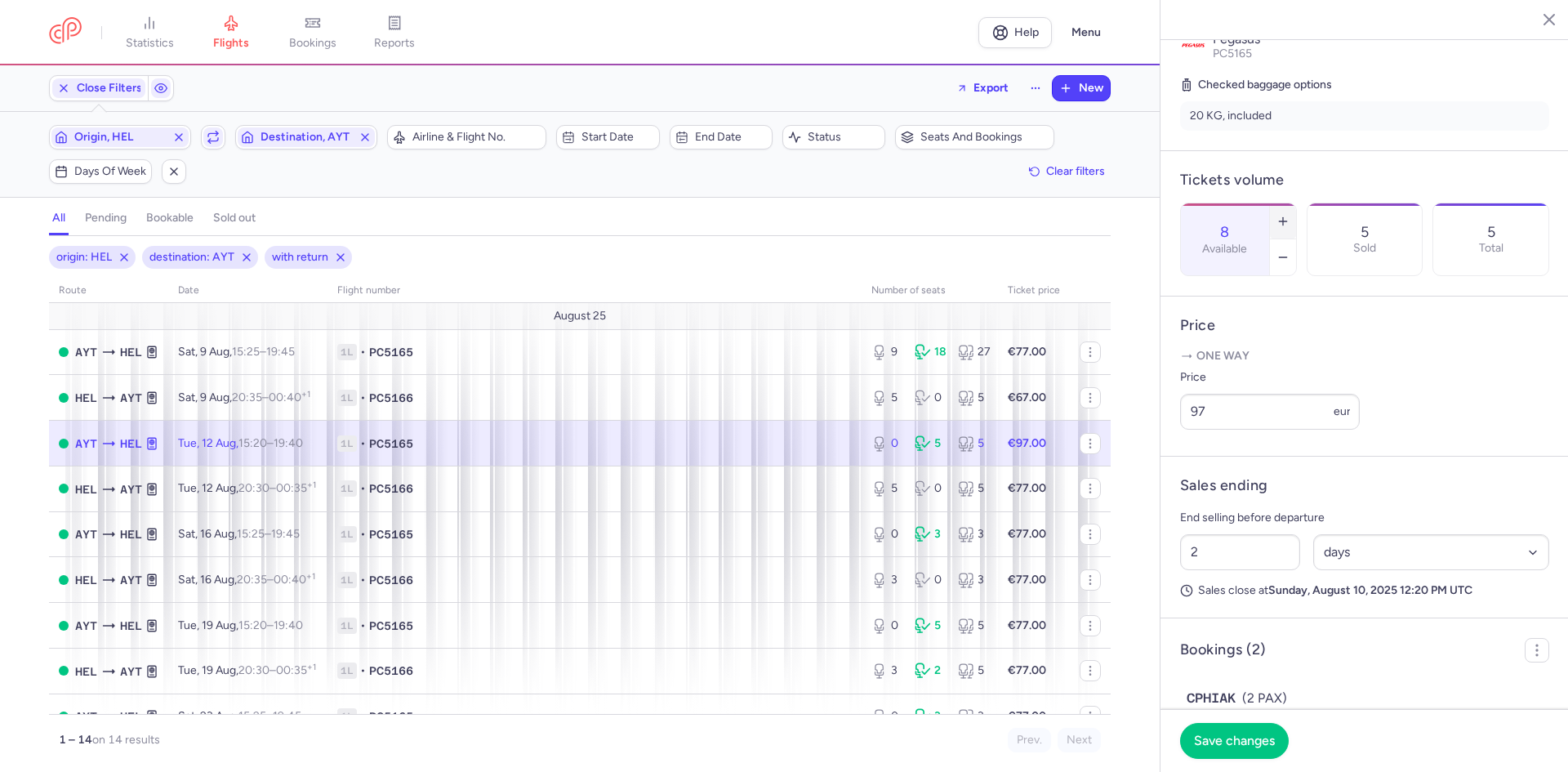 click 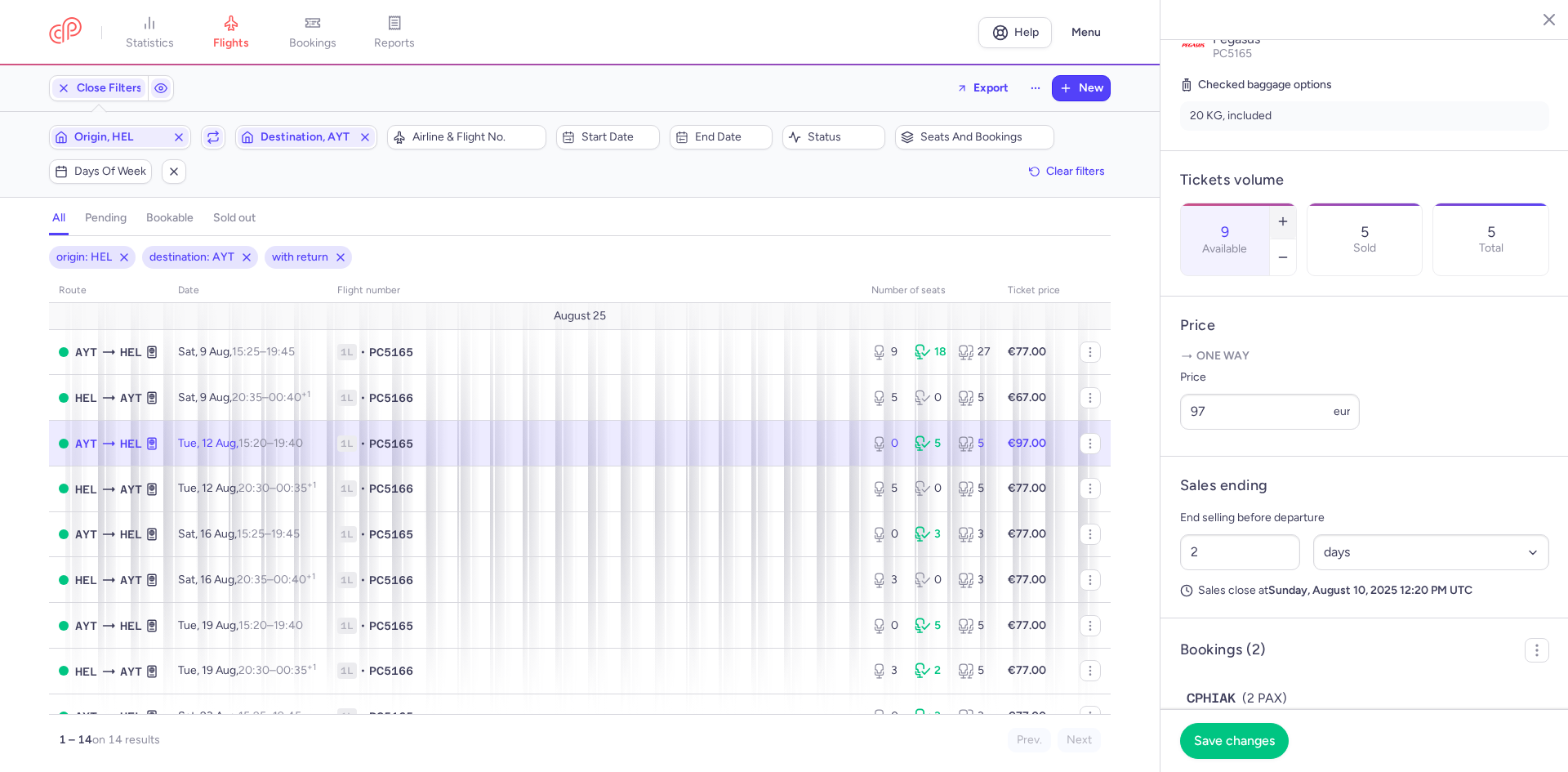 click 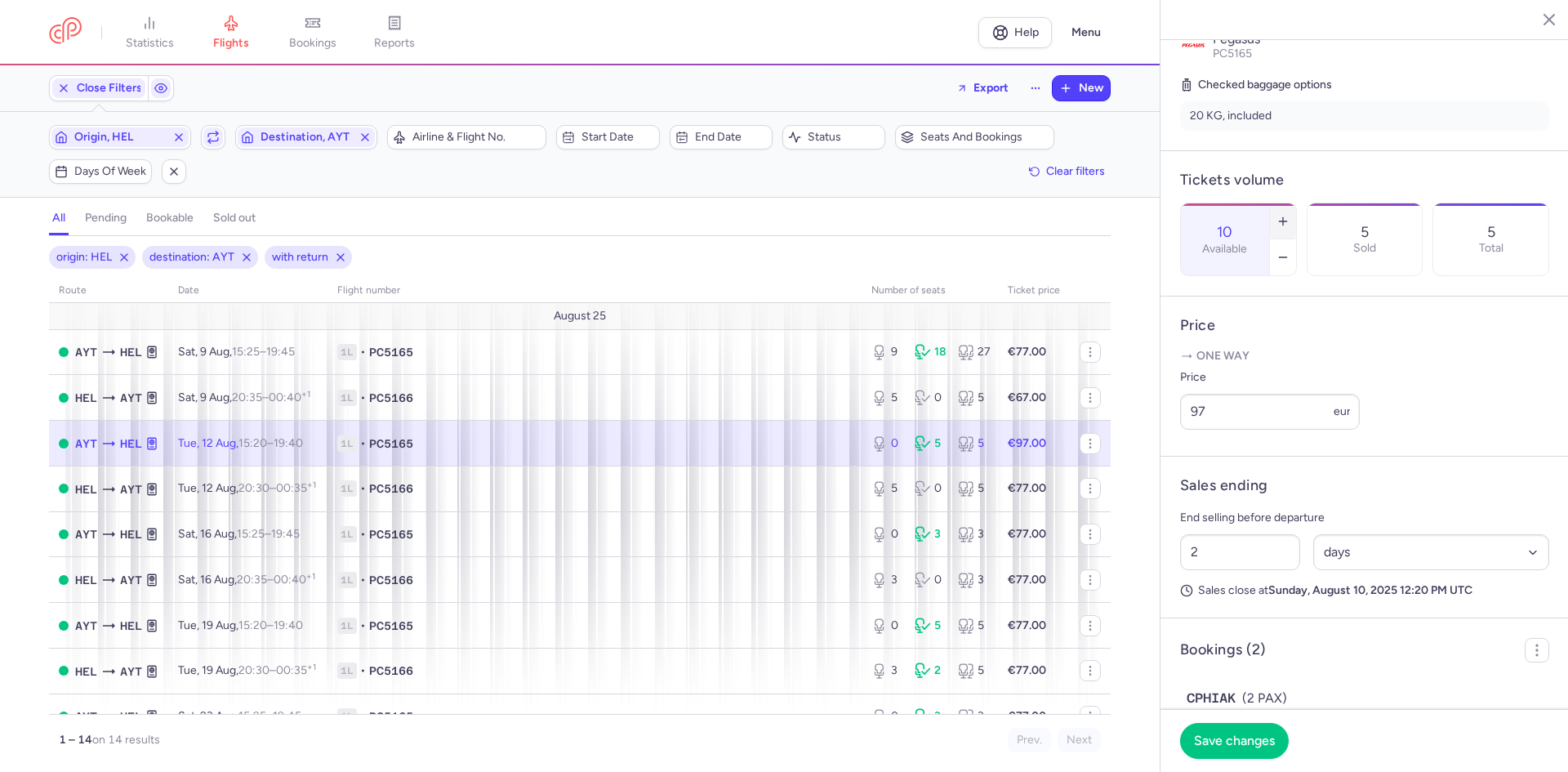 click 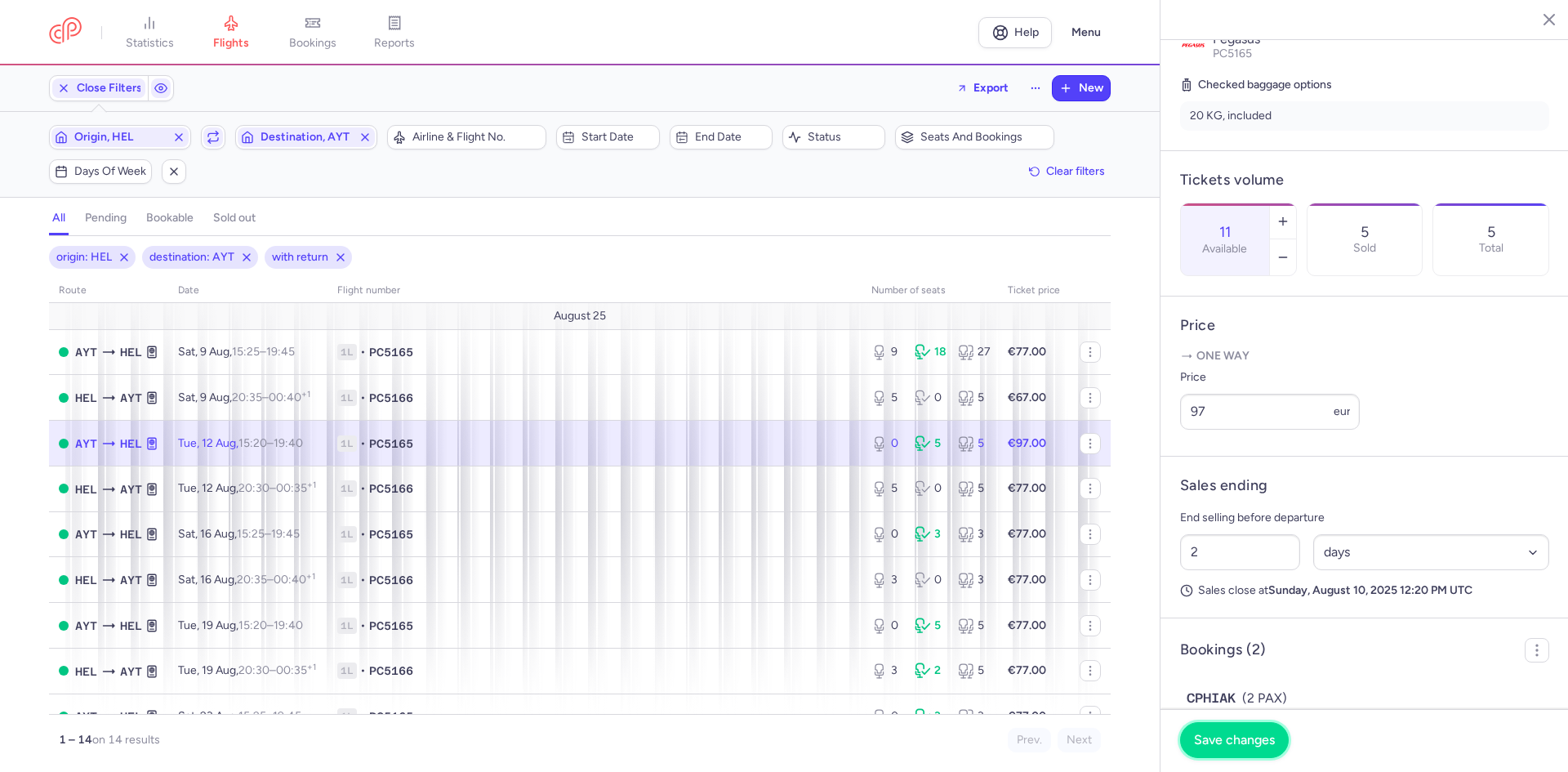 click on "Save changes" at bounding box center [1234, 740] 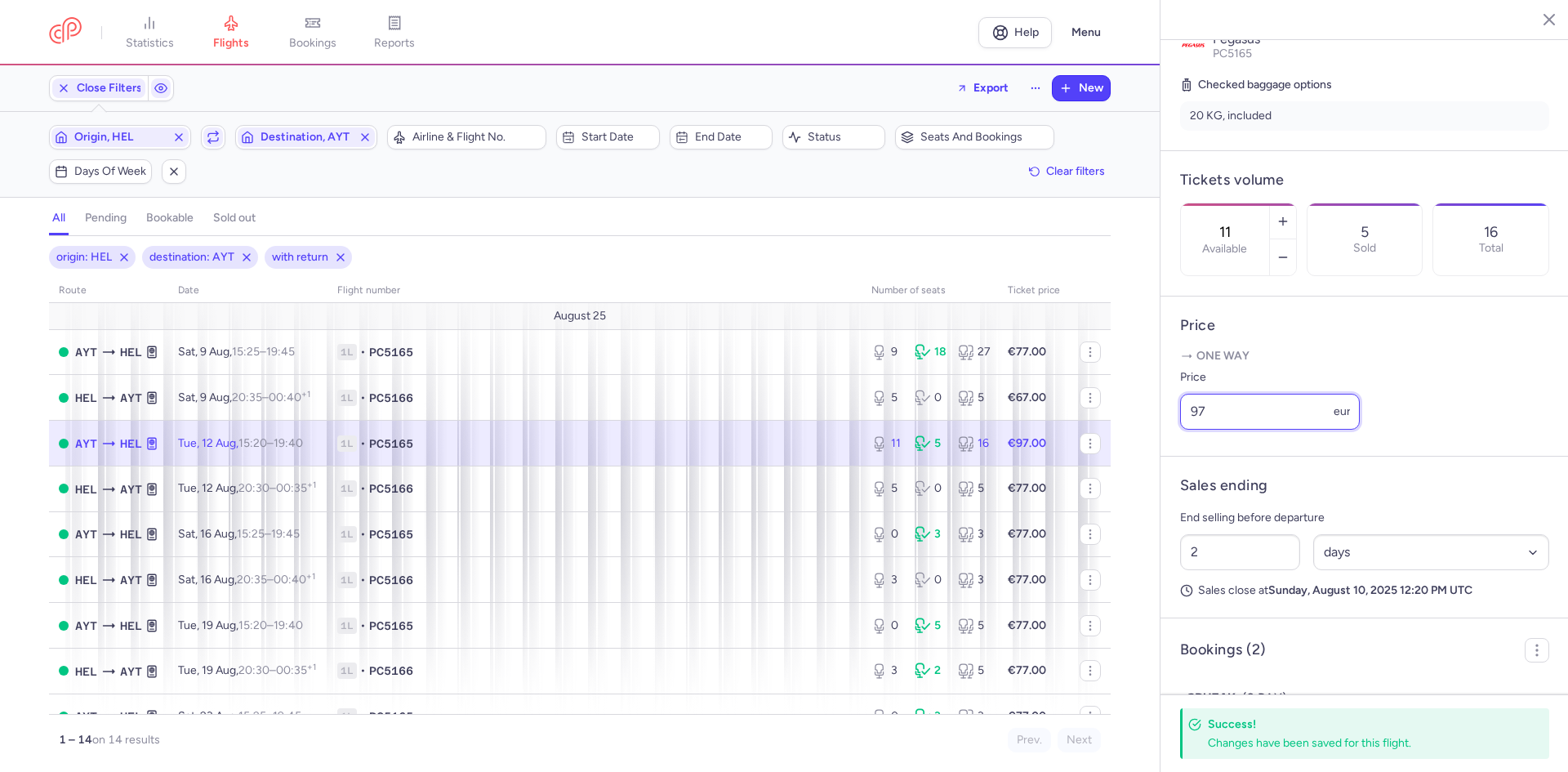 drag, startPoint x: 1240, startPoint y: 449, endPoint x: 866, endPoint y: 451, distance: 374.00535 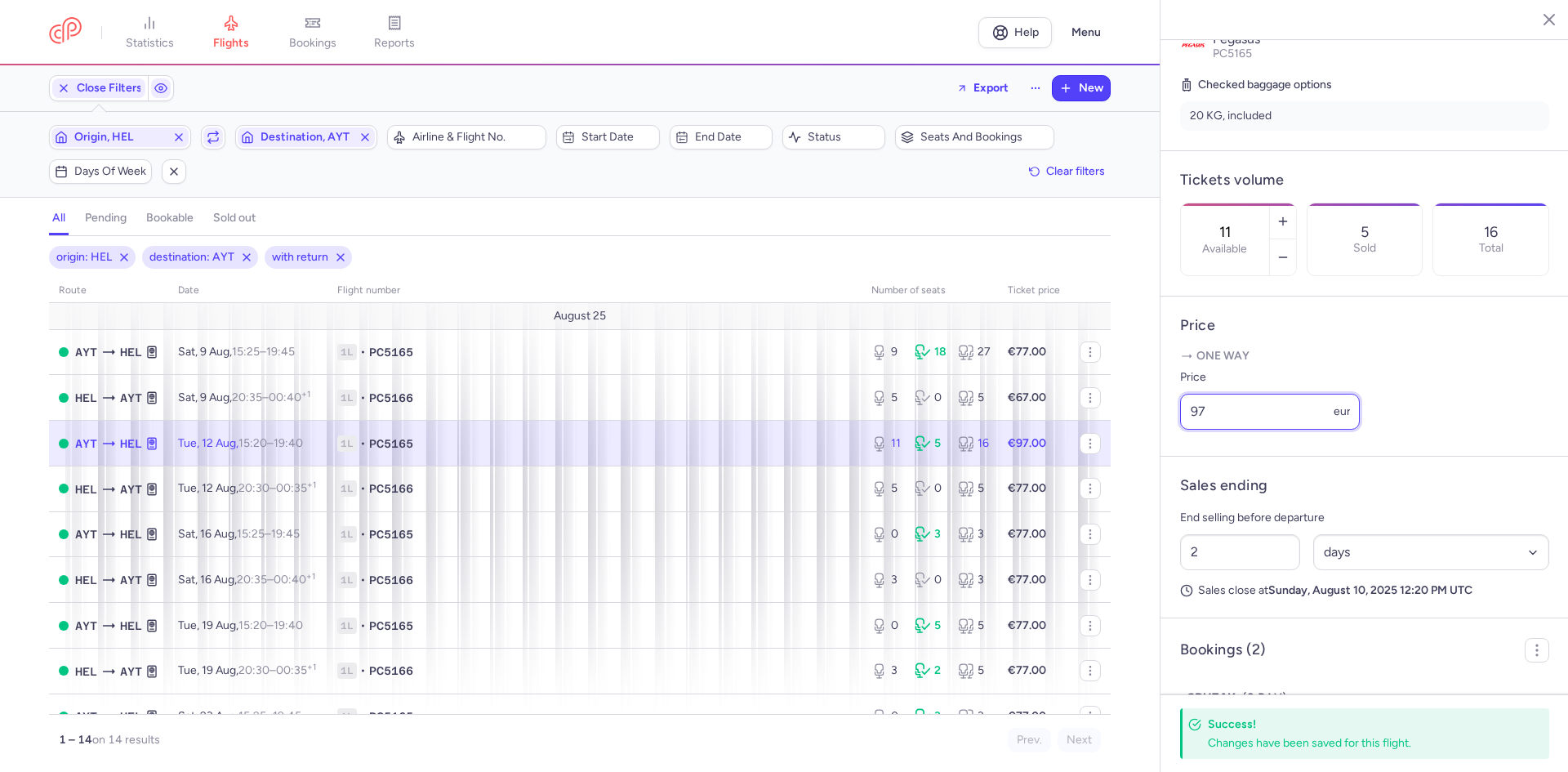 drag, startPoint x: 1224, startPoint y: 459, endPoint x: 1232, endPoint y: 454, distance: 9.433981 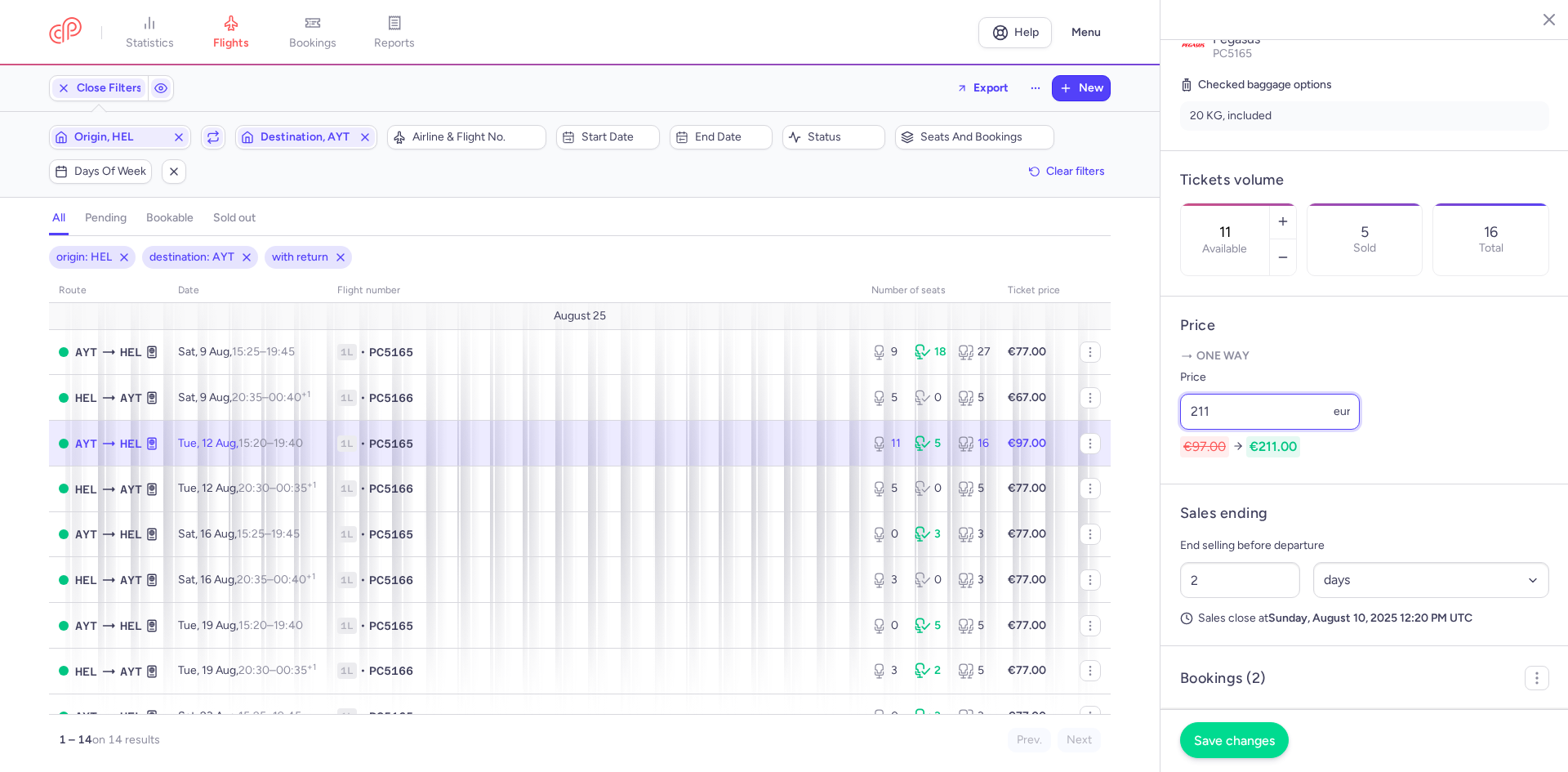 type on "211" 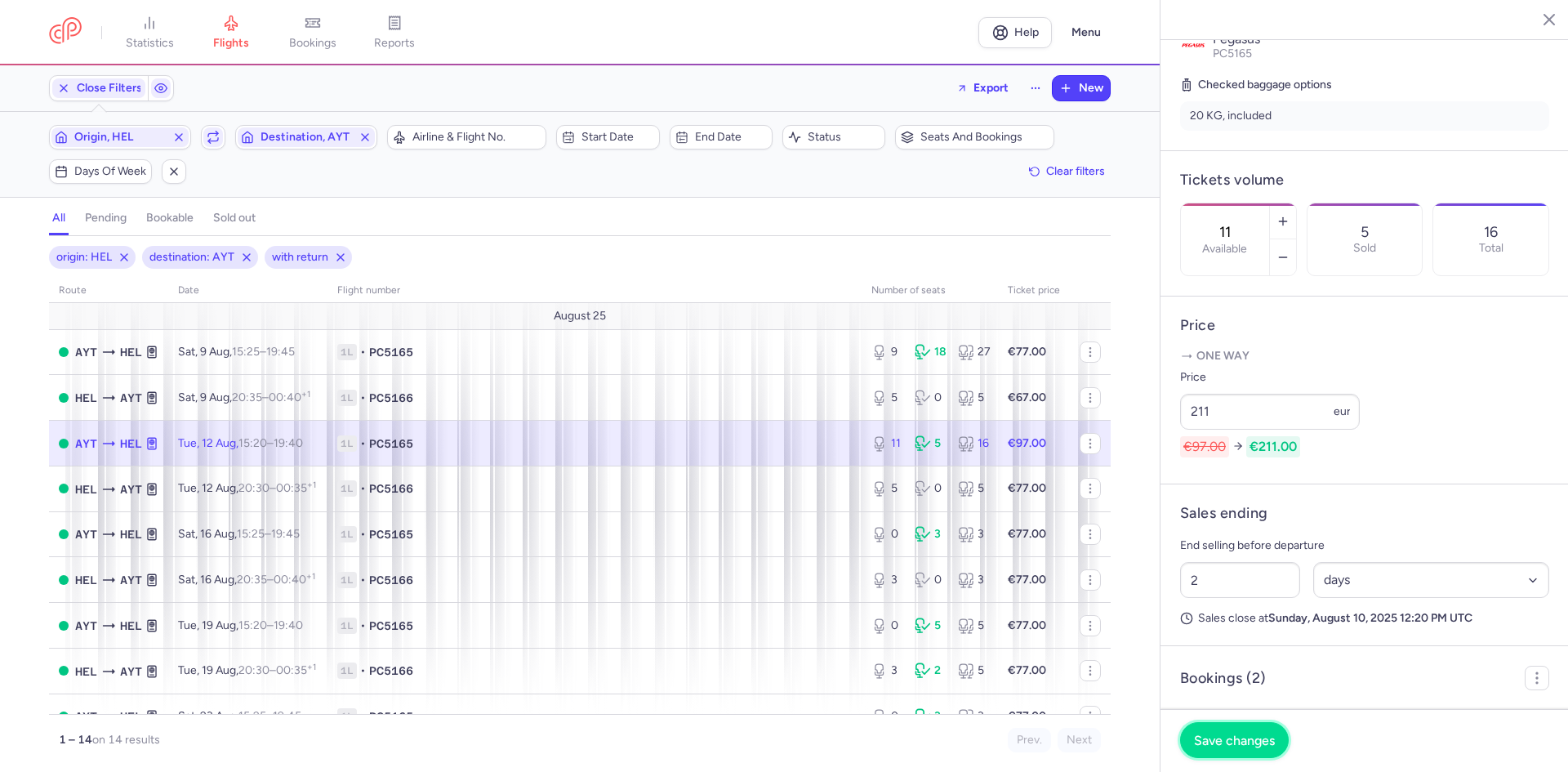 click on "Save changes" at bounding box center (1234, 740) 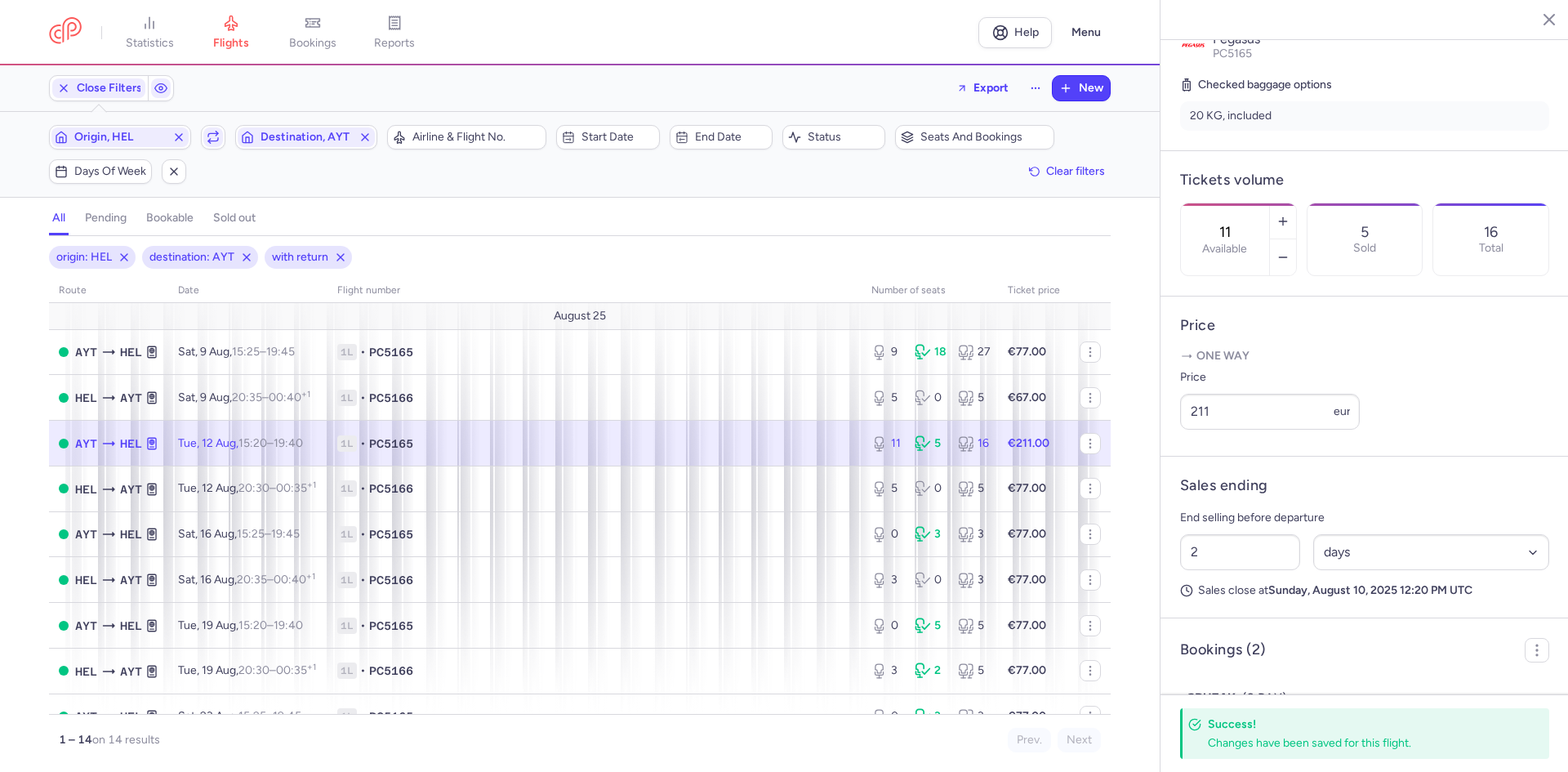 click on "Origin, HEL  Include return  Destination, AYT" at bounding box center [213, 137] 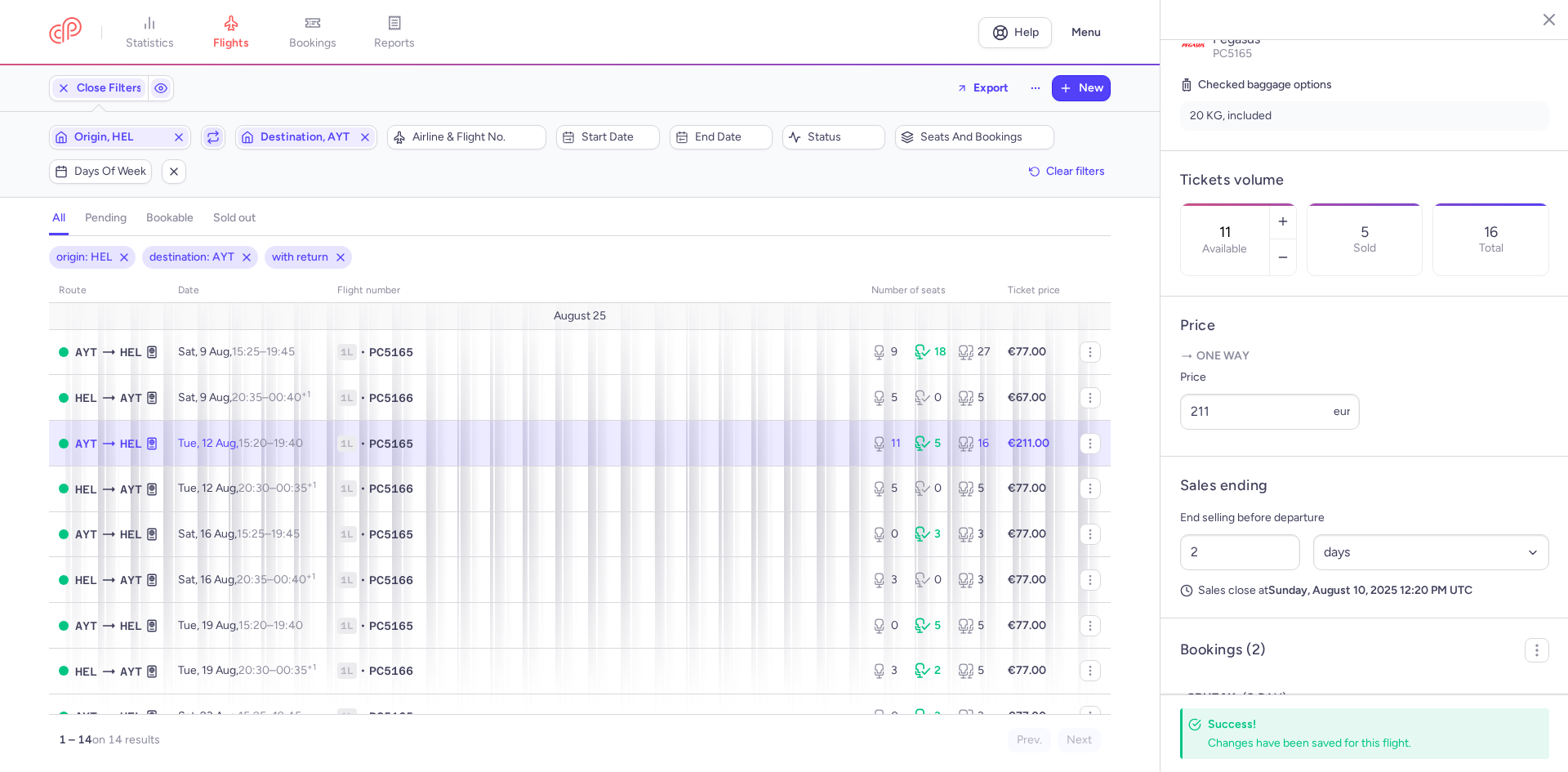 click 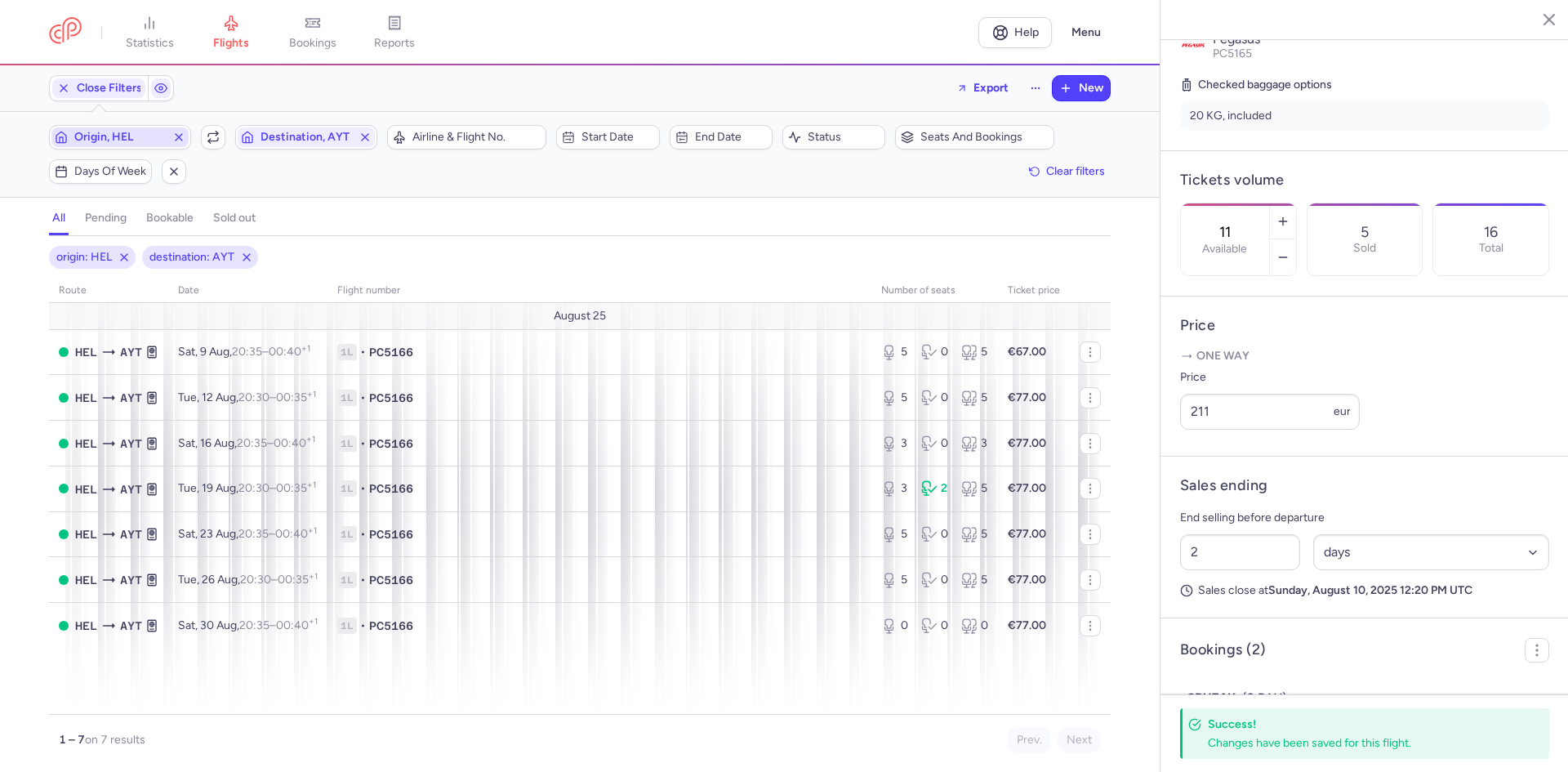 click on "Origin, HEL" at bounding box center (120, 137) 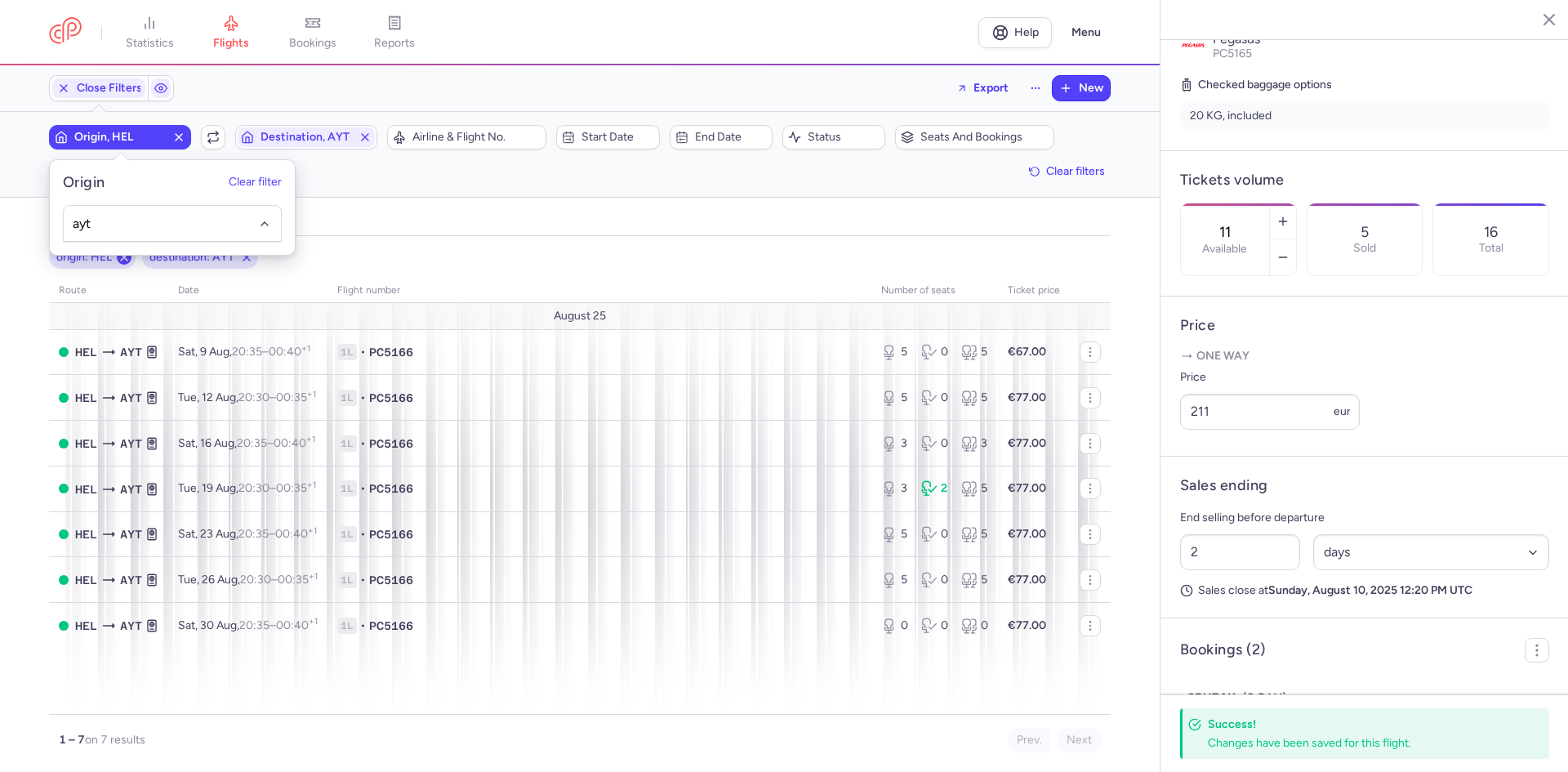 type on "ayt" 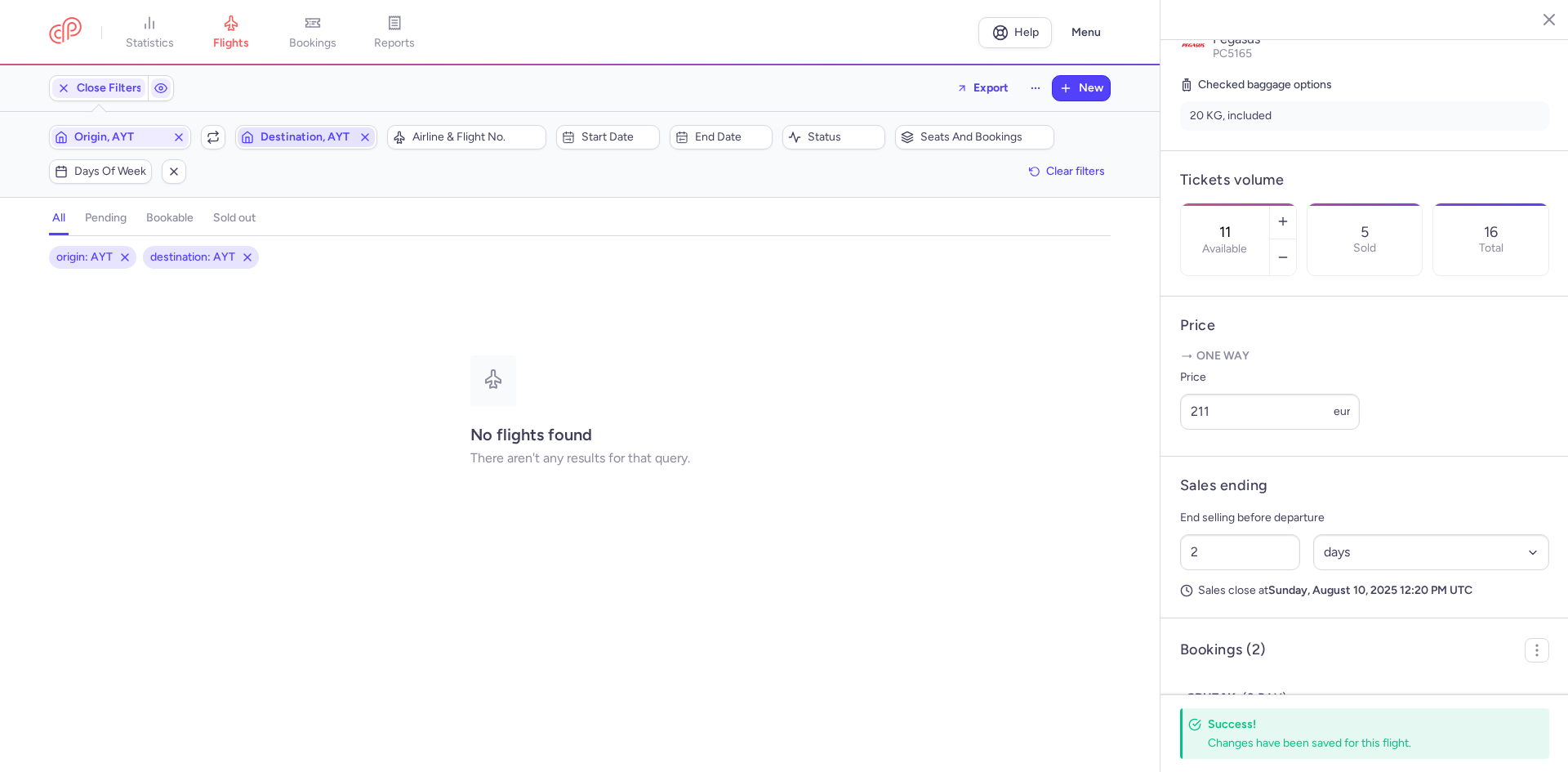 click on "Destination, AYT" at bounding box center [306, 137] 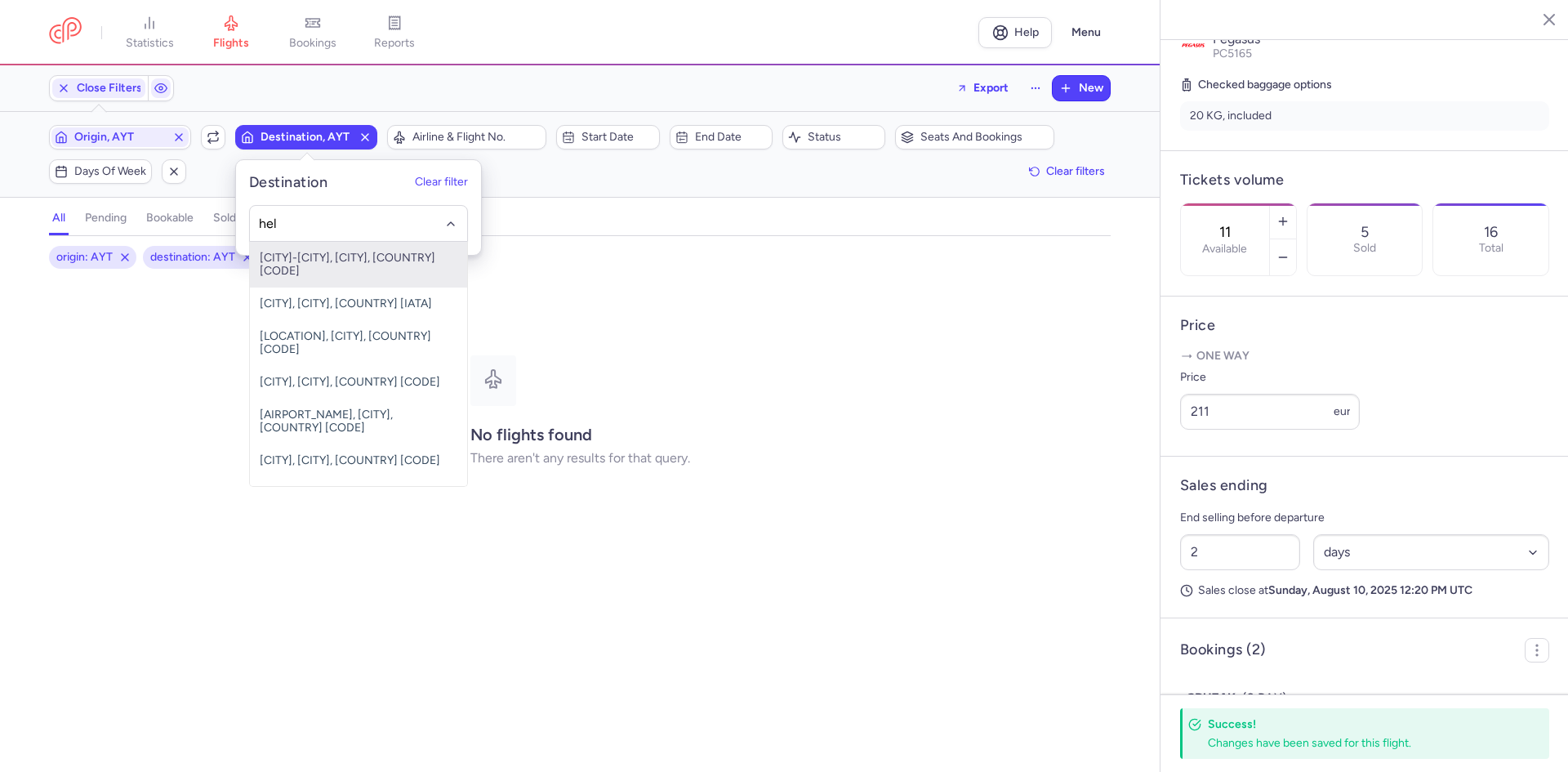 type on "hel" 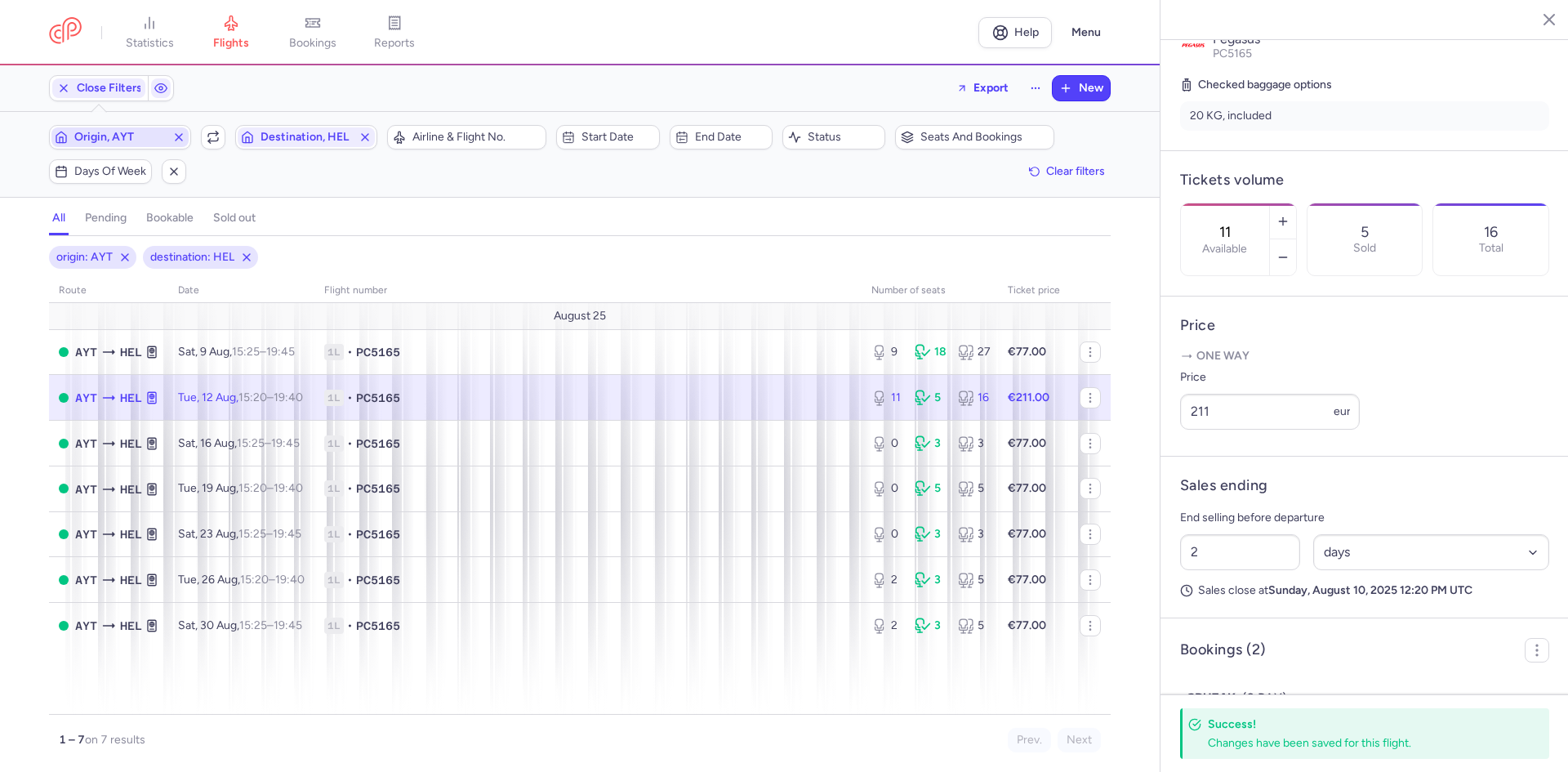 click on "Origin, AYT" at bounding box center (120, 137) 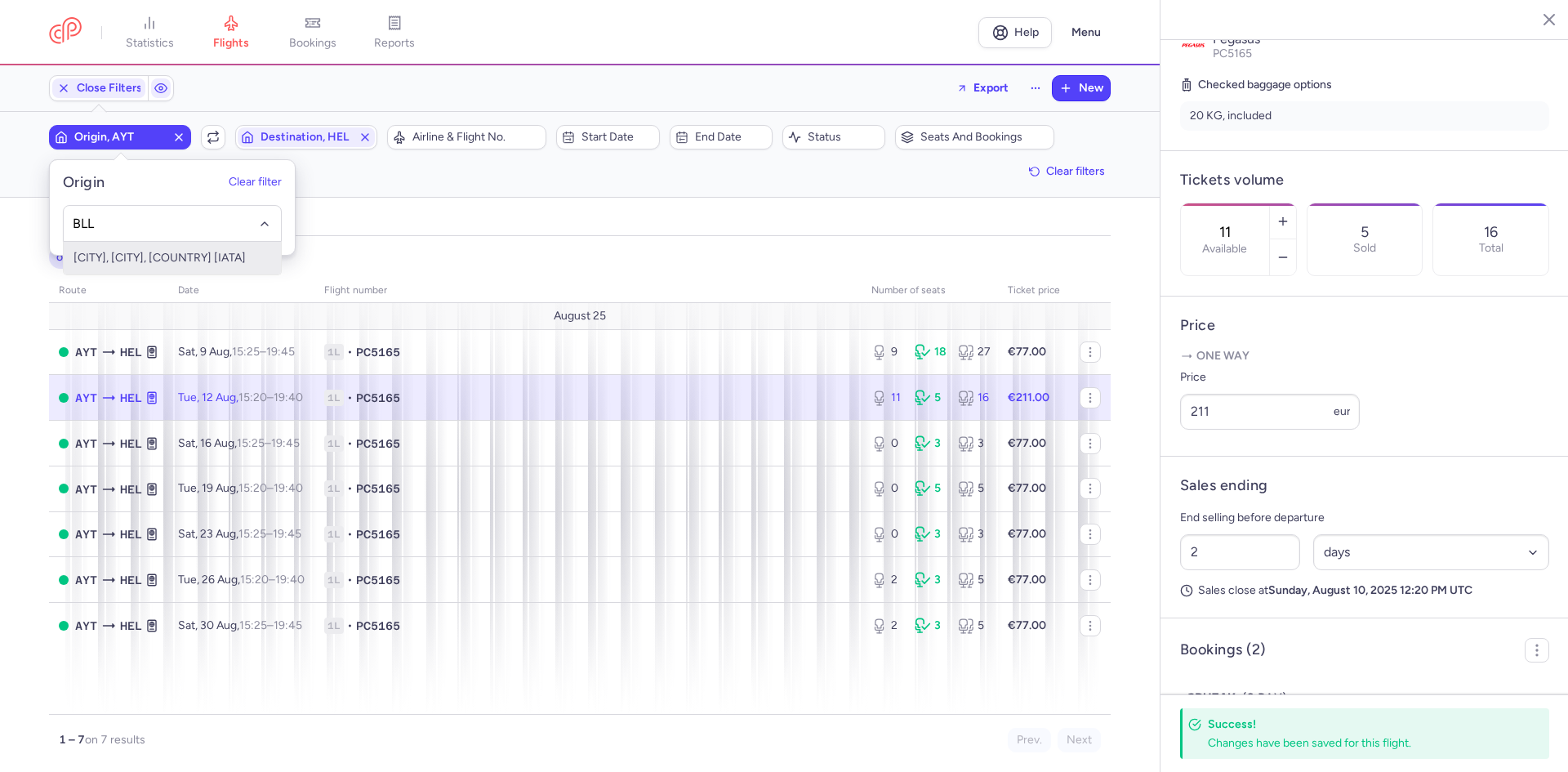 type on "BLL" 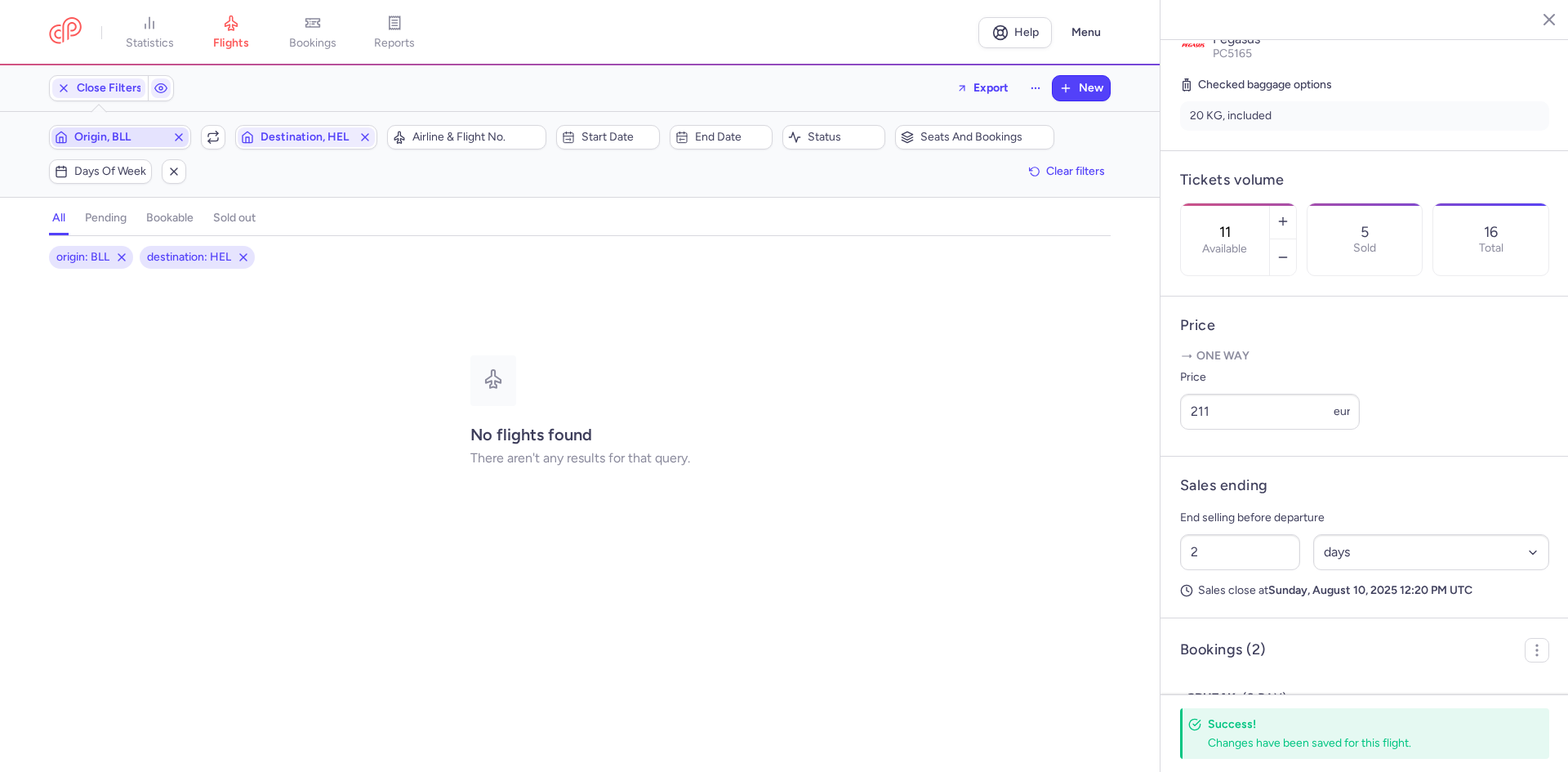 click on "Destination, HEL" 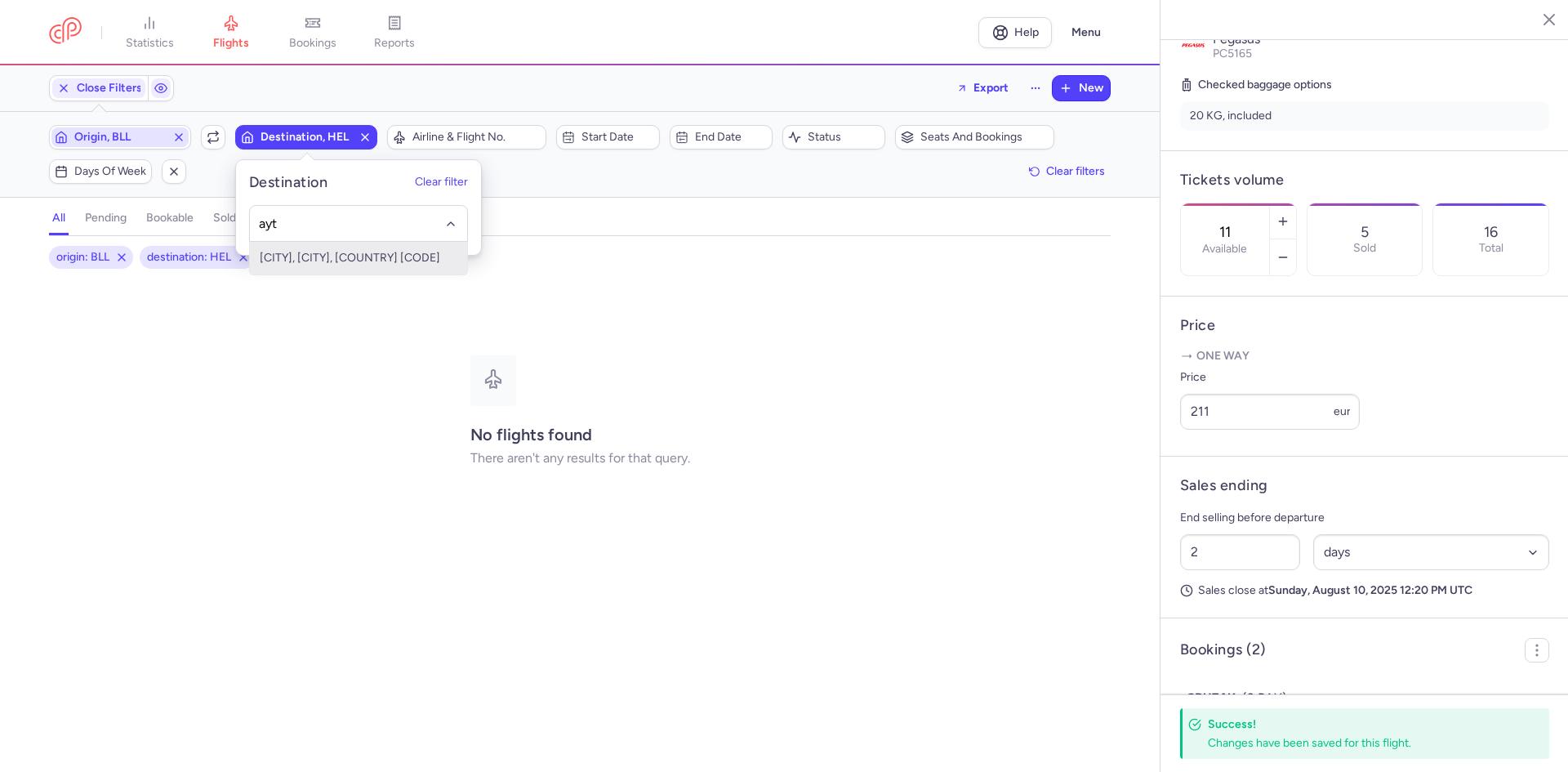 type on "ayt" 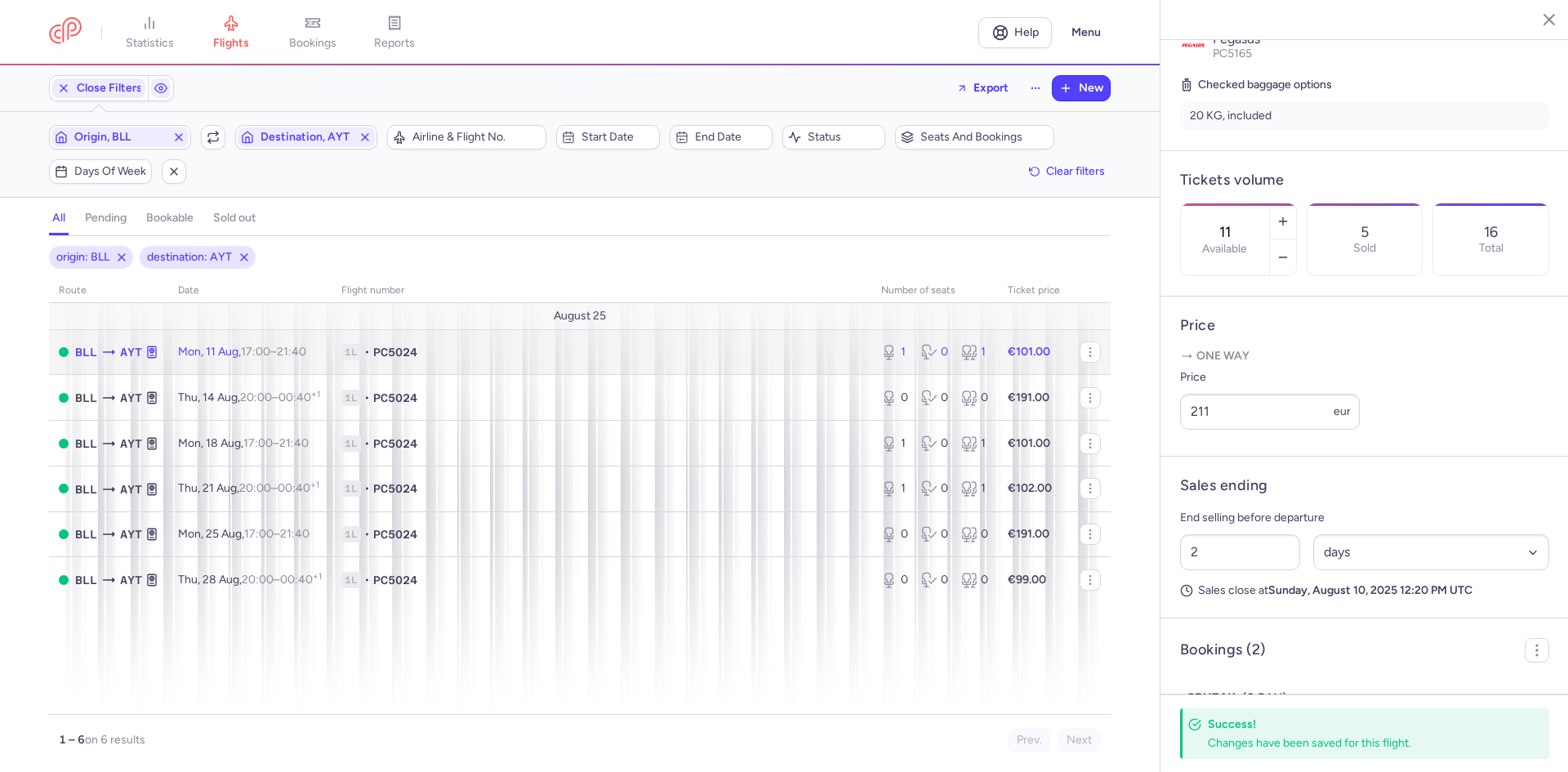 click on "PC5024" 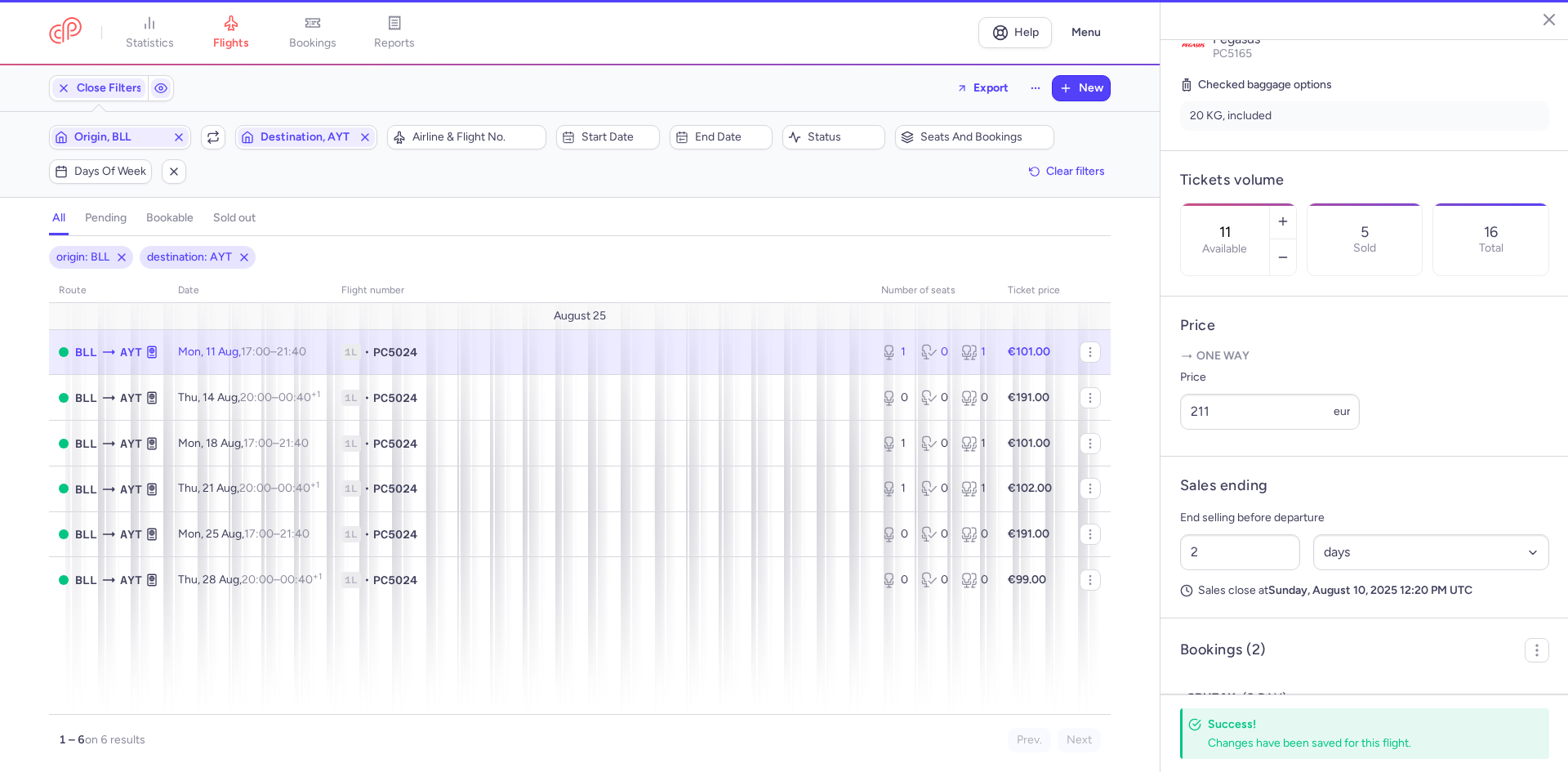 type on "1" 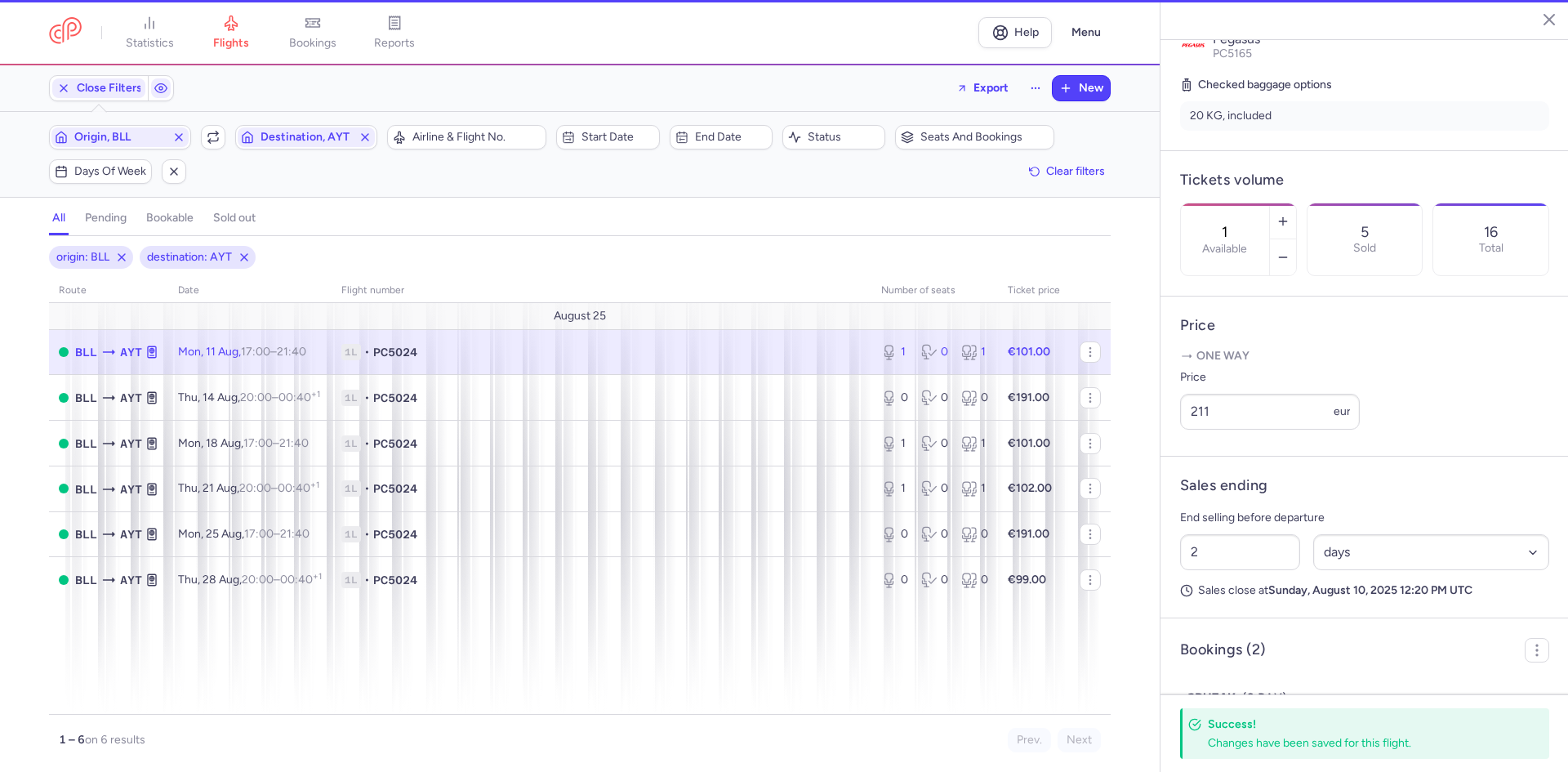 scroll, scrollTop: 354, scrollLeft: 0, axis: vertical 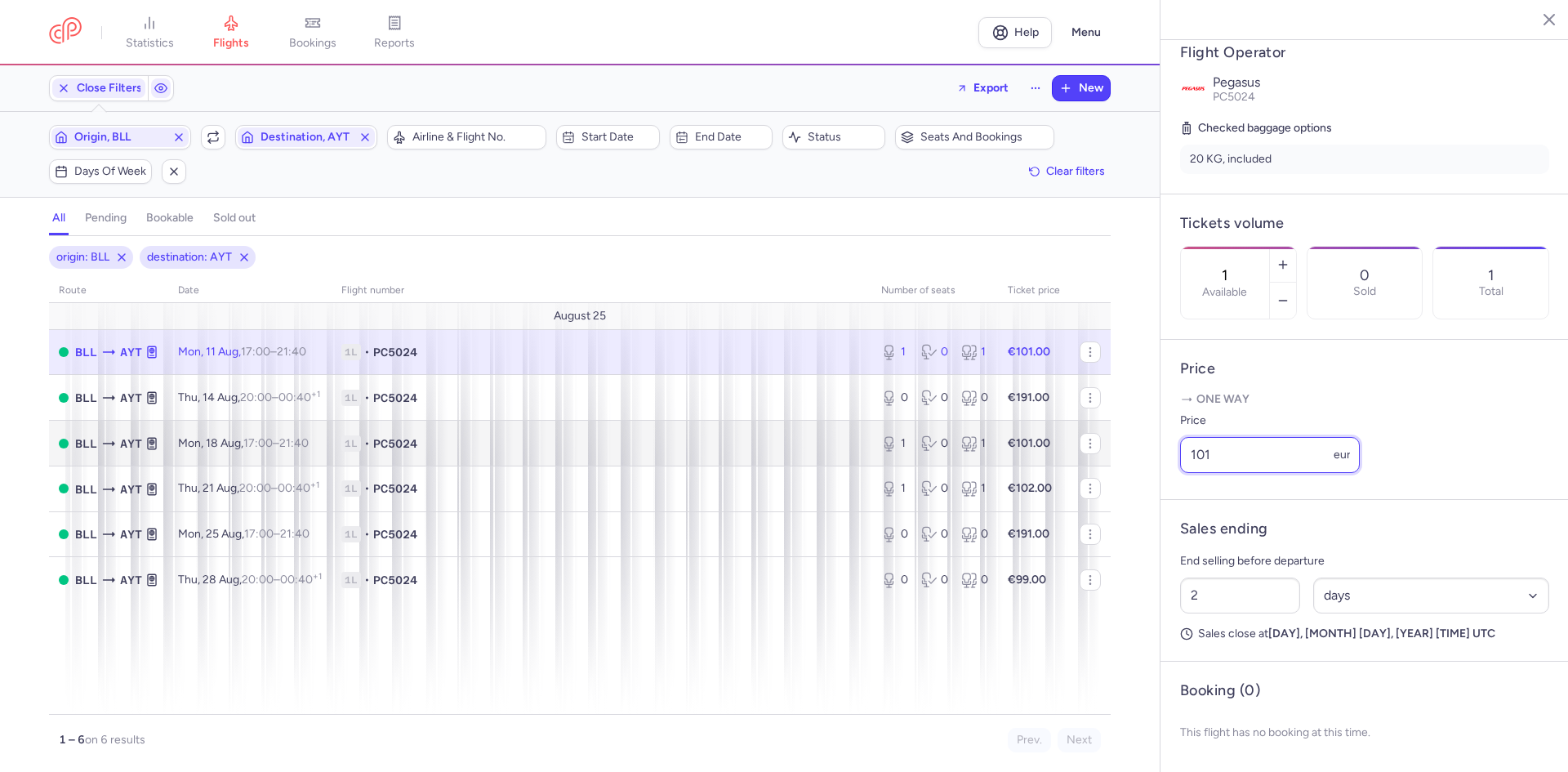 drag, startPoint x: 1255, startPoint y: 440, endPoint x: 1075, endPoint y: 443, distance: 180.025 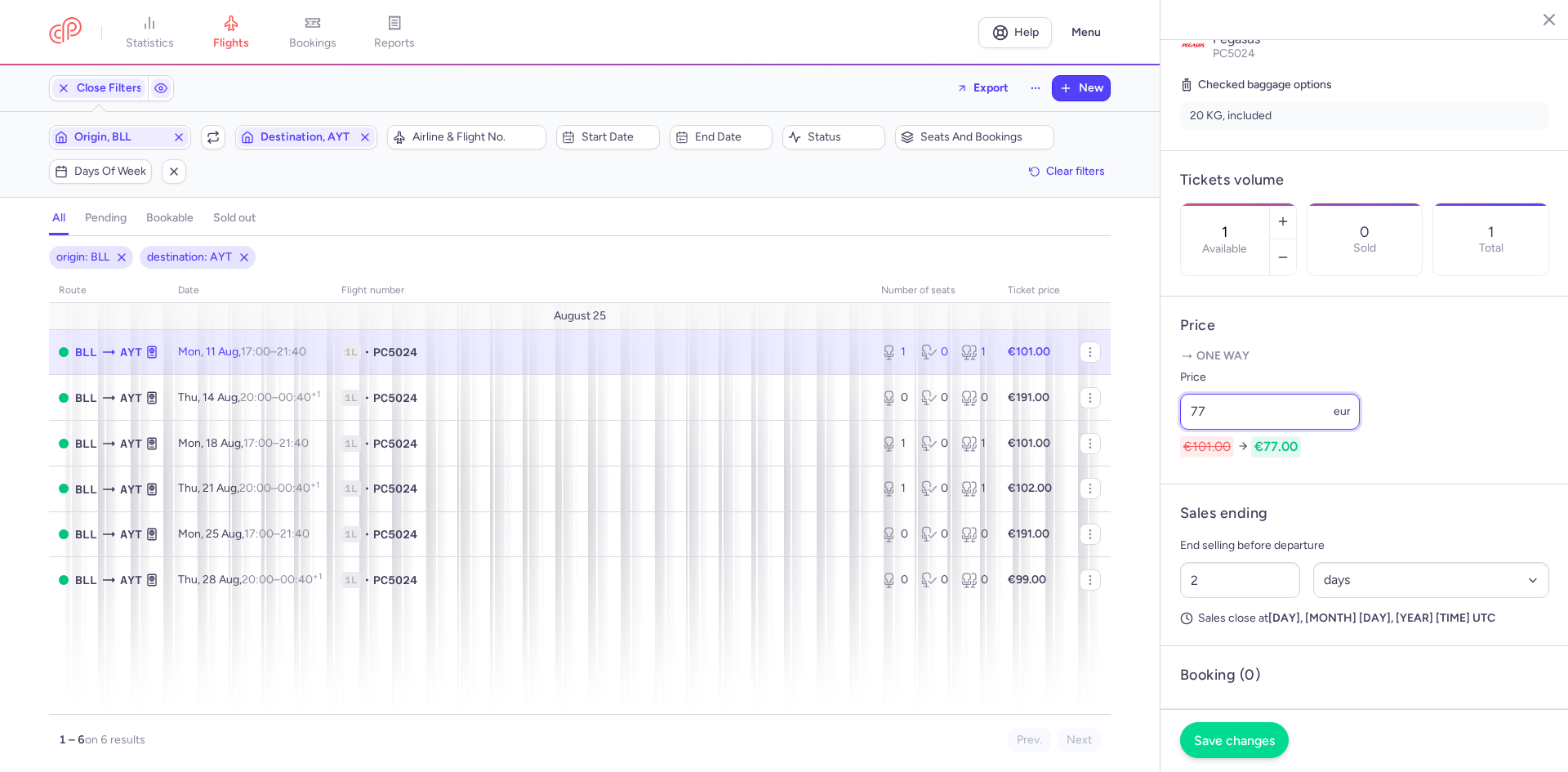 type on "77" 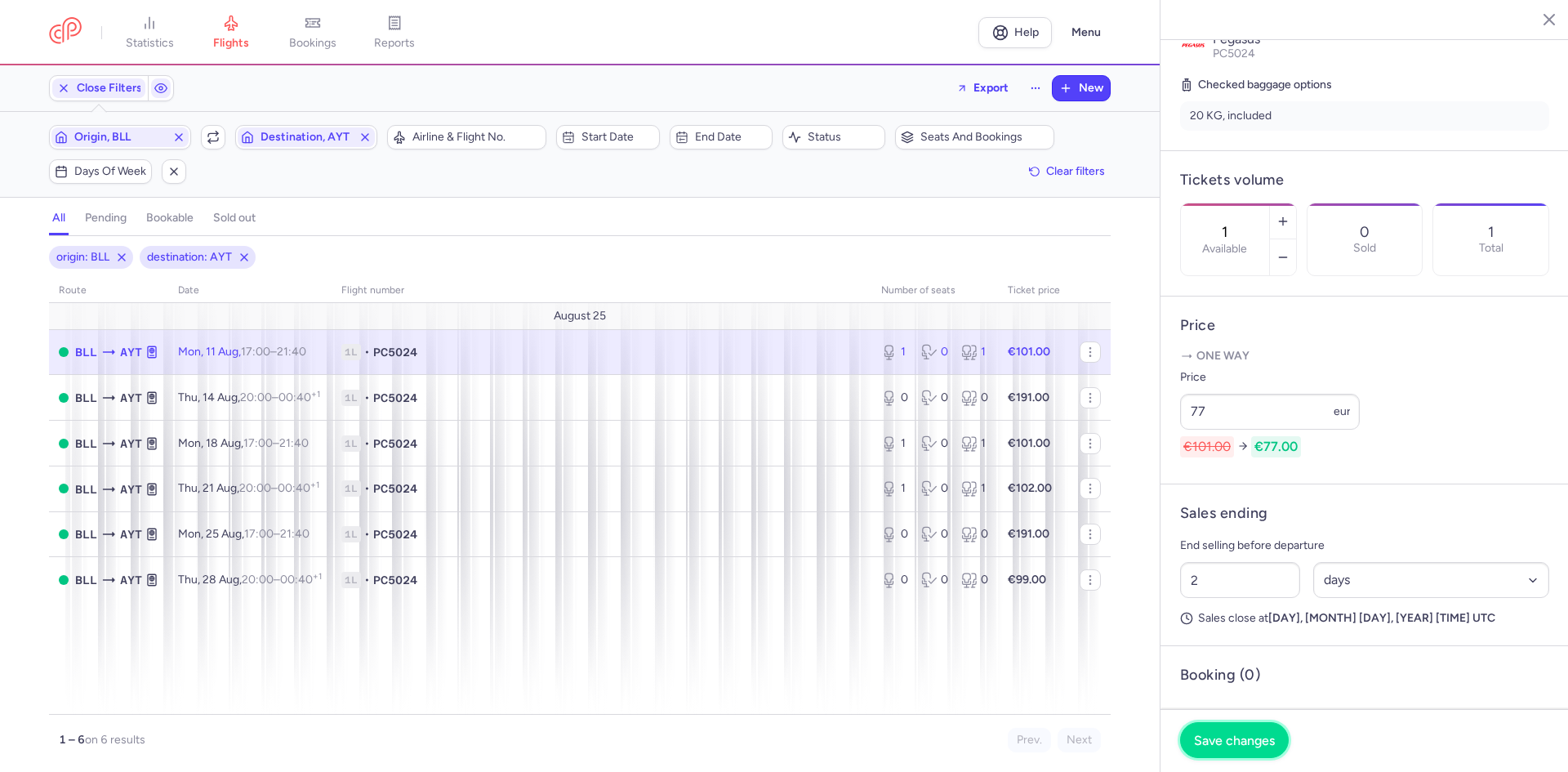 click on "Save changes" at bounding box center [1234, 740] 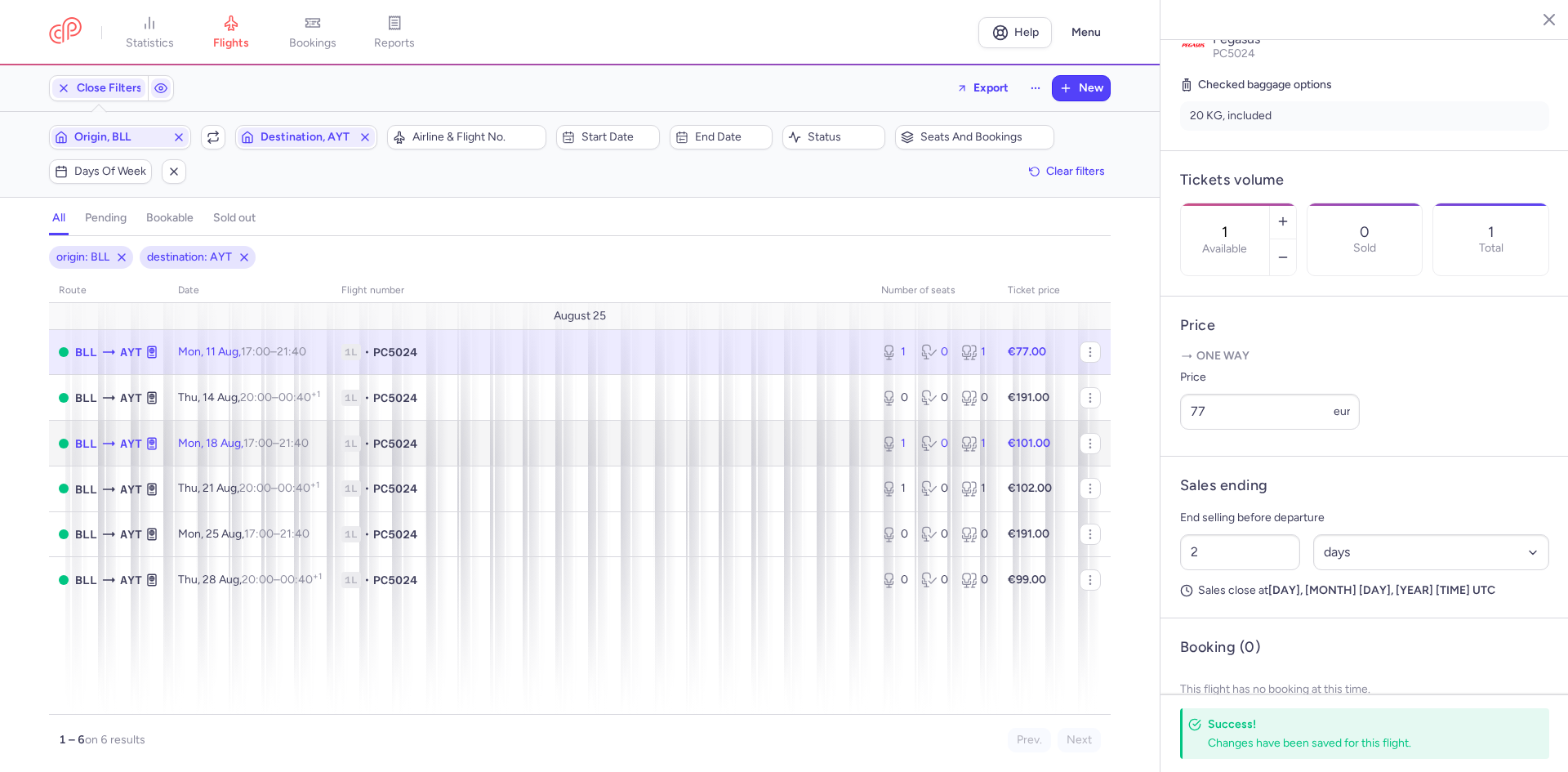 click on "1L • PC5024" 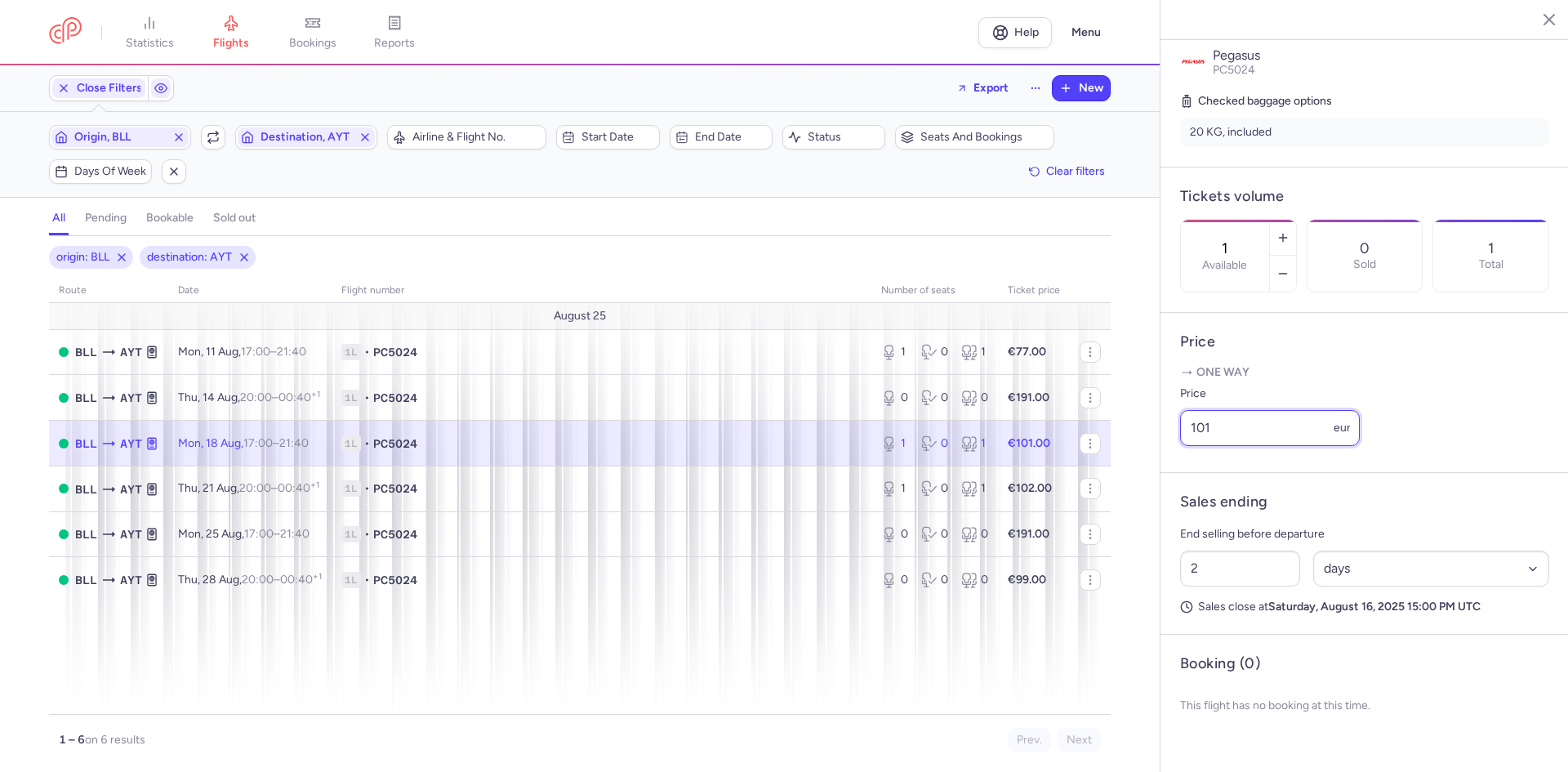drag, startPoint x: 1222, startPoint y: 450, endPoint x: 1189, endPoint y: 455, distance: 33.3766 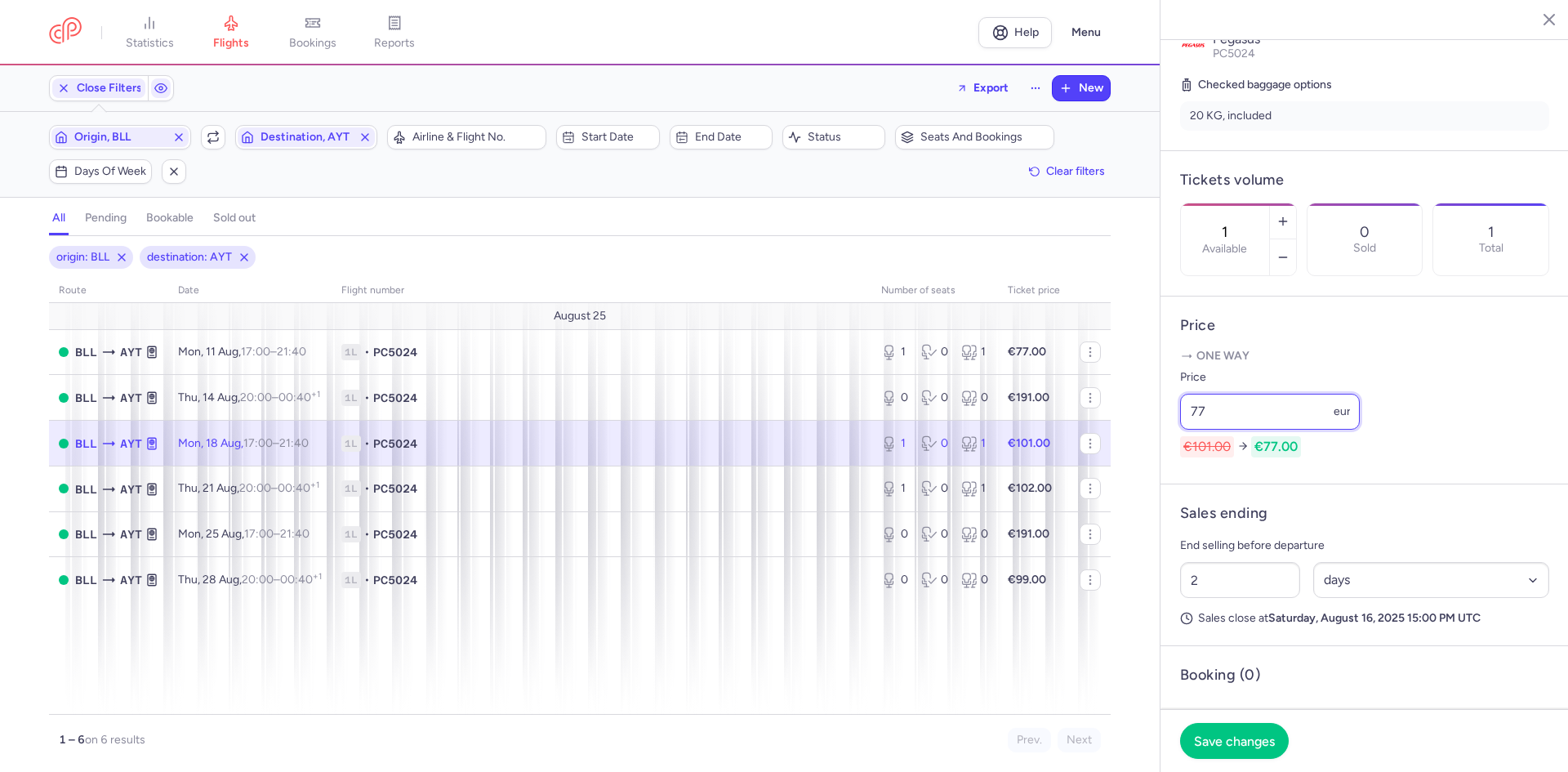 type on "77" 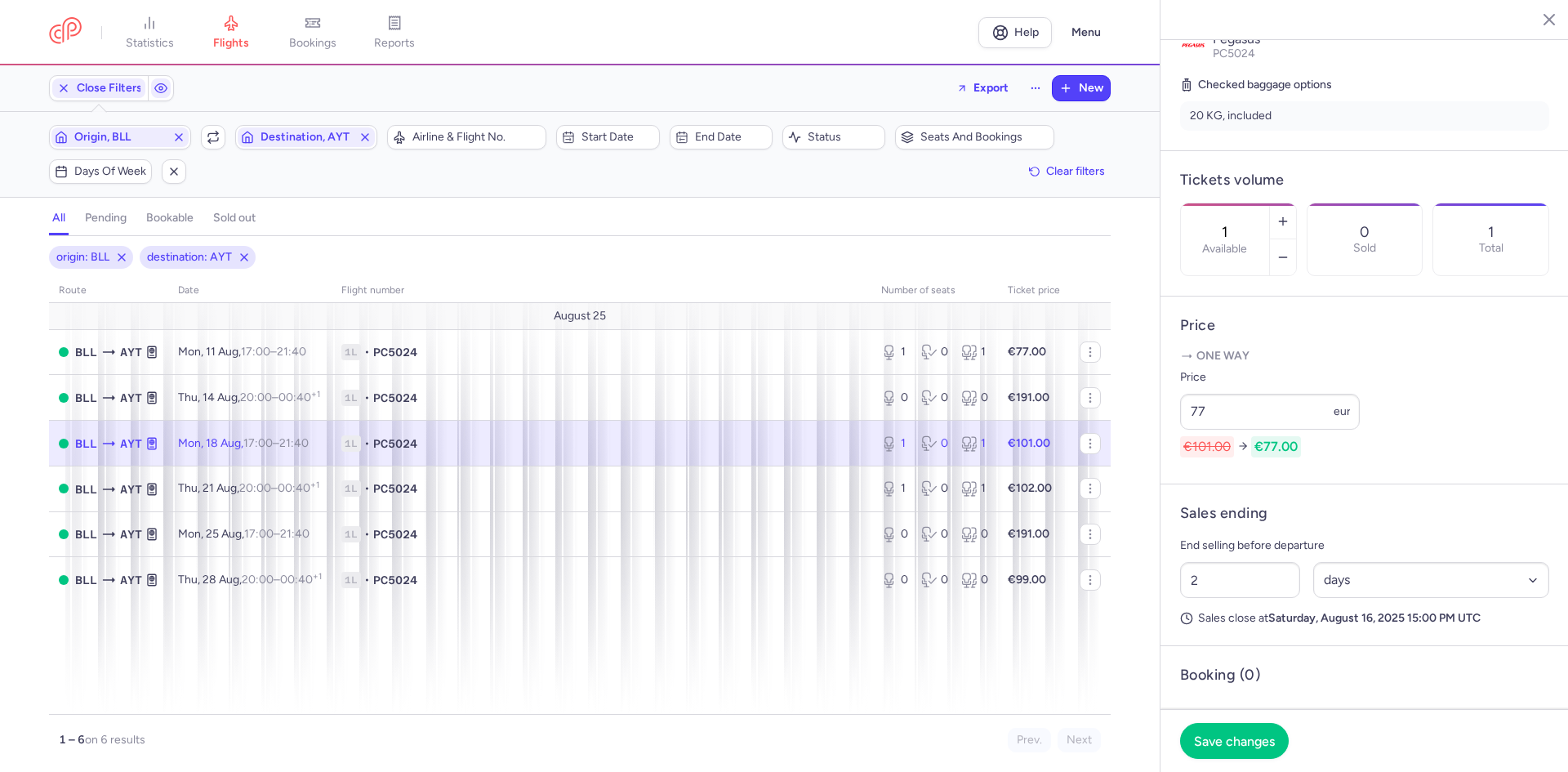 click on "Save changes" 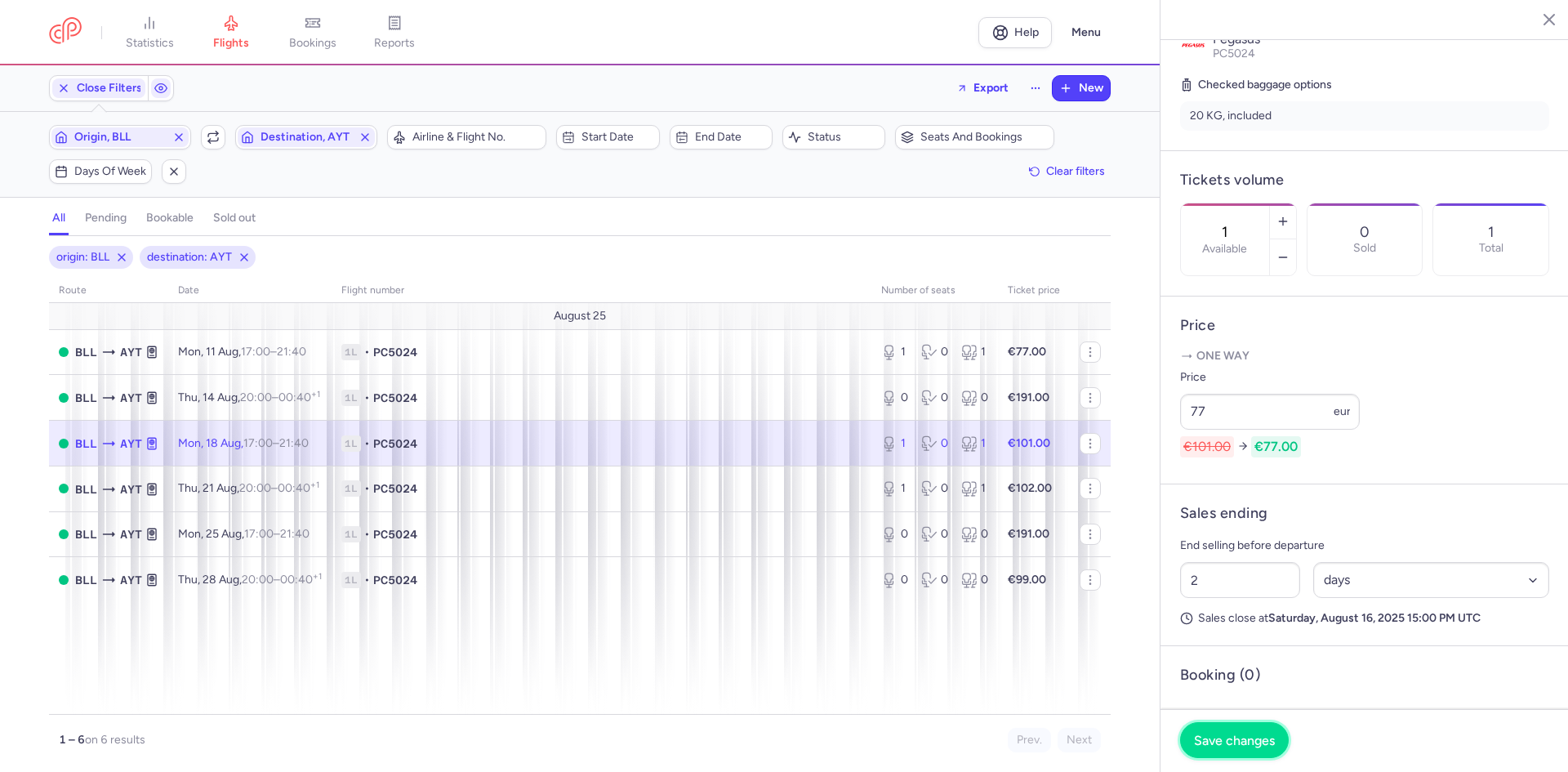 click on "Save changes" at bounding box center (1234, 740) 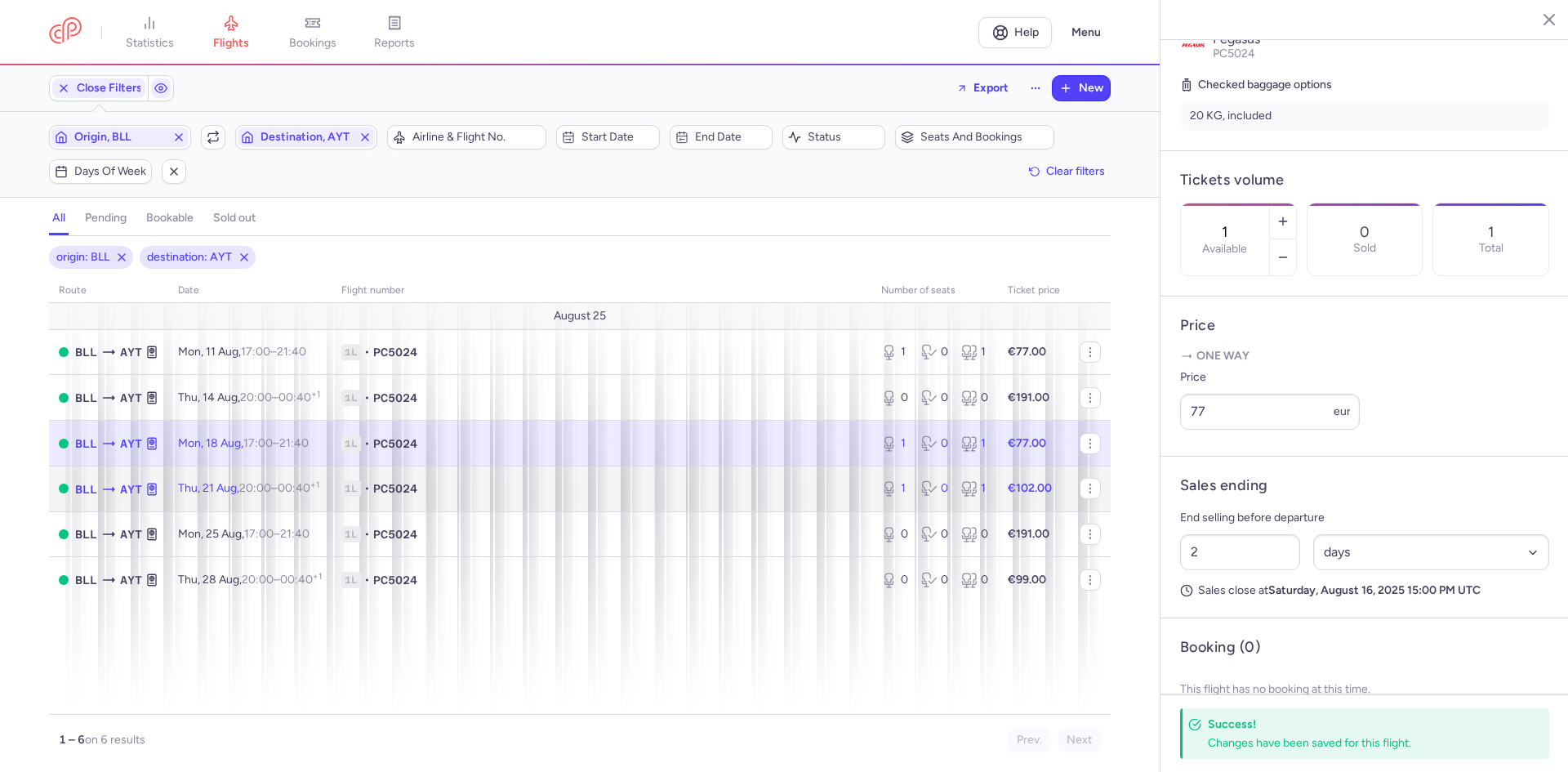 click on "1L • PC5024" 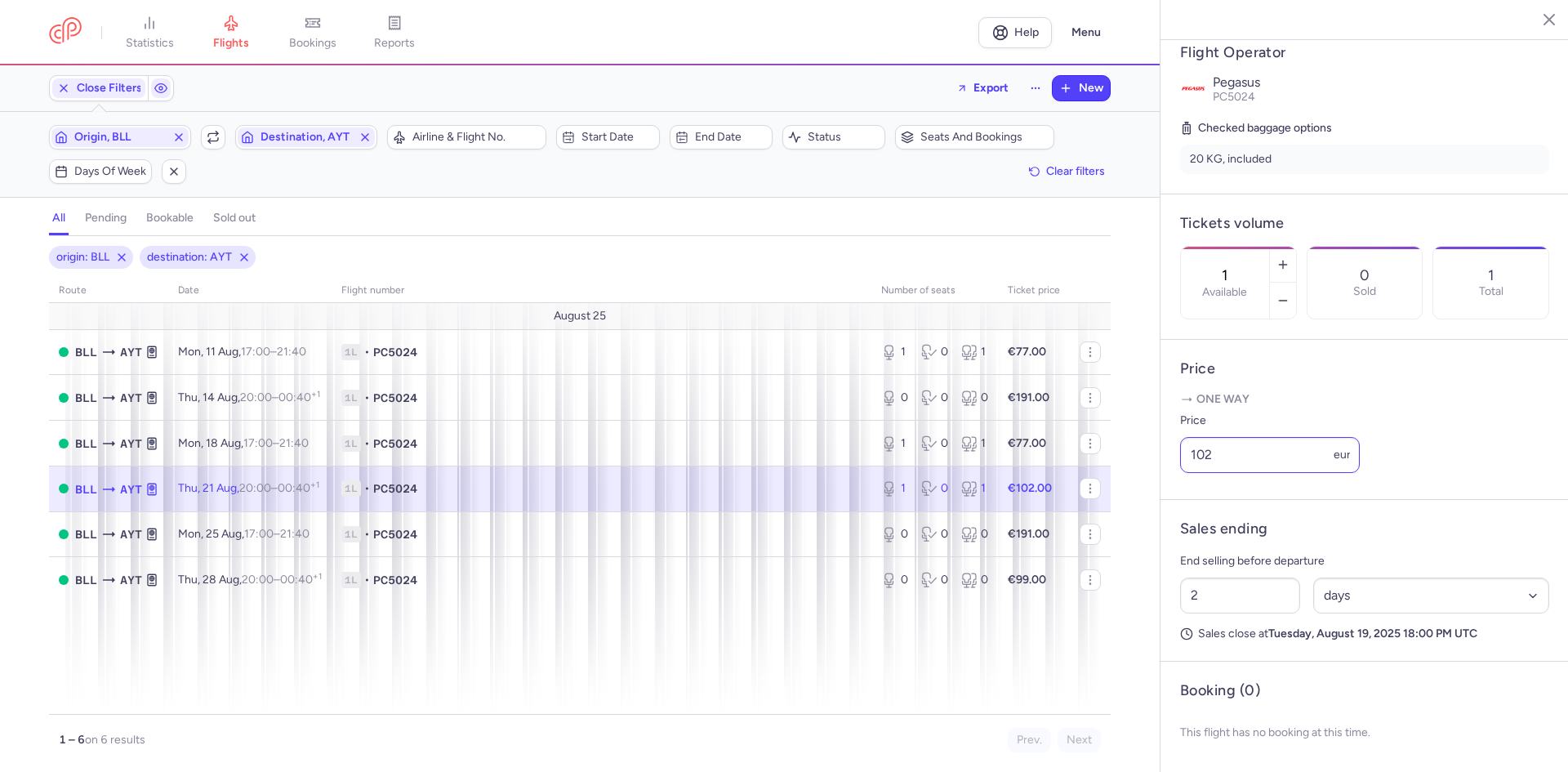 drag, startPoint x: 1268, startPoint y: 477, endPoint x: 1262, endPoint y: 466, distance: 12.529964 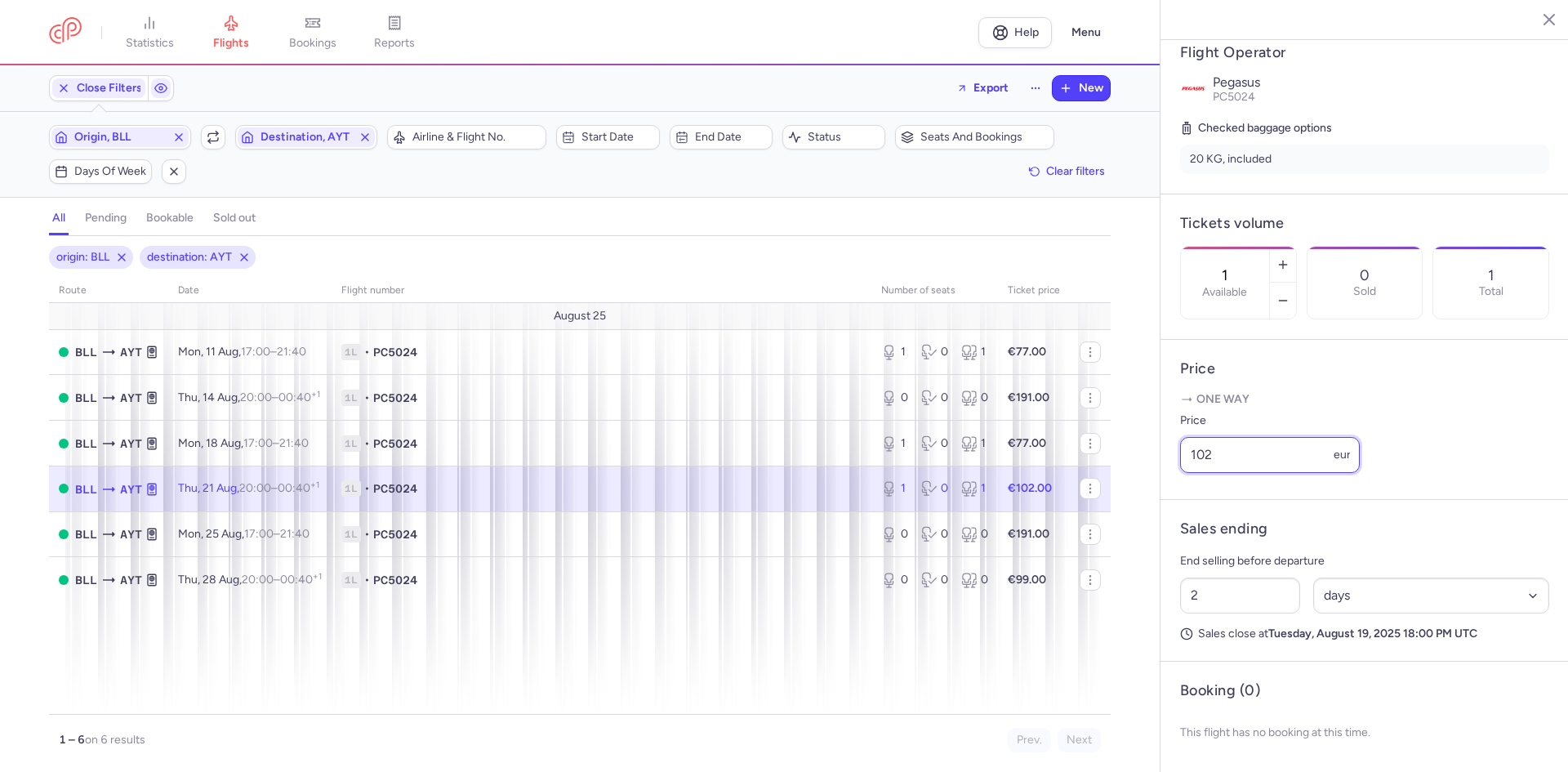 click on "102" at bounding box center (1270, 455) 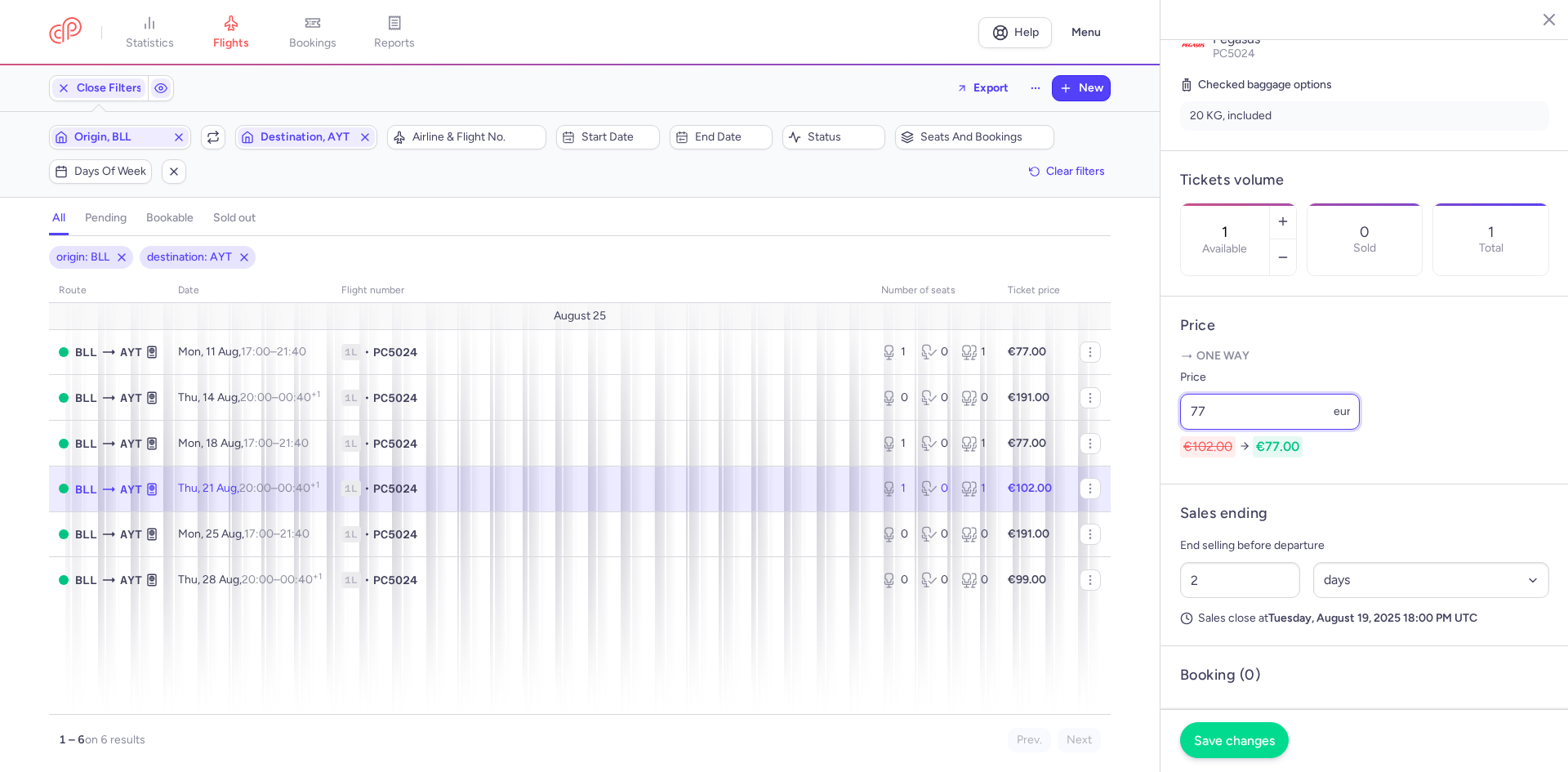 type on "77" 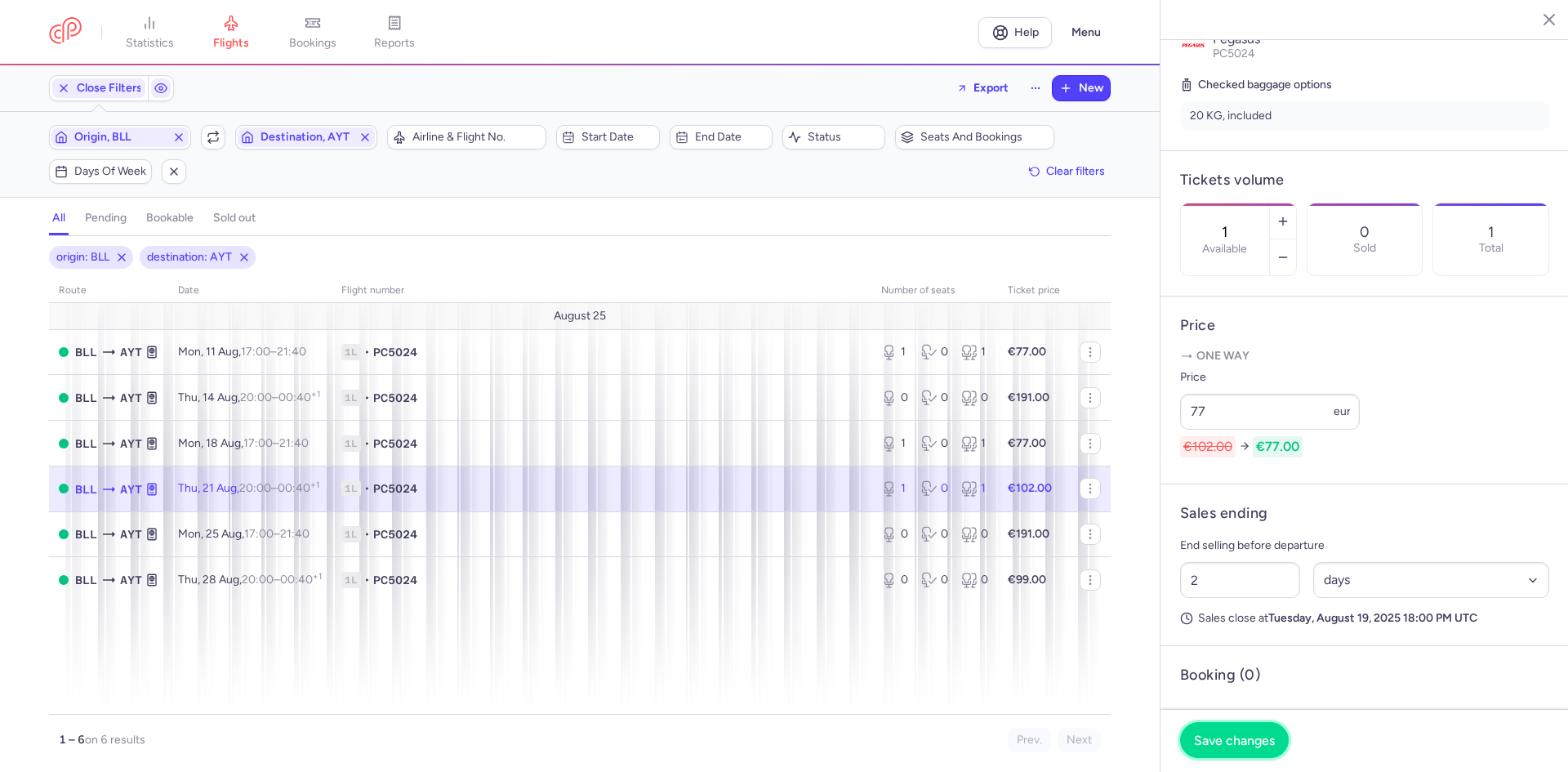 click on "Save changes" at bounding box center [1234, 740] 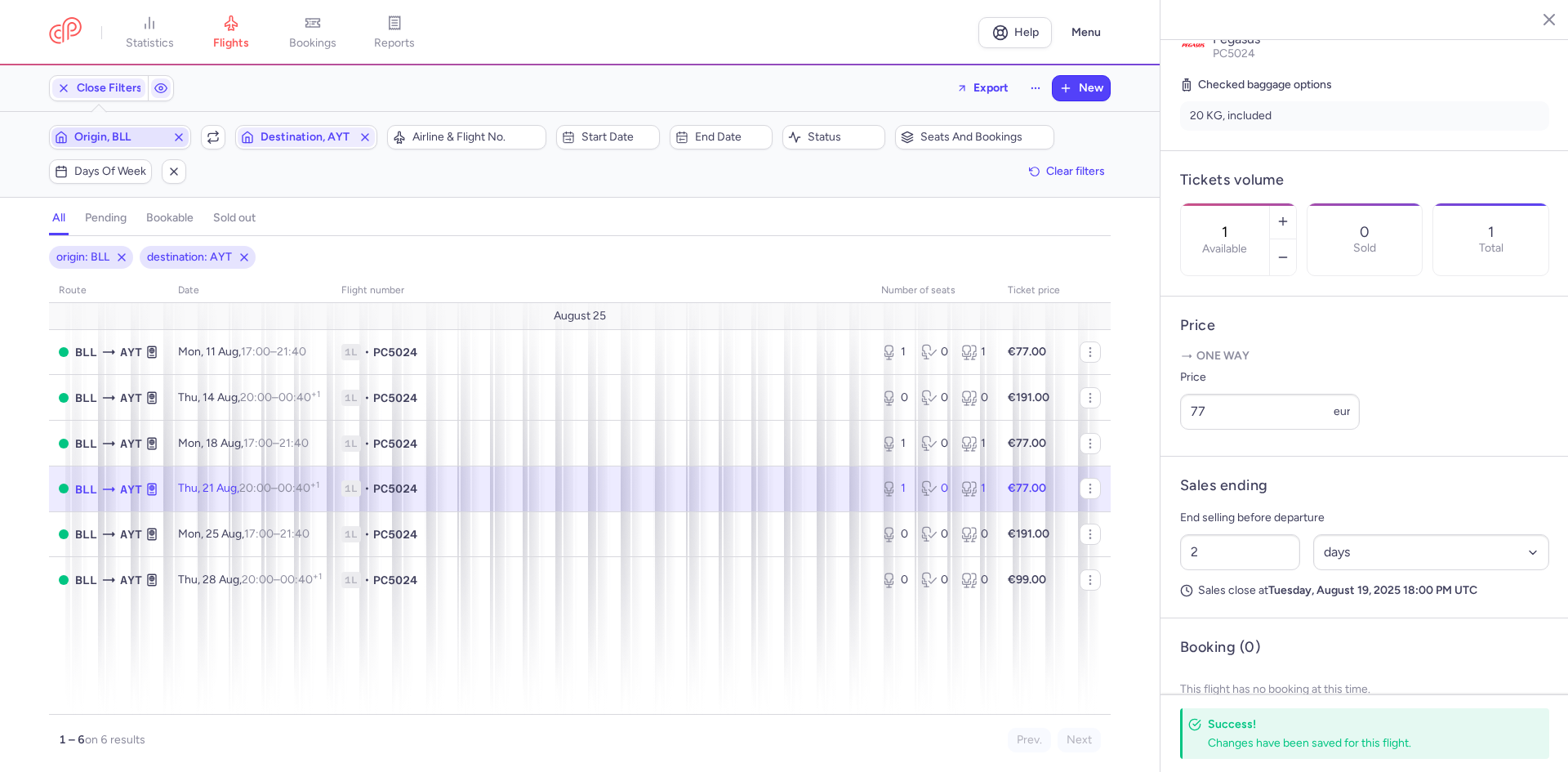 click on "Origin, BLL" at bounding box center (120, 137) 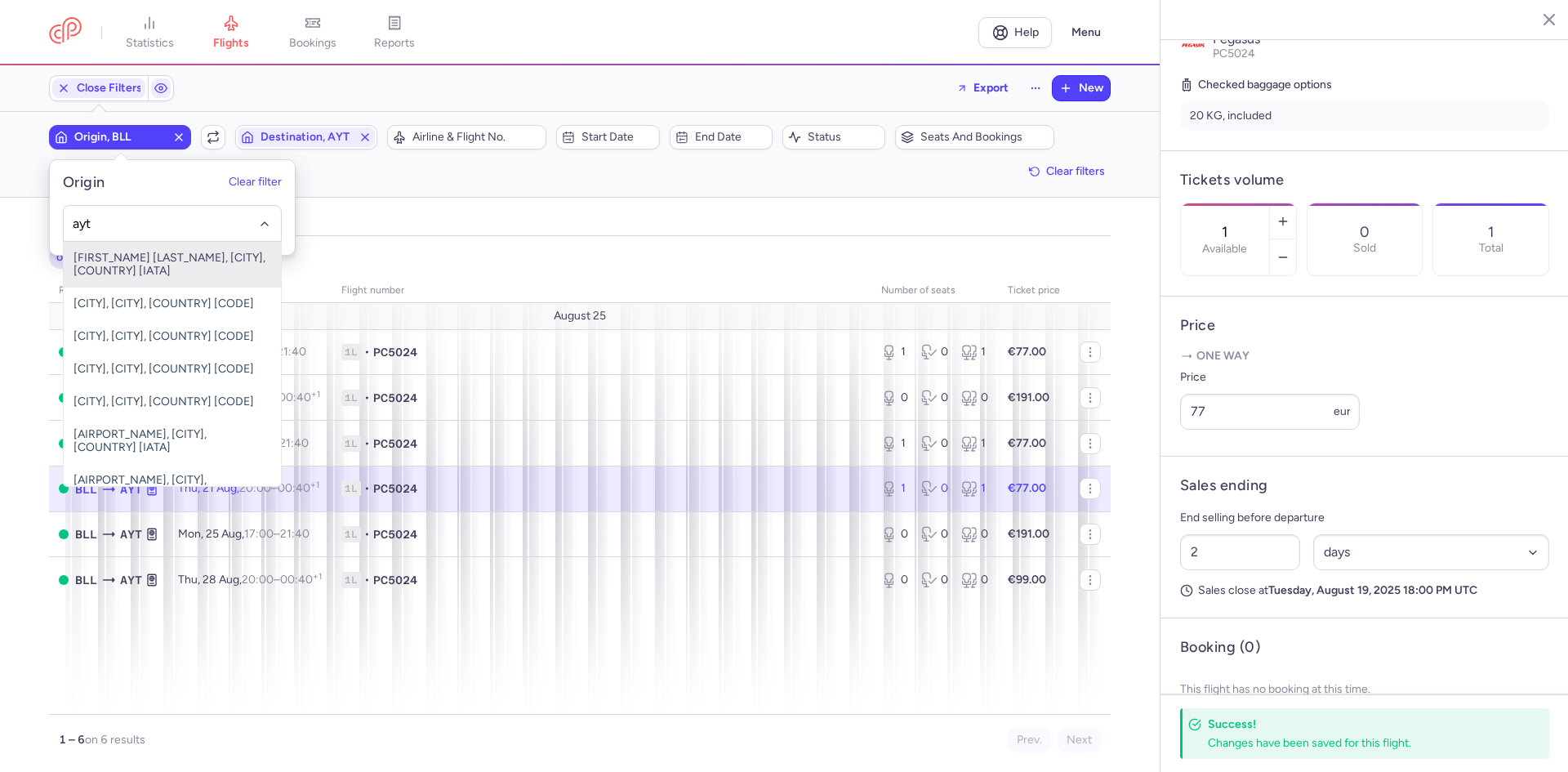 type on "ayt" 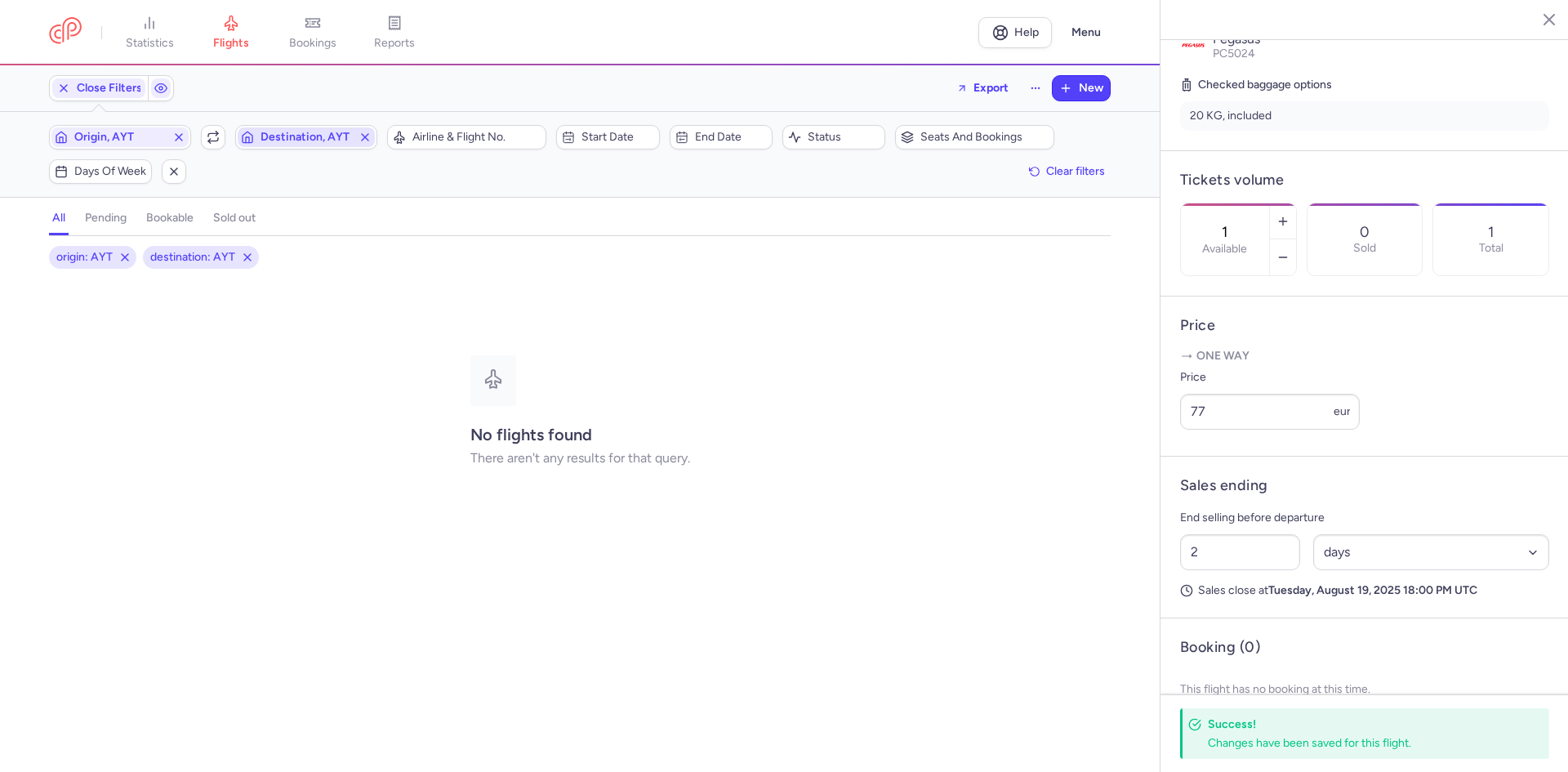 click on "Destination, AYT" at bounding box center [306, 137] 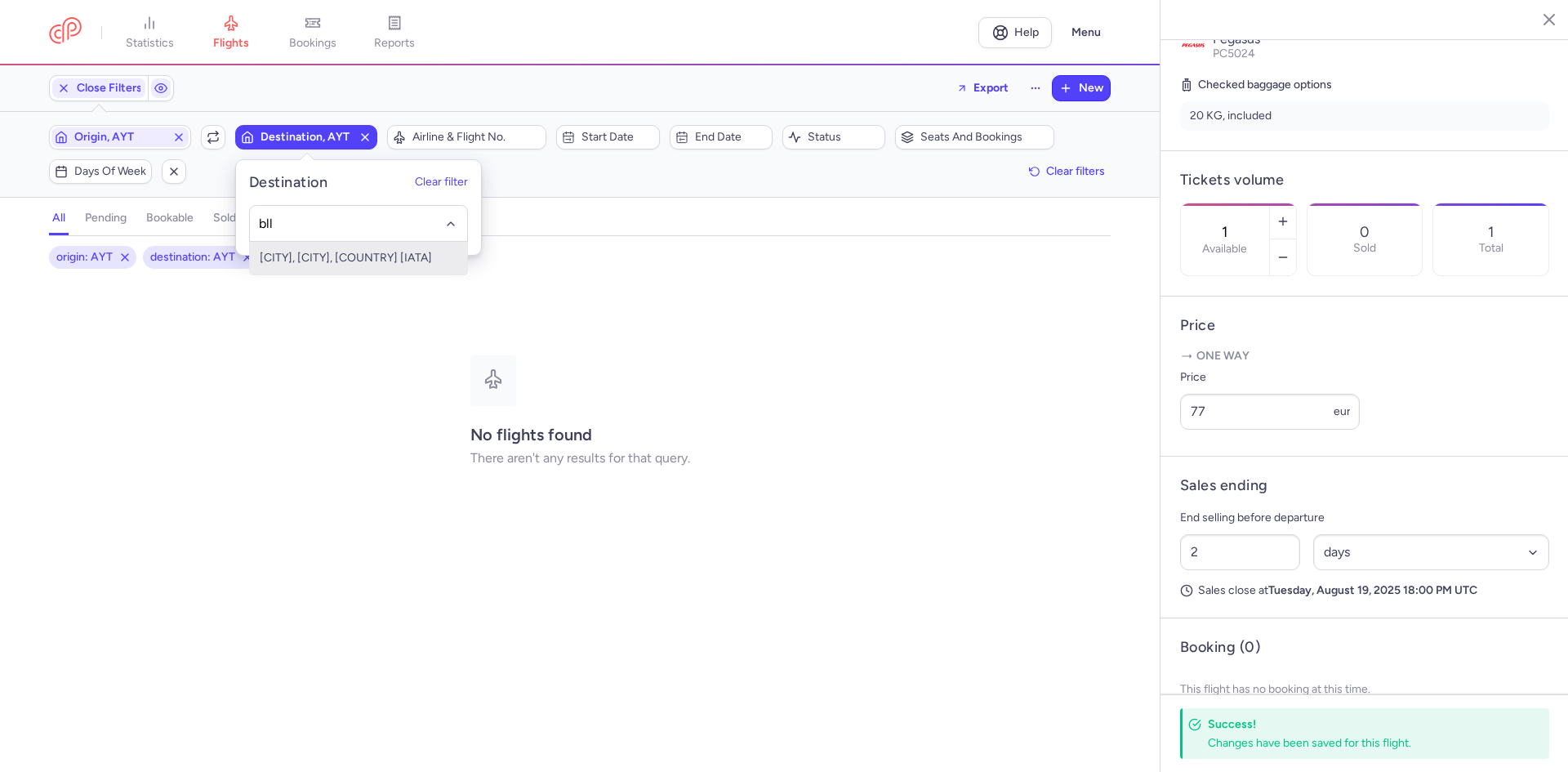 type on "bll" 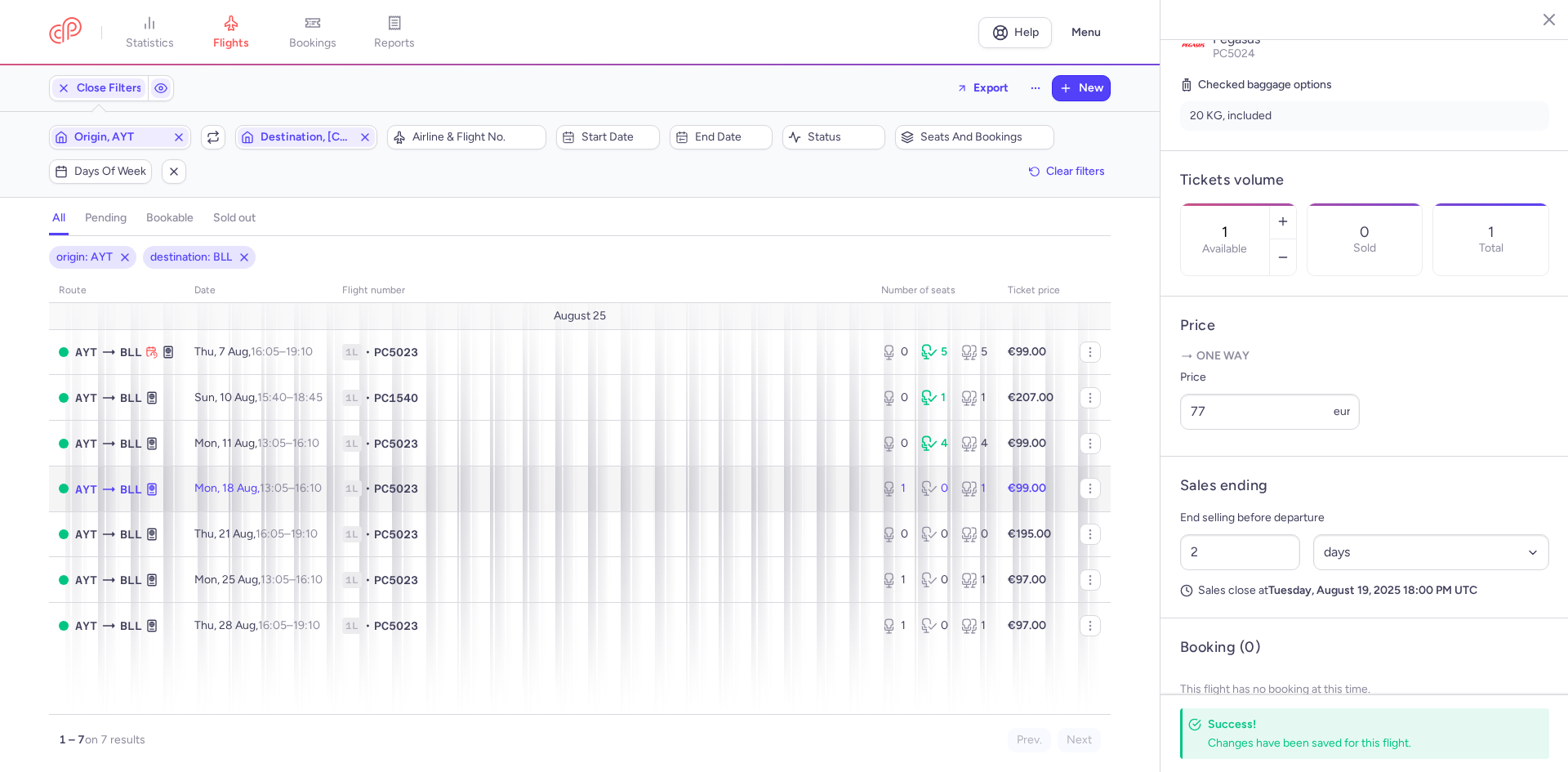 click on "1L • PC5023" 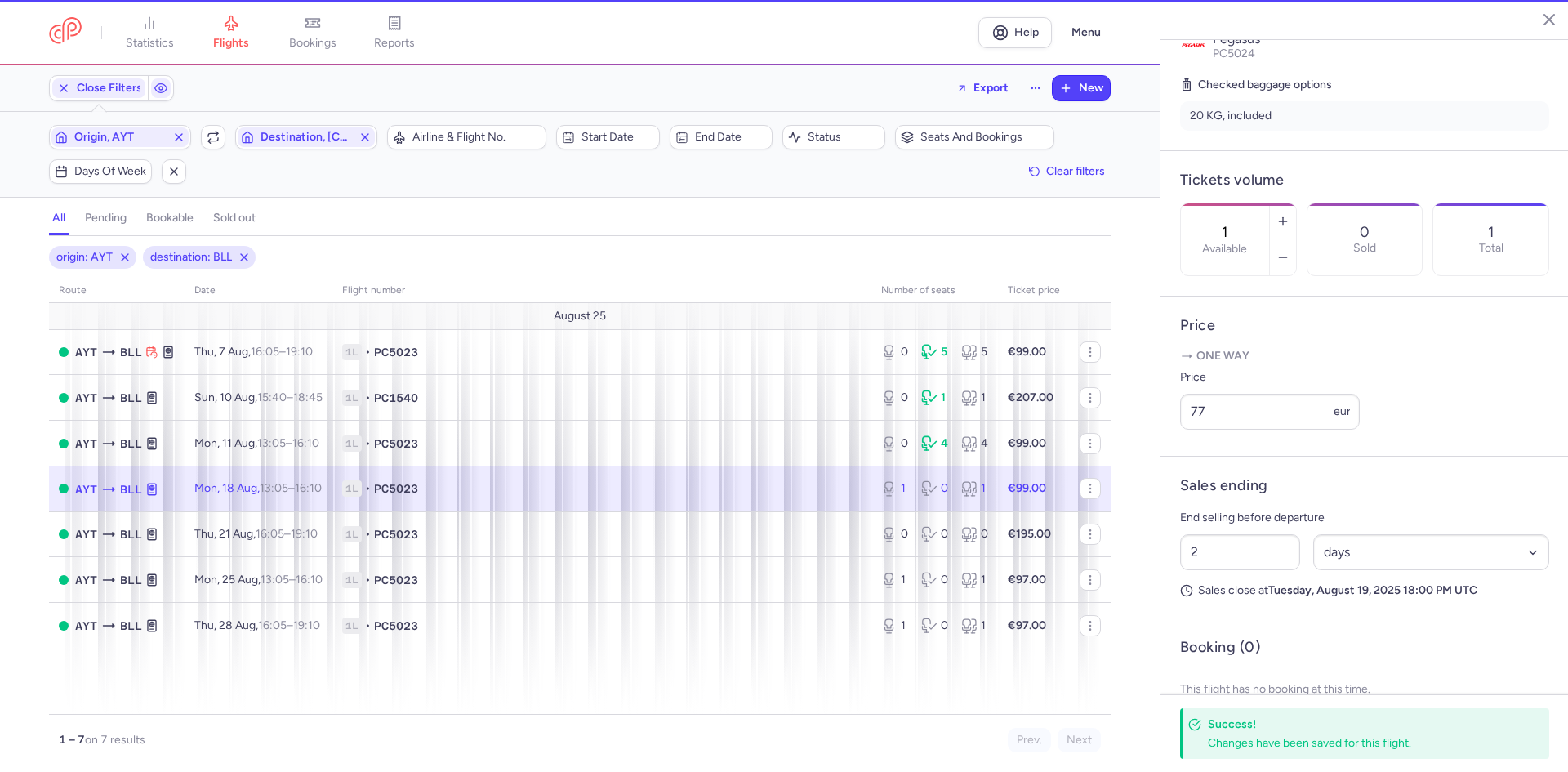type on "1" 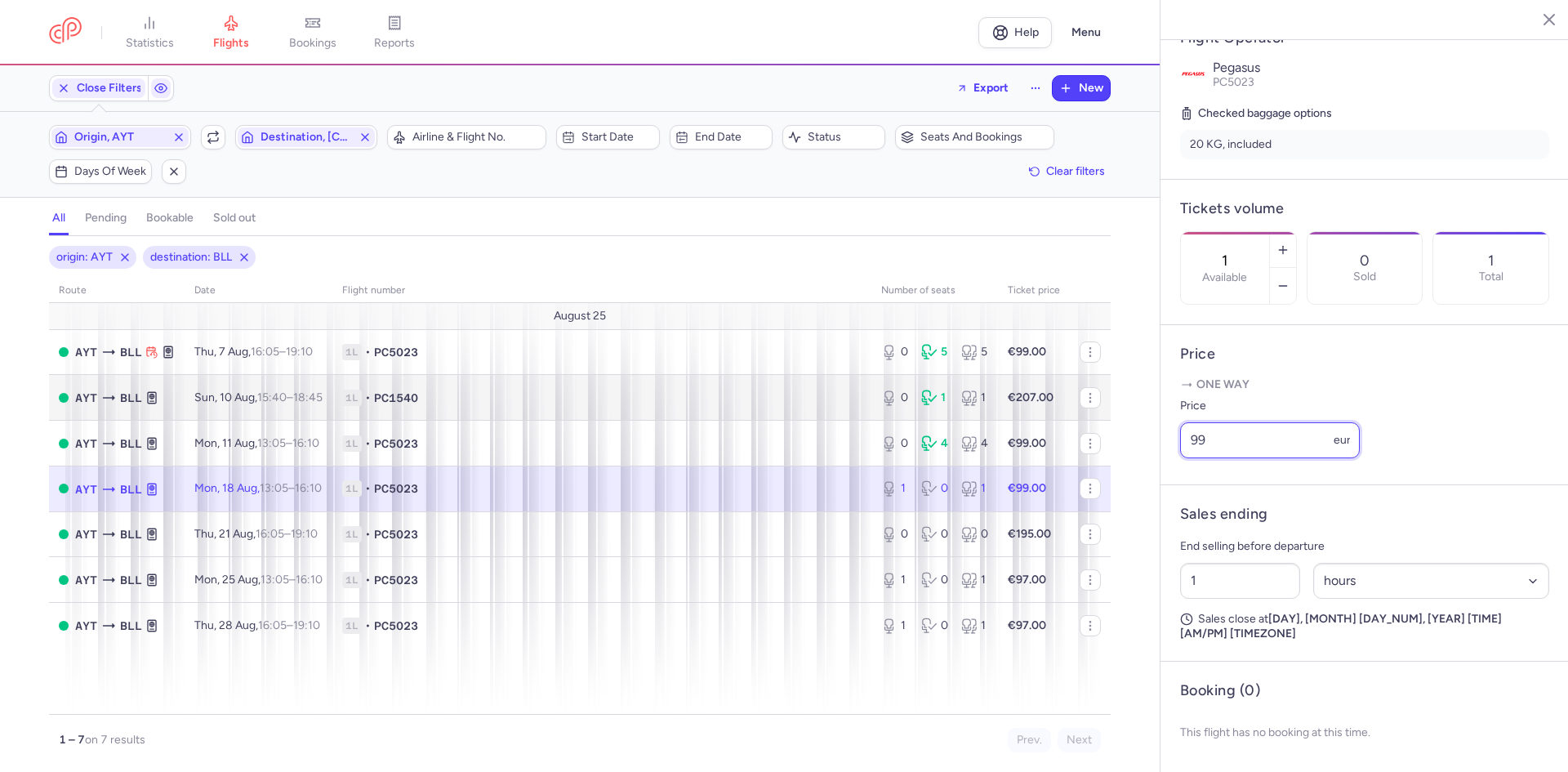 drag, startPoint x: 1212, startPoint y: 454, endPoint x: 943, endPoint y: 405, distance: 273.42641 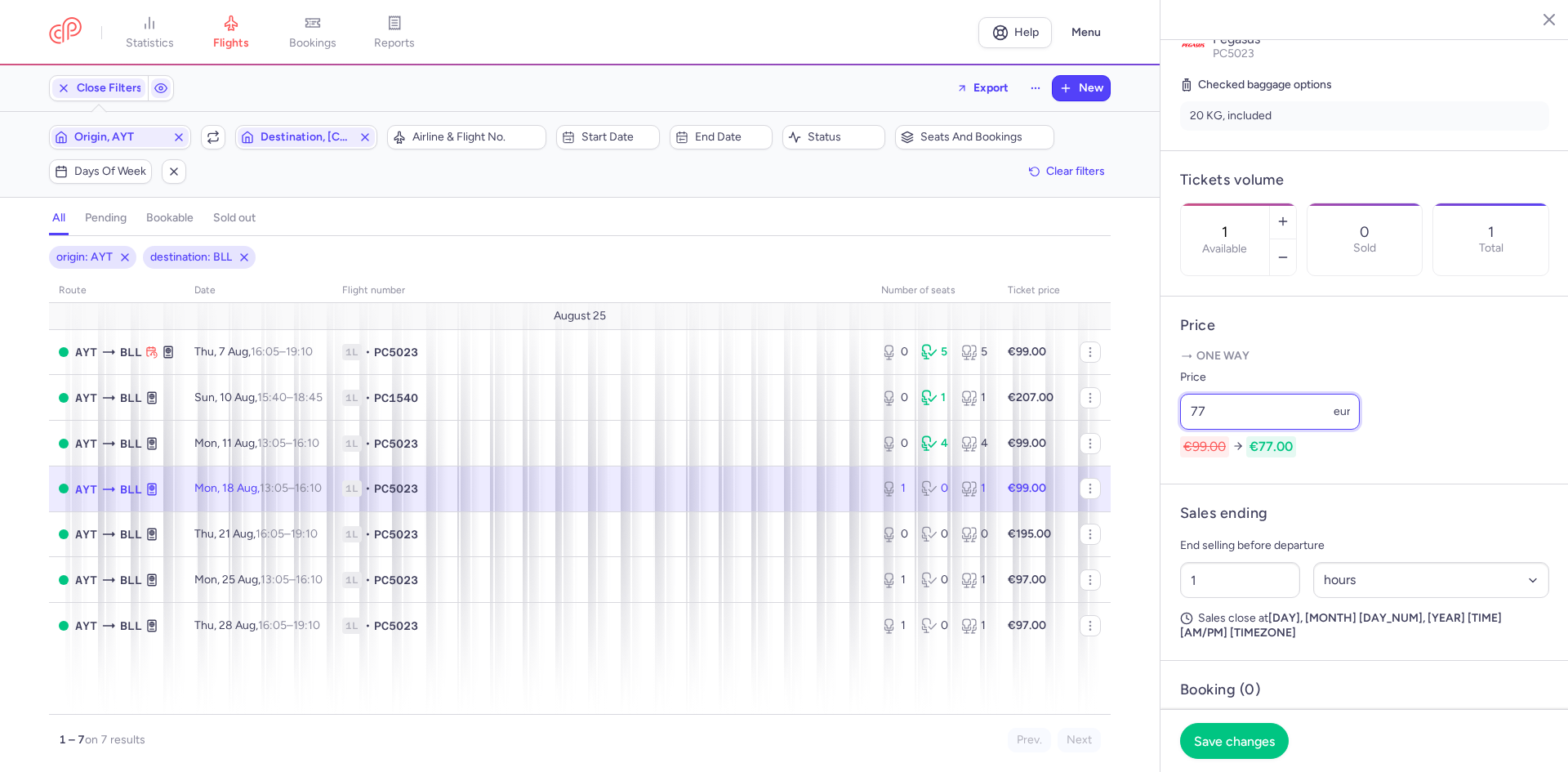 type on "77" 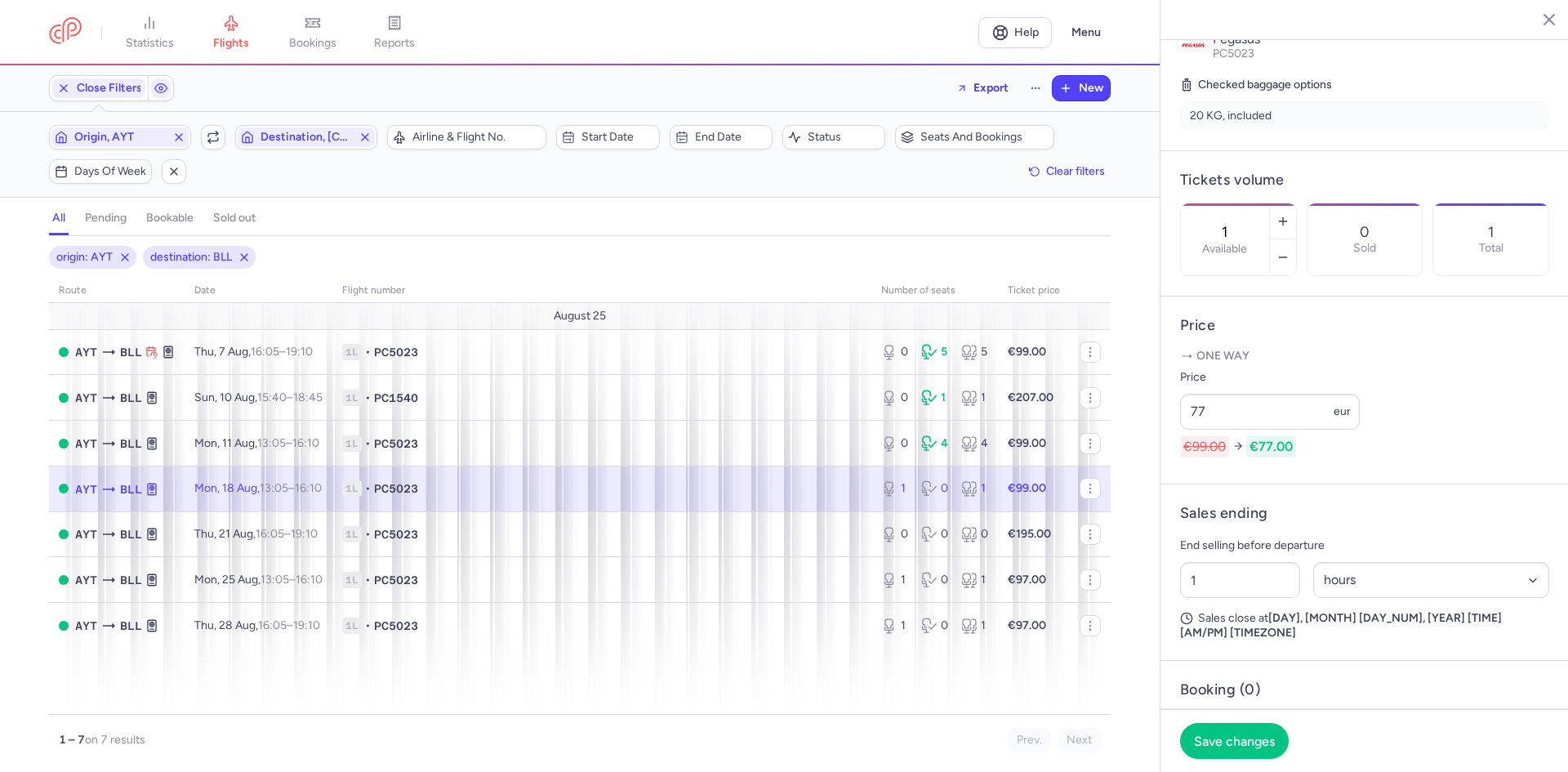 click on "Save changes" 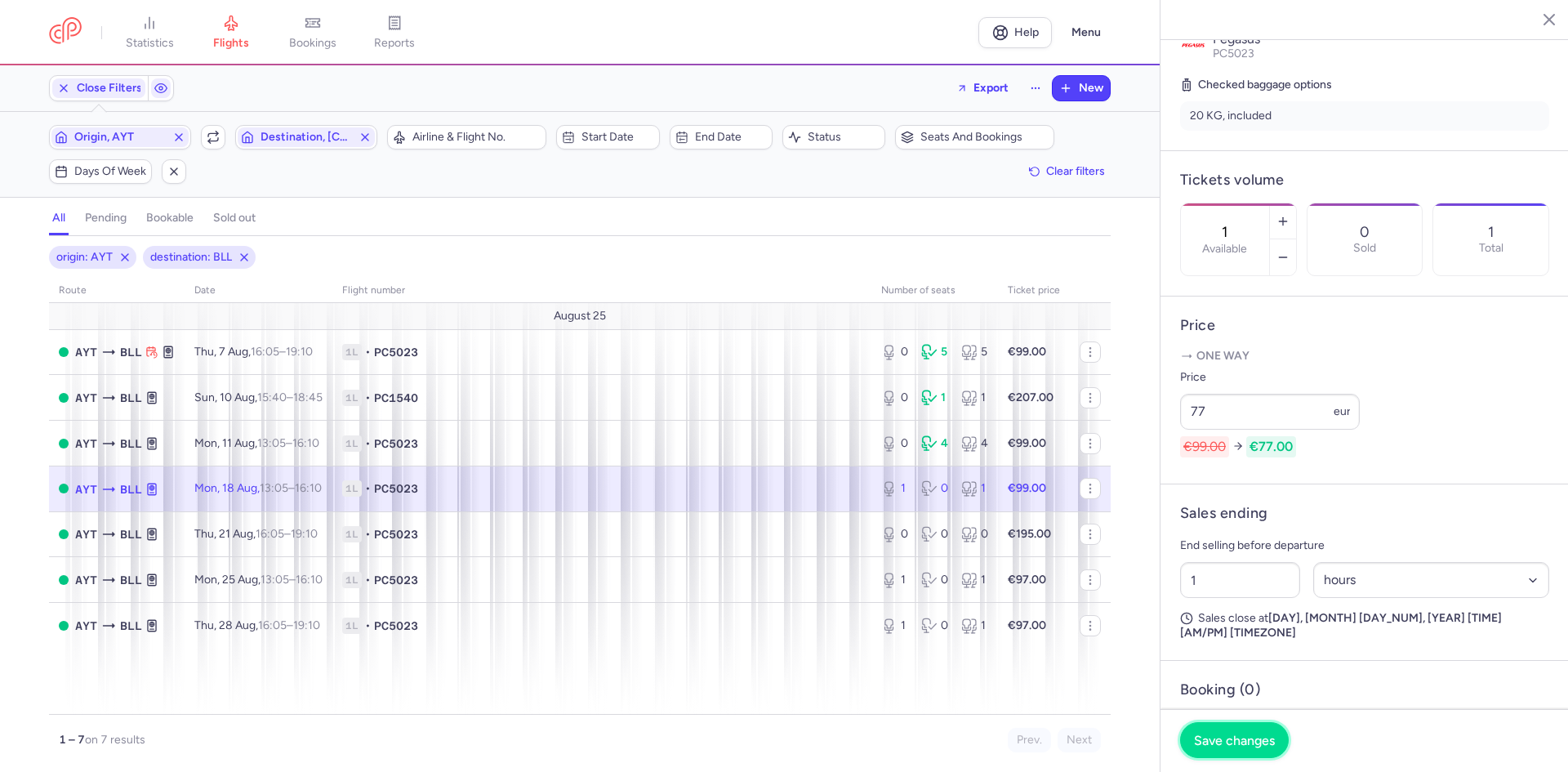 click on "Save changes" at bounding box center (1234, 740) 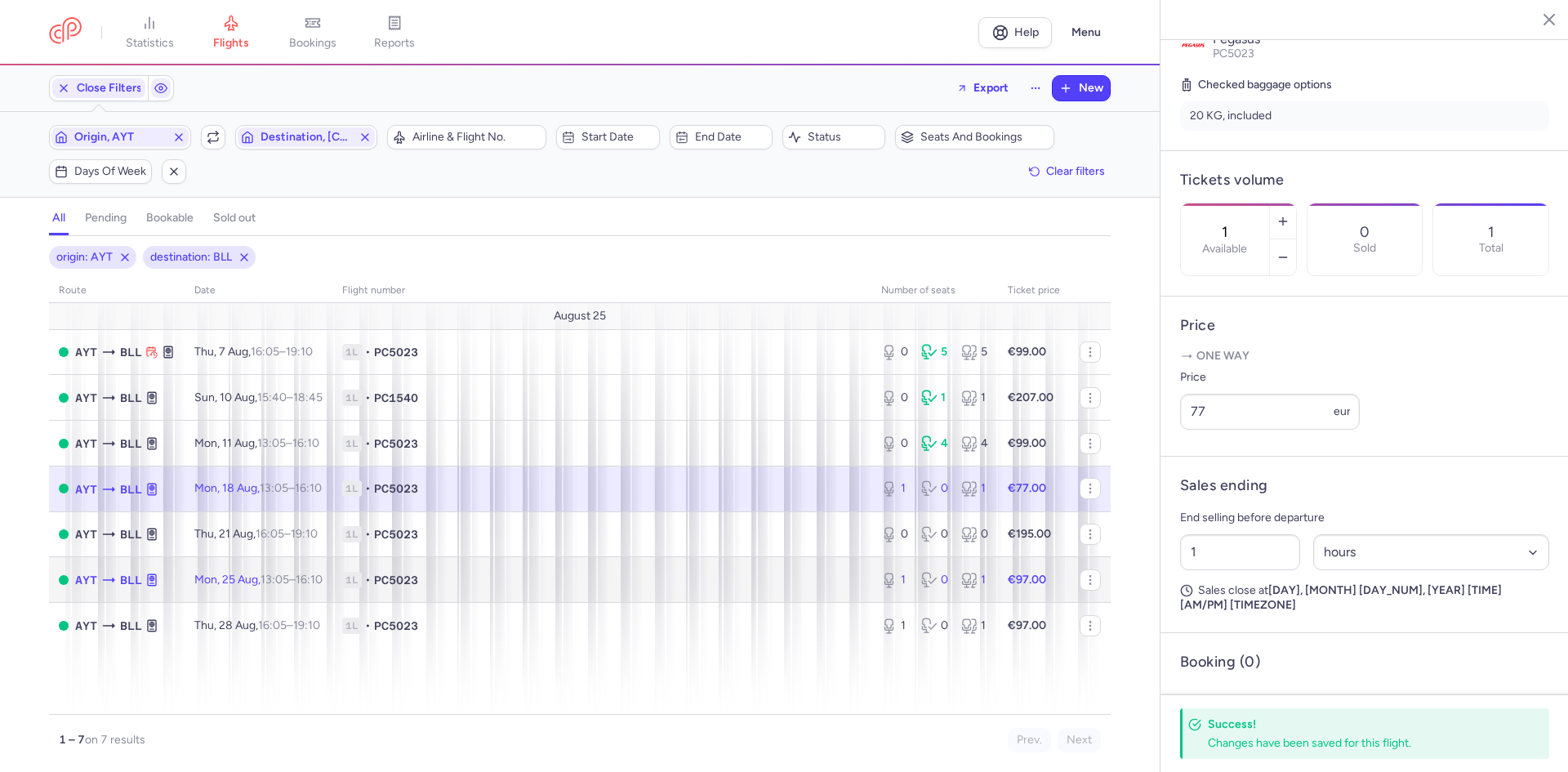 drag, startPoint x: 381, startPoint y: 573, endPoint x: 415, endPoint y: 573, distance: 34 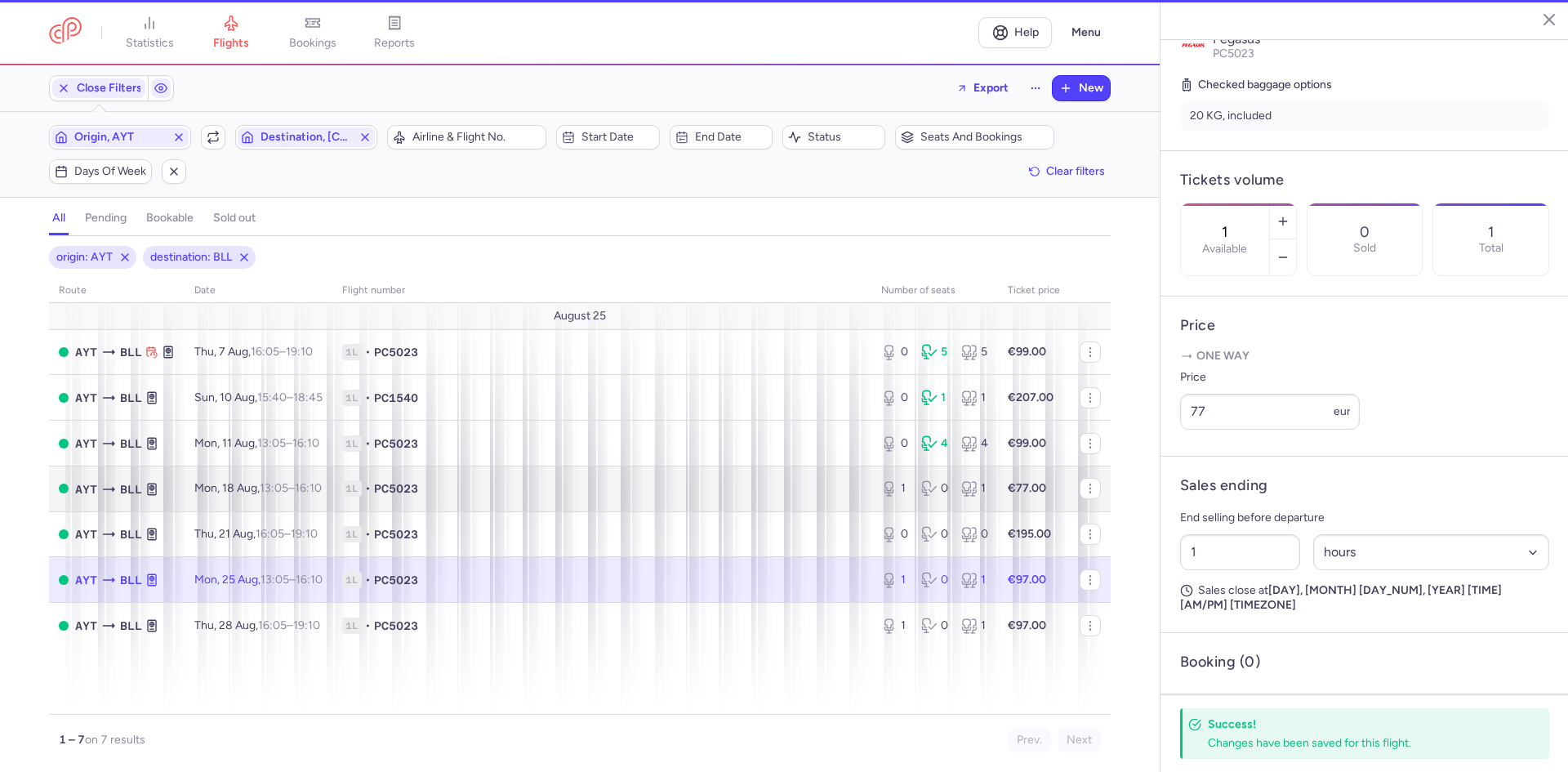 select on "days" 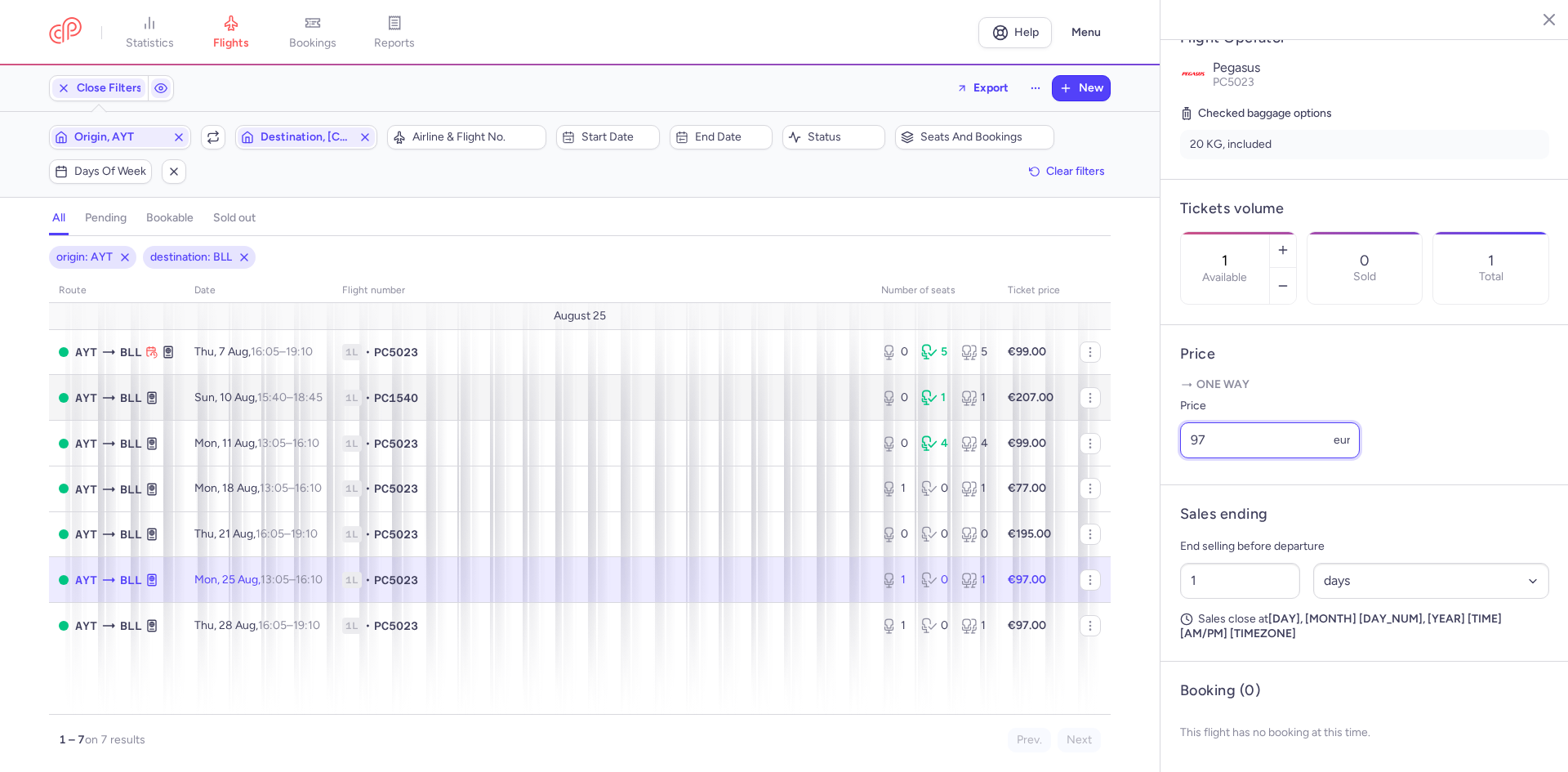 click on "statistics flights bookings reports Help Menu Close Filters Export New Filters (2) – 7 results Origin, AYT Include return Destination, BLL Airline & Flight No. Start date End date Status Seats and bookings Days of week Clear filters all pending bookable sold out 2 origin: AYT destination: BLL route date Flight number number of seats Ticket price August 25 AYT BLL Thu, 7 Aug, 16:05 – 19:10 +0 1L • PC5023 0 5 5 €99.00 AYT BLL Sun, 10 Aug, 15:40 – 18:45 +0 1L • PC1540 0 1 1 €207.00 AYT BLL Mon, 11 Aug, 13:05 – 16:10 +0 1L • PC5023 0 4 4 €99.00 AYT BLL Mon, 18 Aug, 13:05 – 16:10 +0 1L • PC5023 1 0 1 €77.00 AYT BLL Thu, 21 Aug, 16:05 – 19:10 +0 1L • PC5023 0 0 0 €195.00 AYT BLL Mon, 25 Aug, 13:05 – 16:10 +0 1L • PC5023 1 0 1 €97.00 AYT BLL Thu, 28 Aug, 16:05 – 19:10 +0 1L • PC5023 1 0 1 €97.00 1 – 7 on 7 results Prev. Next Copy flight ID Export flight statistics flights bookings reports Antalya Billund Open T1" 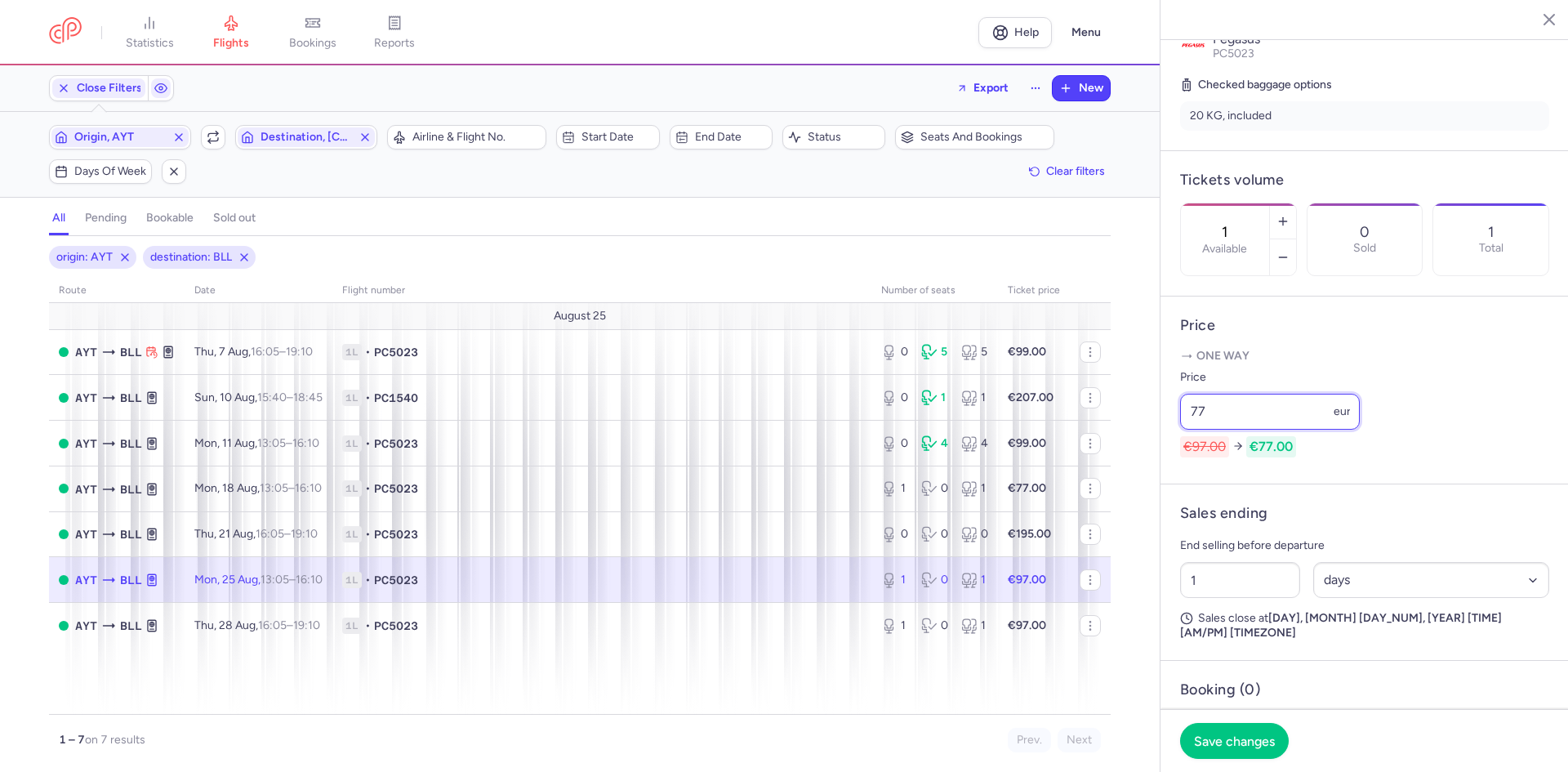 type on "77" 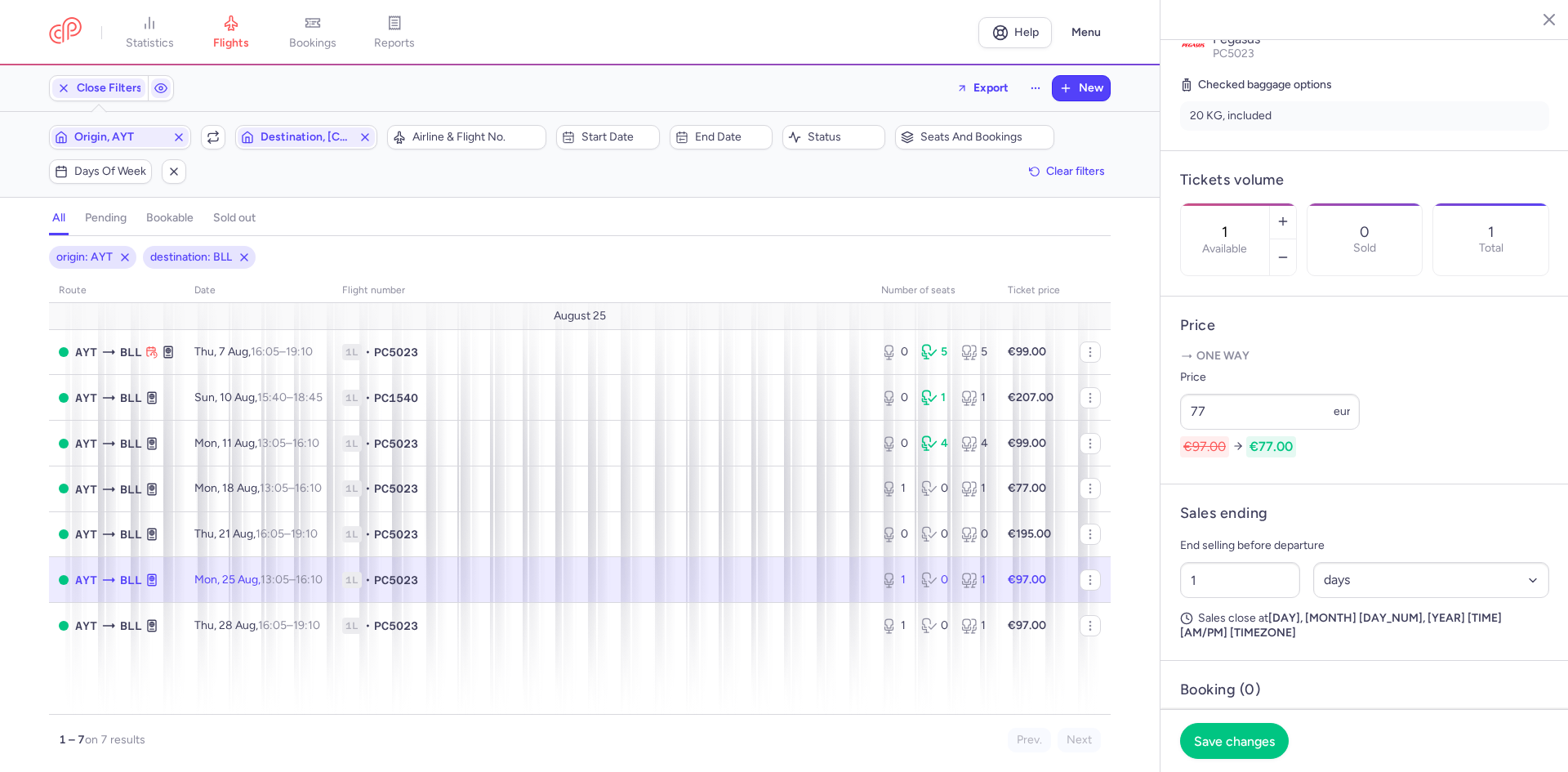 drag, startPoint x: 1248, startPoint y: 769, endPoint x: 1246, endPoint y: 754, distance: 15.132746 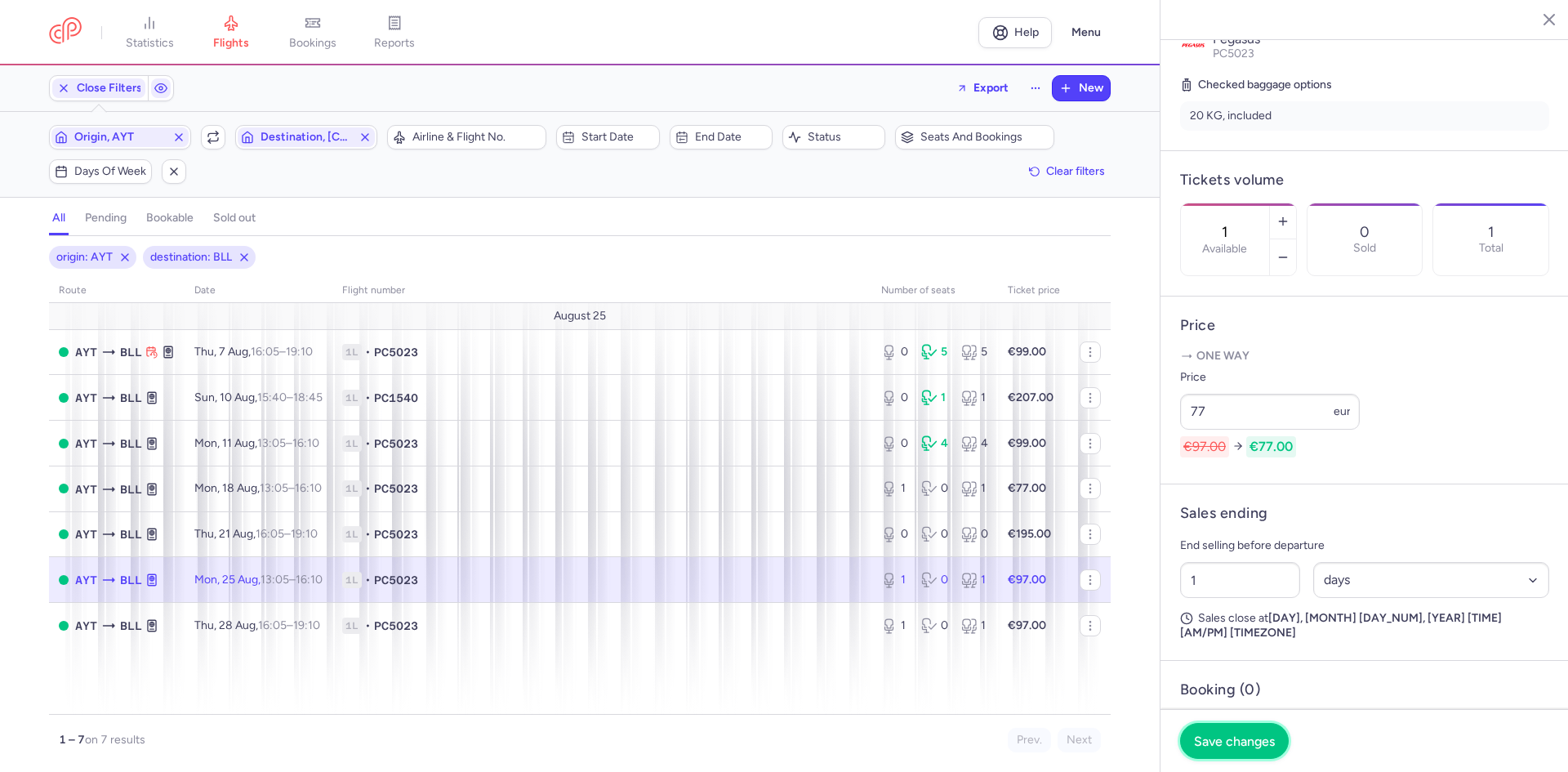 click on "Save changes" at bounding box center (1234, 741) 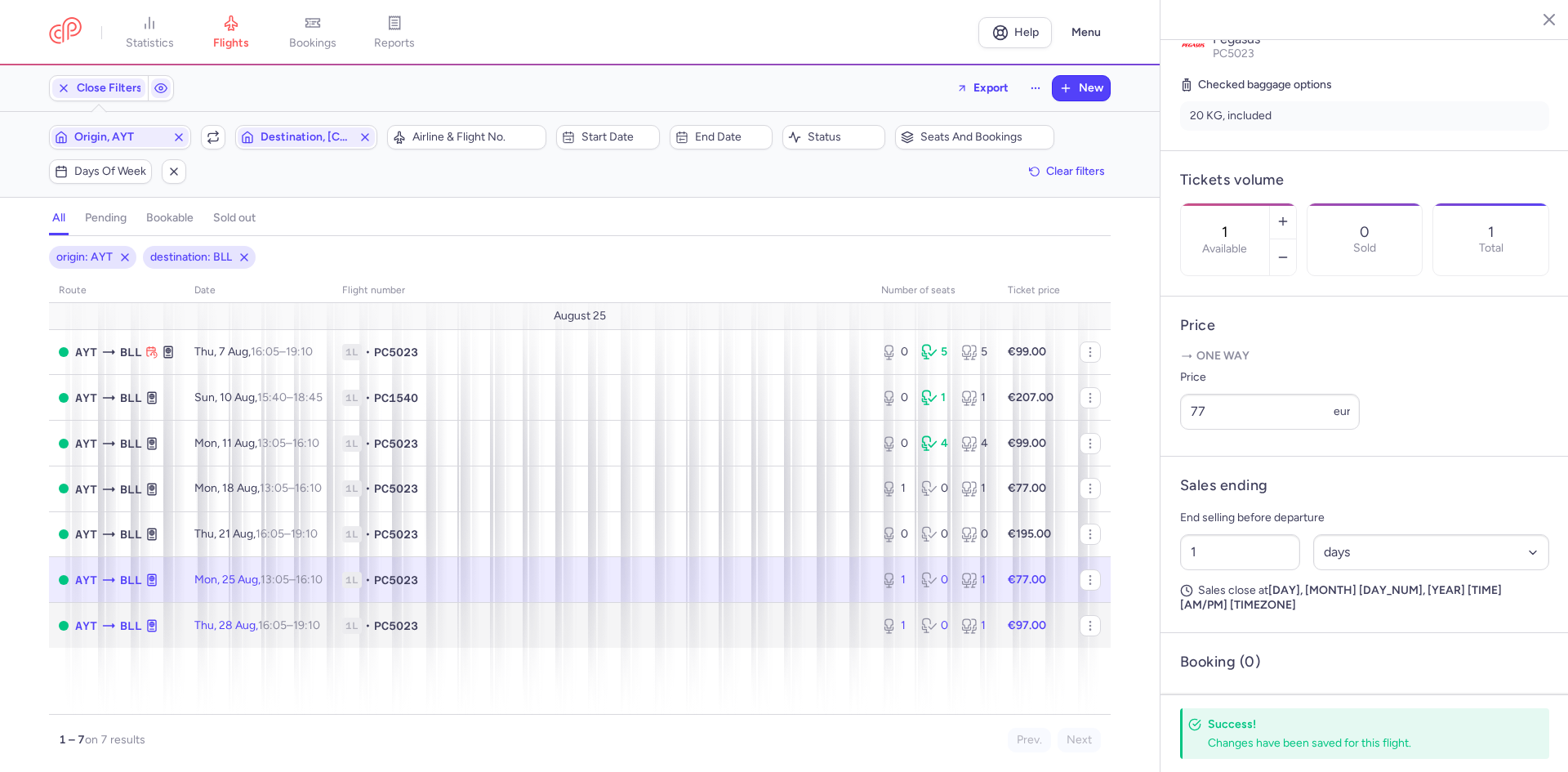 click on "€97.00" 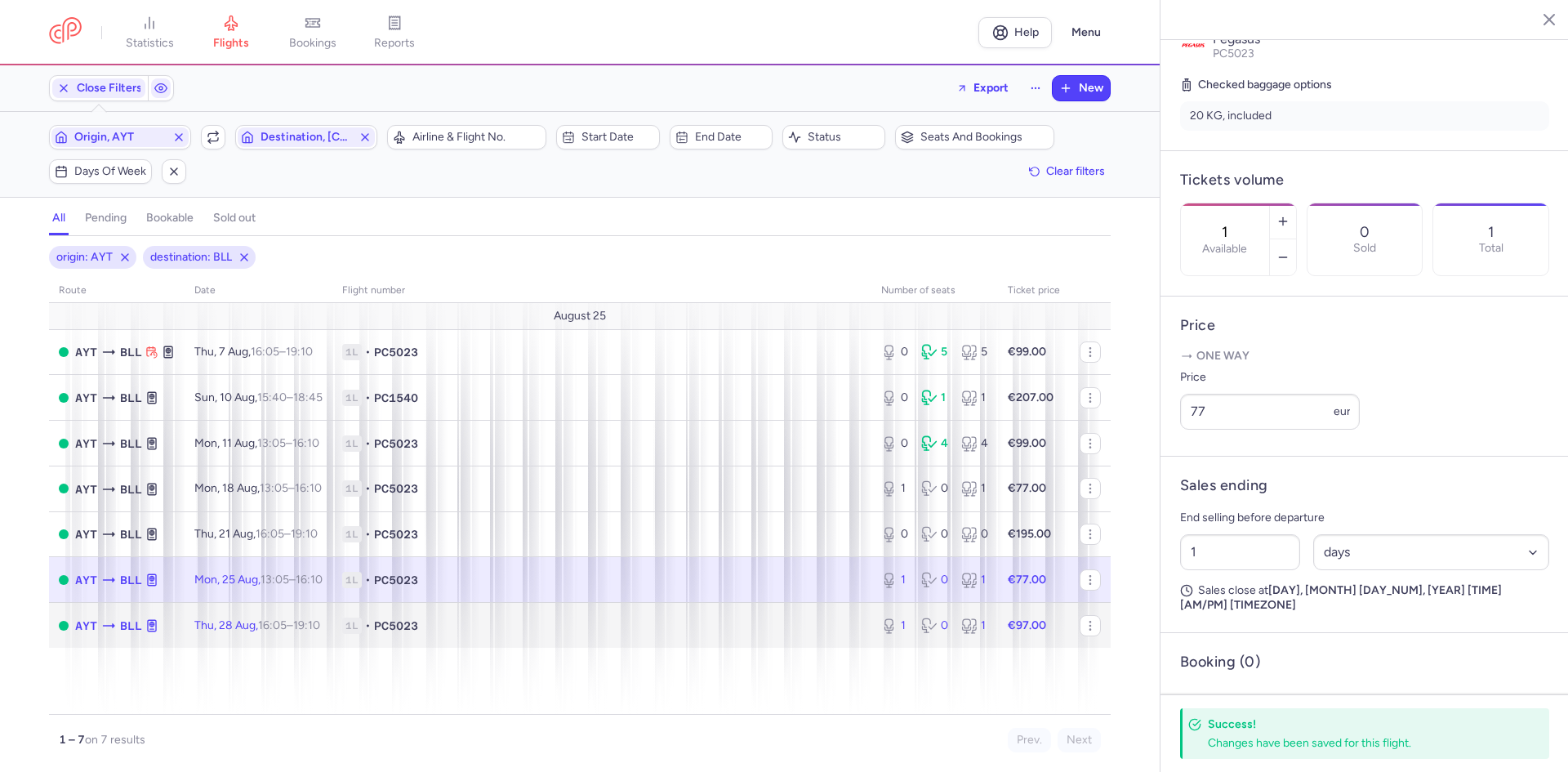 click on "1L • PC5023" 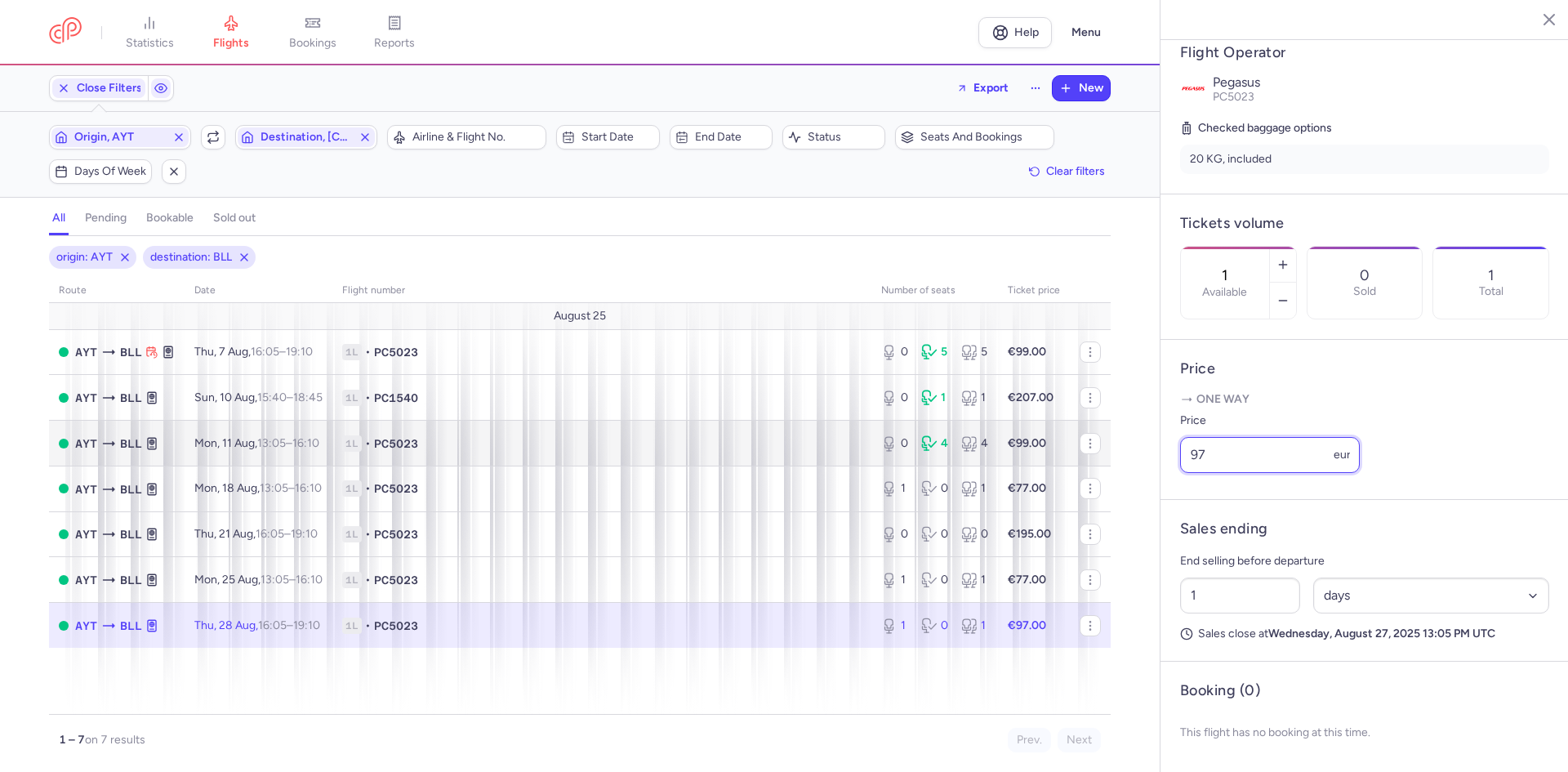 drag, startPoint x: 1209, startPoint y: 459, endPoint x: 1000, endPoint y: 457, distance: 209.00957 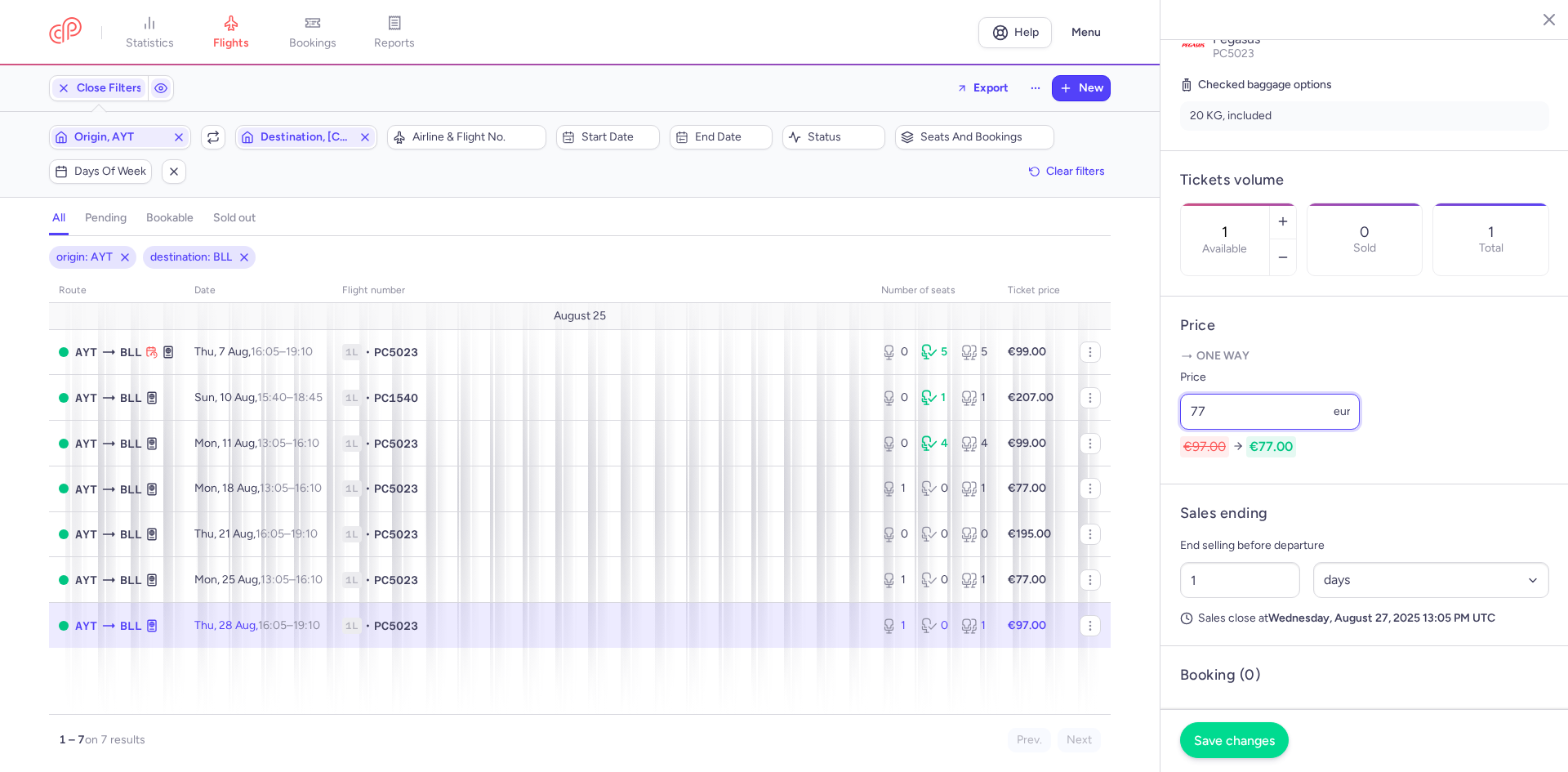 type on "77" 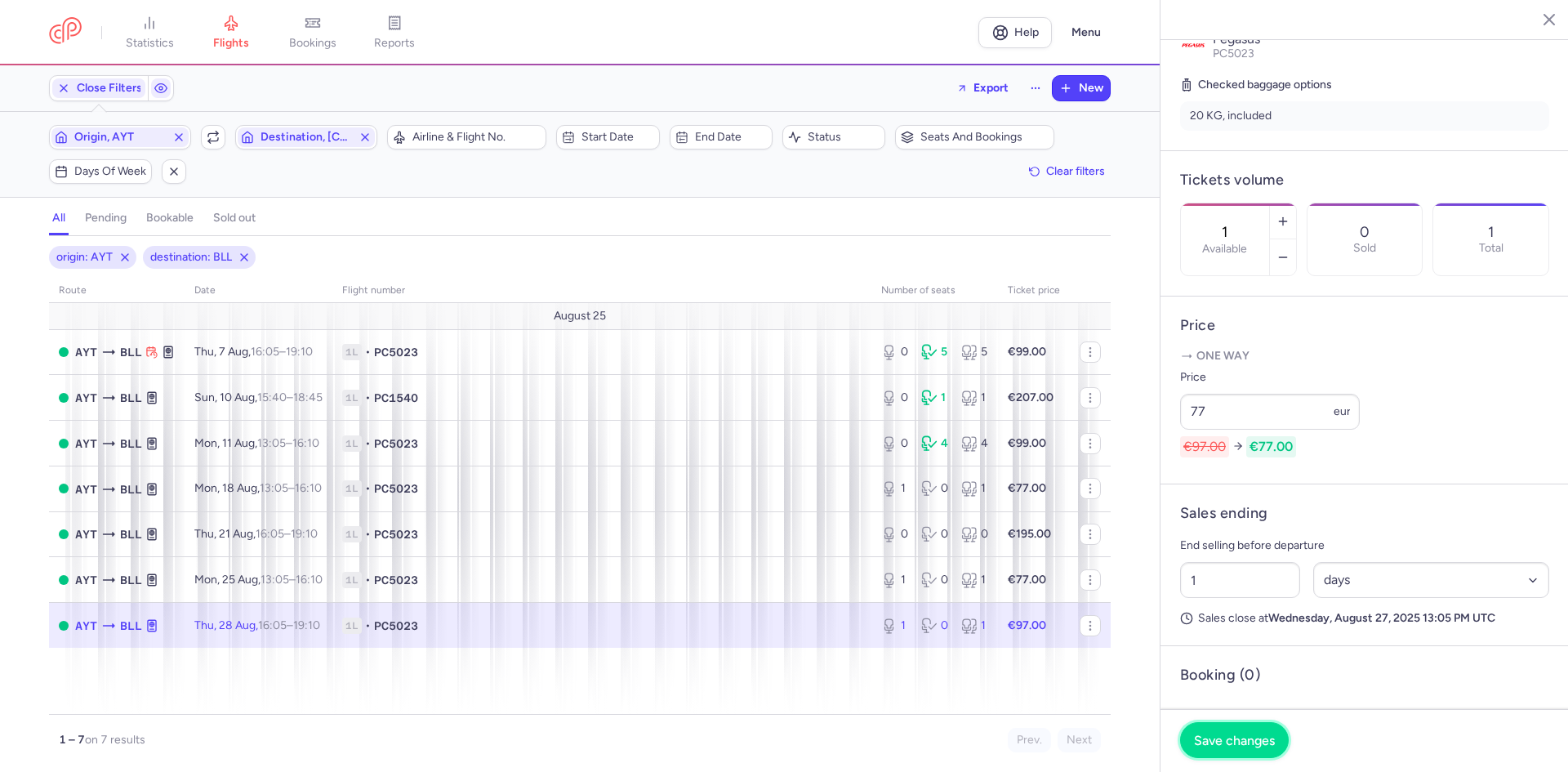 click on "Save changes" at bounding box center [1234, 740] 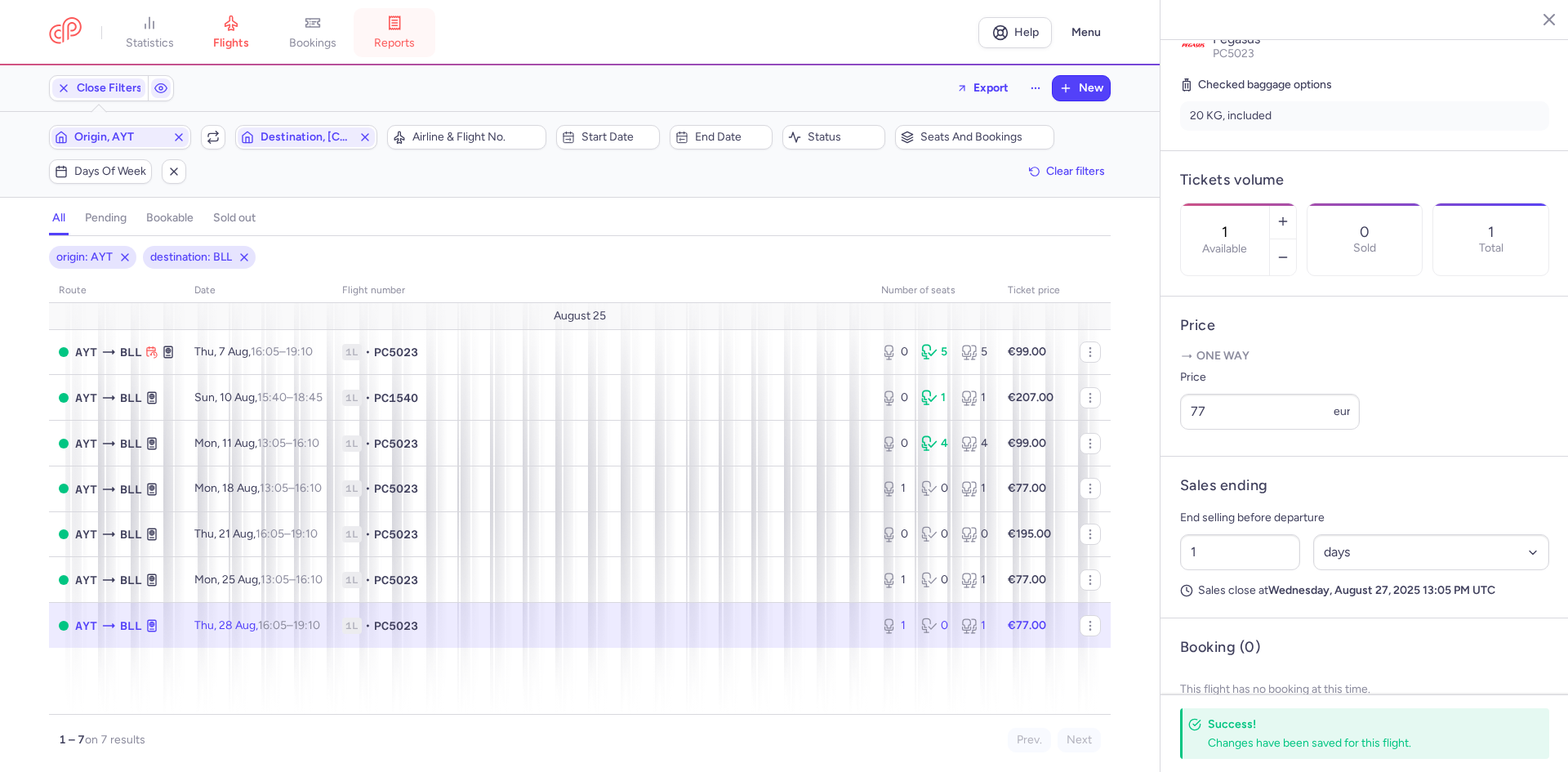 click on "reports" at bounding box center [394, 33] 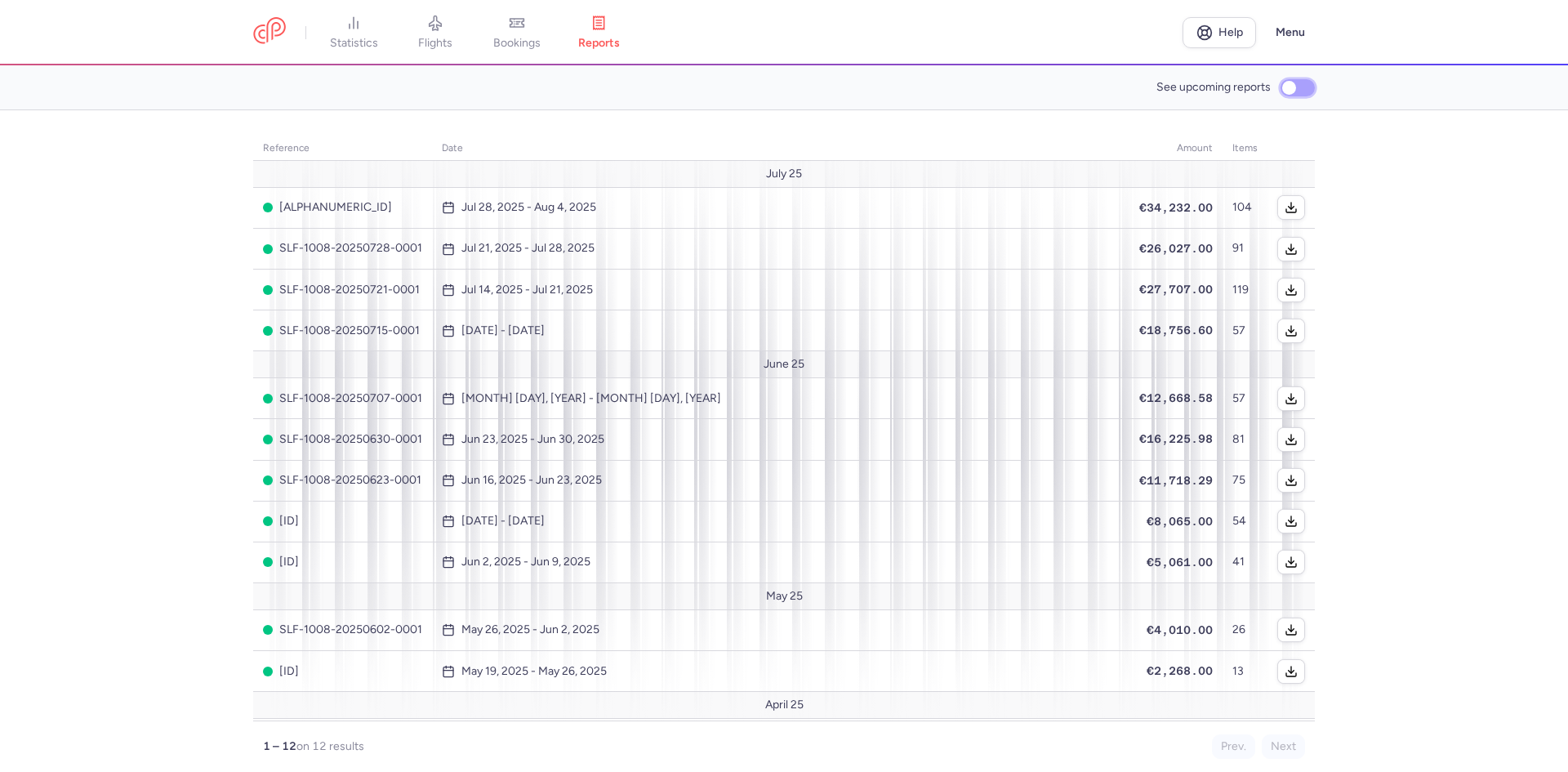 click on "See upcoming reports" at bounding box center (1298, 87) 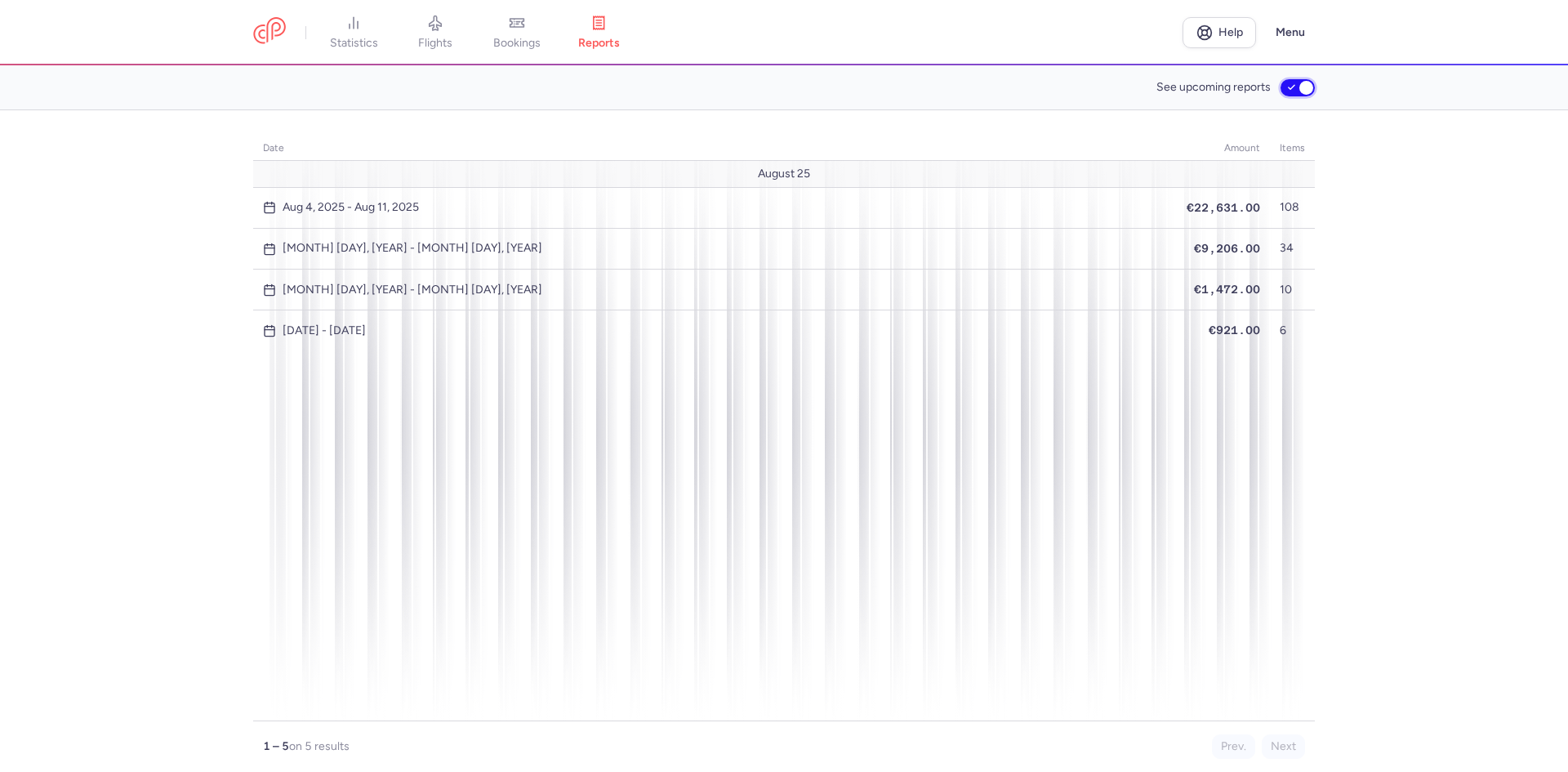 click on "See upcoming reports" at bounding box center [1298, 87] 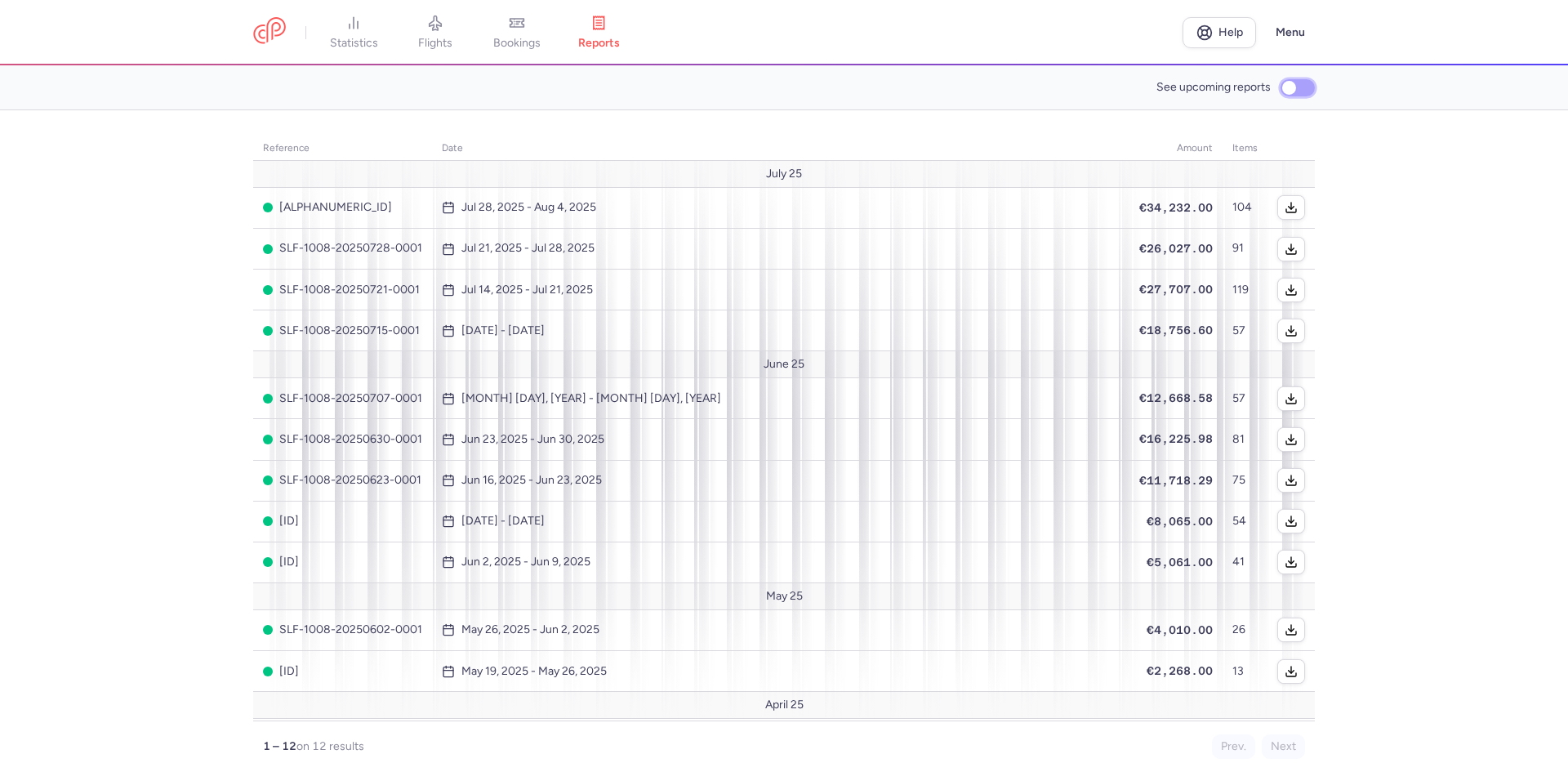 click on "See upcoming reports" at bounding box center (1298, 87) 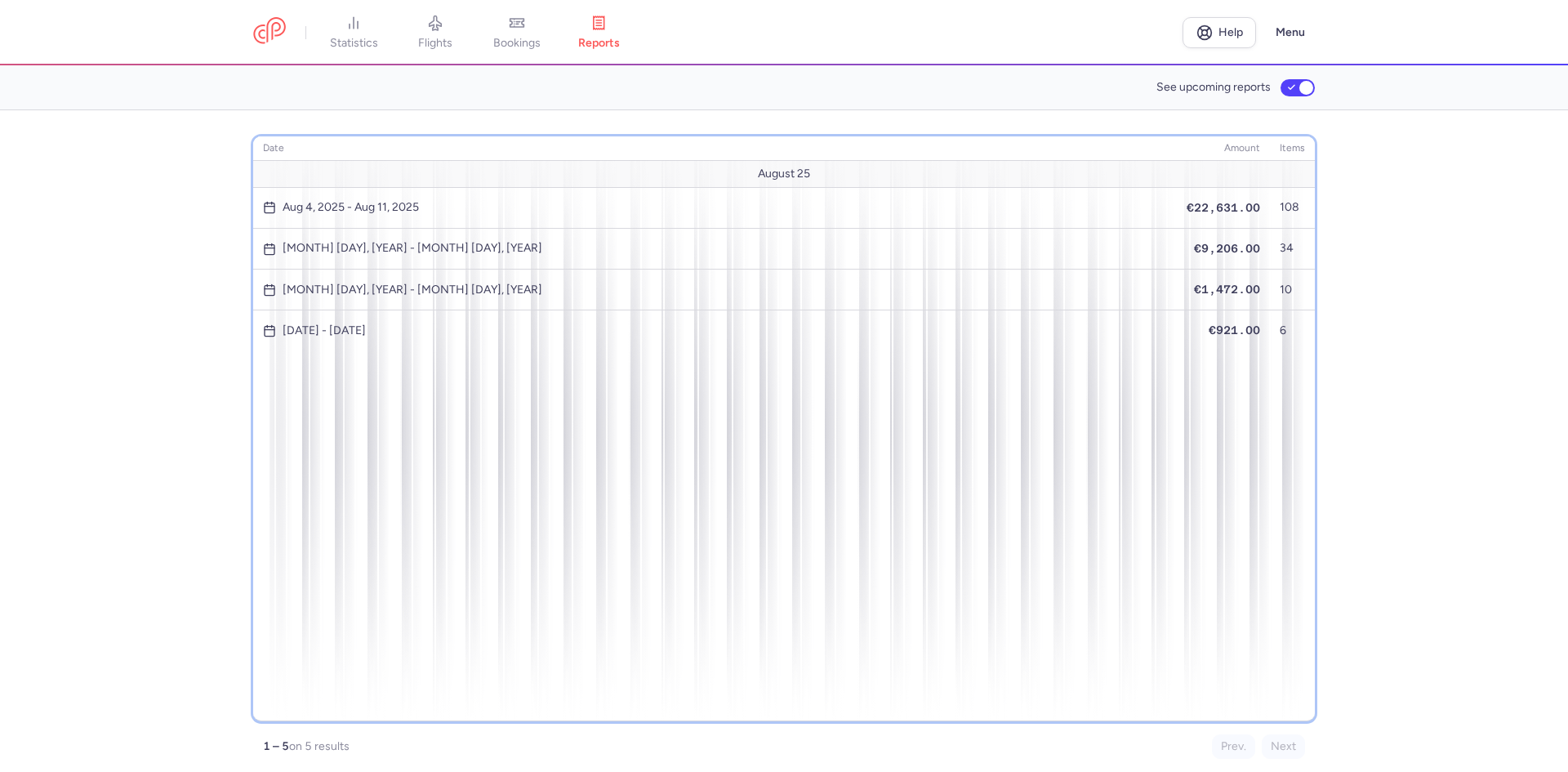 click on "date amount items August 25 Aug 4, 2025 - Aug 11, 2025 €22,631.00 108 Aug 11, 2025 - Aug 18, 2025 €9,206.00 34 Aug 18, 2025 - Aug 25, 2025 €1,472.00 10 Aug 25, 2025 - Sep 1, 2025 €921.00 6" at bounding box center (784, 429) 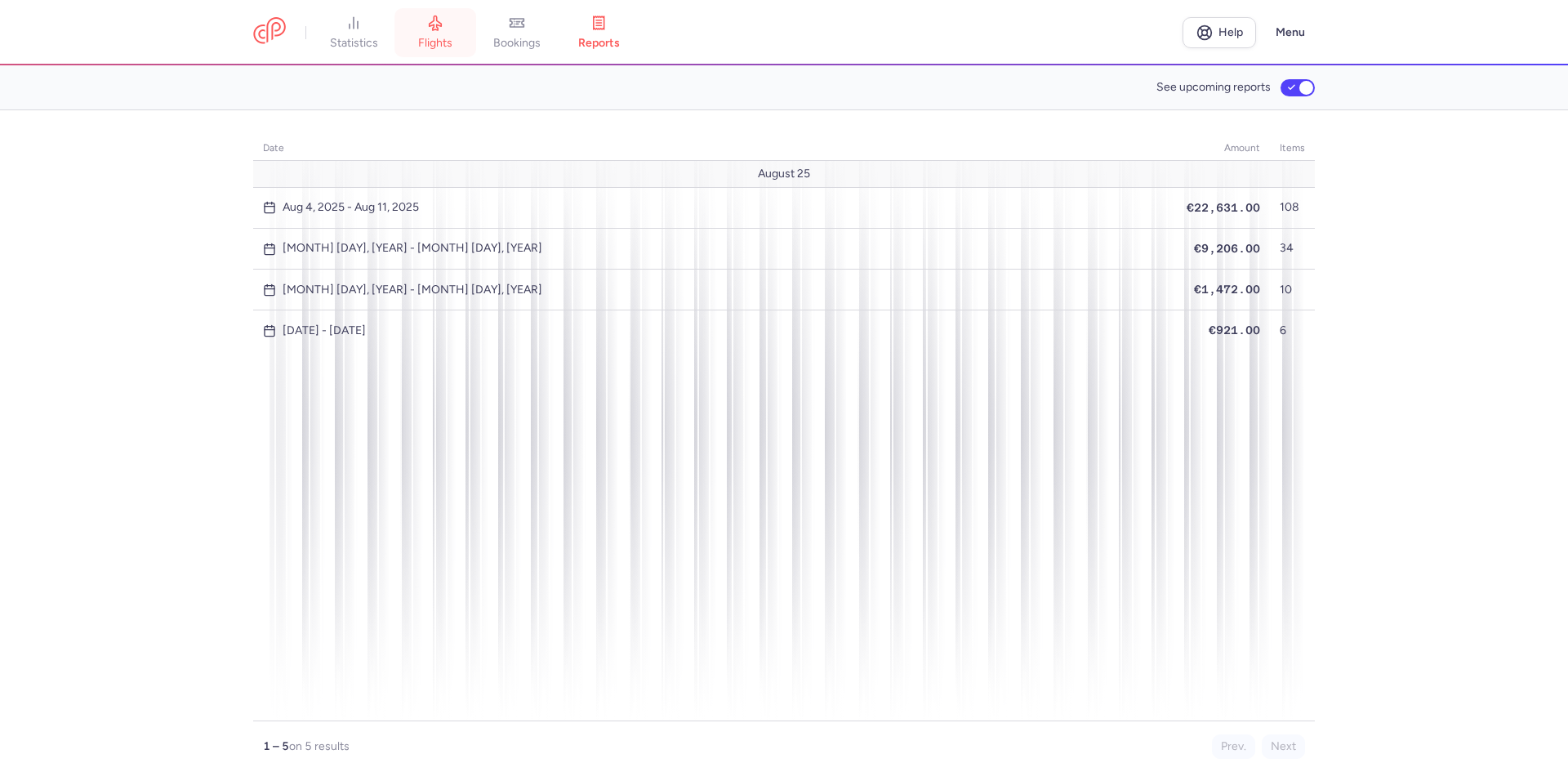 click on "flights" at bounding box center [435, 43] 